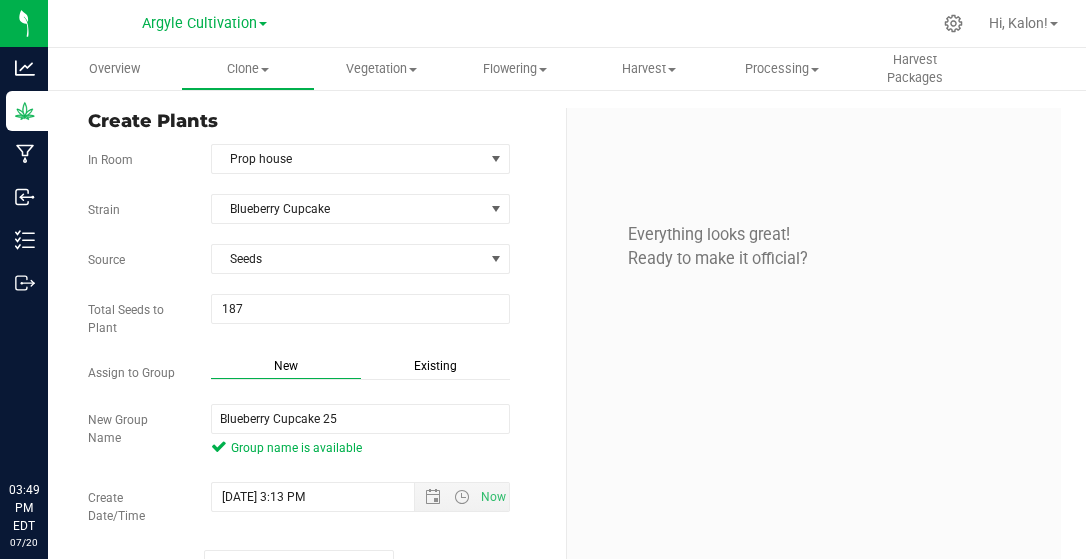 scroll, scrollTop: 0, scrollLeft: 0, axis: both 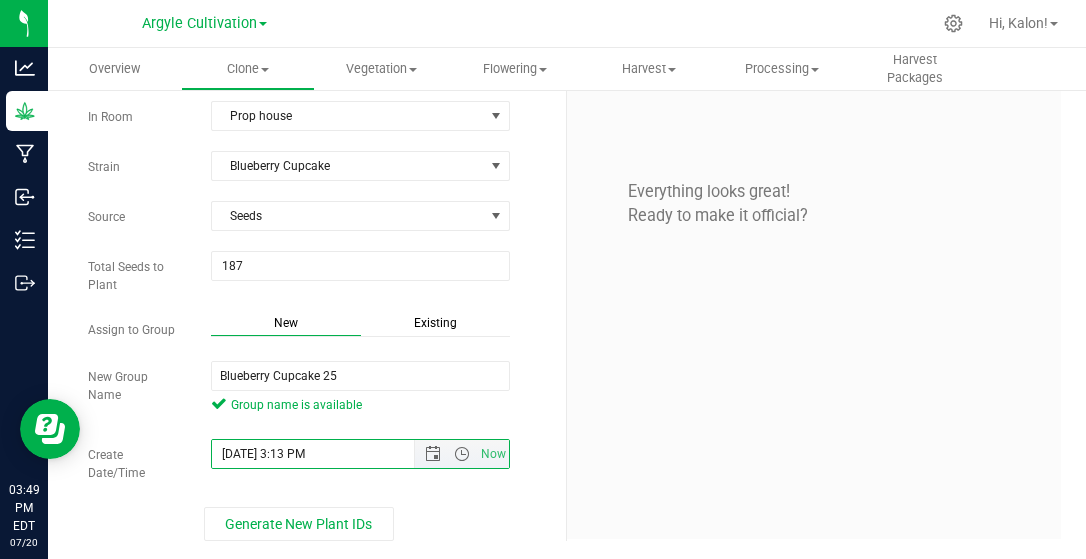 click on "[DATE] 3:13 PM" at bounding box center (330, 454) 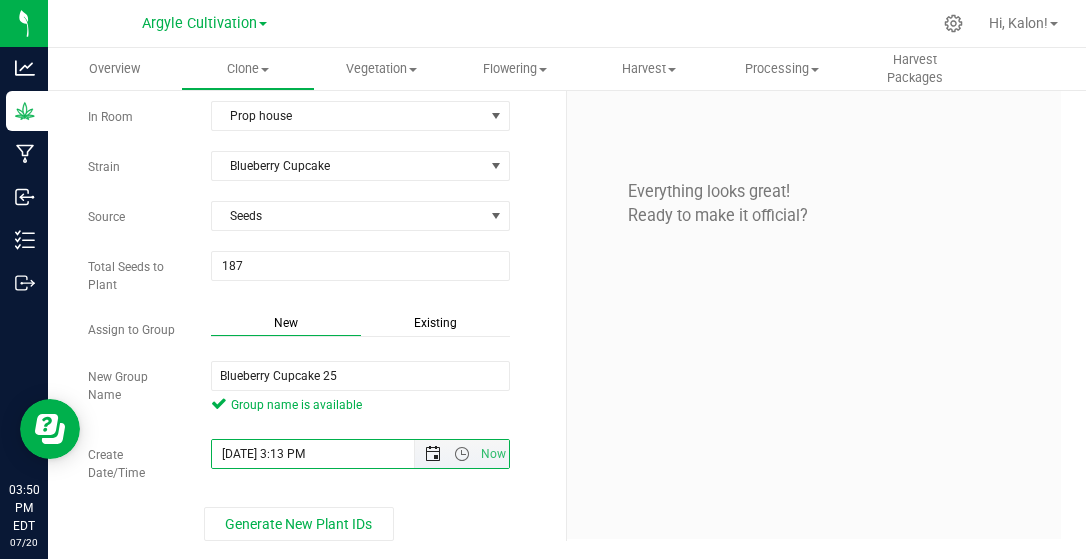 click at bounding box center [433, 454] 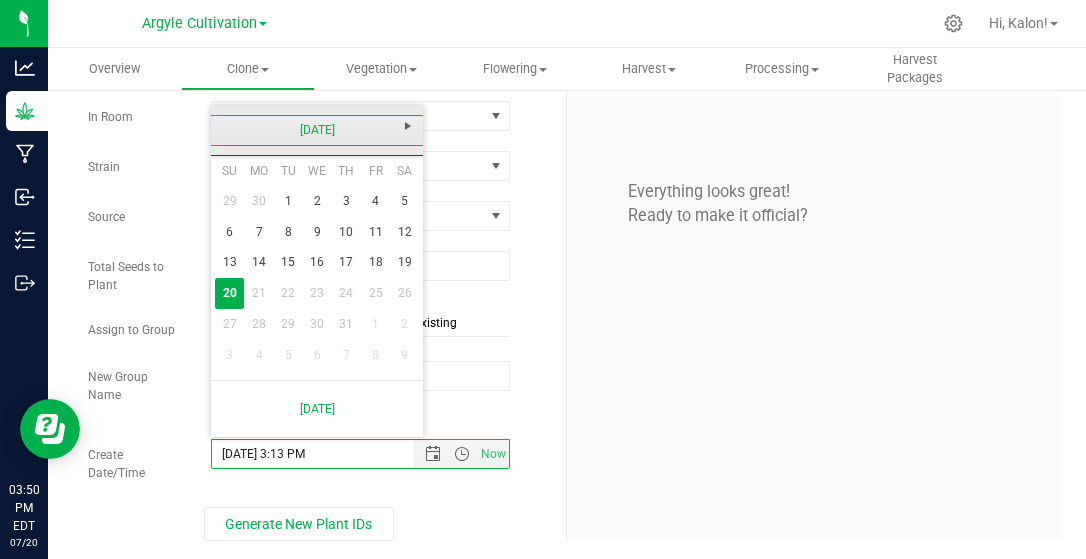 click on "[DATE]" at bounding box center [317, 130] 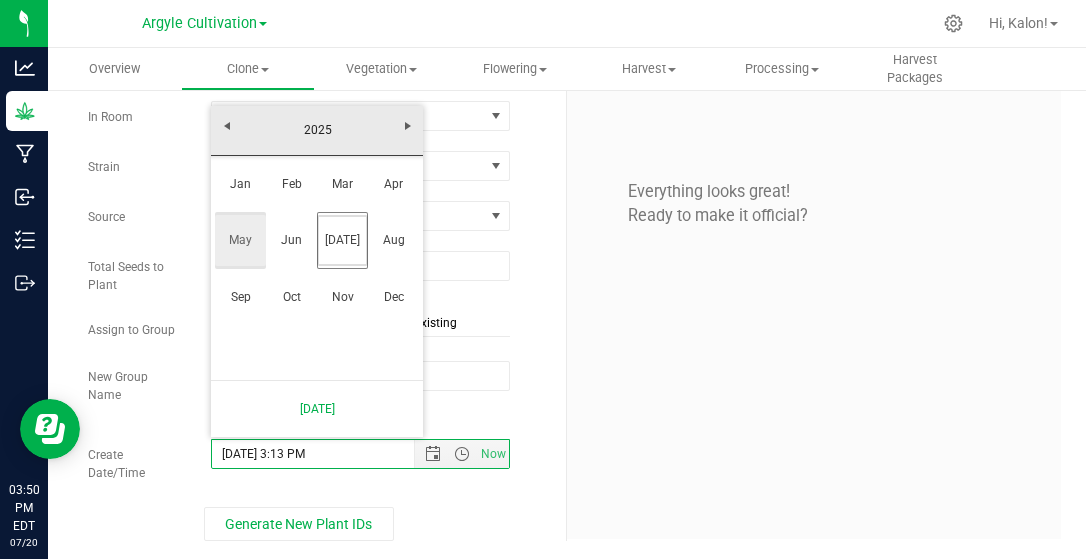 click on "May" at bounding box center (240, 240) 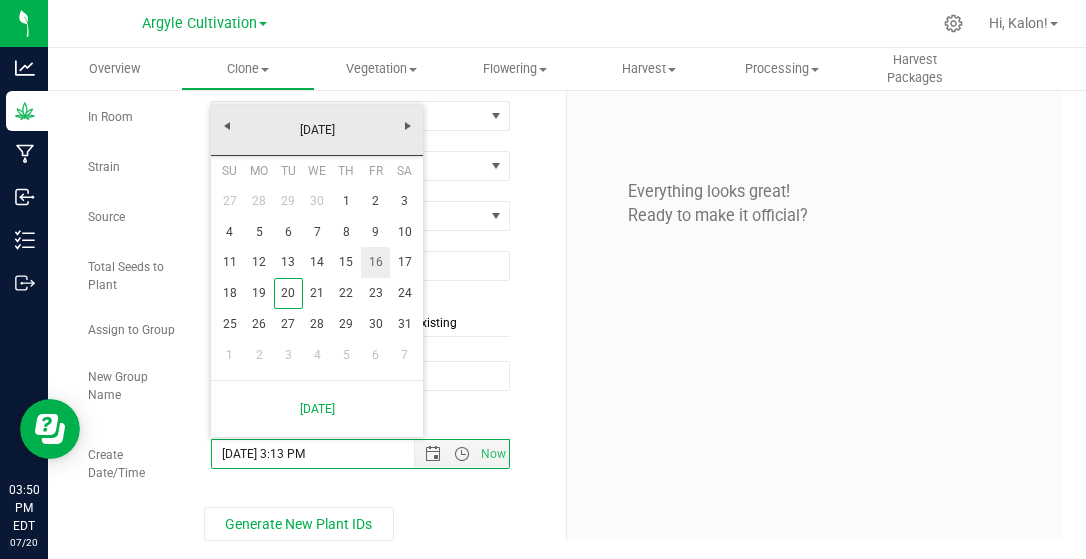 click on "16" at bounding box center [375, 262] 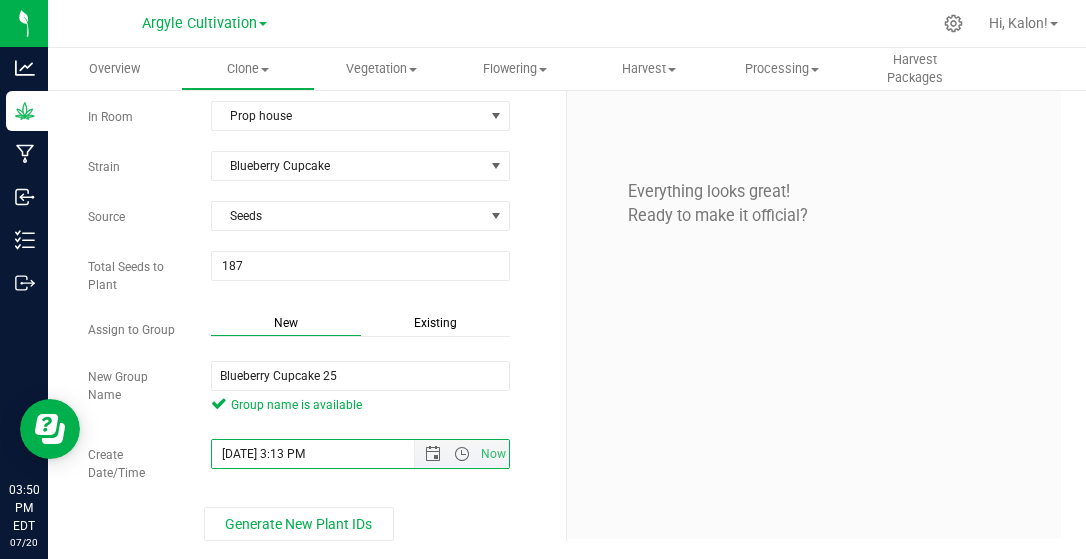 click on "[DATE] 3:13 PM" at bounding box center (330, 454) 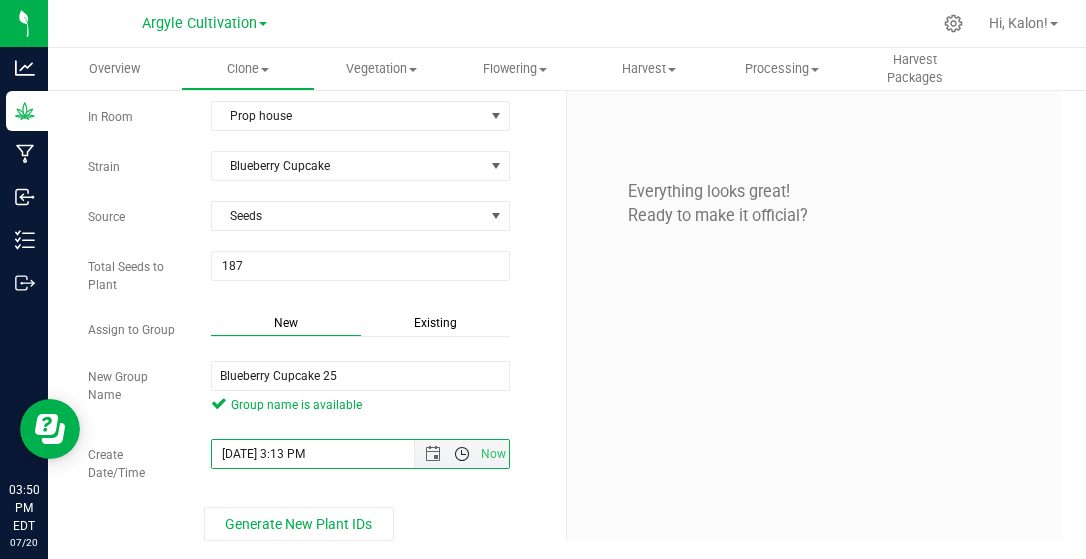 click at bounding box center (462, 454) 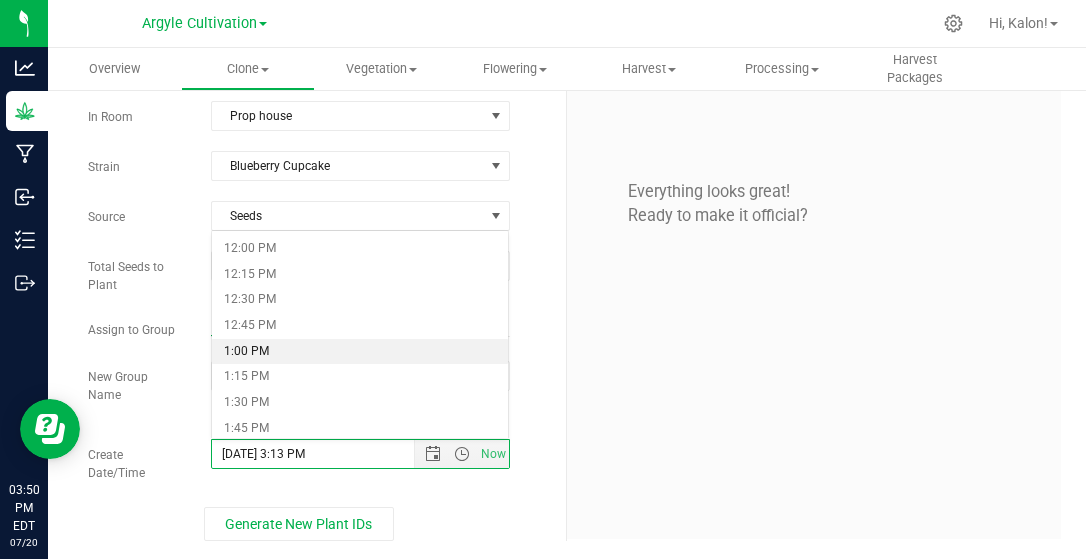 scroll, scrollTop: 1320, scrollLeft: 0, axis: vertical 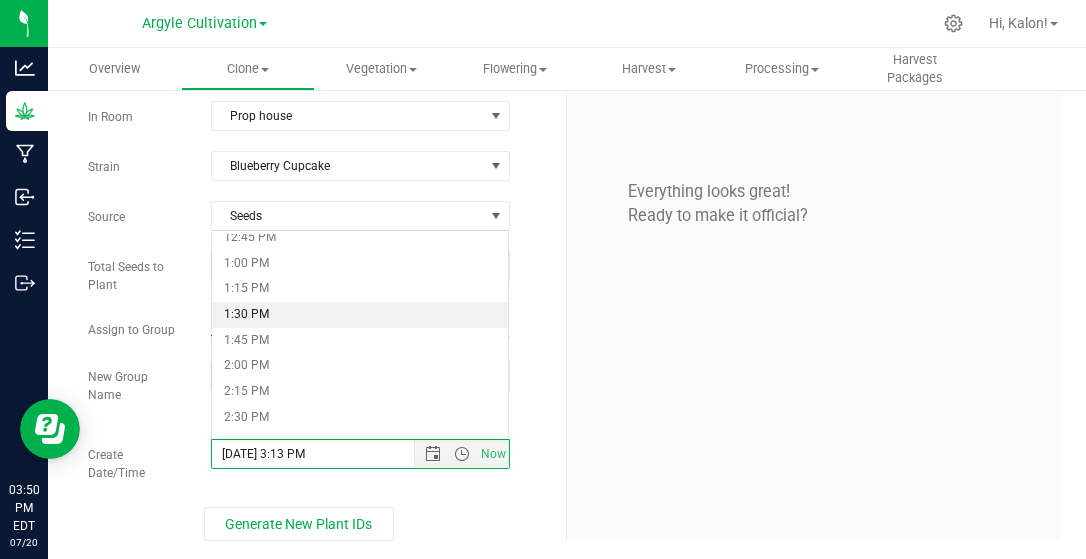 click on "1:30 PM" at bounding box center [360, 315] 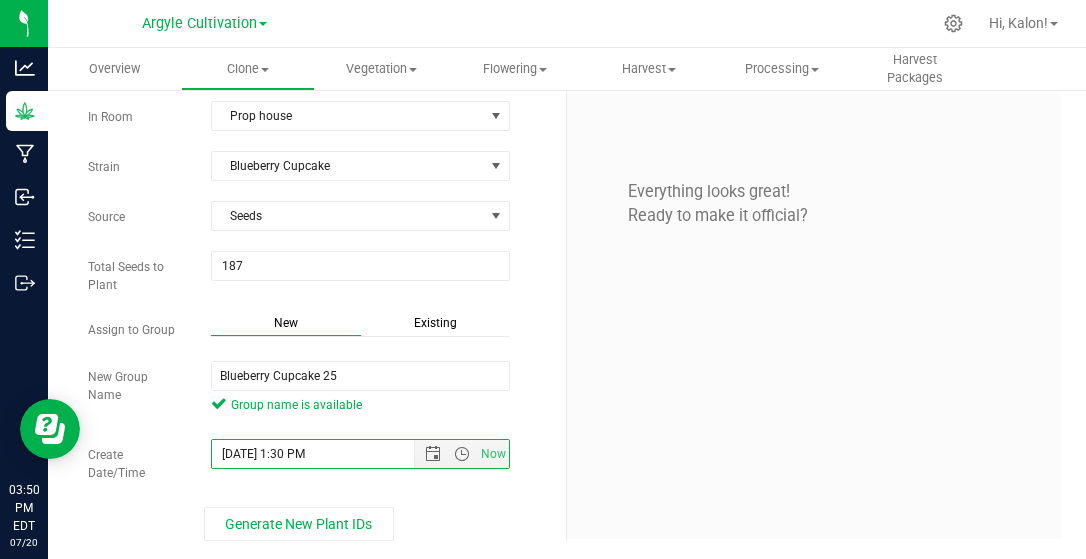 scroll, scrollTop: 0, scrollLeft: 0, axis: both 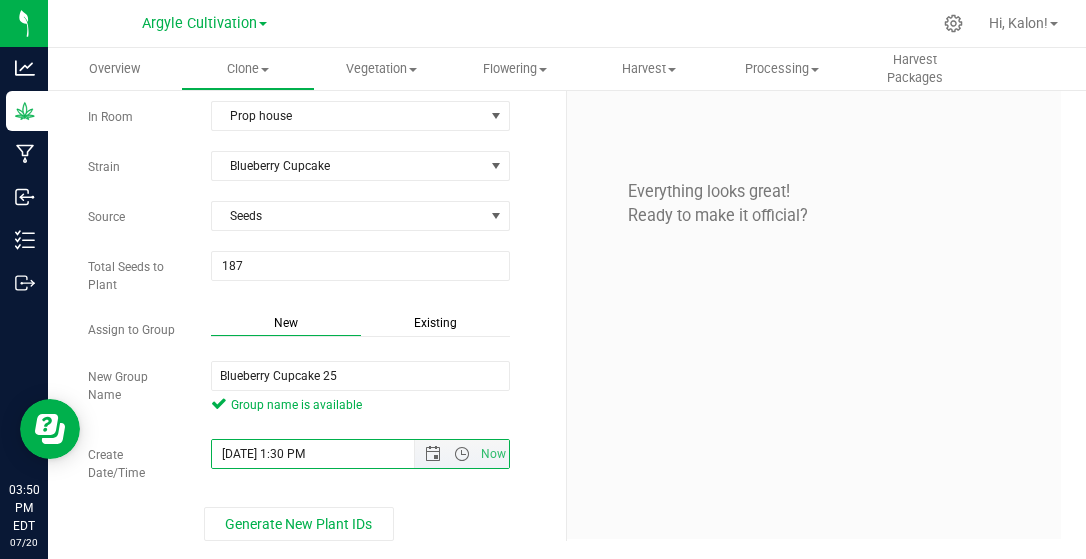 drag, startPoint x: 370, startPoint y: 453, endPoint x: 156, endPoint y: 433, distance: 214.93254 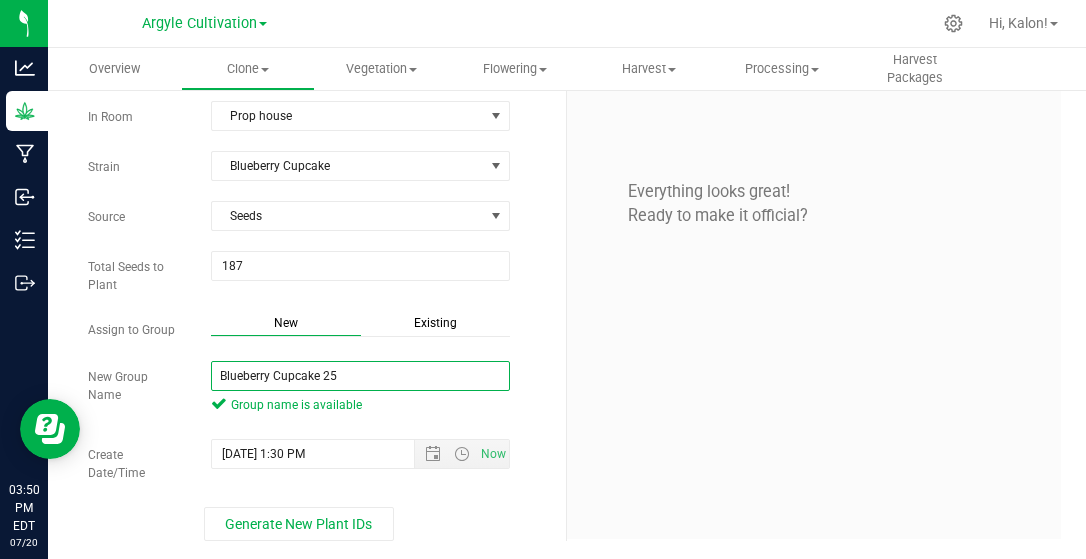 click on "Blueberry Cupcake 25" at bounding box center [360, 376] 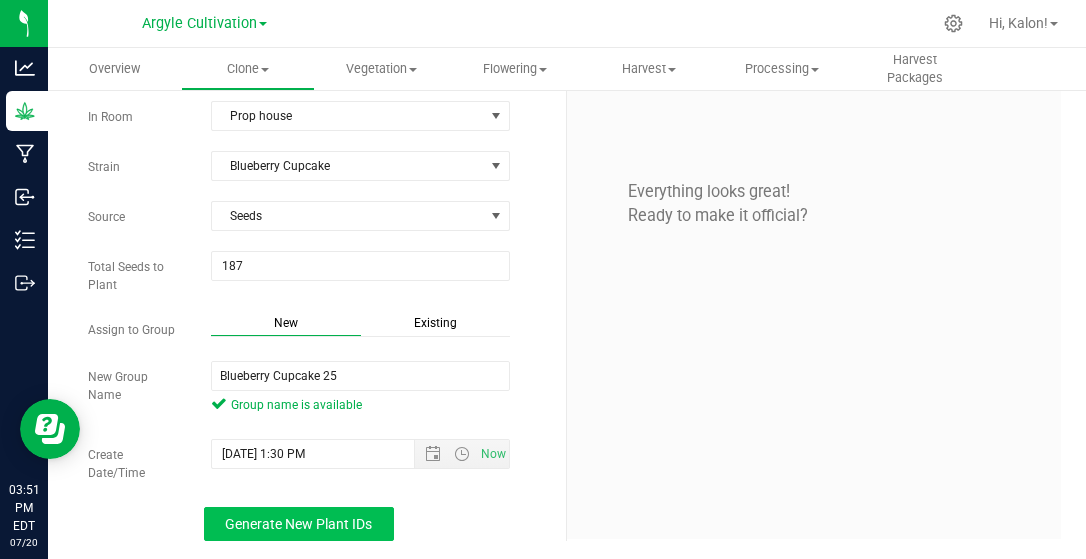 click on "Generate New Plant IDs" at bounding box center [298, 524] 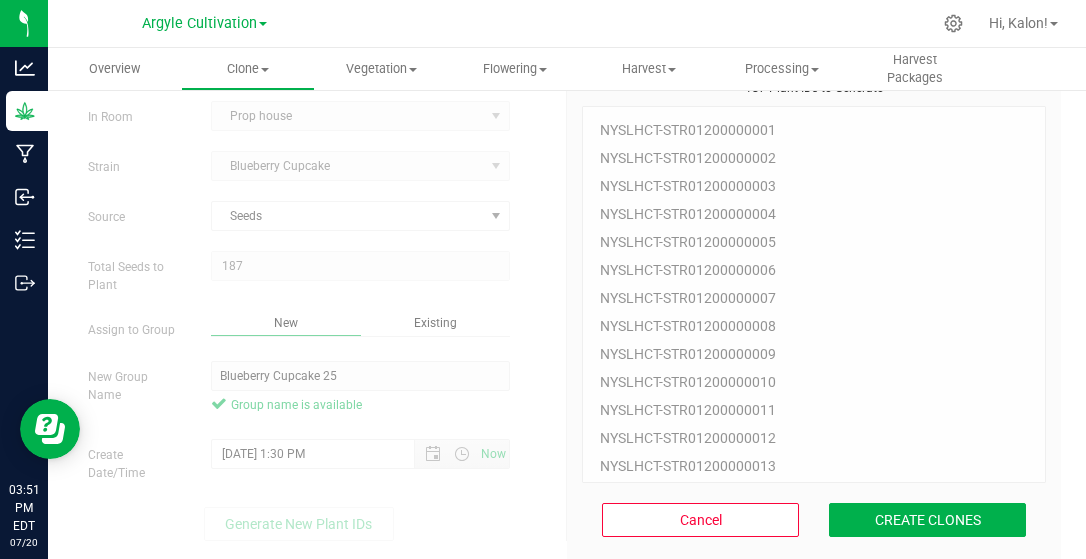 scroll, scrollTop: 60, scrollLeft: 0, axis: vertical 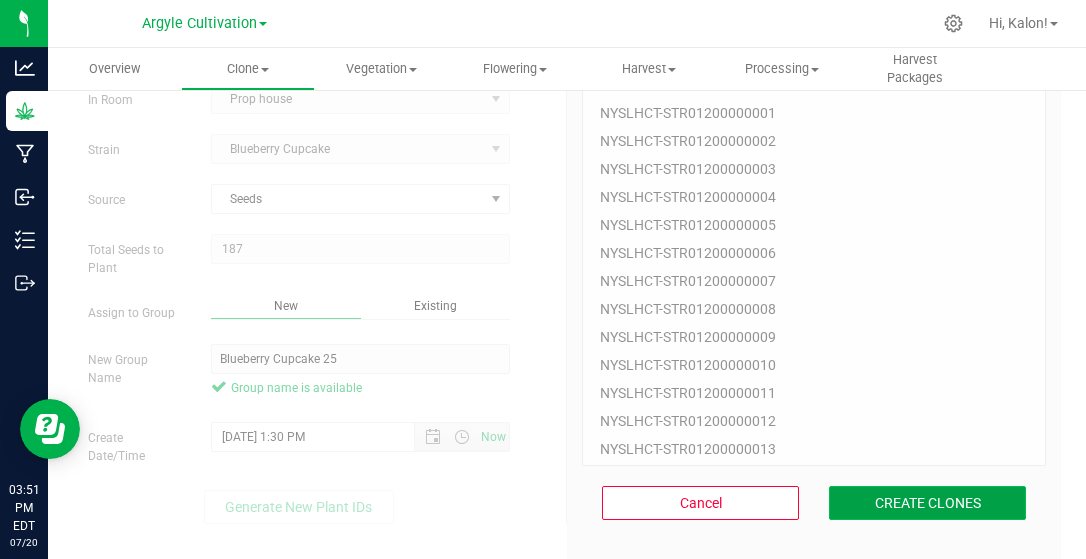 click on "CREATE CLONES" at bounding box center [927, 503] 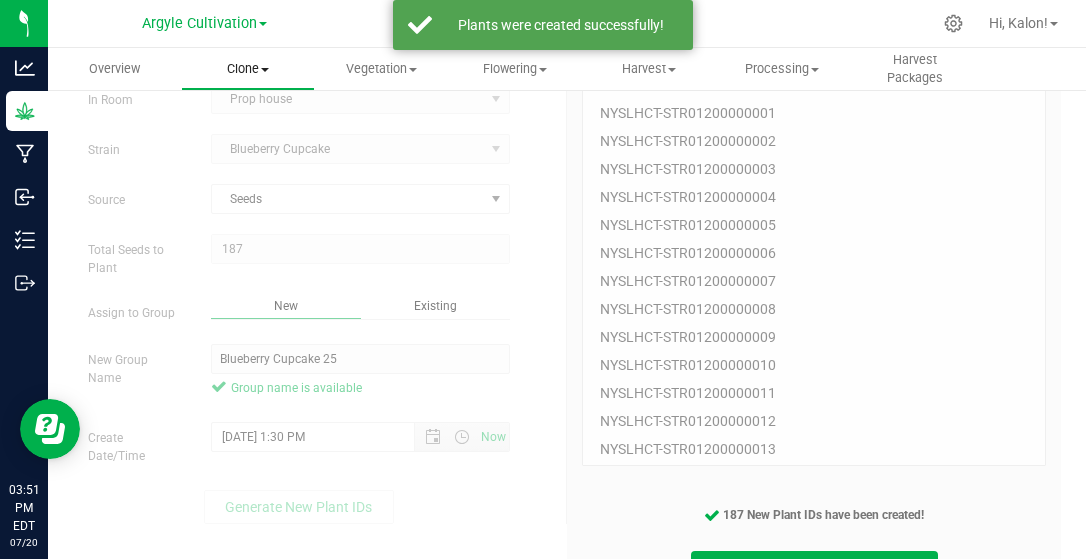 click on "Clone" at bounding box center (247, 69) 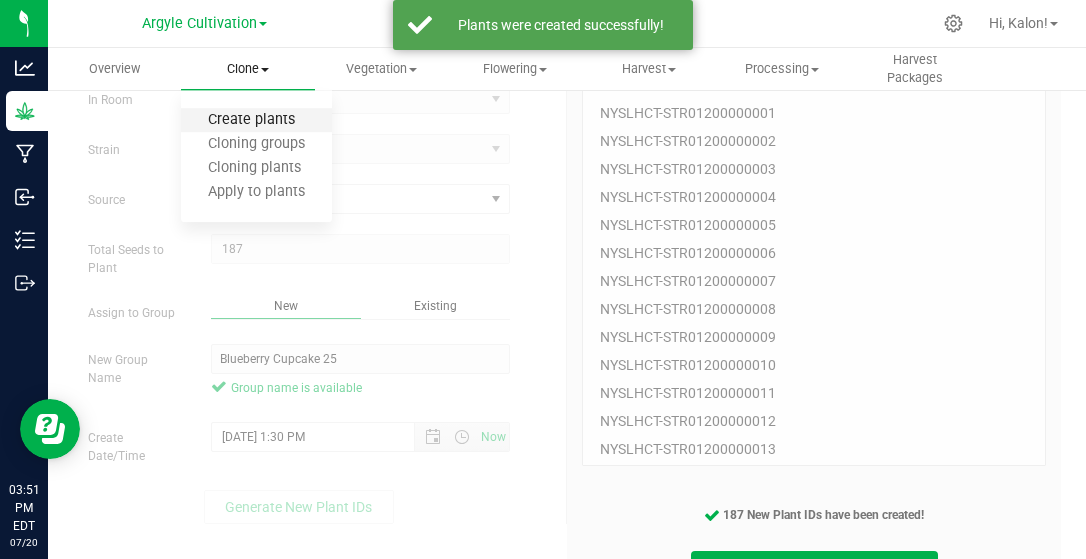 click on "Create plants" at bounding box center (251, 120) 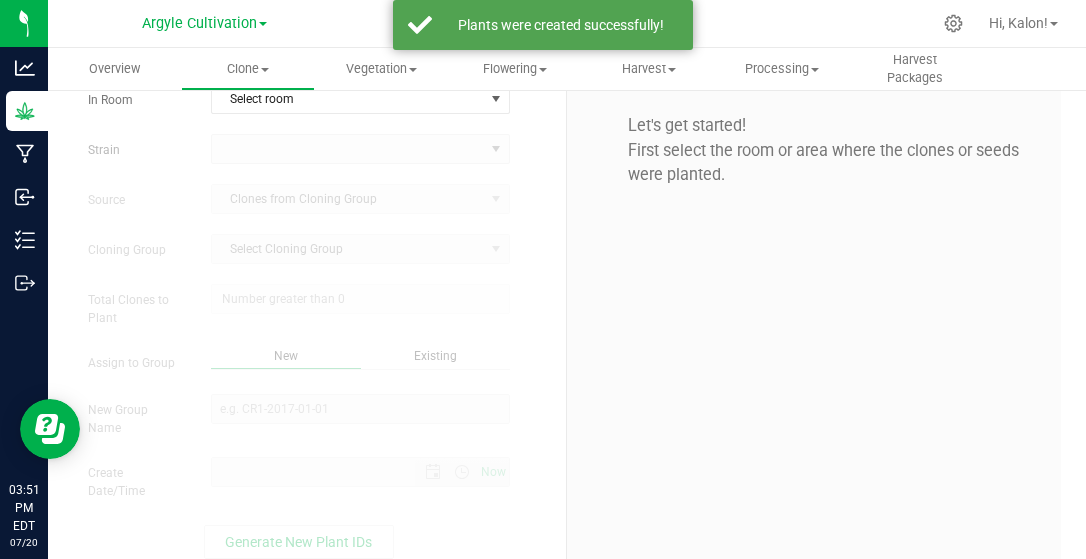 scroll, scrollTop: 0, scrollLeft: 0, axis: both 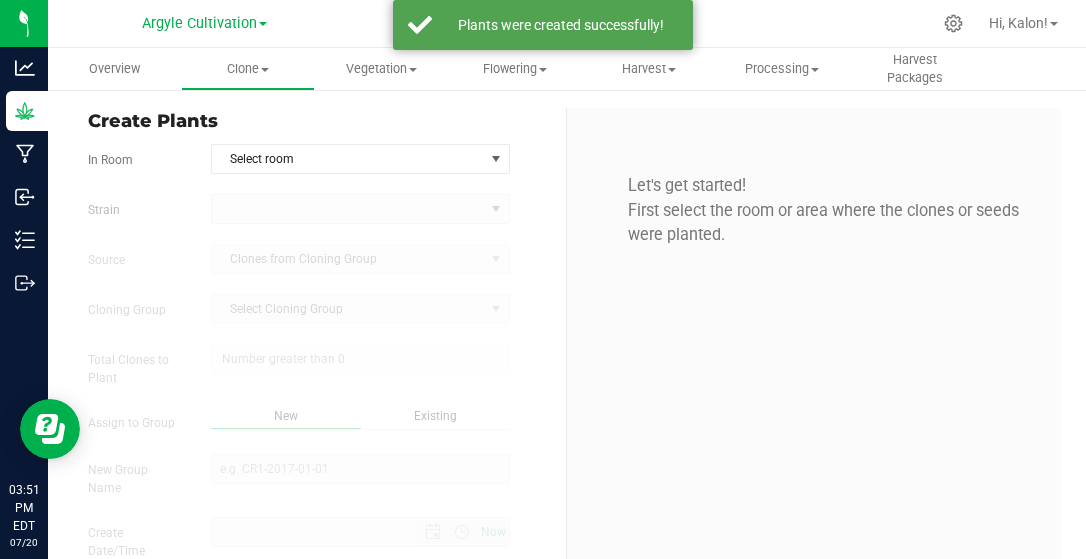 type on "[DATE] 3:51 PM" 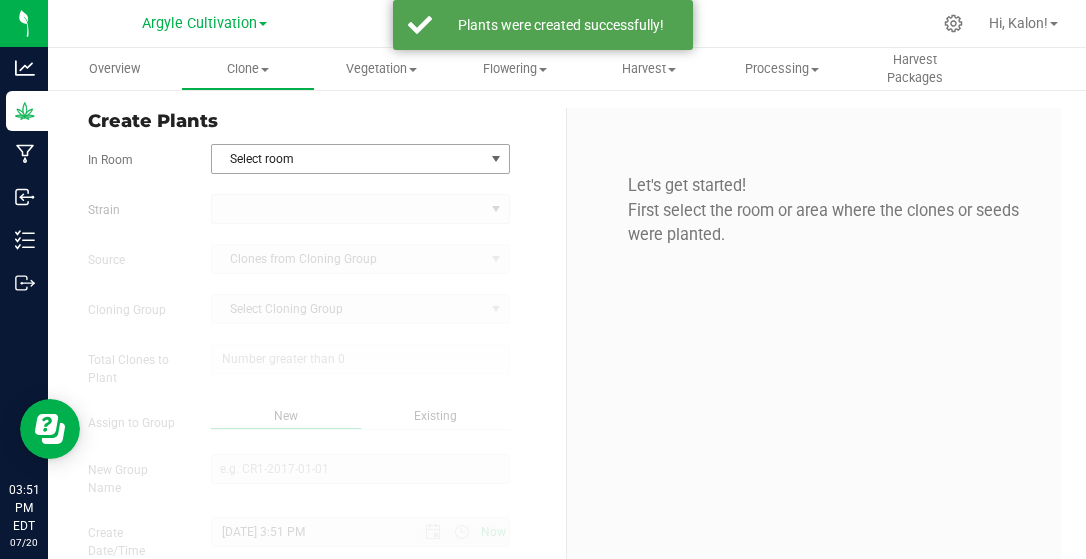 click on "Select room" at bounding box center [348, 159] 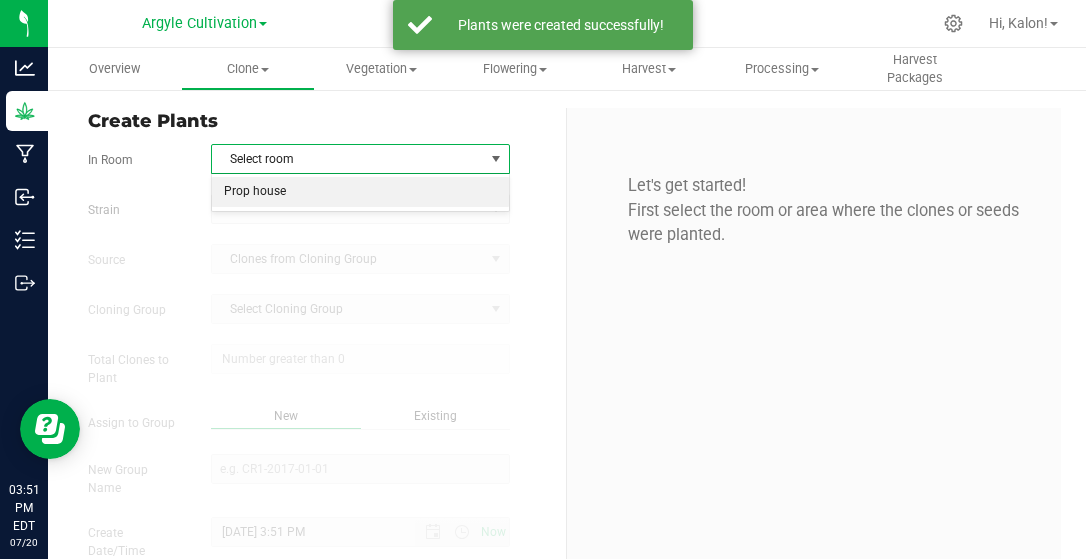 click on "Prop house" at bounding box center [360, 192] 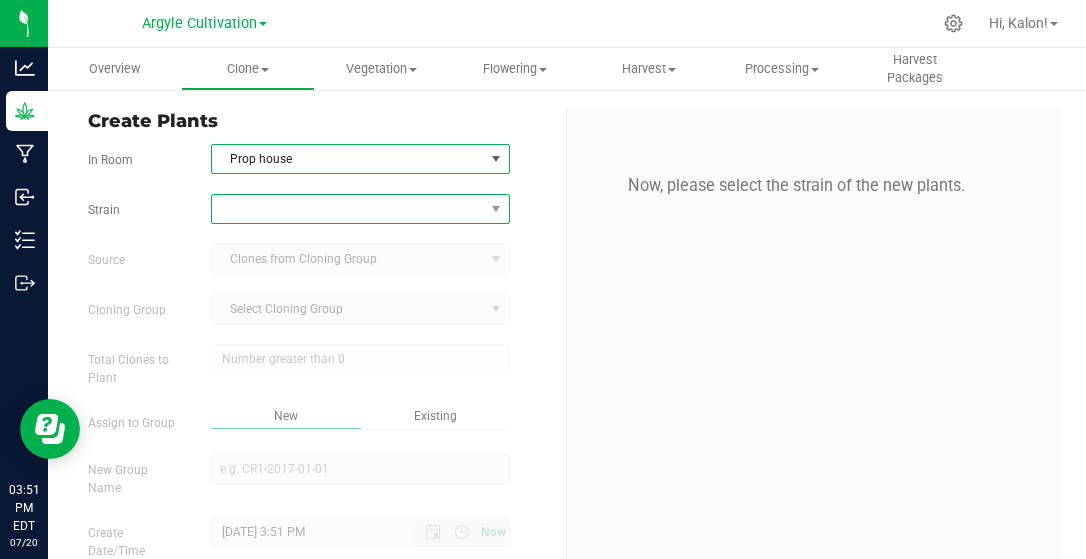 click at bounding box center (348, 209) 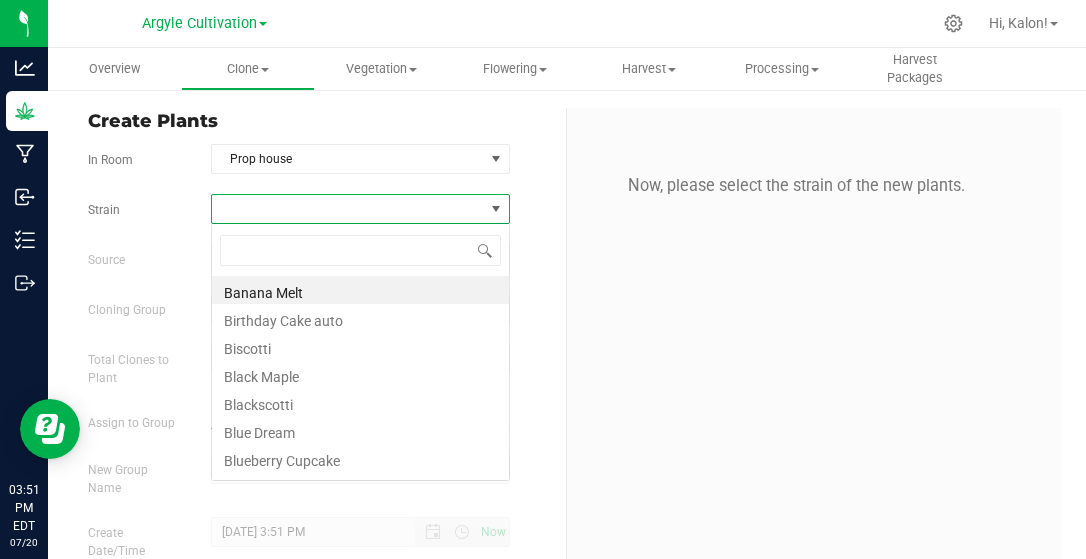 scroll, scrollTop: 99971, scrollLeft: 99701, axis: both 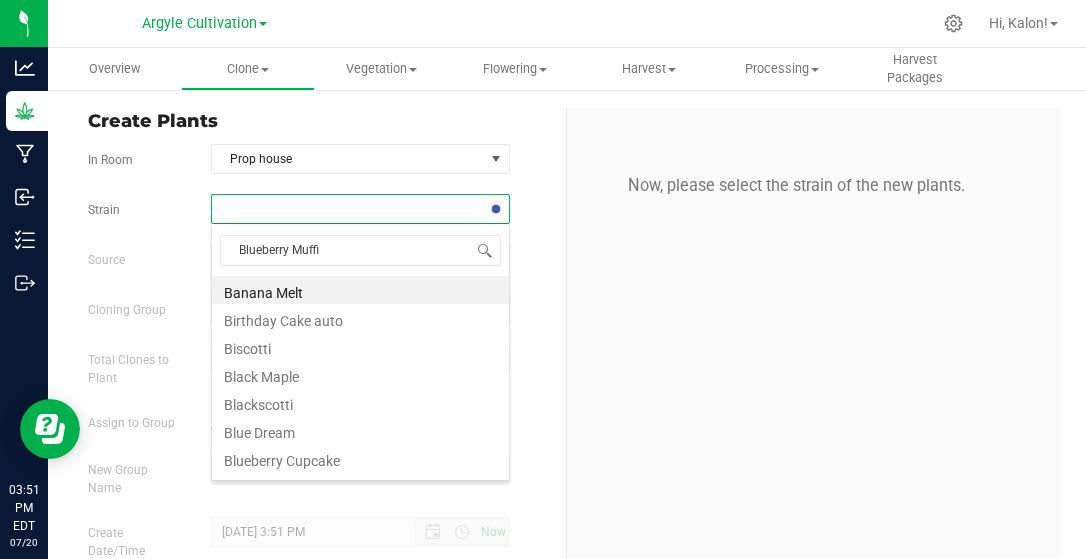type on "Blueberry Muffin" 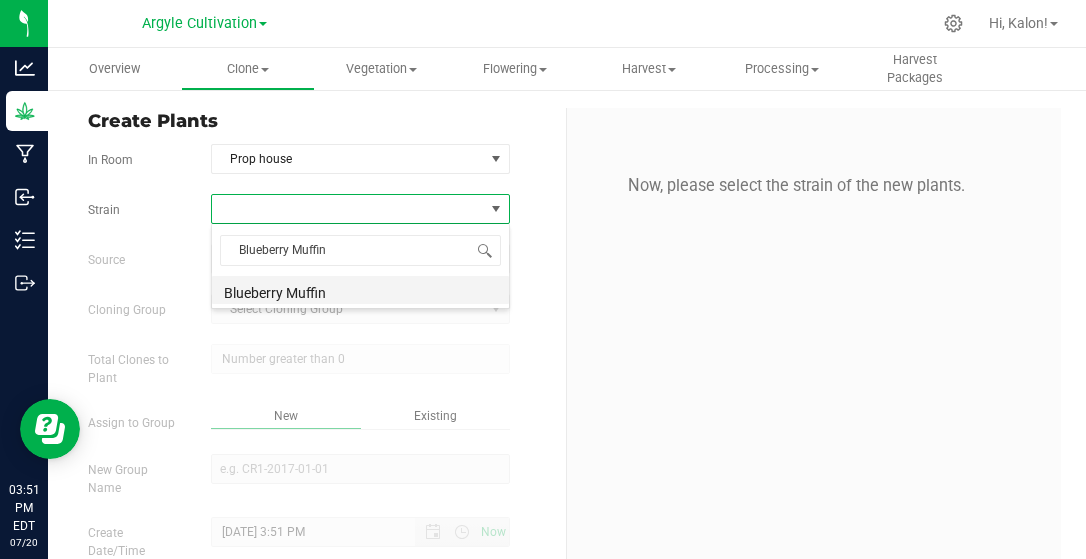 click on "Blueberry Muffin" at bounding box center (360, 290) 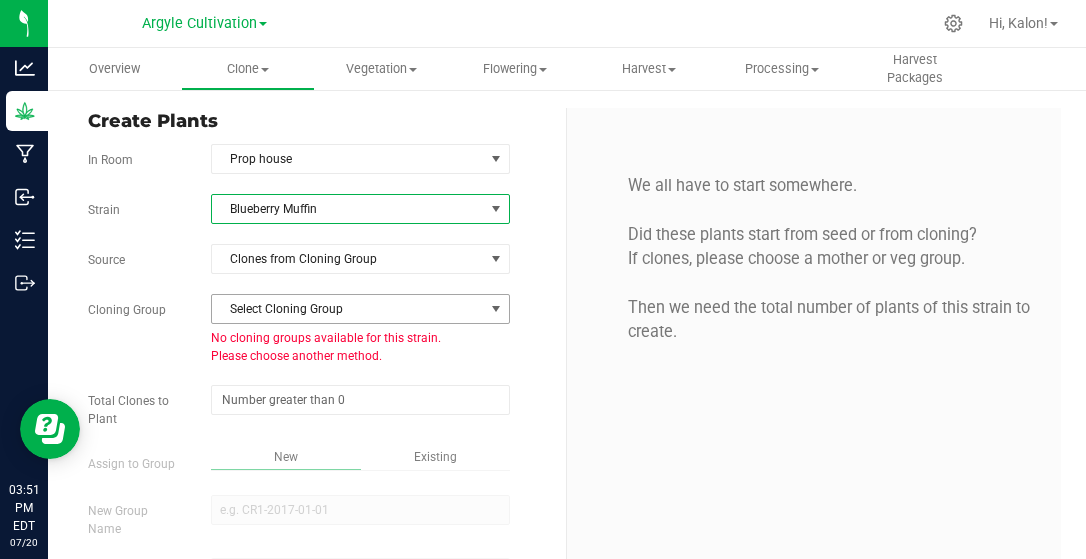 click on "Select Cloning Group" at bounding box center [348, 309] 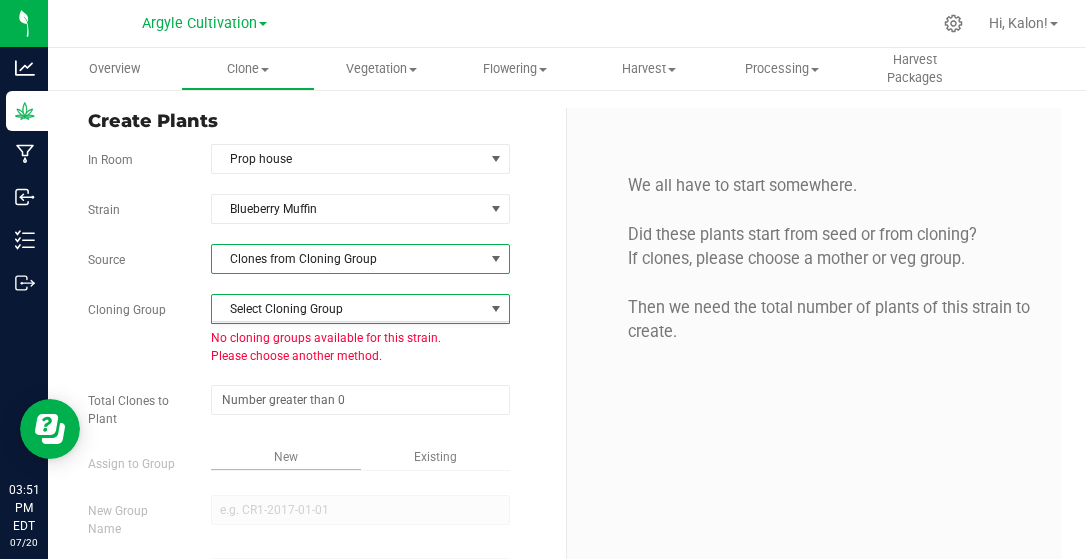click on "Clones from Cloning Group" at bounding box center (348, 259) 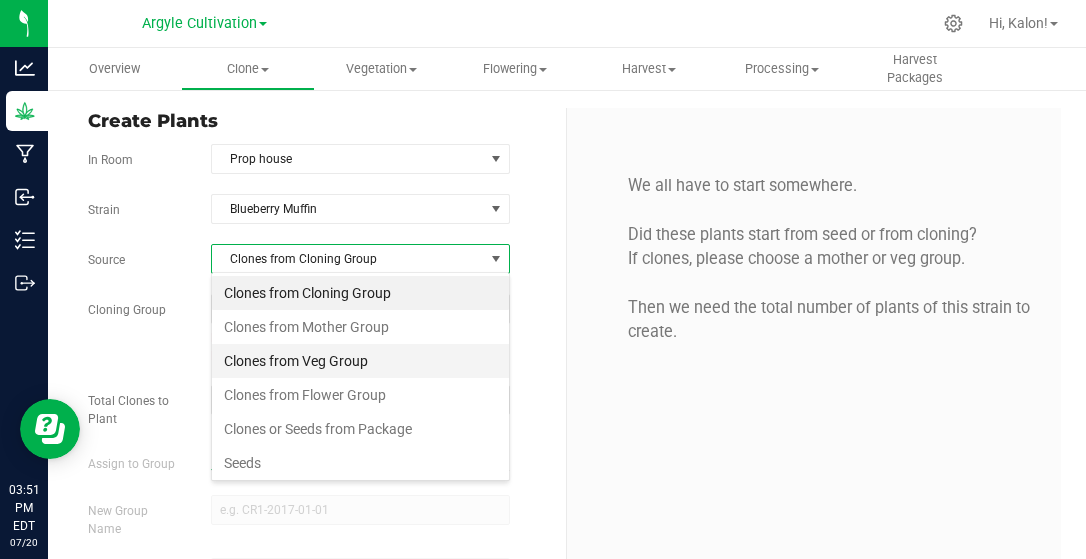 scroll, scrollTop: 99971, scrollLeft: 99701, axis: both 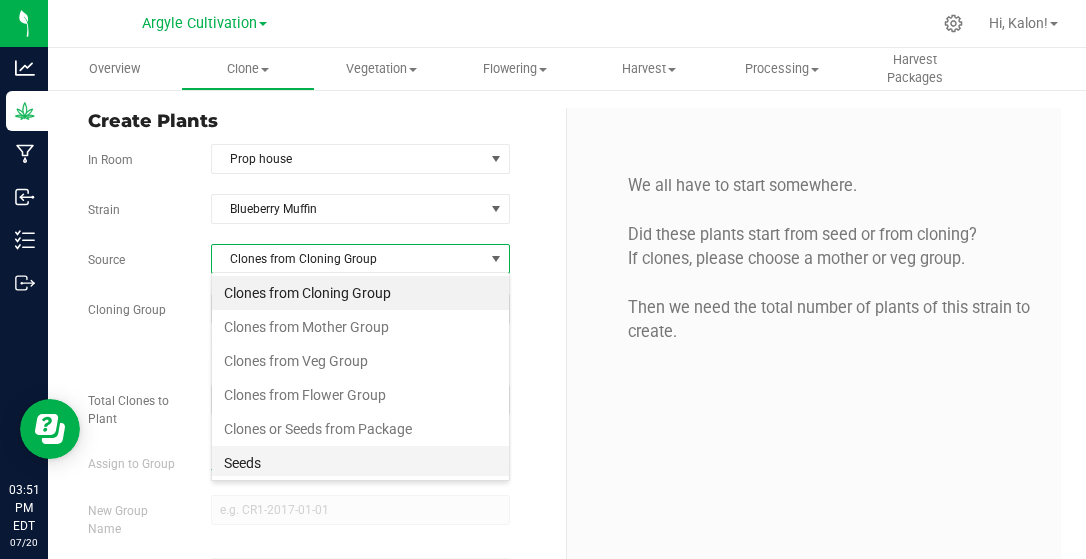 click on "Seeds" at bounding box center (360, 463) 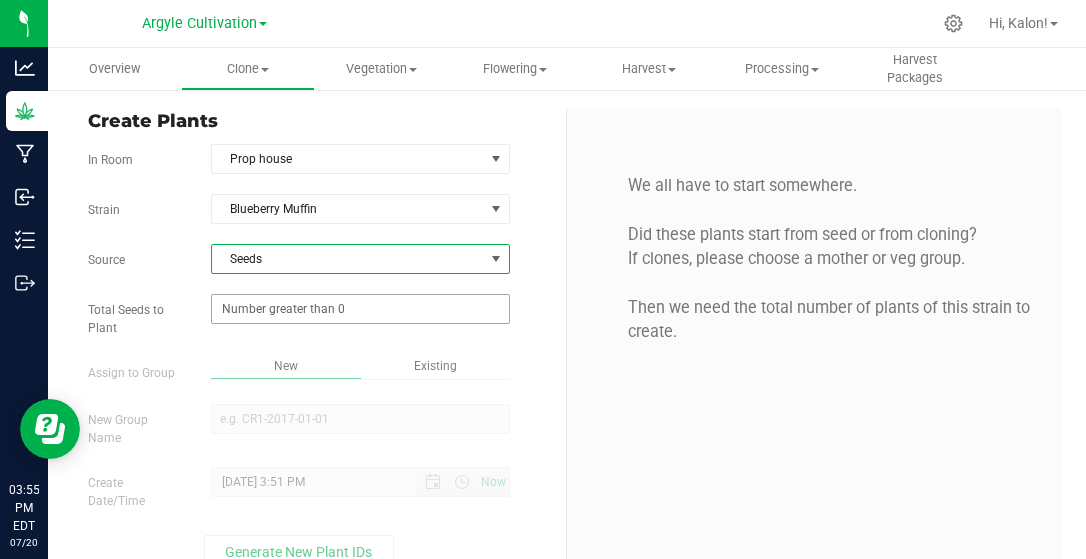 click at bounding box center (360, 309) 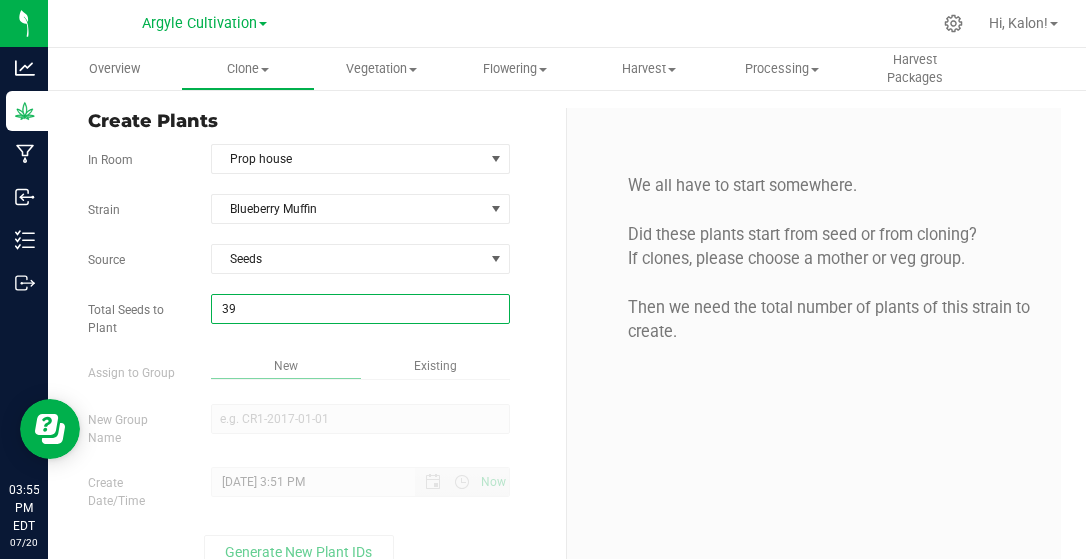 type on "390" 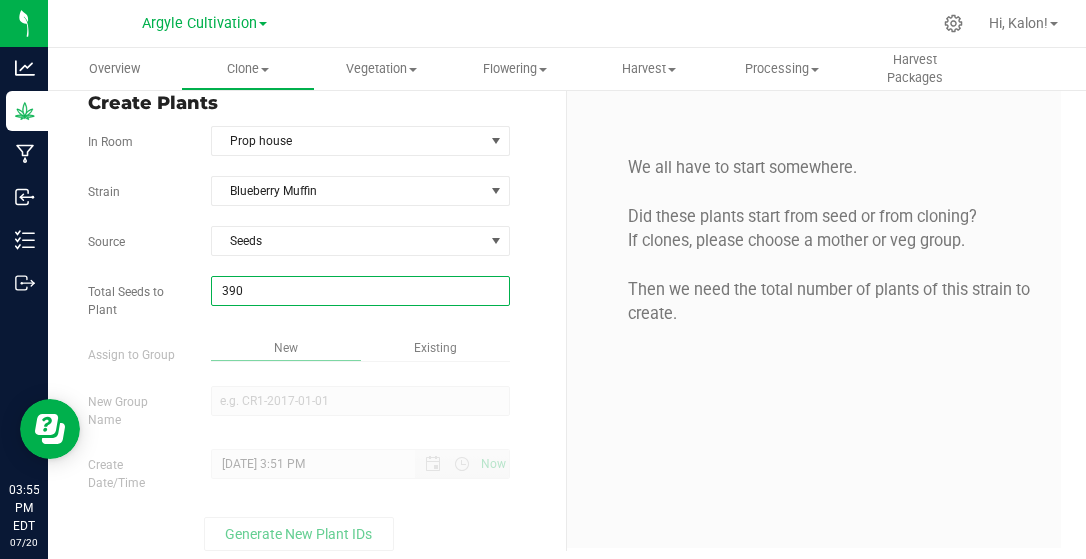 scroll, scrollTop: 27, scrollLeft: 0, axis: vertical 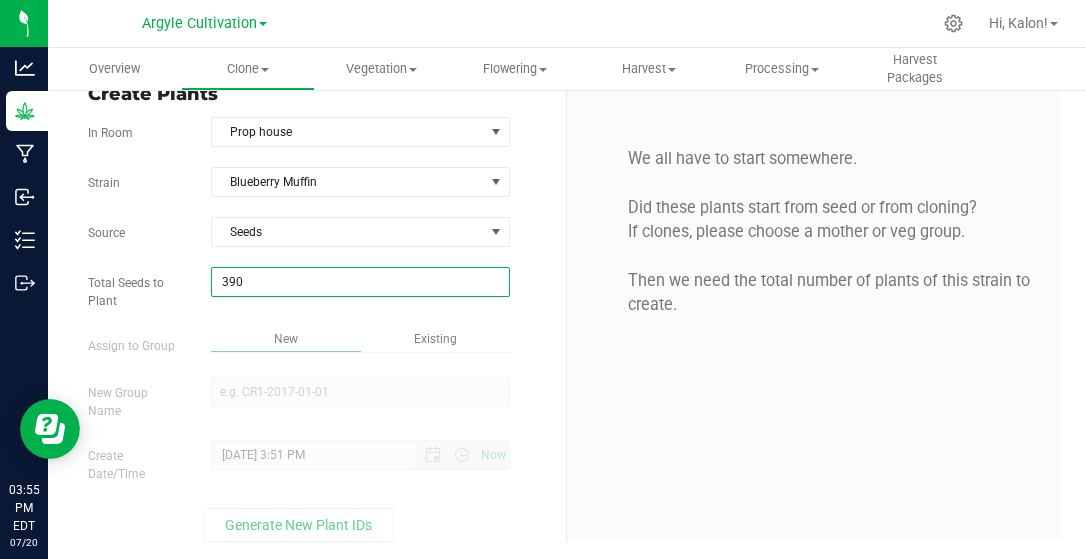 click on "New" at bounding box center (286, 339) 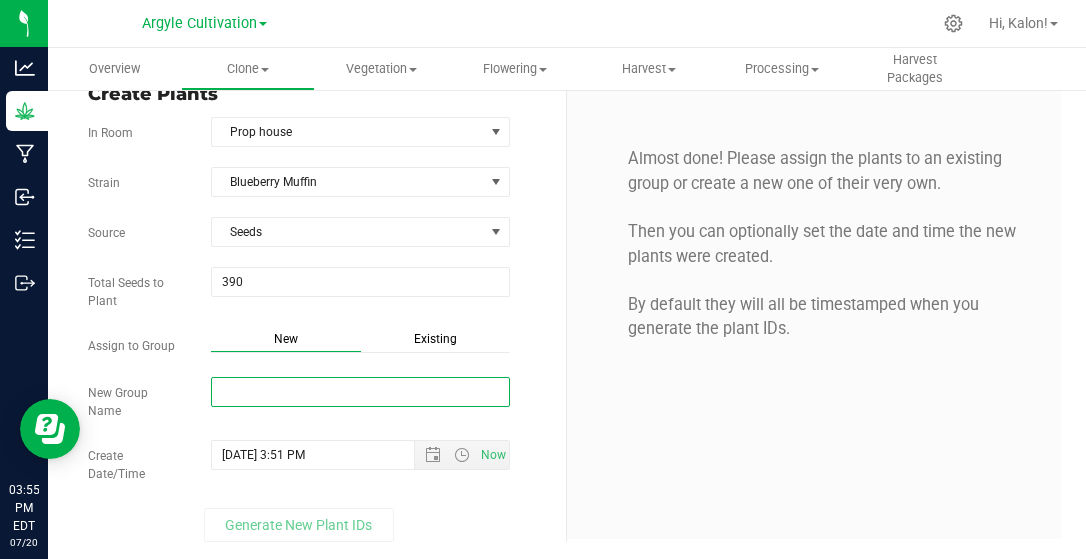 click on "New Group Name" at bounding box center (360, 392) 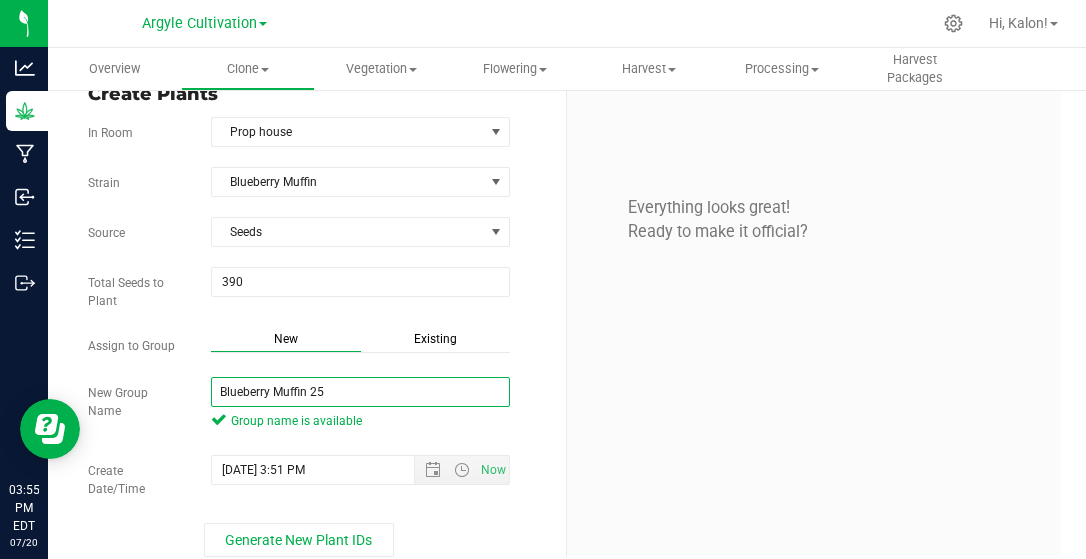 type on "Blueberry Muffin 25" 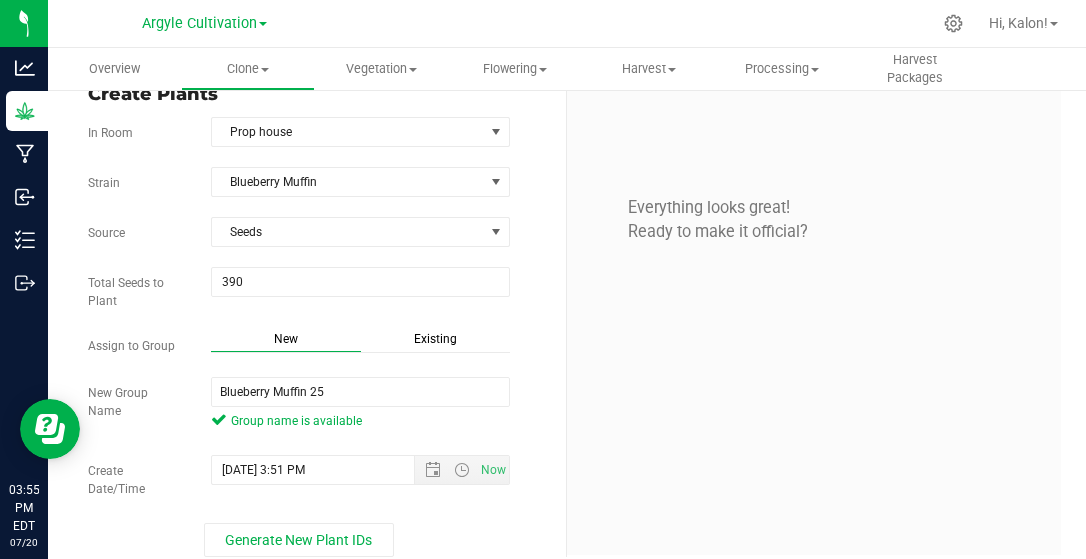click on "Everything looks great!
Ready to make it official?" at bounding box center (814, 318) 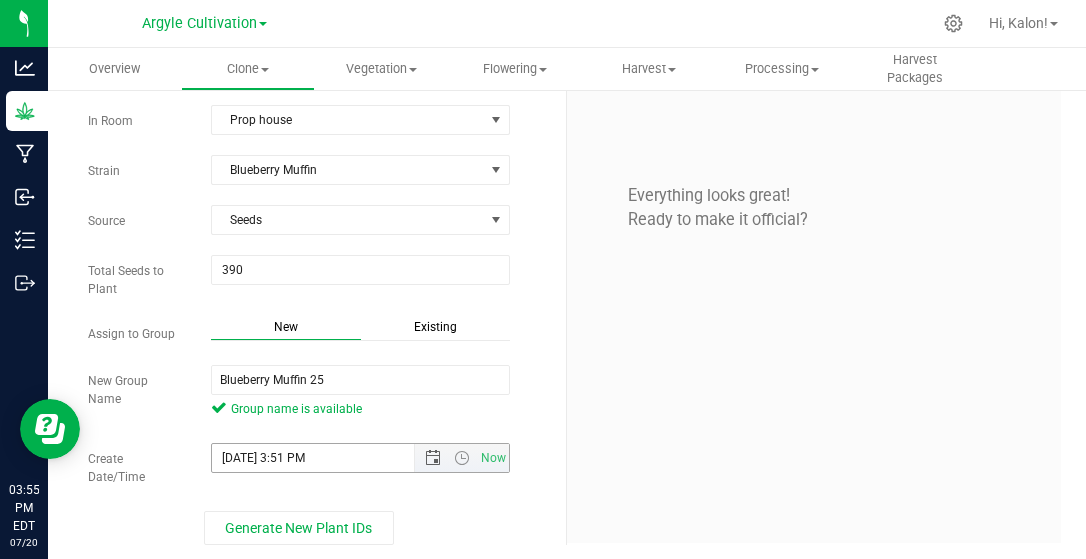 scroll, scrollTop: 43, scrollLeft: 0, axis: vertical 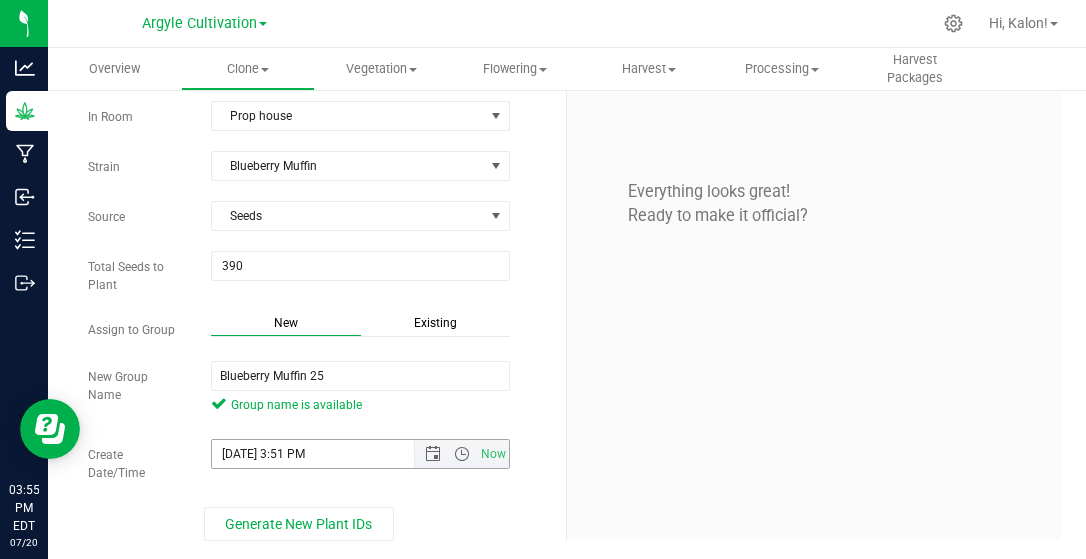 click on "[DATE] 3:51 PM
Now" at bounding box center [360, 454] 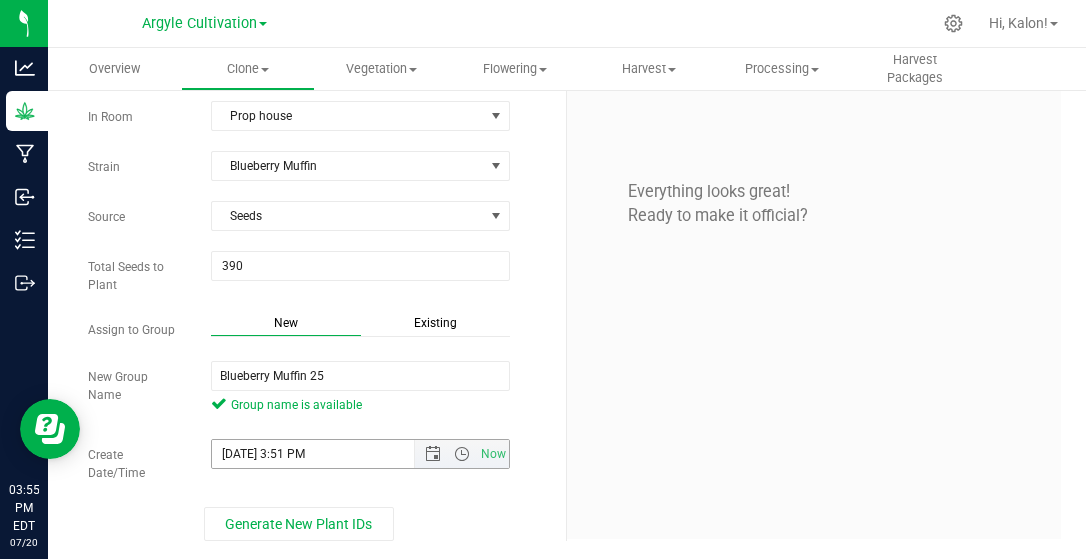 click on "[DATE] 3:51 PM" at bounding box center (330, 454) 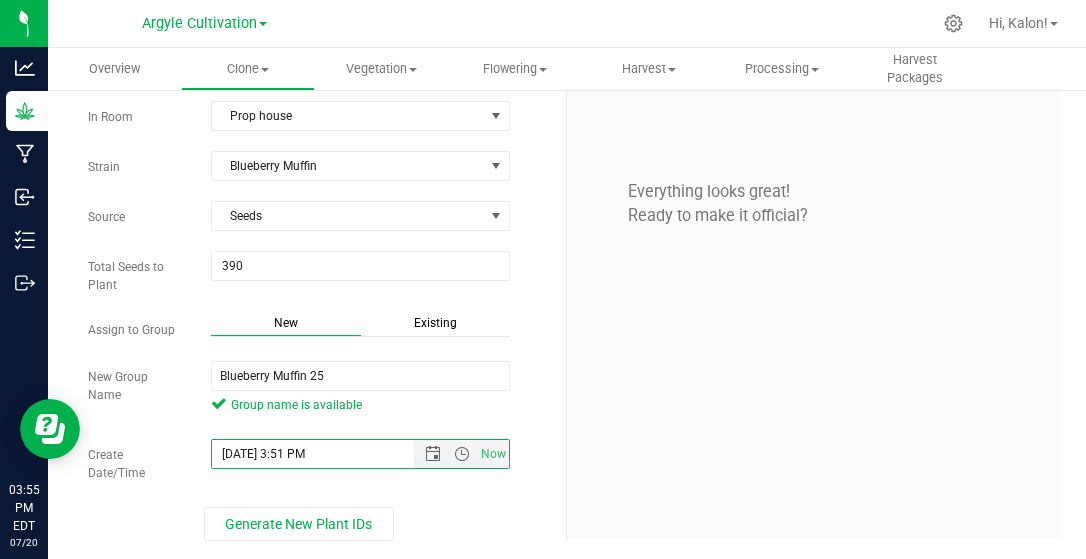 click on "[DATE] 3:51 PM" at bounding box center (330, 454) 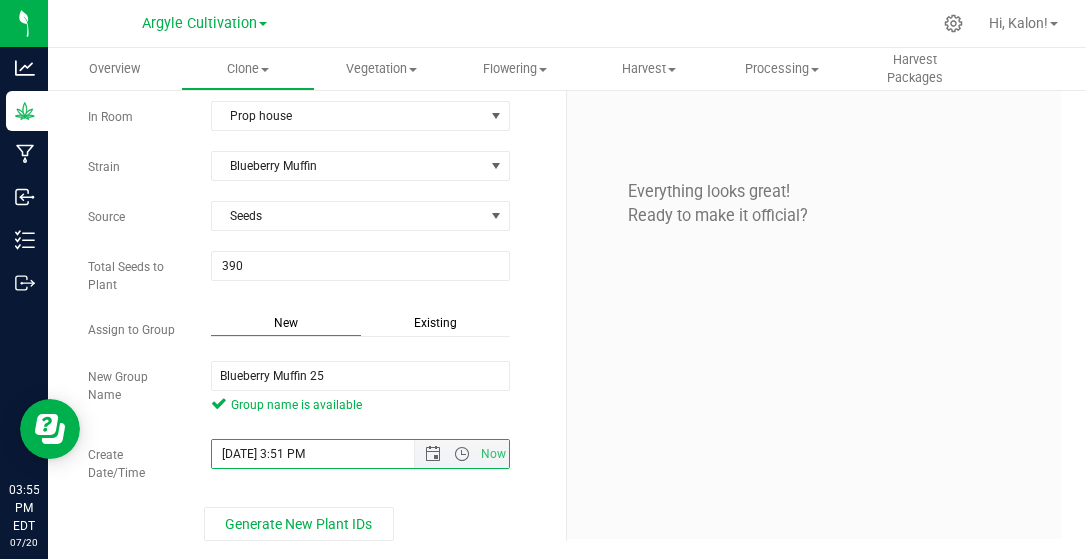 paste on "[DATE] 1:30" 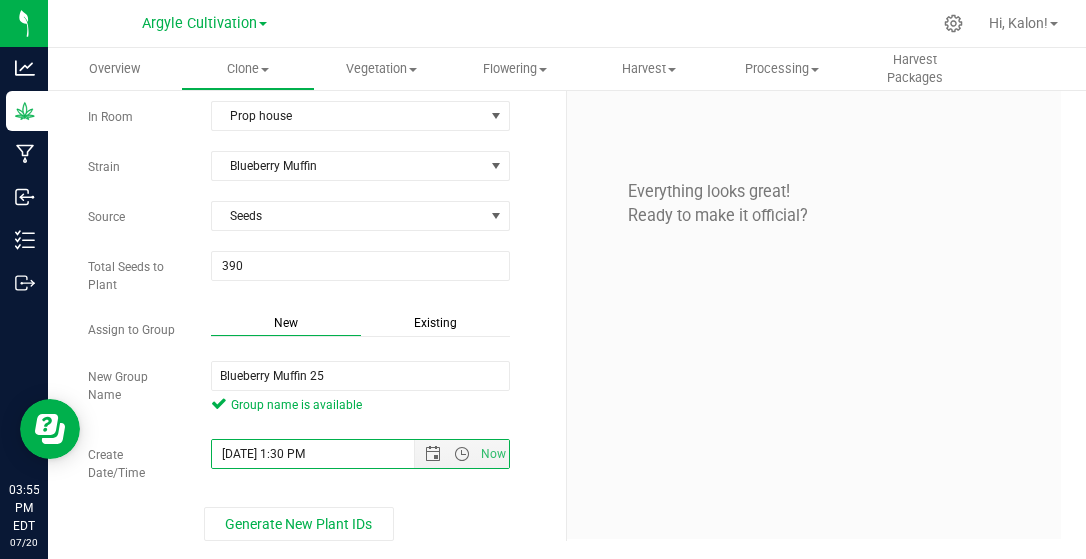 type on "[DATE] 1:30 PM" 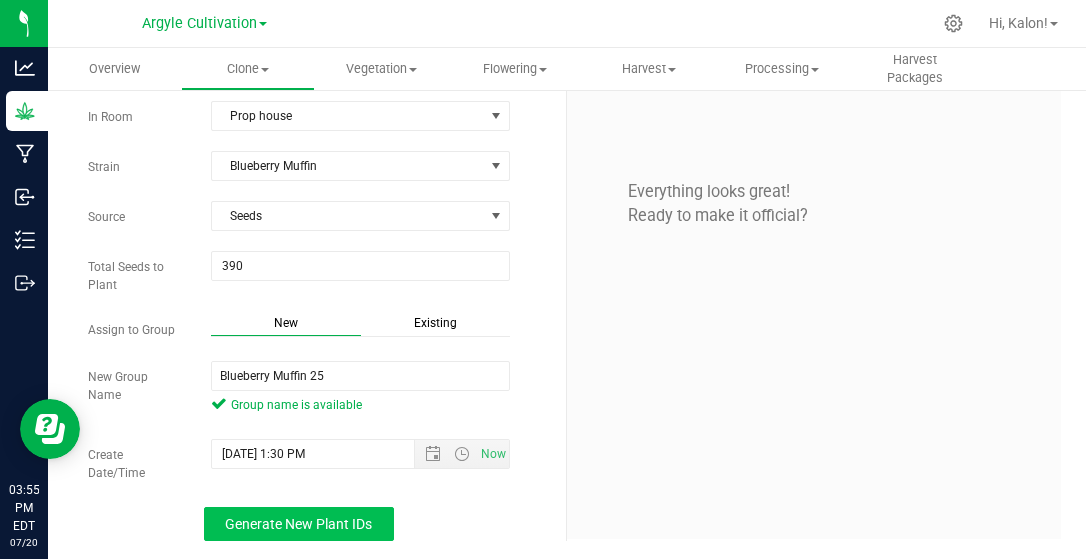 click on "Generate New Plant IDs" at bounding box center [299, 524] 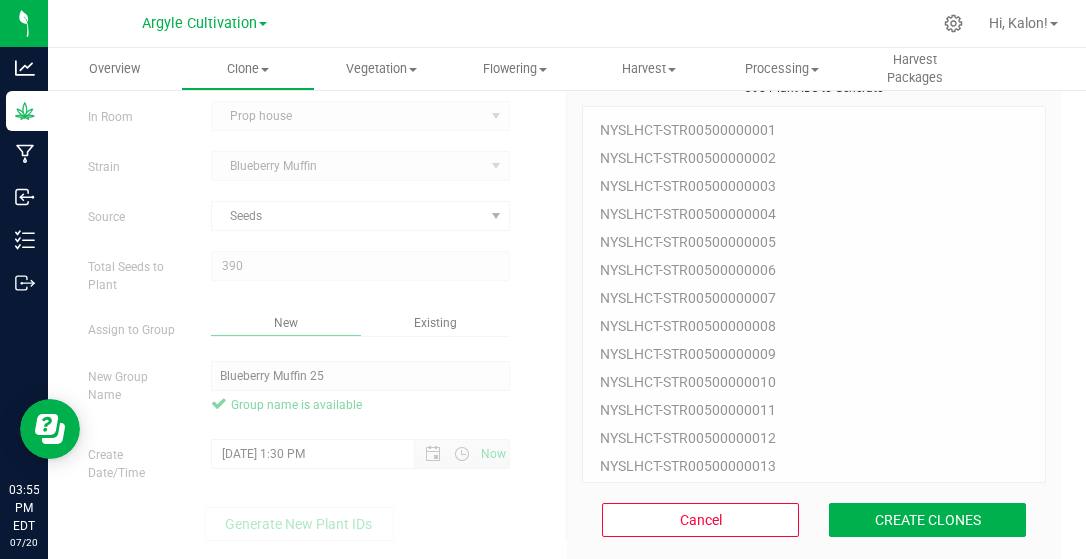 scroll, scrollTop: 60, scrollLeft: 0, axis: vertical 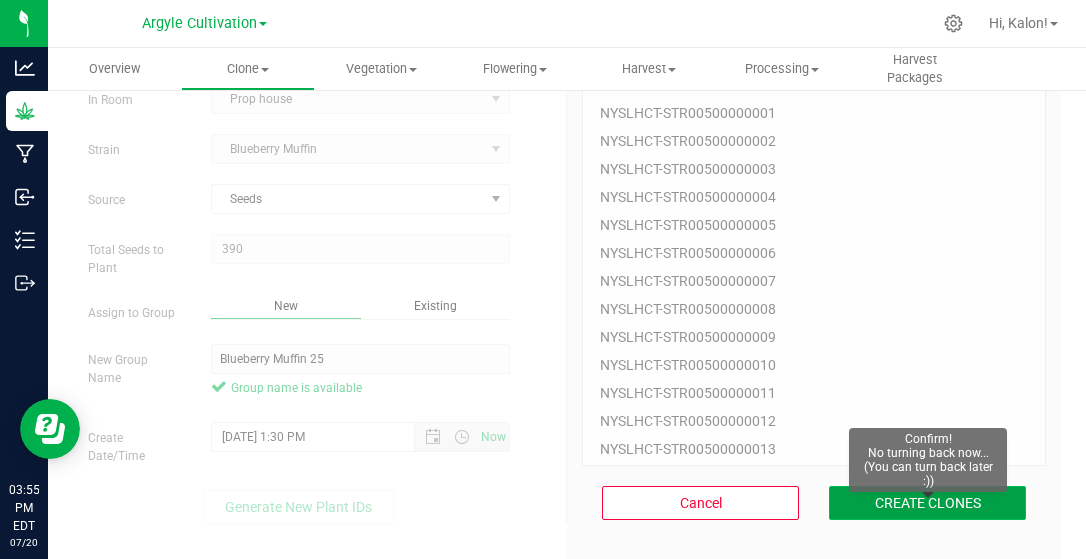 click on "CREATE CLONES" at bounding box center (927, 503) 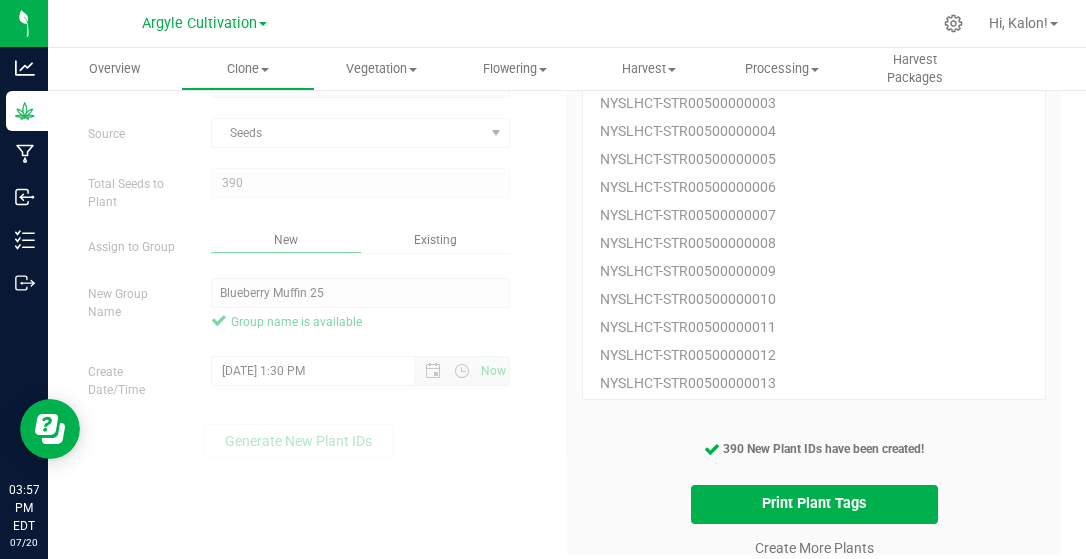 scroll, scrollTop: 142, scrollLeft: 0, axis: vertical 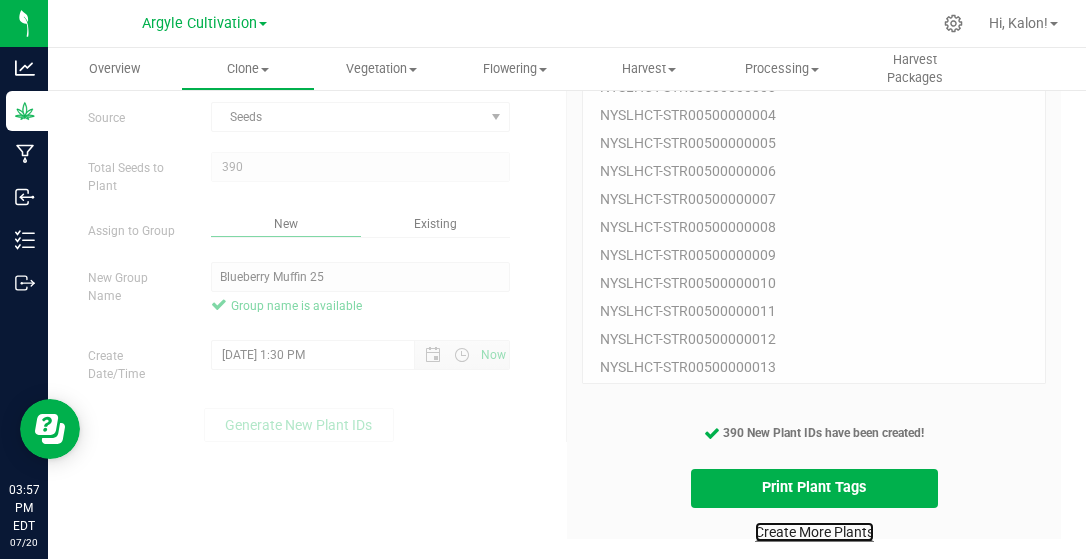click on "Create More Plants" at bounding box center [814, 532] 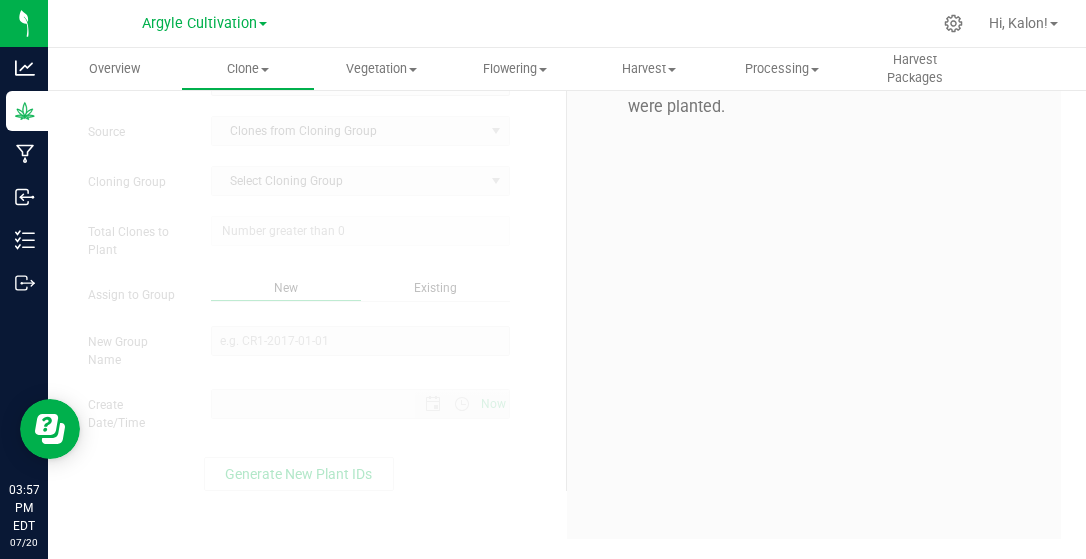 scroll, scrollTop: 0, scrollLeft: 0, axis: both 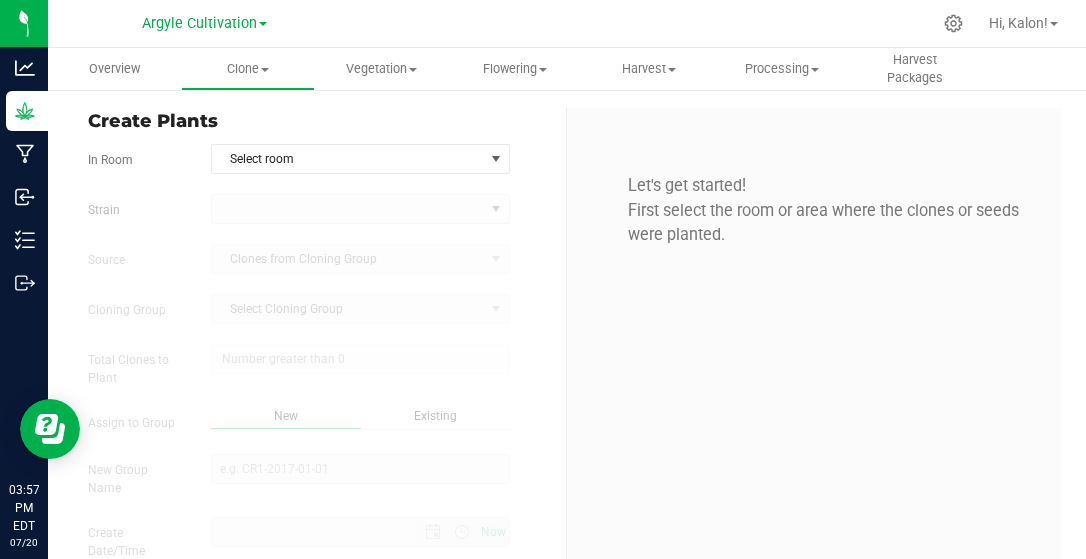 type on "[DATE] 3:57 PM" 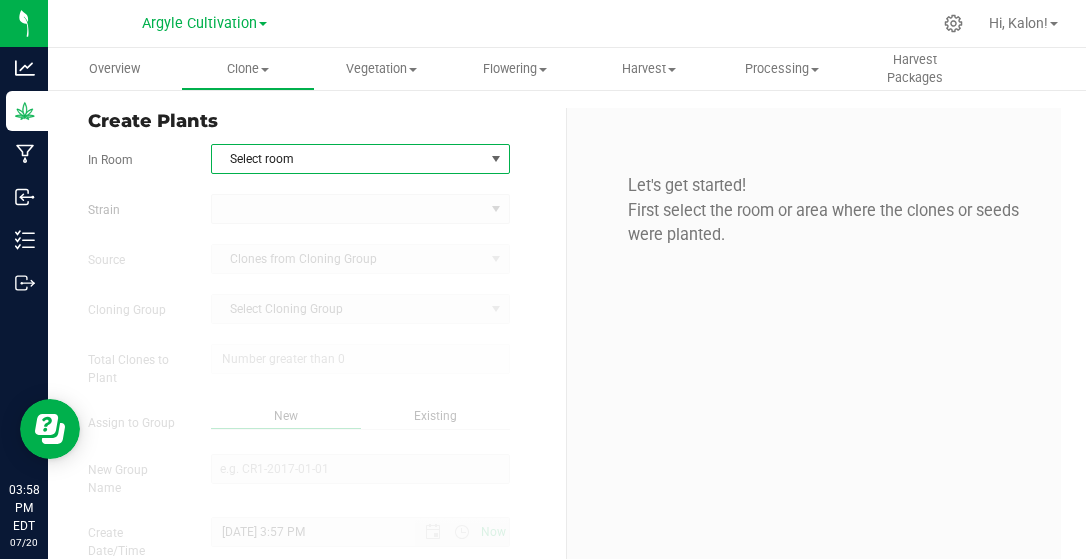 click on "Select room" at bounding box center [348, 159] 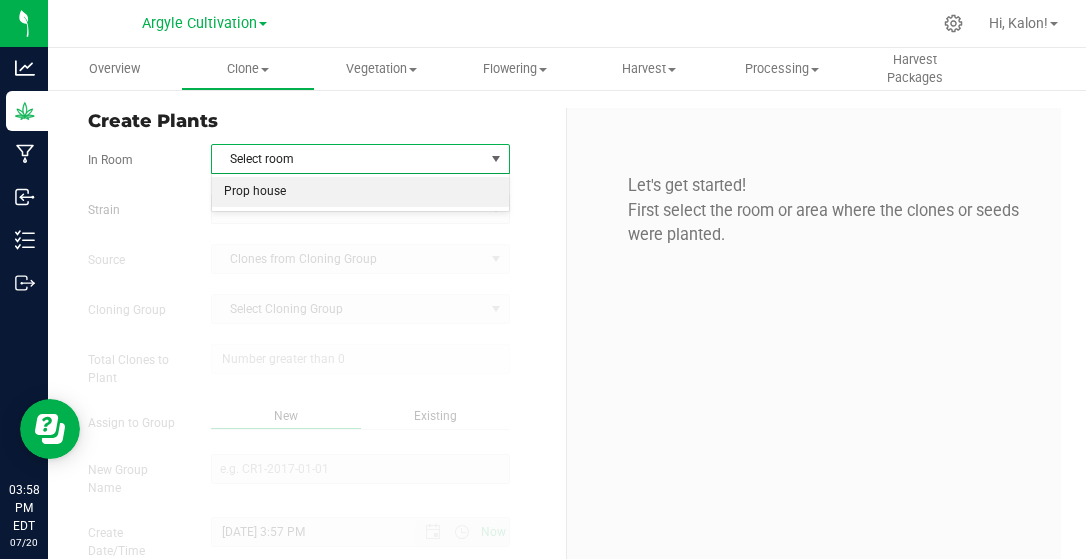 click on "Prop house" at bounding box center (360, 192) 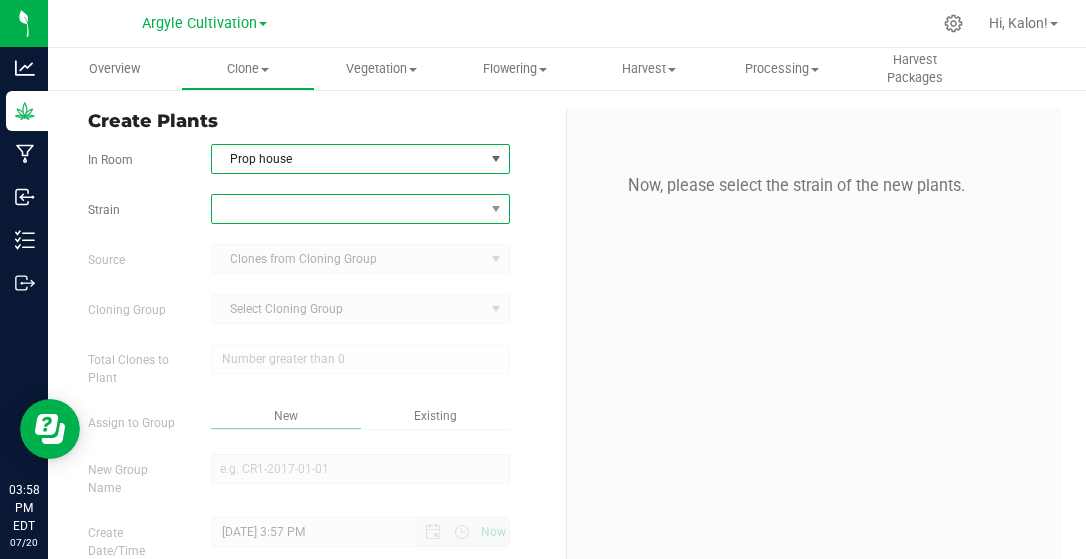 click at bounding box center [348, 209] 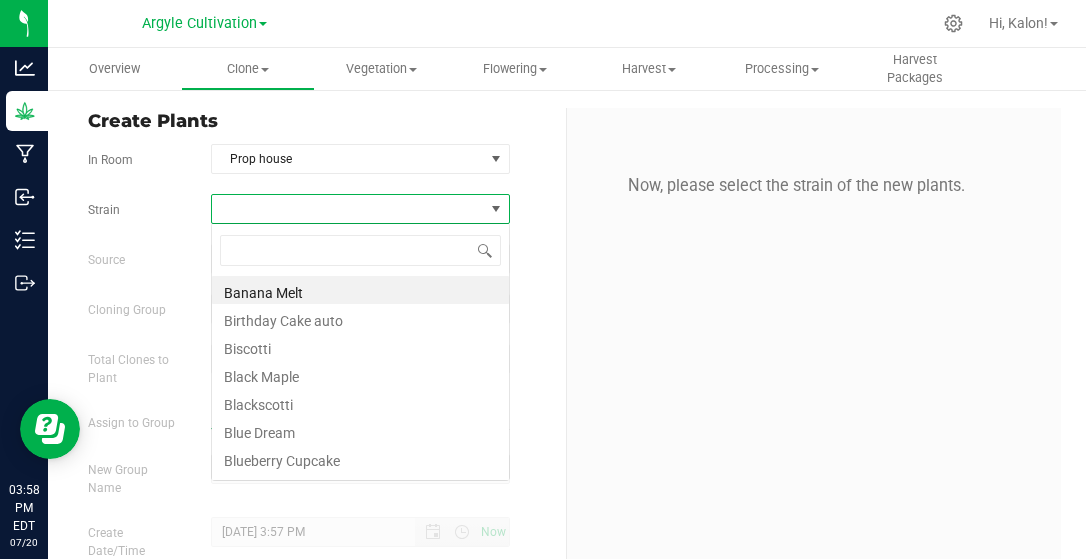 scroll, scrollTop: 99971, scrollLeft: 99701, axis: both 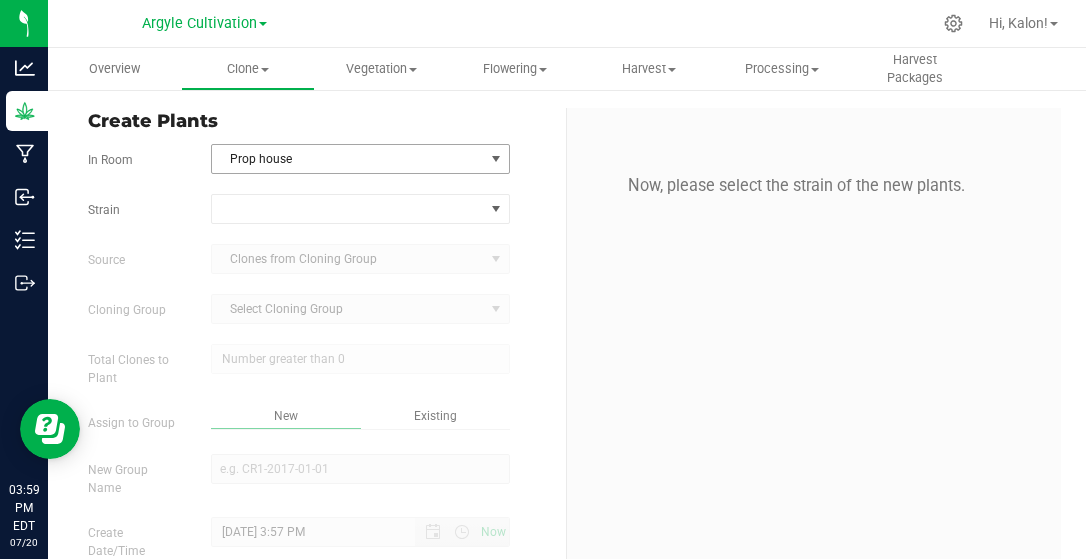 click on "Prop house" at bounding box center [348, 159] 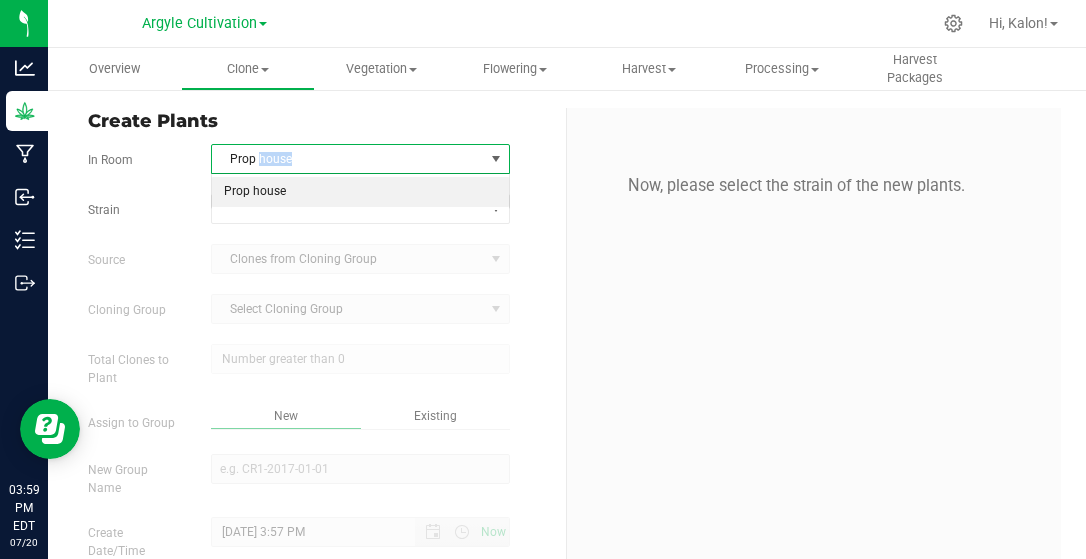 click on "Prop house" at bounding box center [348, 159] 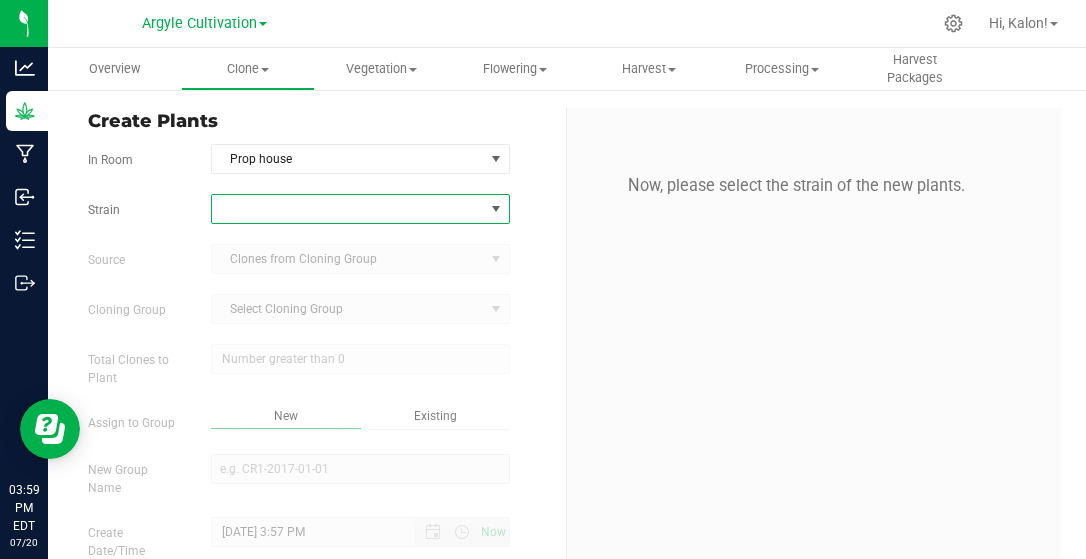 click at bounding box center (348, 209) 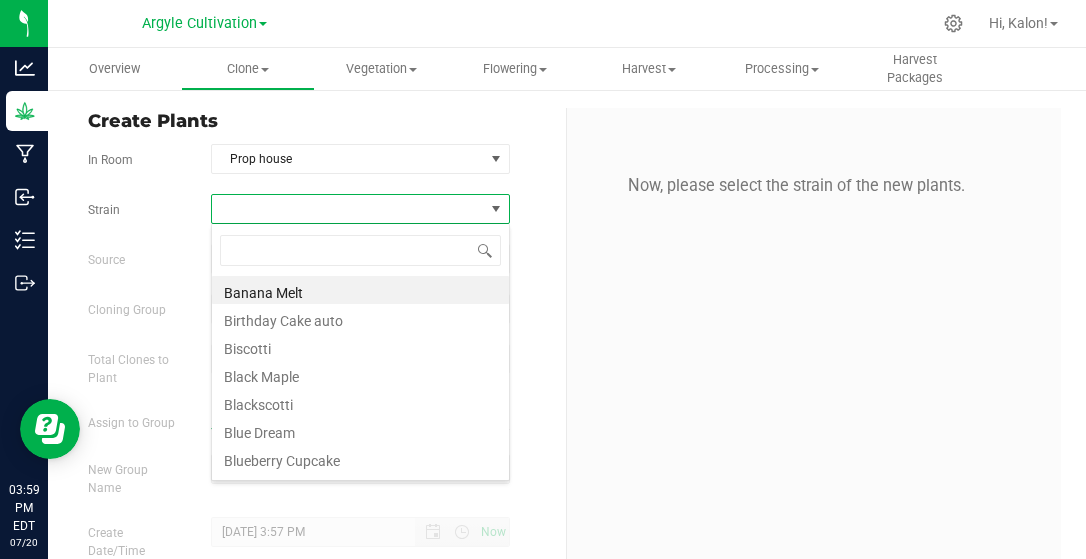 scroll, scrollTop: 99971, scrollLeft: 99701, axis: both 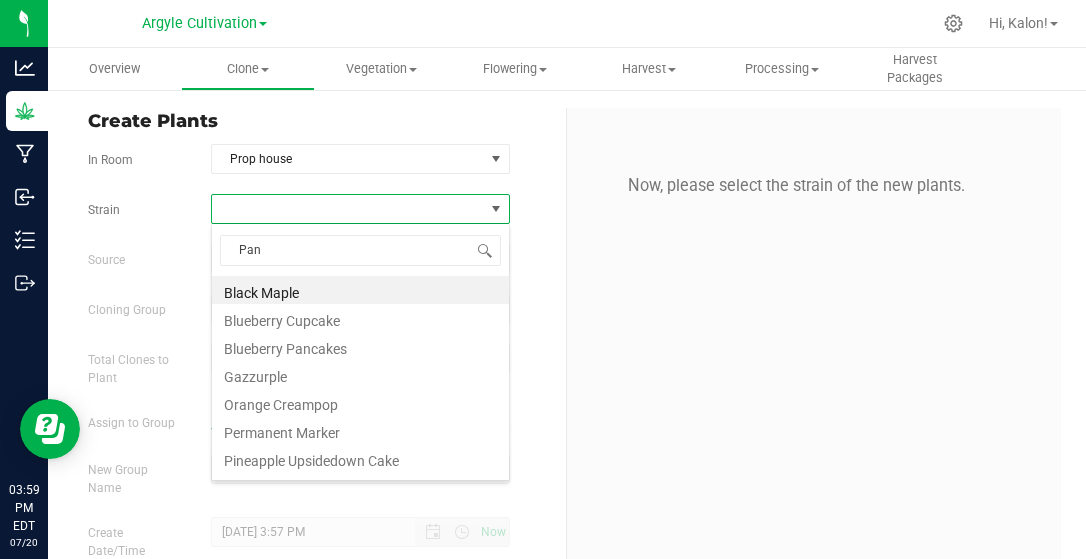 type on "Panc" 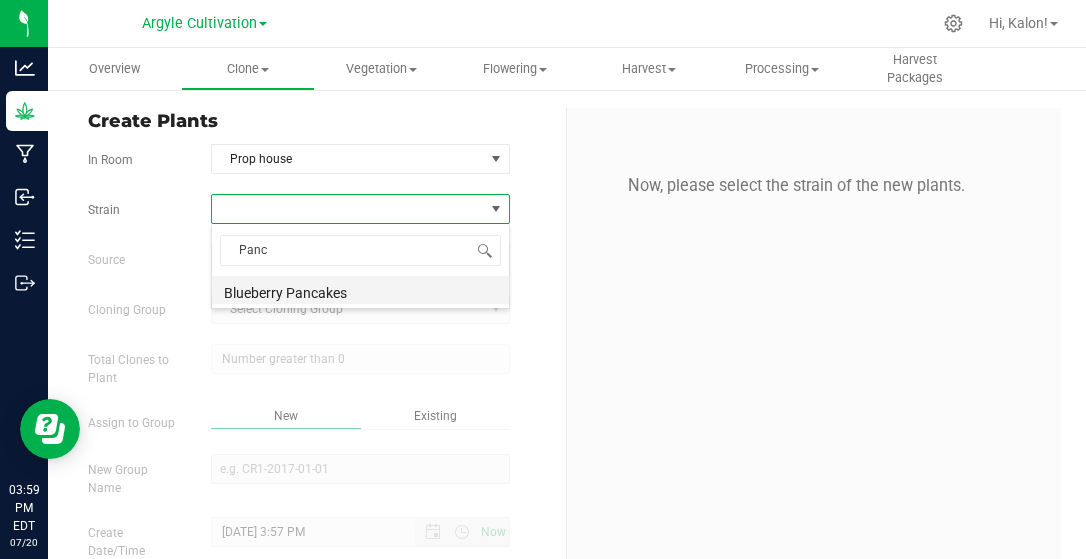 click on "Blueberry Pancakes" at bounding box center [360, 290] 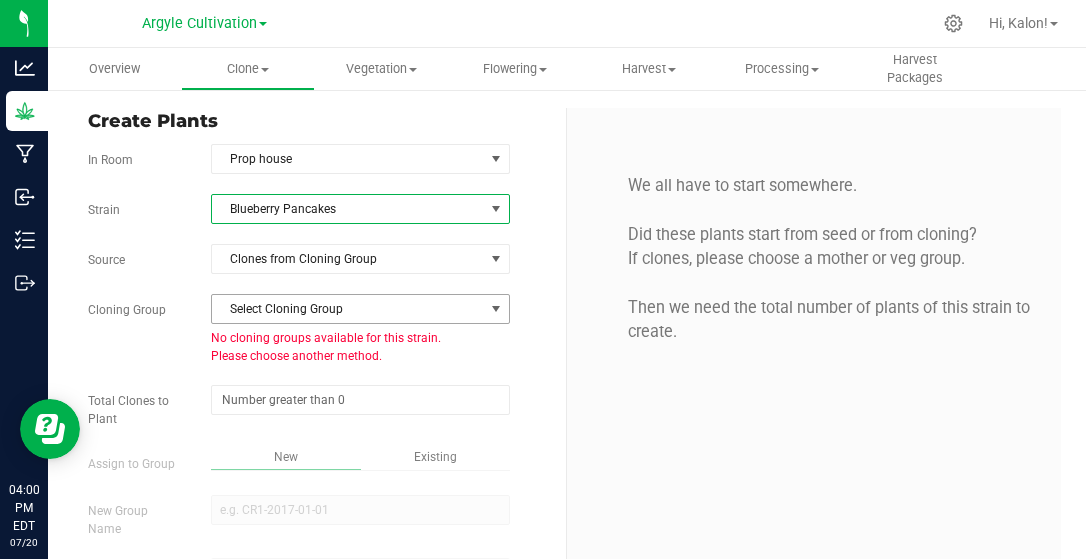 click on "Select Cloning Group" at bounding box center [348, 309] 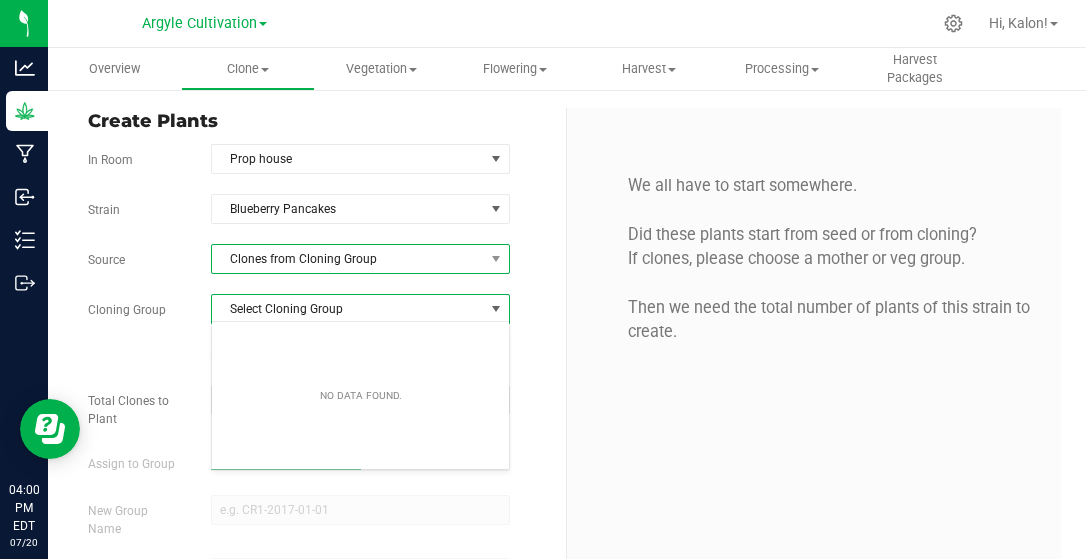 click on "Clones from Cloning Group" at bounding box center (348, 259) 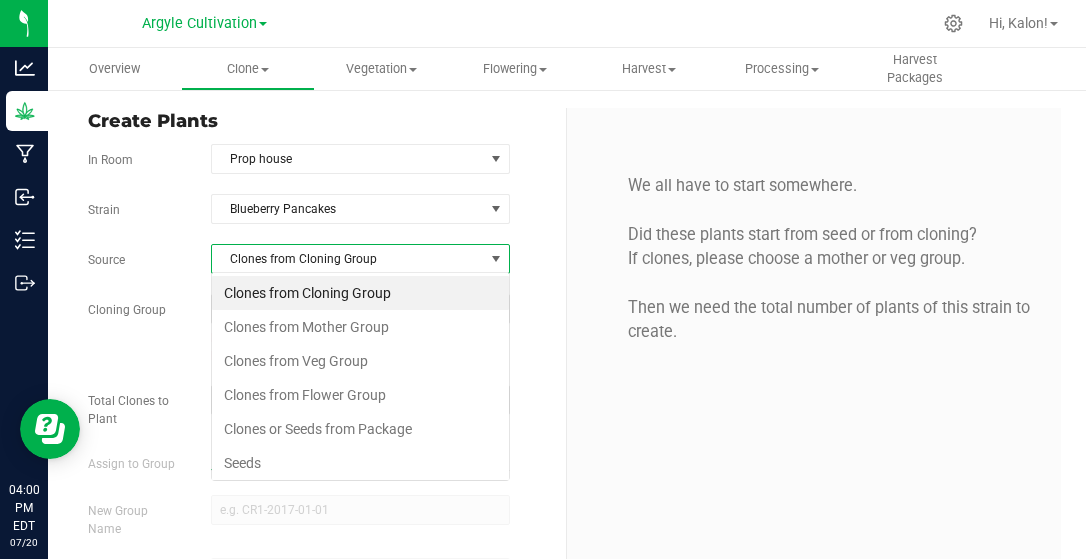 scroll, scrollTop: 99971, scrollLeft: 99701, axis: both 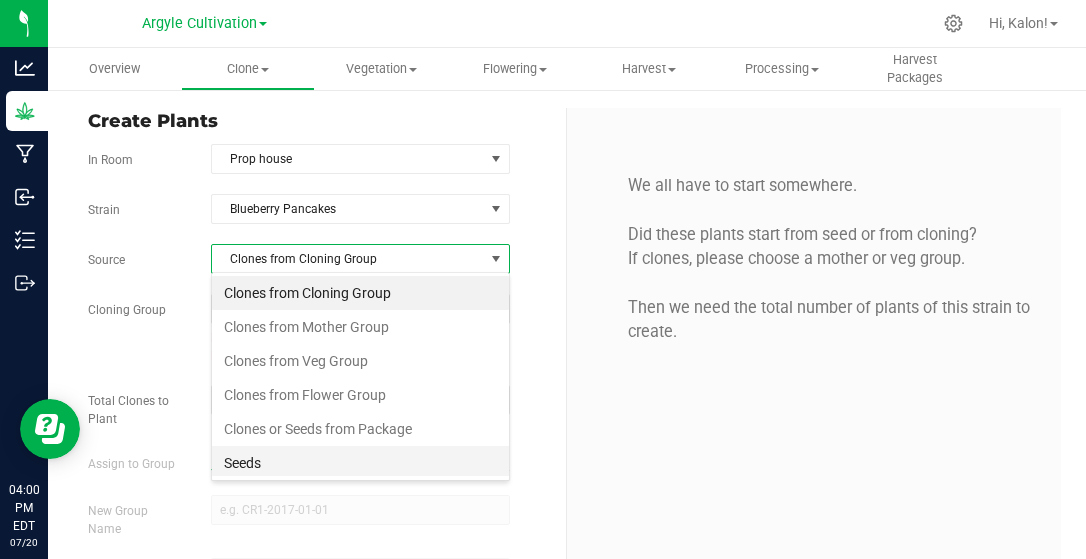 click on "Seeds" at bounding box center (360, 463) 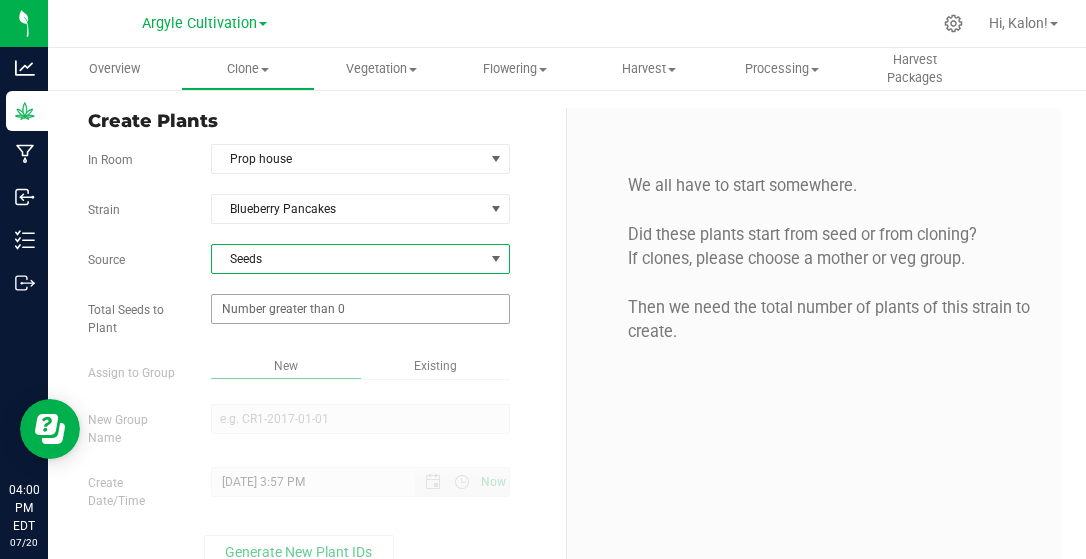 click at bounding box center (360, 309) 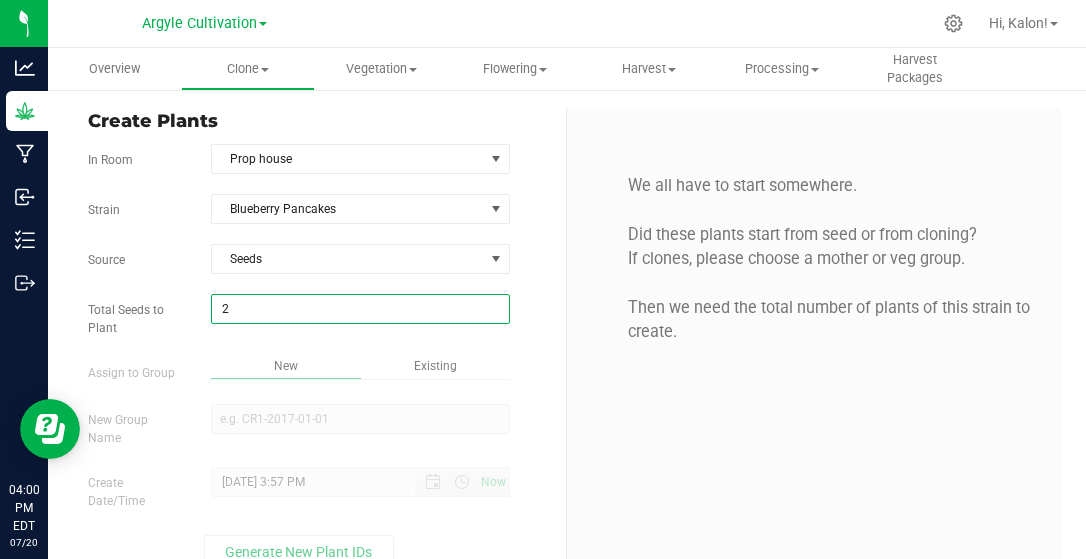 type on "22" 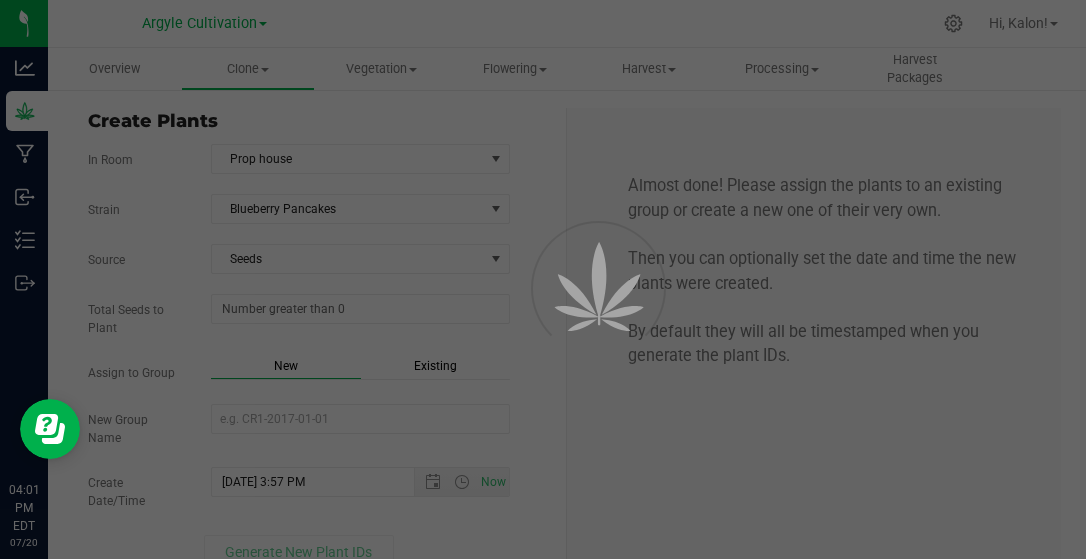 type on "22" 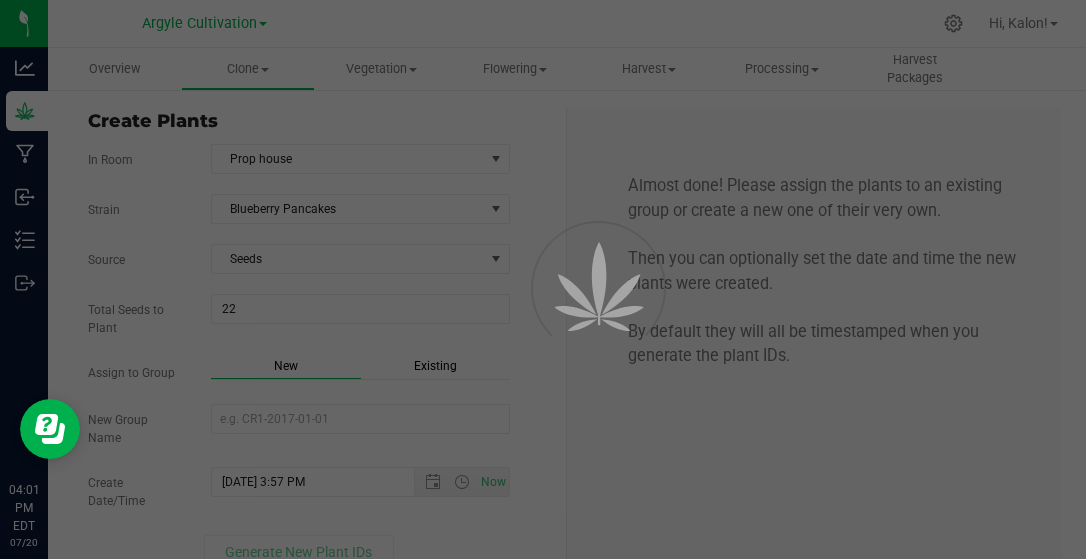 click on "Create Plants
In Room
Prop house Select room Prop house
[GEOGRAPHIC_DATA]
Blueberry Pancakes
Source
Seeds
Total Seeds to Plant
22 22
Assign to Group" at bounding box center (320, 338) 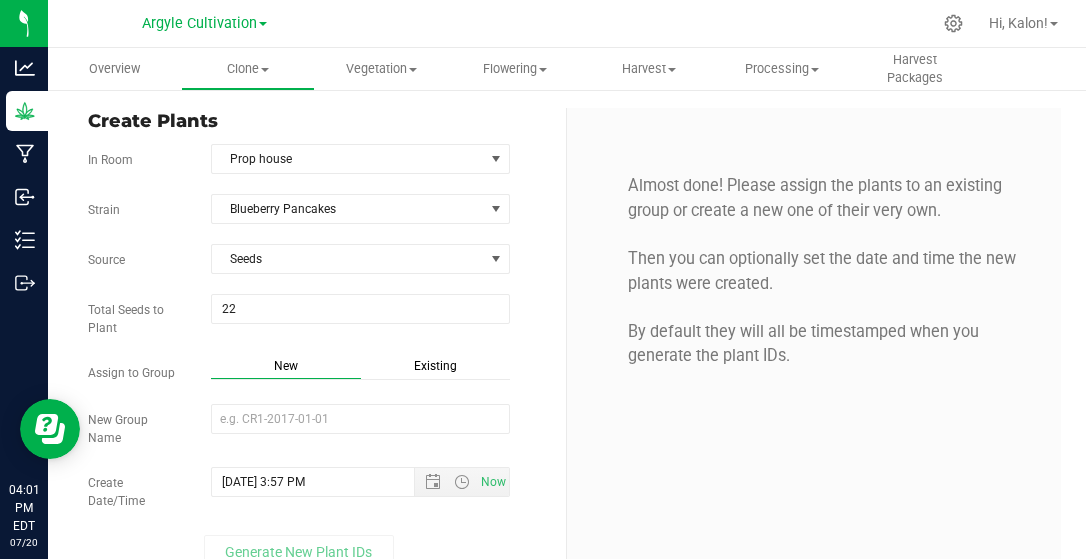 scroll, scrollTop: 27, scrollLeft: 0, axis: vertical 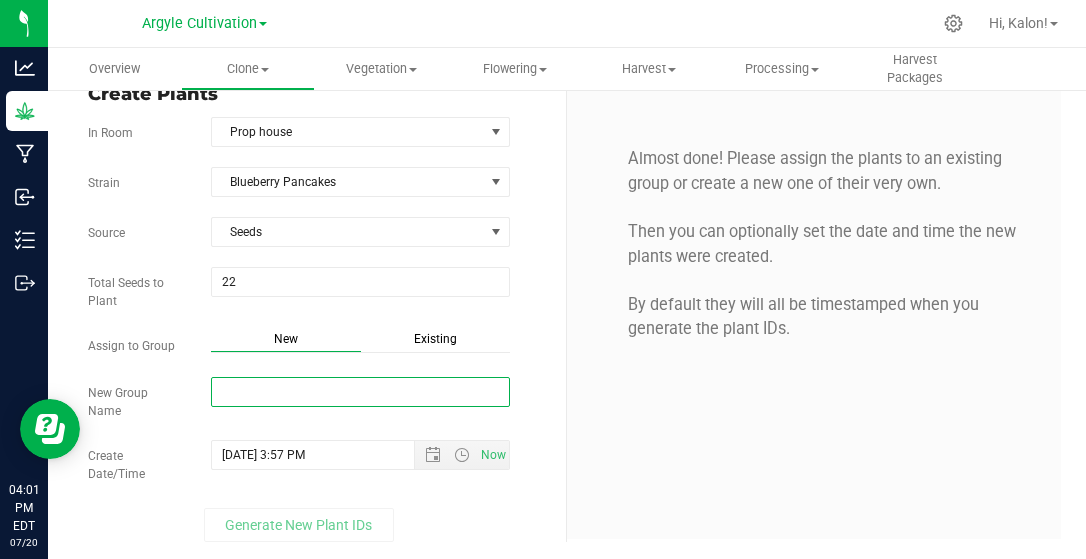 click on "New Group Name" at bounding box center (360, 392) 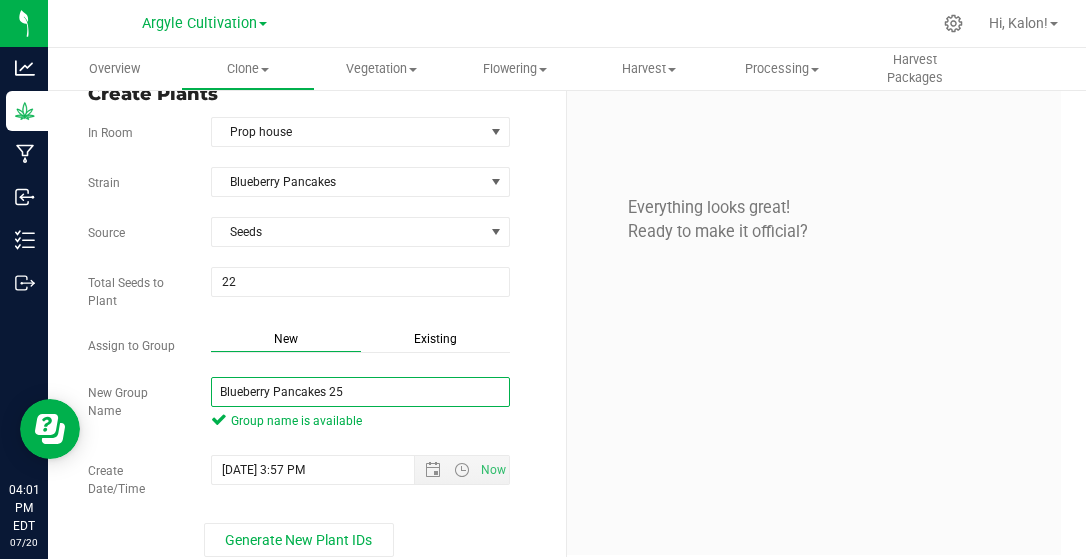 click on "Blueberry Pancakes 25" at bounding box center (360, 392) 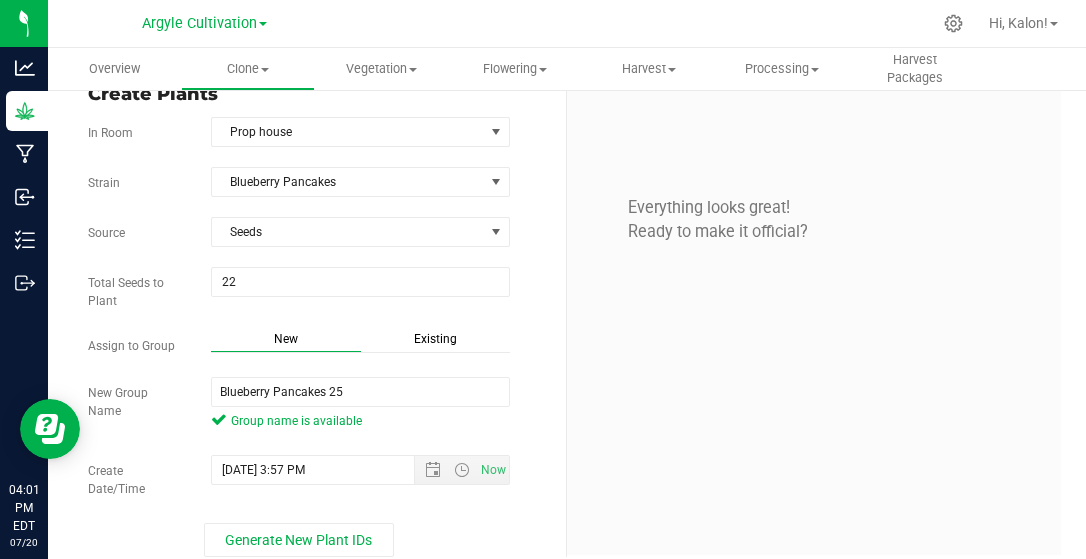 click on "Blueberry Pancakes 25
Group name is available" at bounding box center [360, 406] 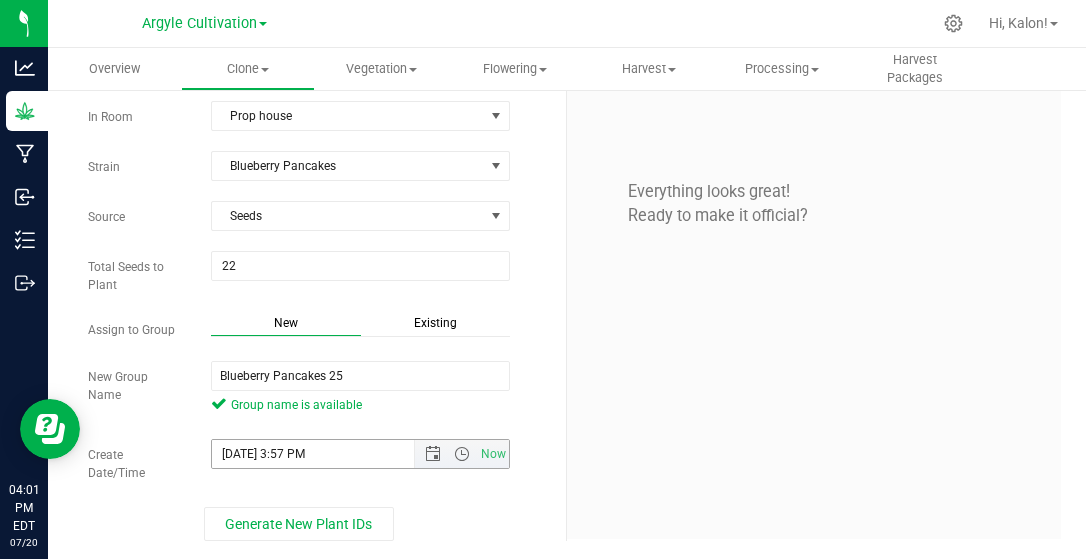 click on "[DATE] 3:57 PM" at bounding box center [330, 454] 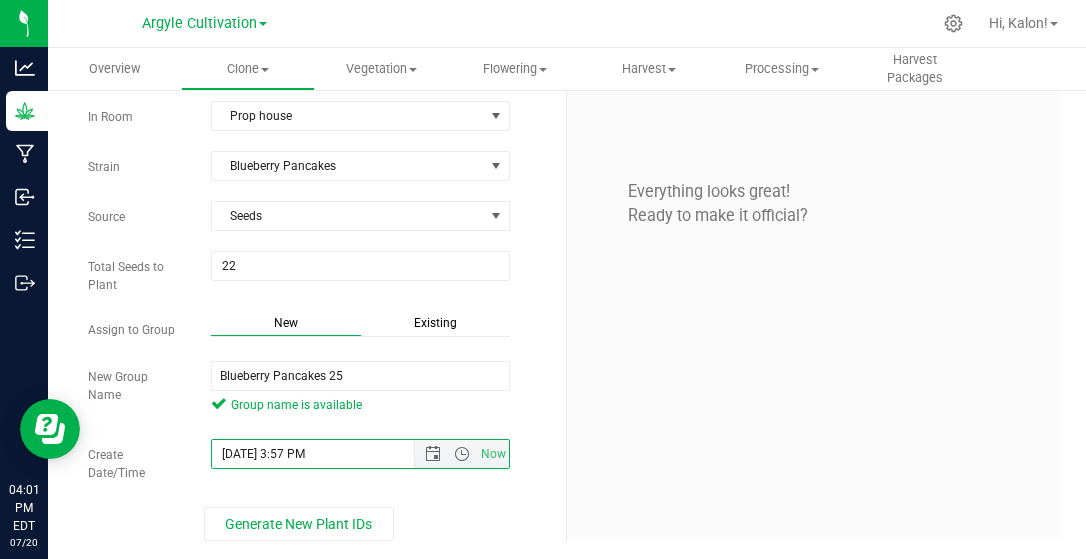 click on "[DATE] 3:57 PM" at bounding box center [330, 454] 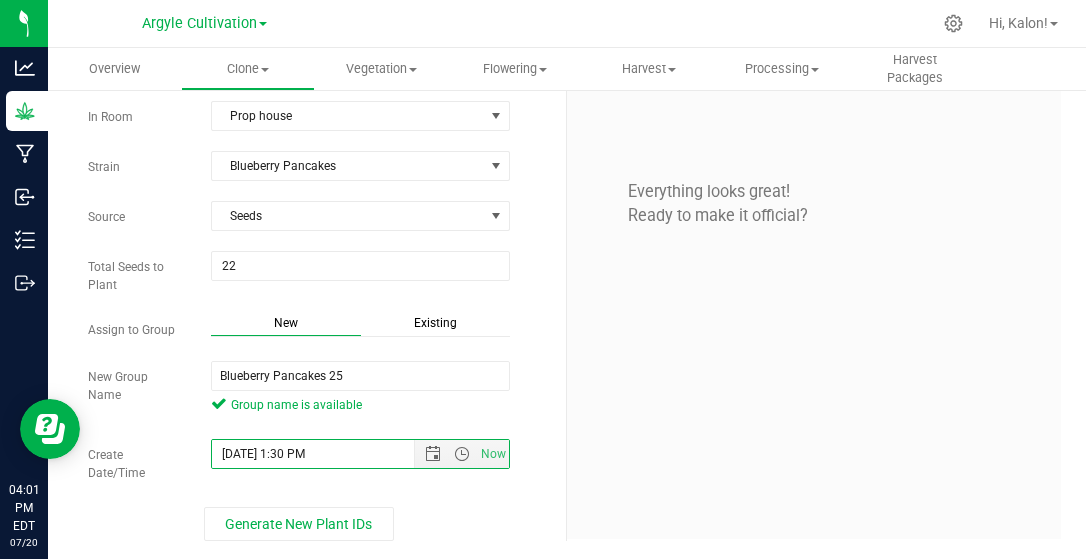 type on "[DATE] 1:30 PM" 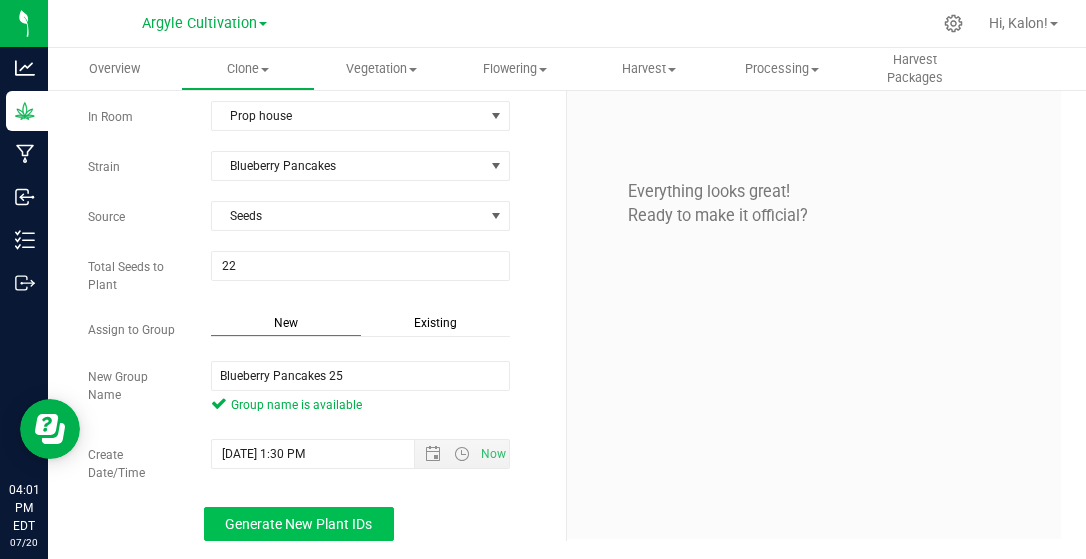 click on "Generate New Plant IDs" at bounding box center [299, 524] 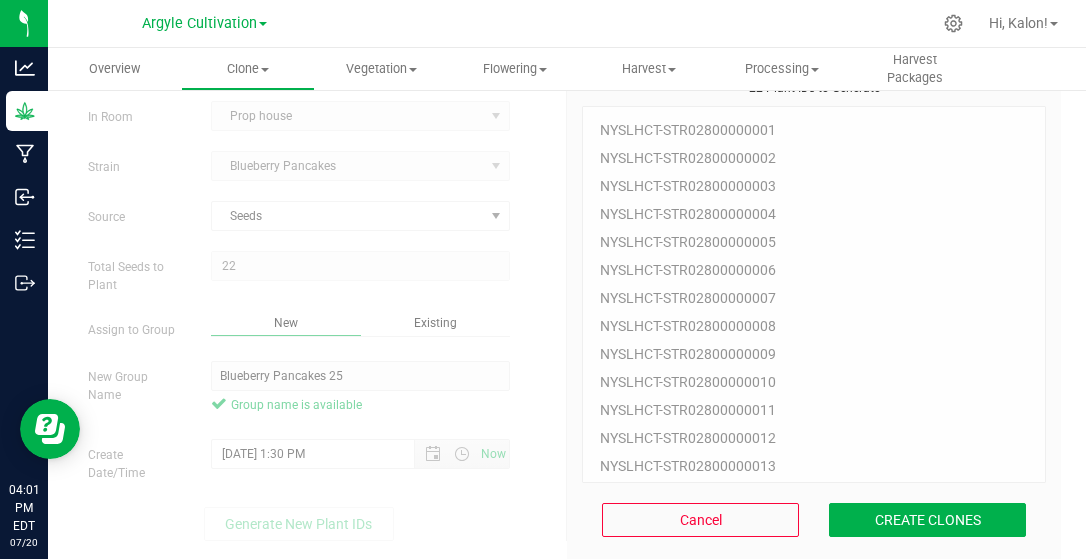 scroll, scrollTop: 60, scrollLeft: 0, axis: vertical 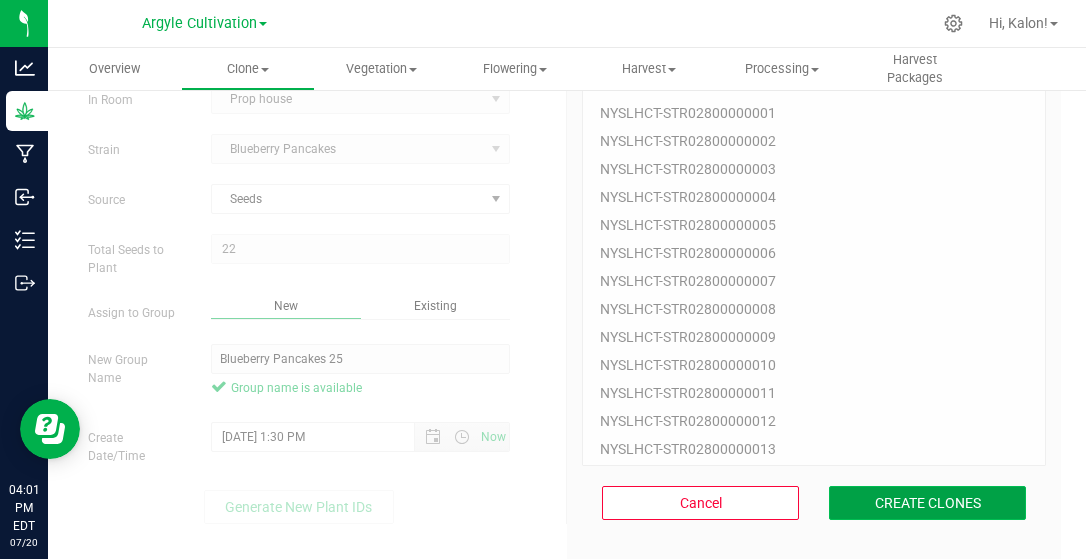 click on "CREATE CLONES" at bounding box center (927, 503) 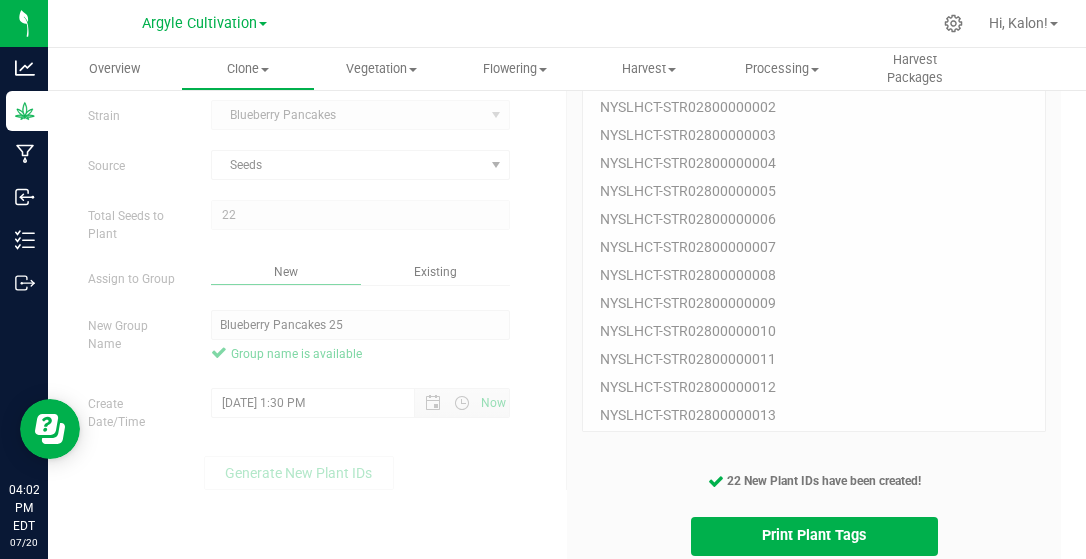 scroll, scrollTop: 142, scrollLeft: 0, axis: vertical 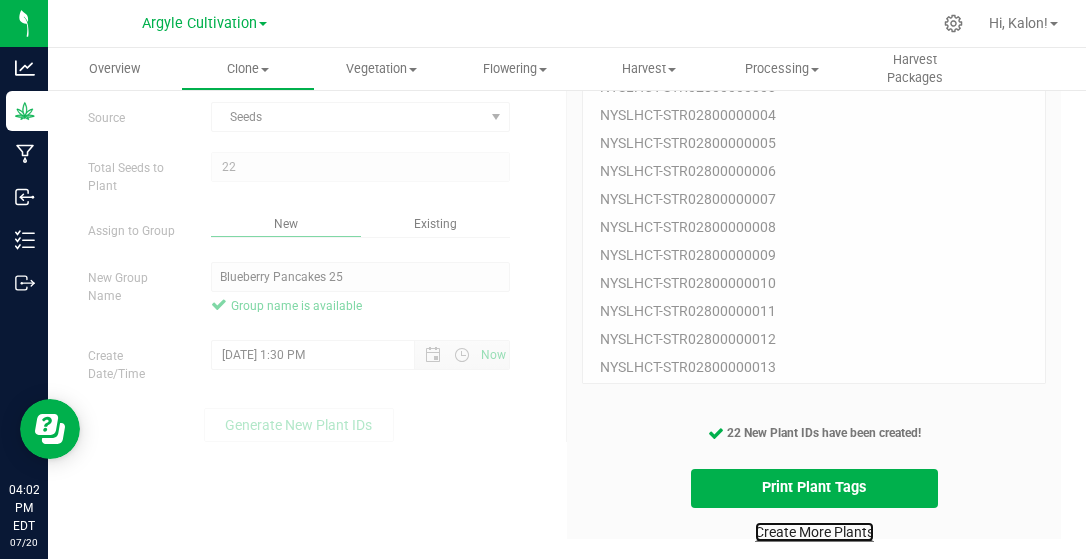 click on "Create More Plants" at bounding box center [814, 532] 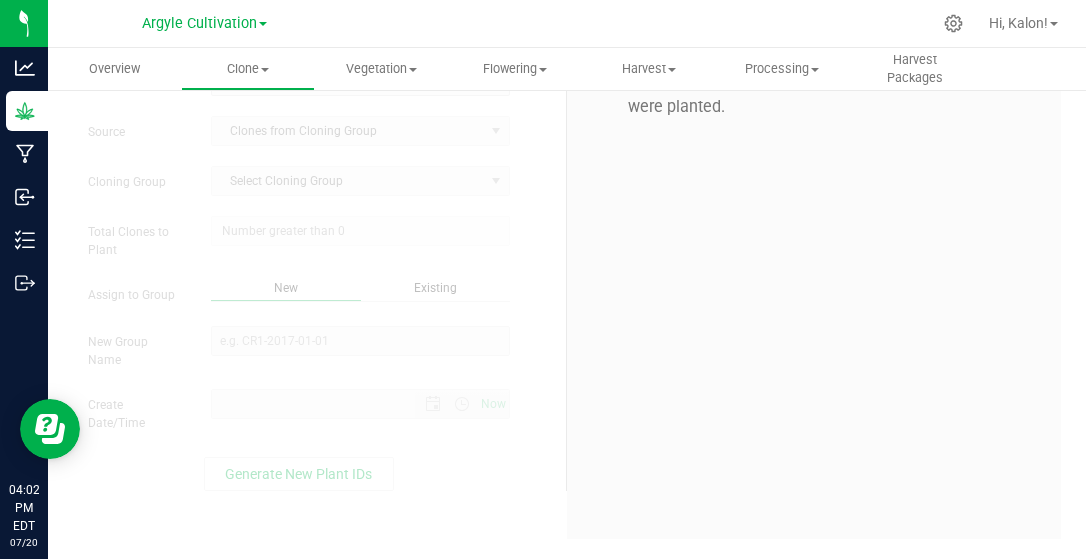 scroll, scrollTop: 0, scrollLeft: 0, axis: both 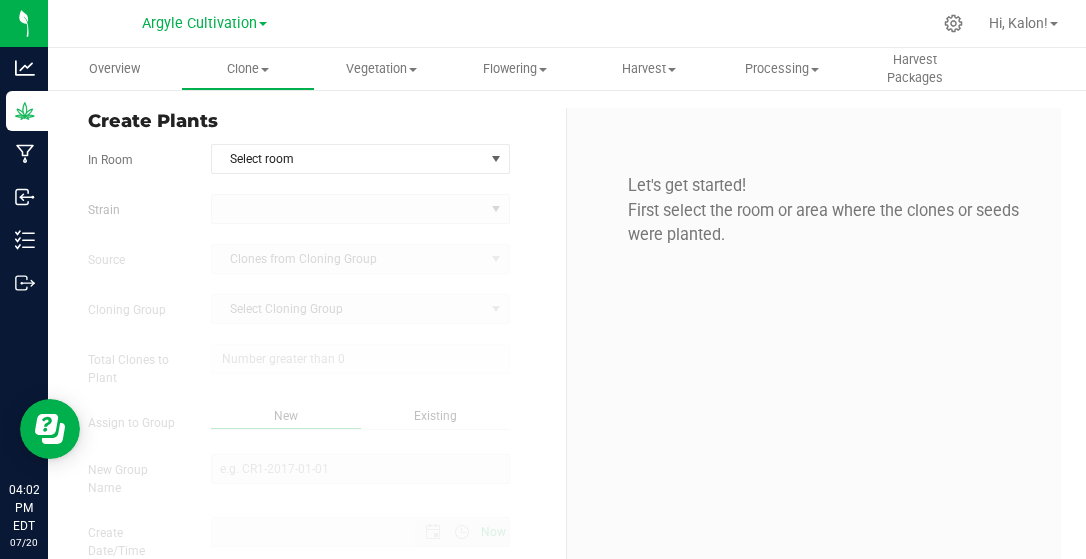 type on "[DATE] 4:02 PM" 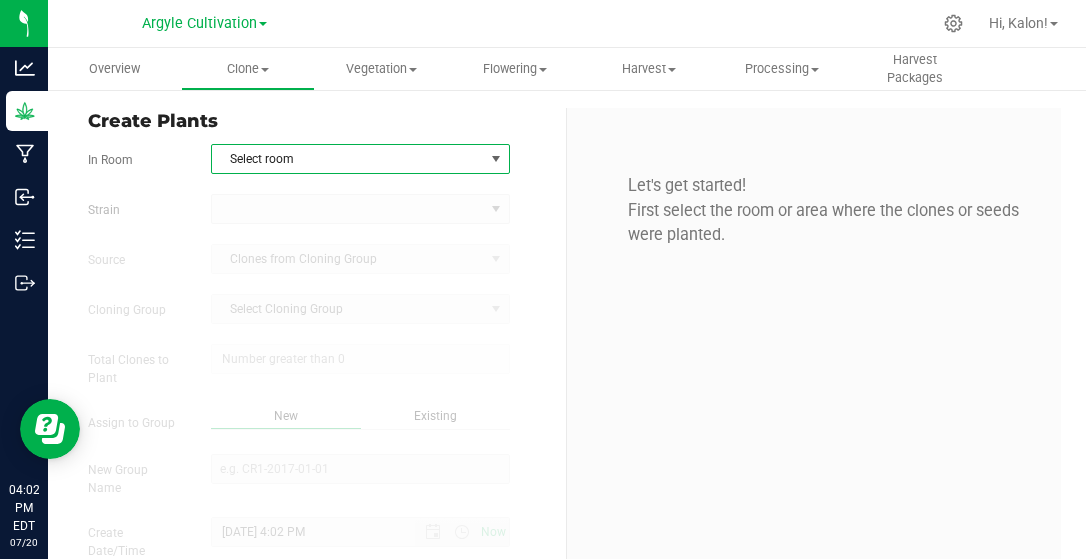 click on "Select room" at bounding box center (348, 159) 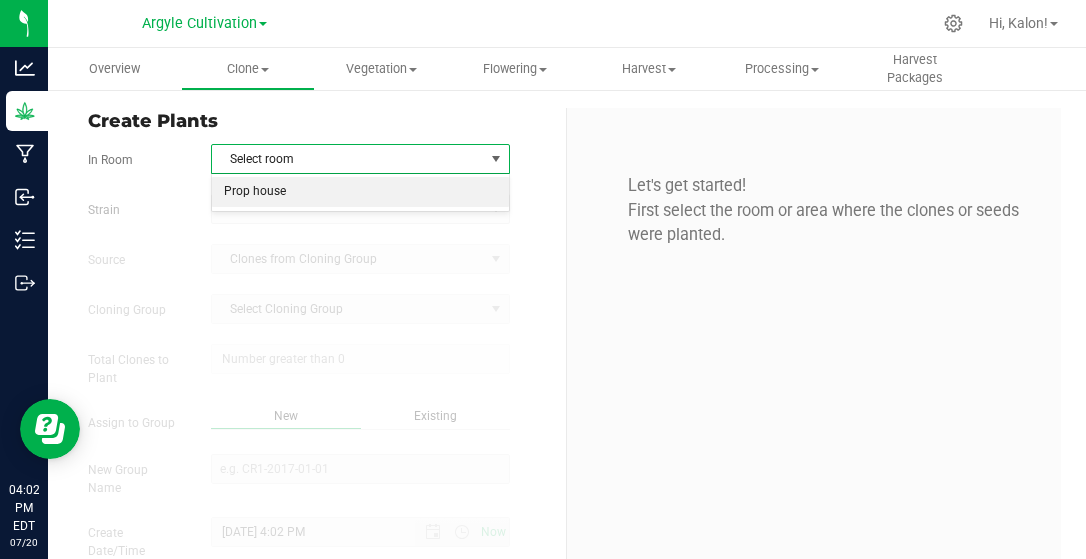 click on "Prop house" at bounding box center [360, 192] 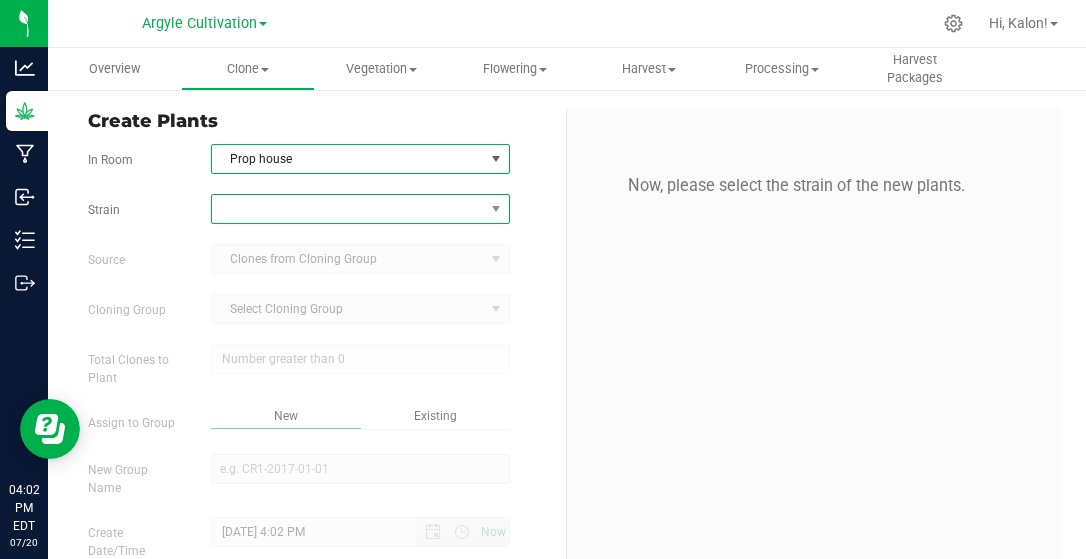 click at bounding box center (348, 209) 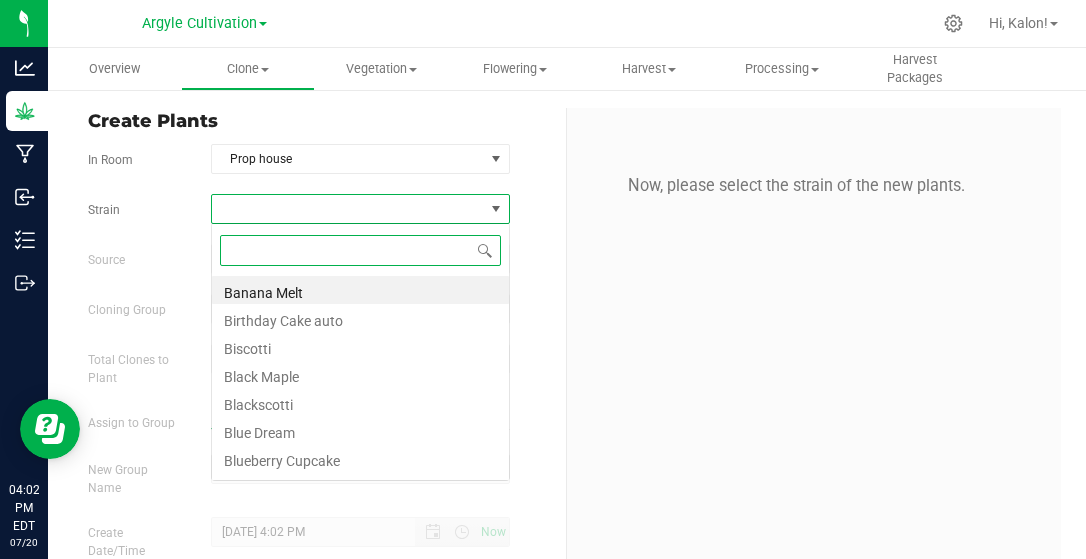 scroll, scrollTop: 99971, scrollLeft: 99701, axis: both 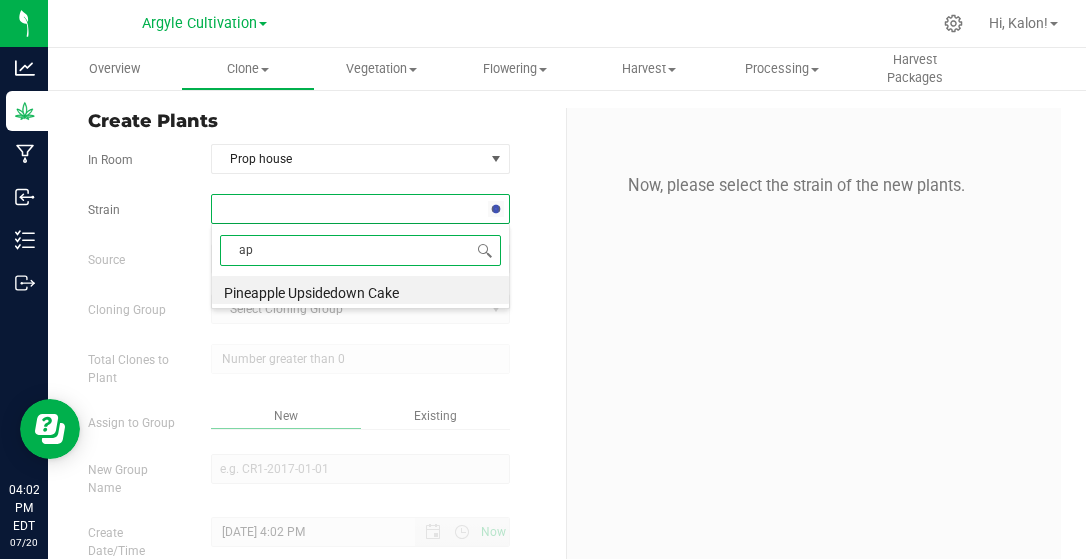 type on "a" 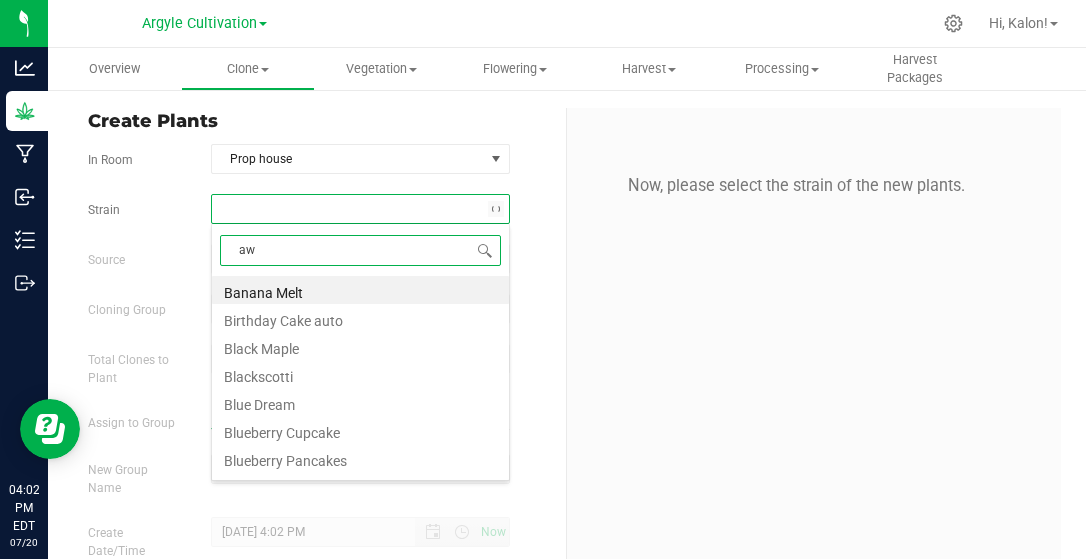 type on "a" 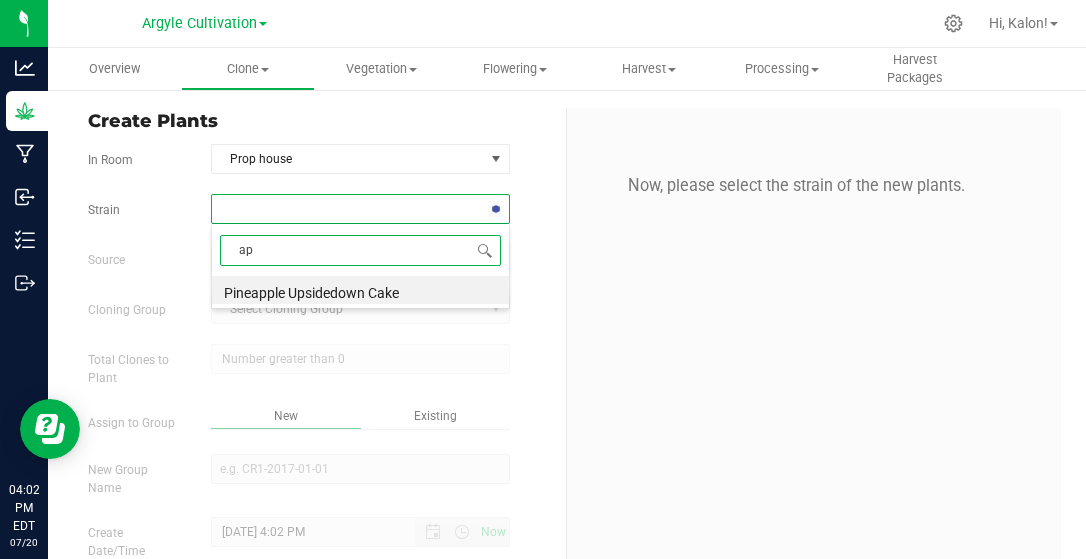 type on "a" 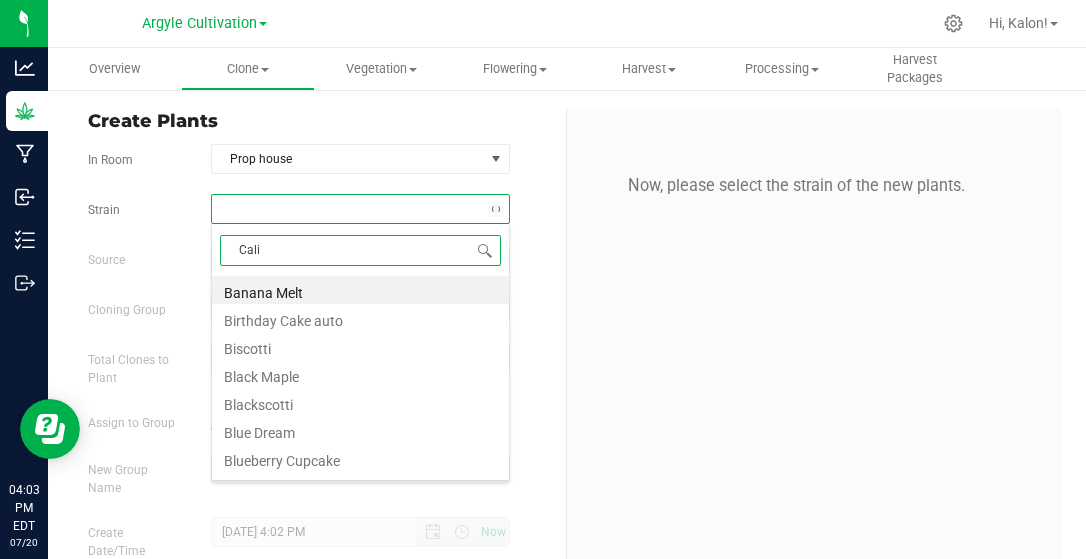 type on "Calif" 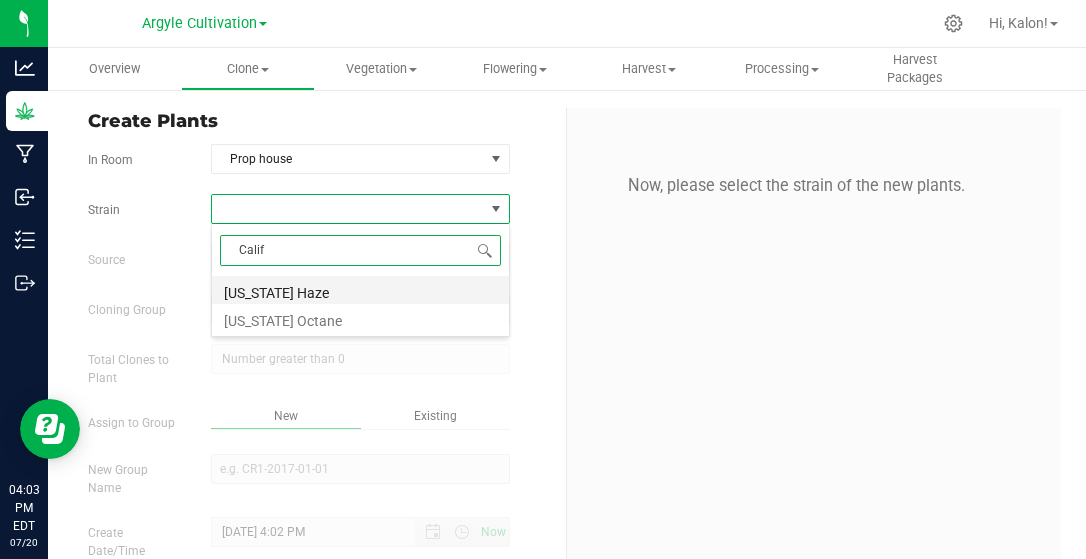 click on "[US_STATE] Haze" at bounding box center (360, 290) 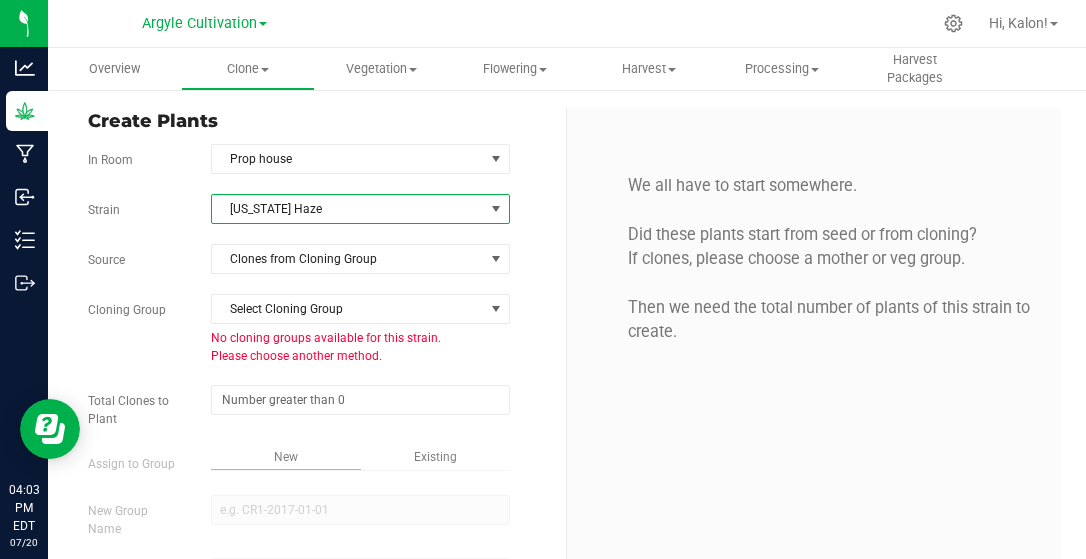 click on "[US_STATE] Haze" at bounding box center (348, 209) 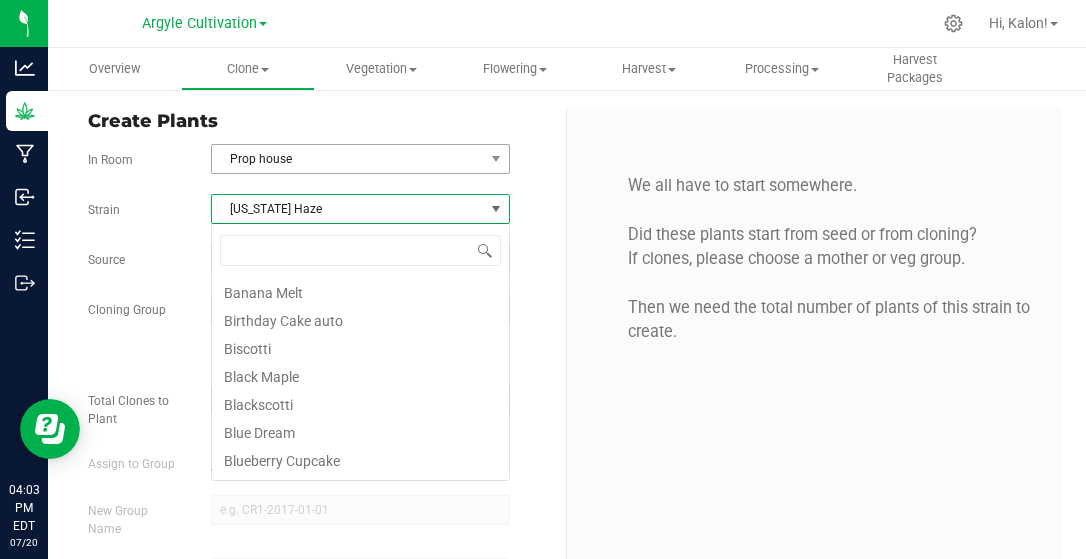 scroll, scrollTop: 80, scrollLeft: 0, axis: vertical 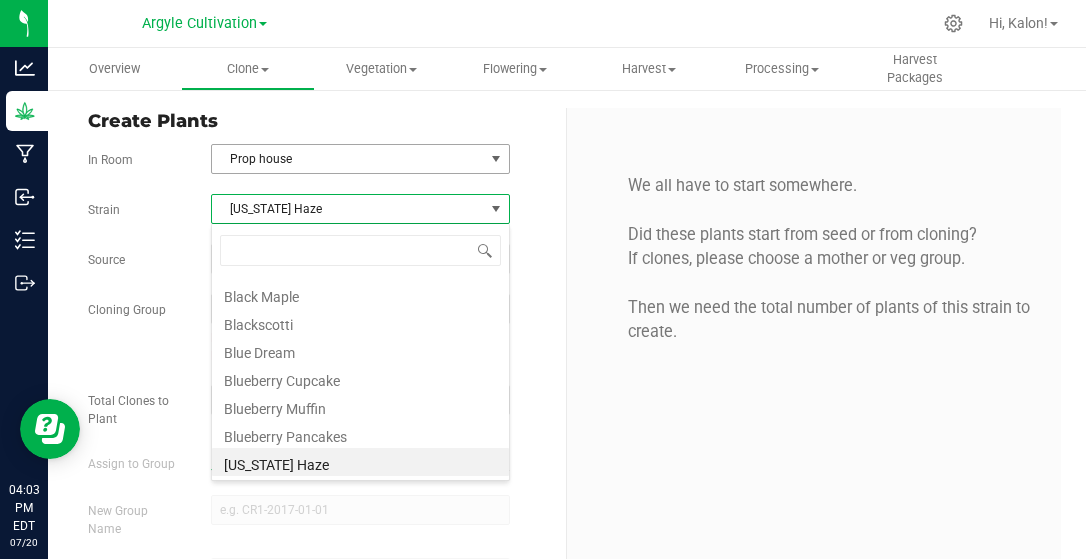 click on "Prop house" at bounding box center [348, 159] 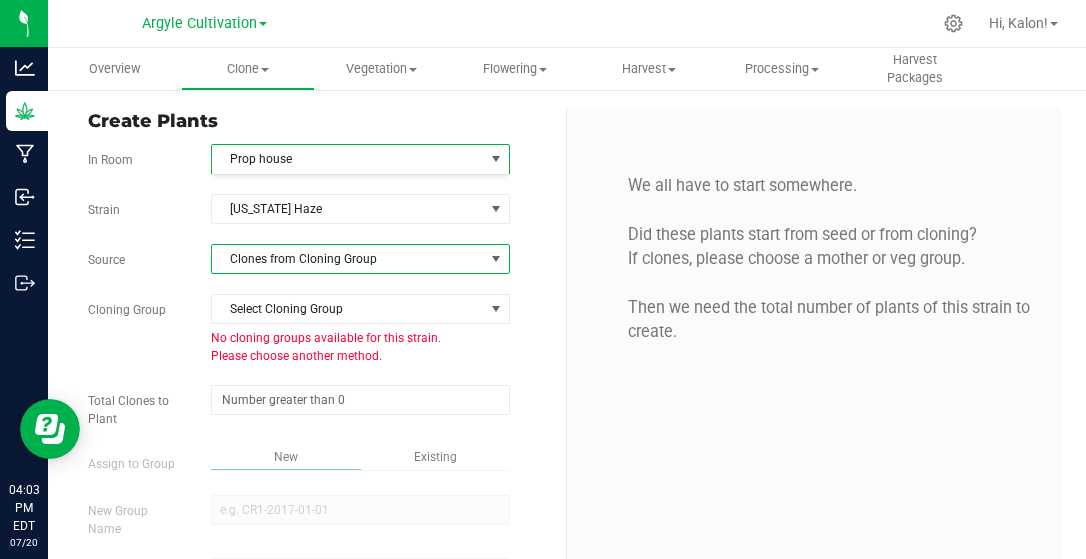 click on "Clones from Cloning Group" at bounding box center (348, 259) 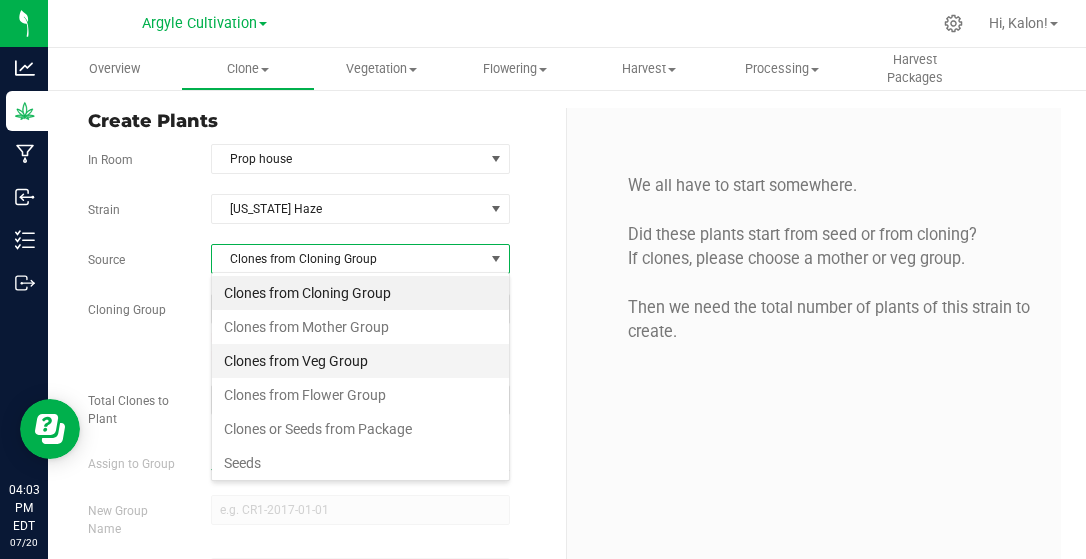 scroll, scrollTop: 99971, scrollLeft: 99701, axis: both 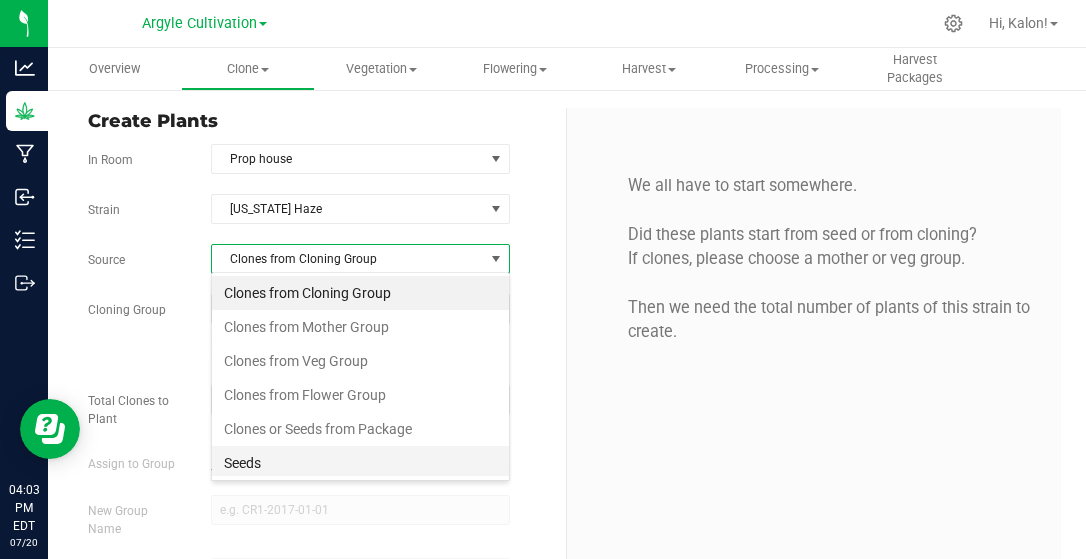 click on "Seeds" at bounding box center [360, 463] 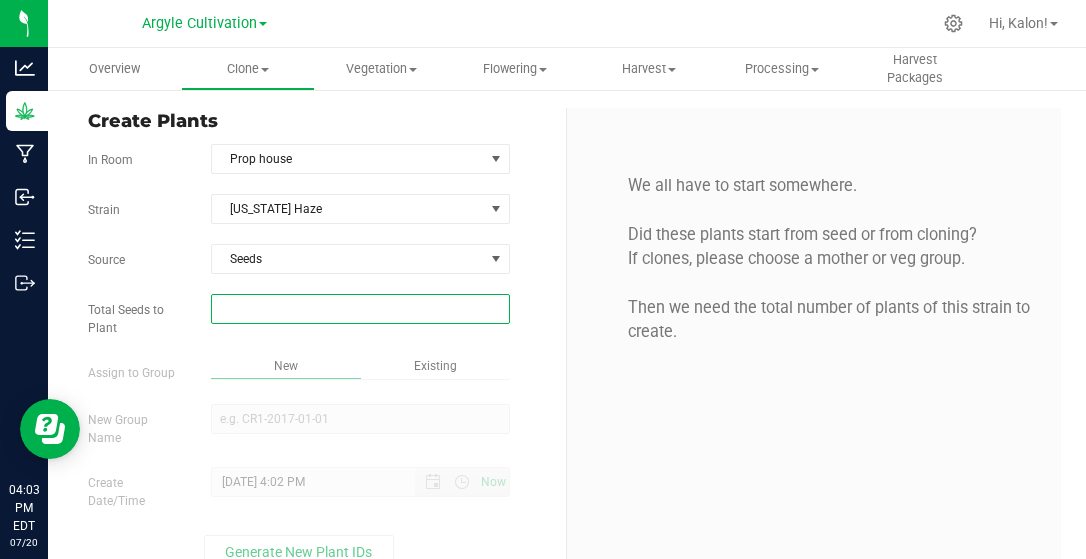 click at bounding box center (360, 309) 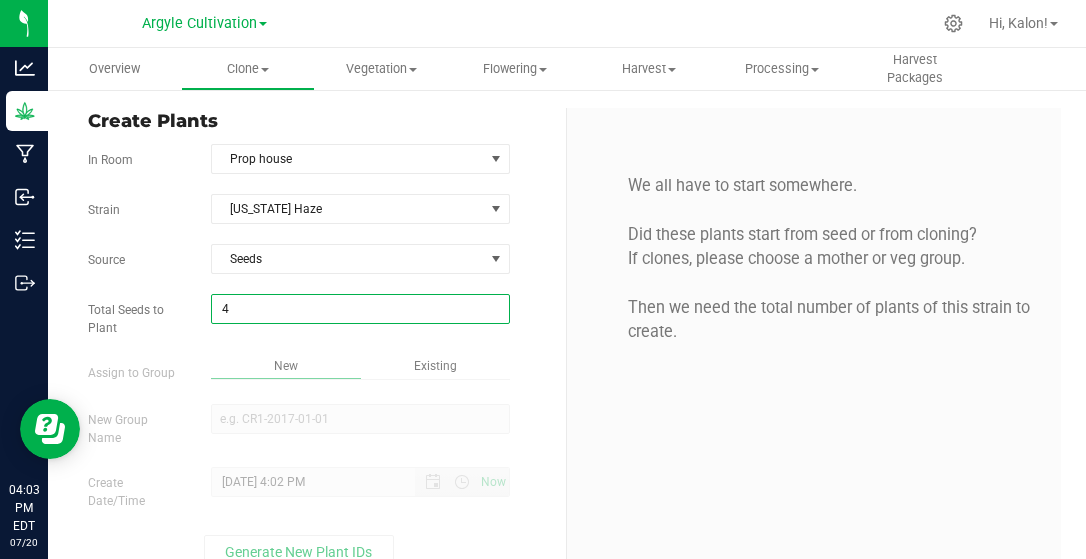 type on "40" 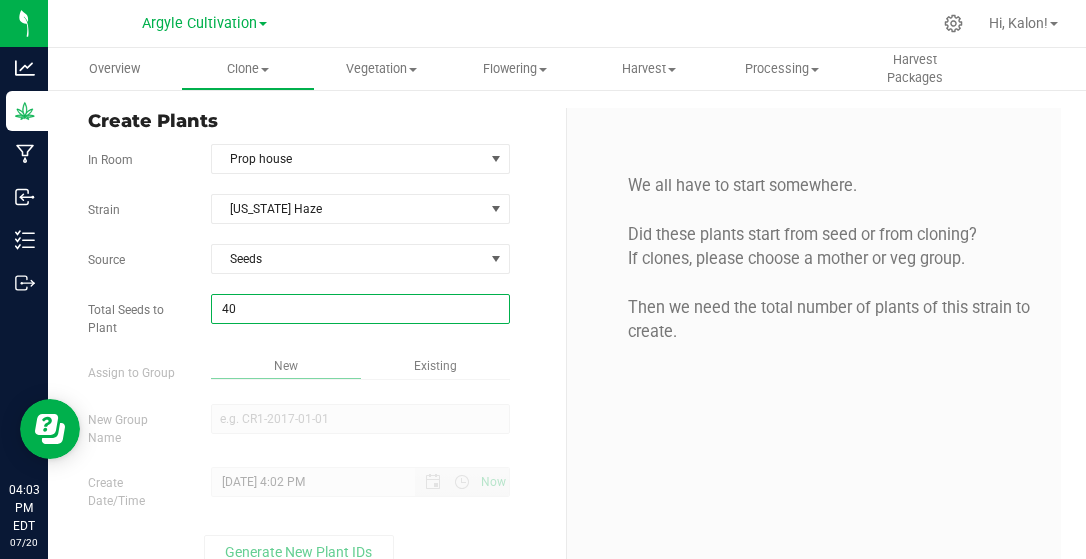 type on "40" 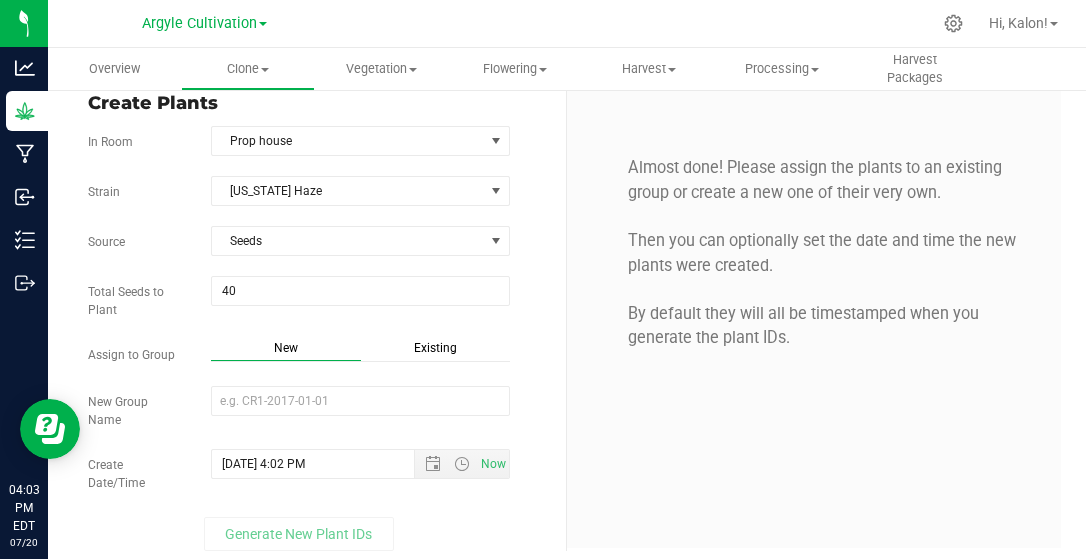 scroll, scrollTop: 27, scrollLeft: 0, axis: vertical 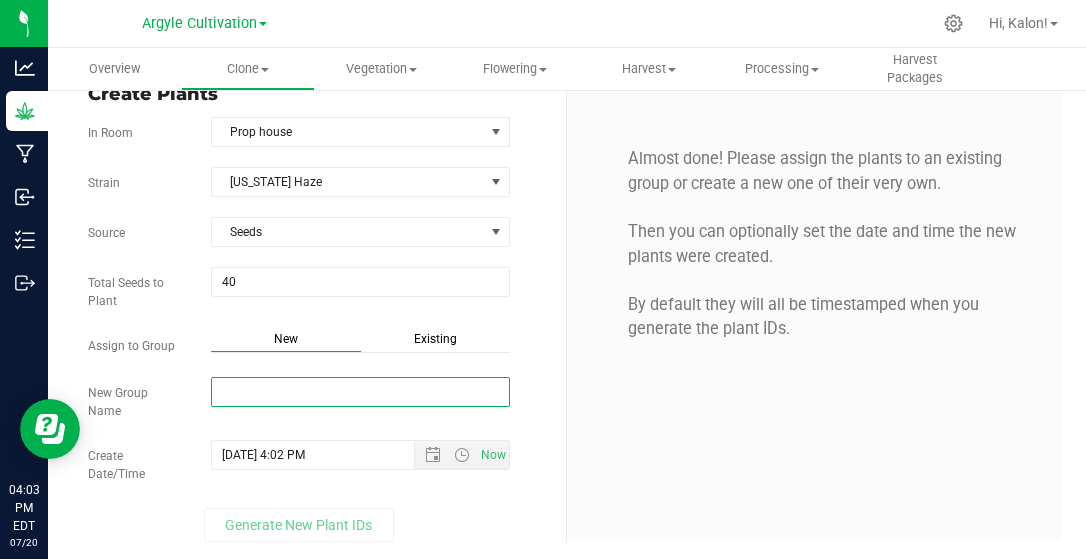click on "New Group Name" at bounding box center [360, 392] 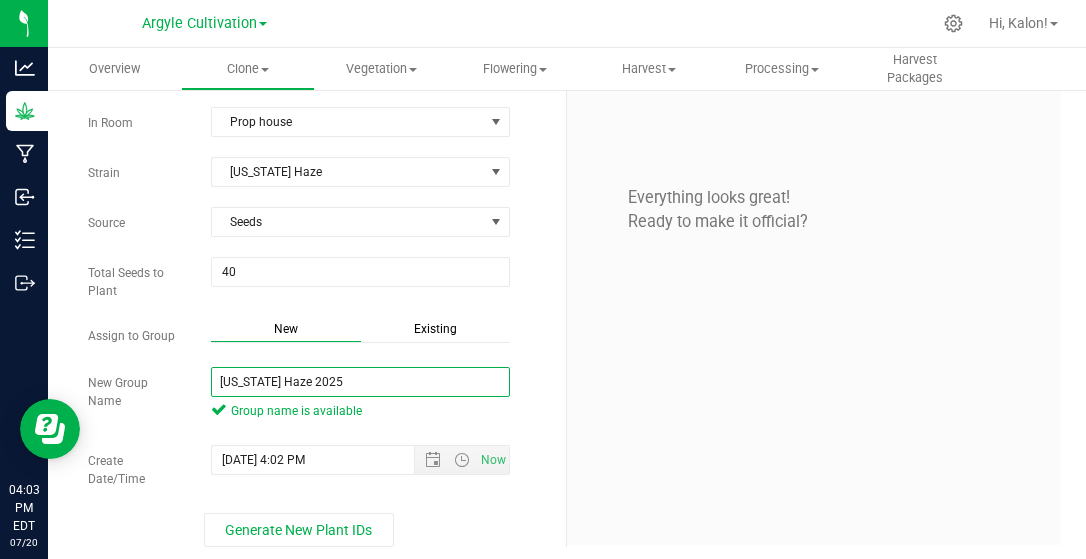 type on "[US_STATE] Haze 2025" 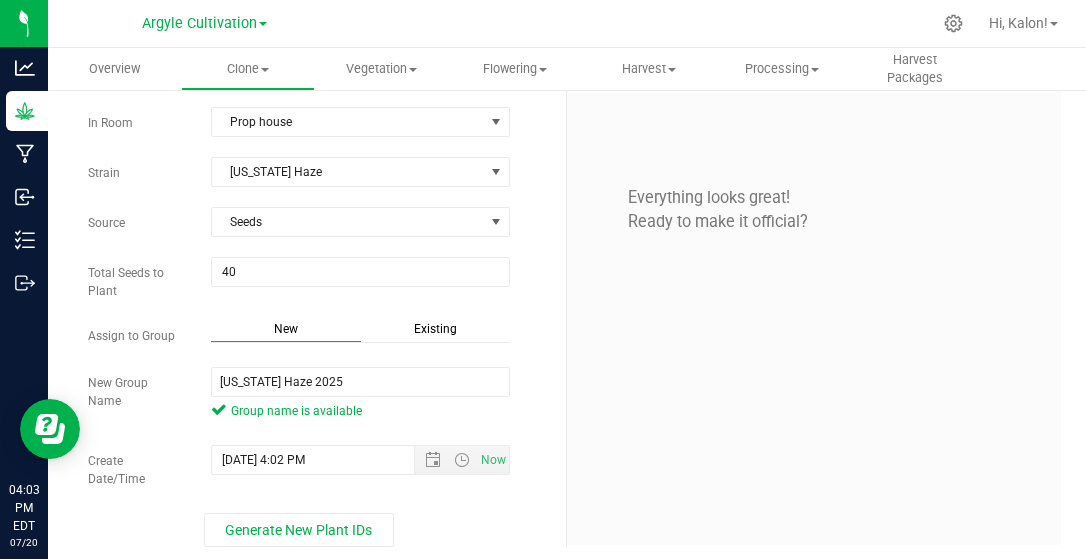 click on "Everything looks great!
Ready to make it official?" at bounding box center (814, 308) 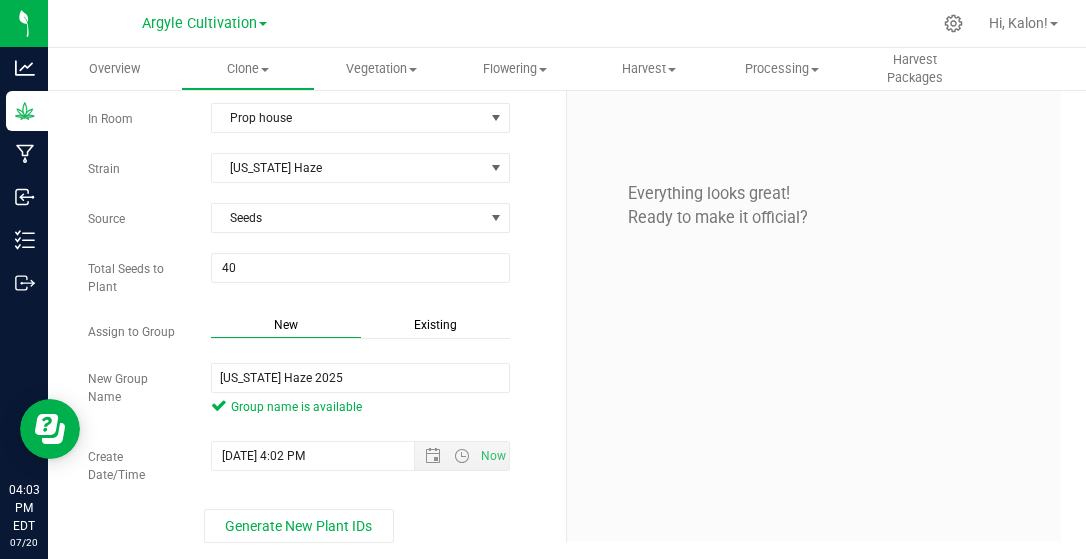 scroll, scrollTop: 43, scrollLeft: 0, axis: vertical 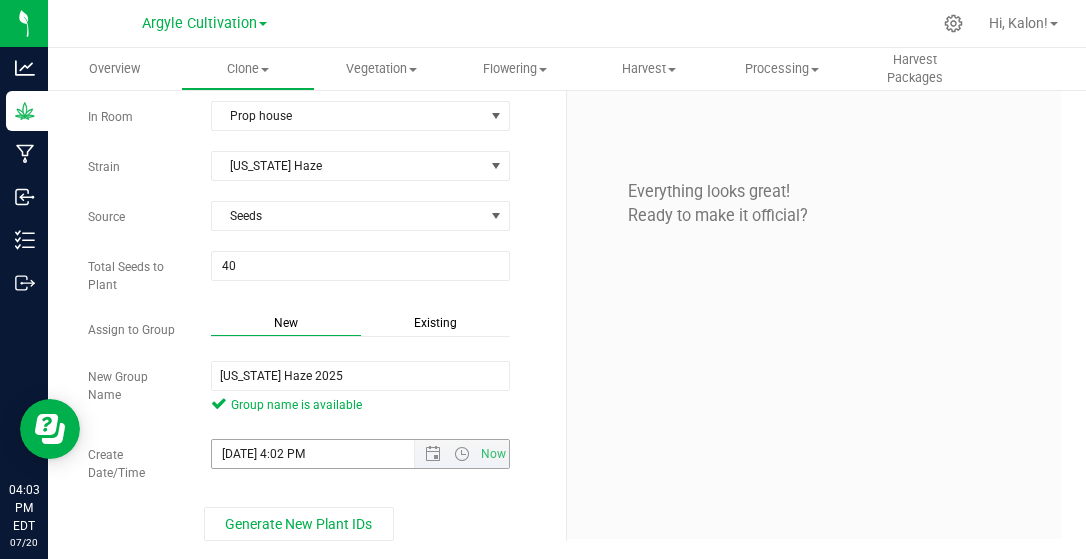 drag, startPoint x: 333, startPoint y: 513, endPoint x: 377, endPoint y: 461, distance: 68.117546 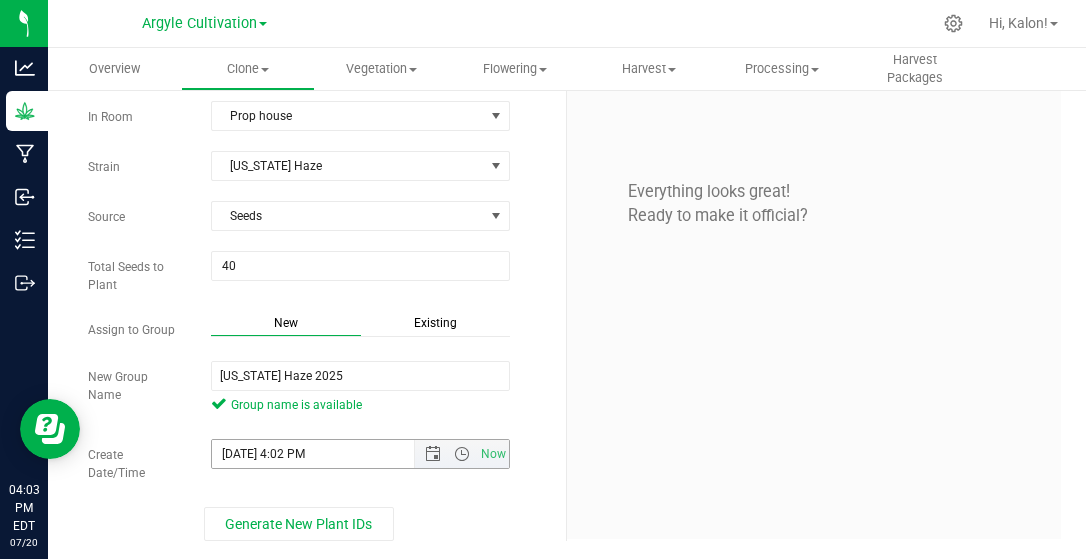 click on "[DATE] 4:02 PM" at bounding box center (330, 454) 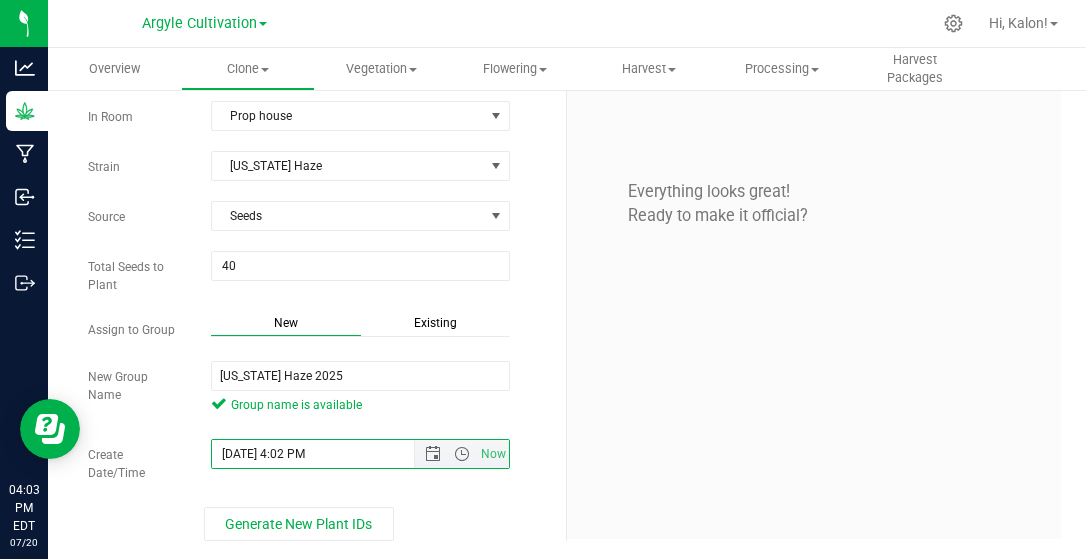 click on "[DATE] 4:02 PM" at bounding box center [330, 454] 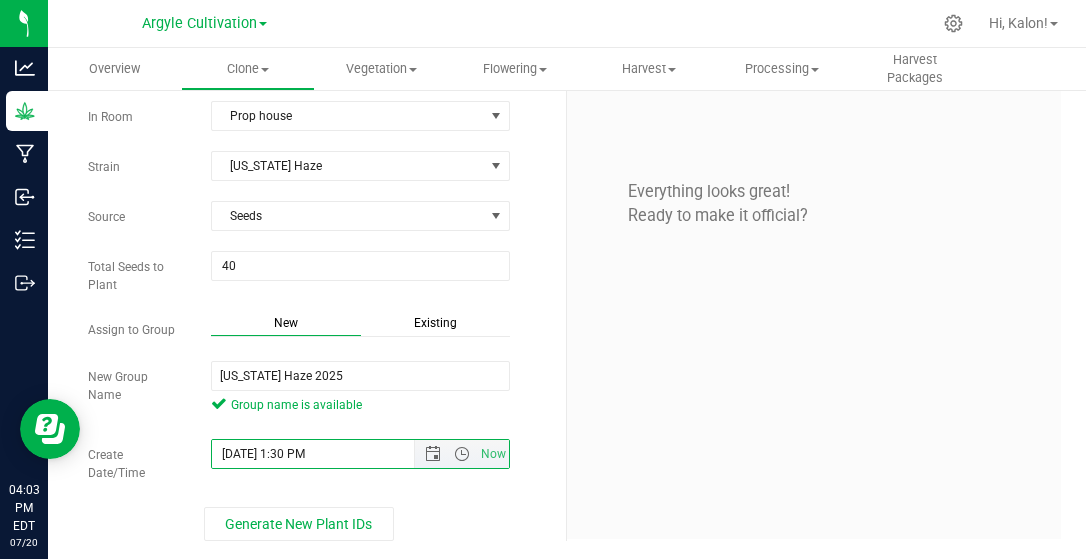 click on "[DATE] 1:30 PM" at bounding box center [330, 454] 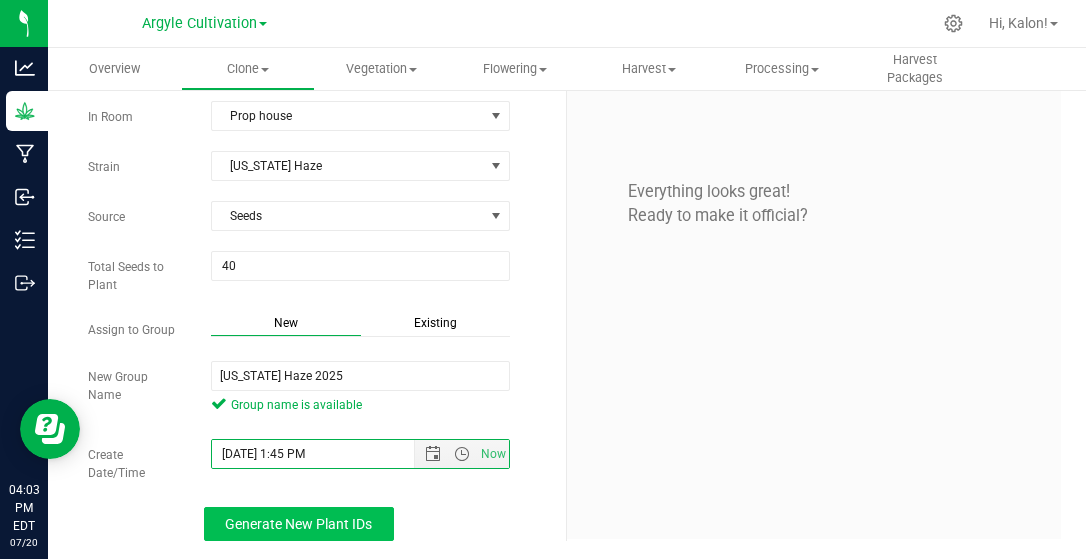 type on "[DATE] 1:45 PM" 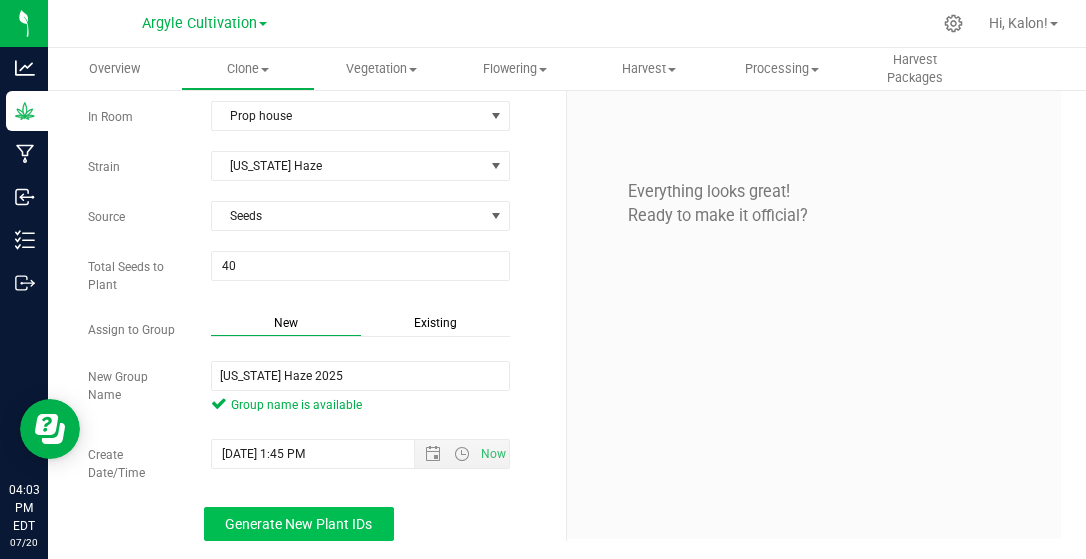 click on "Generate New Plant IDs" at bounding box center (298, 524) 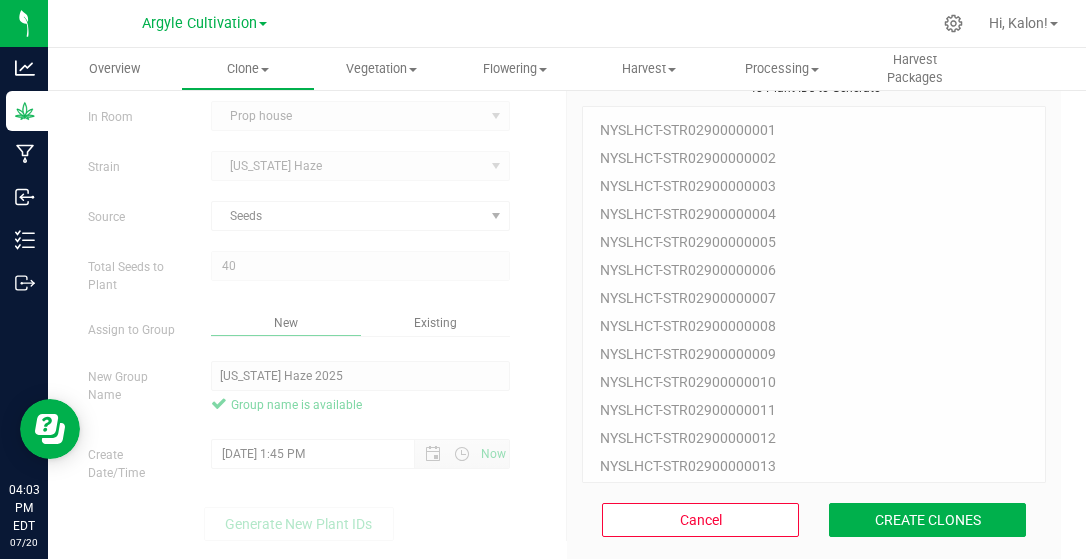 scroll, scrollTop: 60, scrollLeft: 0, axis: vertical 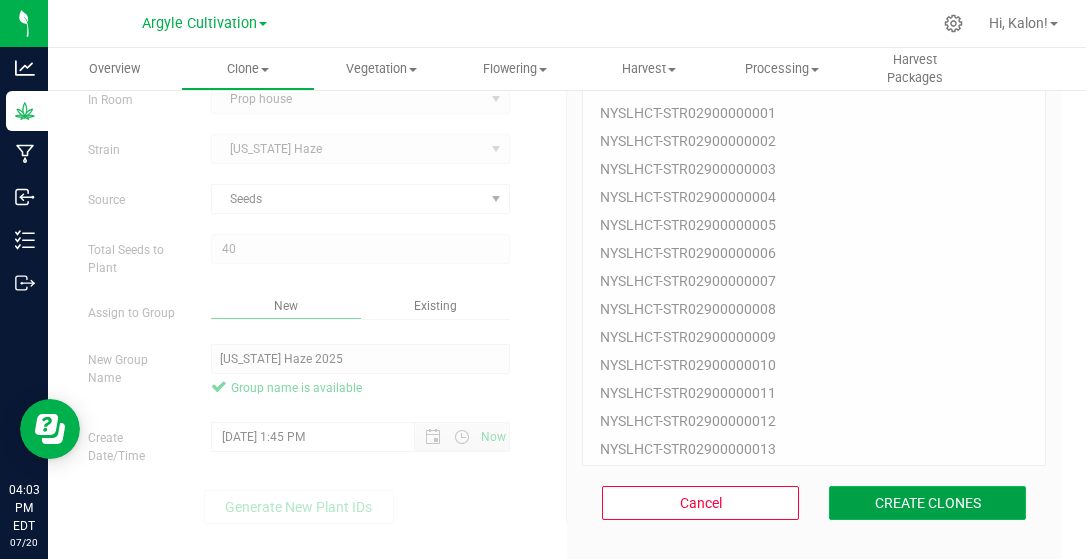 click on "CREATE CLONES" at bounding box center [927, 503] 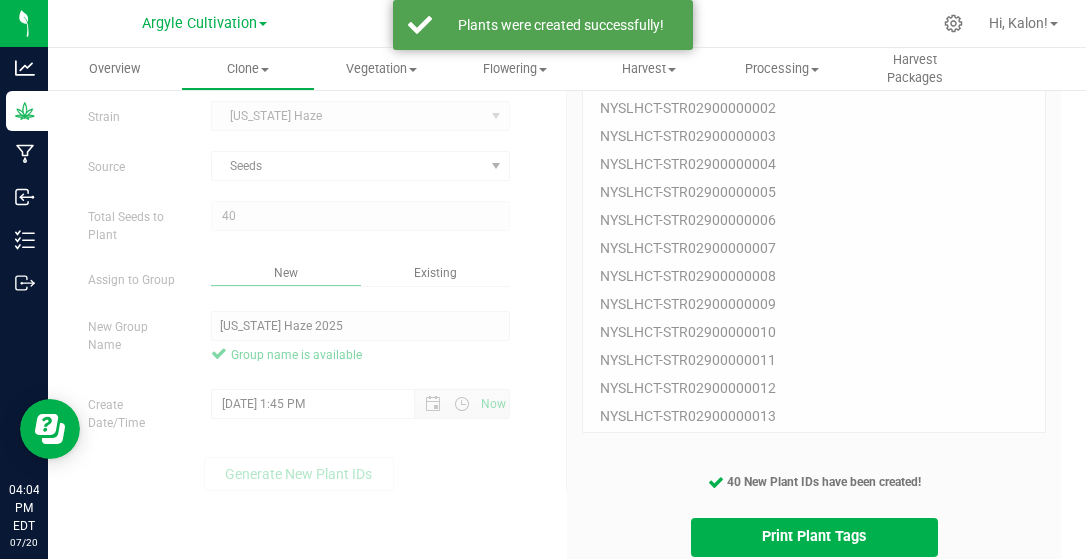 scroll, scrollTop: 142, scrollLeft: 0, axis: vertical 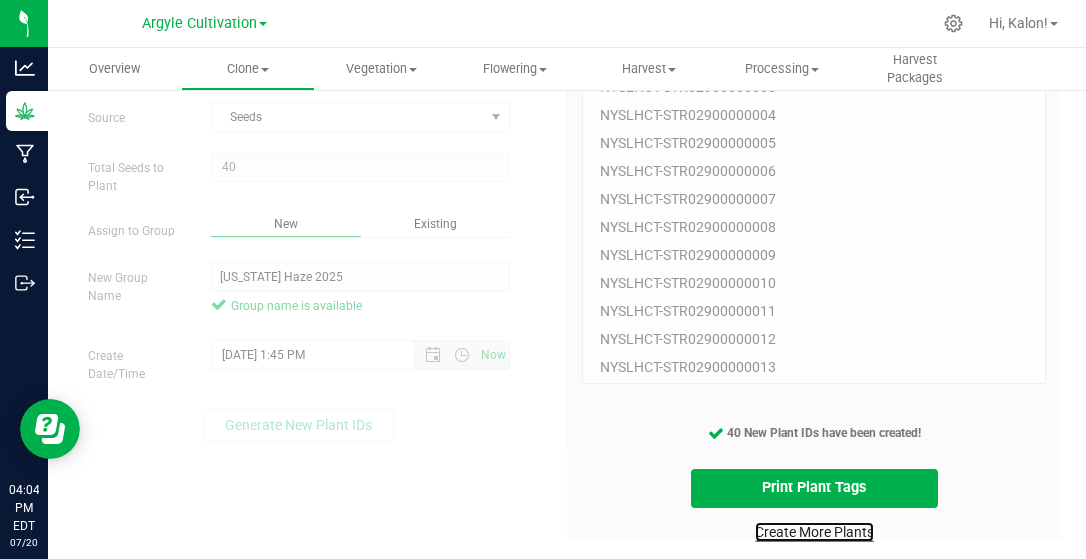 click on "Create More Plants" at bounding box center [814, 532] 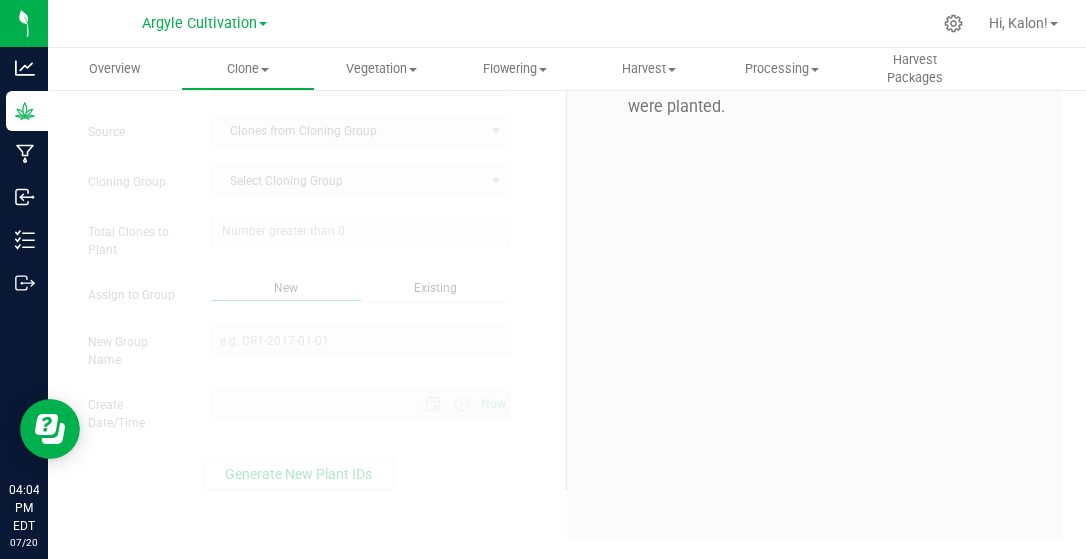 scroll, scrollTop: 0, scrollLeft: 0, axis: both 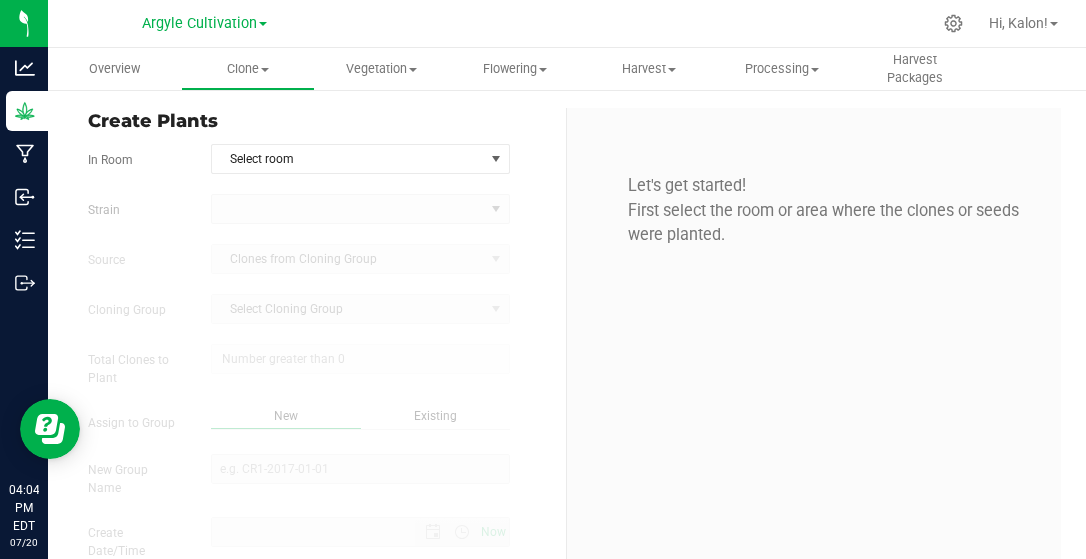 type on "[DATE] 4:04 PM" 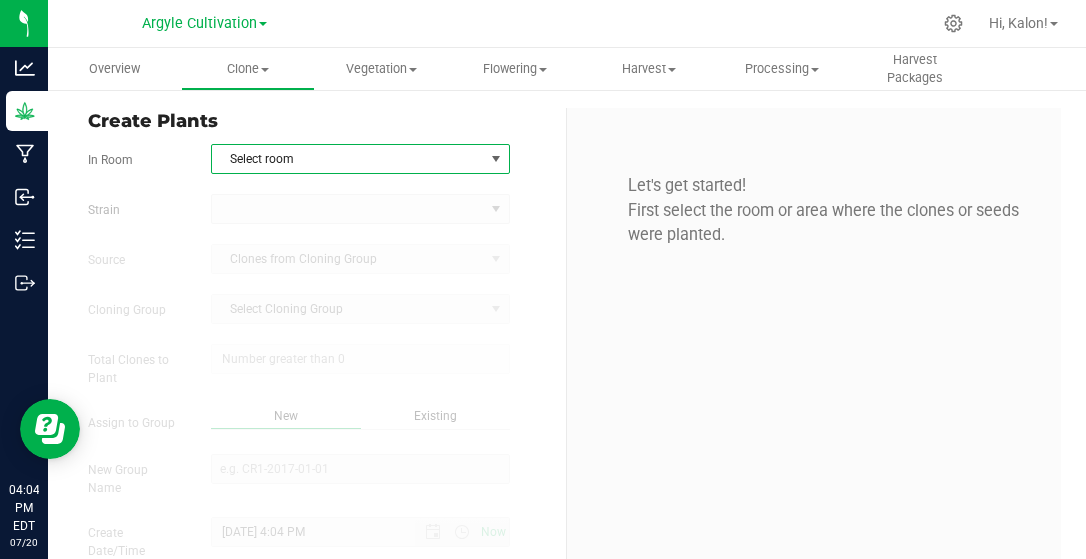 click on "Select room" at bounding box center [348, 159] 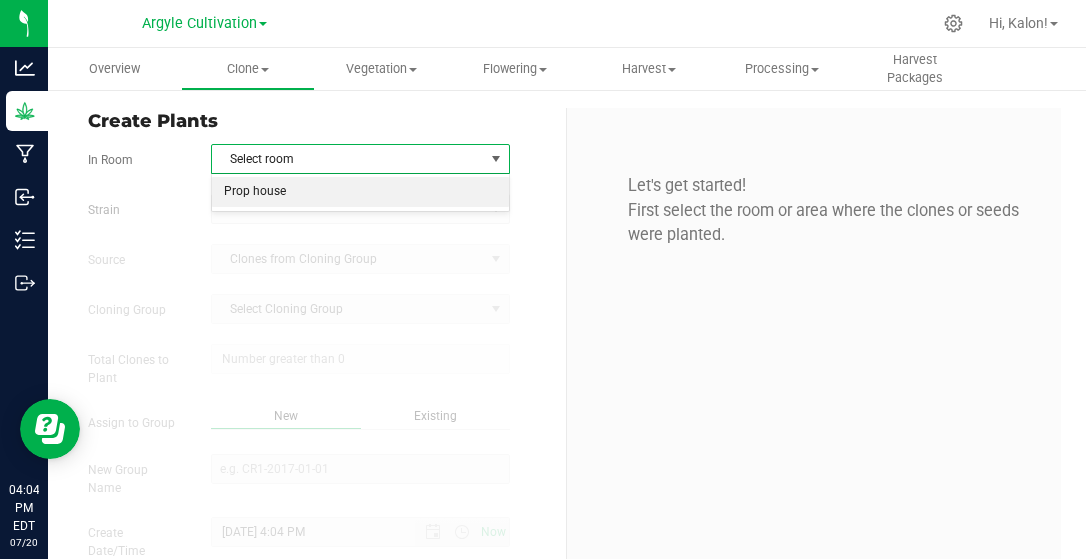 click on "Prop house" at bounding box center [360, 192] 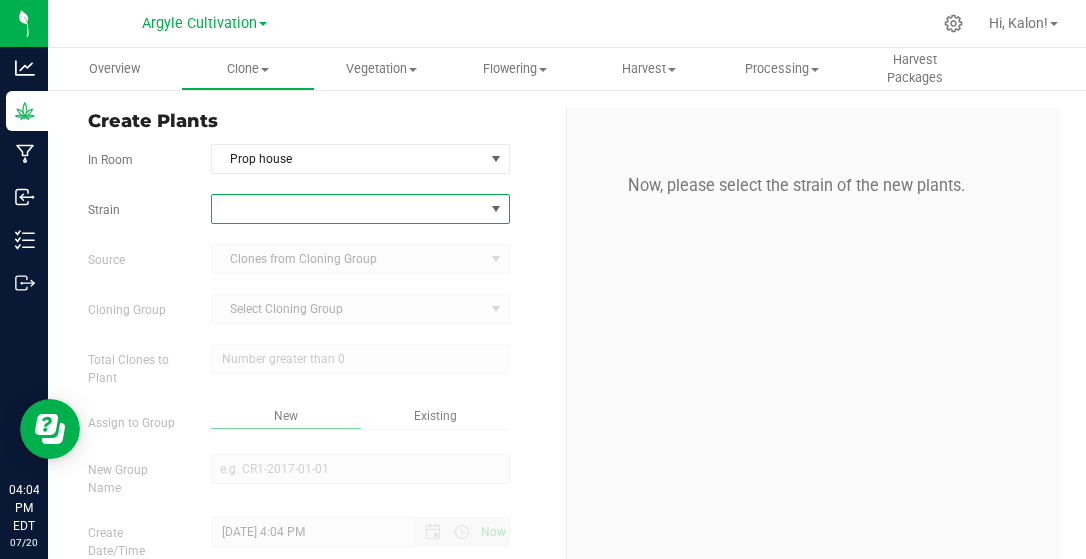 click at bounding box center [348, 209] 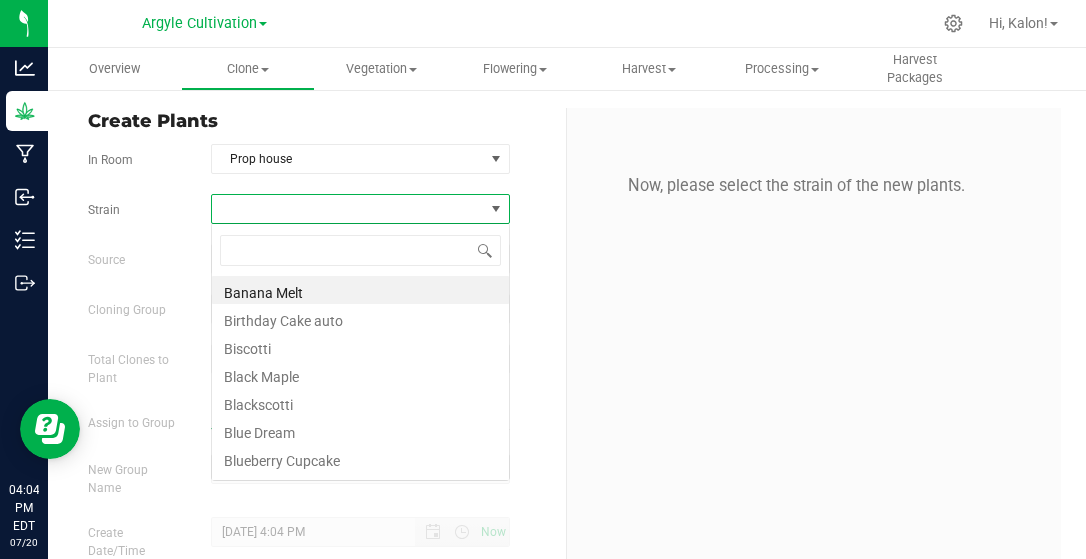scroll, scrollTop: 99971, scrollLeft: 99701, axis: both 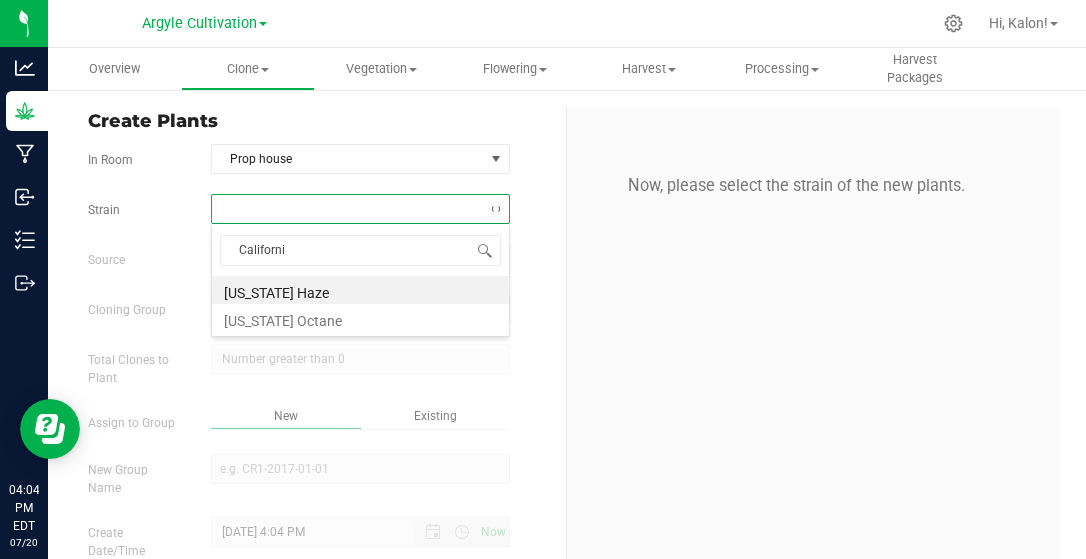 type on "[US_STATE]" 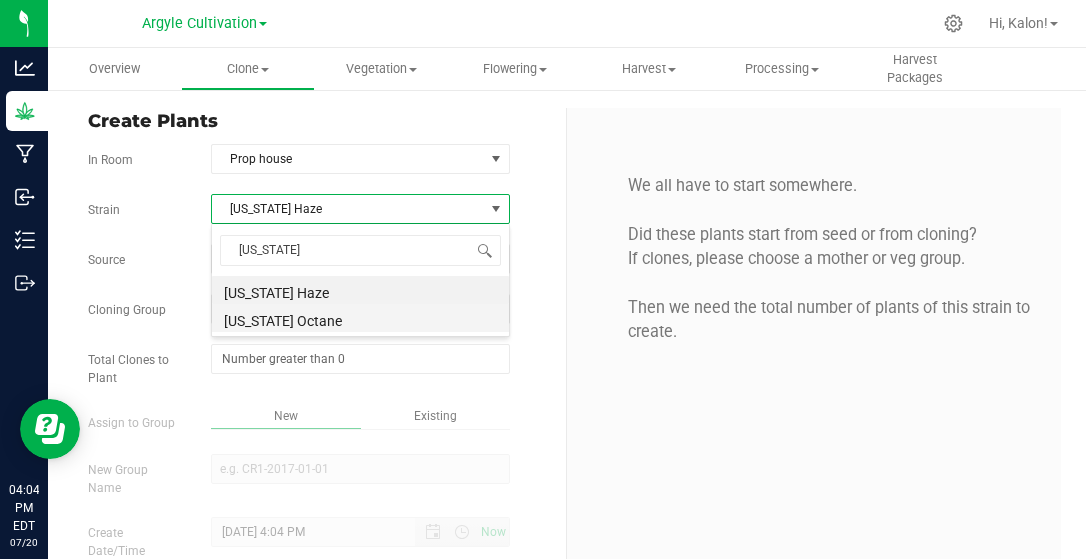 click on "[US_STATE] Octane" at bounding box center [360, 318] 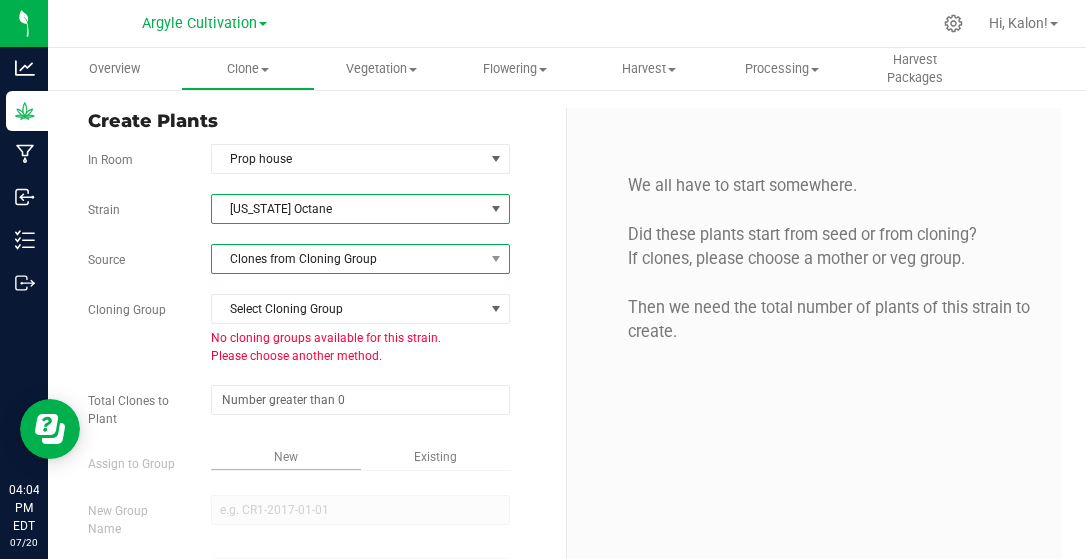 click on "Clones from Cloning Group" at bounding box center [348, 259] 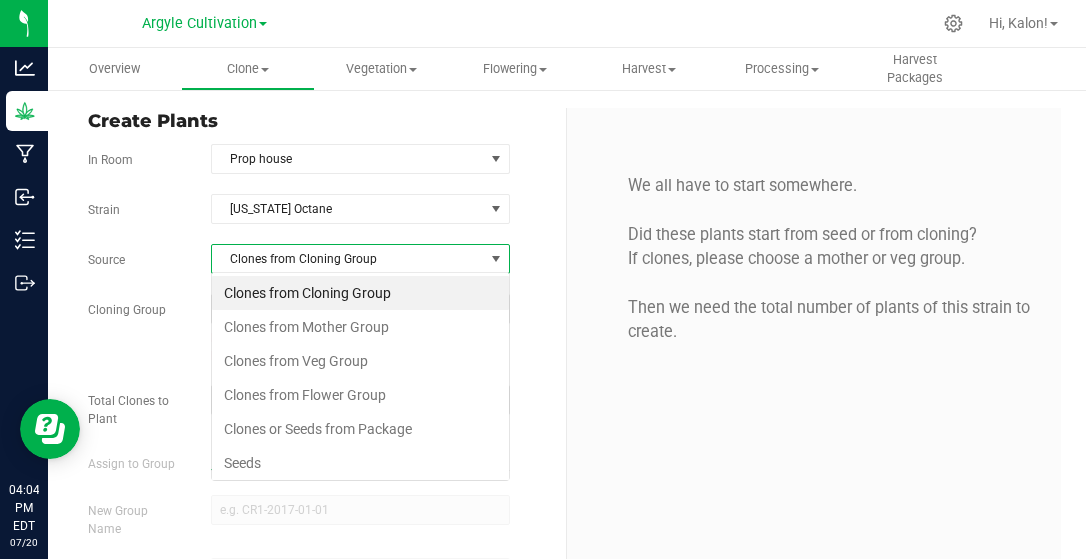 scroll, scrollTop: 99971, scrollLeft: 99701, axis: both 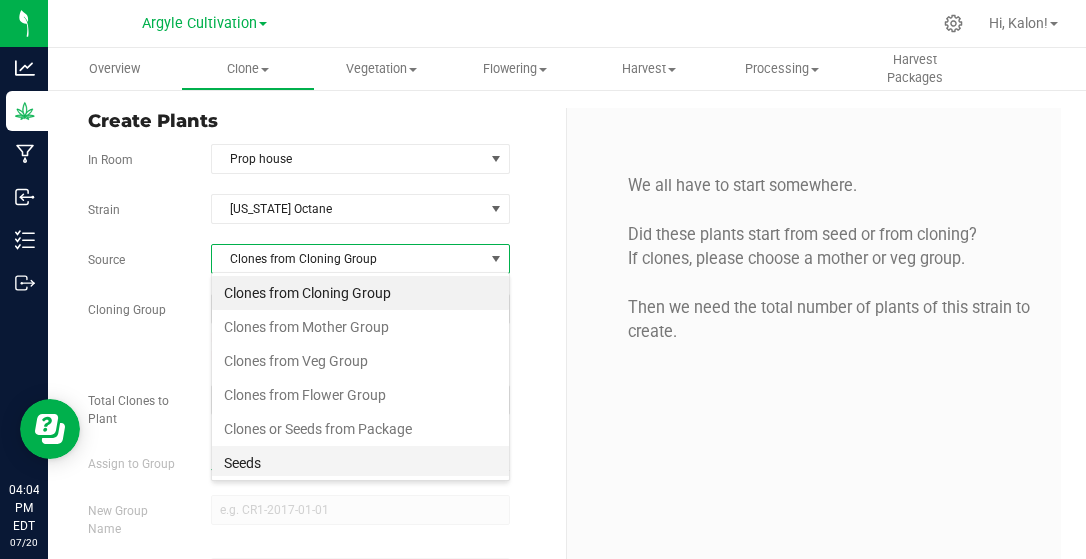 click on "Seeds" at bounding box center (360, 463) 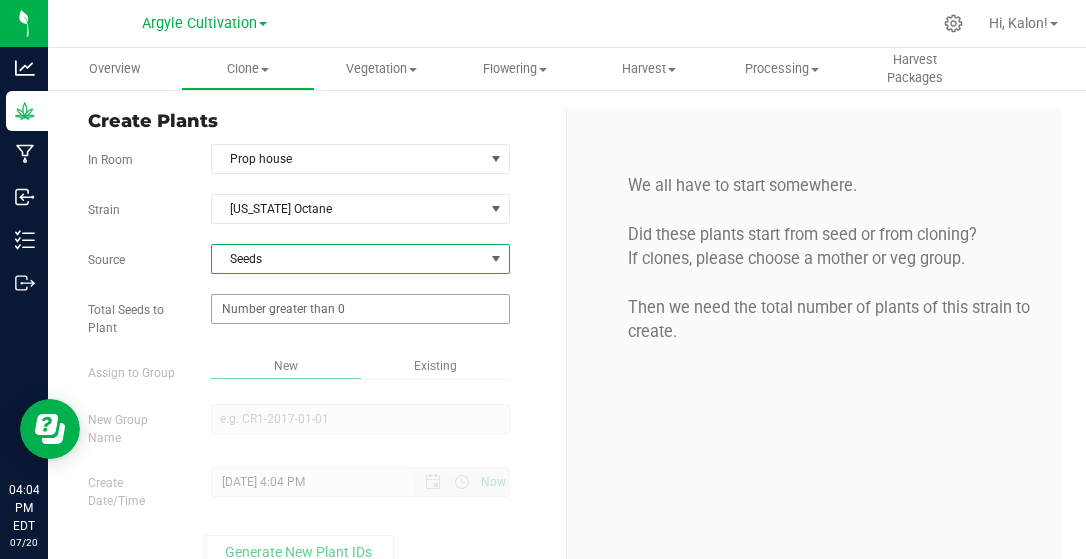 click at bounding box center [360, 309] 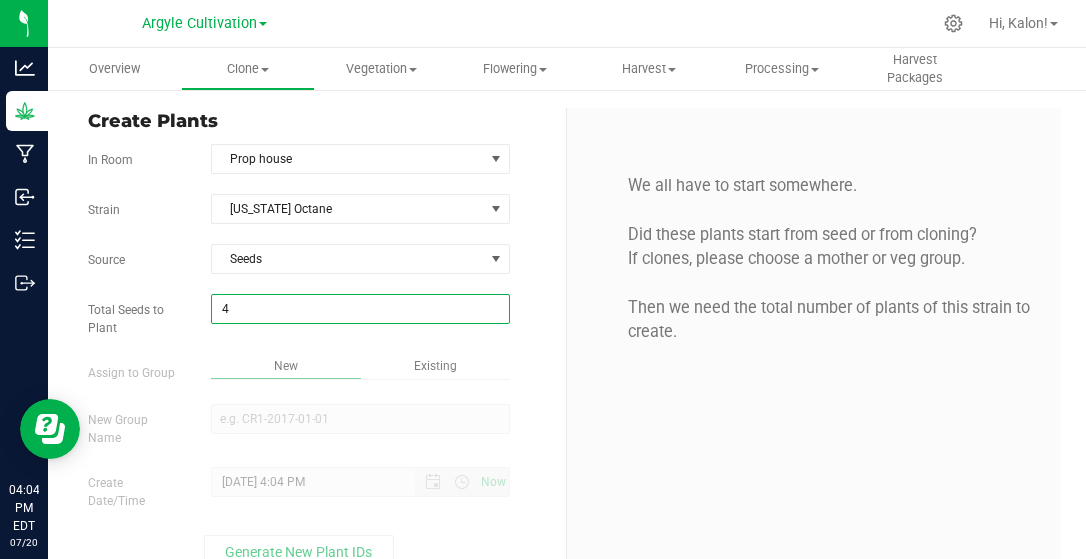 type on "47" 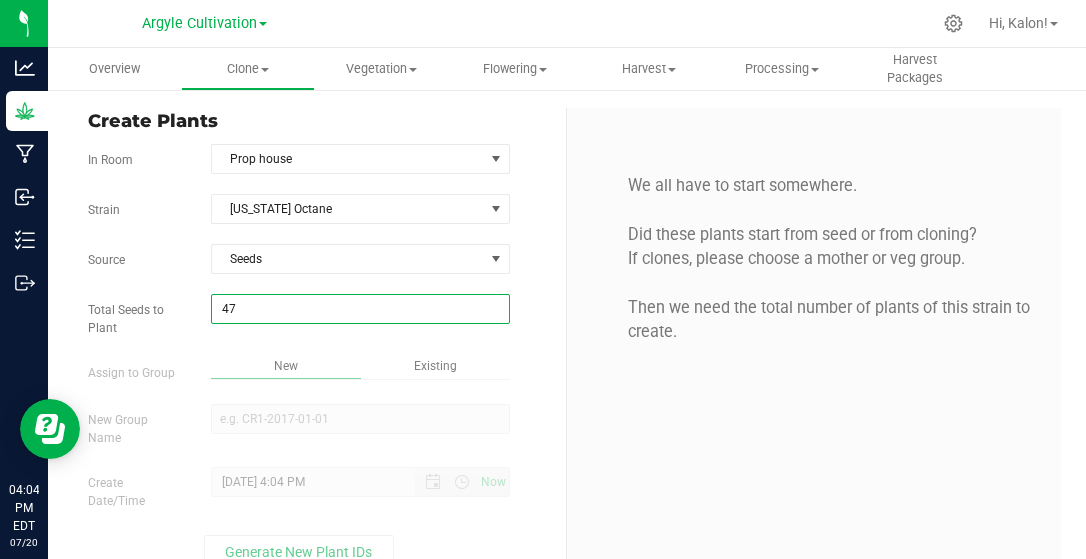 type on "47" 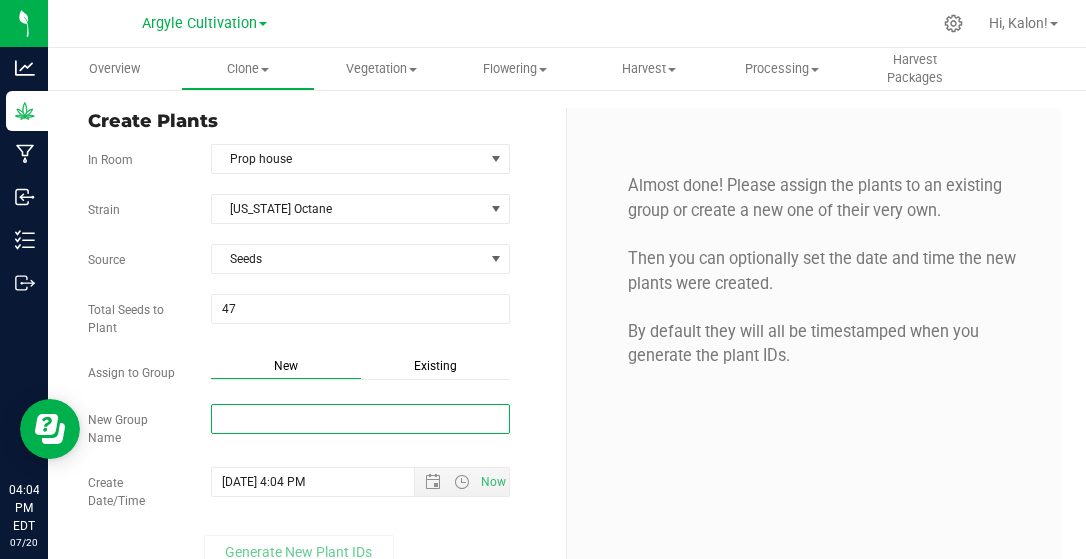 click on "New Group Name" at bounding box center (360, 419) 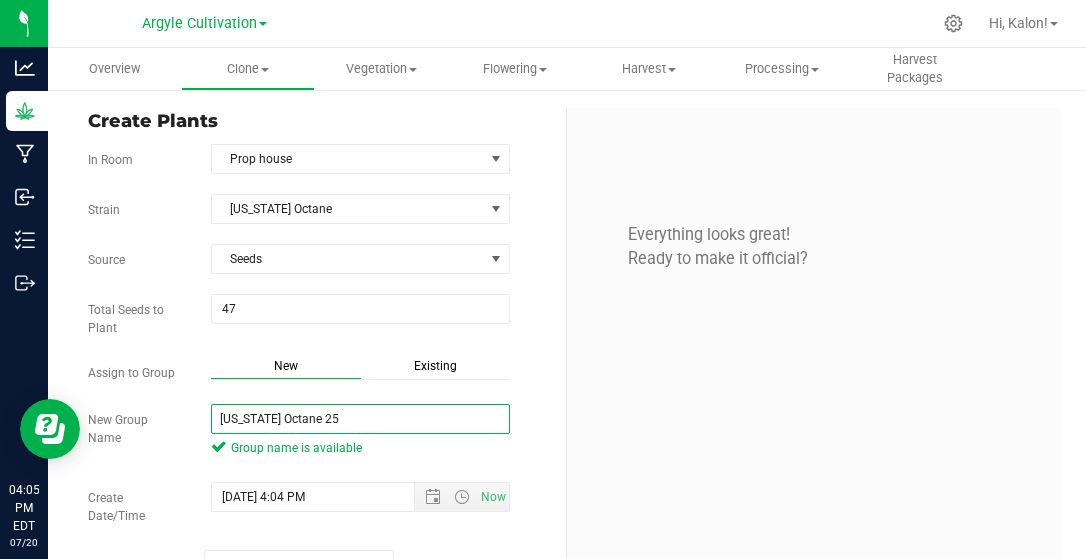 type on "[US_STATE] Octane 25" 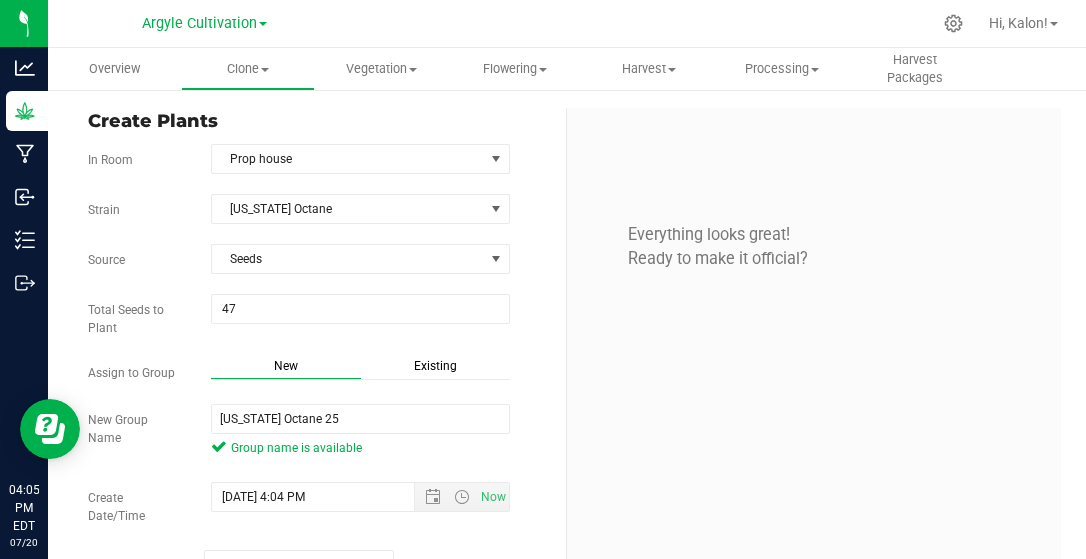 click on "Everything looks great!
Ready to make it official?" at bounding box center [814, 345] 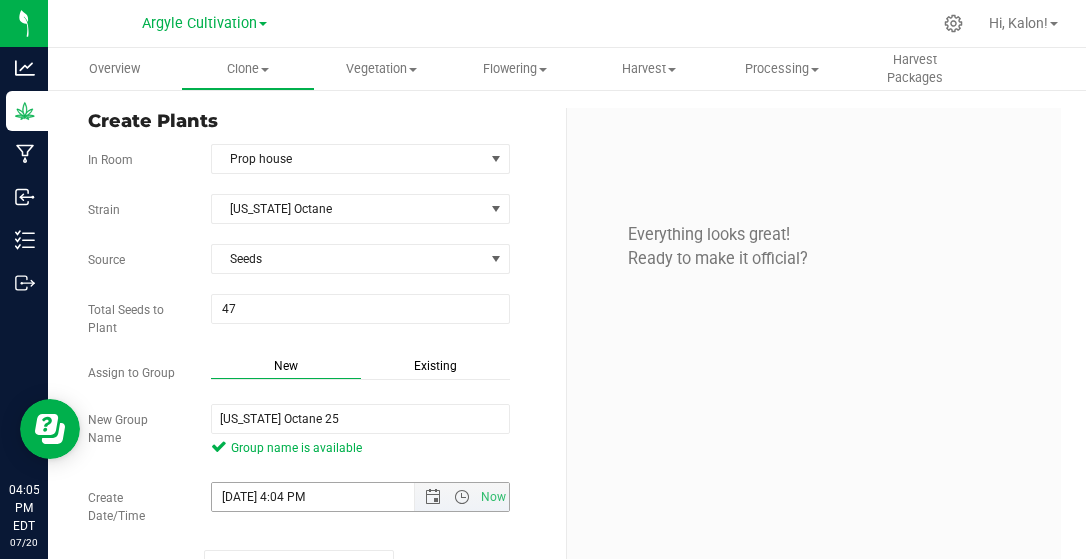 click on "[DATE] 4:04 PM" at bounding box center (330, 497) 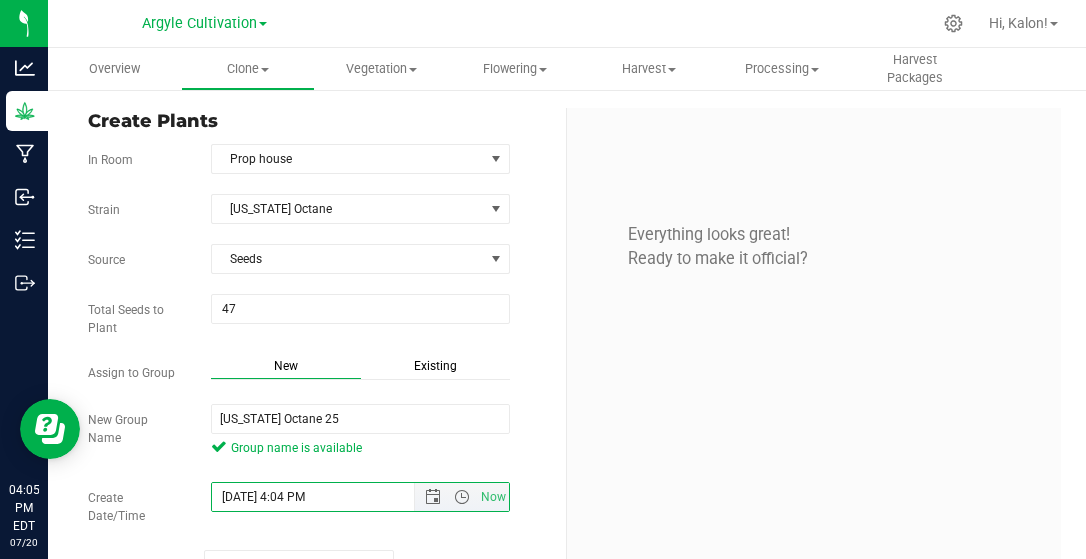 click on "[DATE] 4:04 PM" at bounding box center (330, 497) 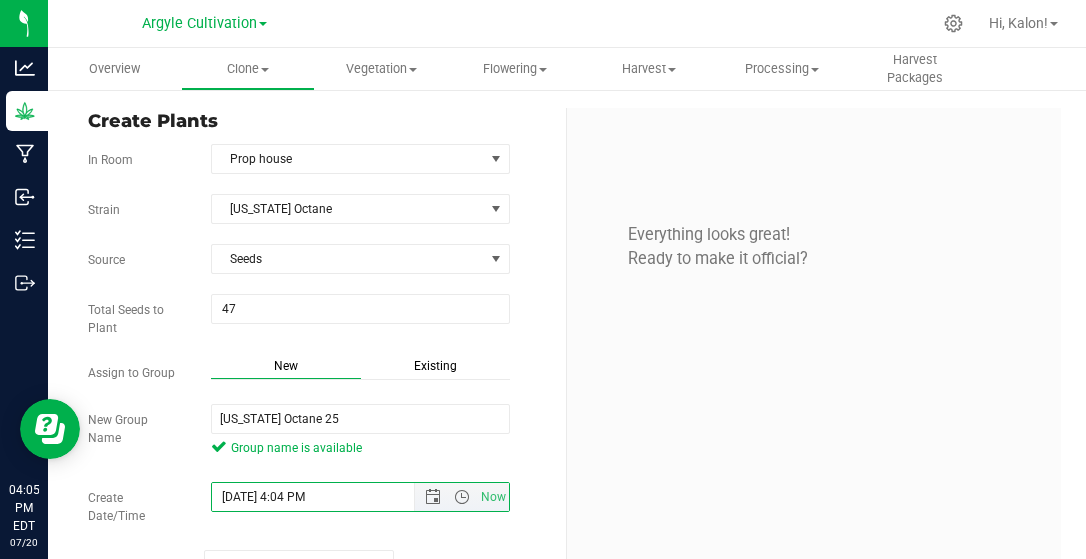 paste on "[DATE] 1:30" 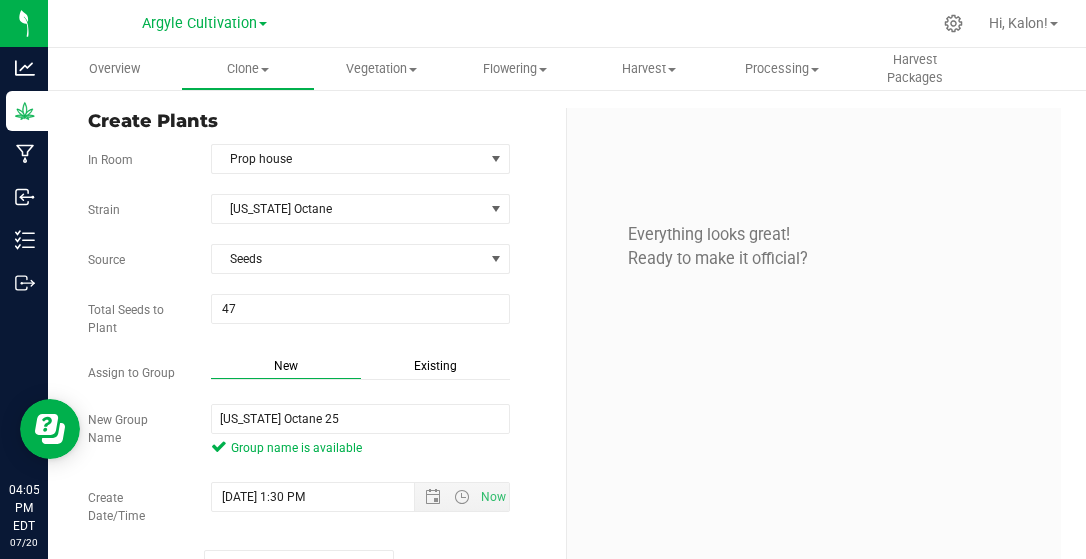click on "Everything looks great!
Ready to make it official?" at bounding box center [814, 345] 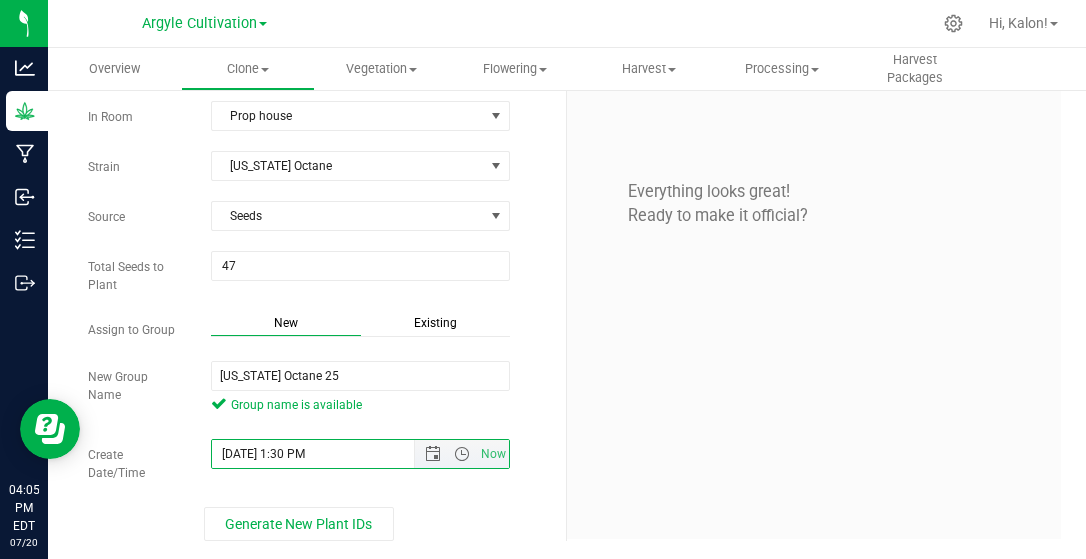 click on "[DATE] 1:30 PM" at bounding box center (330, 454) 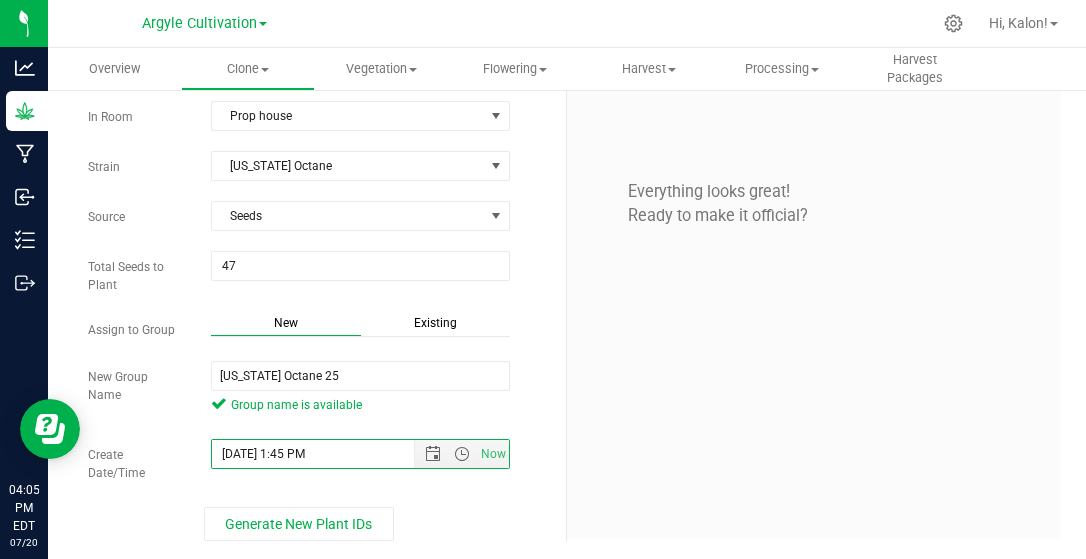 type on "[DATE] 1:45 PM" 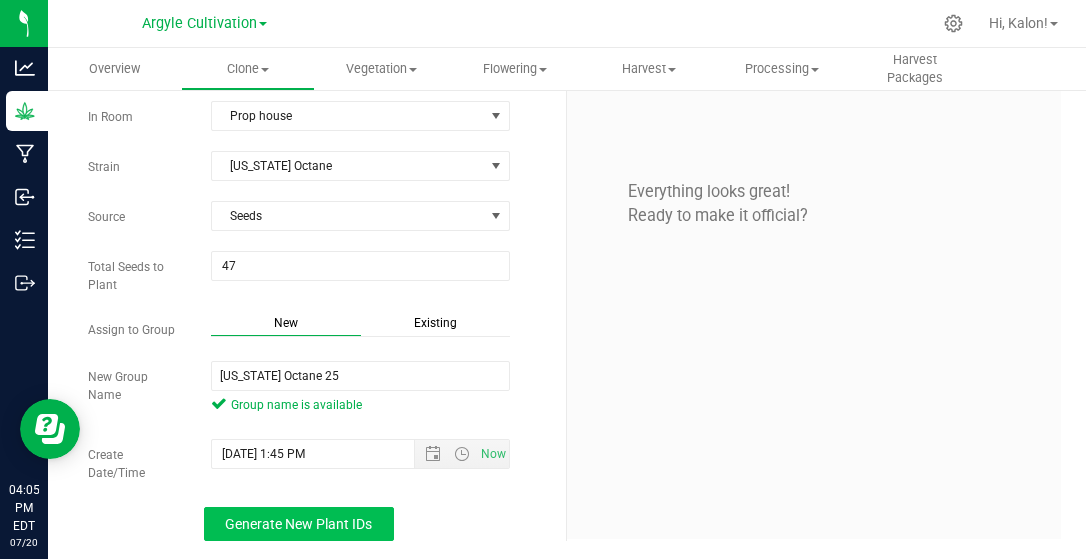 click on "Generate New Plant IDs" at bounding box center (298, 524) 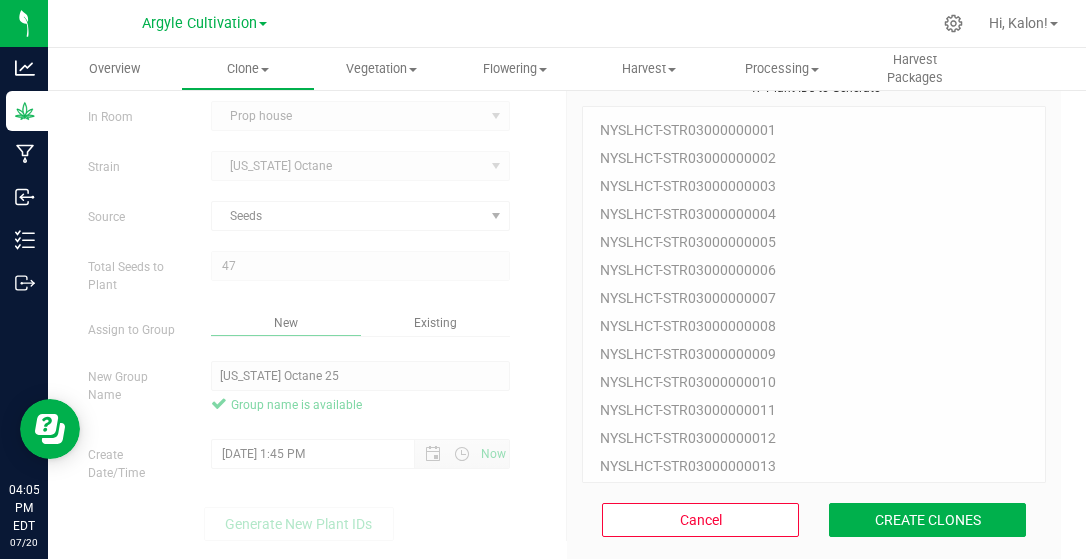 scroll, scrollTop: 60, scrollLeft: 0, axis: vertical 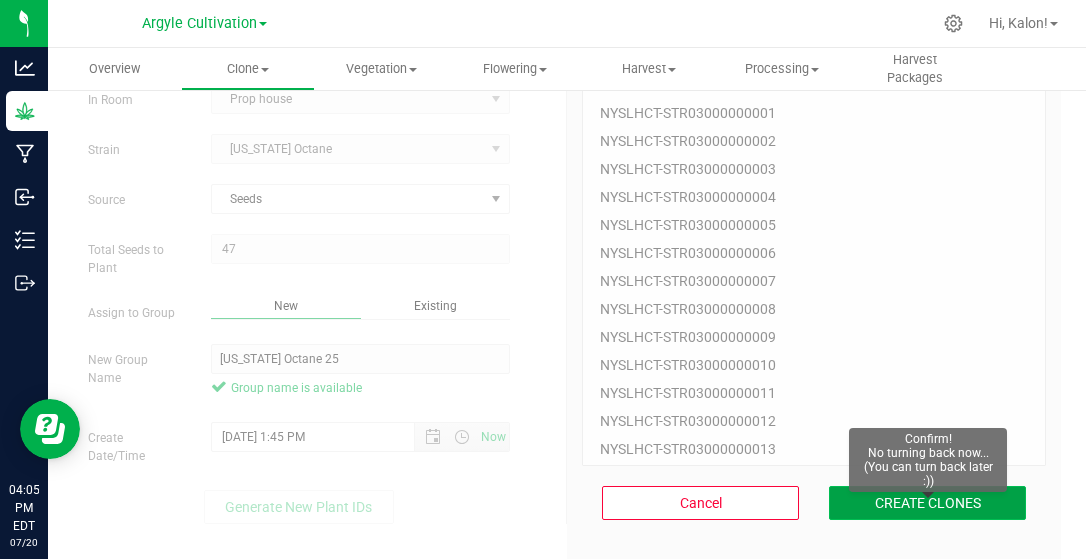 click on "CREATE CLONES" at bounding box center [927, 503] 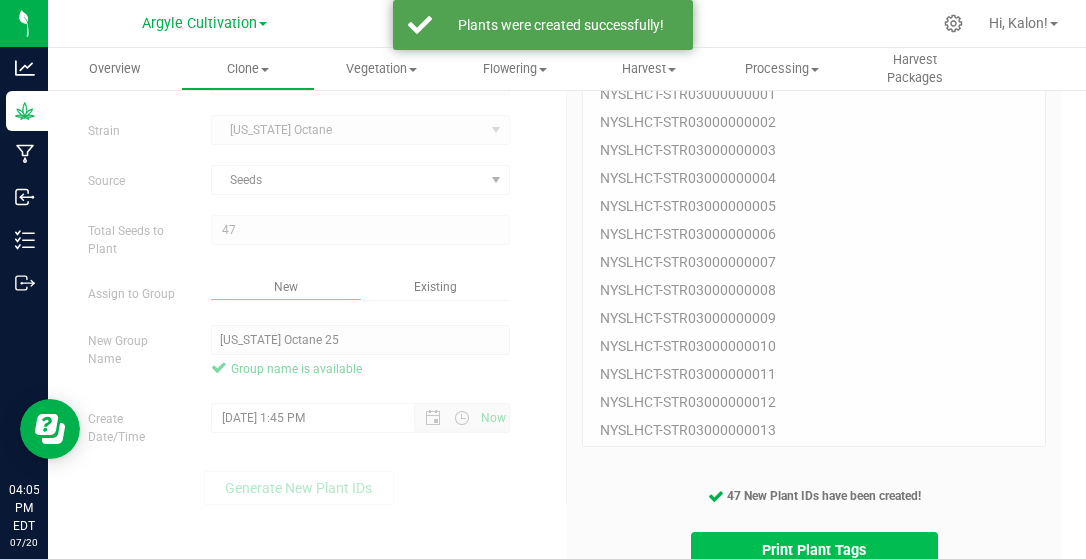 scroll, scrollTop: 142, scrollLeft: 0, axis: vertical 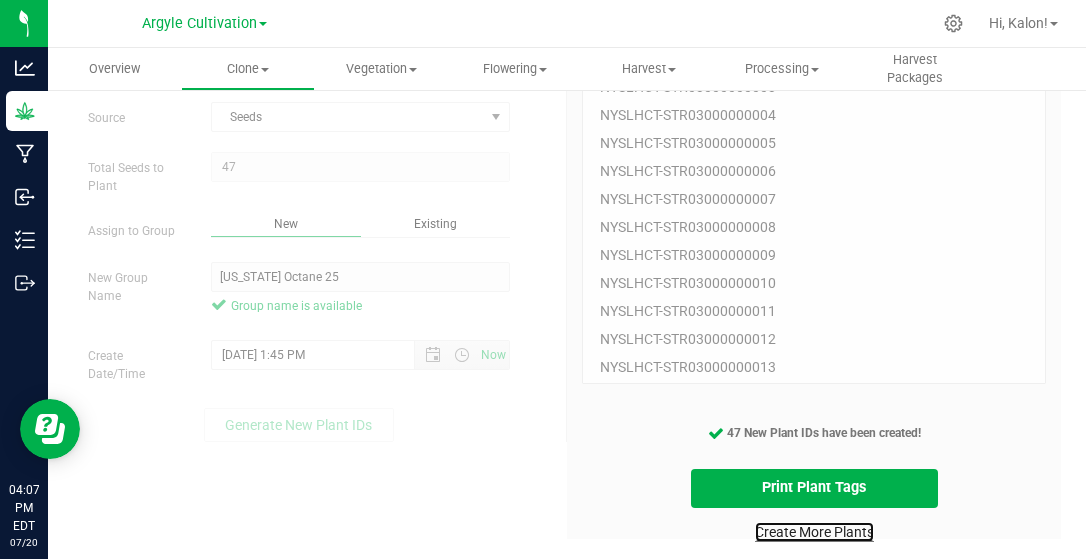 click on "Create More Plants" at bounding box center (814, 532) 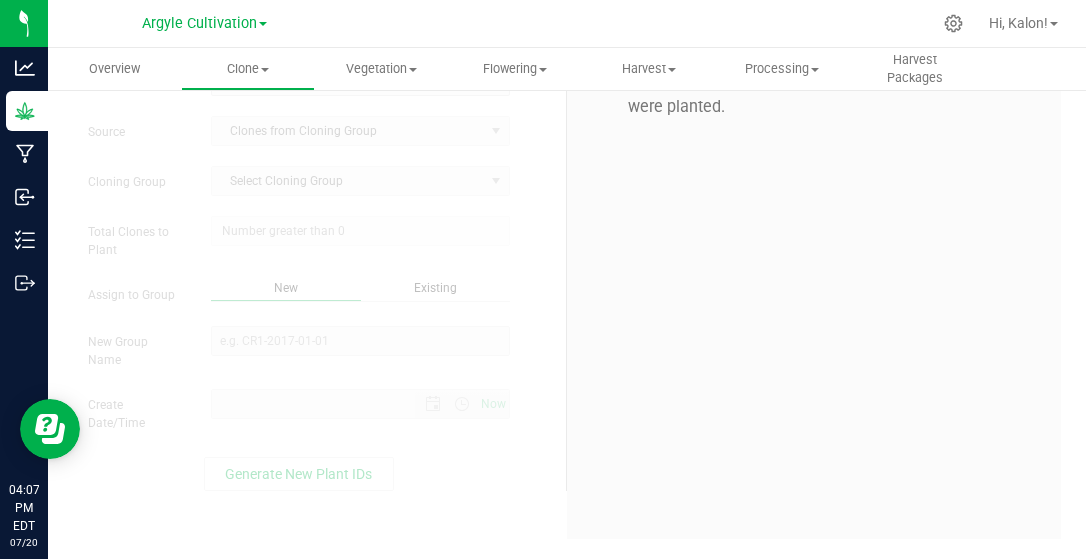 scroll, scrollTop: 0, scrollLeft: 0, axis: both 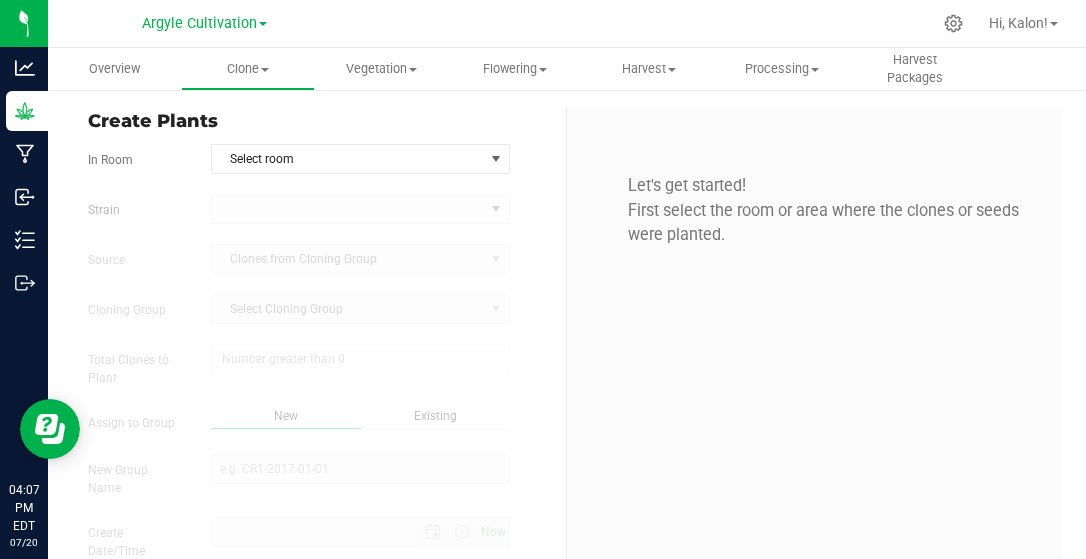 type on "[DATE] 4:07 PM" 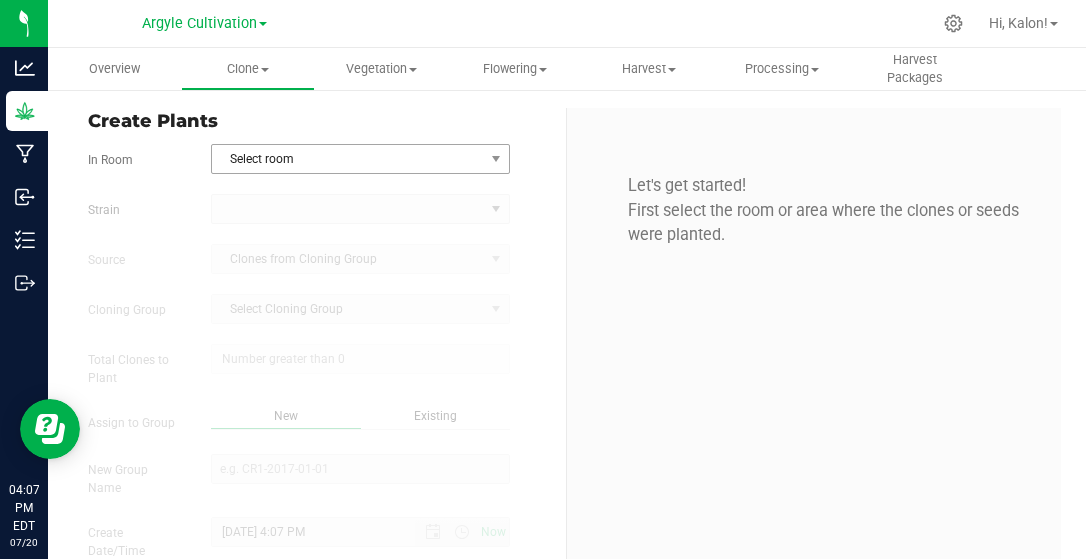 click on "Select room" at bounding box center [348, 159] 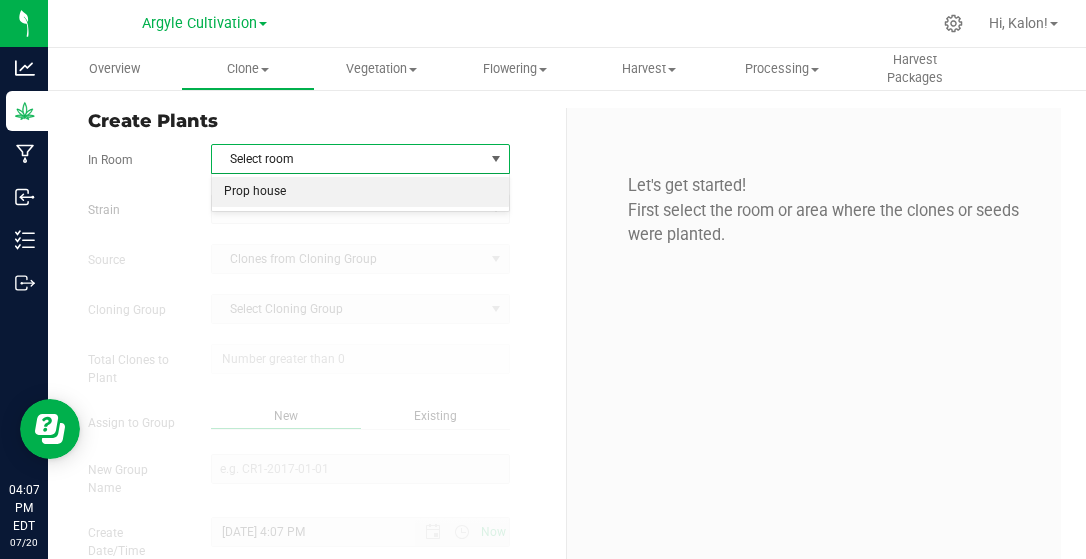 click on "Prop house" at bounding box center [360, 192] 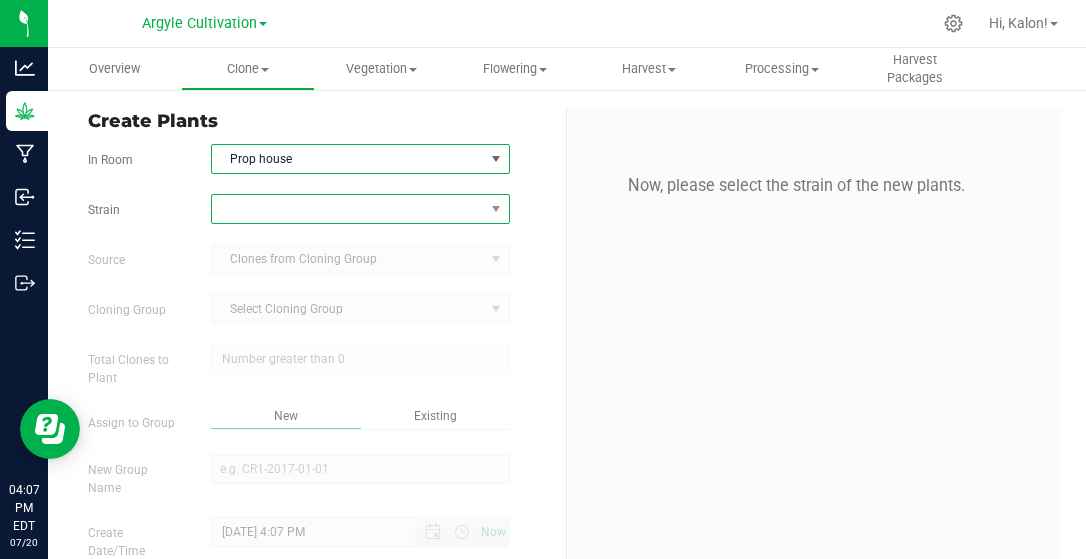 click at bounding box center [348, 209] 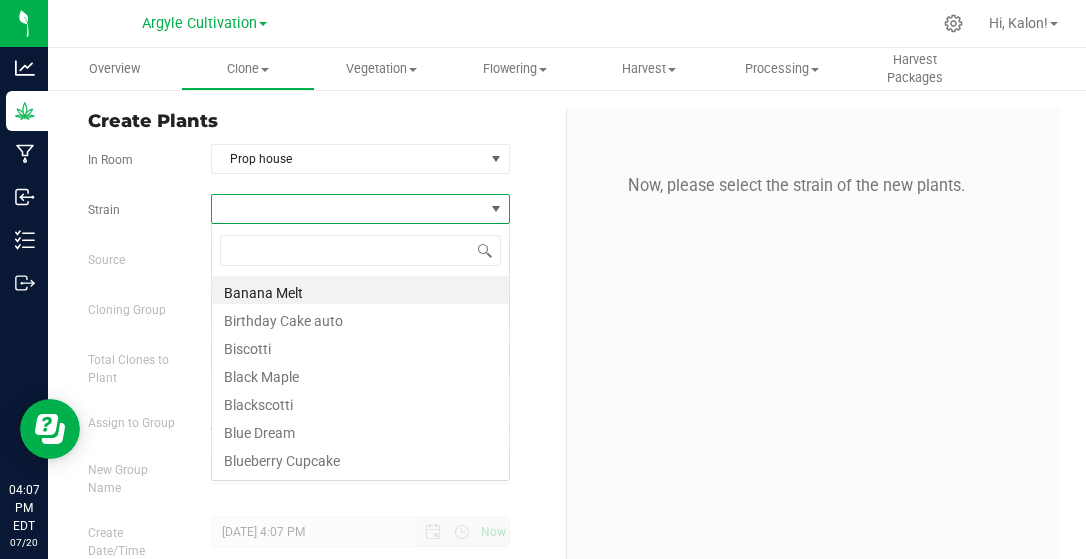 scroll, scrollTop: 99971, scrollLeft: 99701, axis: both 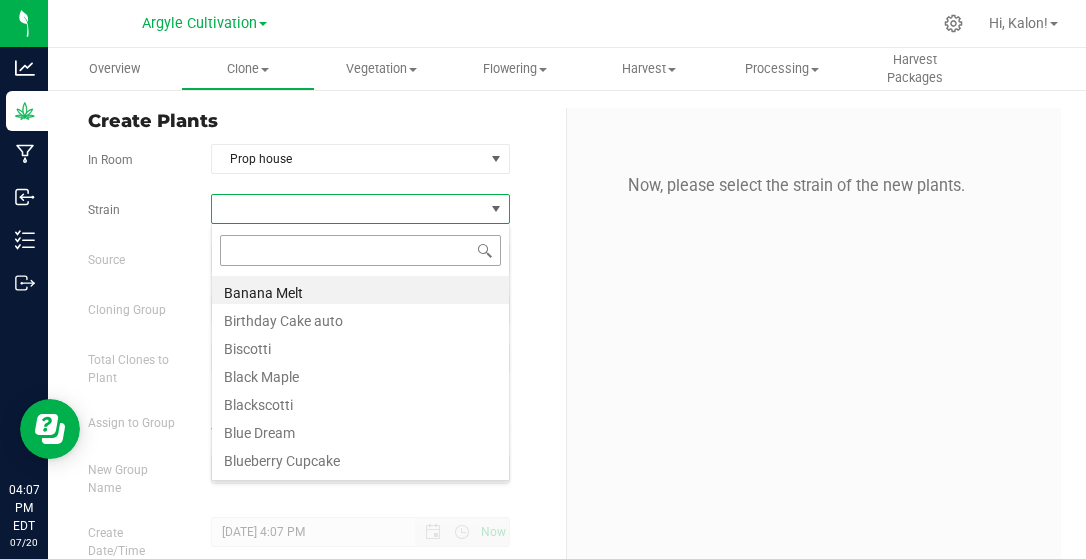 click at bounding box center [360, 250] 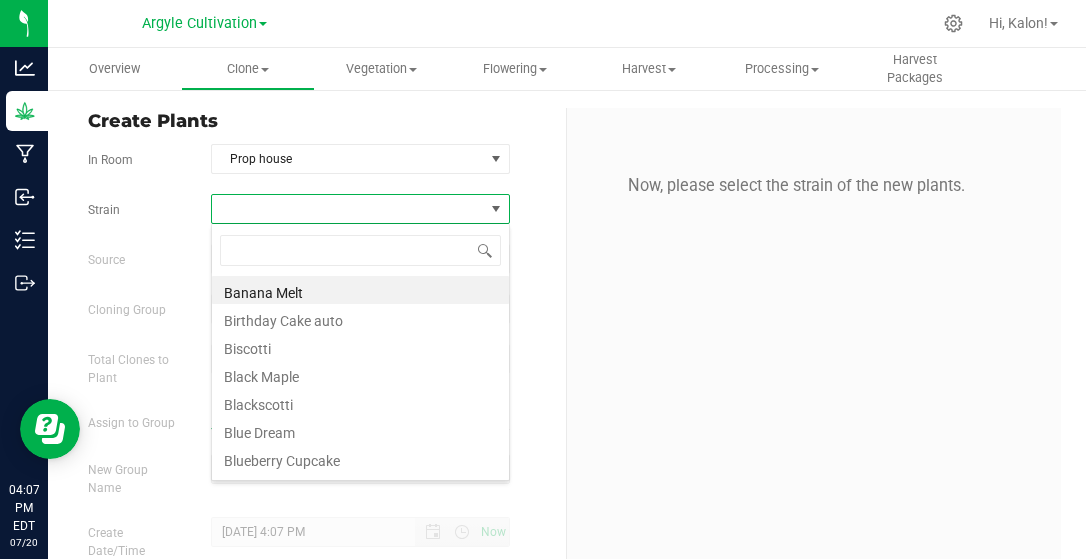 click at bounding box center [348, 209] 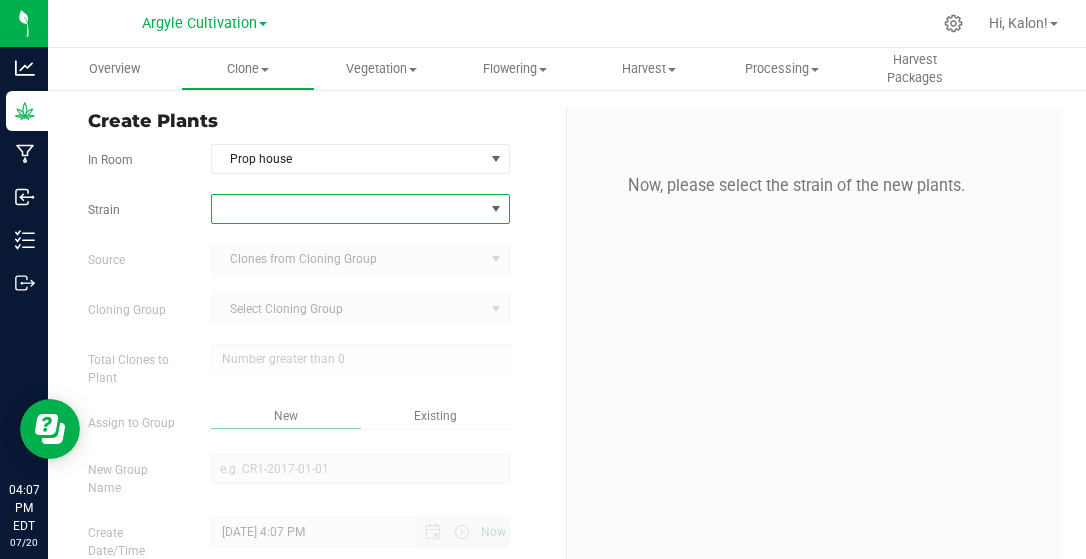 click at bounding box center [348, 209] 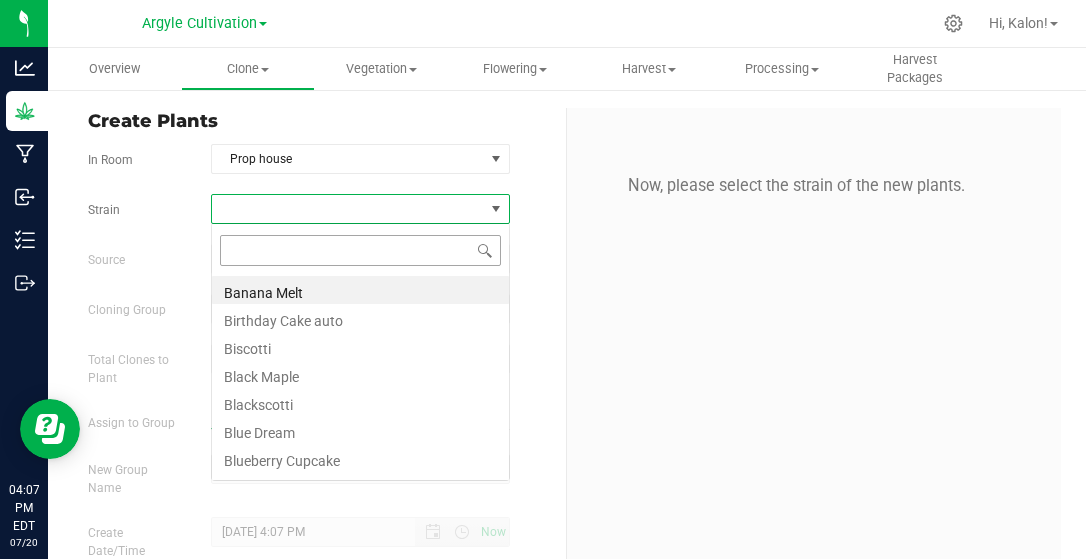 scroll, scrollTop: 99971, scrollLeft: 99701, axis: both 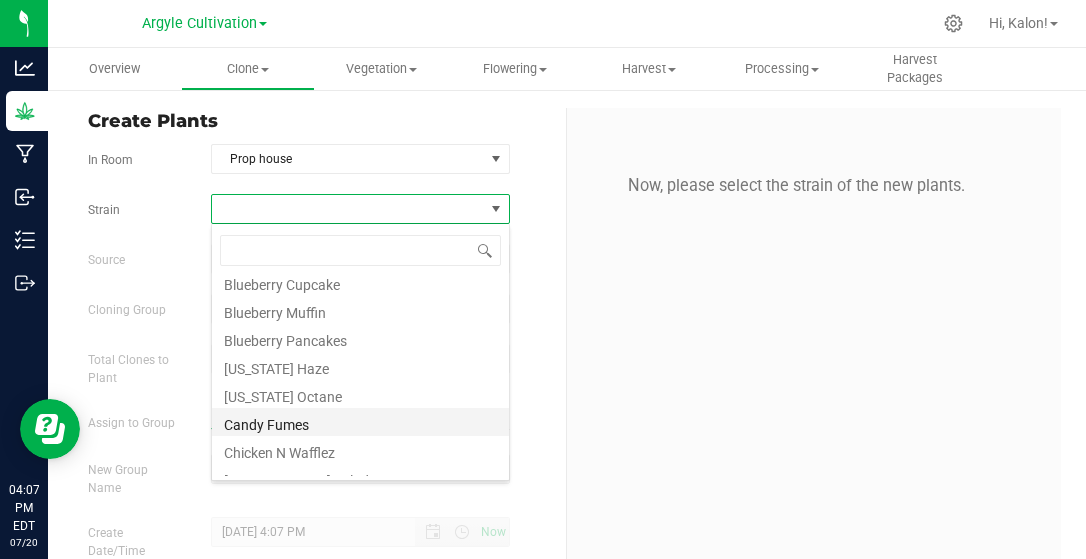 click on "Candy Fumes" at bounding box center [360, 422] 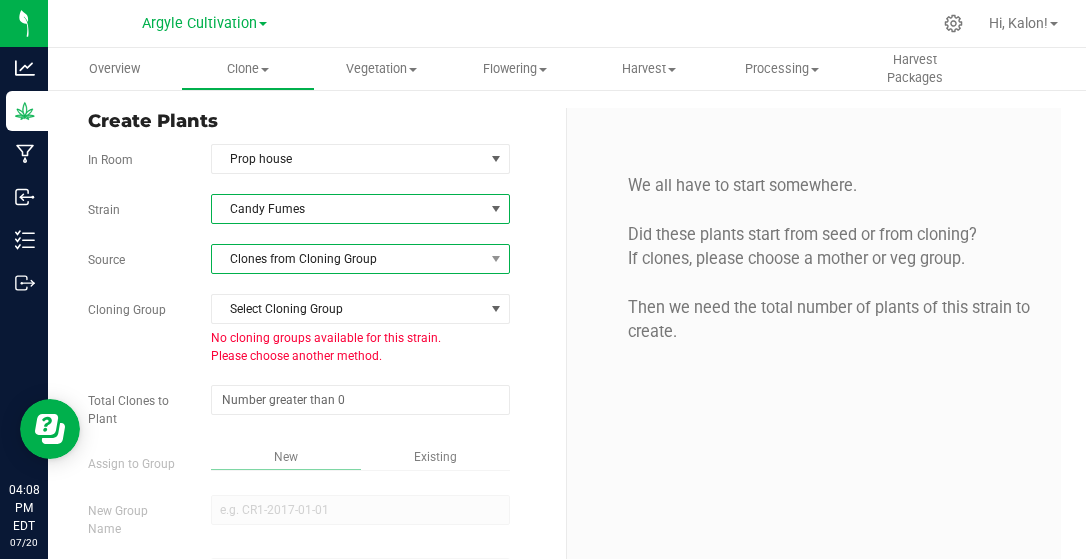 click on "Clones from Cloning Group" at bounding box center [348, 259] 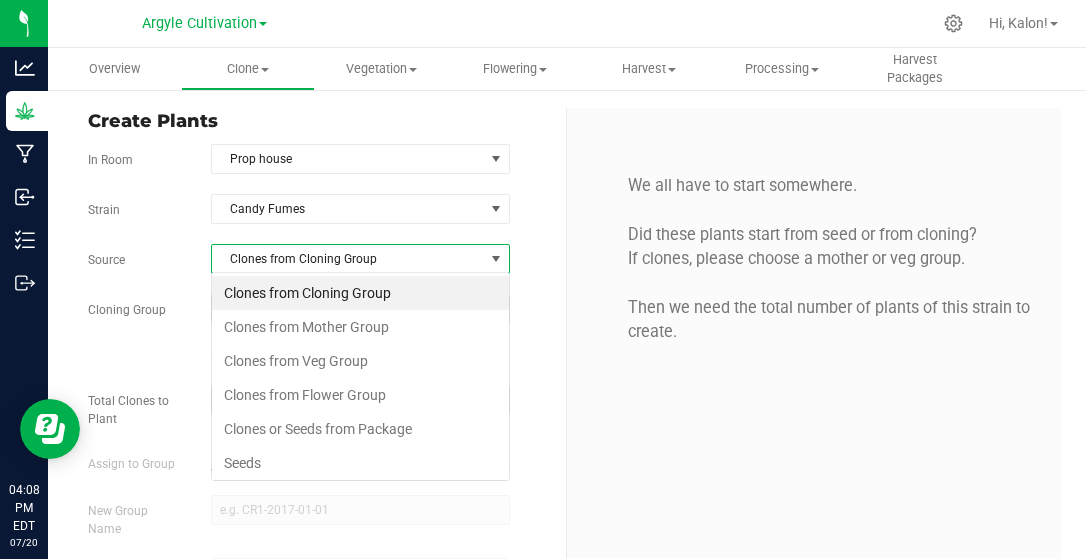 scroll, scrollTop: 99971, scrollLeft: 99701, axis: both 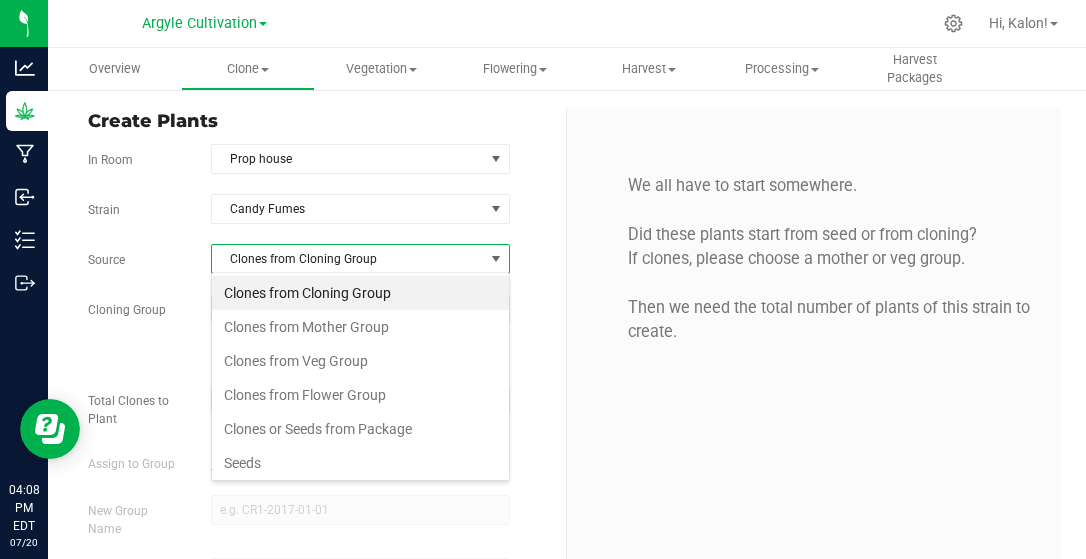 click on "Clones from Cloning Group" at bounding box center (348, 259) 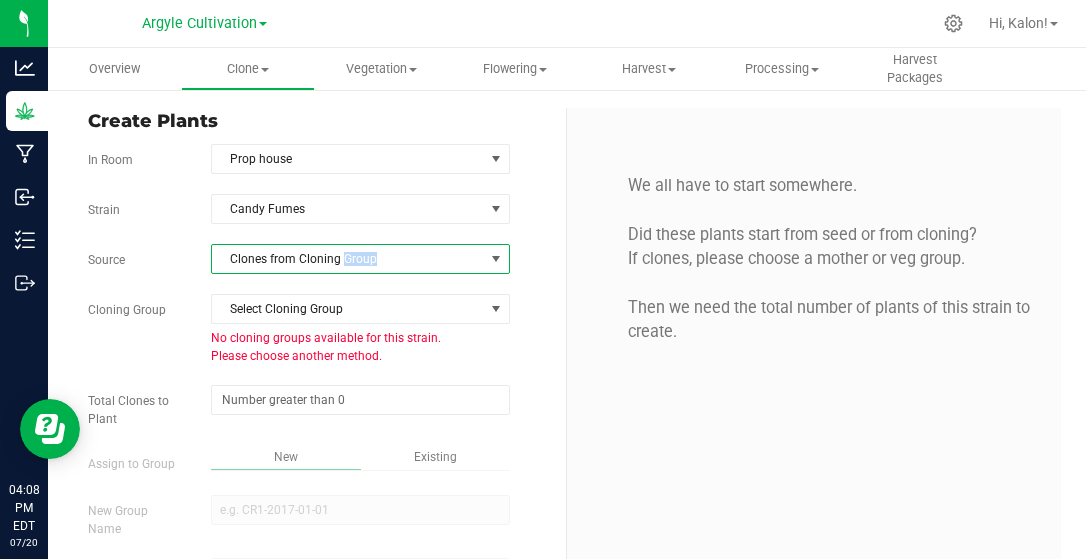 click on "Clones from Cloning Group" at bounding box center (348, 259) 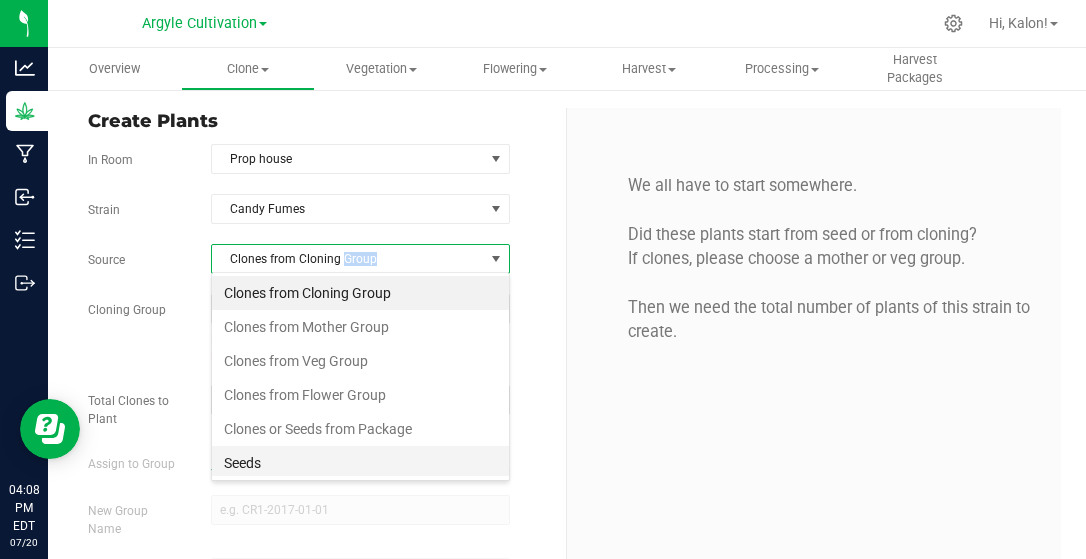 scroll, scrollTop: 99971, scrollLeft: 99701, axis: both 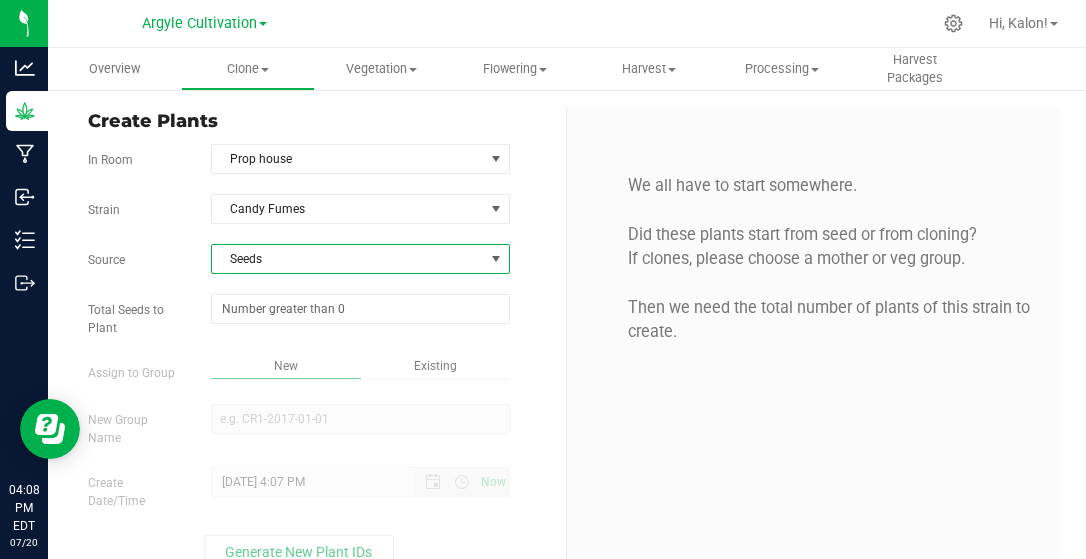click on "Total Seeds to Plant" at bounding box center (319, 315) 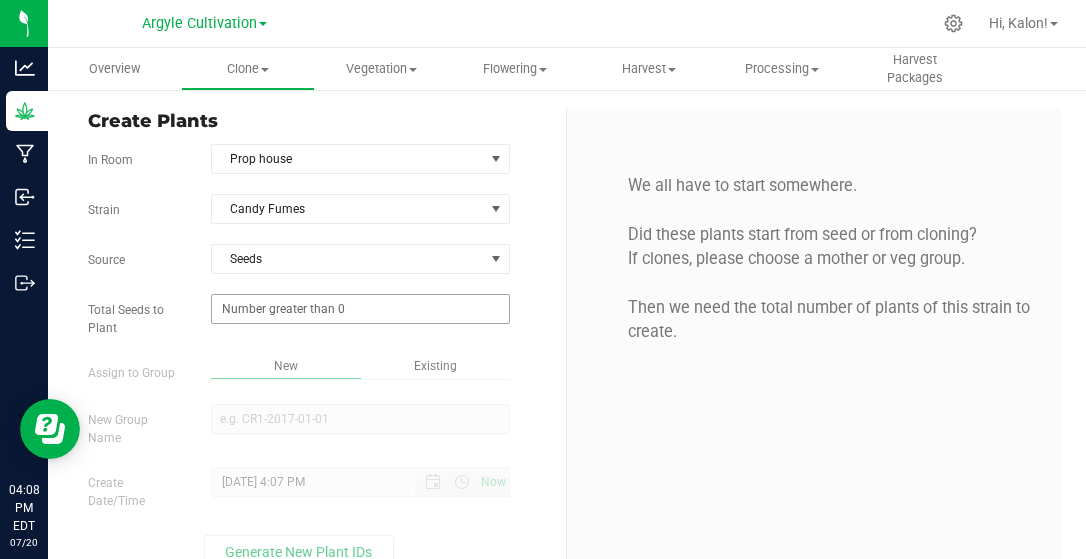 click at bounding box center [360, 309] 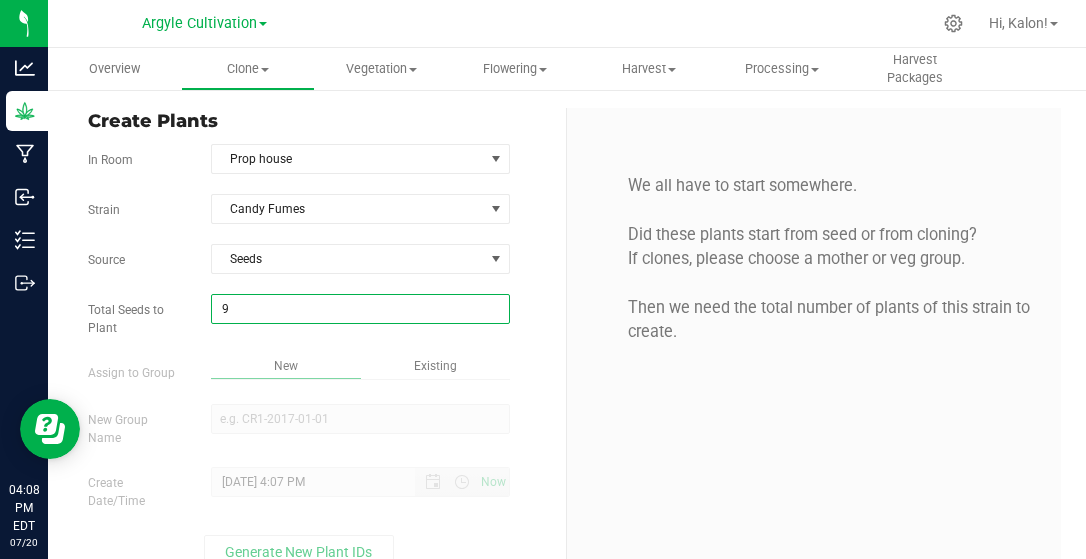 type on "98" 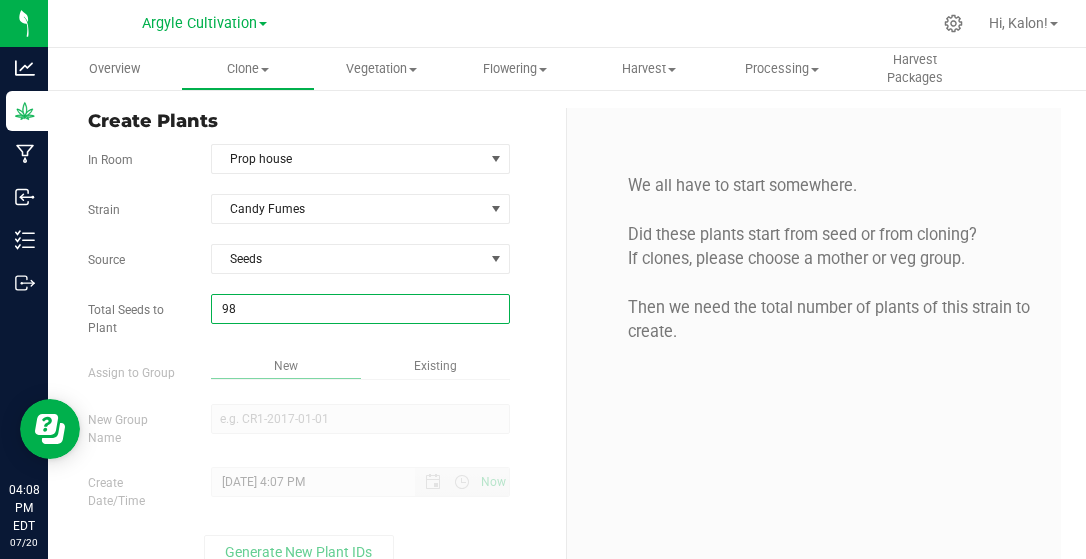 type on "98" 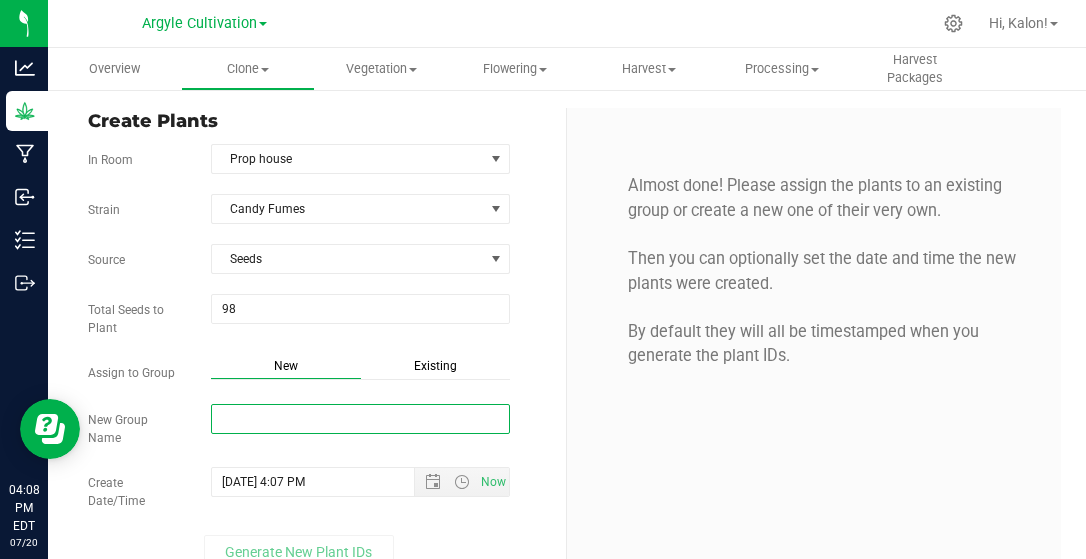 click on "New Group Name" at bounding box center (360, 419) 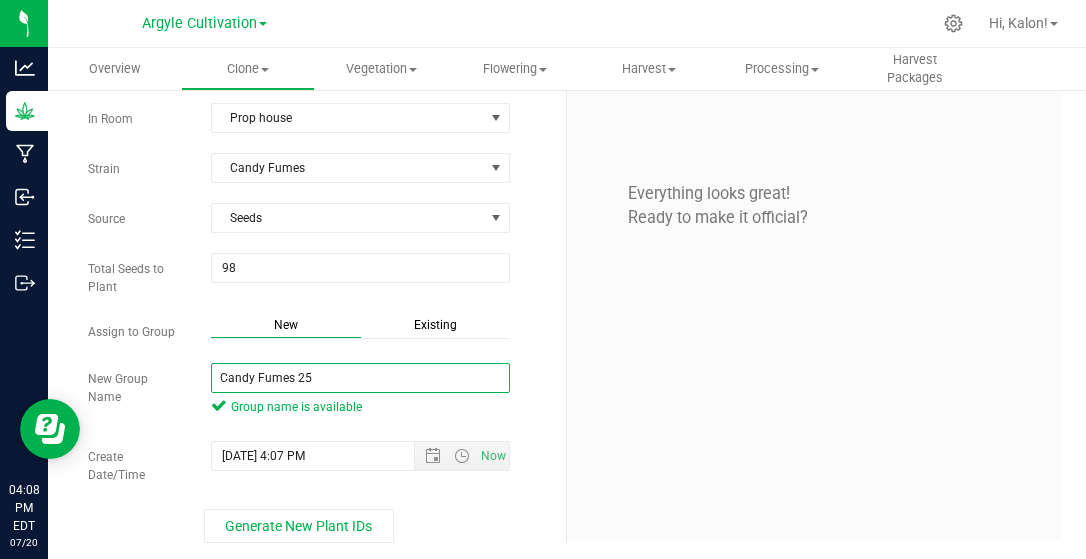 scroll, scrollTop: 43, scrollLeft: 0, axis: vertical 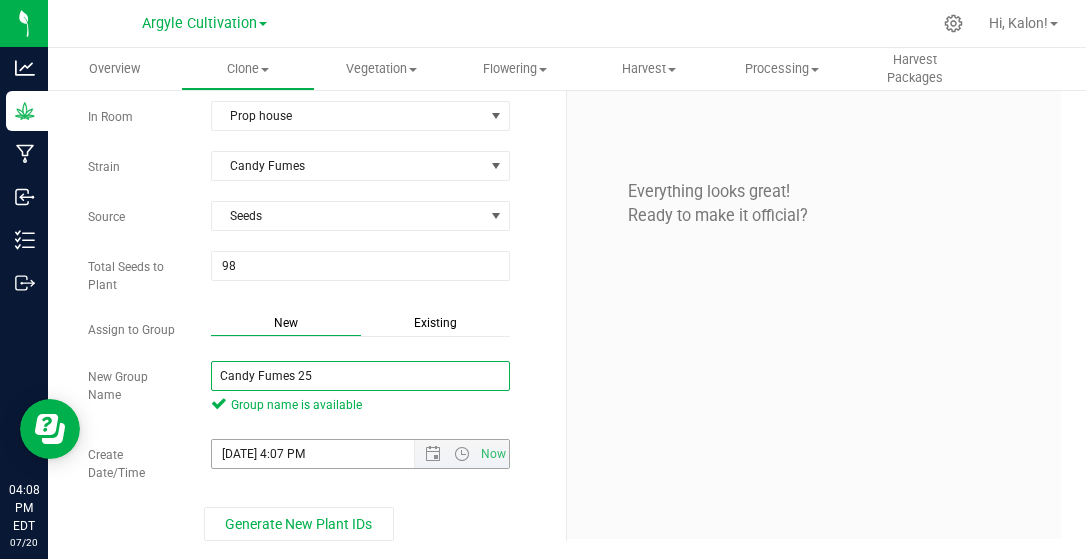 type on "Candy Fumes 25" 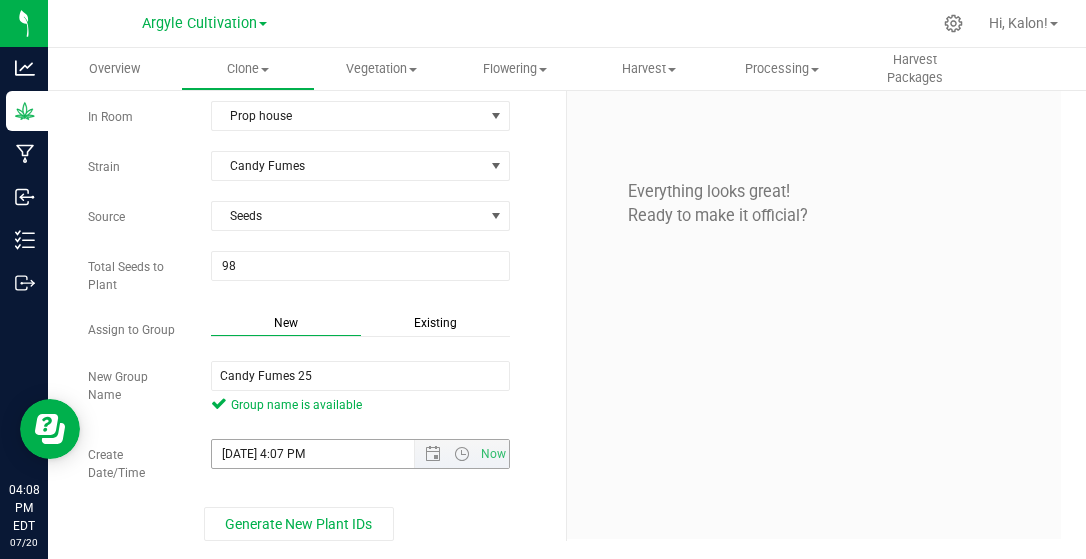click on "[DATE] 4:07 PM" at bounding box center (330, 454) 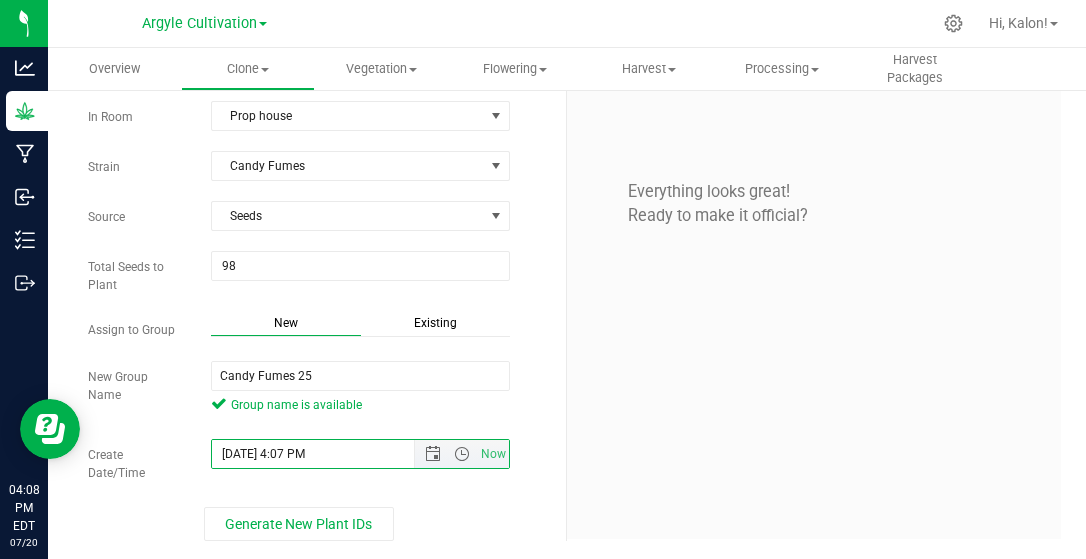 click on "[DATE] 4:07 PM" at bounding box center [330, 454] 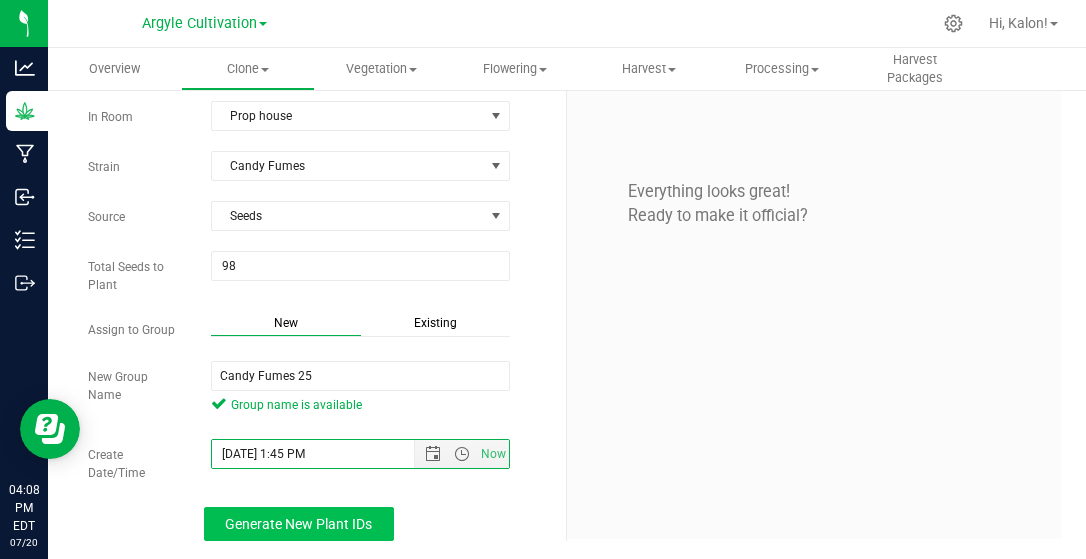 type on "[DATE] 1:45 PM" 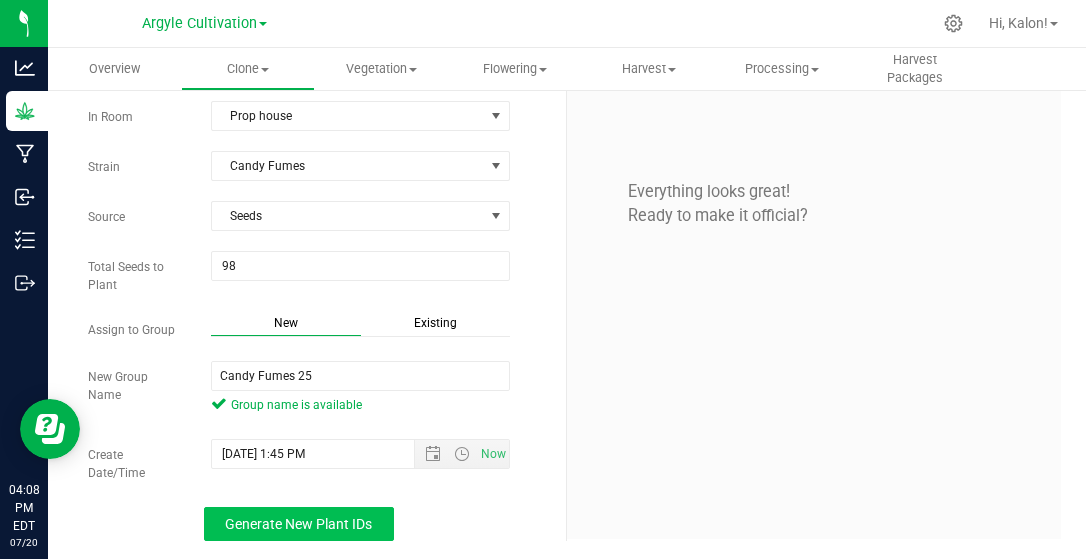 click on "Generate New Plant IDs" at bounding box center (298, 524) 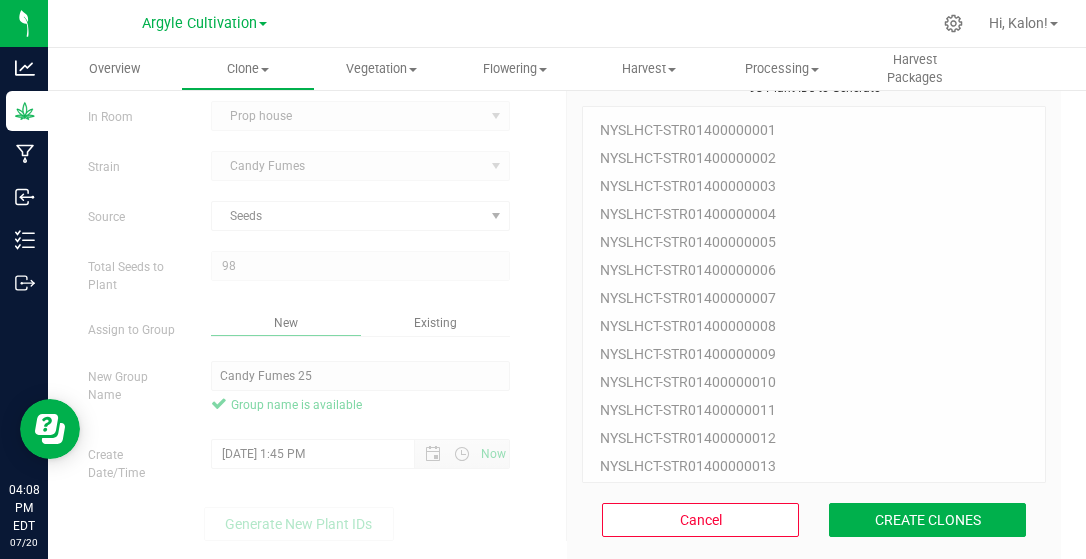 scroll, scrollTop: 60, scrollLeft: 0, axis: vertical 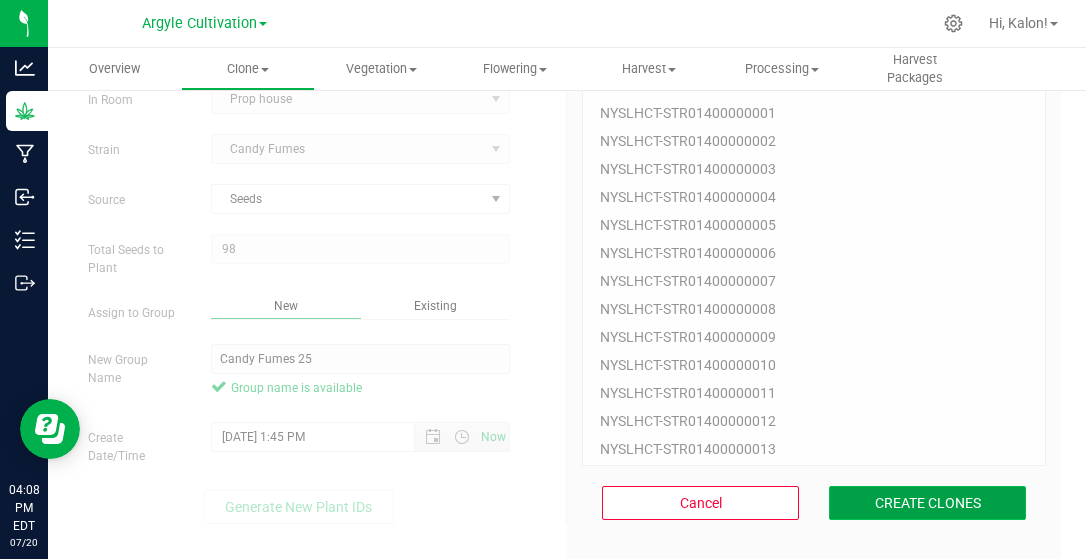 click on "CREATE CLONES" at bounding box center [927, 503] 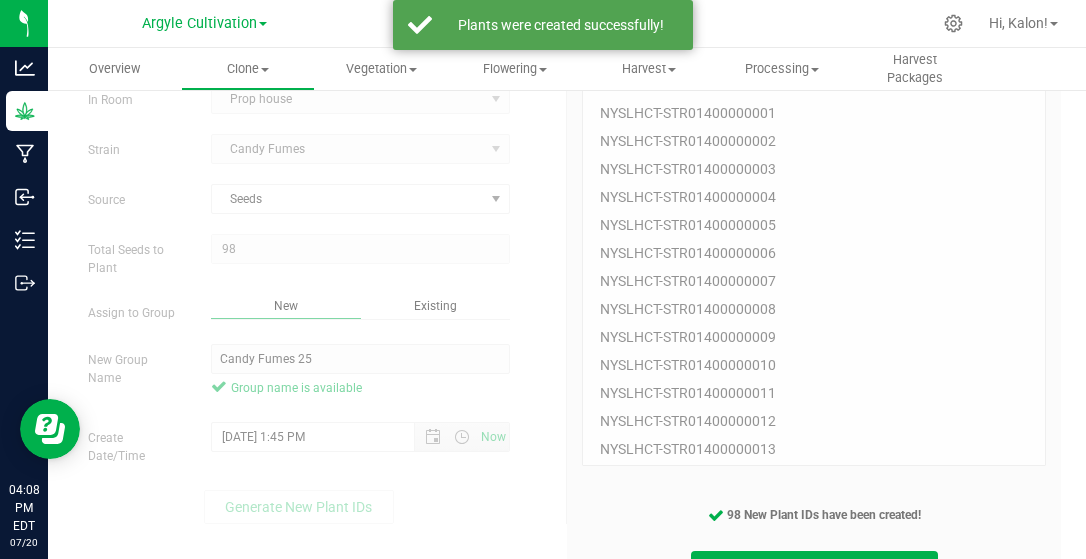 scroll, scrollTop: 142, scrollLeft: 0, axis: vertical 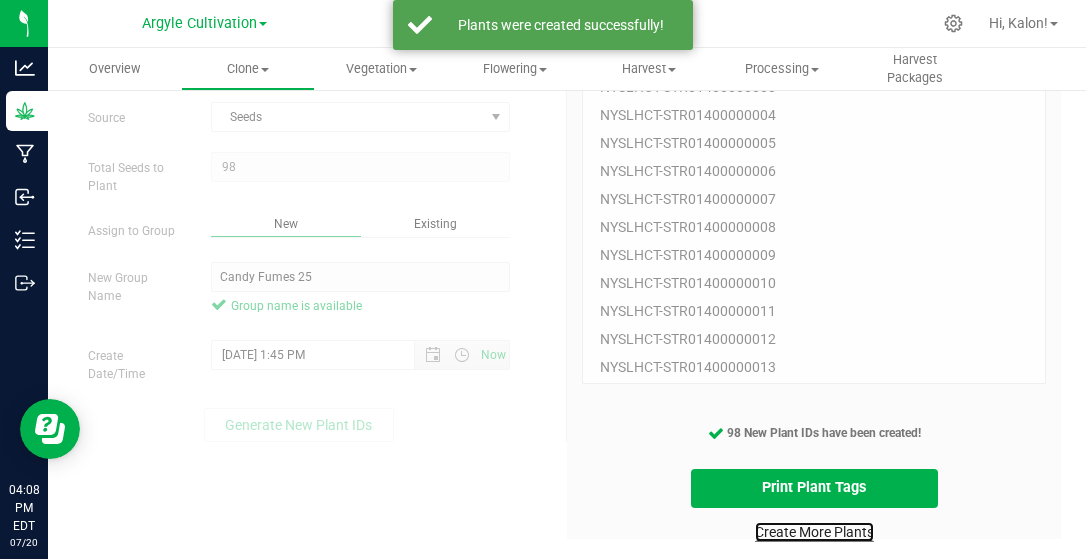 click on "Create More Plants" at bounding box center [814, 532] 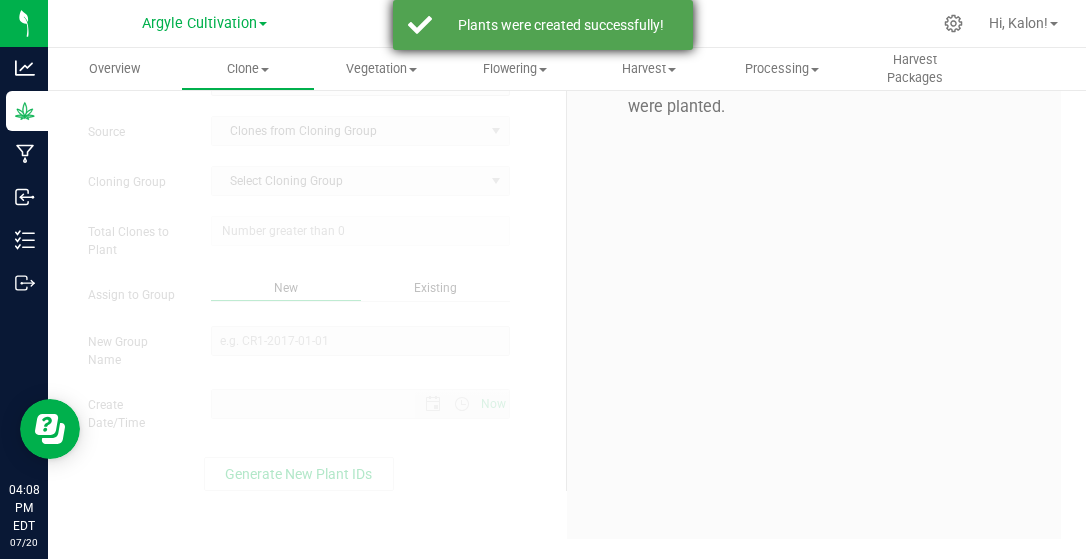 scroll, scrollTop: 0, scrollLeft: 0, axis: both 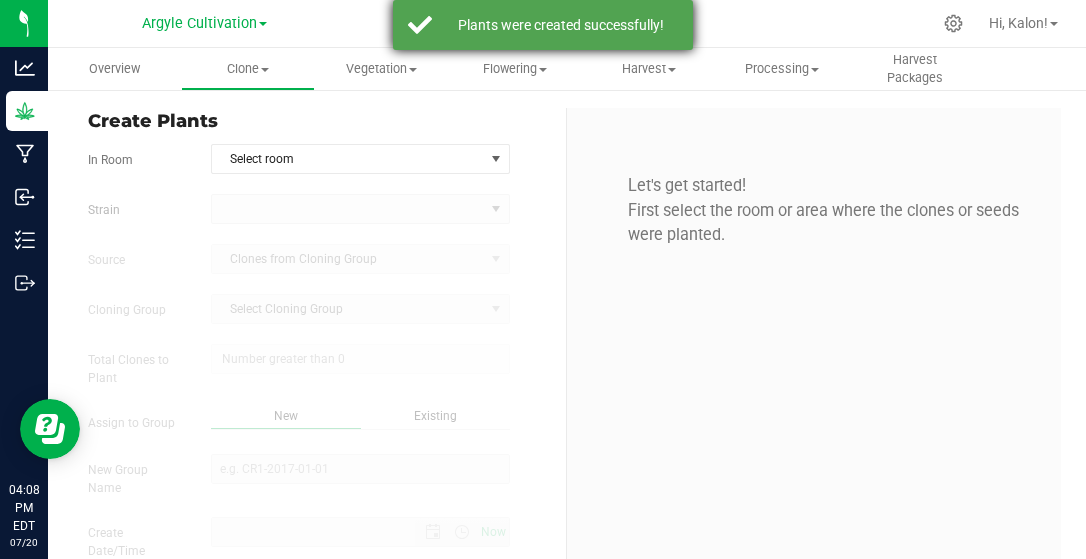 type on "[DATE] 4:08 PM" 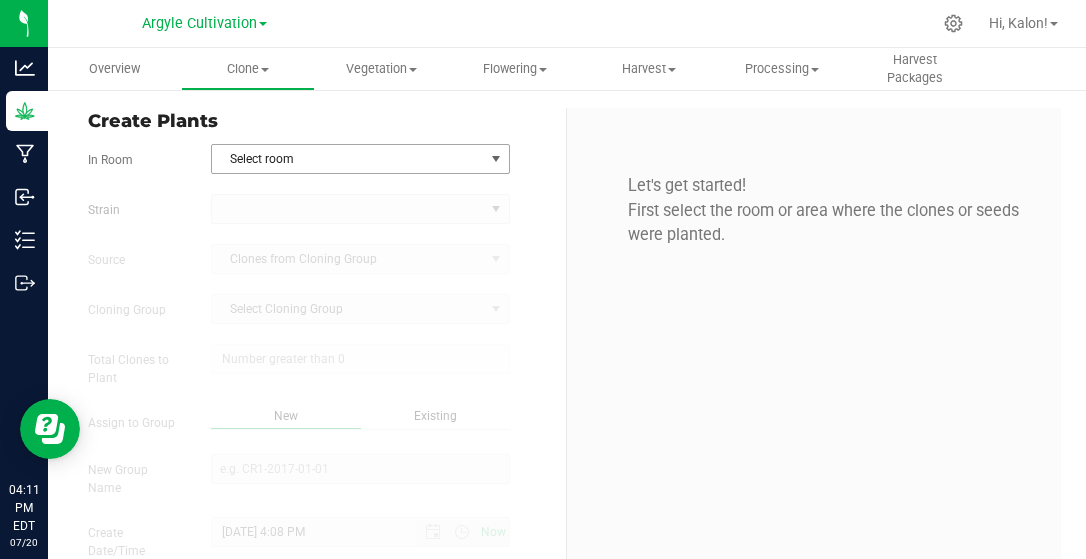 click on "Select room" at bounding box center (348, 159) 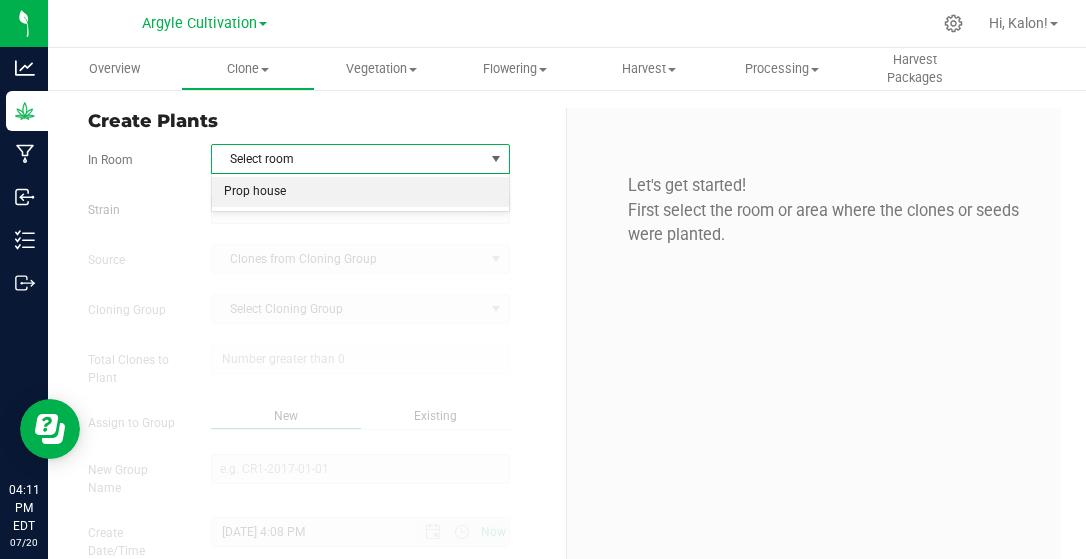 click on "Prop house" at bounding box center (360, 192) 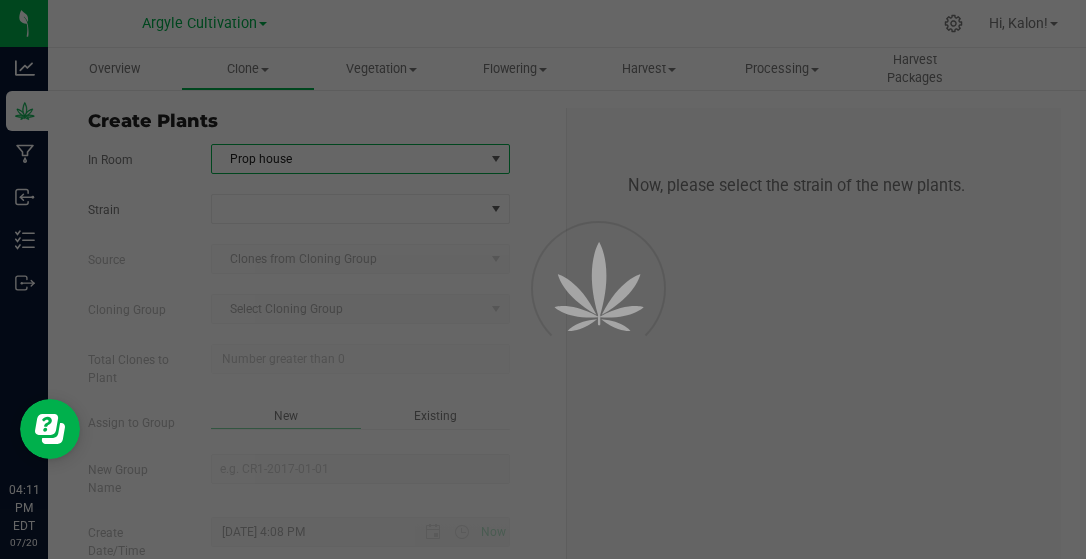 click at bounding box center [543, 279] 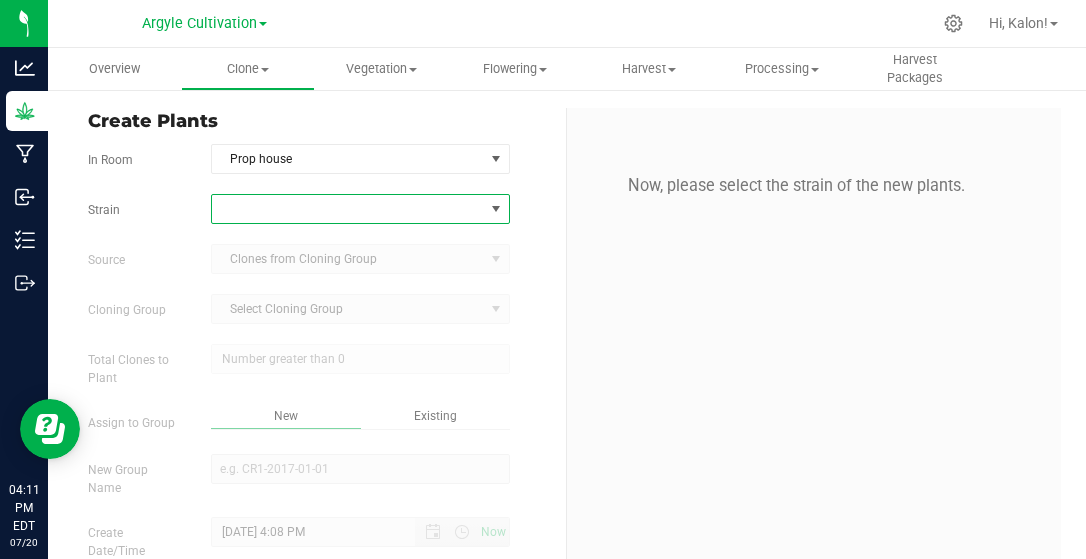 click at bounding box center (348, 209) 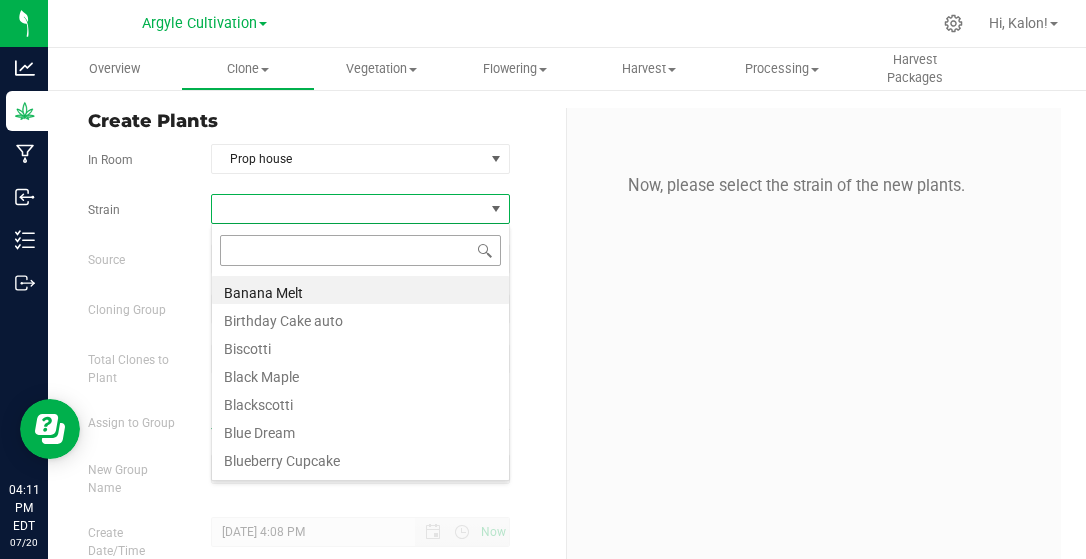 scroll, scrollTop: 99971, scrollLeft: 99701, axis: both 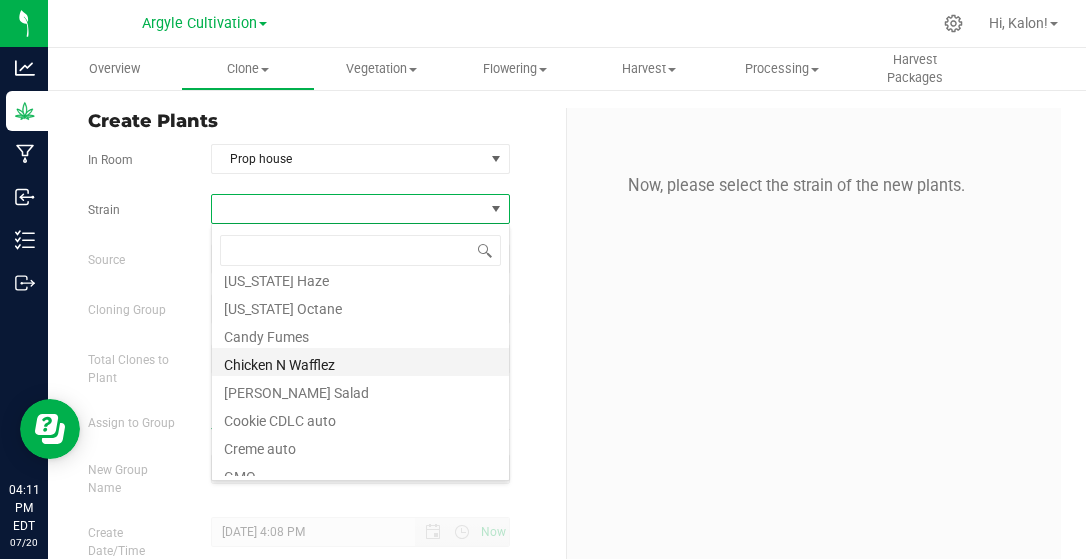 click on "Chicken N Wafflez" at bounding box center (360, 362) 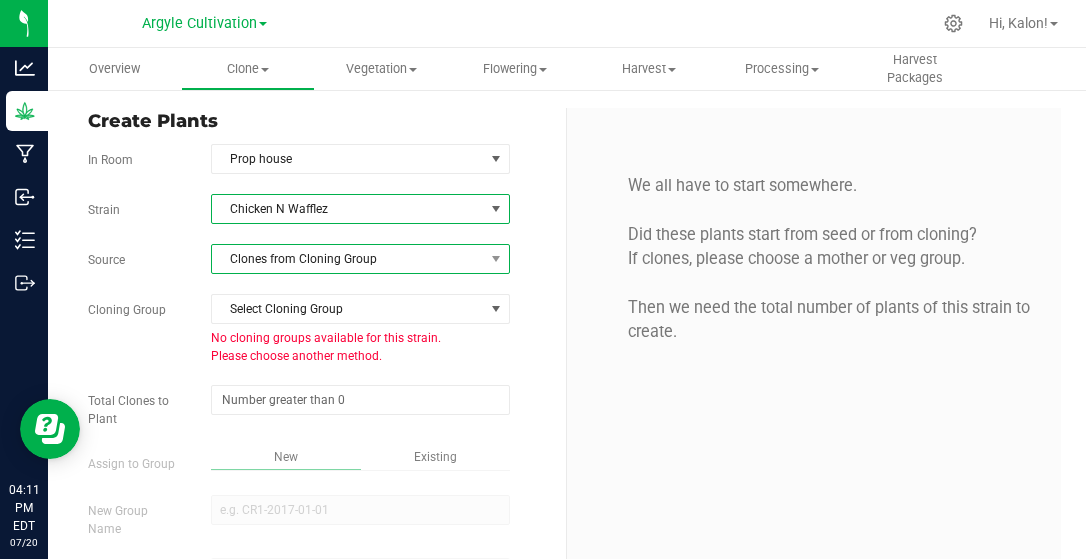 click on "Clones from Cloning Group" at bounding box center (348, 259) 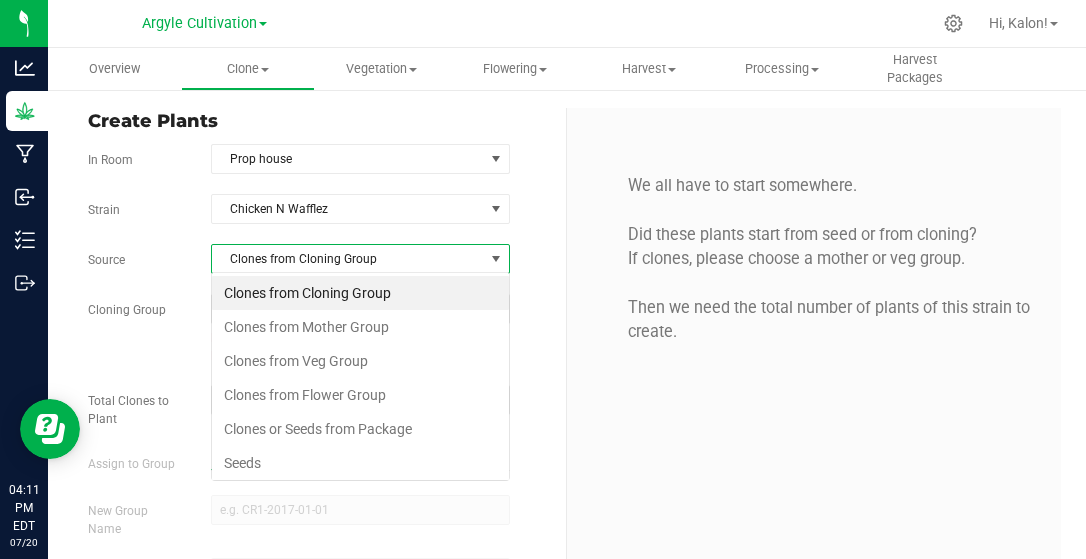 scroll, scrollTop: 99971, scrollLeft: 99701, axis: both 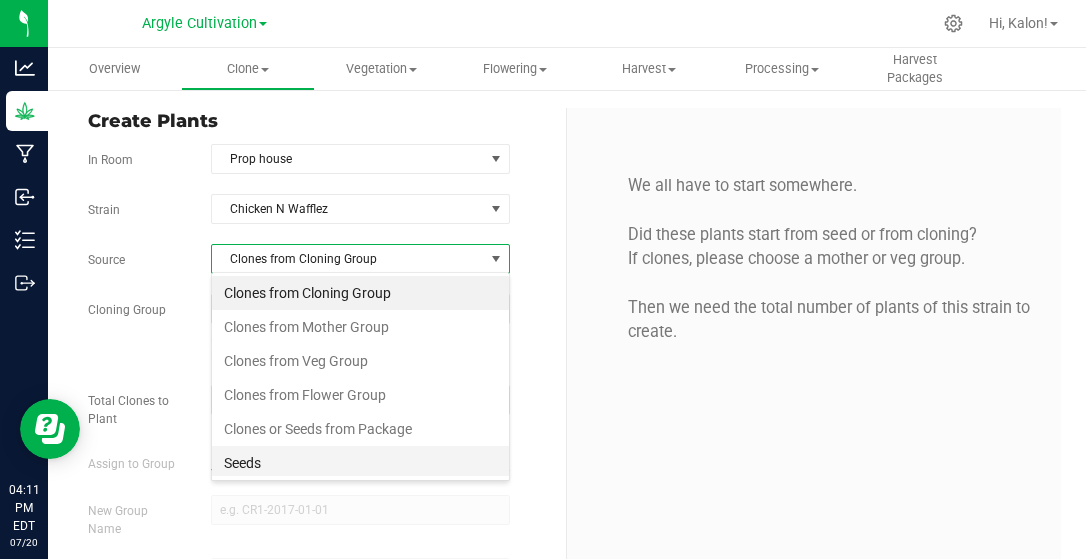 click on "Seeds" at bounding box center [360, 463] 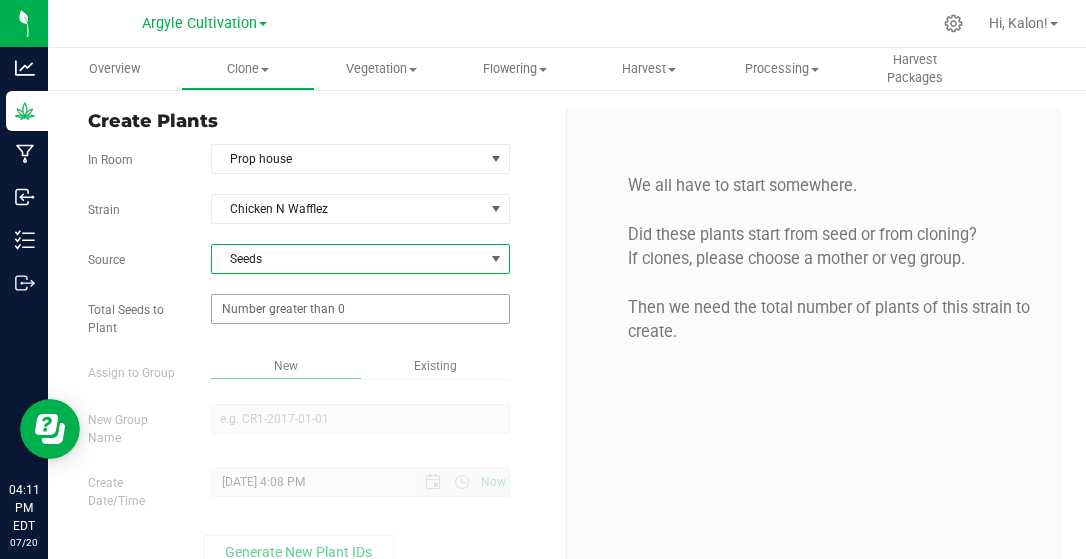 click at bounding box center (360, 309) 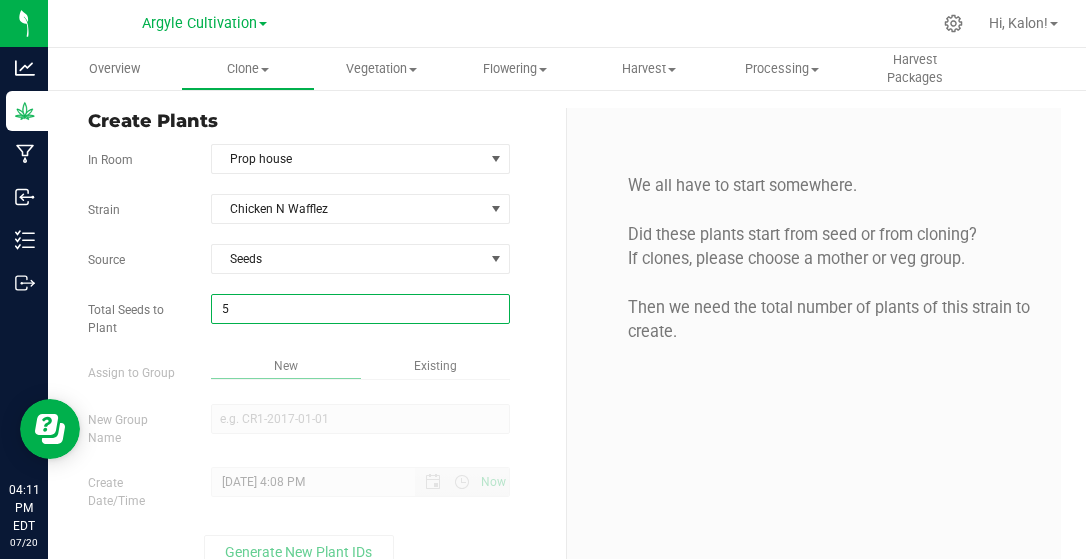 type on "51" 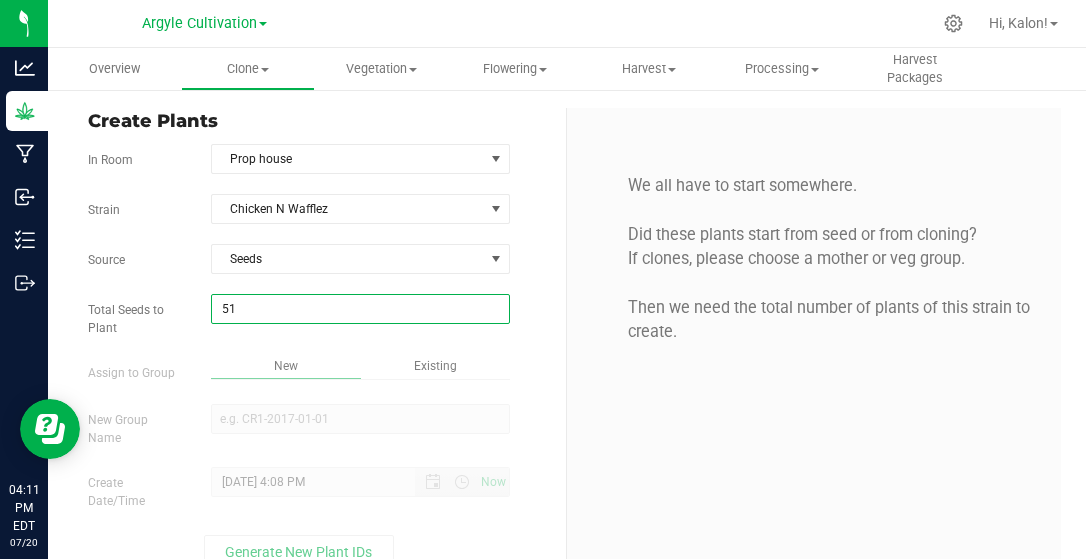 type on "51" 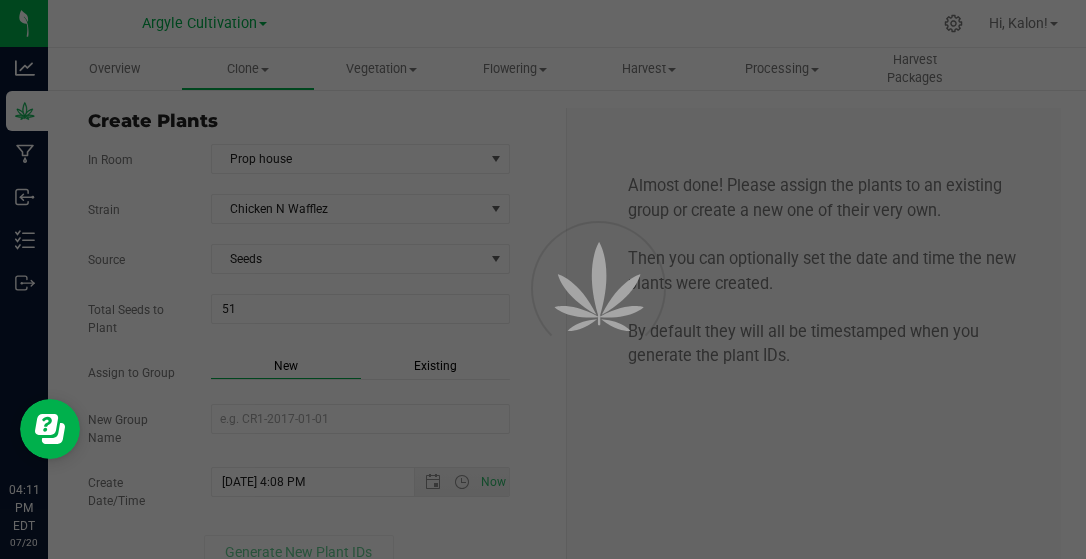 click on "Strain
Chicken N Wafflez
Source
Seeds
Total Seeds to Plant
51 51
Assign to Group
New
Existing" at bounding box center (319, 381) 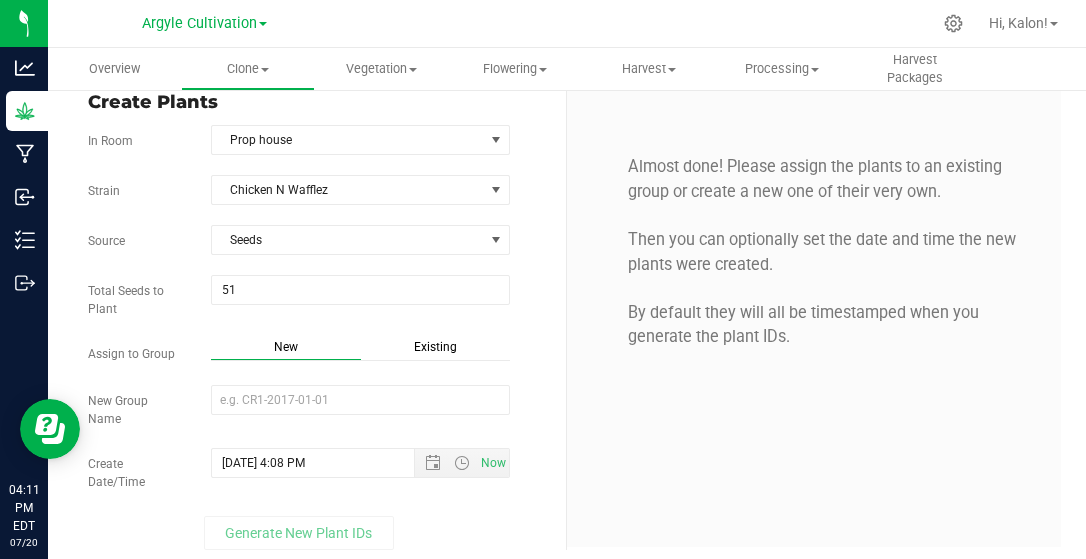 scroll, scrollTop: 27, scrollLeft: 0, axis: vertical 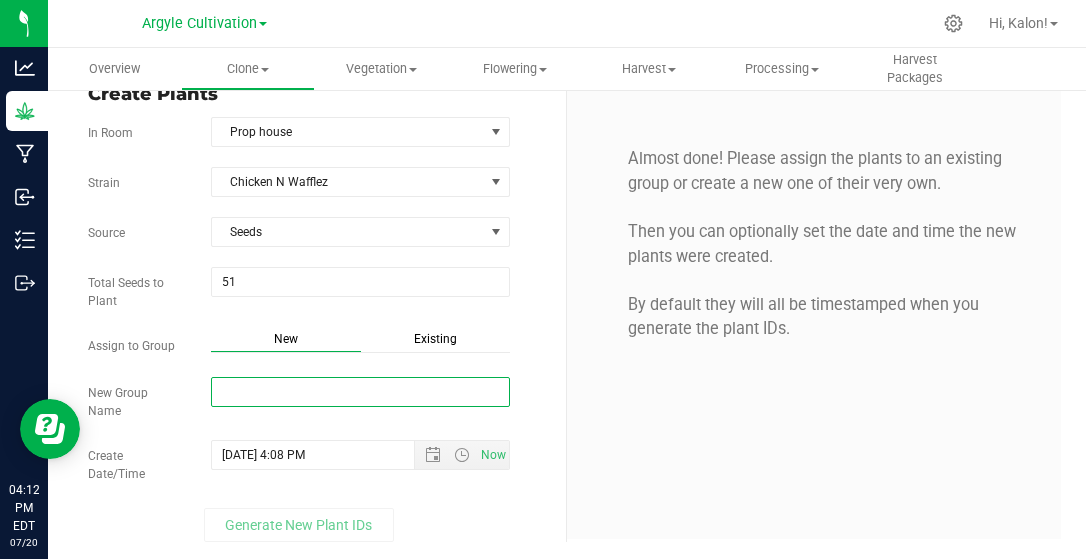 click on "New Group Name" at bounding box center [360, 392] 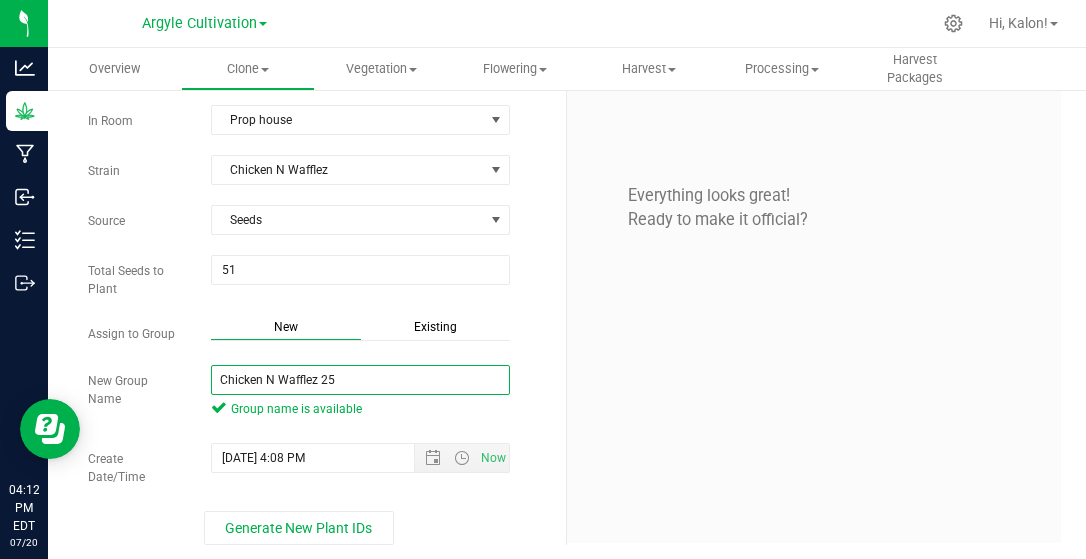 scroll, scrollTop: 43, scrollLeft: 0, axis: vertical 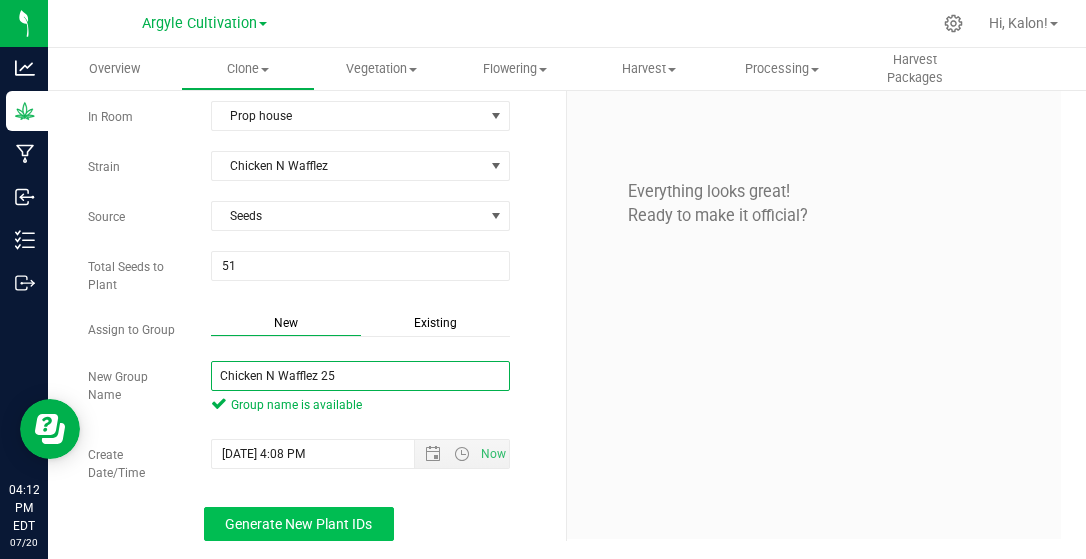 type on "Chicken N Wafflez 25" 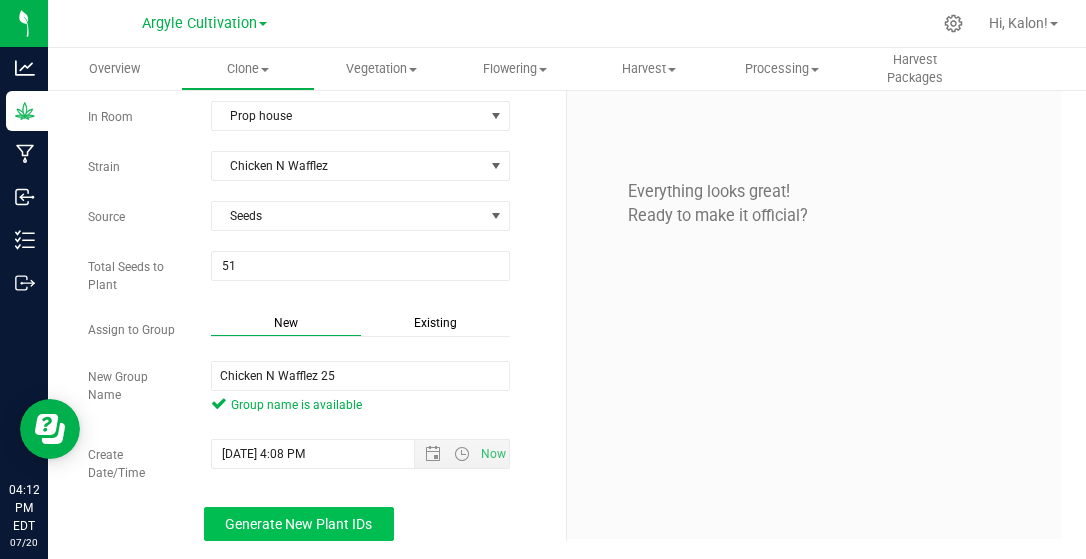click on "Generate New Plant IDs" at bounding box center [298, 524] 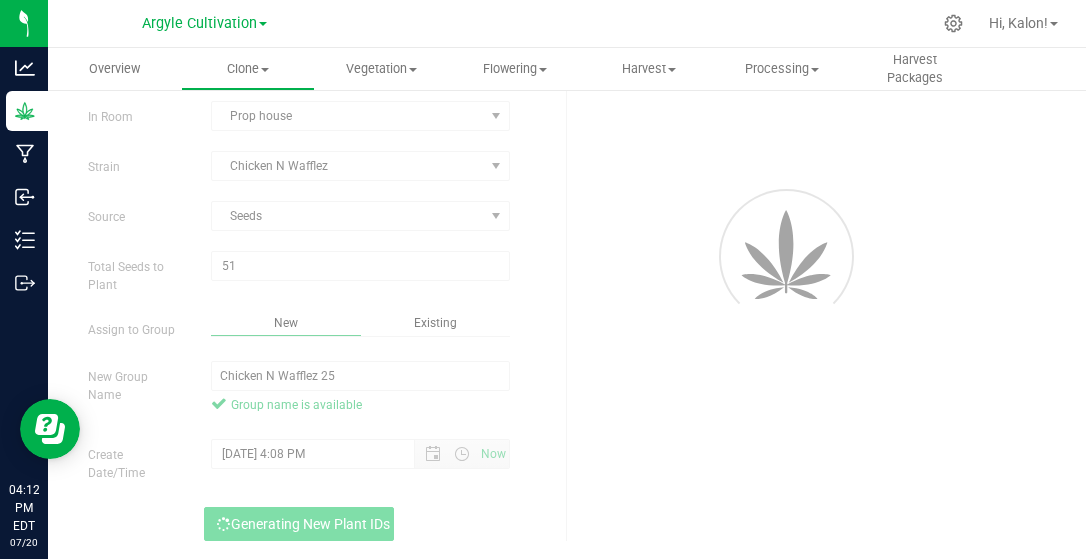 click on "Generating New Plant IDs" at bounding box center (303, 524) 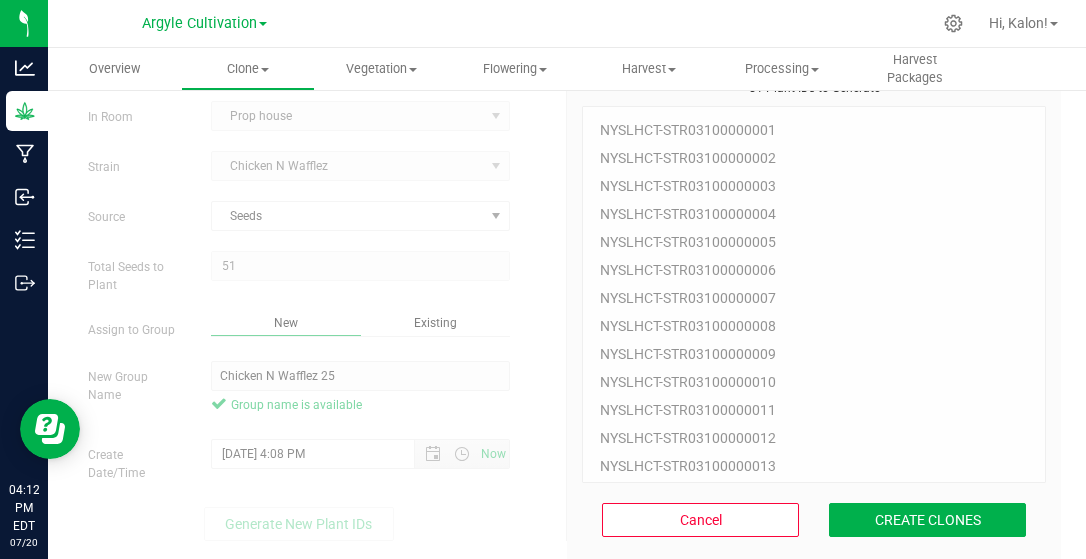 scroll, scrollTop: 60, scrollLeft: 0, axis: vertical 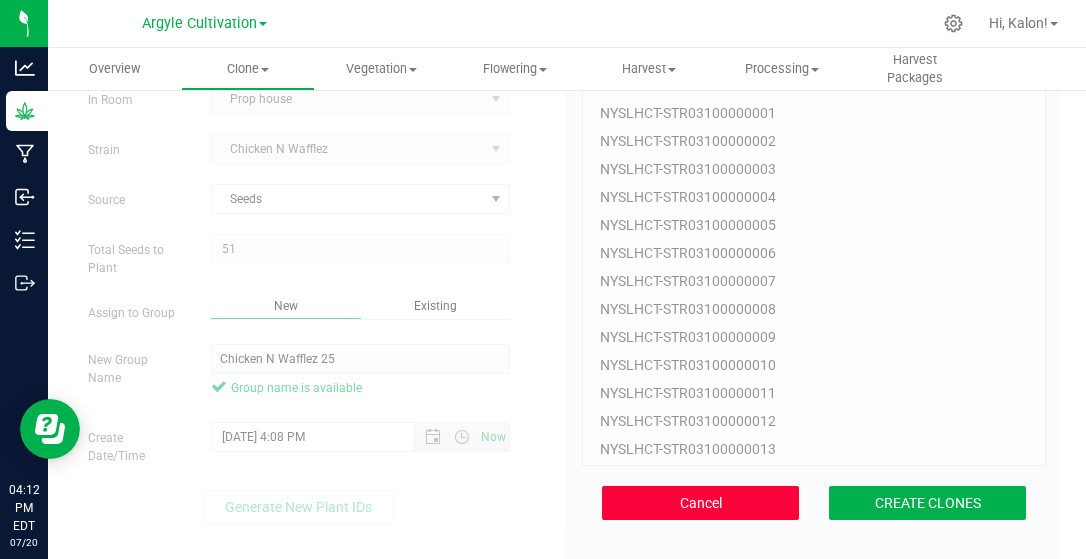 click on "Cancel" at bounding box center (700, 503) 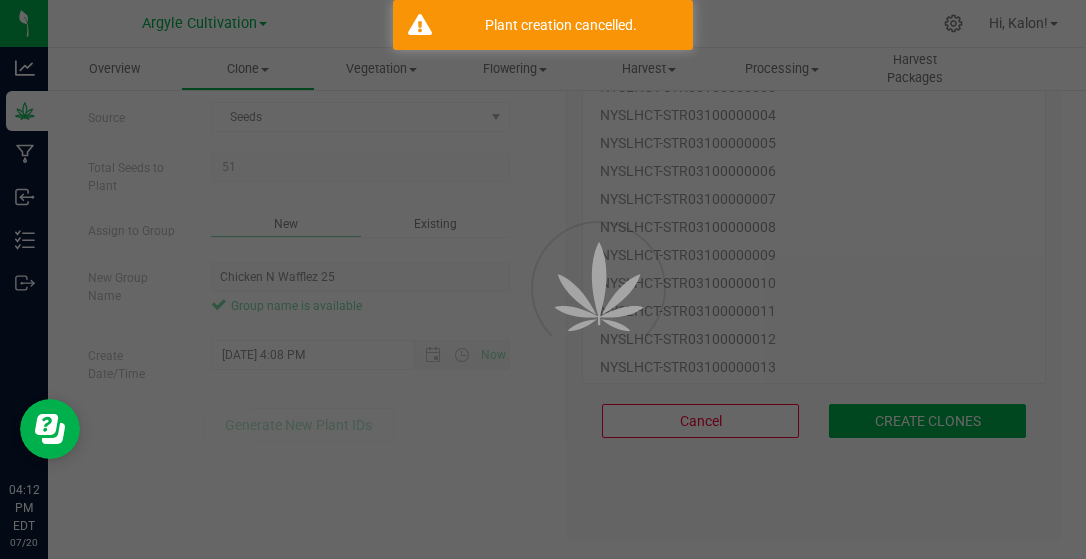 scroll, scrollTop: 128, scrollLeft: 0, axis: vertical 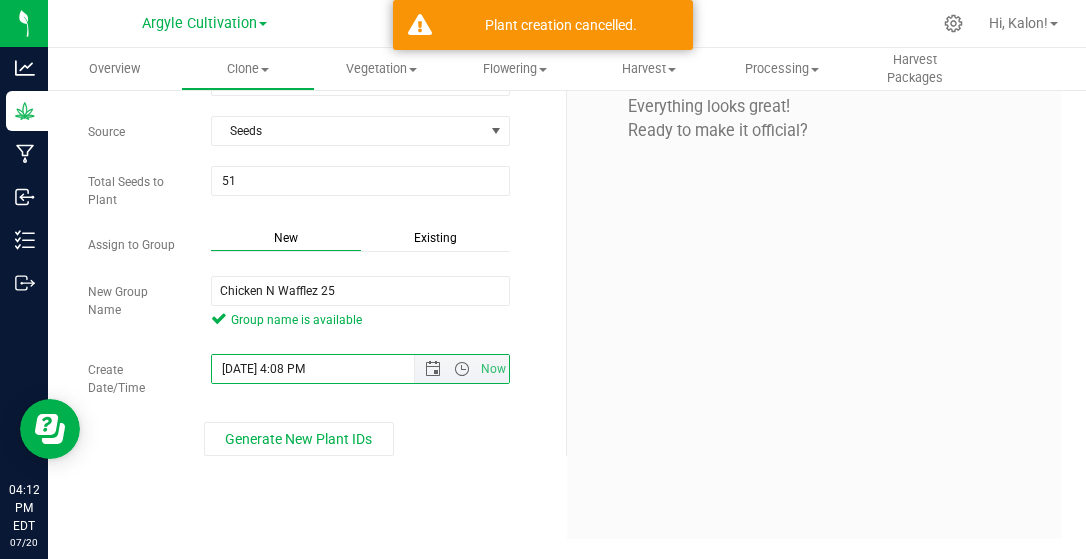 click on "[DATE] 4:08 PM" at bounding box center [330, 369] 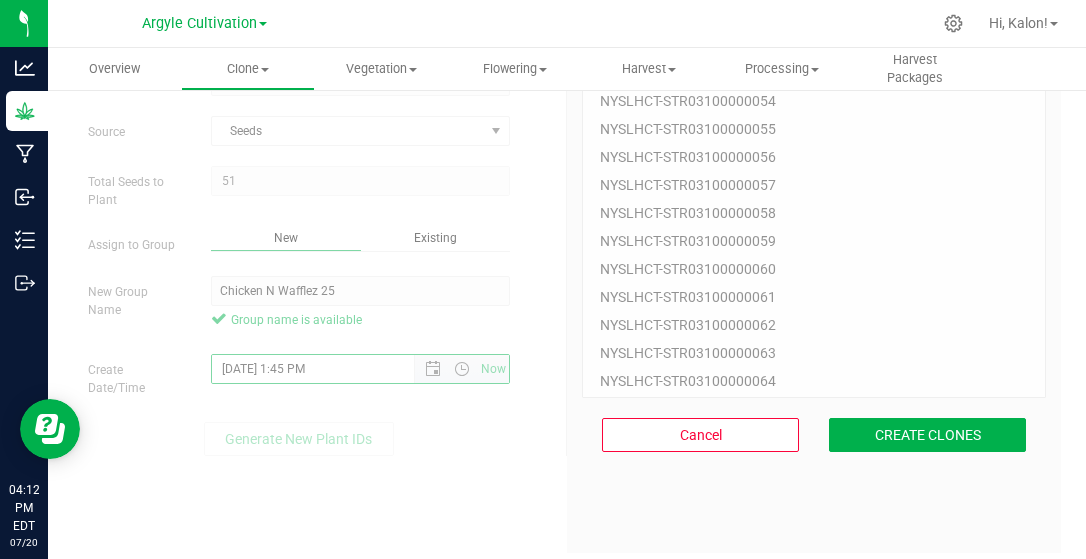 scroll, scrollTop: 60, scrollLeft: 0, axis: vertical 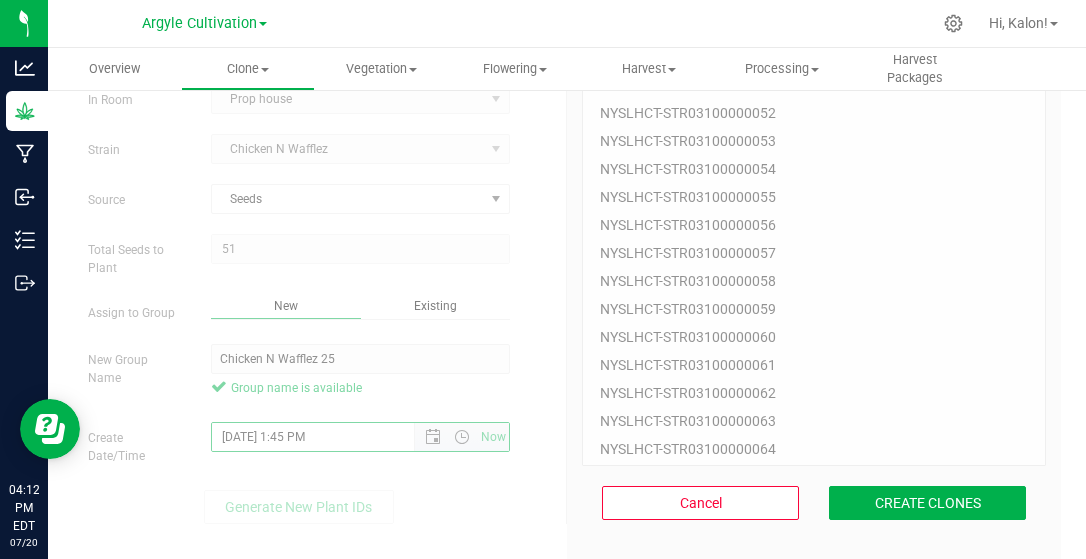 click on "[DATE] 1:45 PM" at bounding box center [330, 437] 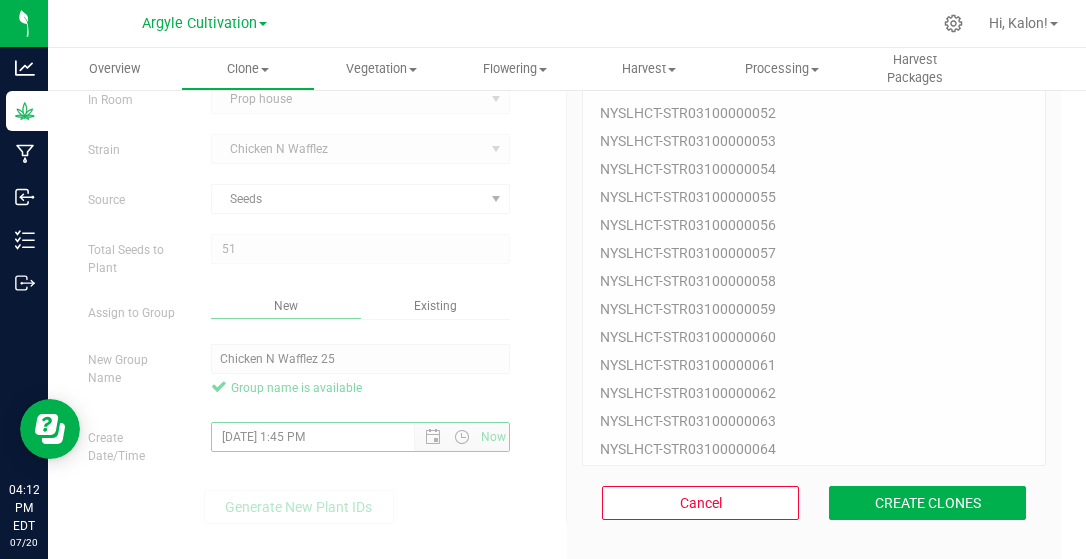 scroll, scrollTop: 142, scrollLeft: 0, axis: vertical 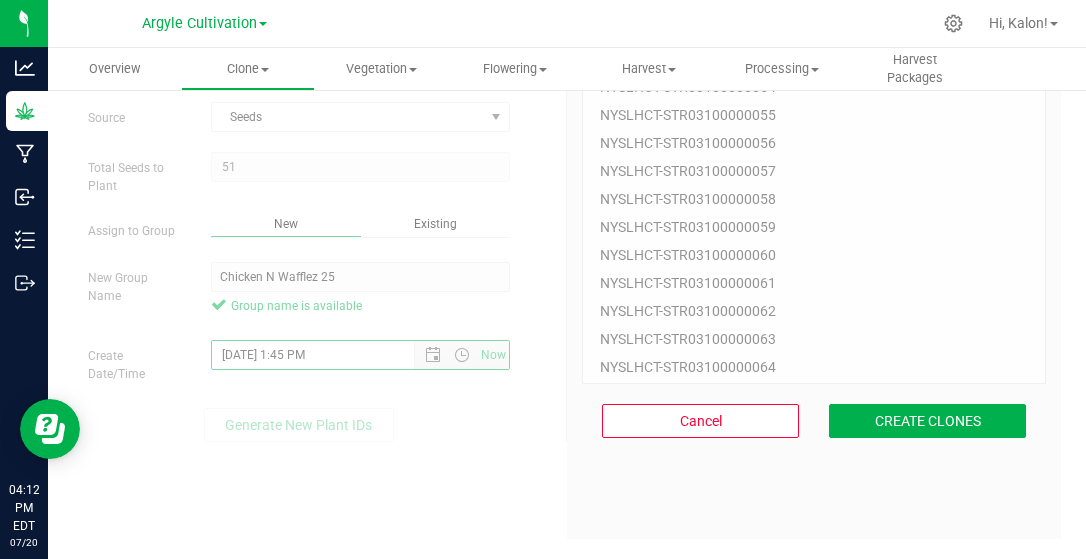 type on "[DATE] 1:45 PM" 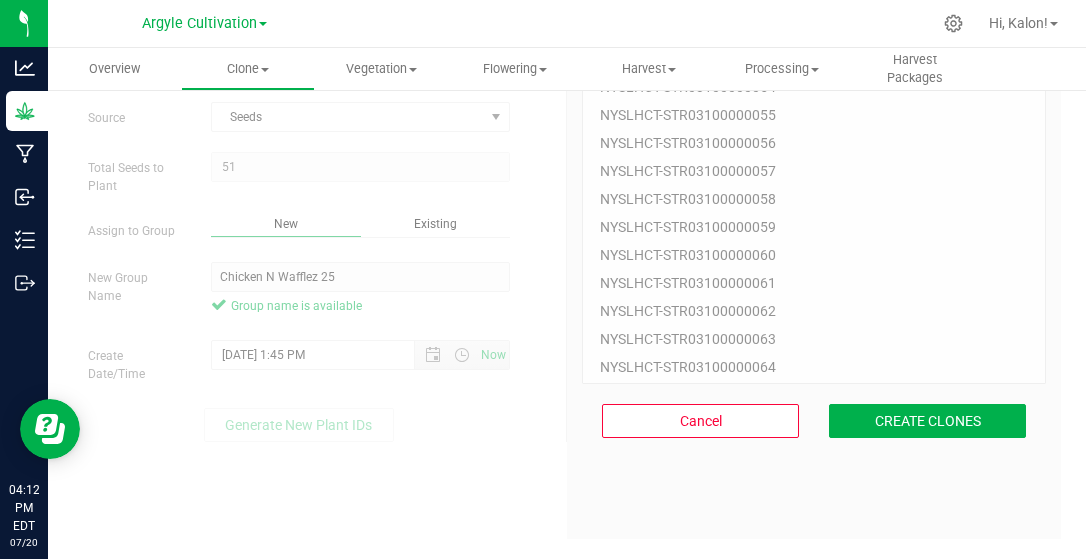 click on "Generate New Plant IDs" at bounding box center (299, 425) 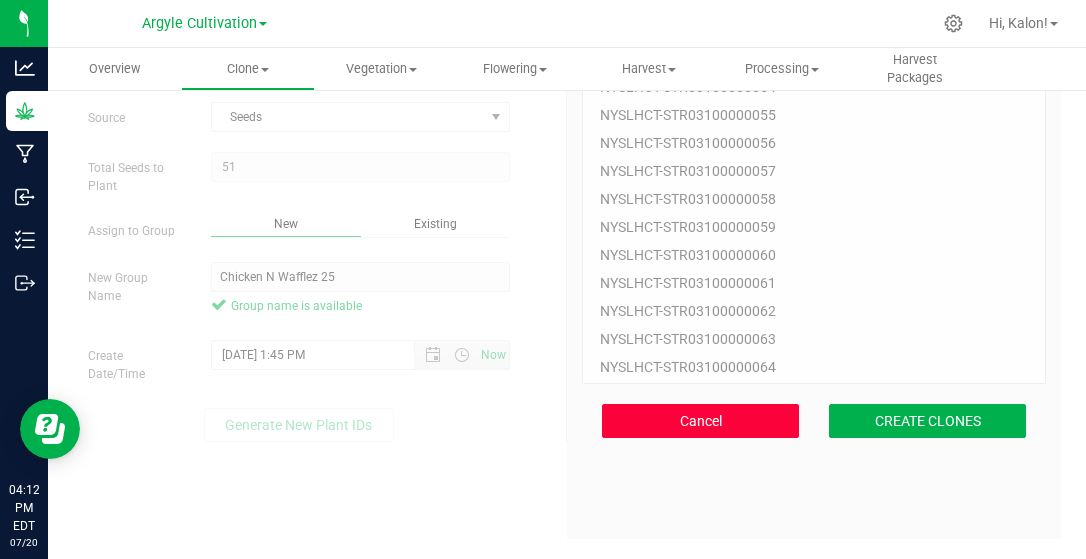 click on "Cancel" at bounding box center [700, 421] 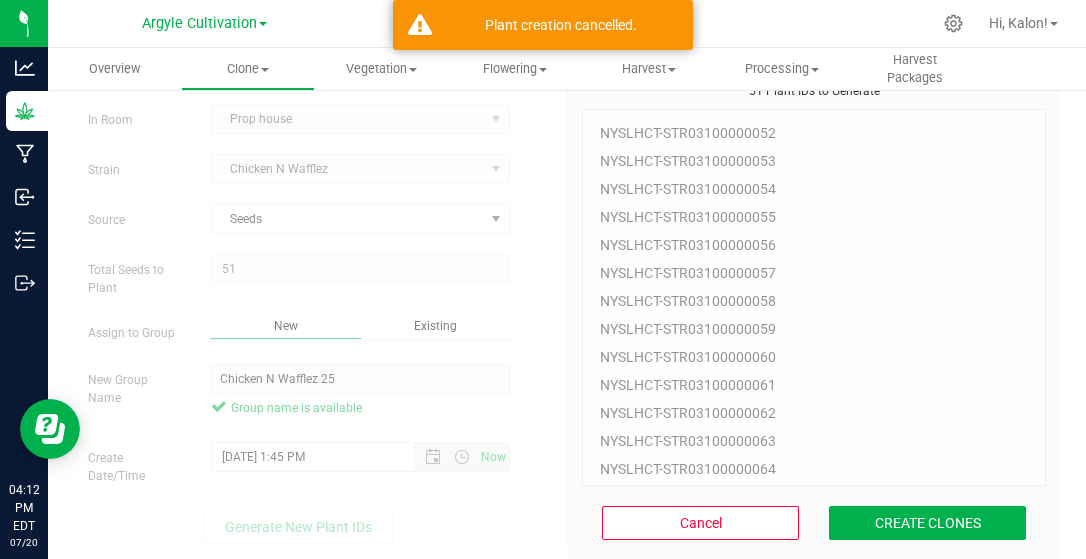 scroll, scrollTop: 0, scrollLeft: 0, axis: both 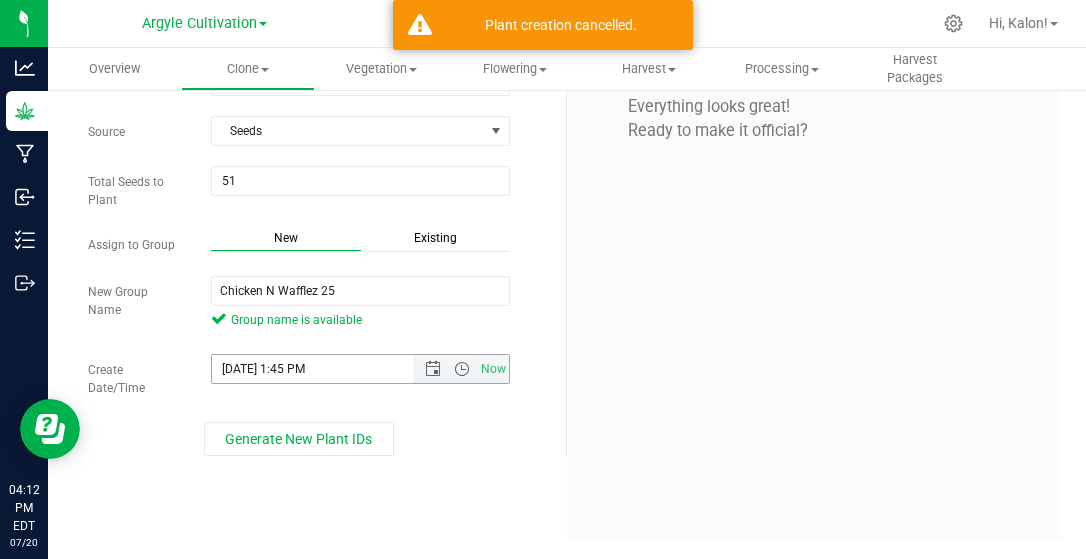 click on "[DATE] 1:45 PM" at bounding box center (330, 369) 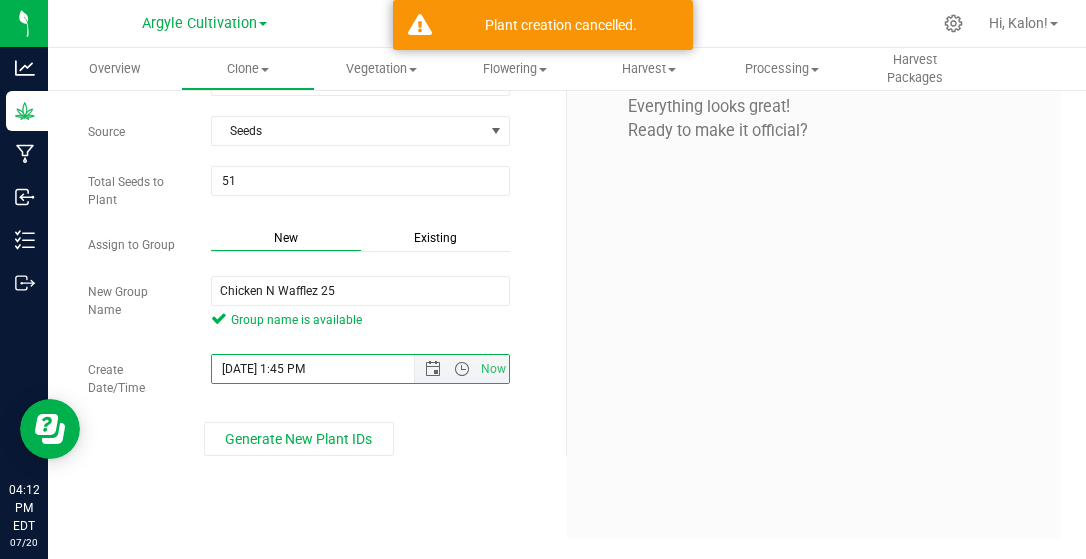 click on "[DATE] 1:45 PM" at bounding box center [330, 369] 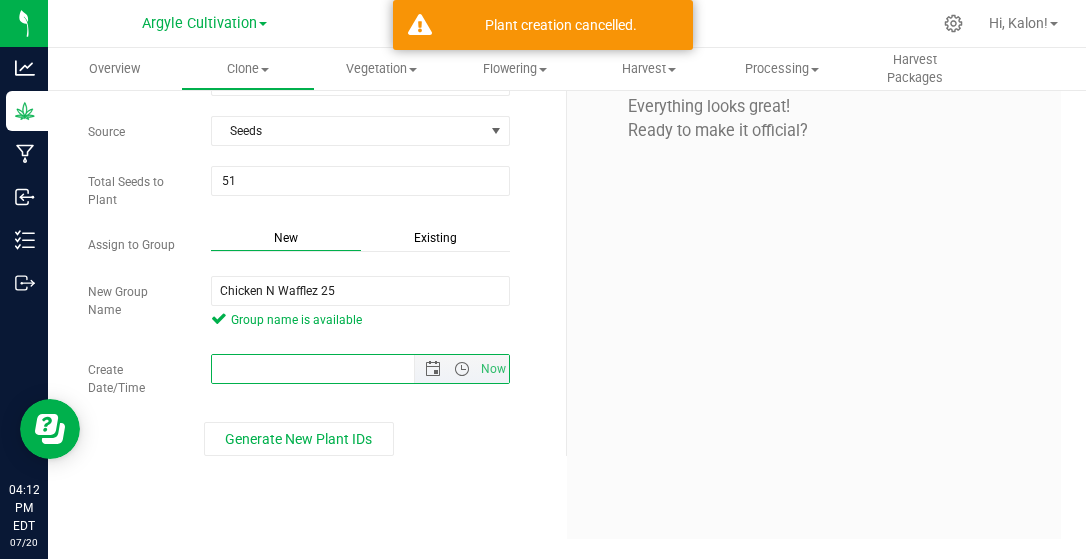 paste on "[DATE] 1:45 PM" 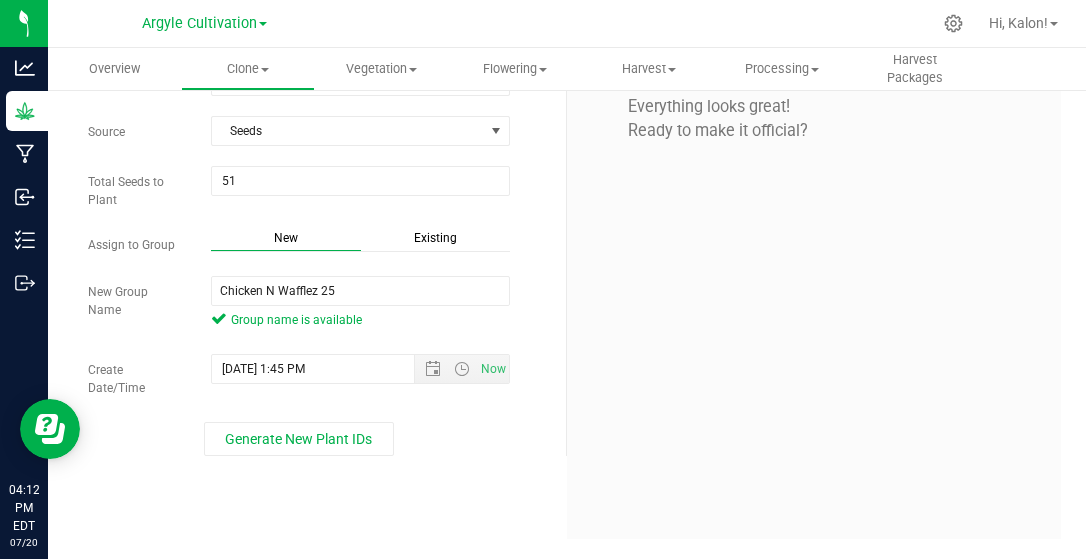 click on "Generate New Plant IDs" at bounding box center [299, 439] 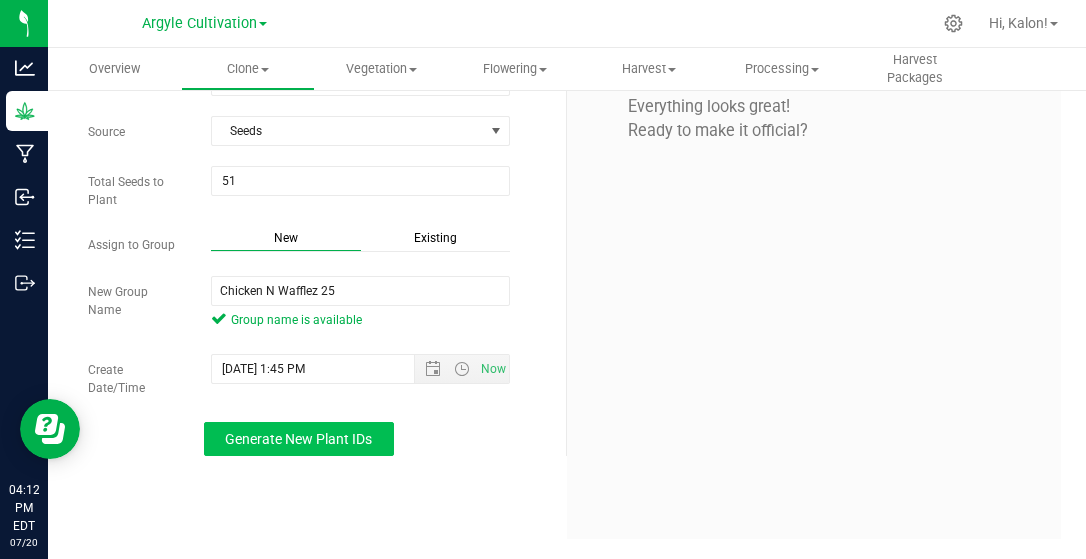 click on "Generate New Plant IDs" at bounding box center (298, 439) 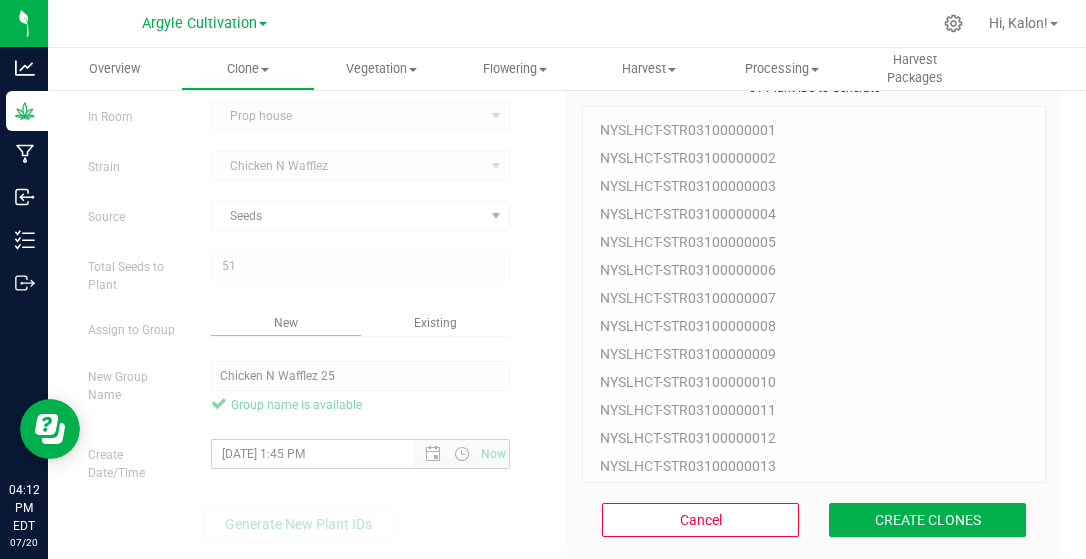 scroll, scrollTop: 60, scrollLeft: 0, axis: vertical 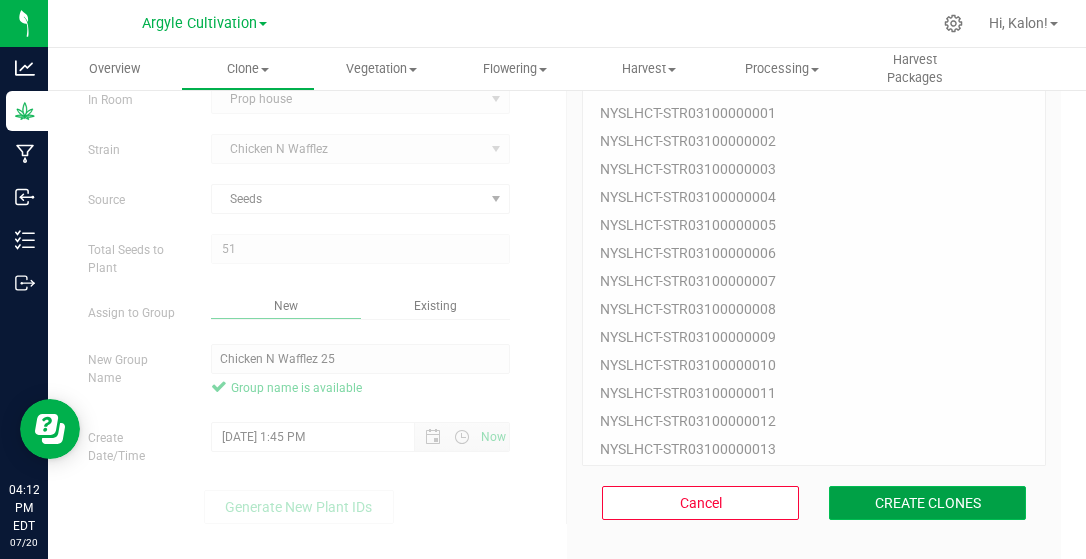 click on "CREATE CLONES" at bounding box center [927, 503] 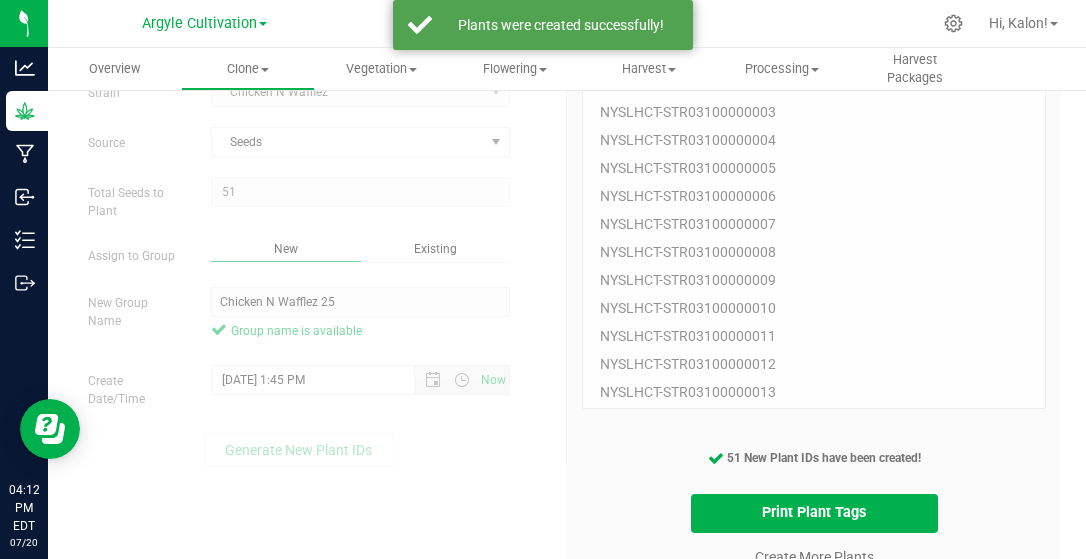scroll, scrollTop: 142, scrollLeft: 0, axis: vertical 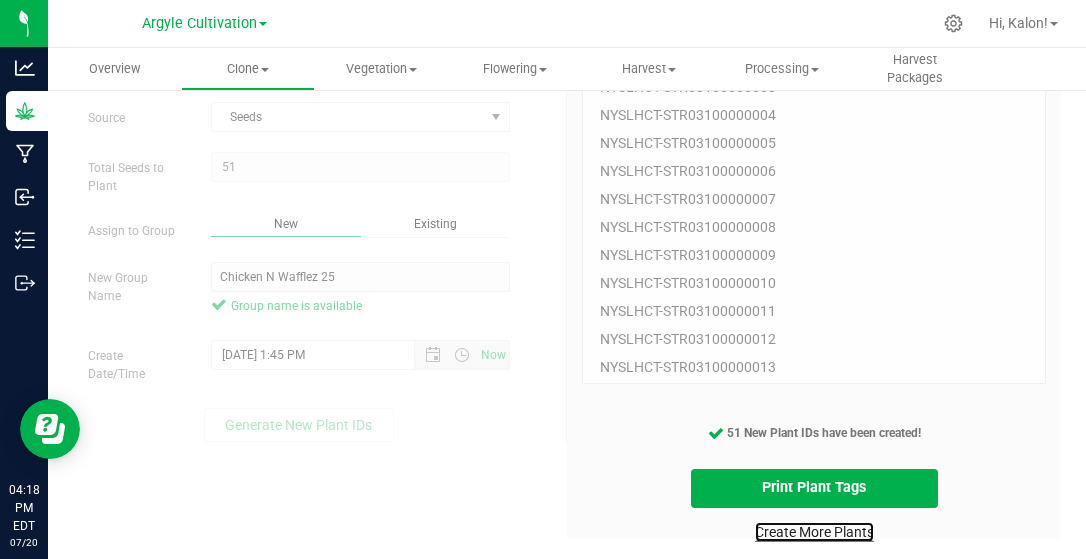 click on "Create More Plants" at bounding box center [814, 532] 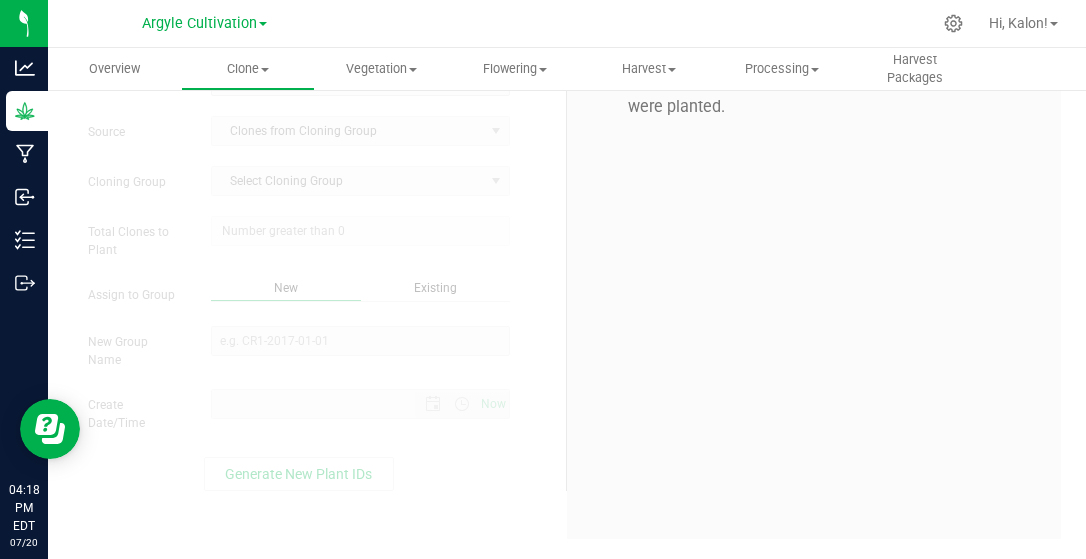 scroll, scrollTop: 0, scrollLeft: 0, axis: both 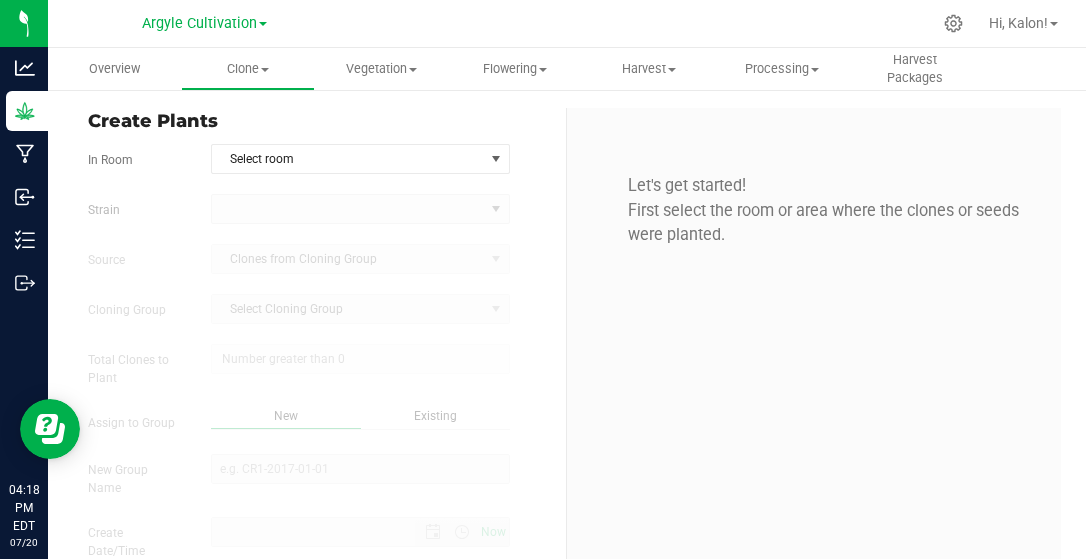 type on "[DATE] 4:18 PM" 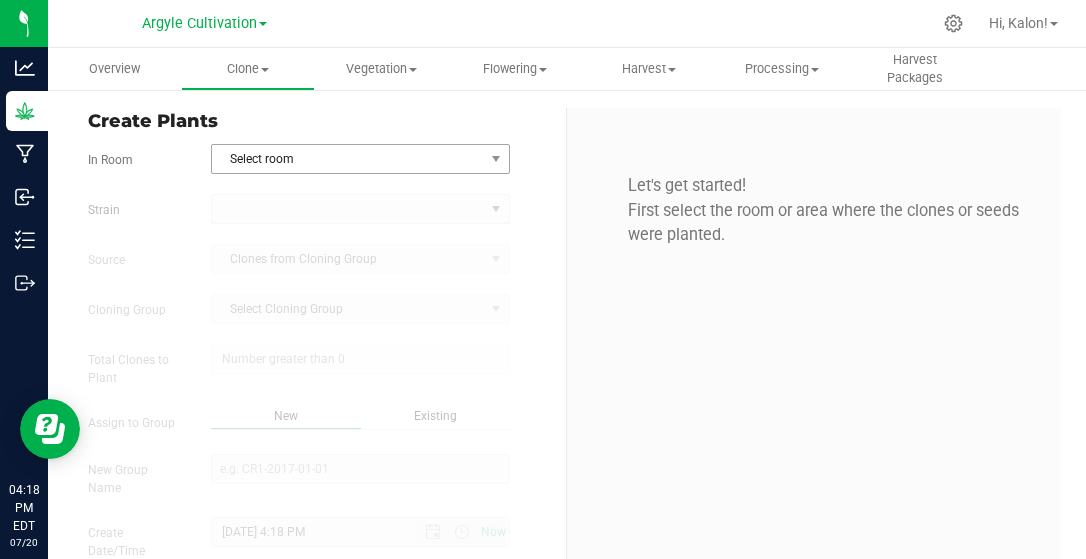 click on "Select room" at bounding box center (348, 159) 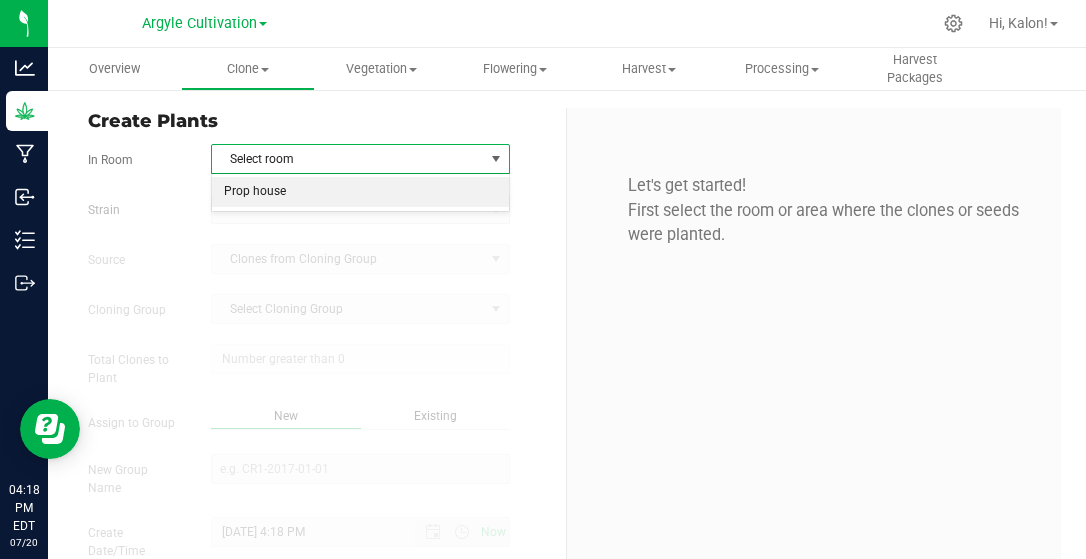 click on "Prop house" at bounding box center [360, 192] 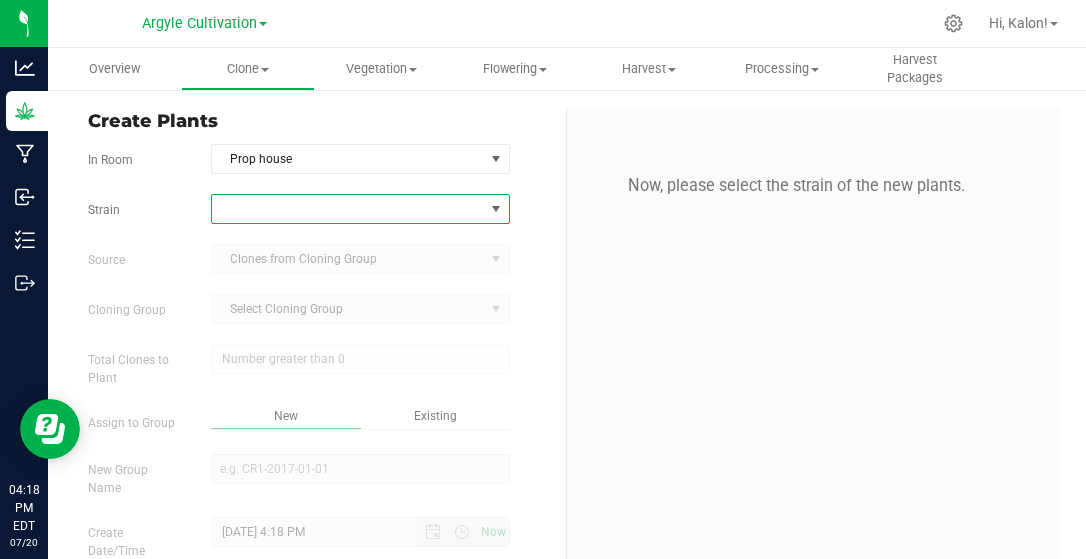click at bounding box center (348, 209) 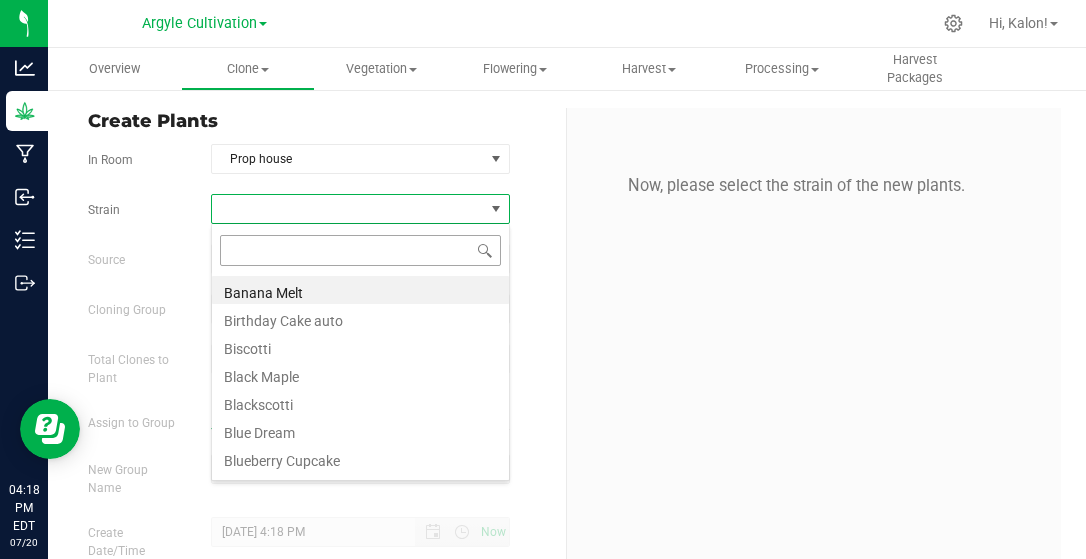 scroll, scrollTop: 99971, scrollLeft: 99701, axis: both 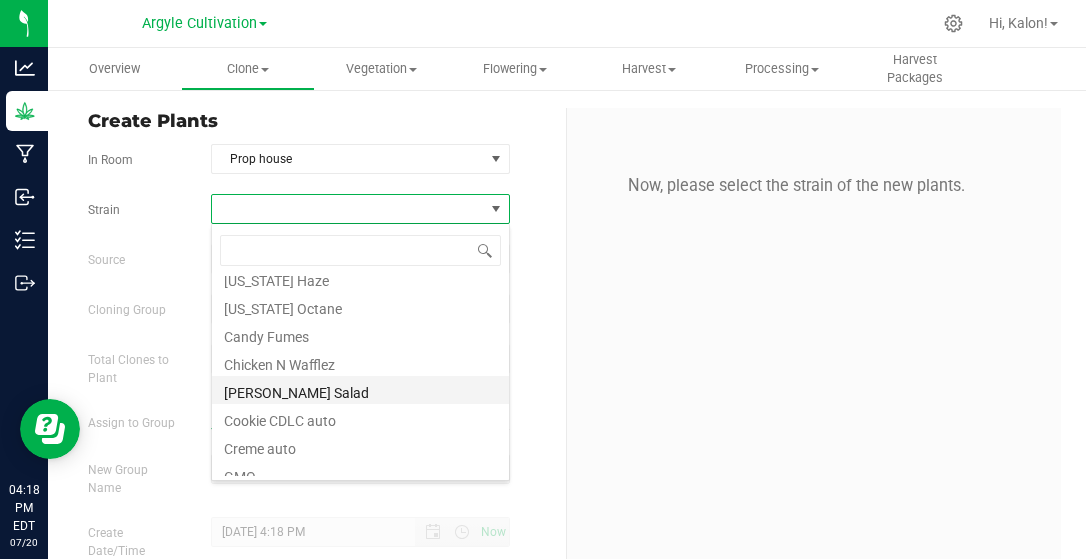 click on "[PERSON_NAME] Salad" at bounding box center [360, 390] 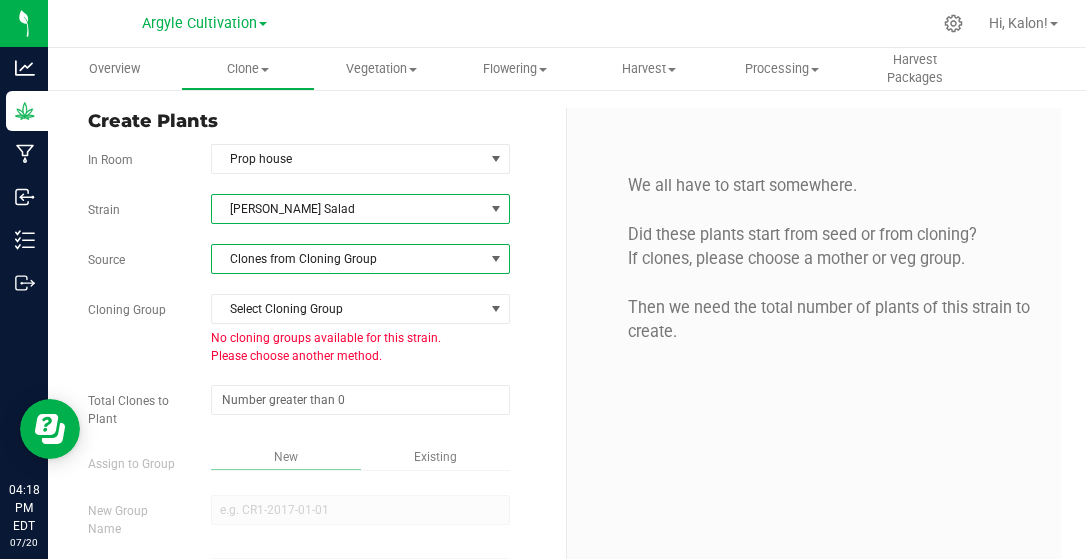 click on "Clones from Cloning Group" at bounding box center [348, 259] 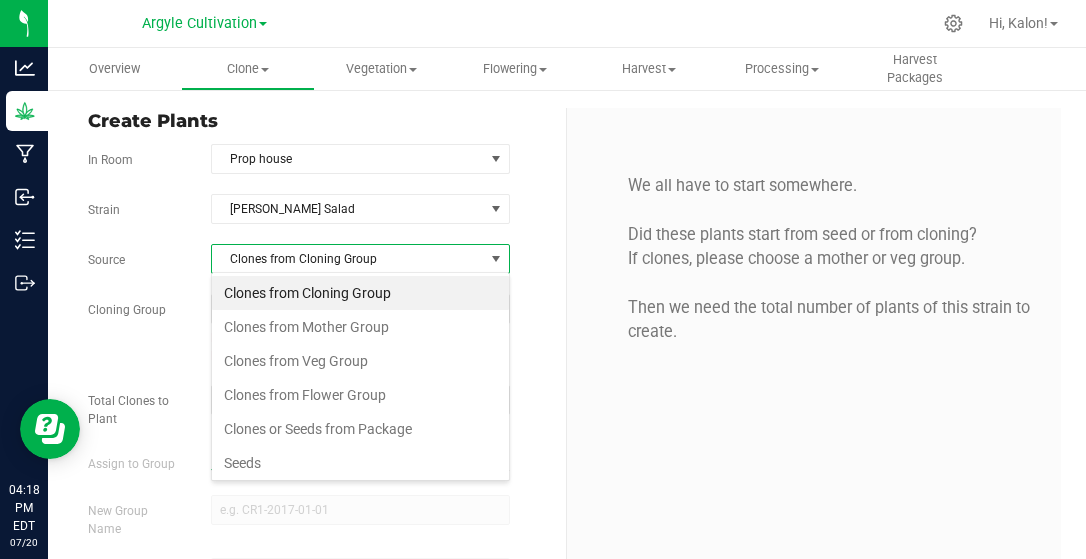 scroll, scrollTop: 99971, scrollLeft: 99701, axis: both 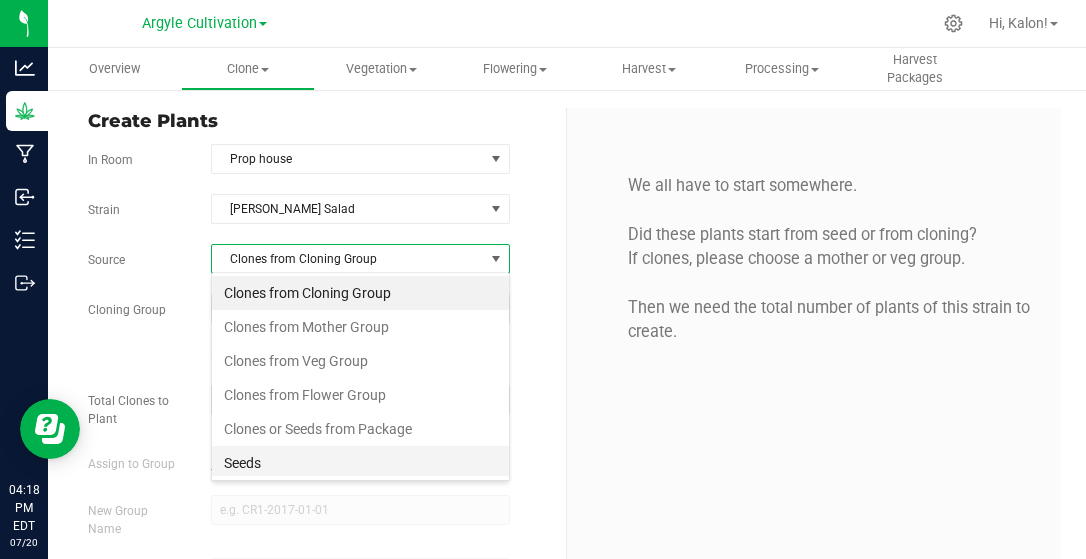 click on "Seeds" at bounding box center [360, 463] 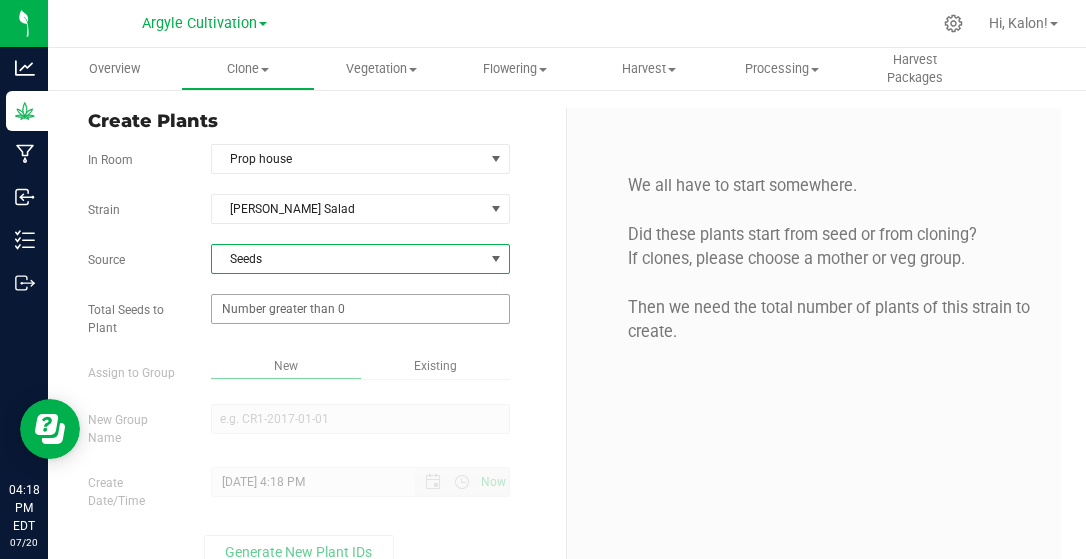 click at bounding box center (360, 309) 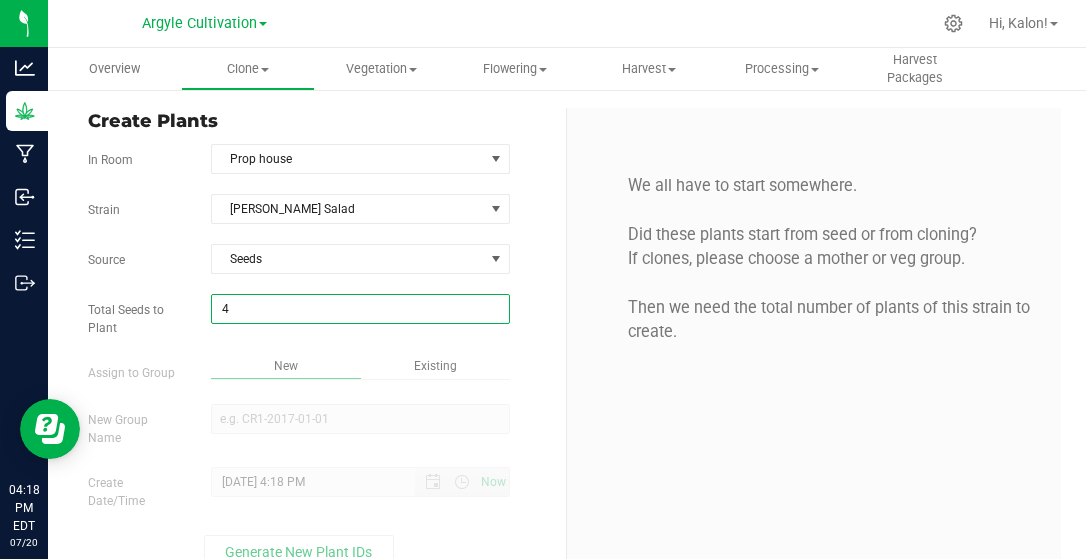type on "45" 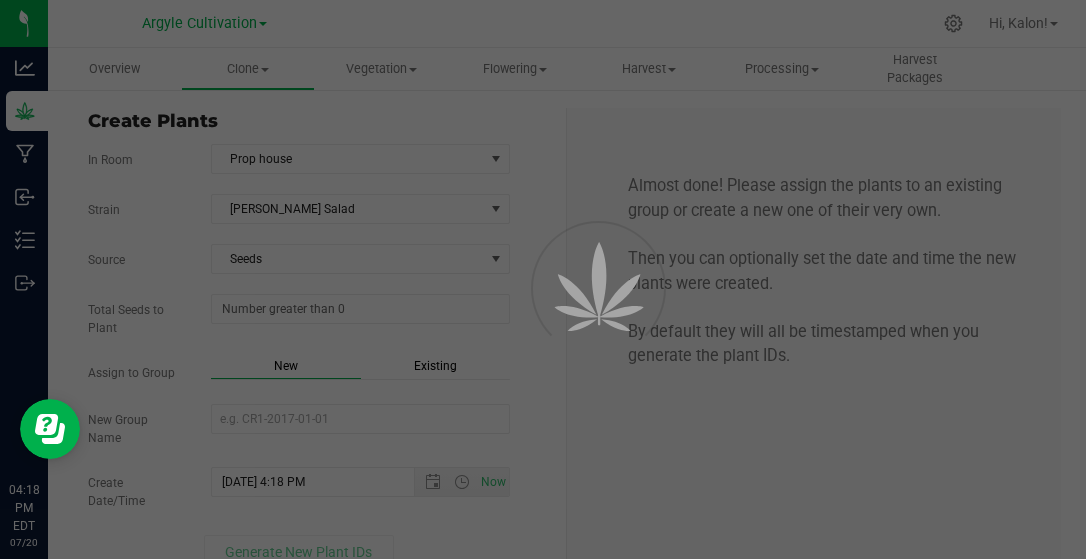 type on "45" 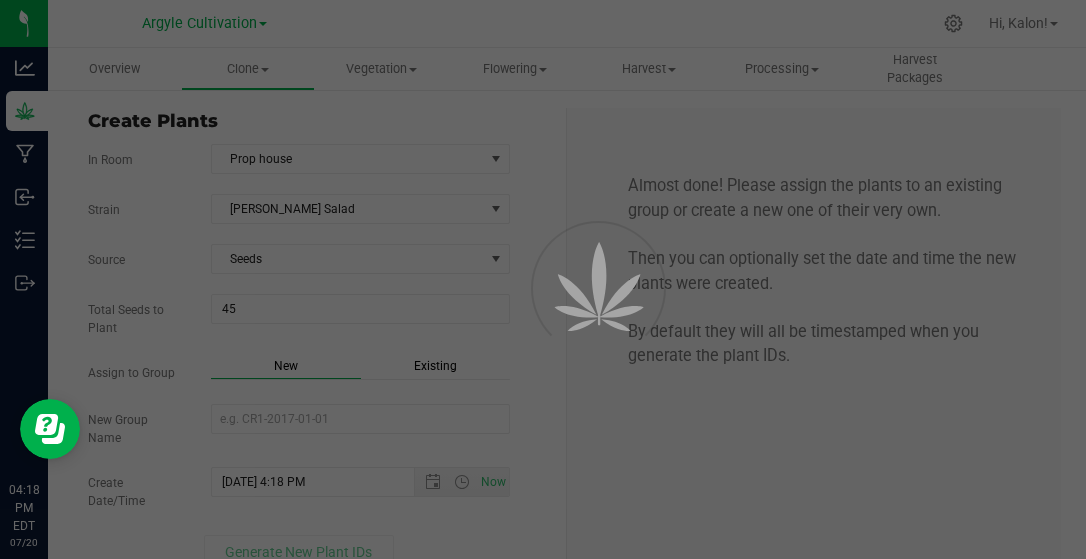 click on "Strain
[PERSON_NAME] Salad
Source
Seeds
Total Seeds to Plant
45 45
Assign to Group
New
Existing" at bounding box center (319, 381) 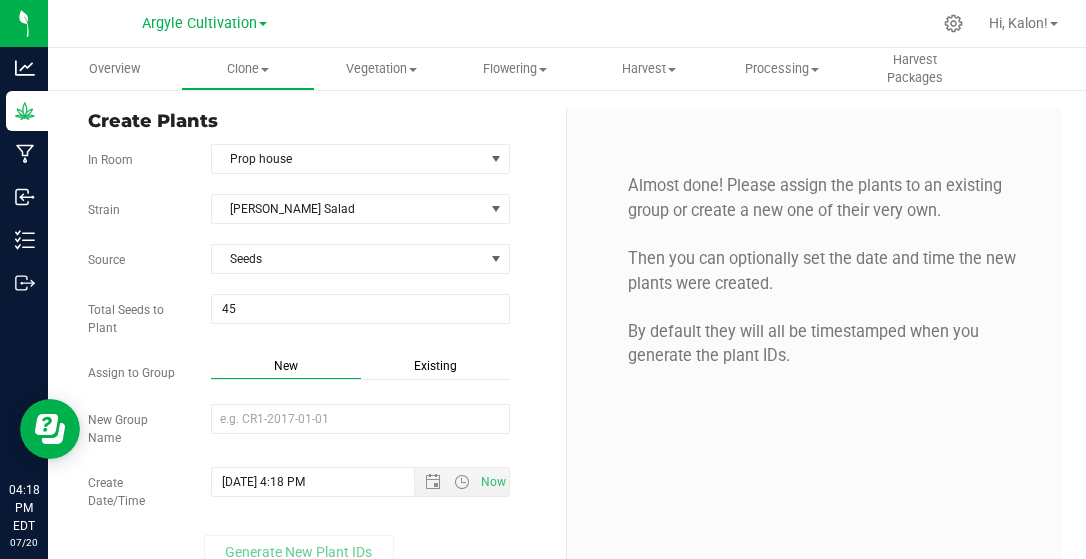 scroll, scrollTop: 27, scrollLeft: 0, axis: vertical 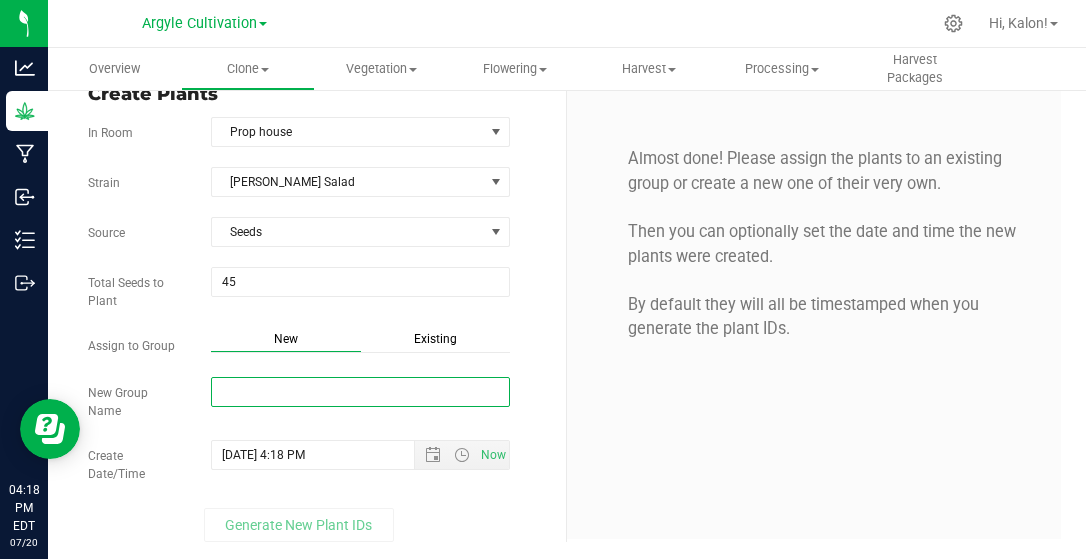 click on "New Group Name" at bounding box center [360, 392] 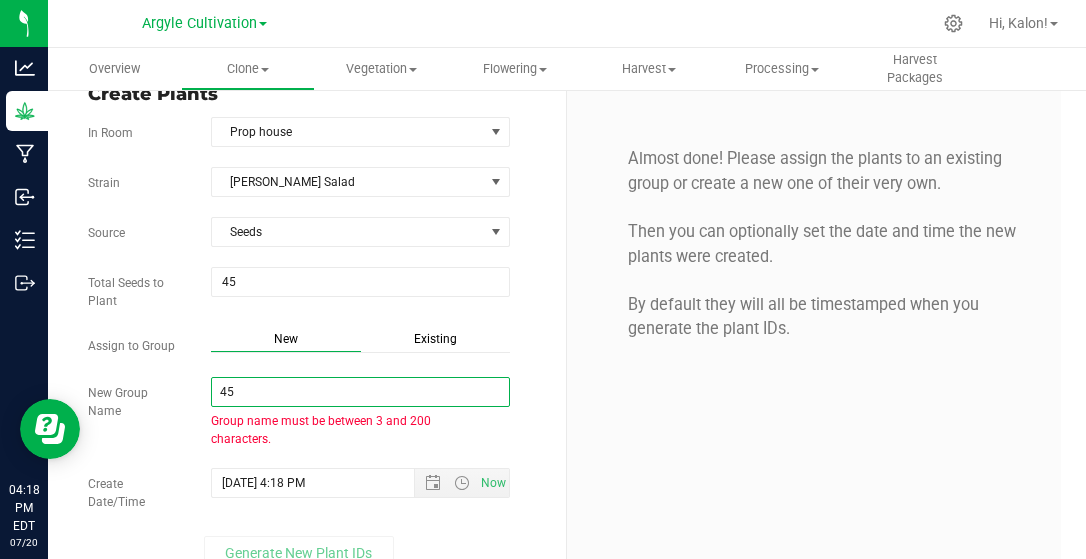 click on "45" at bounding box center [360, 392] 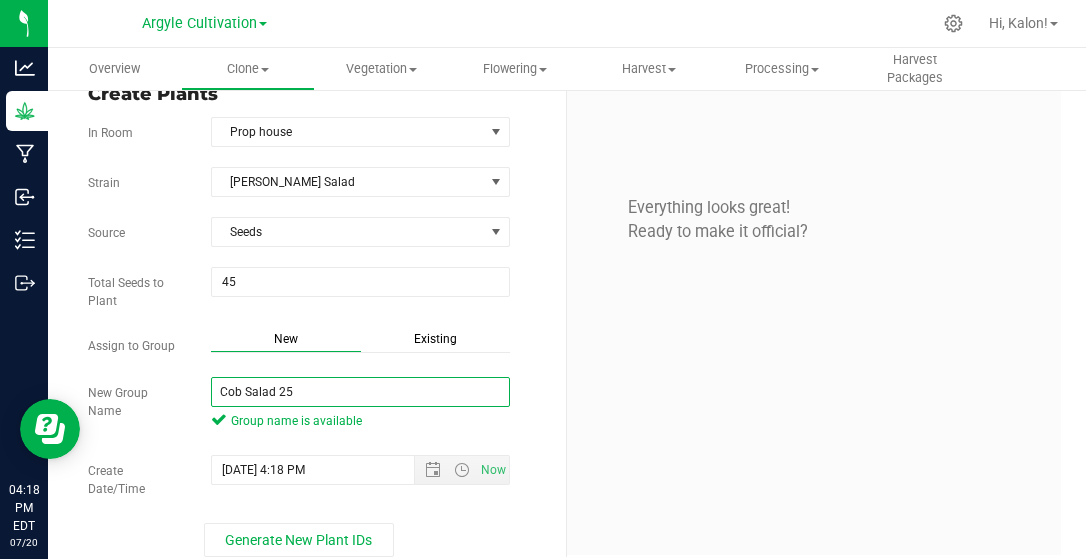type on "Cob Salad 25" 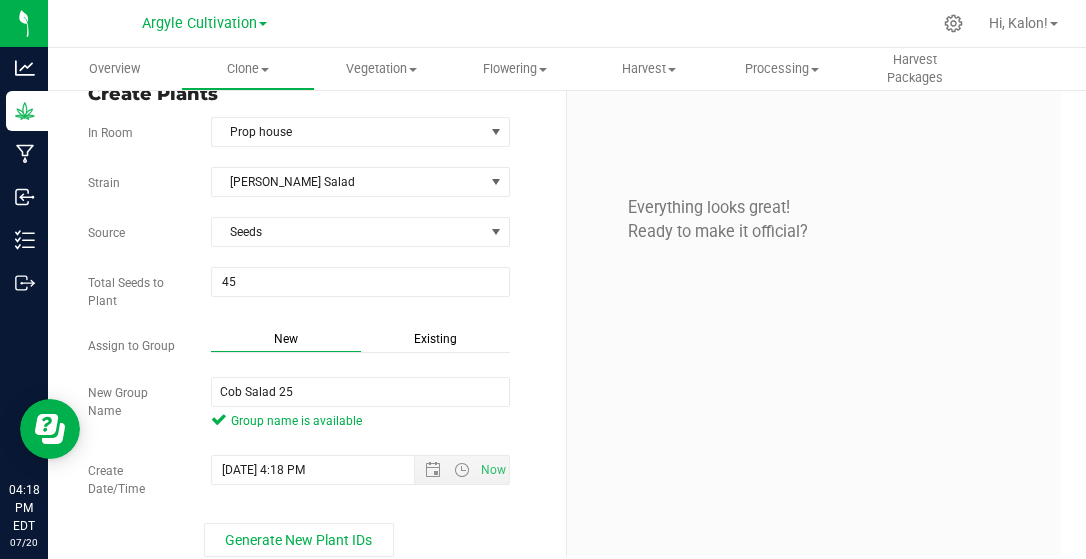 click on "Strain
[PERSON_NAME] Salad
Source
Seeds
Total Seeds to Plant
45 45
Assign to Group
New
Existing
Cob Salad 25" at bounding box center (319, 362) 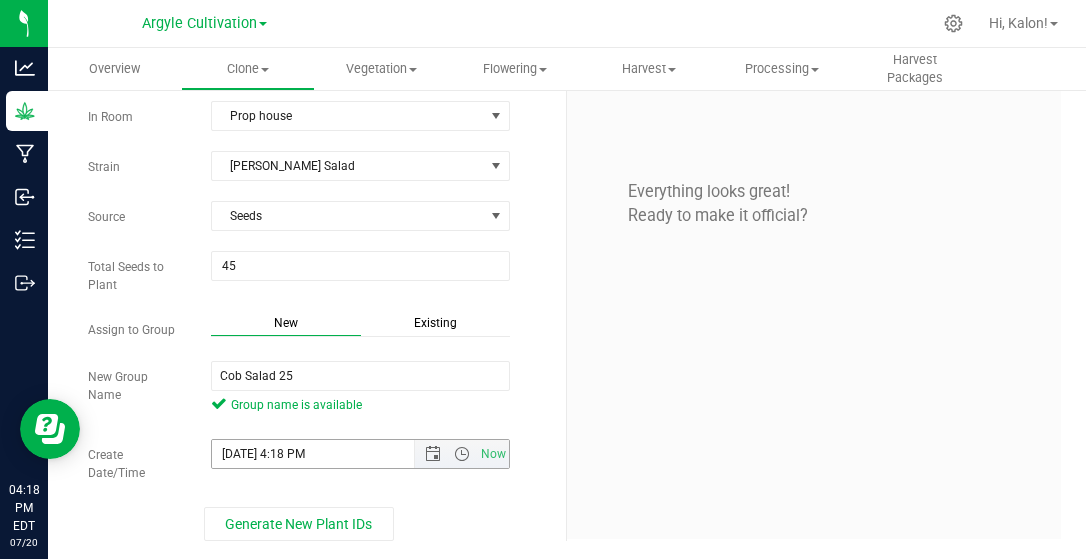 click on "[DATE] 4:18 PM" at bounding box center (330, 454) 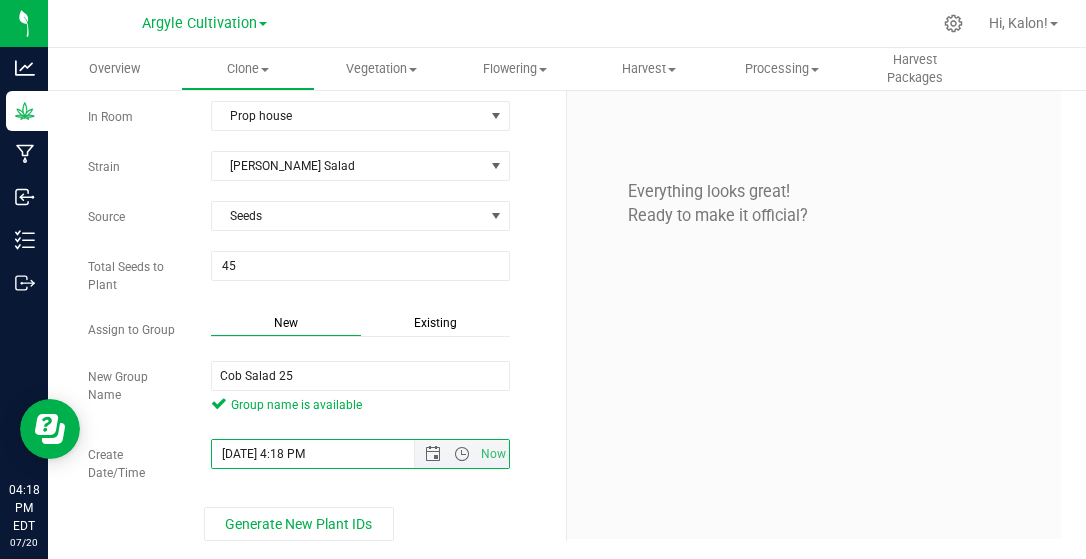 click on "[DATE] 4:18 PM" at bounding box center (330, 454) 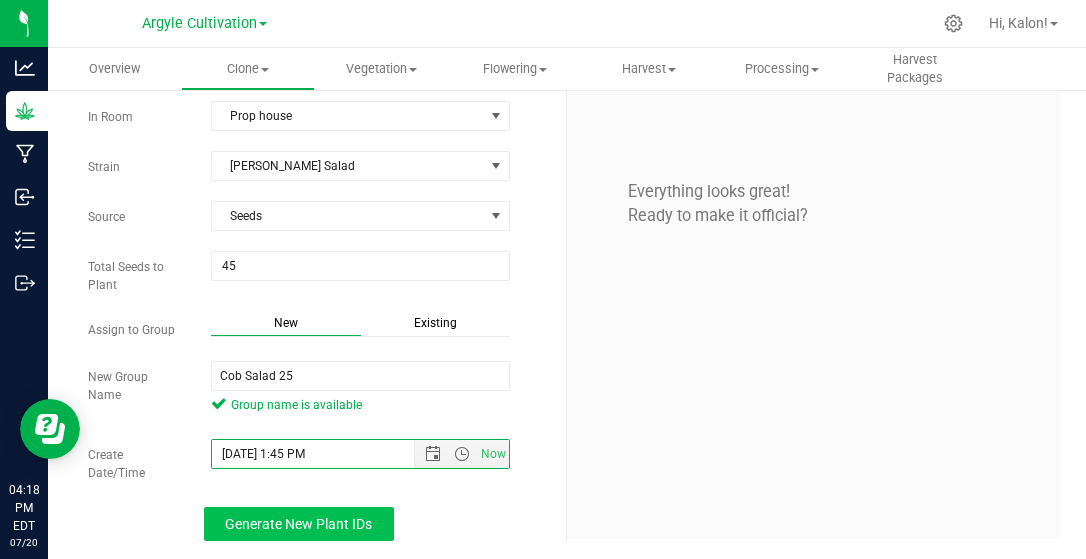 type on "[DATE] 1:45 PM" 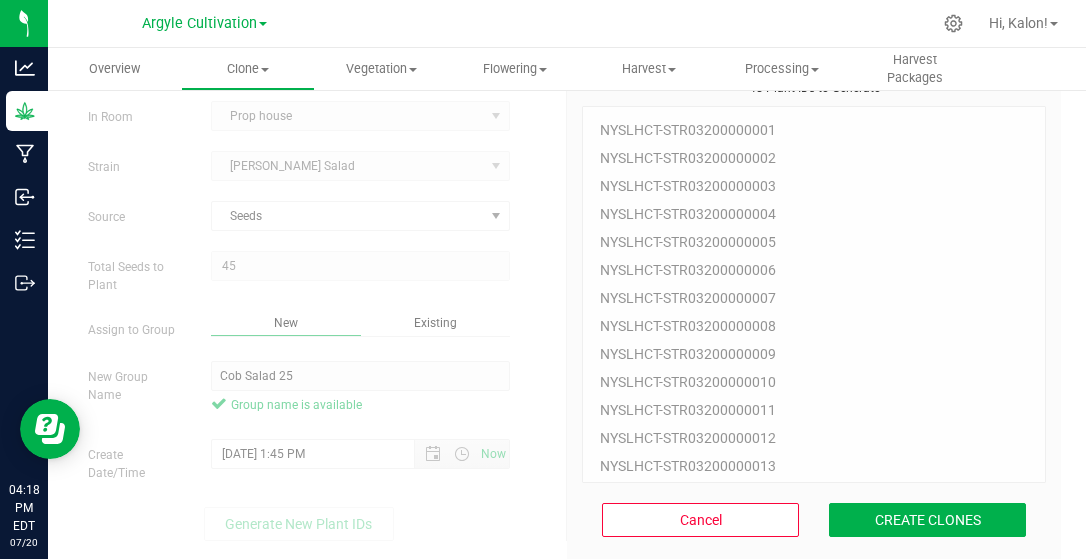 scroll, scrollTop: 60, scrollLeft: 0, axis: vertical 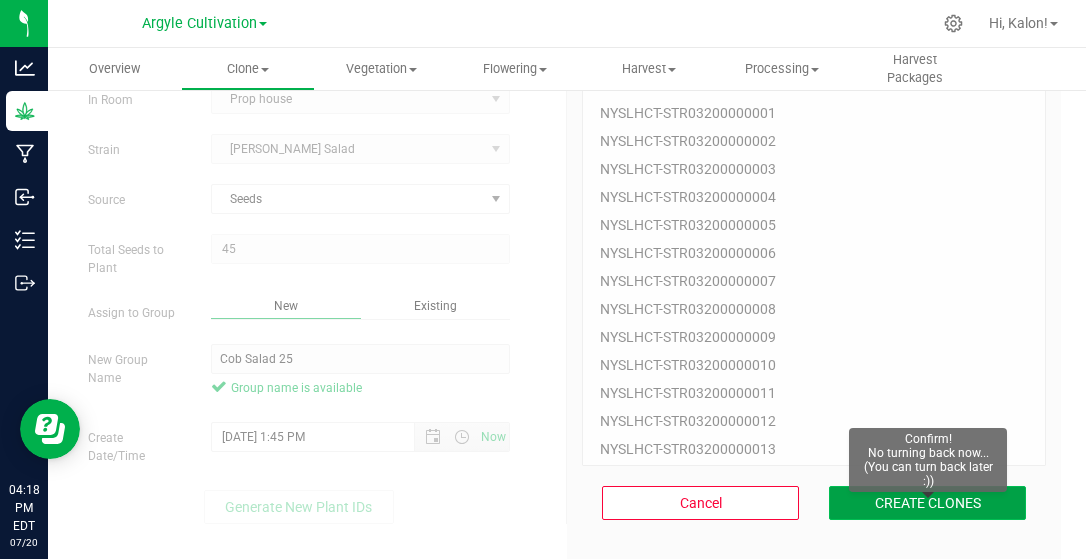click on "CREATE CLONES" at bounding box center (927, 503) 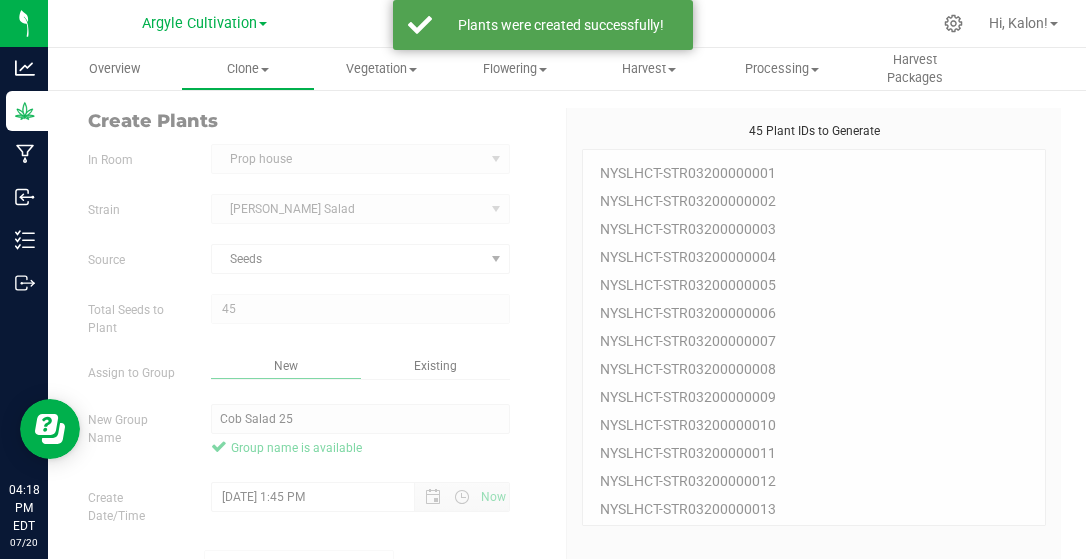 scroll, scrollTop: 142, scrollLeft: 0, axis: vertical 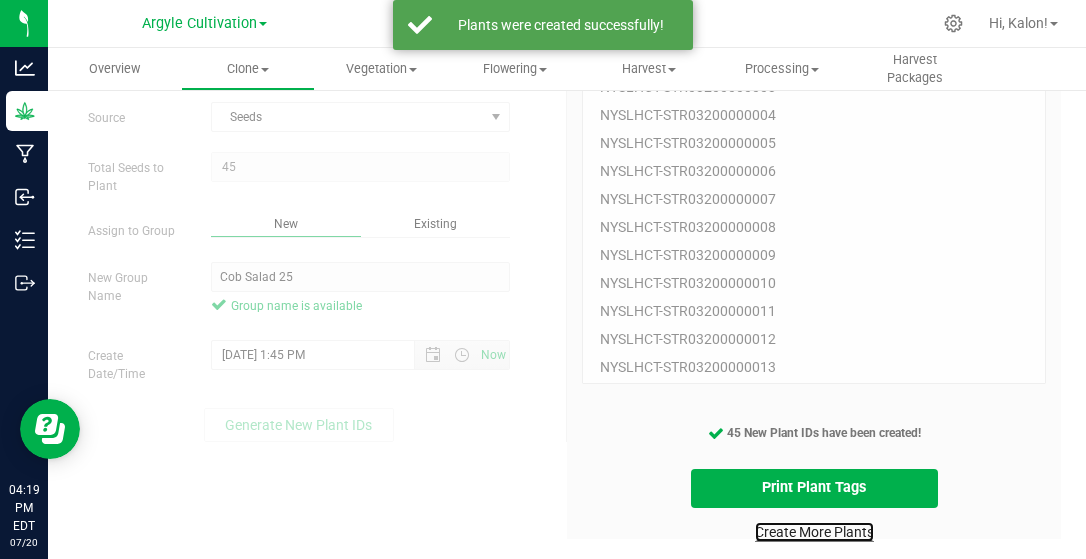 click on "Create More Plants" at bounding box center (814, 532) 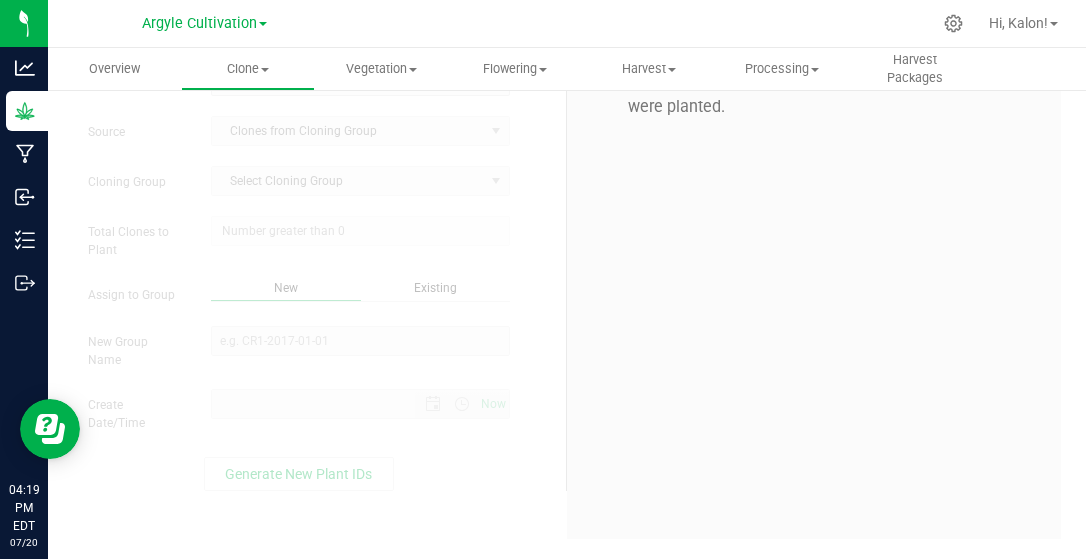 scroll, scrollTop: 0, scrollLeft: 0, axis: both 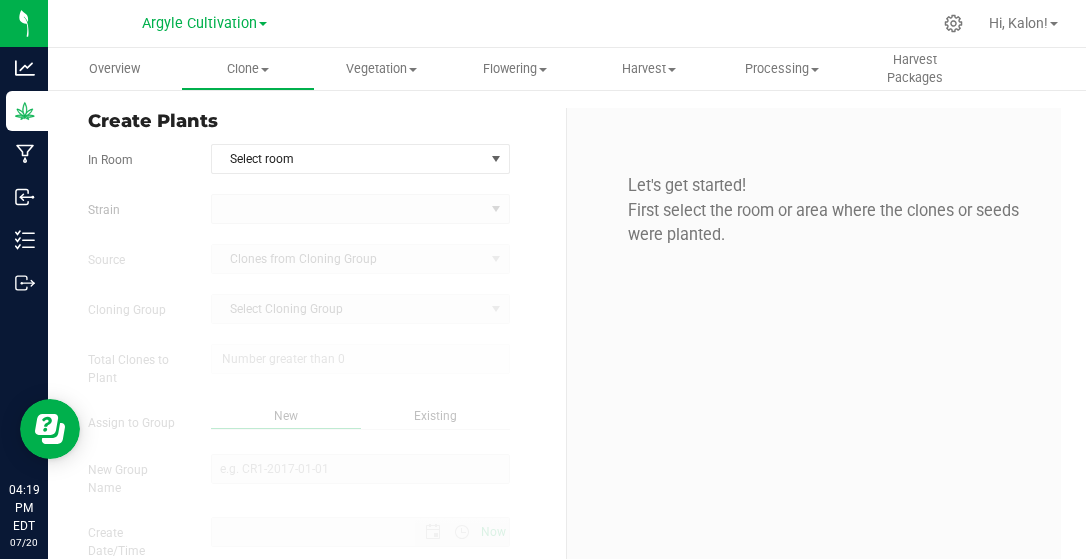 type on "[DATE] 4:19 PM" 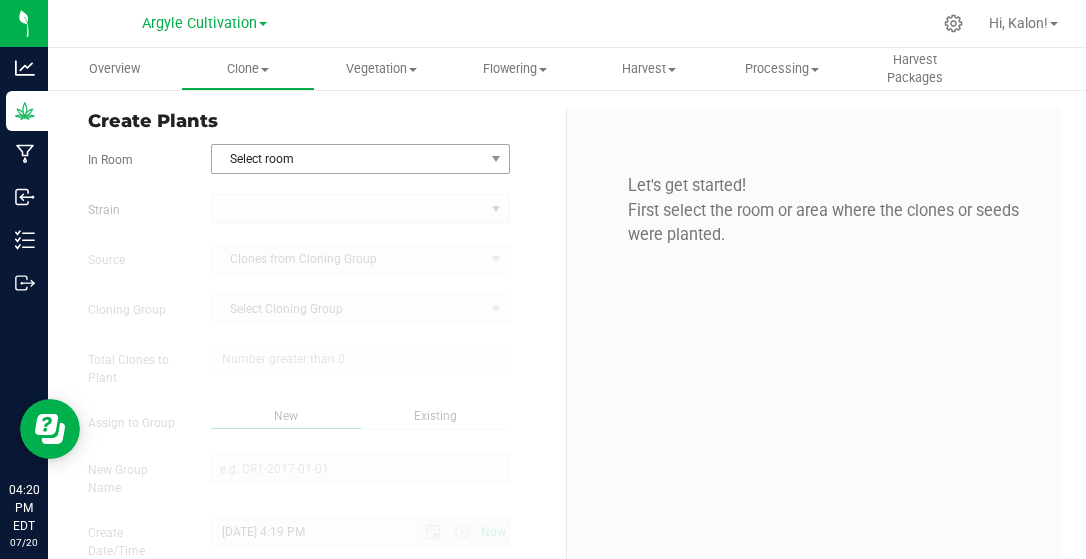click on "Select room" at bounding box center [348, 159] 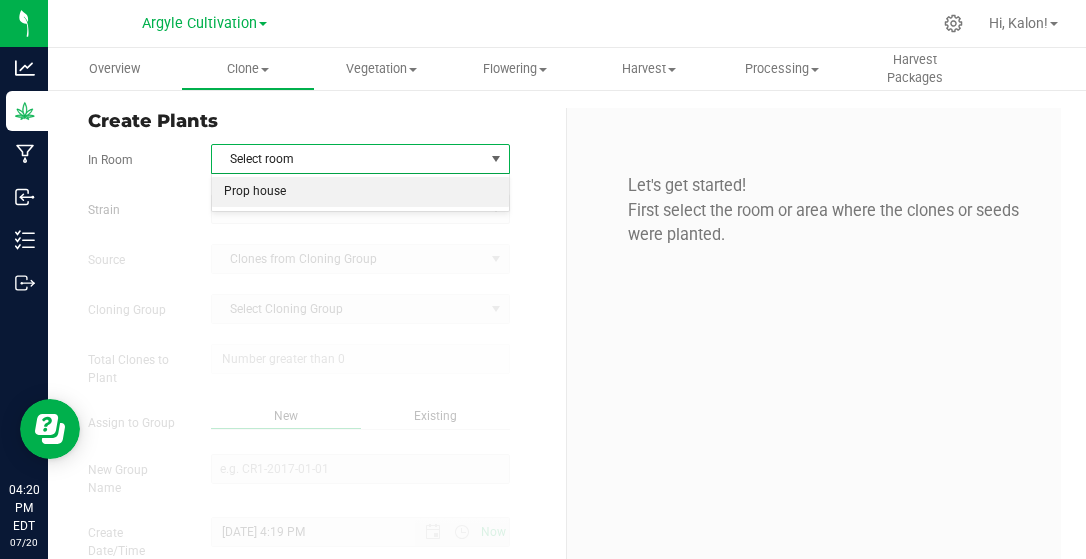 click on "Prop house" at bounding box center (360, 192) 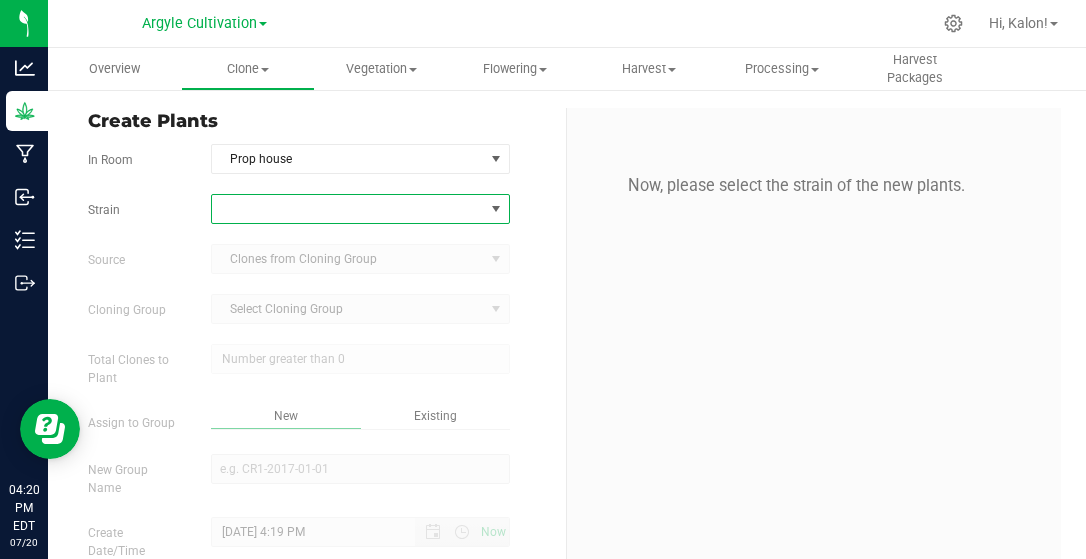 click at bounding box center [348, 209] 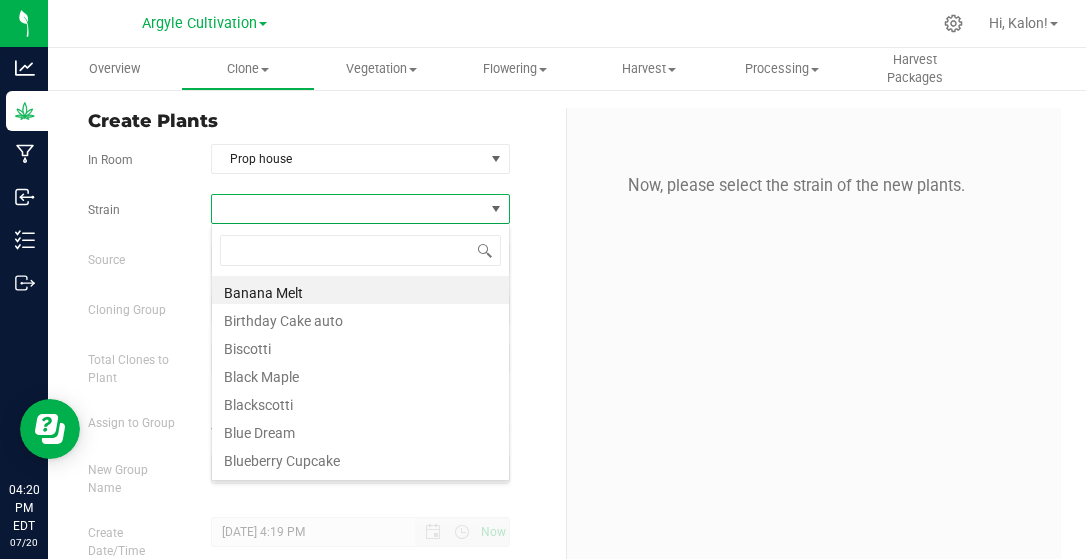 scroll, scrollTop: 99971, scrollLeft: 99701, axis: both 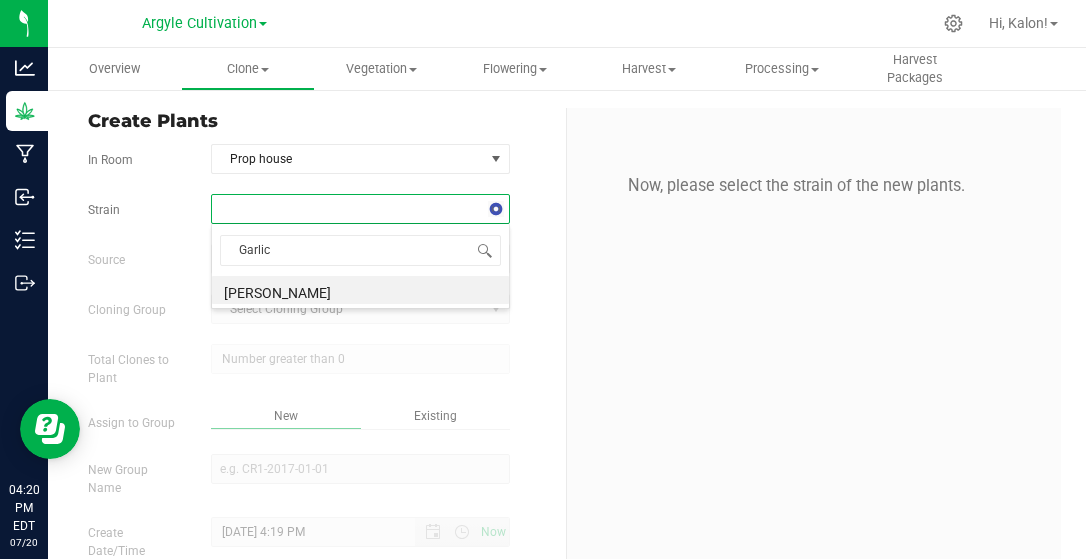 type on "Garlic" 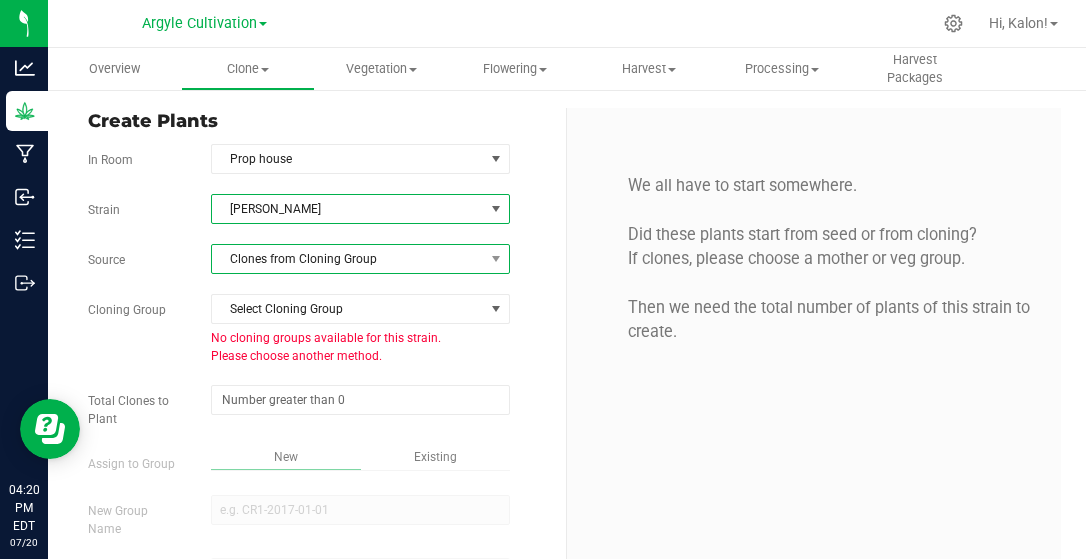 click on "Clones from Cloning Group" at bounding box center [348, 259] 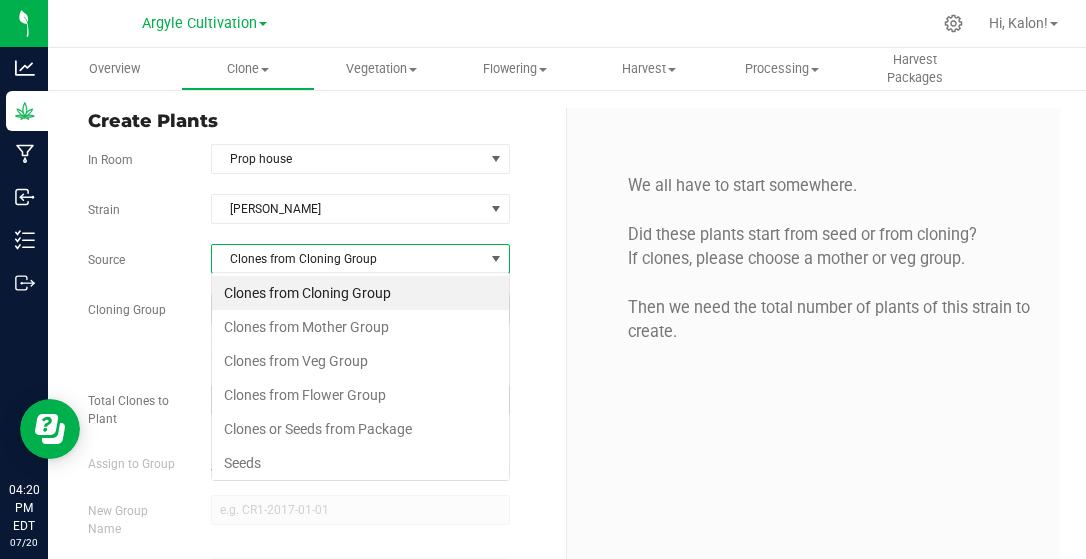 scroll, scrollTop: 99971, scrollLeft: 99701, axis: both 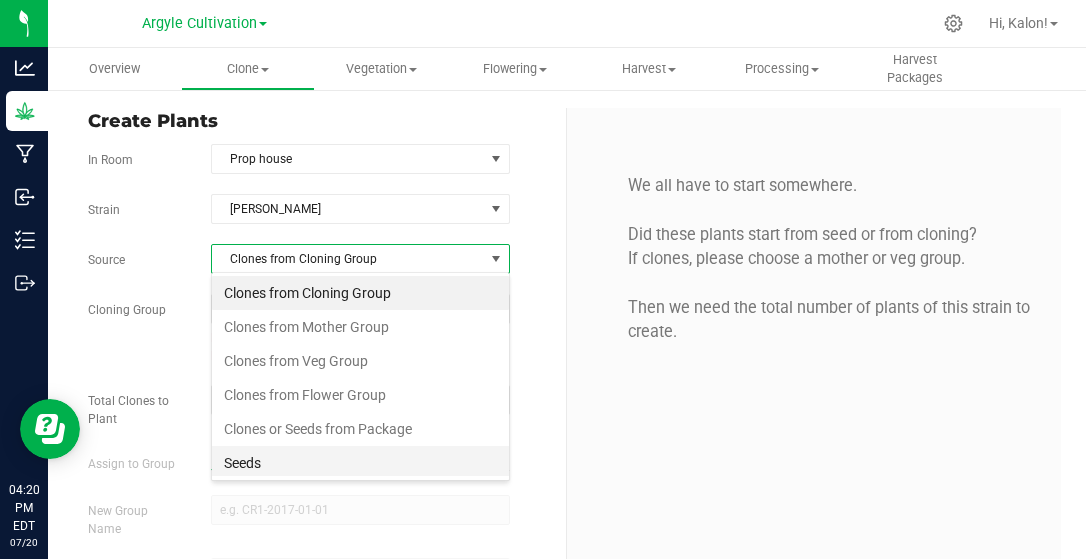 click on "Seeds" at bounding box center (360, 463) 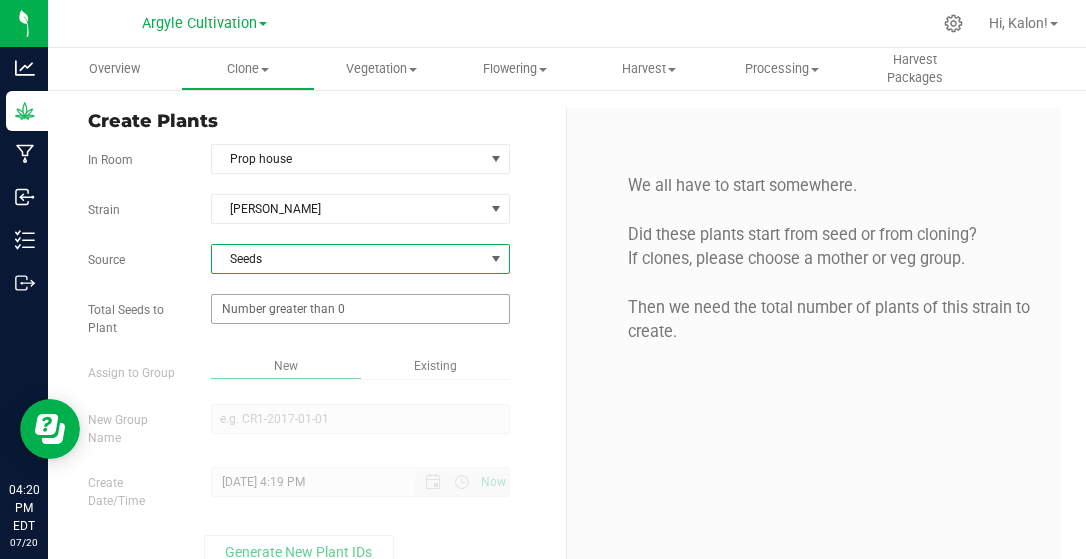 click at bounding box center [360, 309] 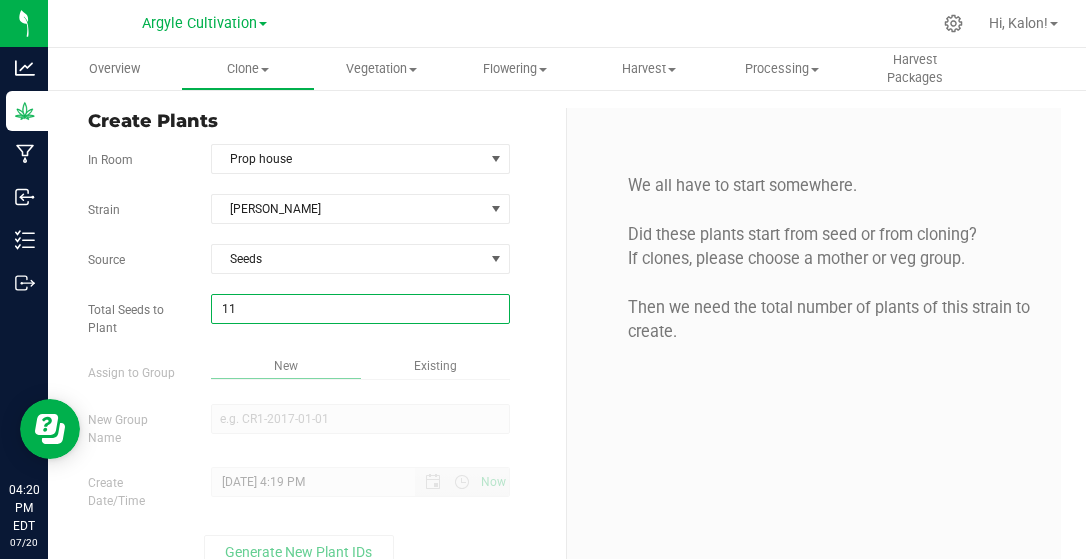 type on "1" 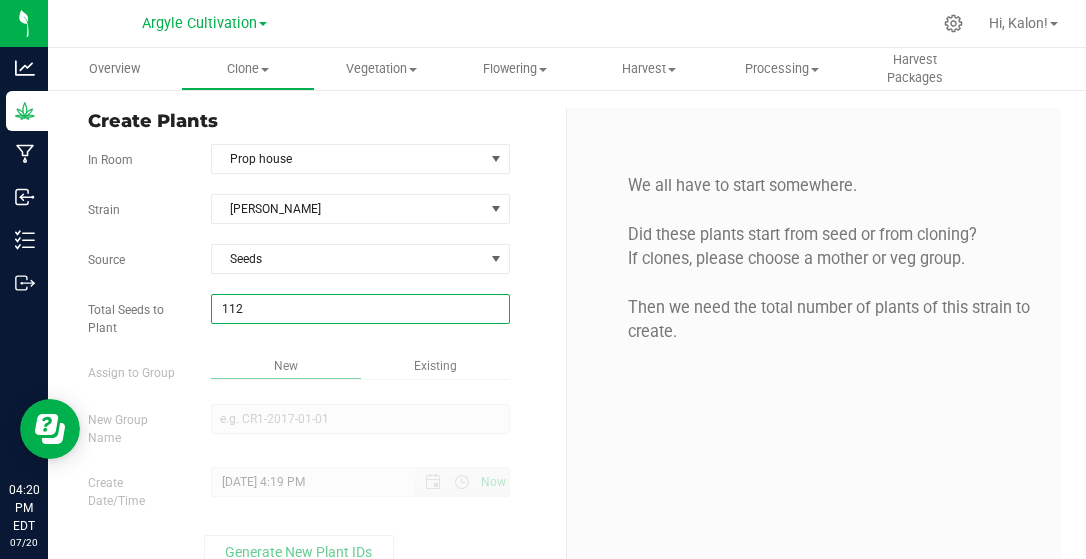 type on "112" 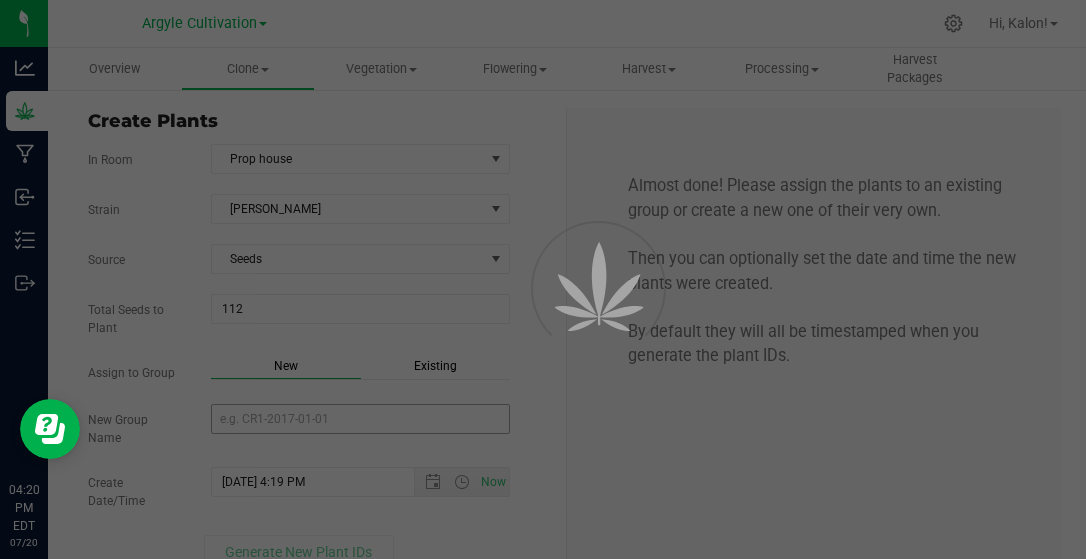click on "New Group Name" at bounding box center [360, 419] 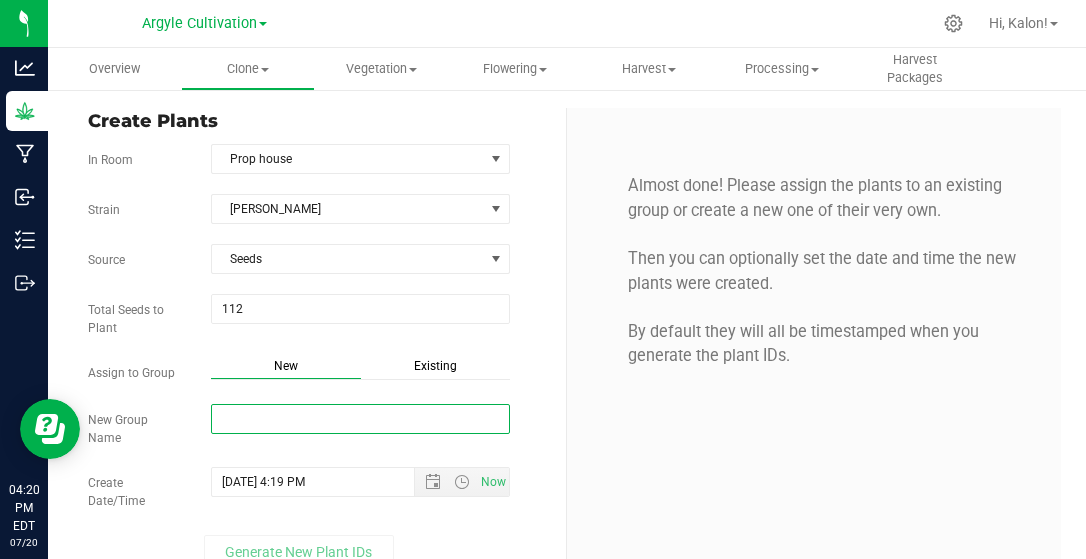 click on "New Group Name" at bounding box center (360, 419) 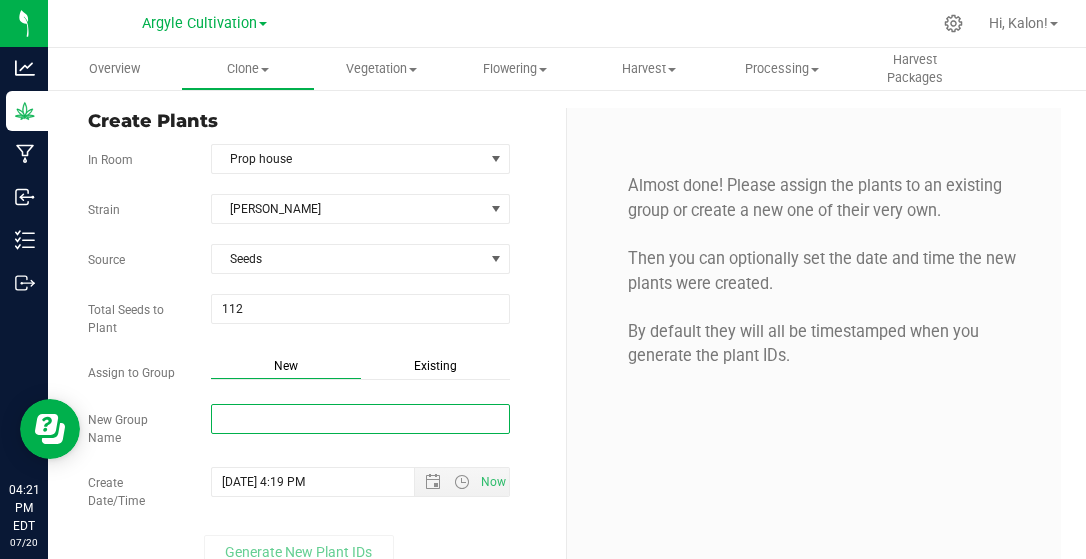 click on "New Group Name" at bounding box center [360, 419] 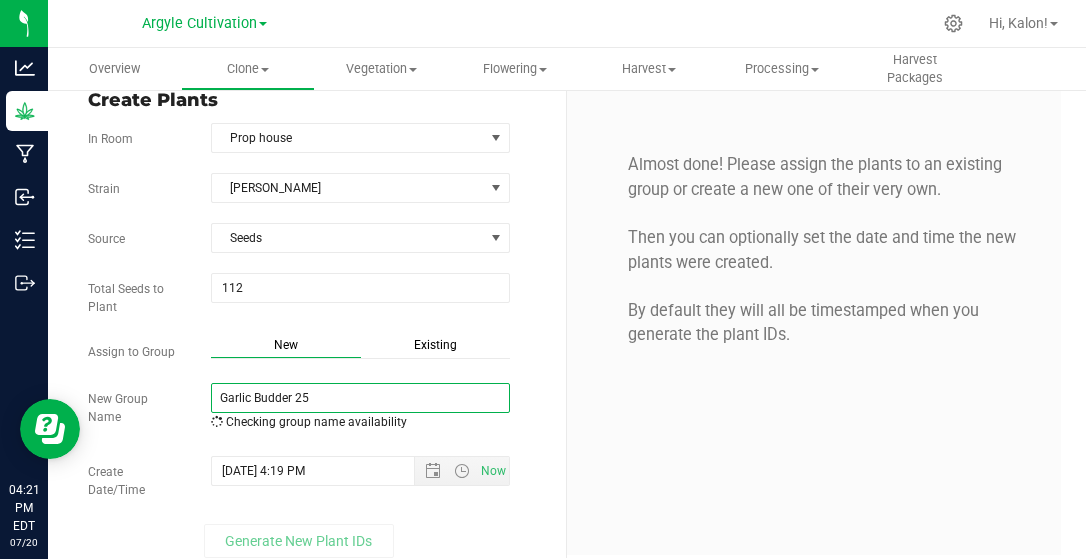 scroll, scrollTop: 27, scrollLeft: 0, axis: vertical 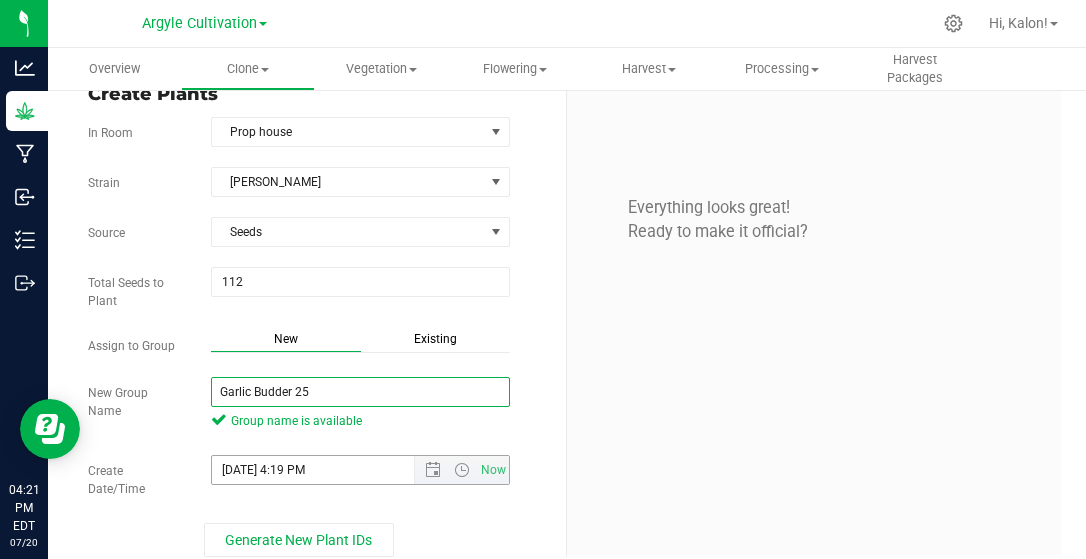 type on "Garlic Budder 25" 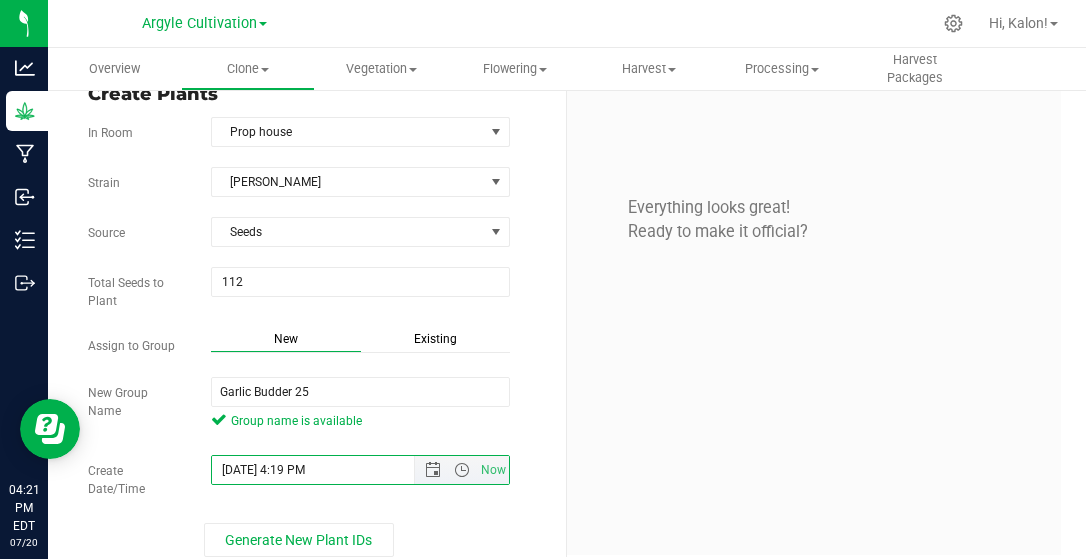 click on "[DATE] 4:19 PM" at bounding box center [330, 470] 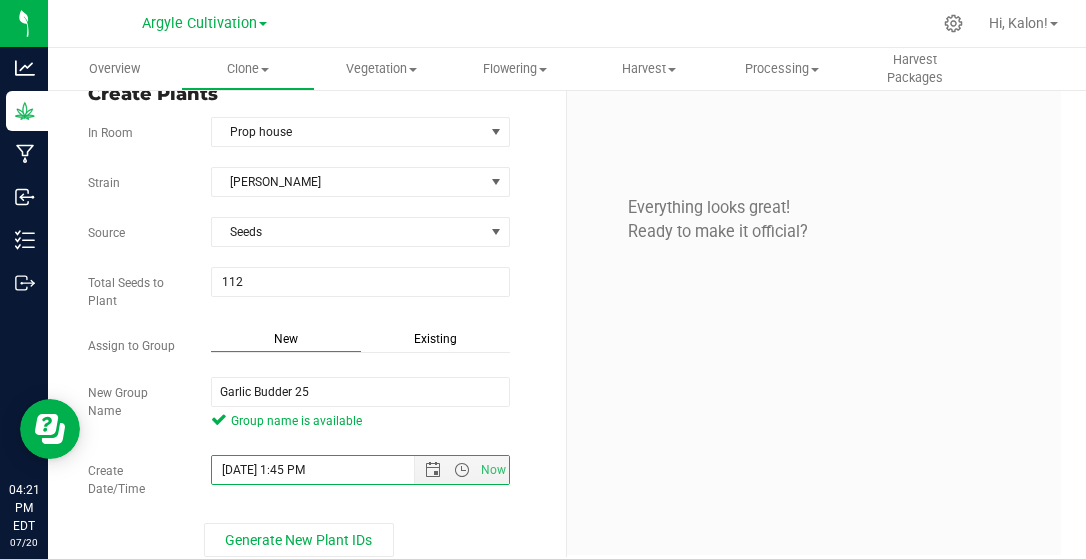 type on "[DATE] 1:45 PM" 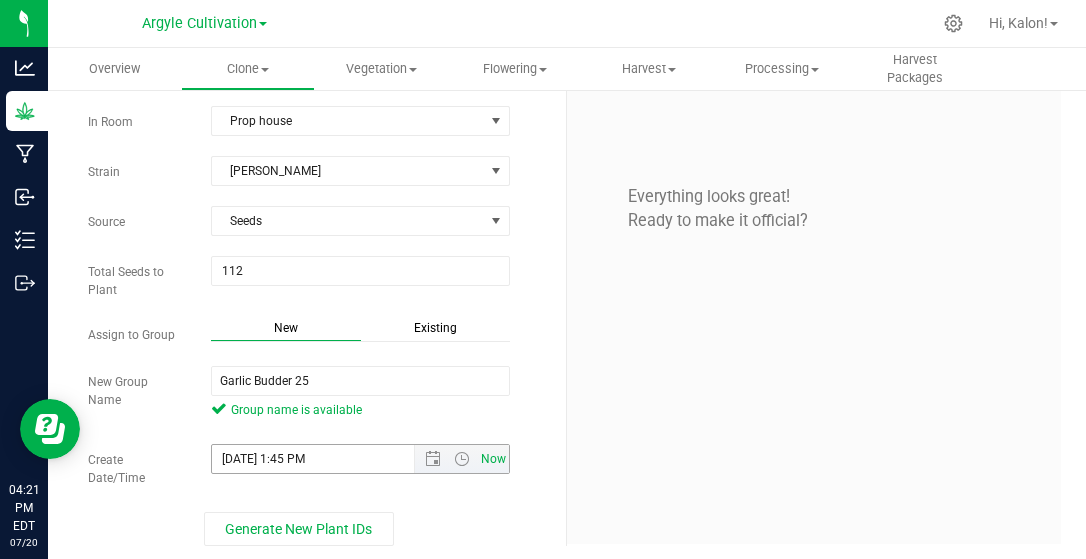 scroll, scrollTop: 43, scrollLeft: 0, axis: vertical 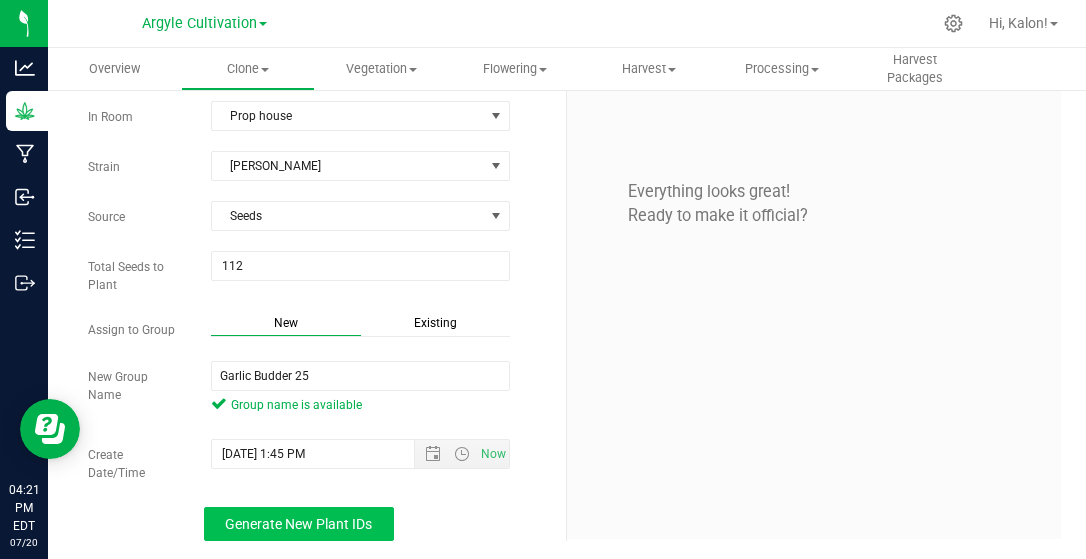 click on "Generate New Plant IDs" at bounding box center [298, 524] 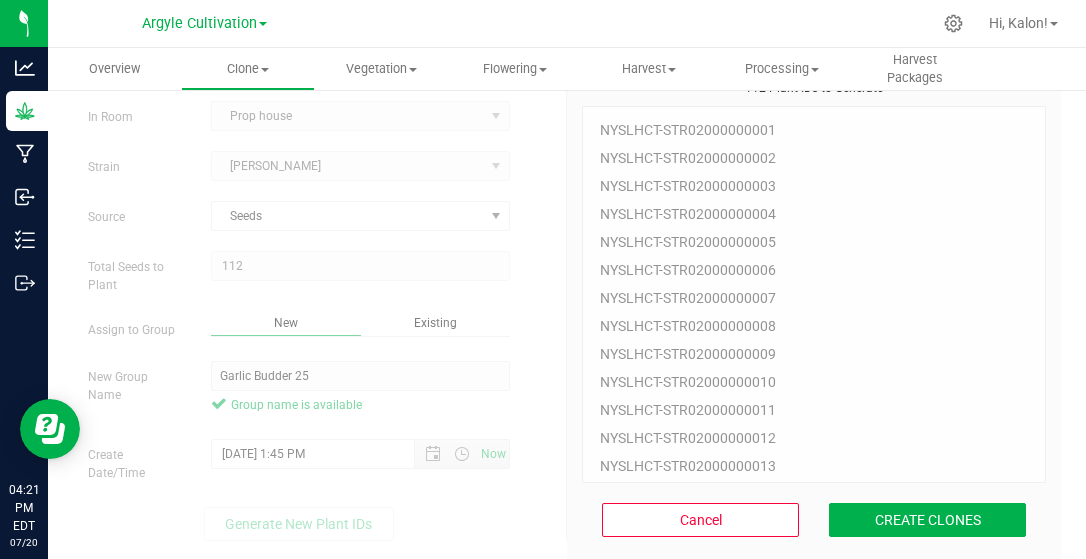 scroll, scrollTop: 60, scrollLeft: 0, axis: vertical 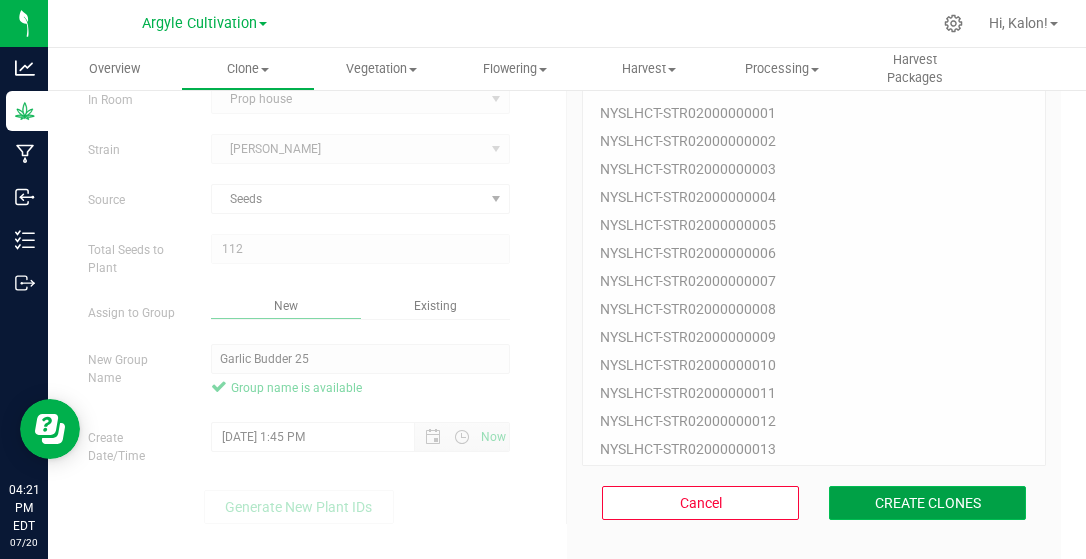 click on "CREATE CLONES" at bounding box center (927, 503) 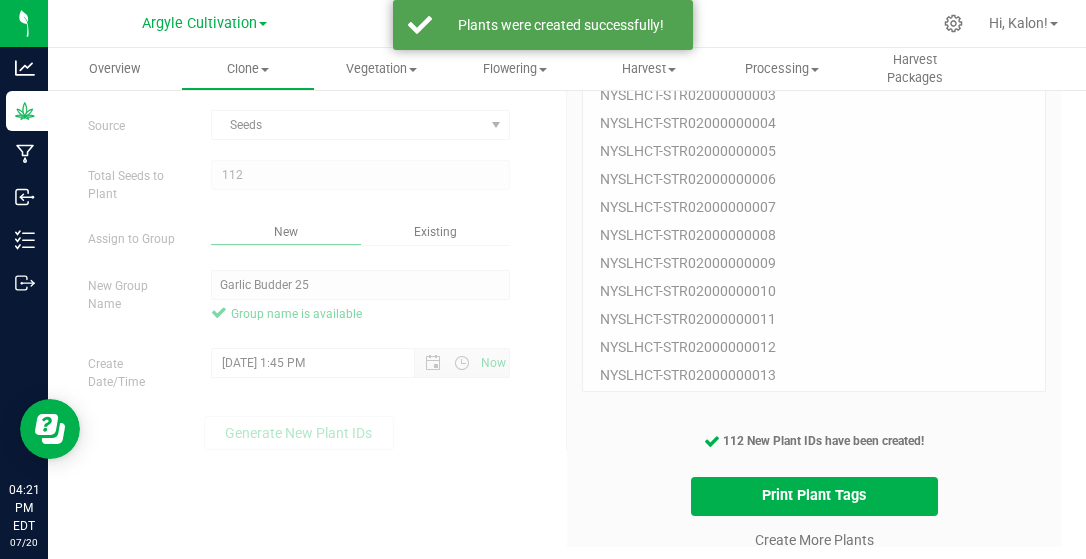 scroll, scrollTop: 142, scrollLeft: 0, axis: vertical 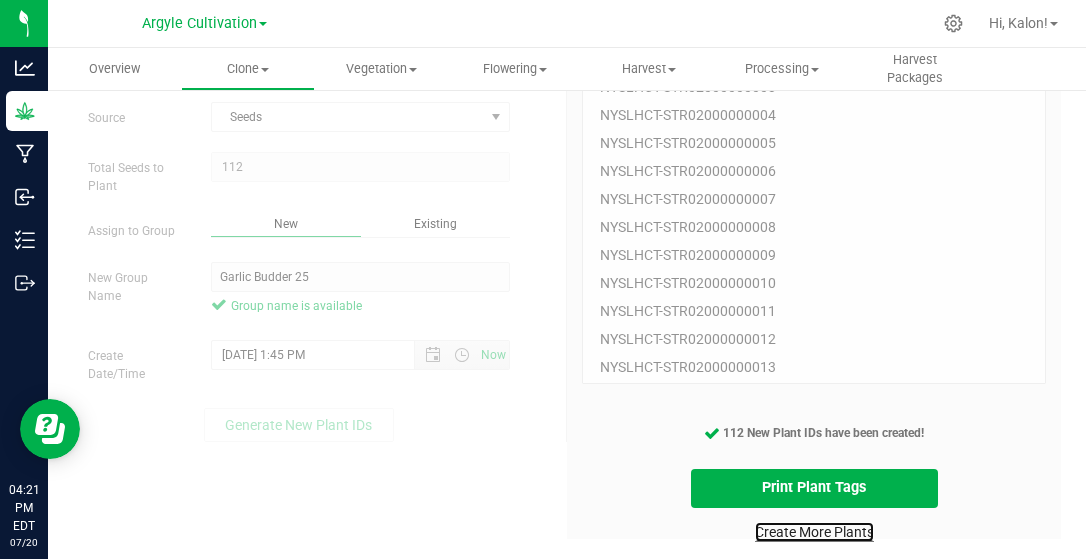 click on "Create More Plants" at bounding box center (814, 532) 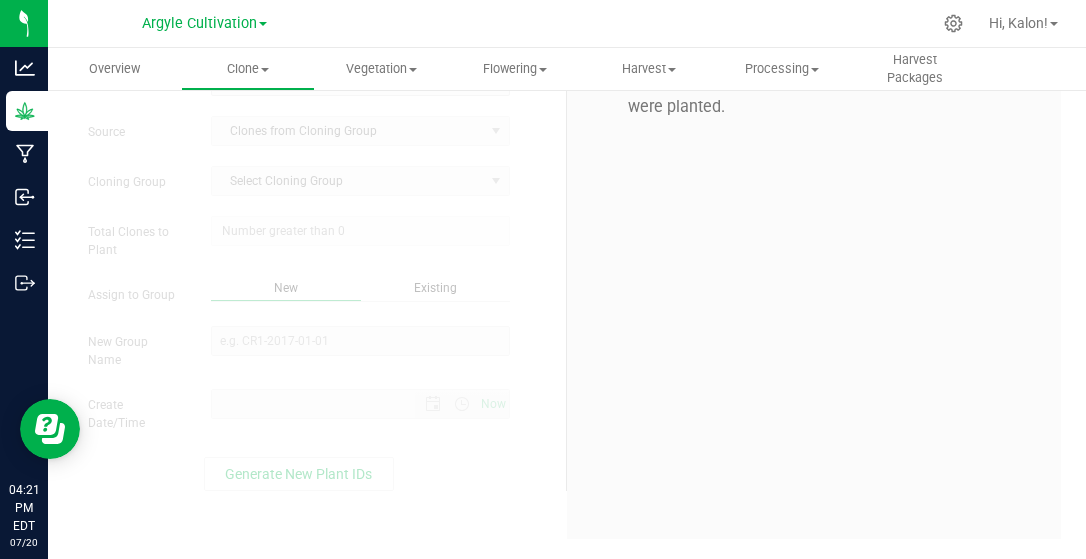 scroll, scrollTop: 0, scrollLeft: 0, axis: both 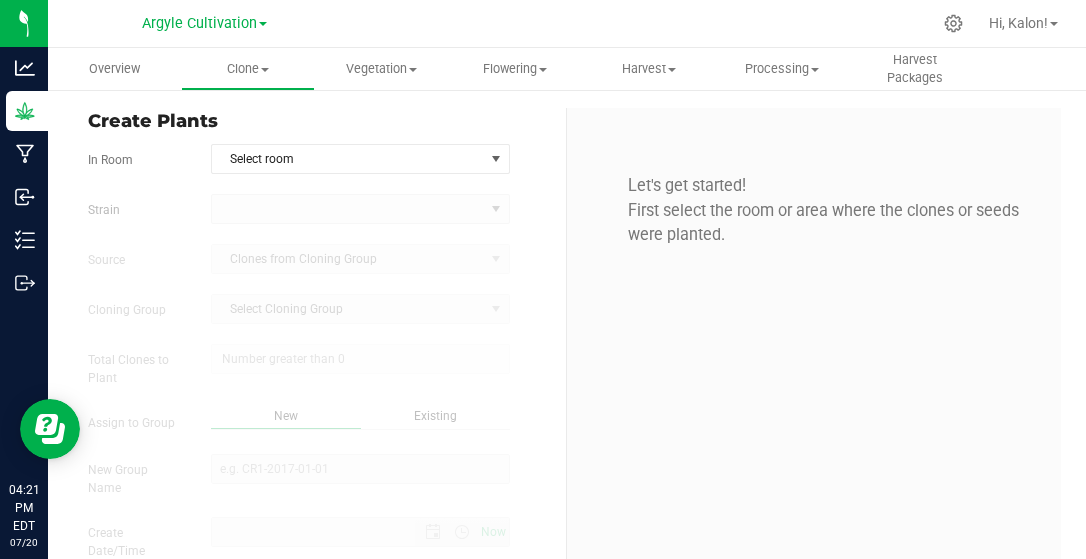 type on "[DATE] 4:21 PM" 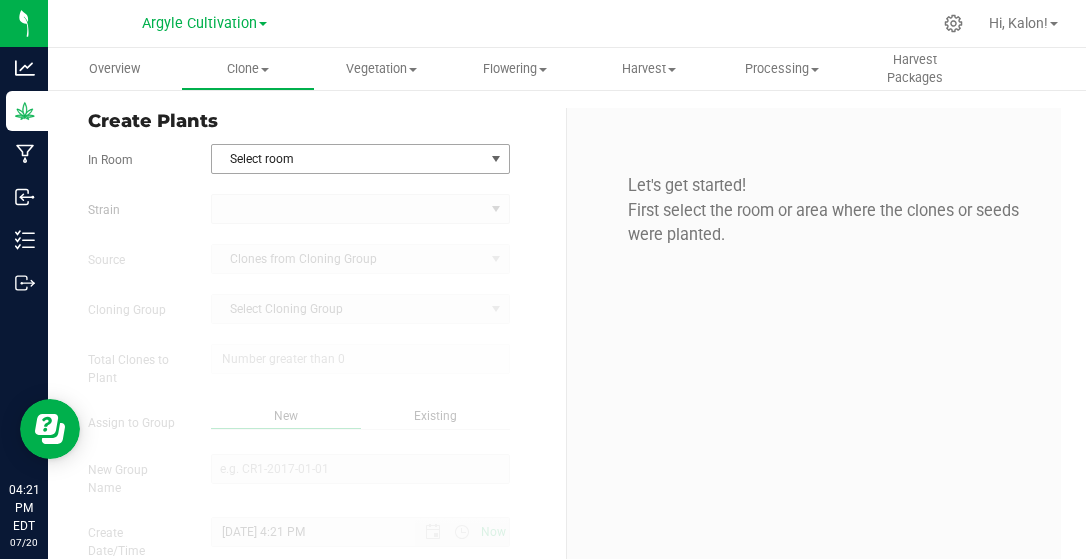 click on "Select room" at bounding box center [348, 159] 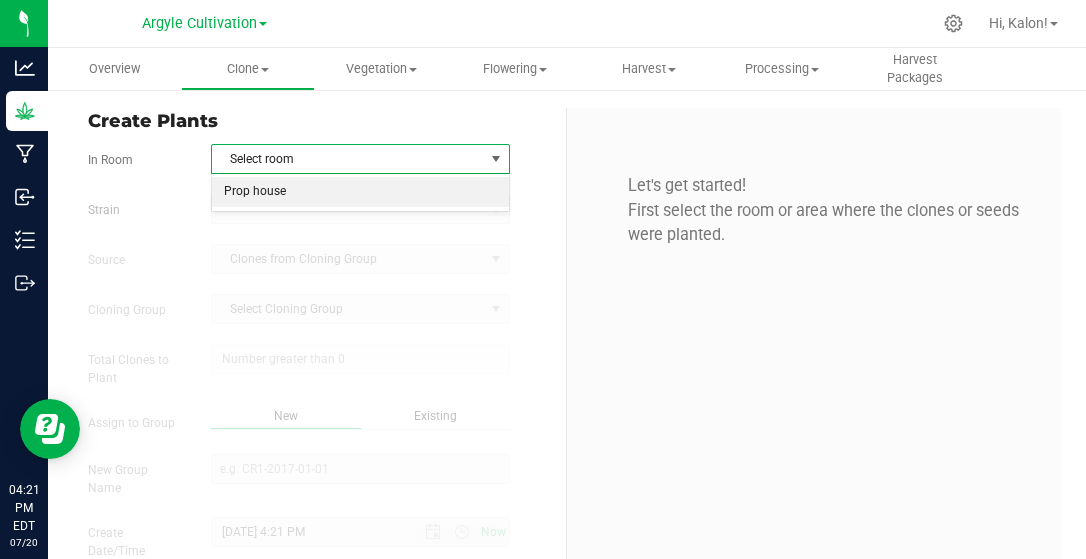 click on "Prop house" at bounding box center [360, 192] 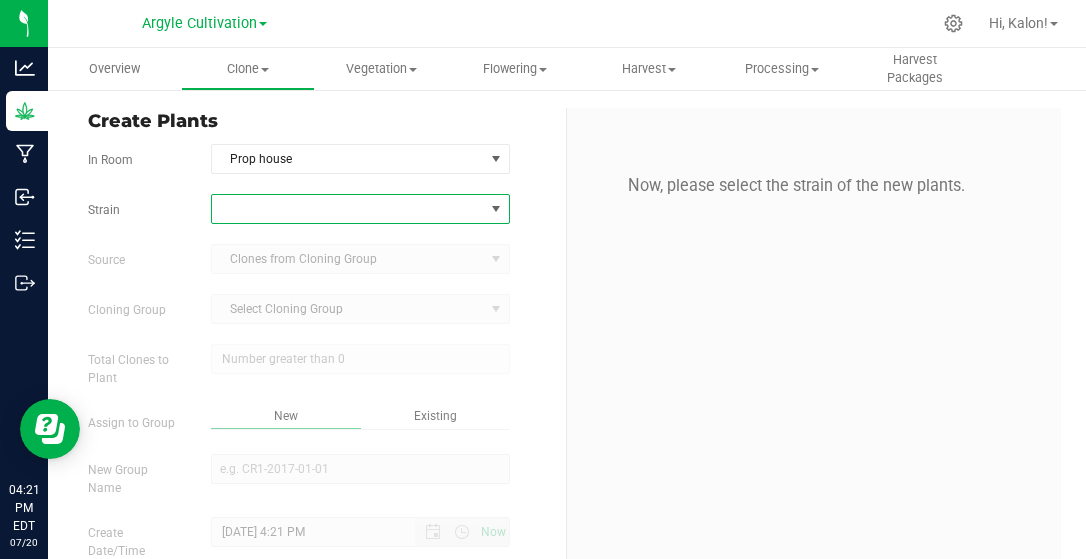 click at bounding box center (348, 209) 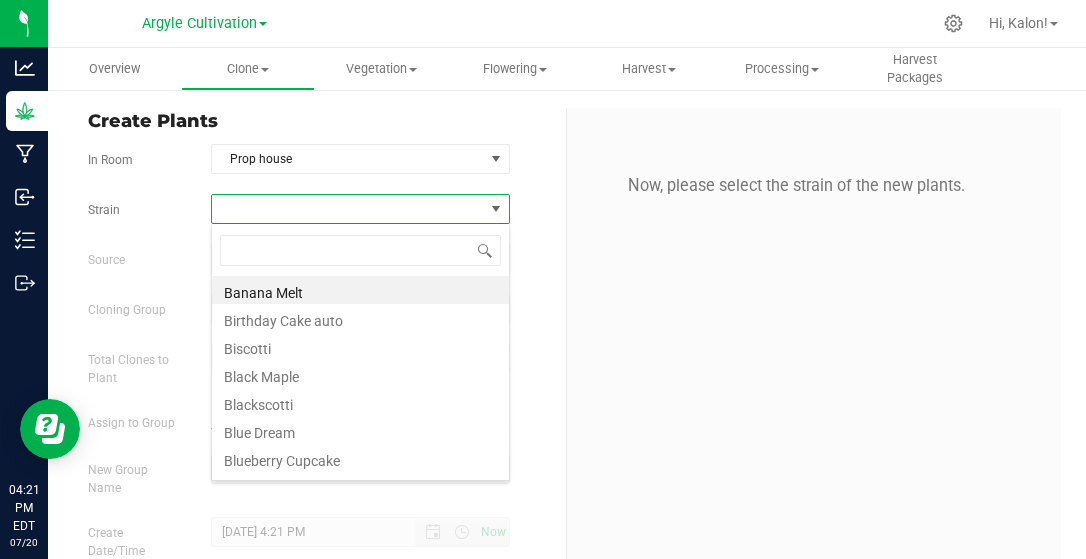 scroll, scrollTop: 99971, scrollLeft: 99701, axis: both 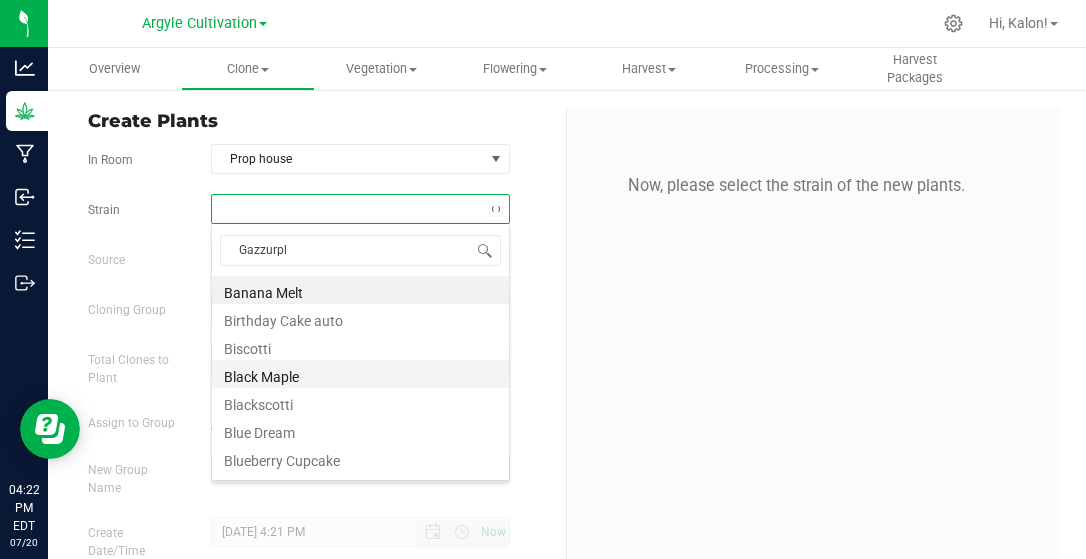 type on "Gazzurple" 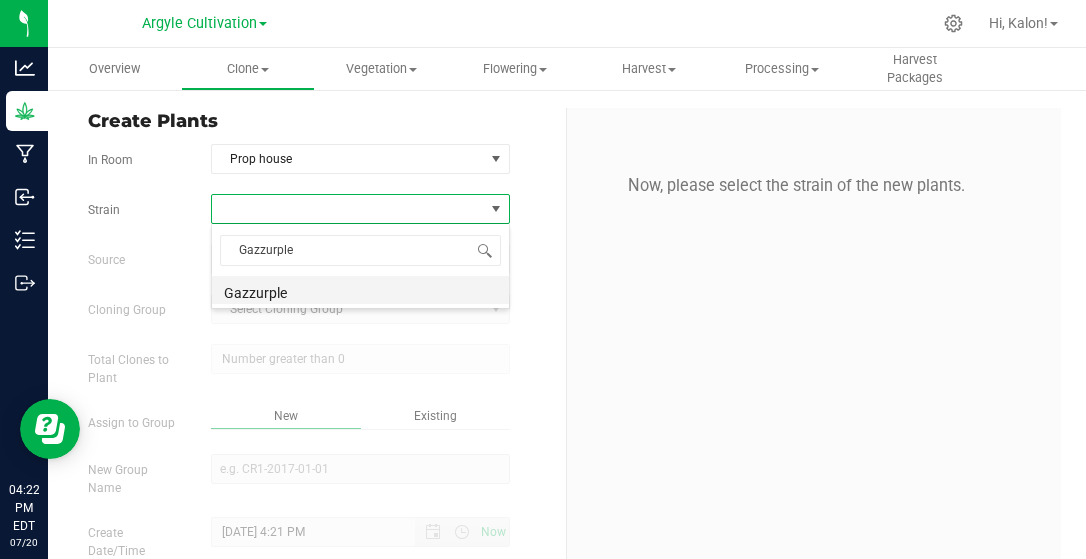 click on "Gazzurple" at bounding box center [360, 290] 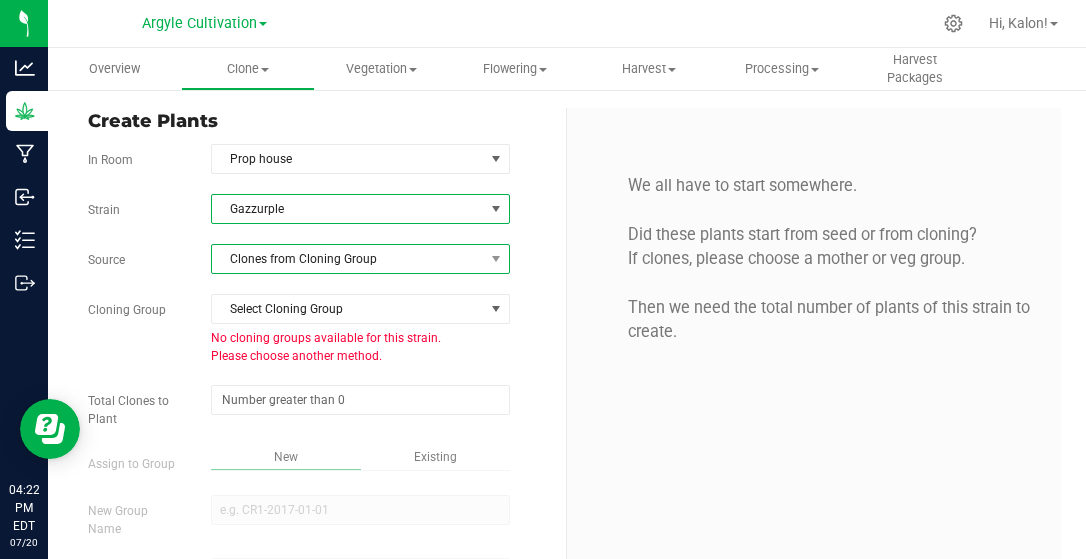 click on "Clones from Cloning Group" at bounding box center (348, 259) 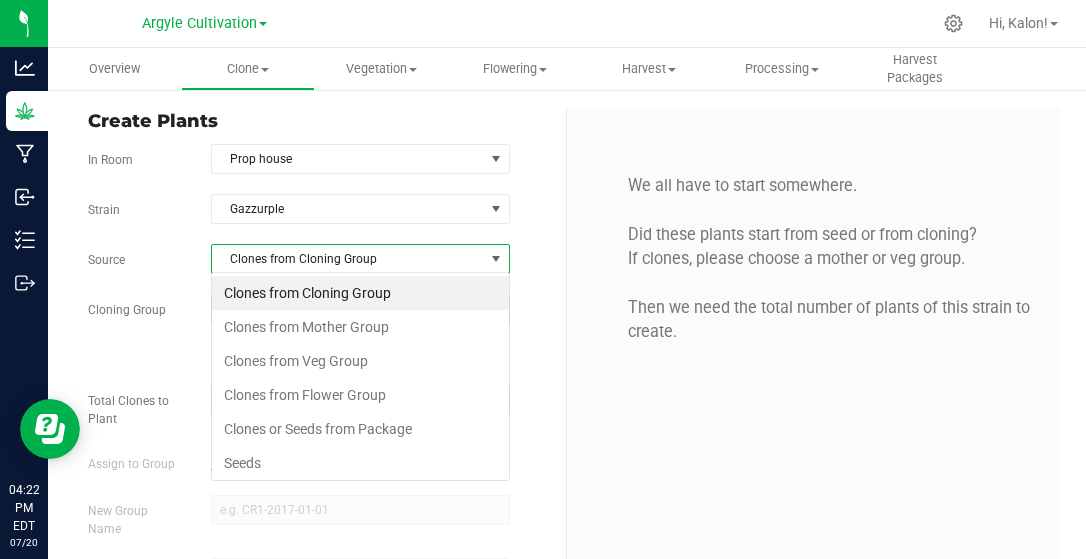scroll, scrollTop: 99971, scrollLeft: 99701, axis: both 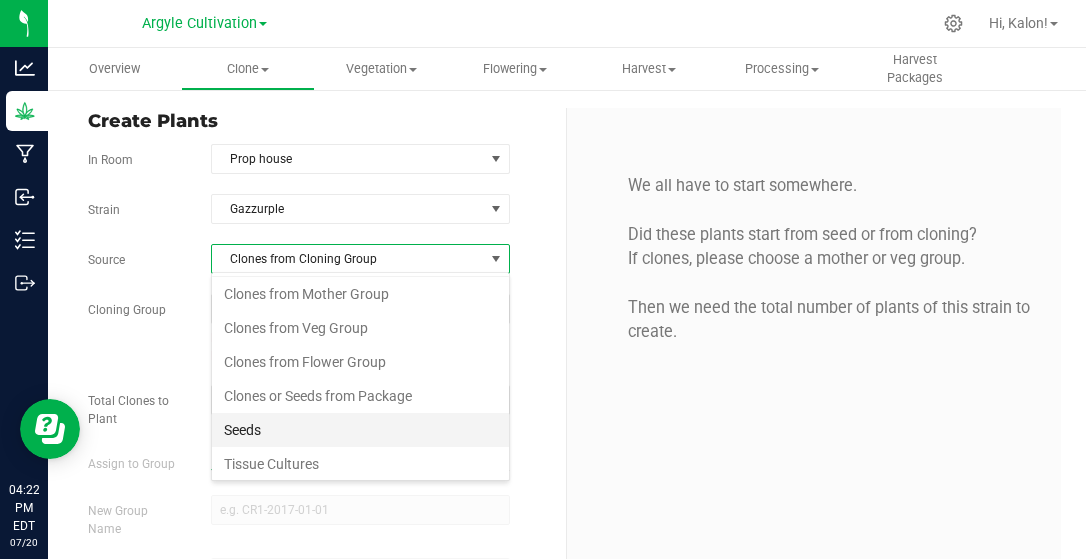 click on "Seeds" at bounding box center [360, 430] 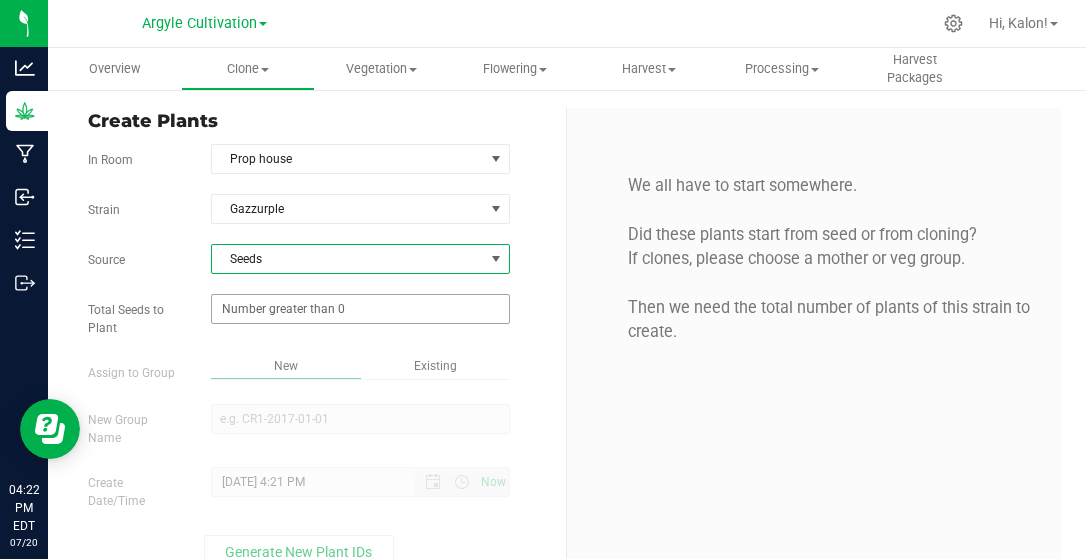 click at bounding box center (360, 309) 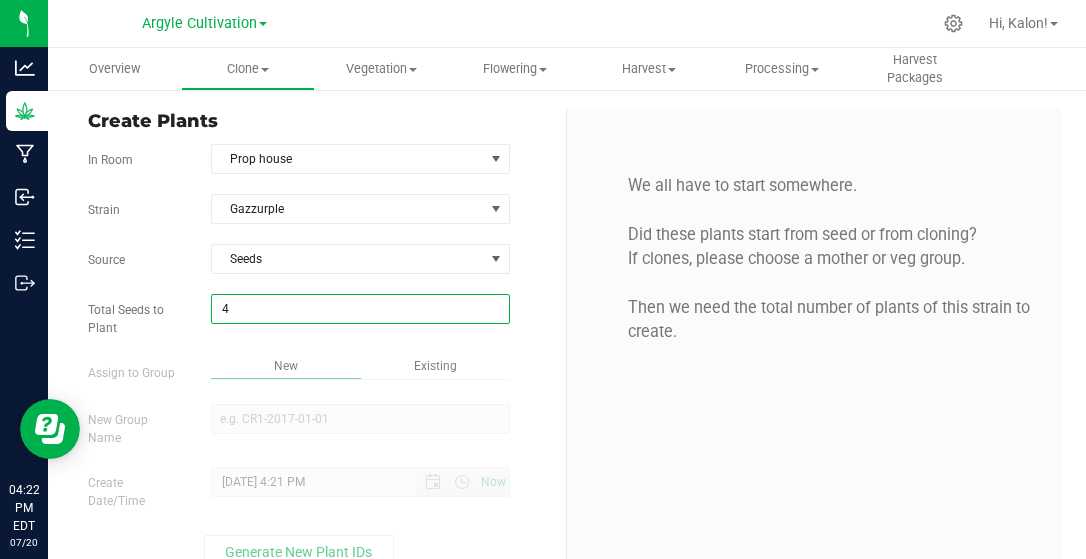 type on "44" 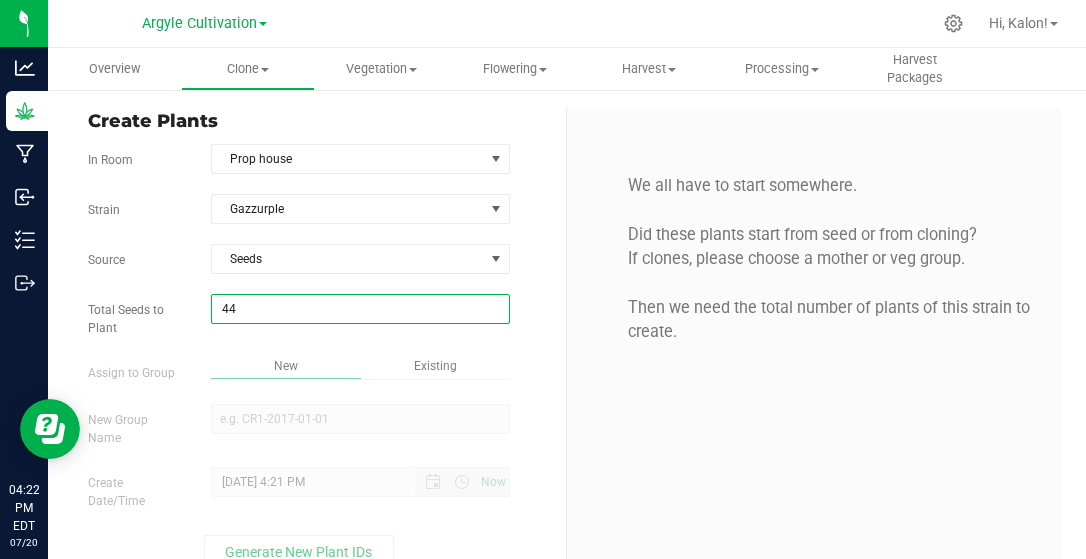 type on "44" 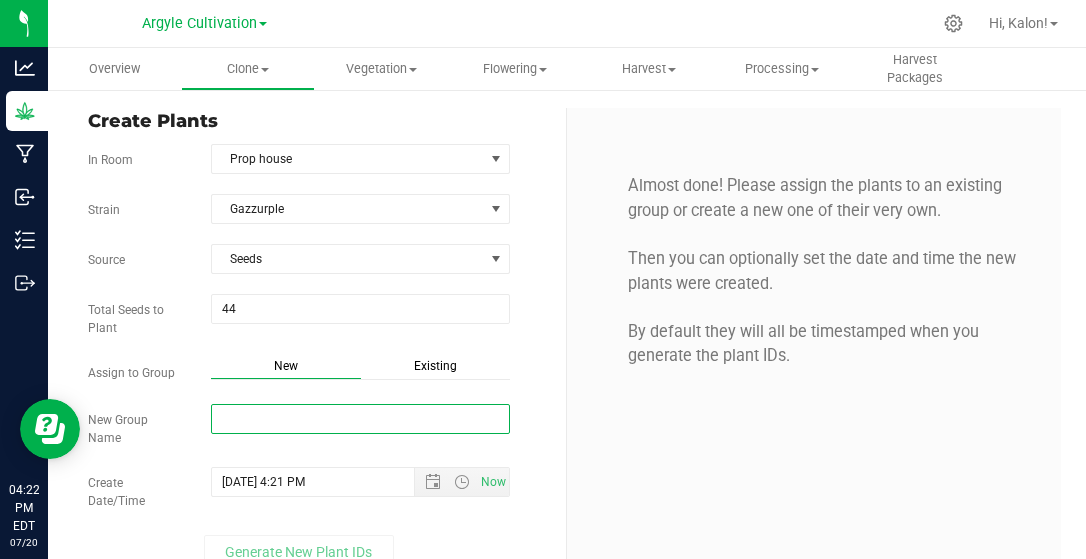 click on "New Group Name" at bounding box center [360, 419] 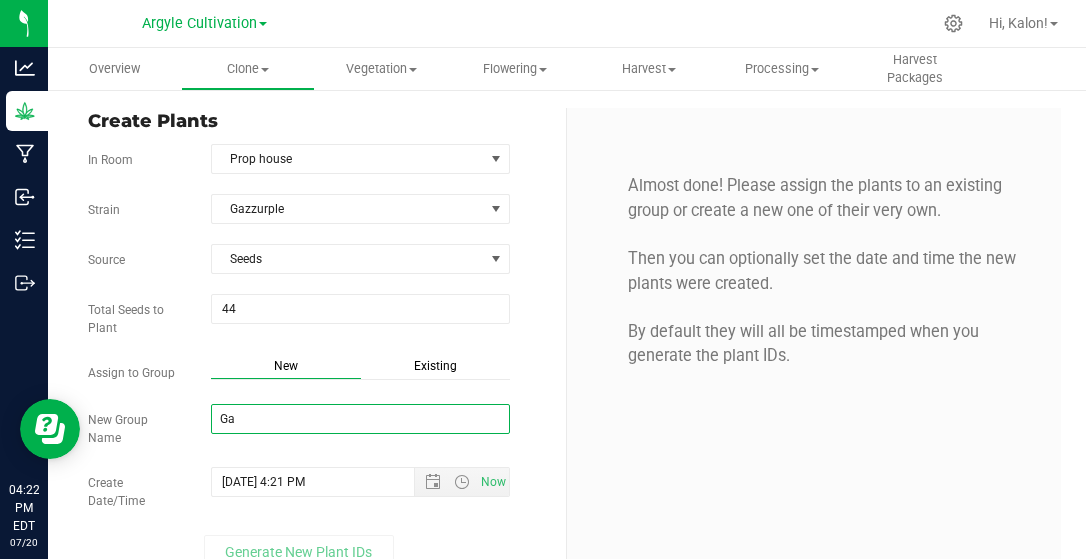 type on "G" 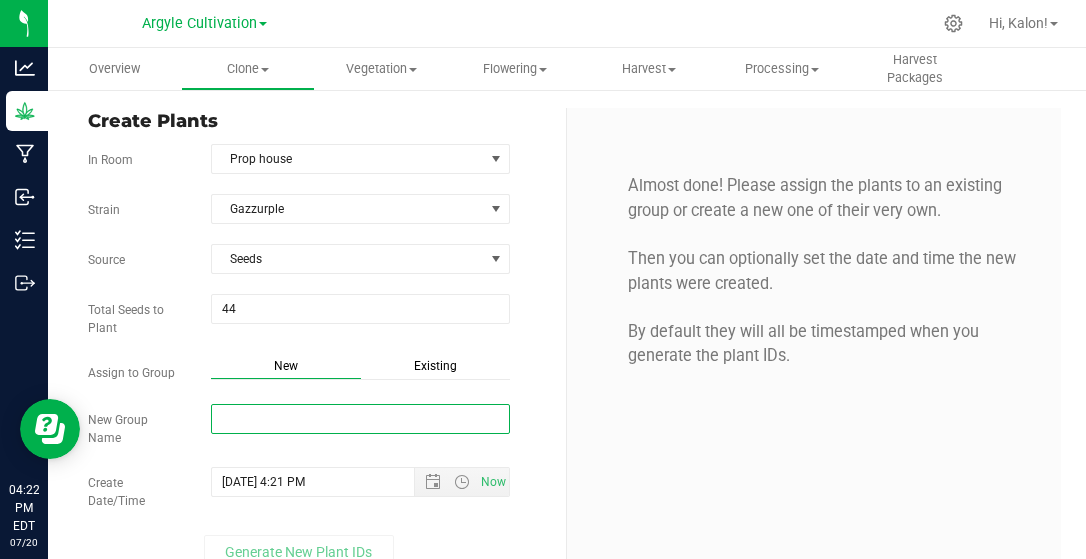 type on "Z" 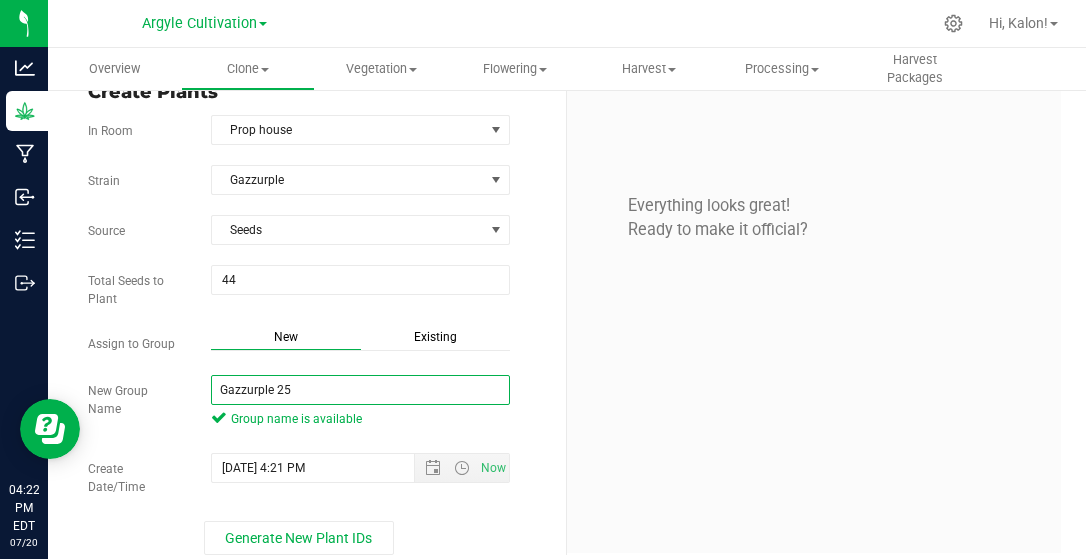 scroll, scrollTop: 43, scrollLeft: 0, axis: vertical 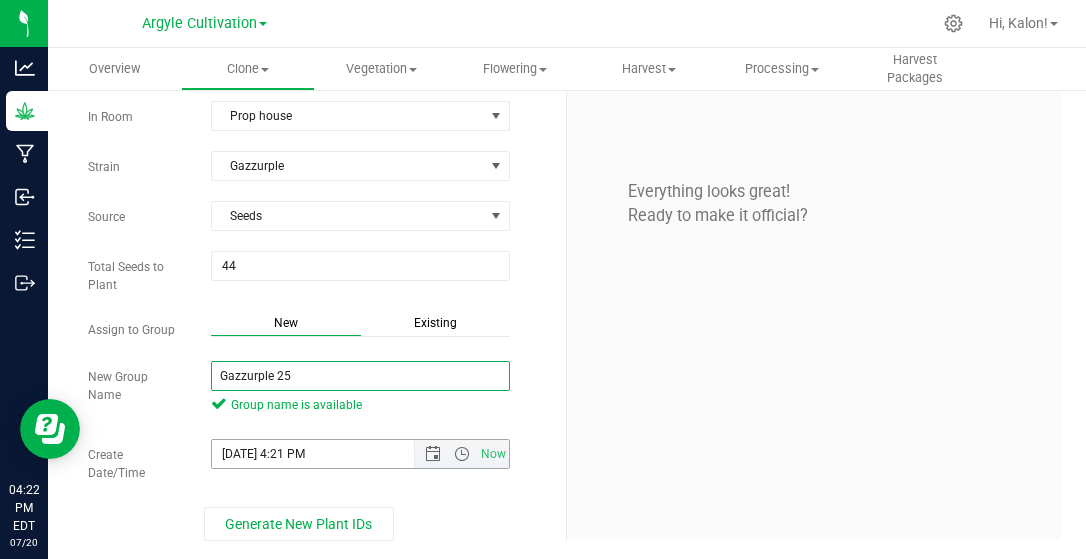 type on "Gazzurple 25" 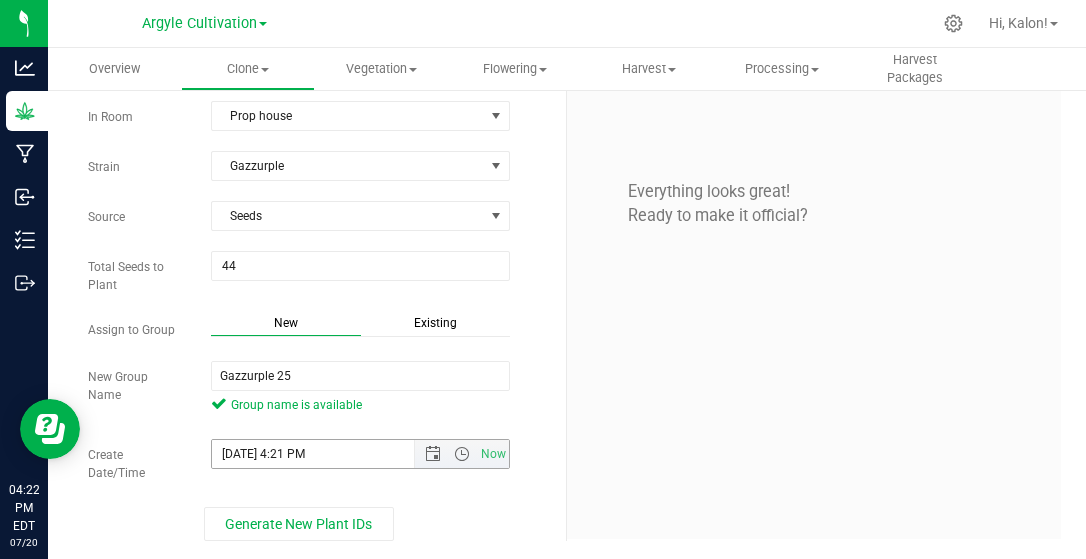 click on "[DATE] 4:21 PM" at bounding box center (330, 454) 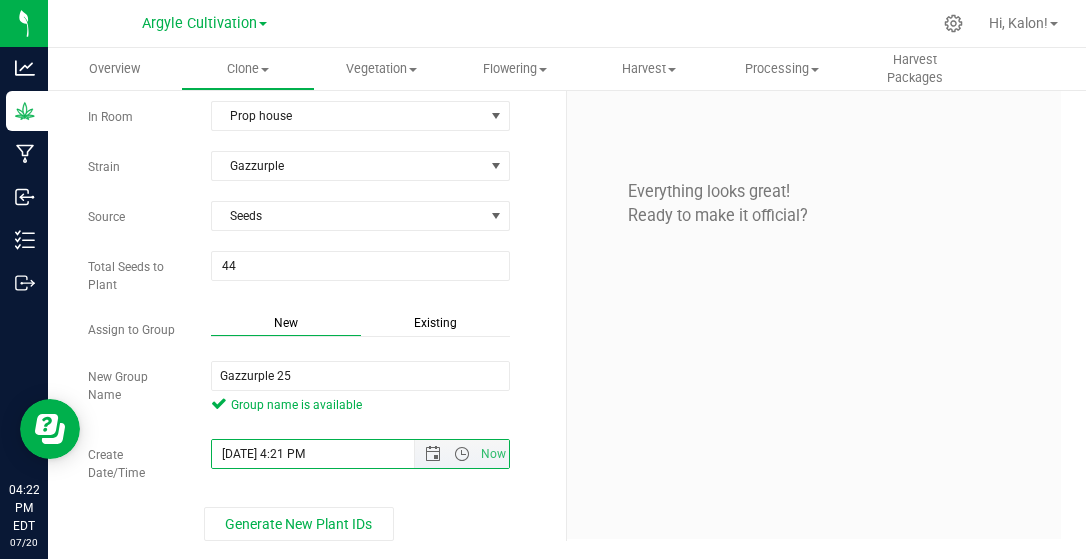 click on "[DATE] 4:21 PM" at bounding box center (330, 454) 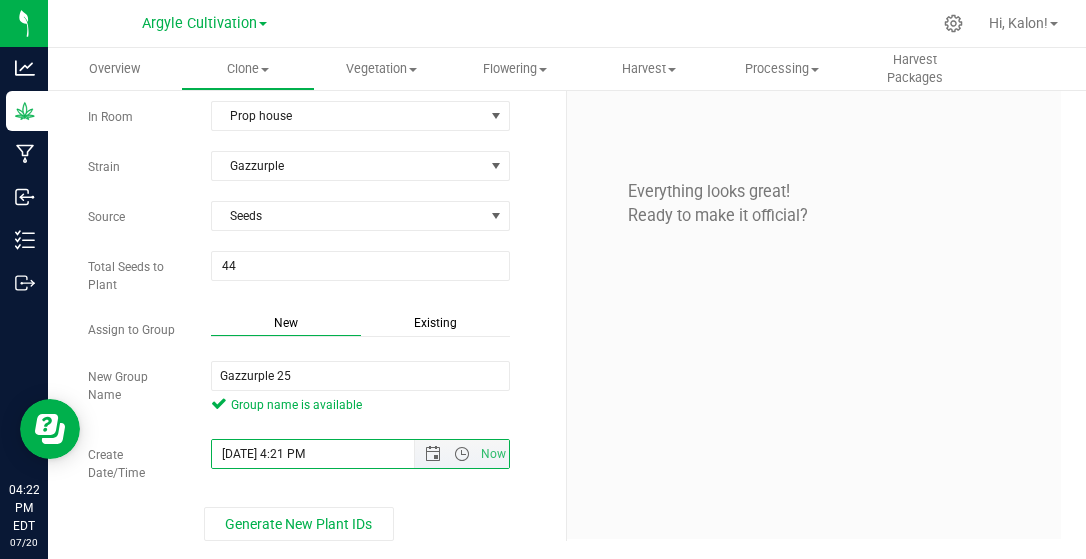 paste on "[DATE] 1:45" 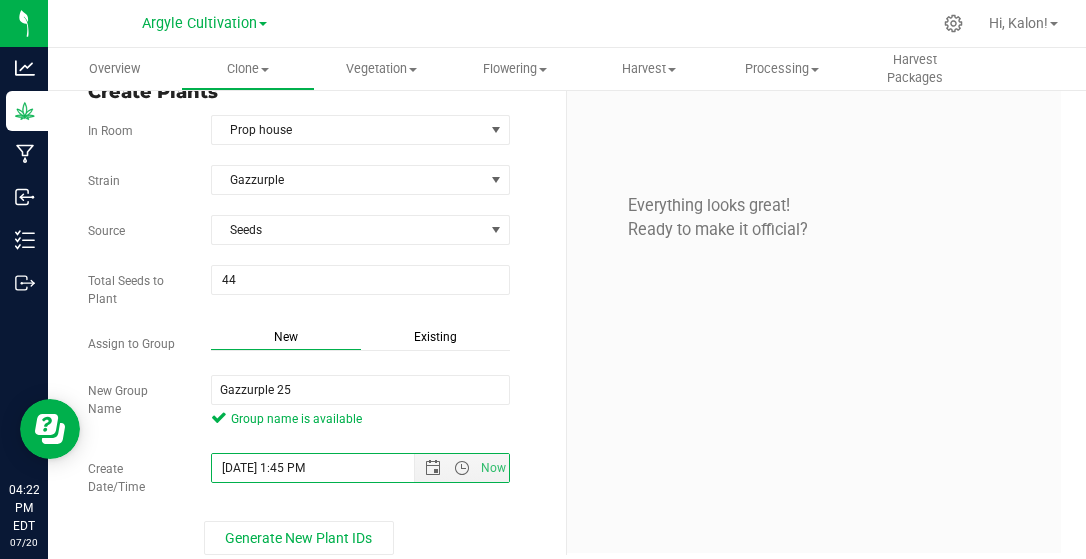 scroll, scrollTop: 43, scrollLeft: 0, axis: vertical 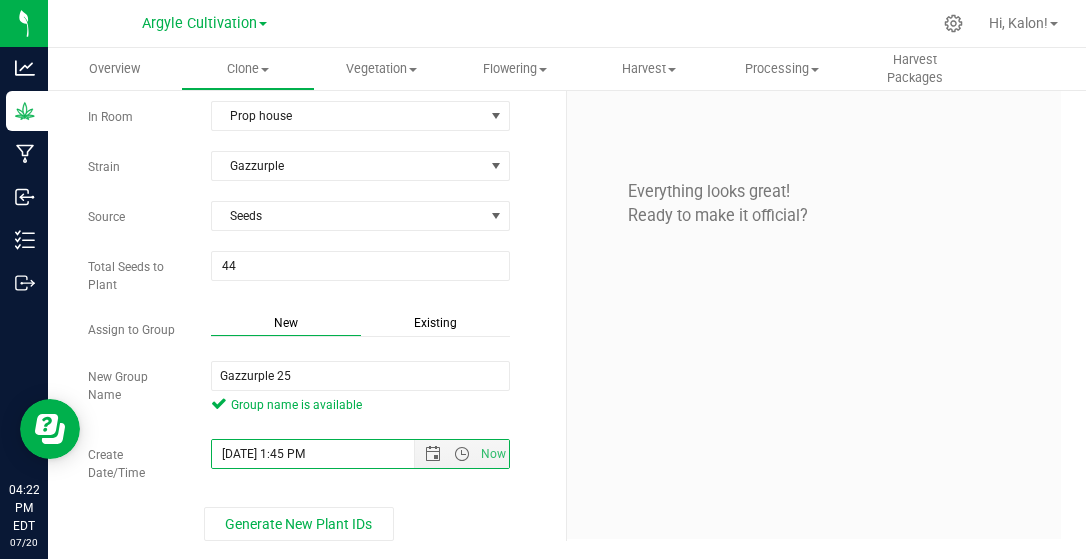 type on "[DATE] 1:45 PM" 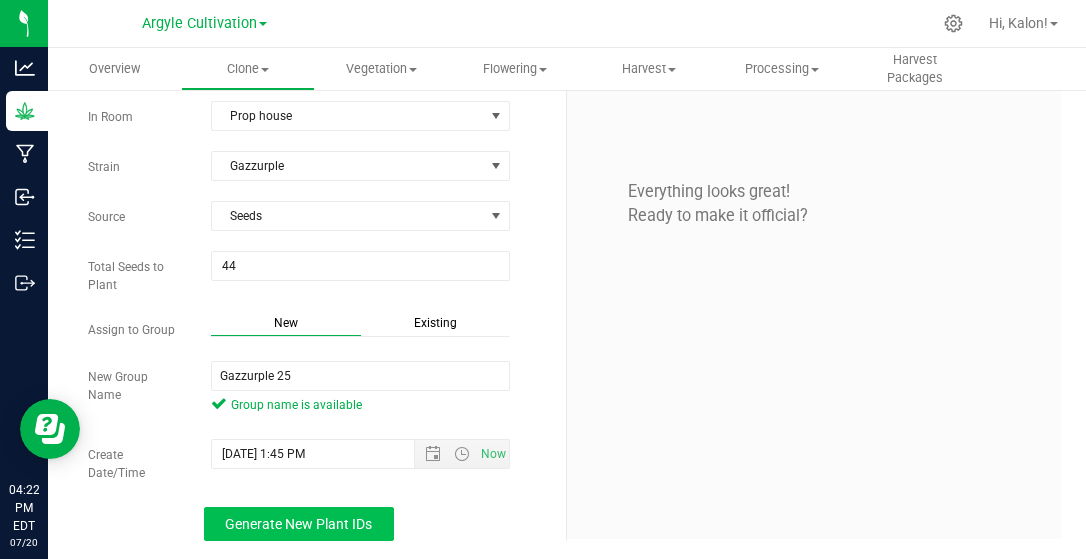 click on "Generate New Plant IDs" at bounding box center [298, 524] 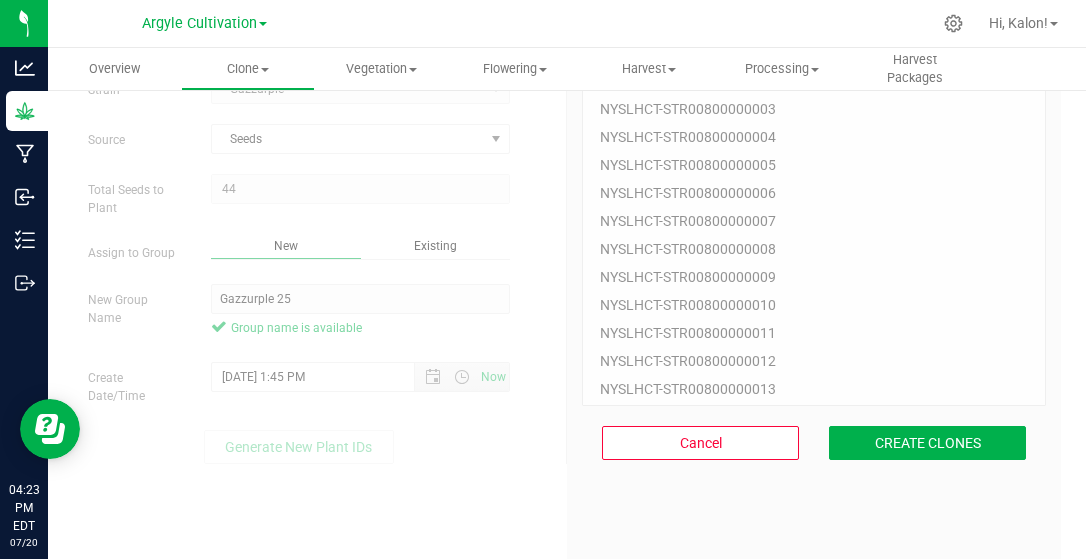 scroll, scrollTop: 142, scrollLeft: 0, axis: vertical 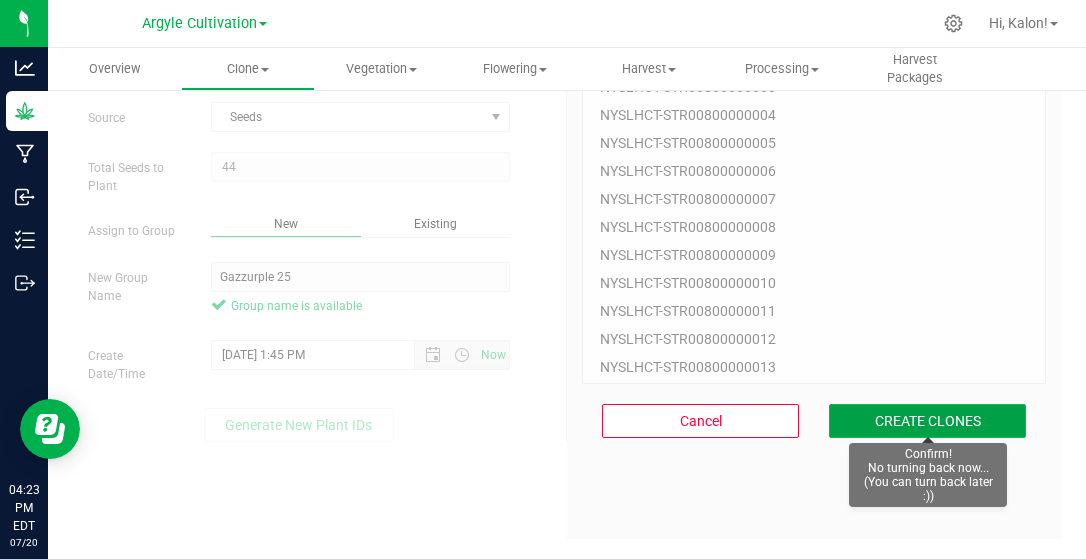 click on "CREATE CLONES" at bounding box center [927, 421] 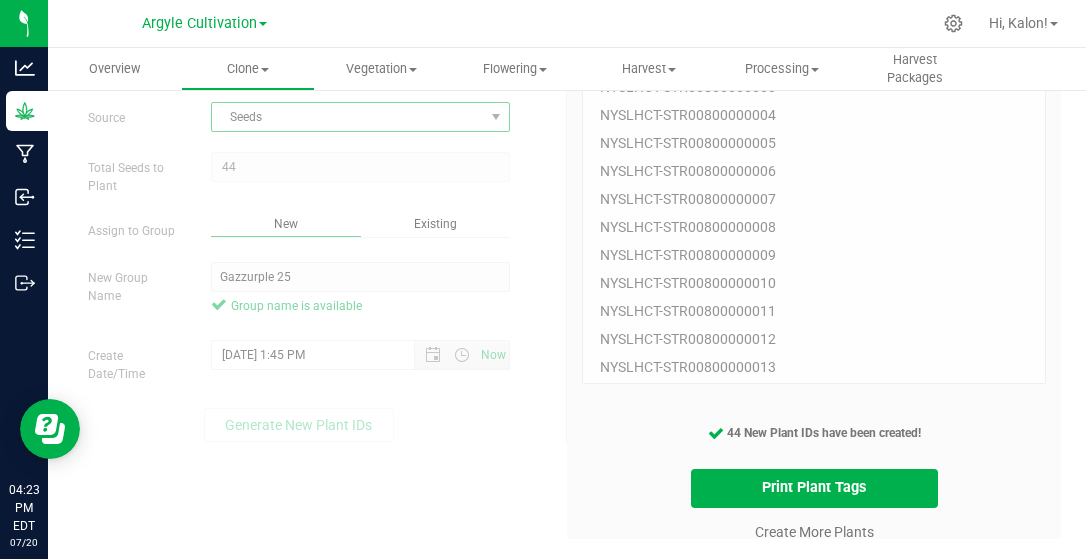 click on "Seeds" at bounding box center (348, 117) 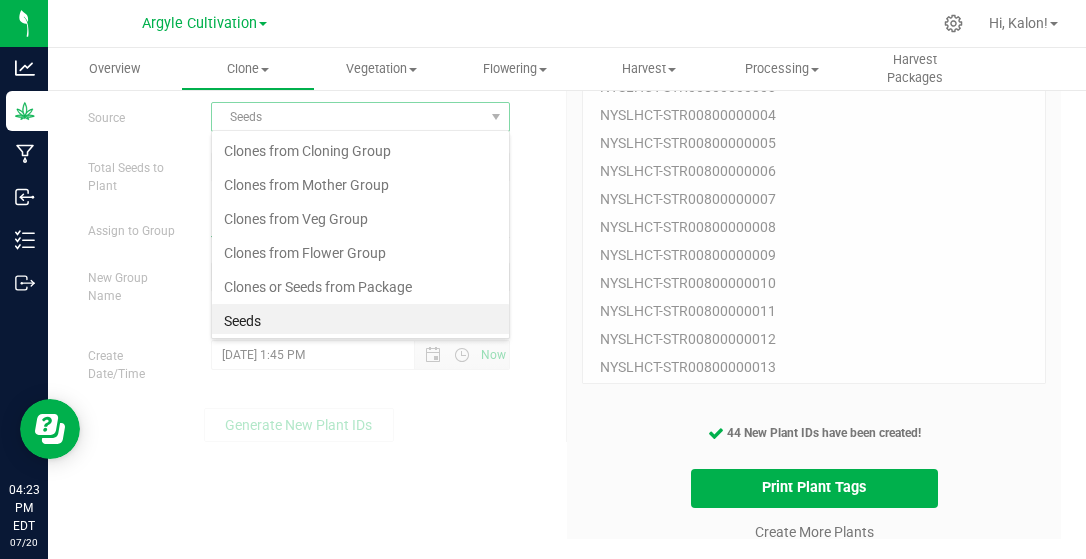 scroll, scrollTop: 99971, scrollLeft: 99701, axis: both 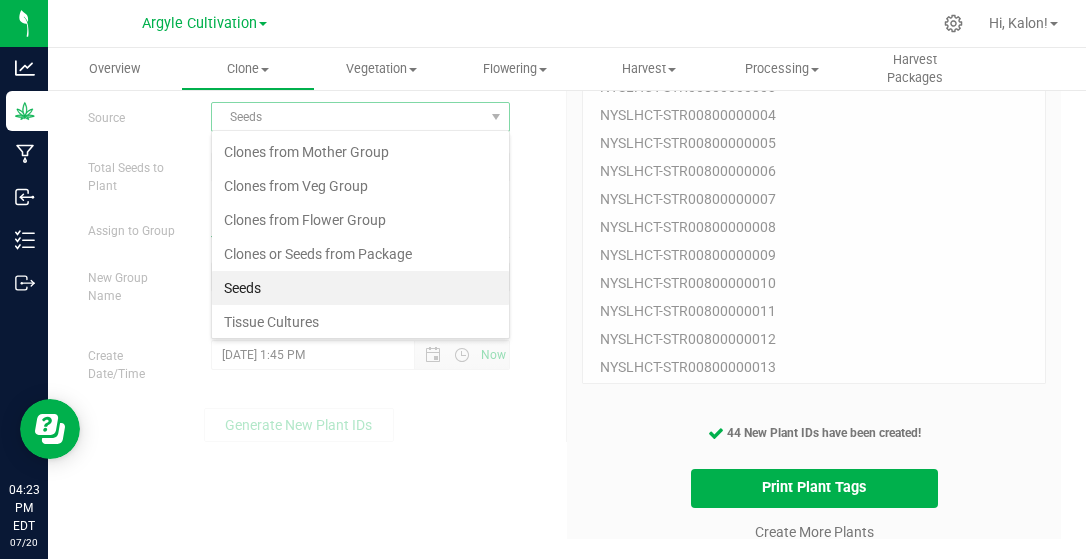click on "Seeds" at bounding box center [360, 288] 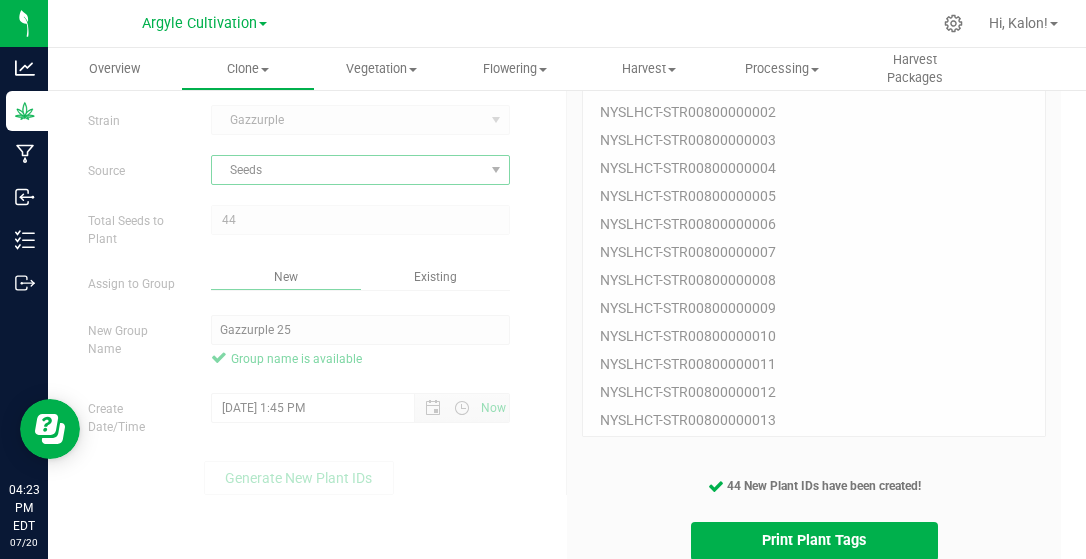 scroll, scrollTop: 142, scrollLeft: 0, axis: vertical 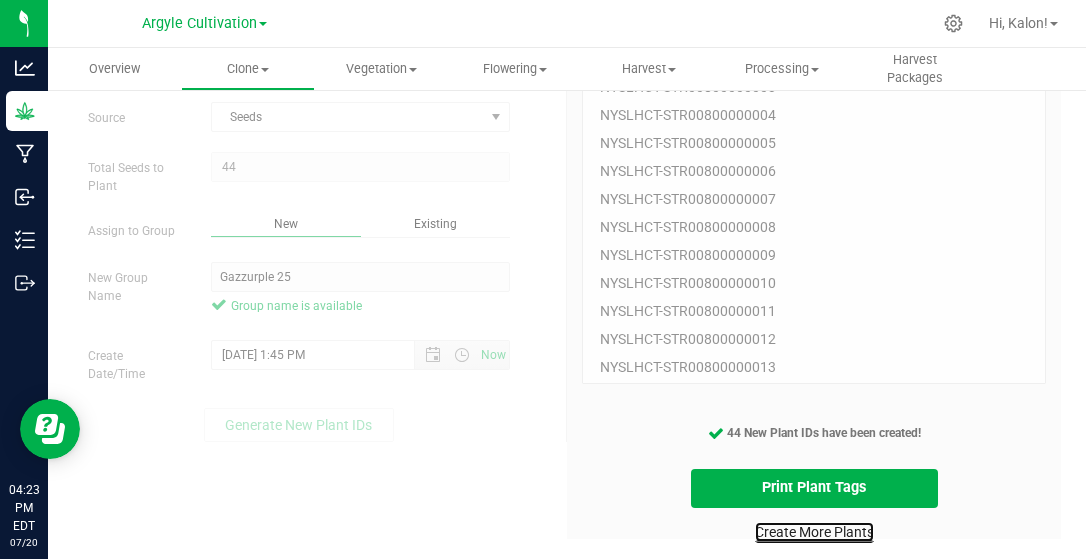 click on "Create More Plants" at bounding box center (814, 532) 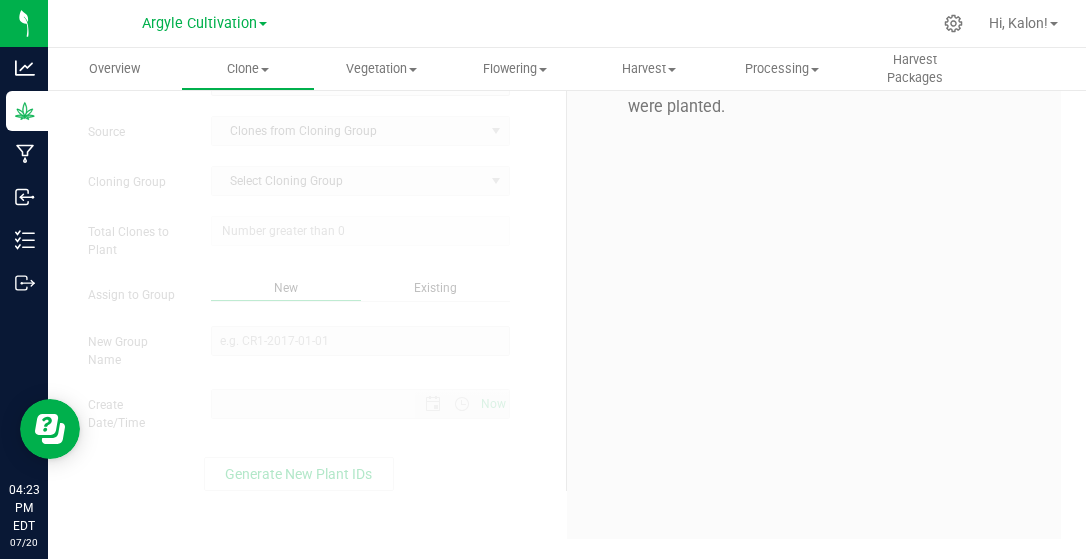 scroll, scrollTop: 0, scrollLeft: 0, axis: both 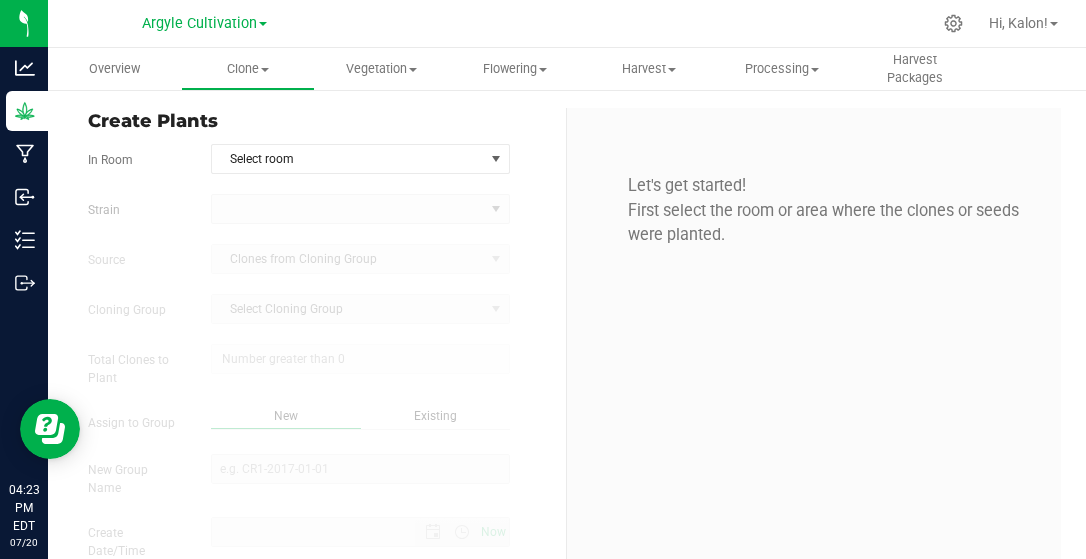 type on "[DATE] 4:23 PM" 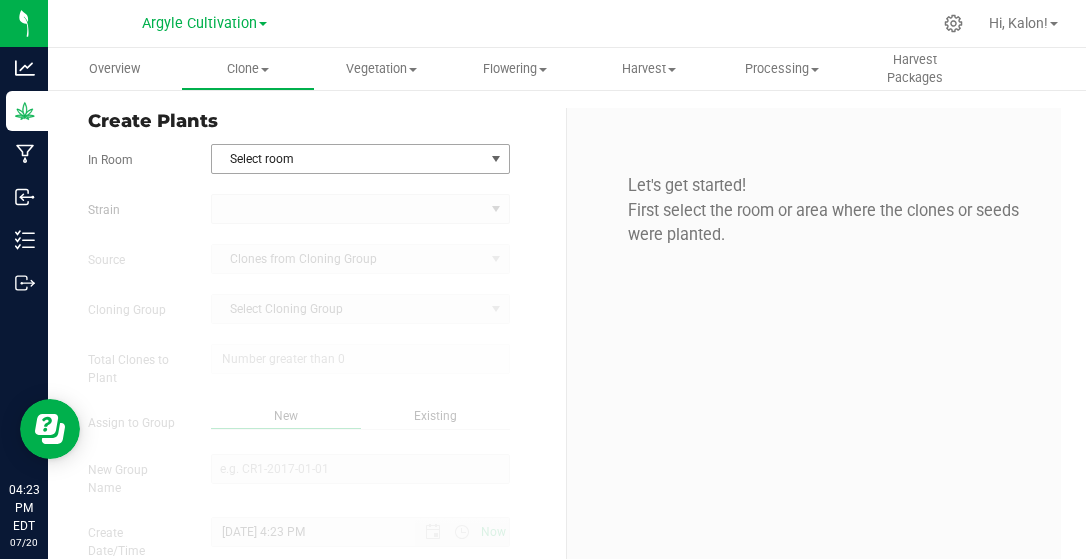 click on "Select room" at bounding box center [348, 159] 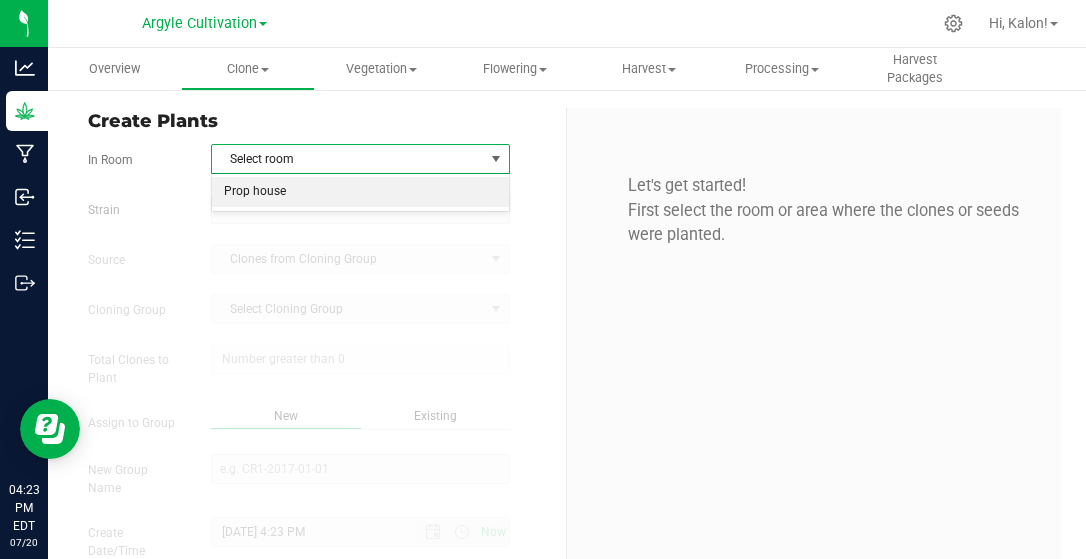 click on "Prop house" at bounding box center [360, 192] 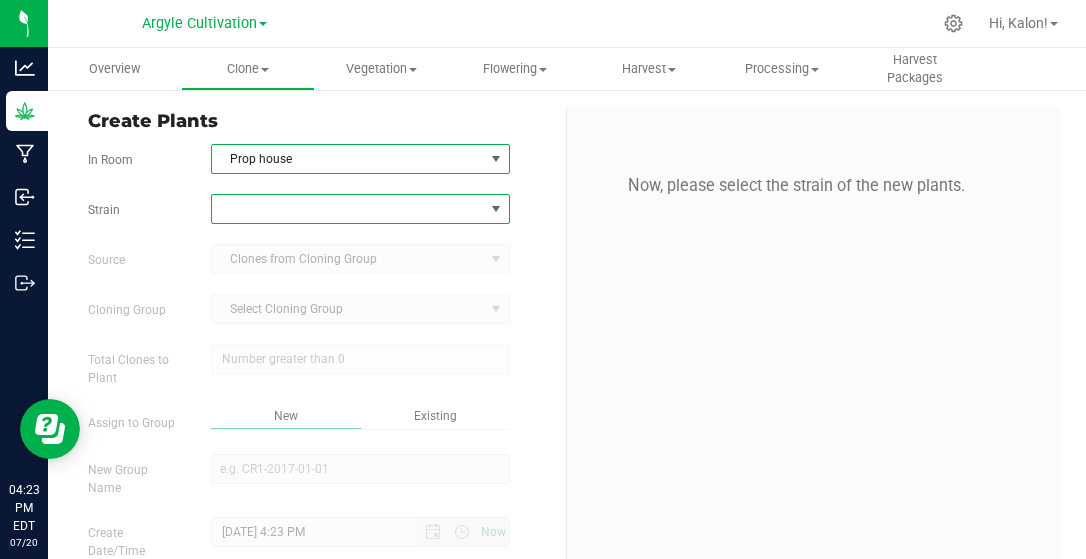 click at bounding box center [348, 209] 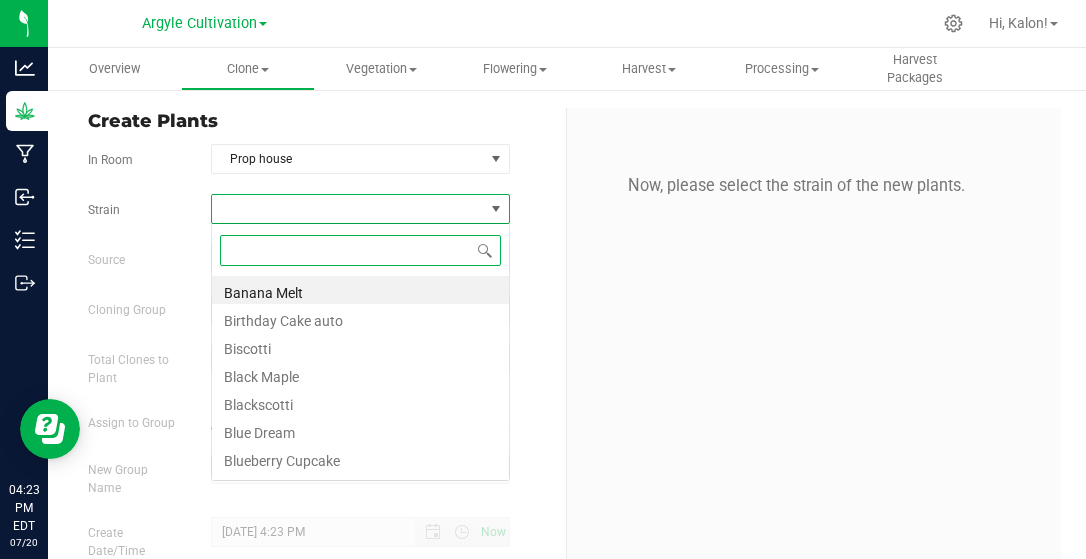 scroll, scrollTop: 99971, scrollLeft: 99701, axis: both 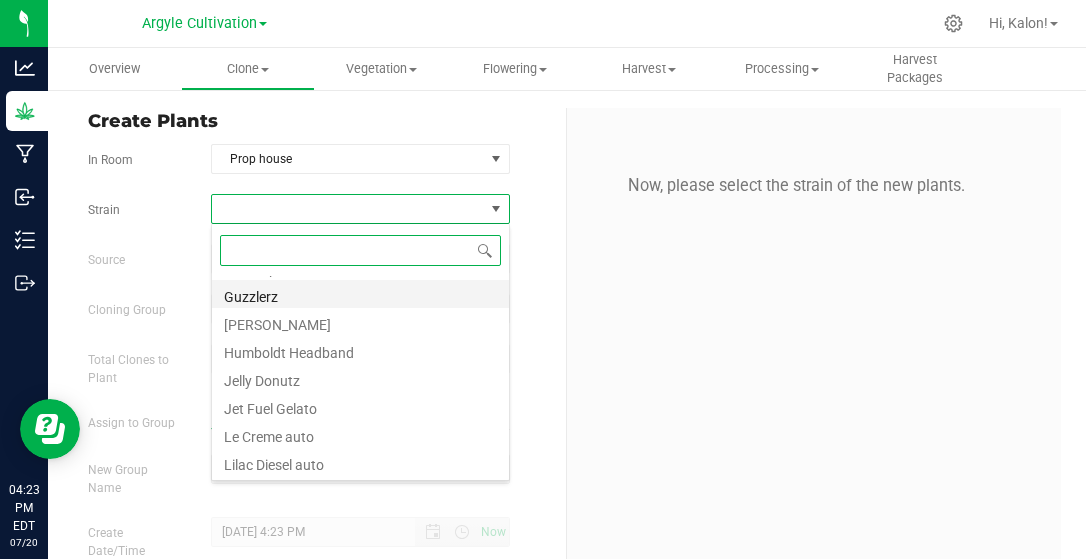 click on "Guzzlerz" at bounding box center [360, 294] 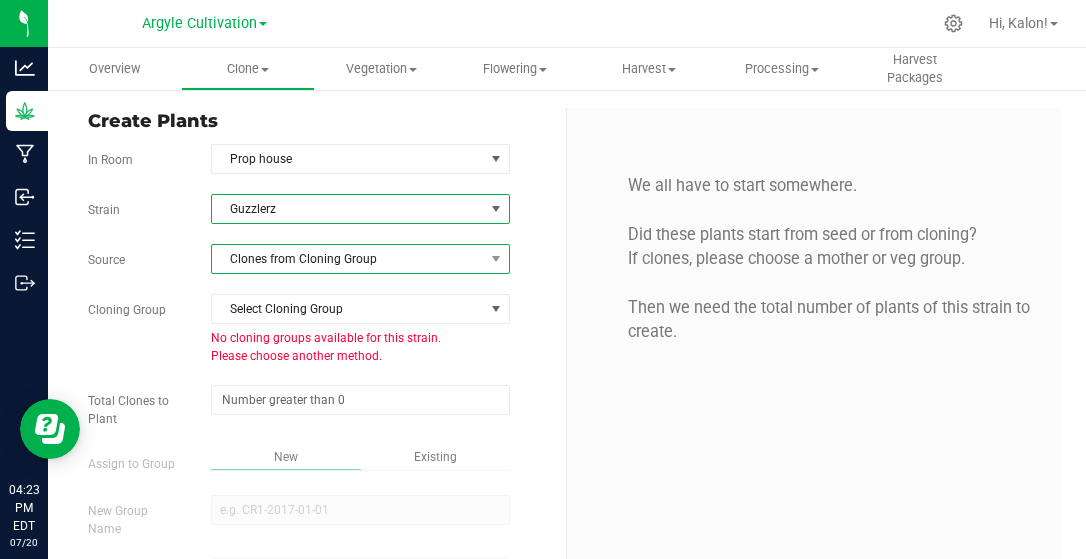 click on "Clones from Cloning Group" at bounding box center (348, 259) 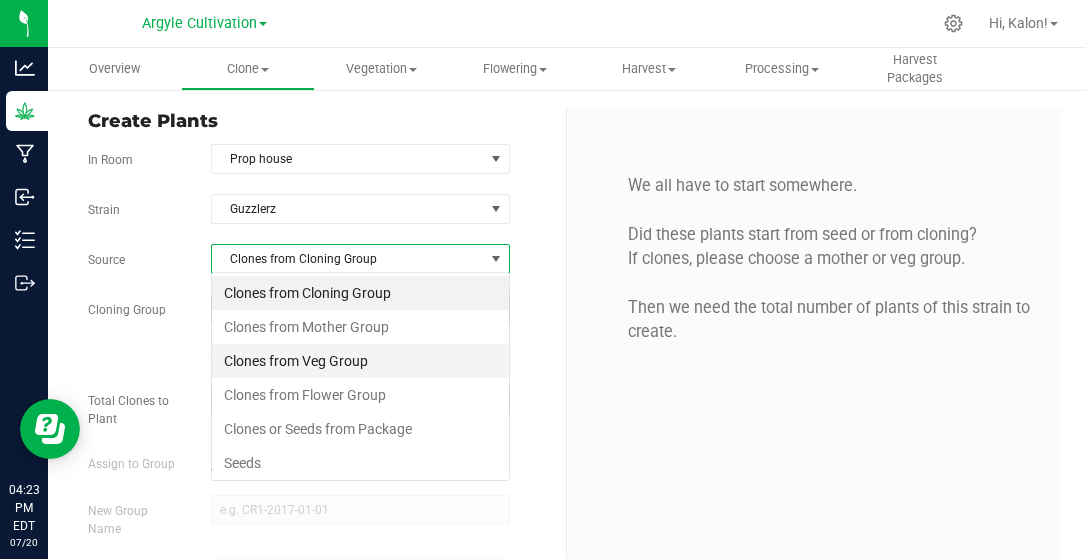 scroll, scrollTop: 99971, scrollLeft: 99701, axis: both 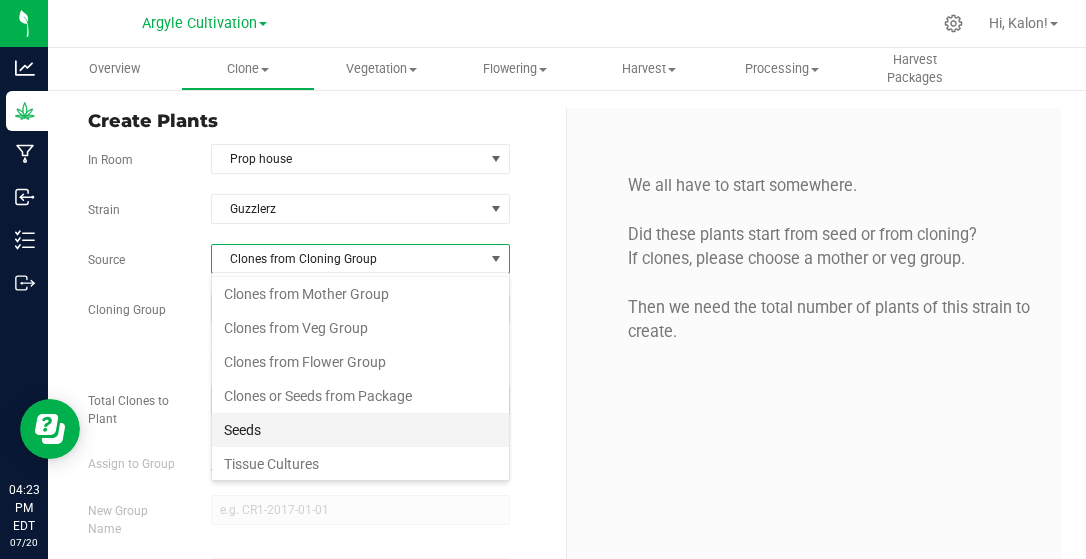 click on "Seeds" at bounding box center [360, 430] 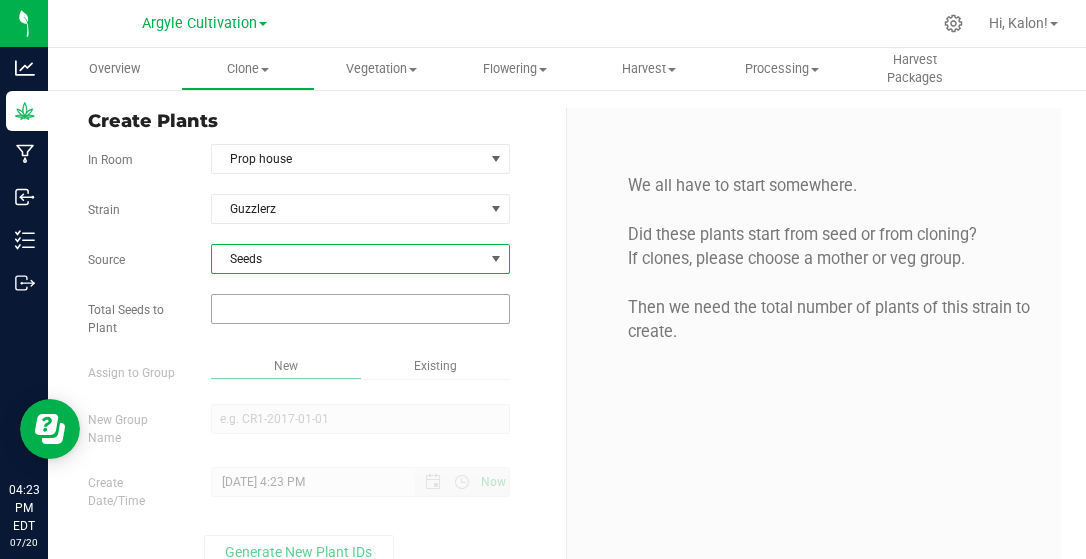 click at bounding box center (360, 309) 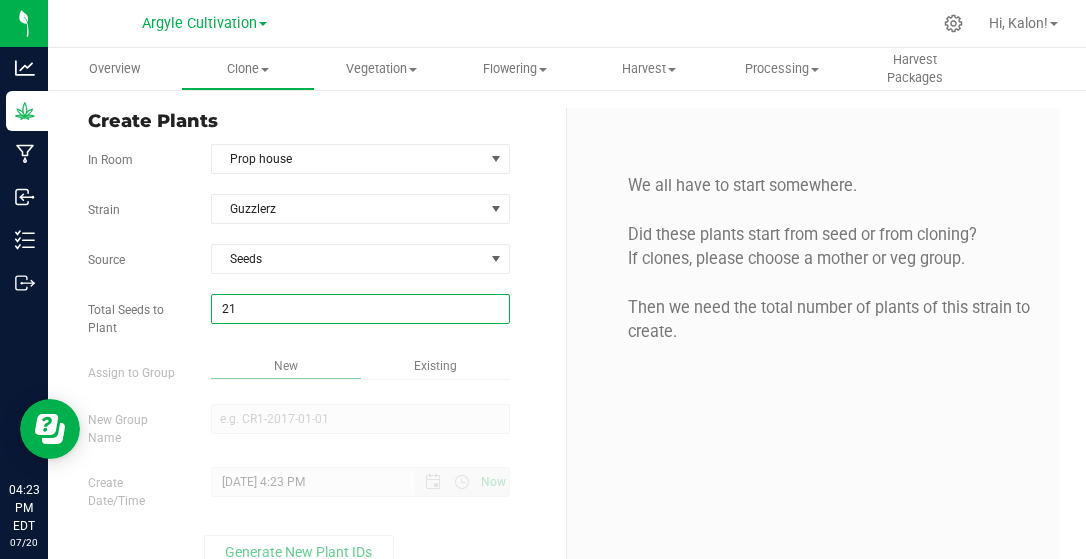 type on "210" 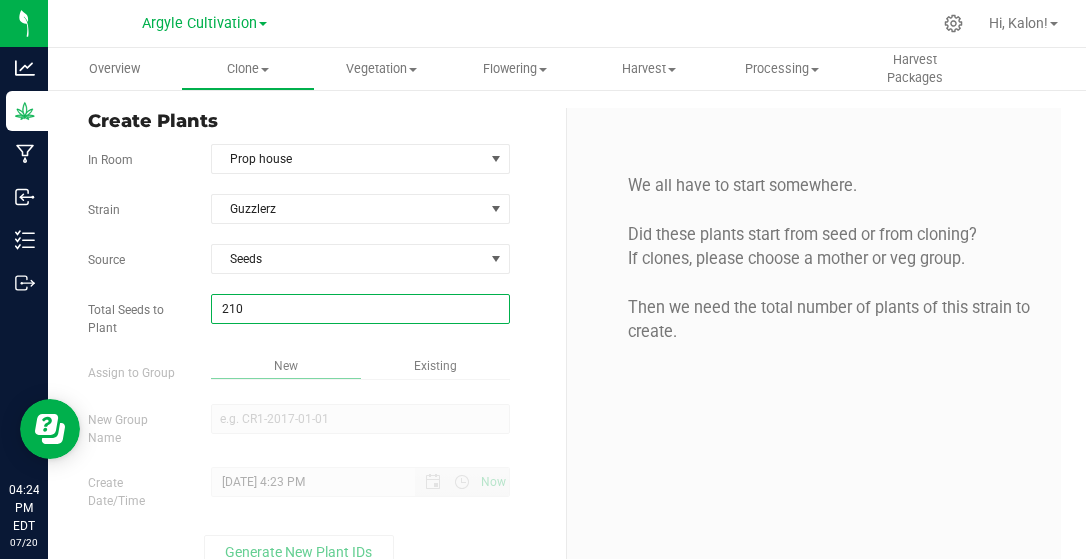 type on "210" 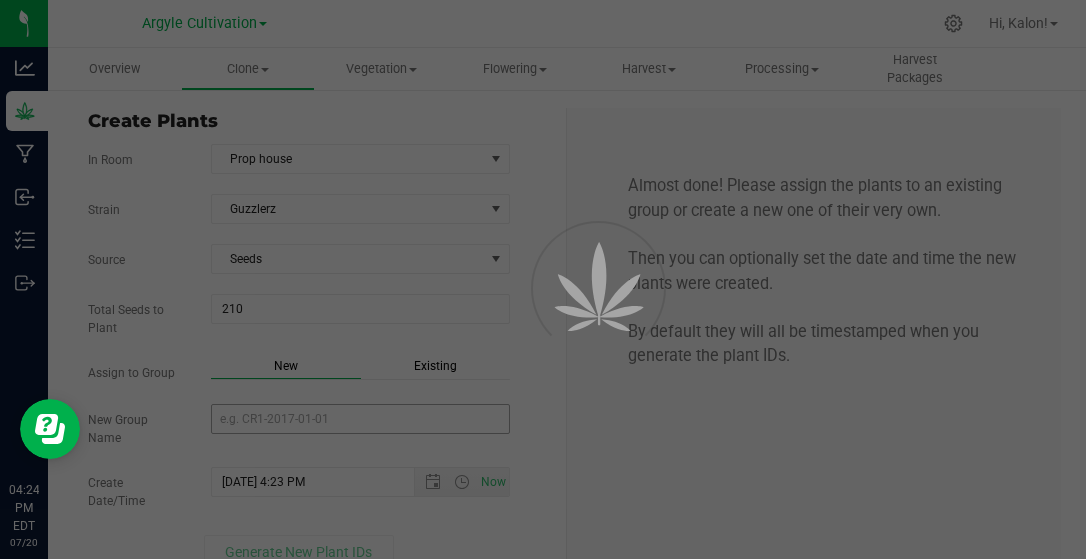 click on "New Group Name" at bounding box center [360, 419] 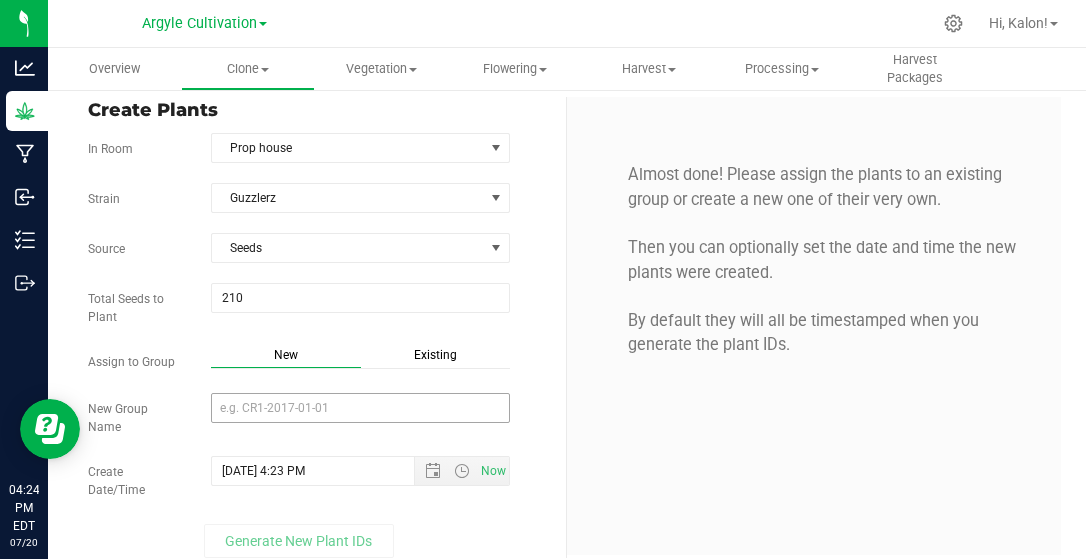scroll, scrollTop: 27, scrollLeft: 0, axis: vertical 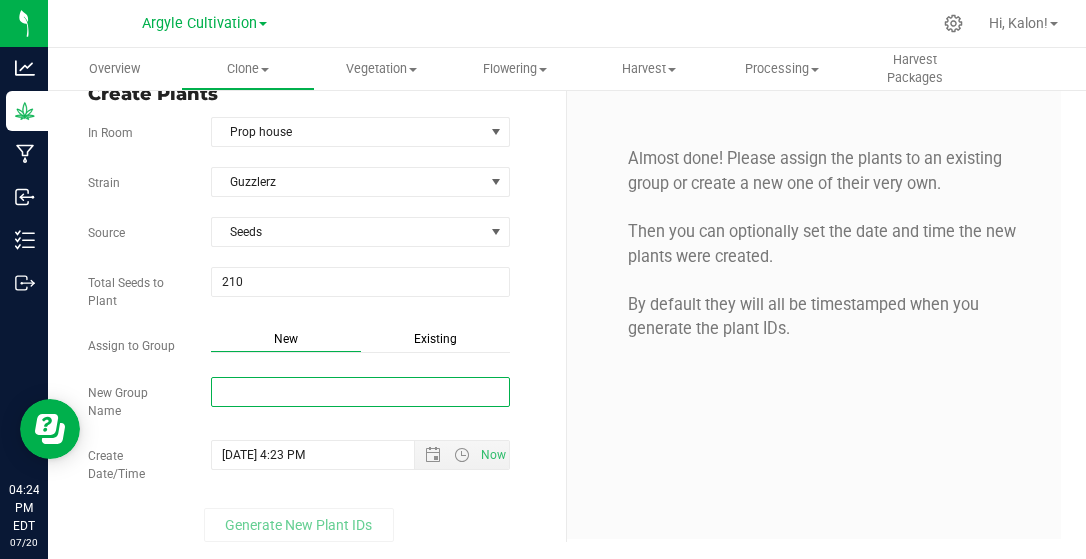 click on "New Group Name" at bounding box center [360, 392] 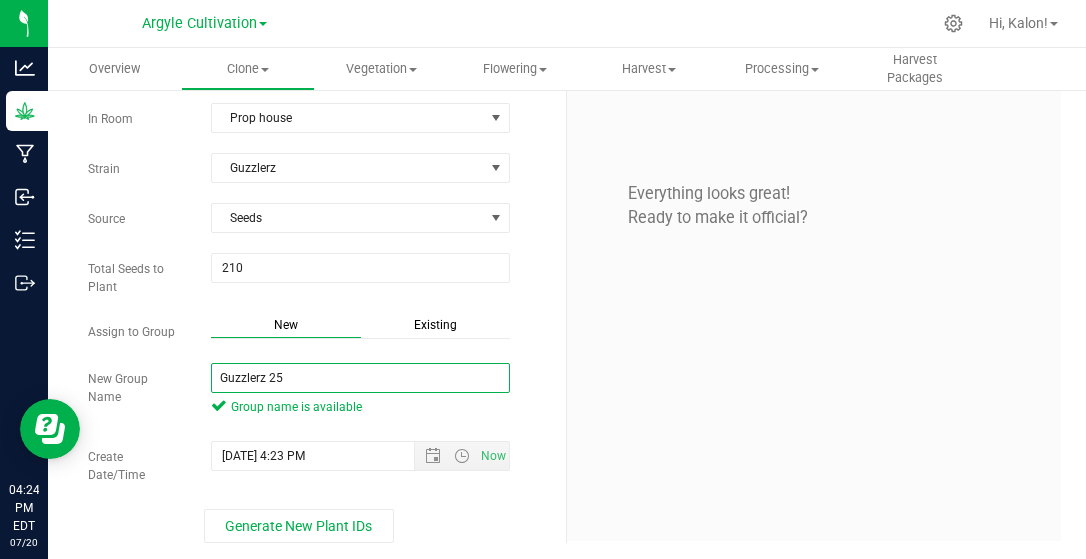 scroll, scrollTop: 43, scrollLeft: 0, axis: vertical 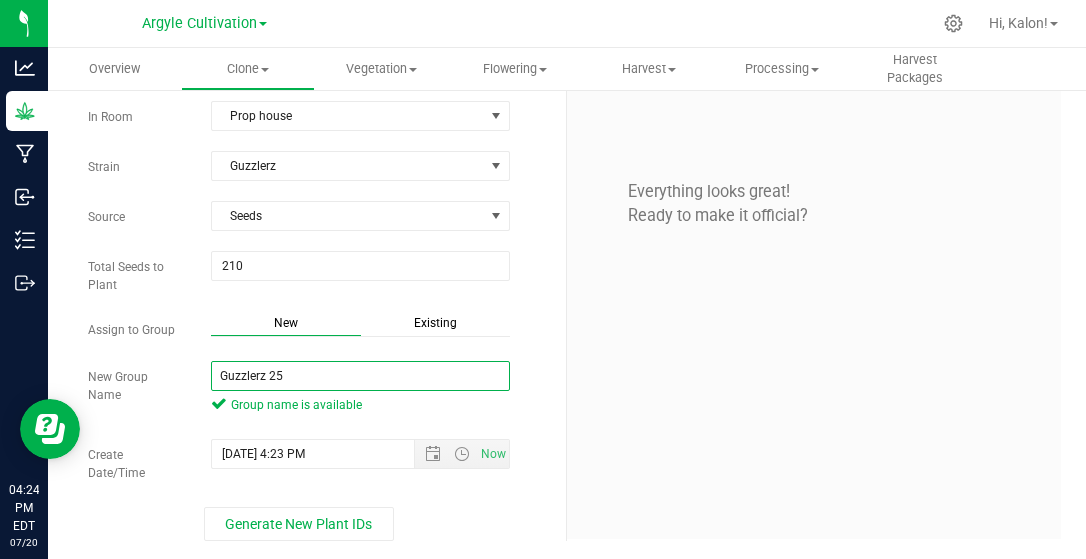 type on "Guzzlerz 25" 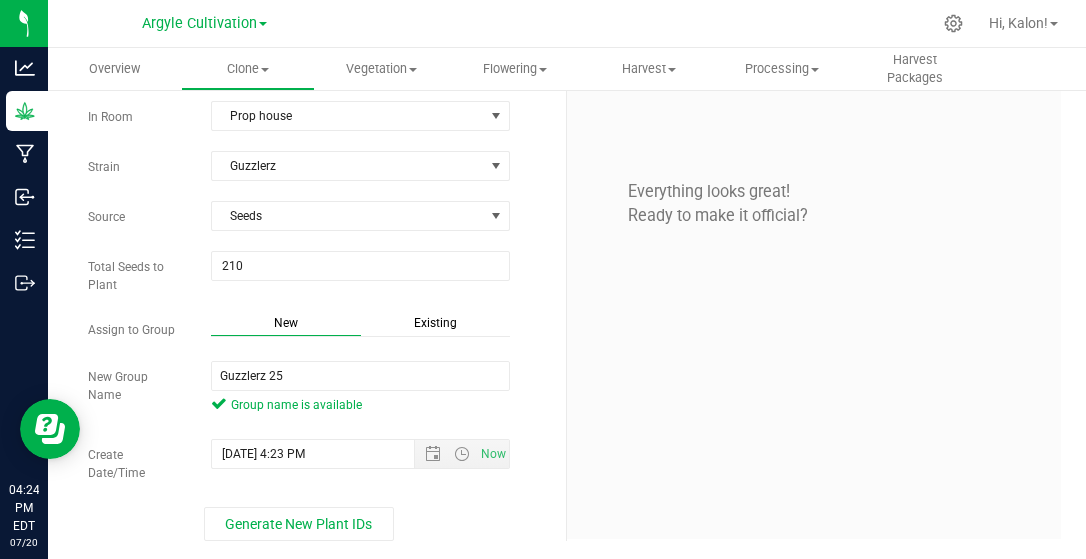 drag, startPoint x: 369, startPoint y: 426, endPoint x: 369, endPoint y: 437, distance: 11 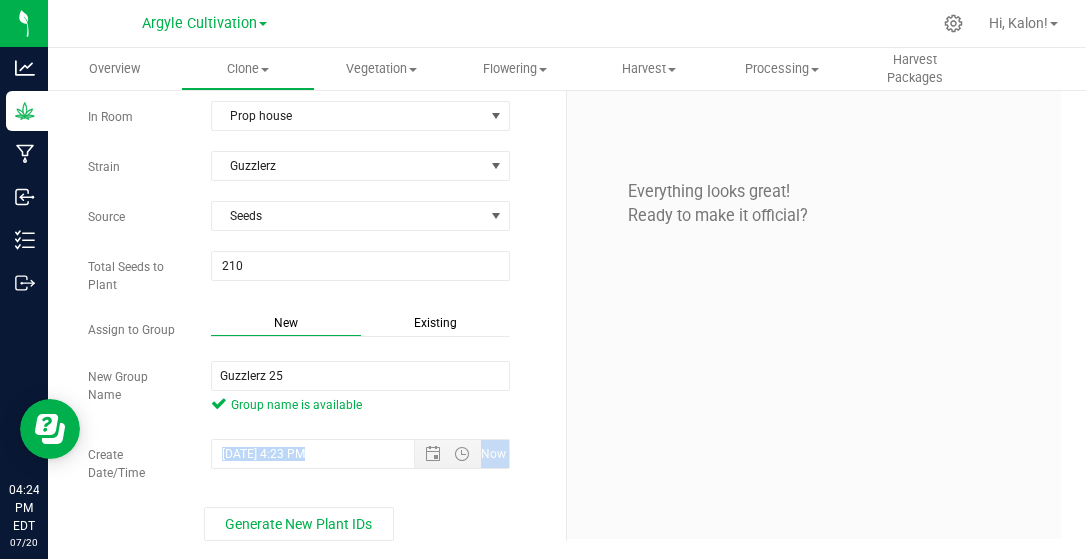 click on "Create Date/Time
[DATE] 4:23 PM
Now" at bounding box center [319, 460] 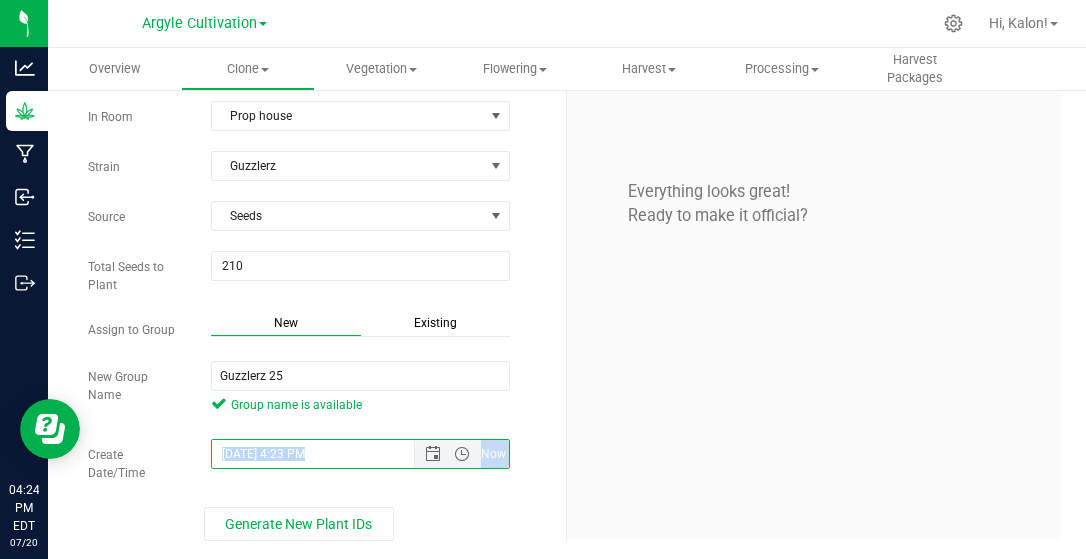 click on "[DATE] 4:23 PM" at bounding box center [330, 454] 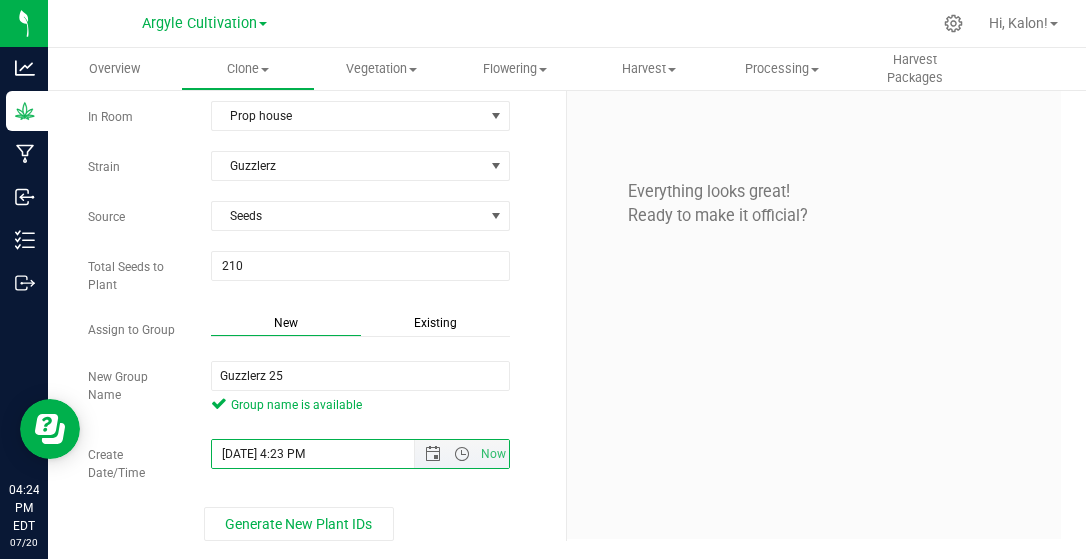 click on "[DATE] 4:23 PM" at bounding box center [330, 454] 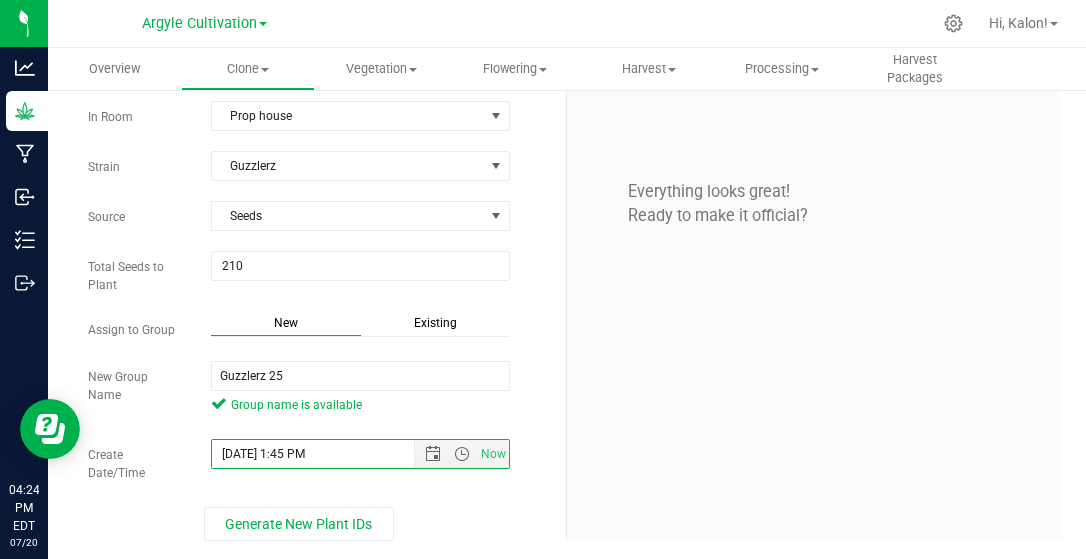 type on "[DATE] 1:45 PM" 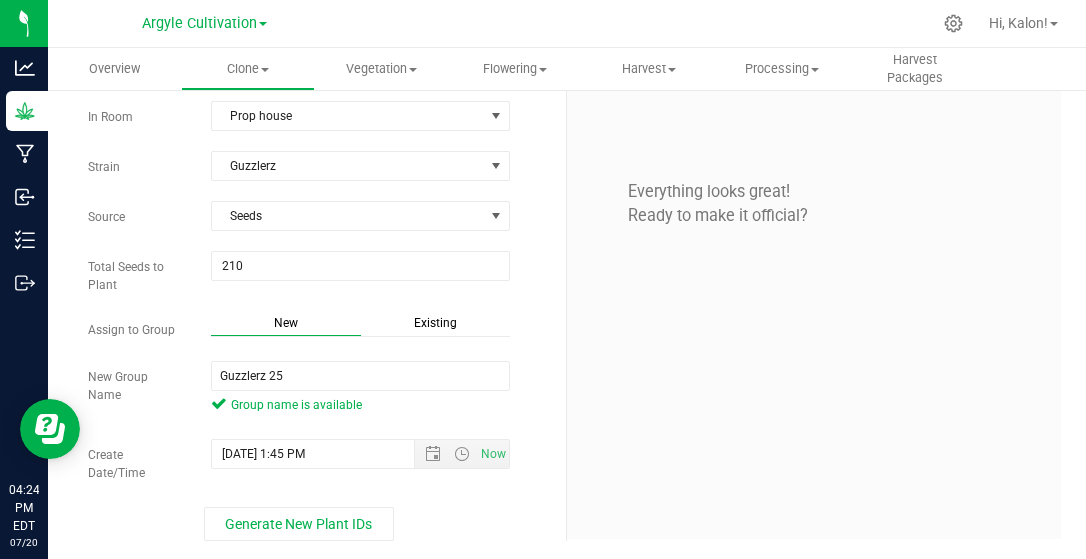 click on "Generate New Plant IDs" at bounding box center (299, 524) 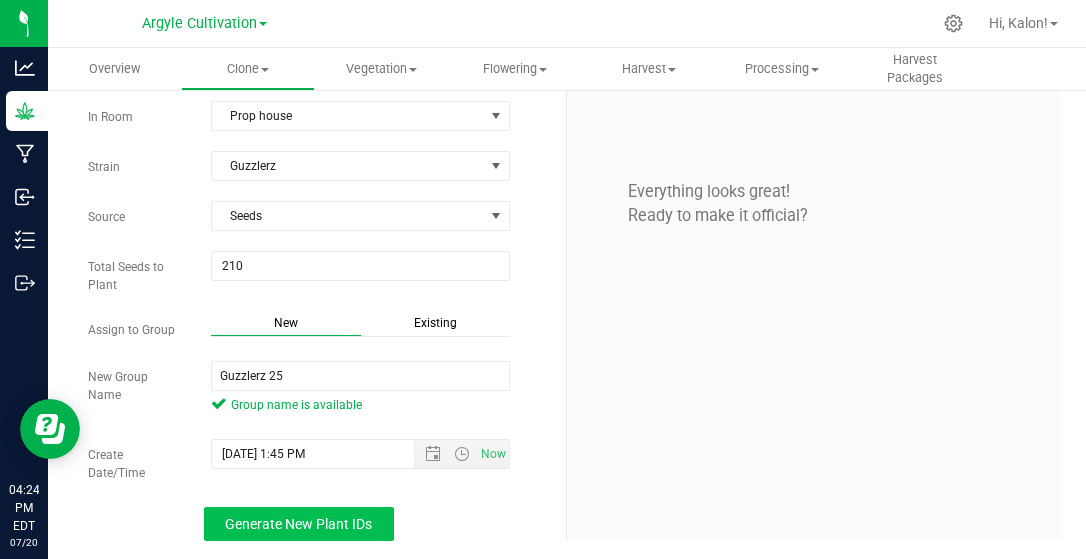 click on "Generate New Plant IDs" at bounding box center (298, 524) 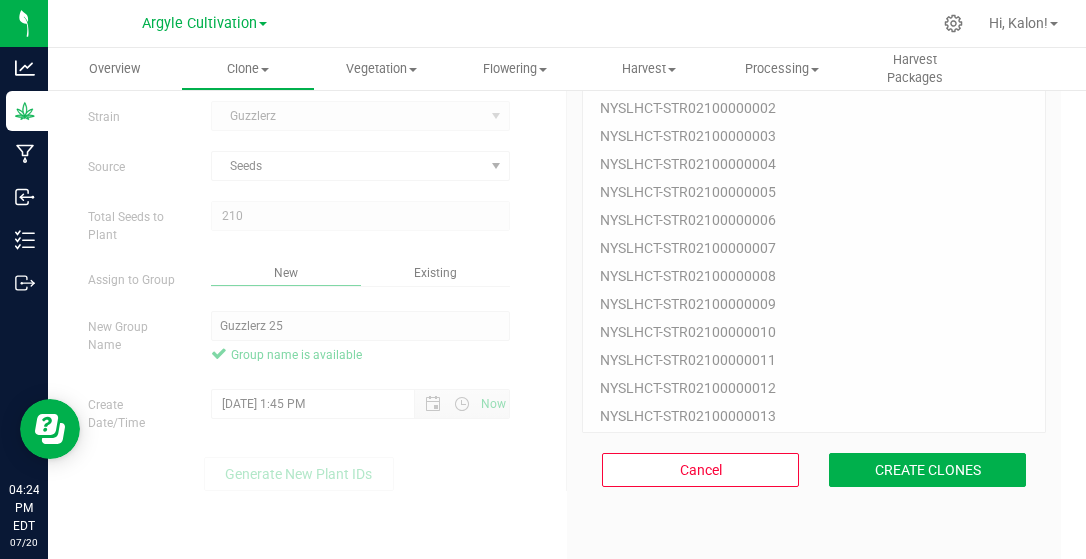 scroll, scrollTop: 142, scrollLeft: 0, axis: vertical 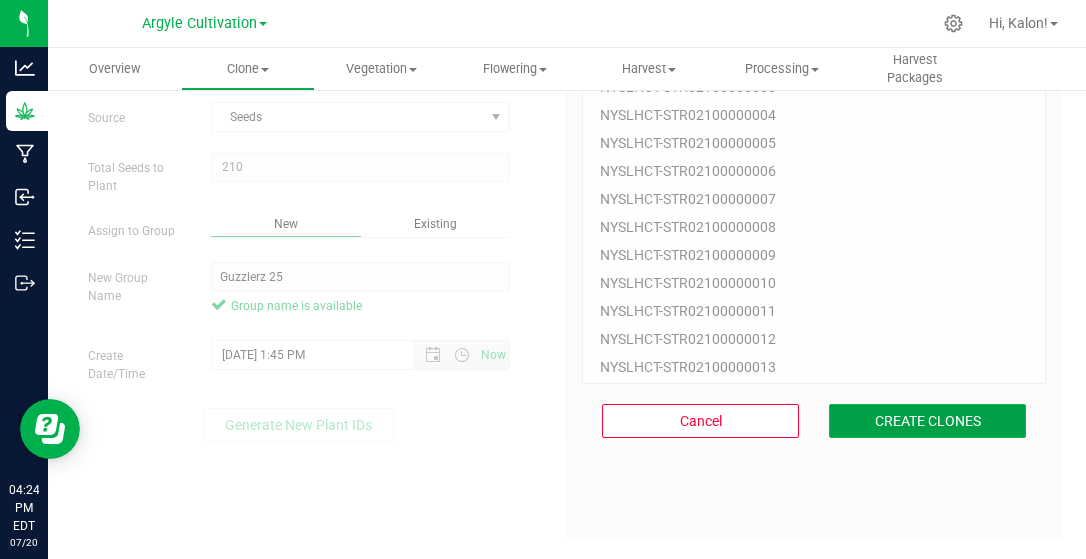 click on "CREATE CLONES" at bounding box center [927, 421] 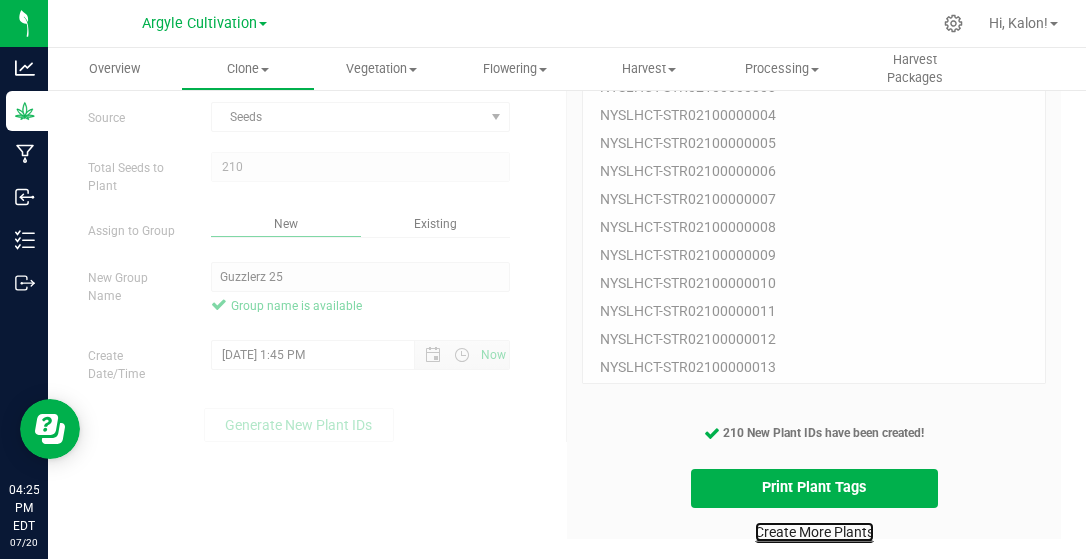 click on "Create More Plants" at bounding box center [814, 532] 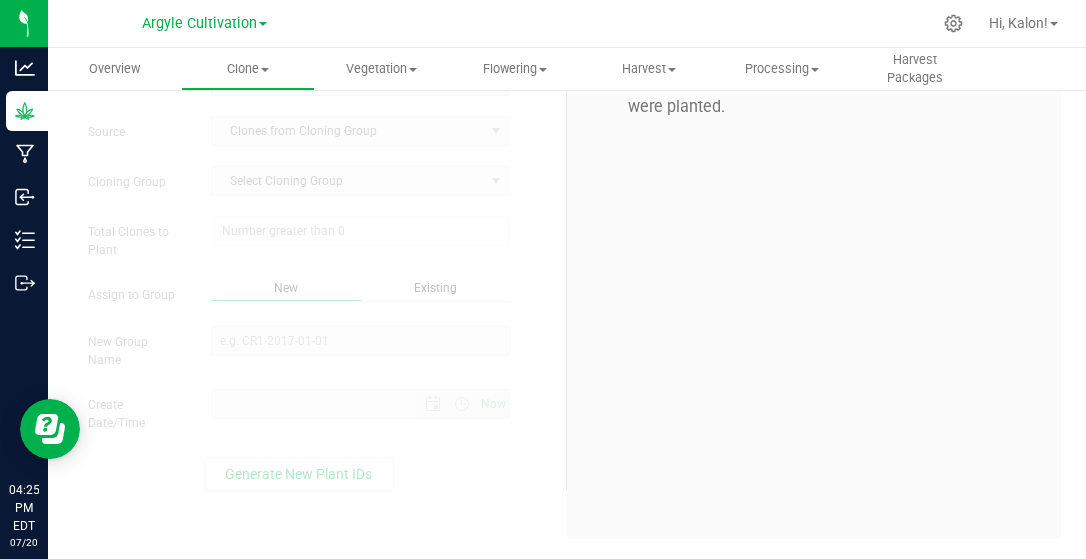 scroll, scrollTop: 0, scrollLeft: 0, axis: both 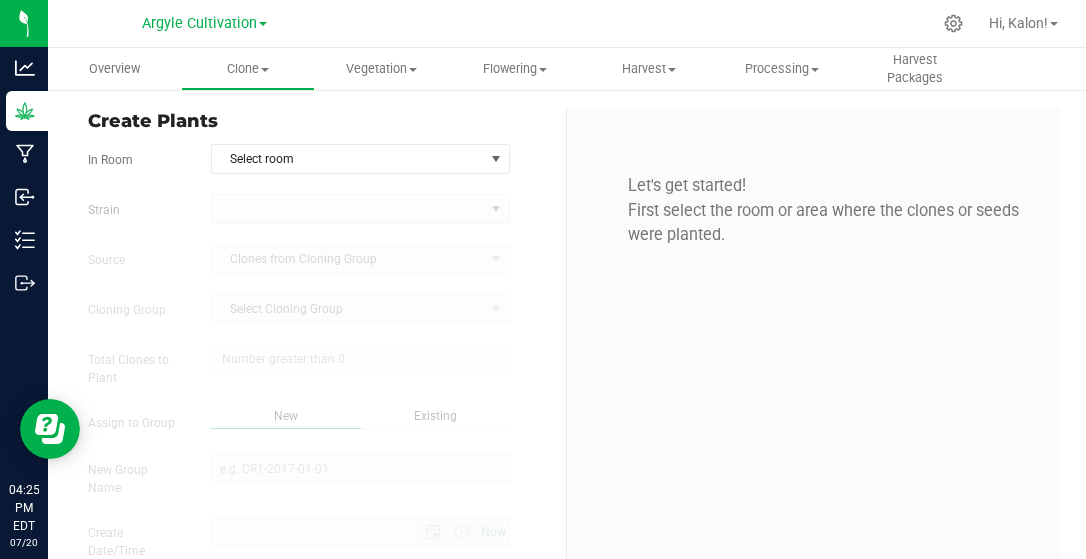 type on "[DATE] 4:25 PM" 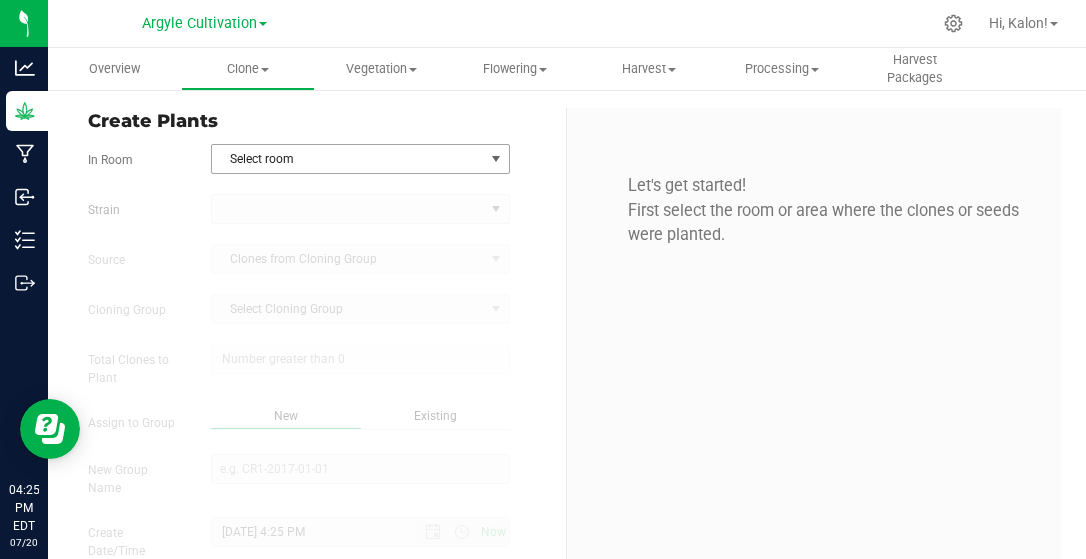 click on "Select room" at bounding box center [348, 159] 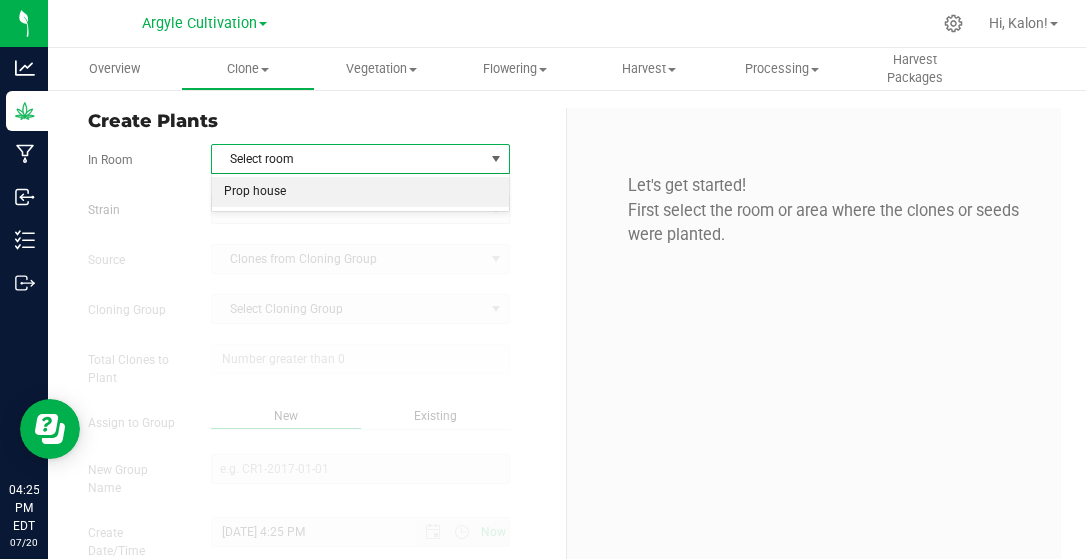 click on "Prop house" at bounding box center (360, 192) 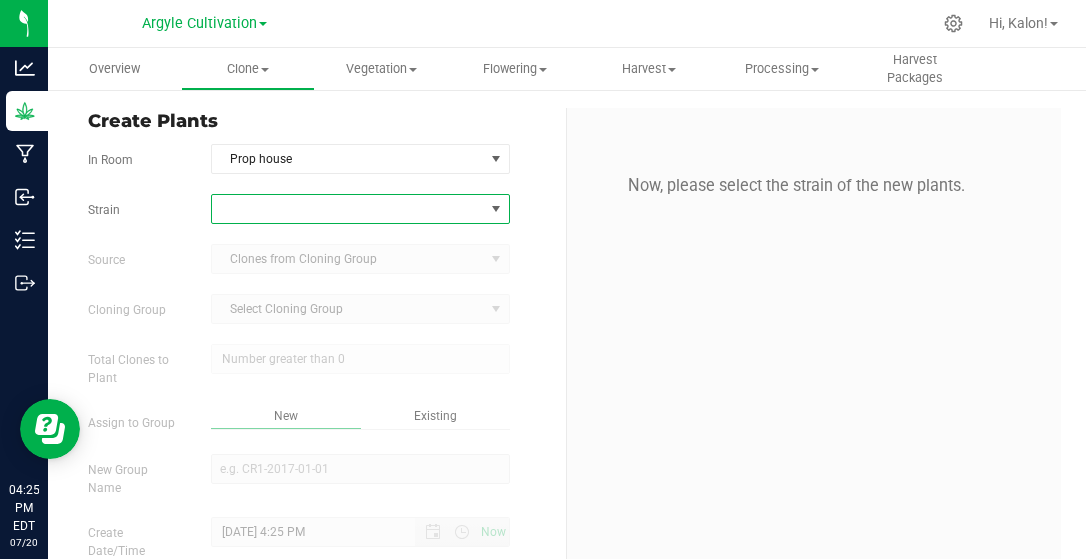 click at bounding box center (348, 209) 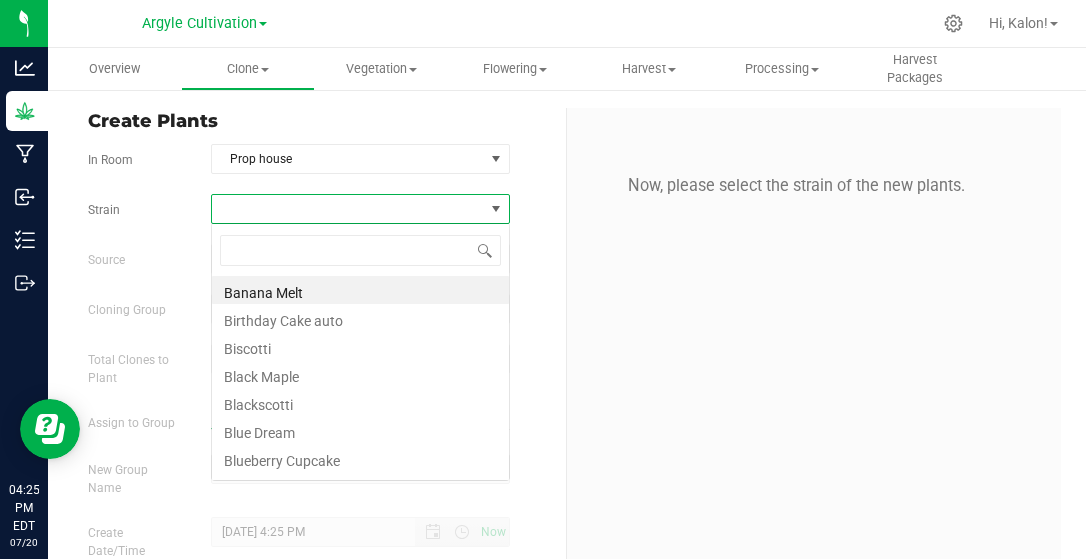 scroll, scrollTop: 99971, scrollLeft: 99701, axis: both 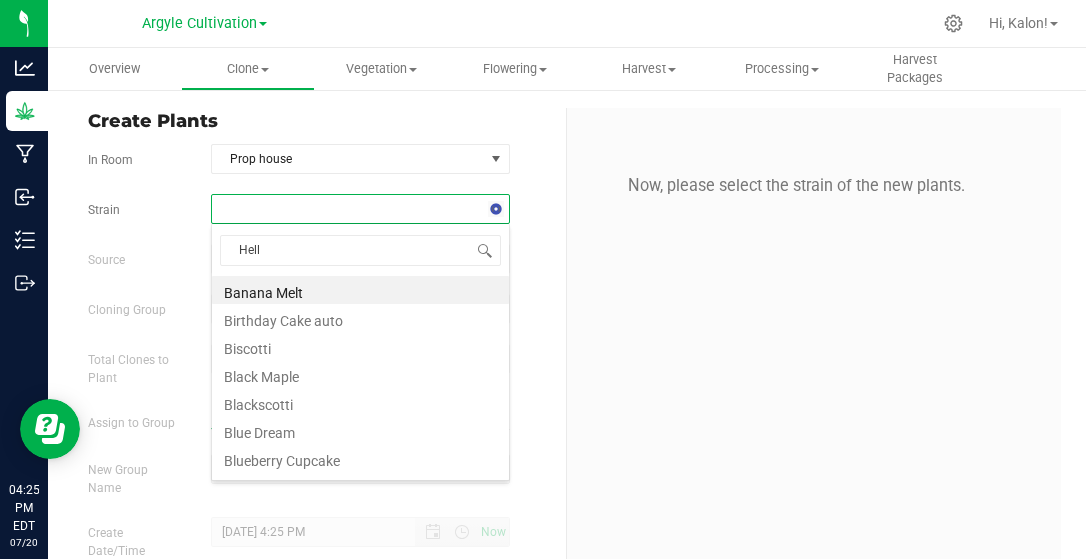 type on "Hella" 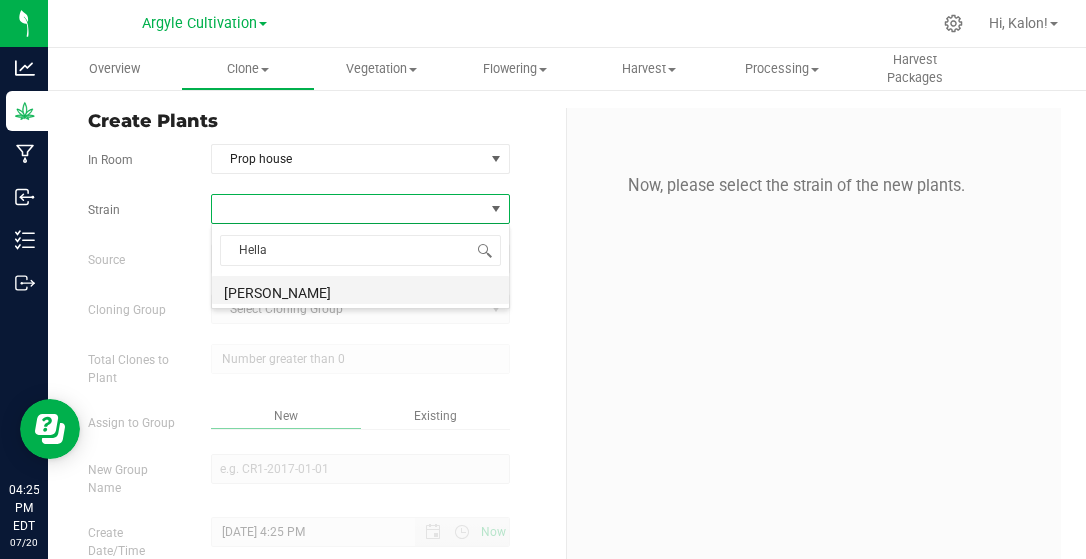 click on "[PERSON_NAME]" at bounding box center (360, 290) 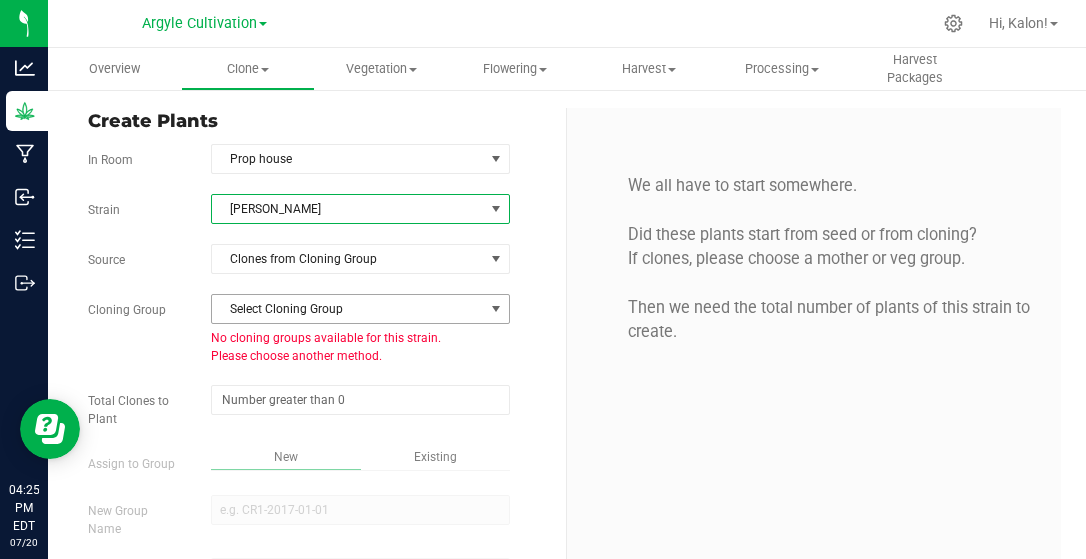 click on "Select Cloning Group" at bounding box center [348, 309] 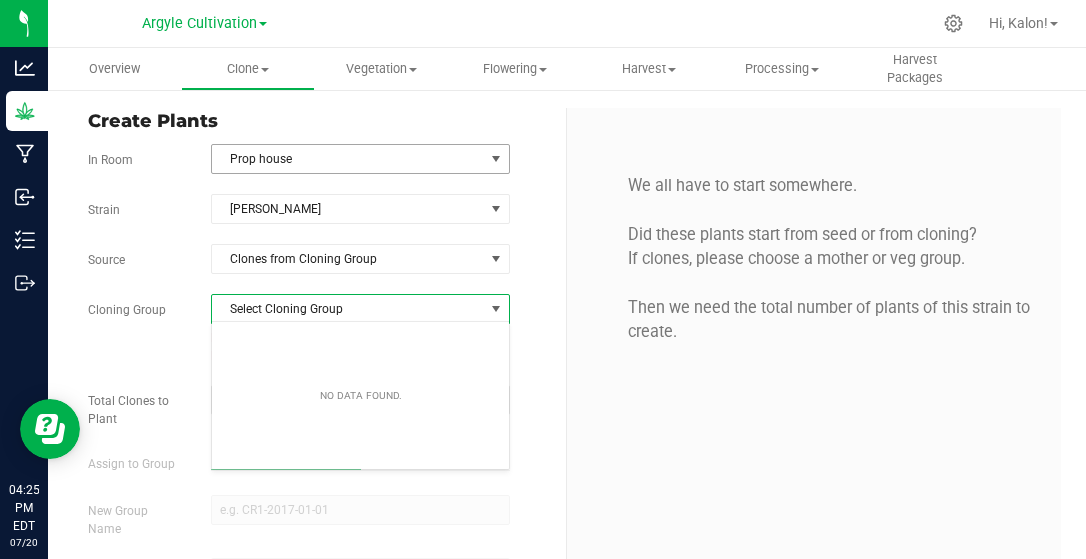 click on "Prop house" at bounding box center (348, 159) 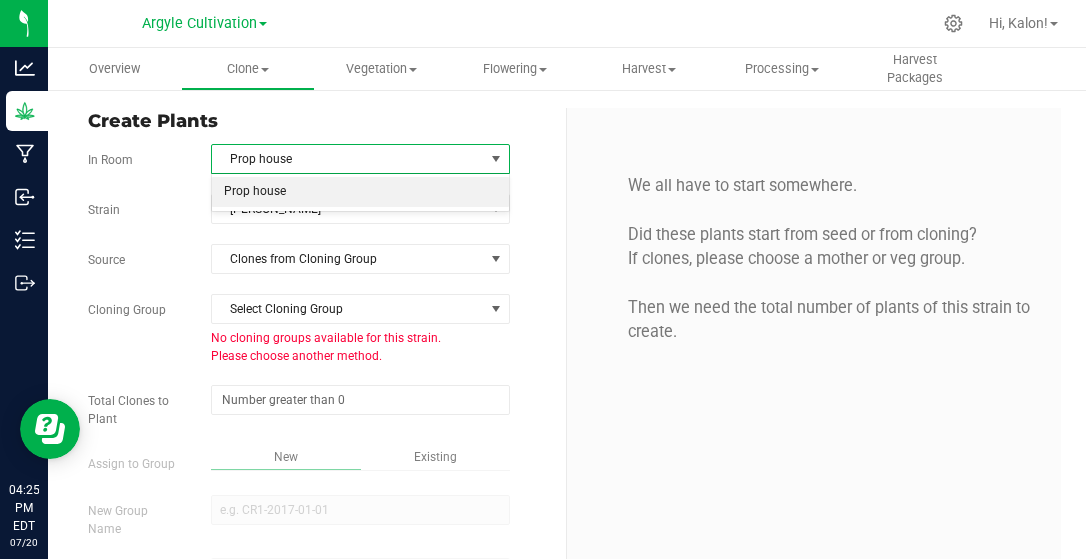 click on "Prop house" at bounding box center (348, 159) 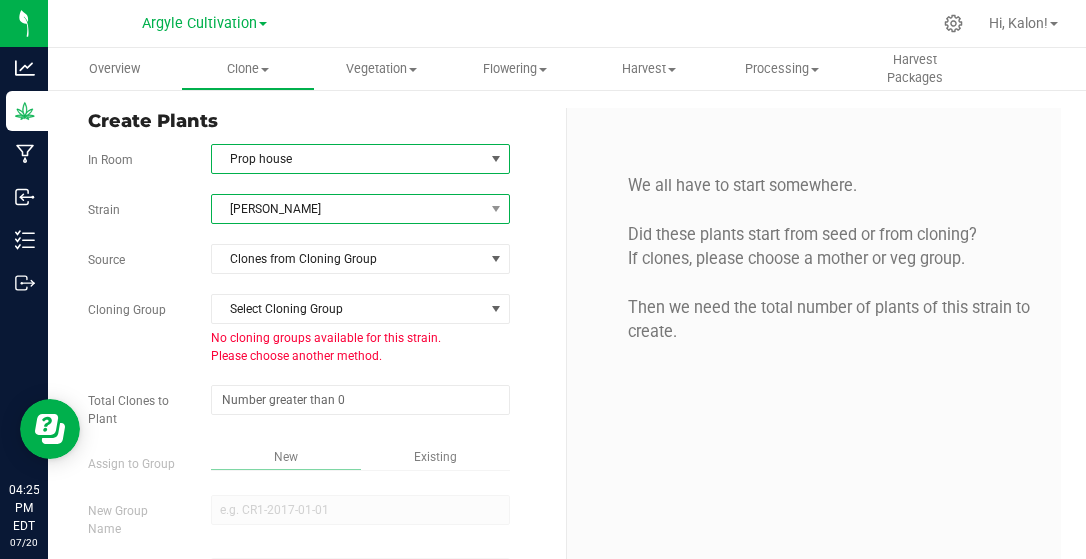 click on "[PERSON_NAME]" at bounding box center [348, 209] 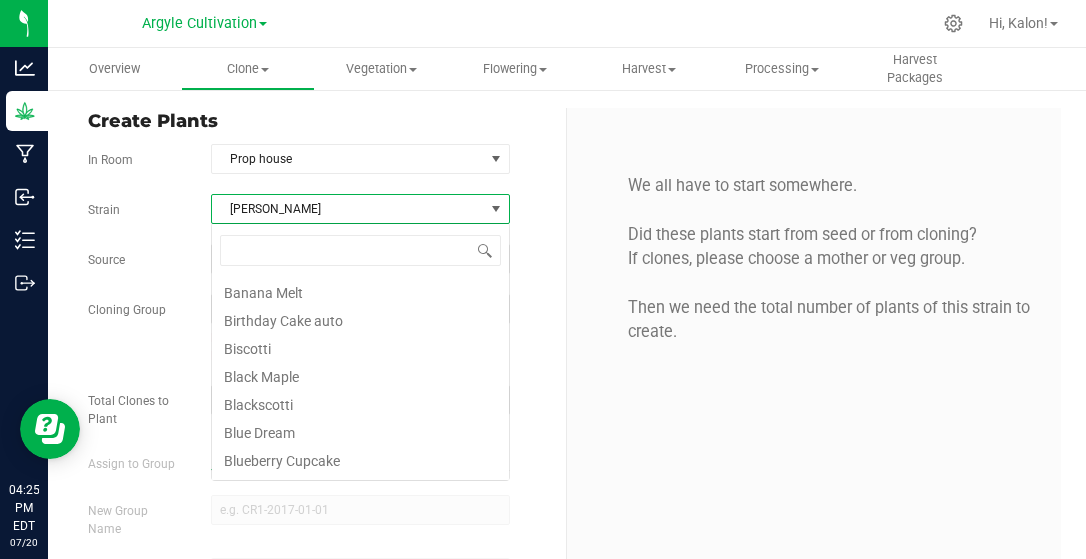 scroll, scrollTop: 99971, scrollLeft: 99701, axis: both 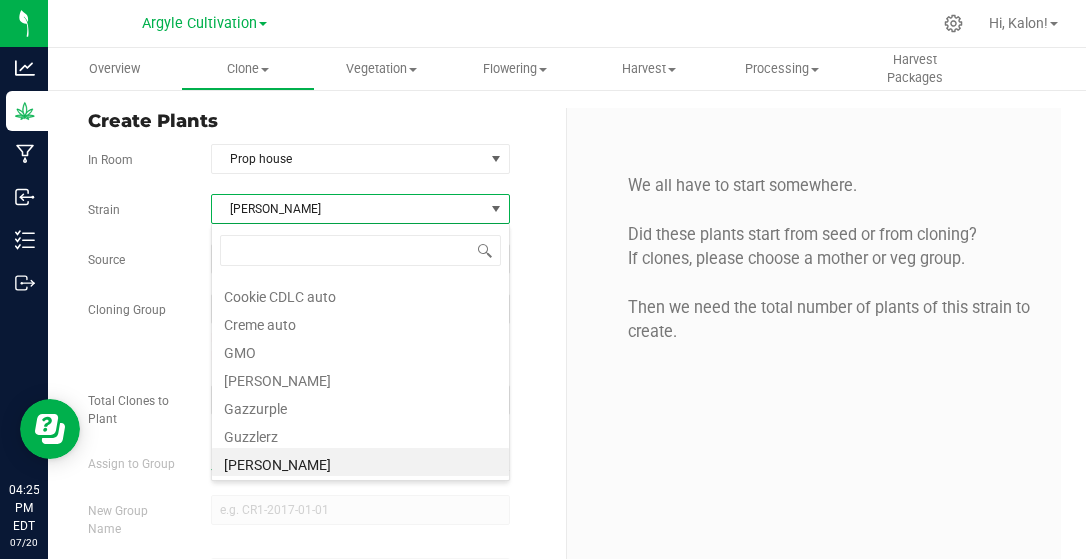 click on "[PERSON_NAME]" at bounding box center (348, 209) 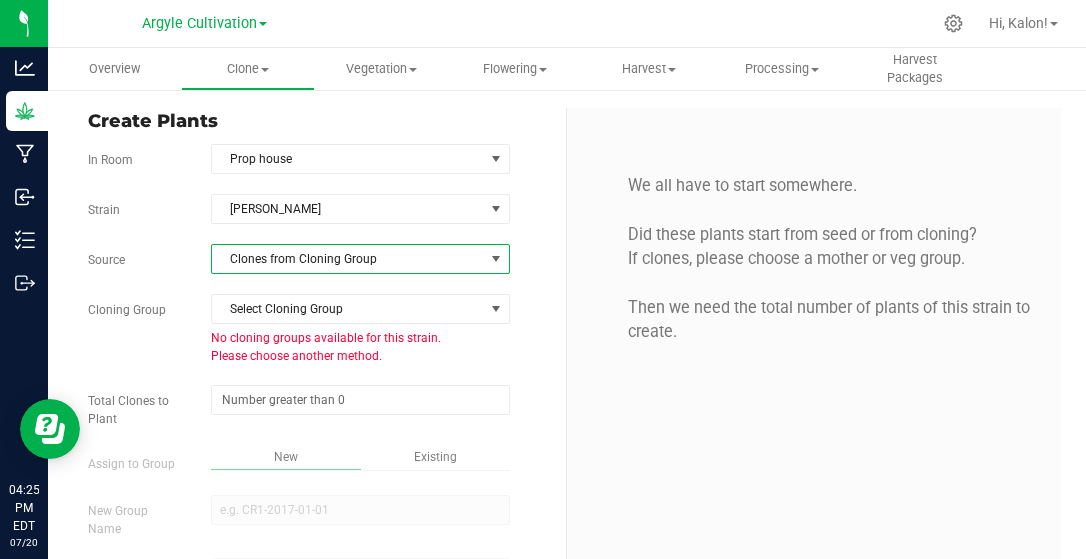 click on "Clones from Cloning Group" at bounding box center [348, 259] 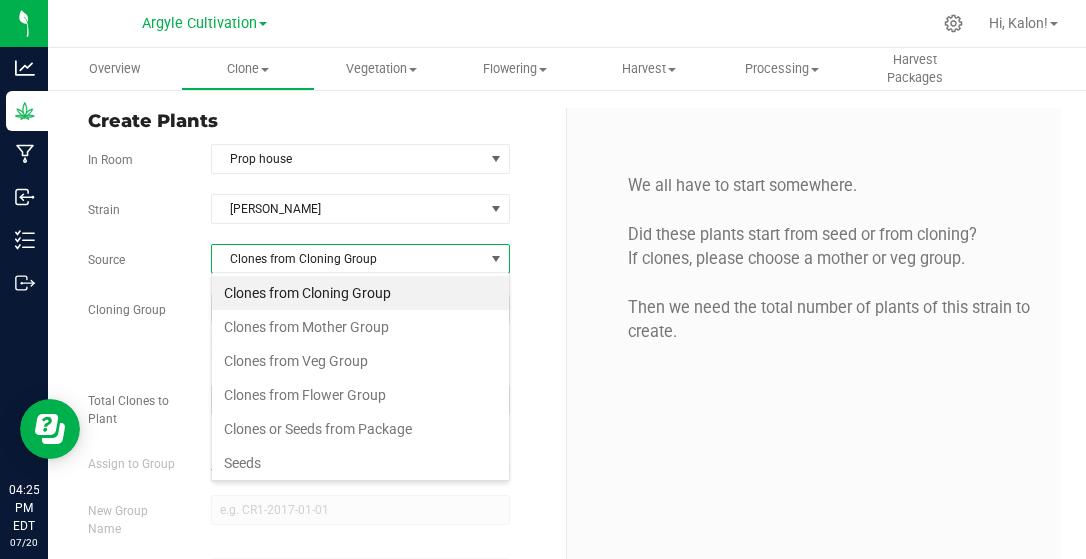 scroll, scrollTop: 99971, scrollLeft: 99701, axis: both 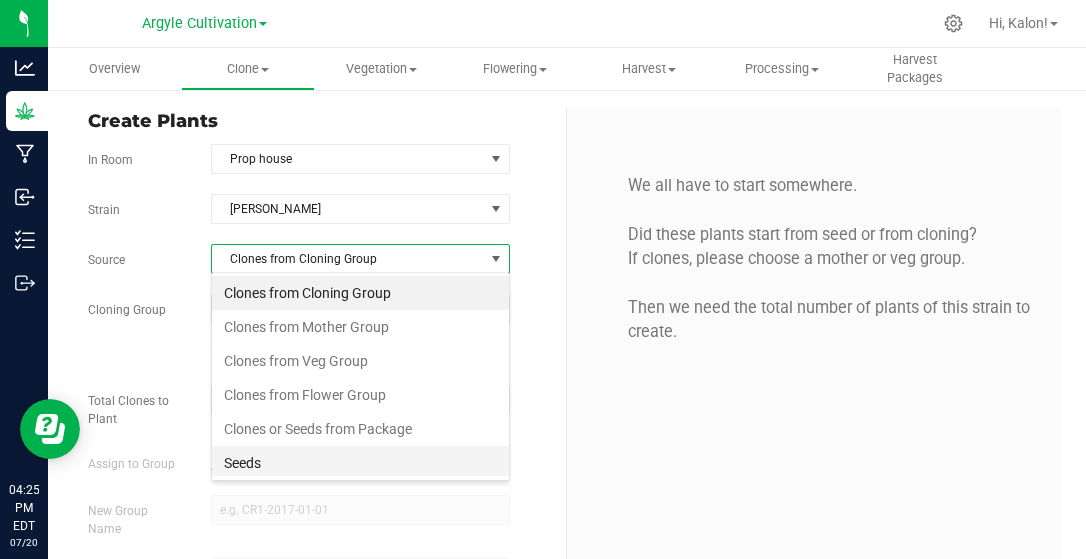 click on "Seeds" at bounding box center [360, 463] 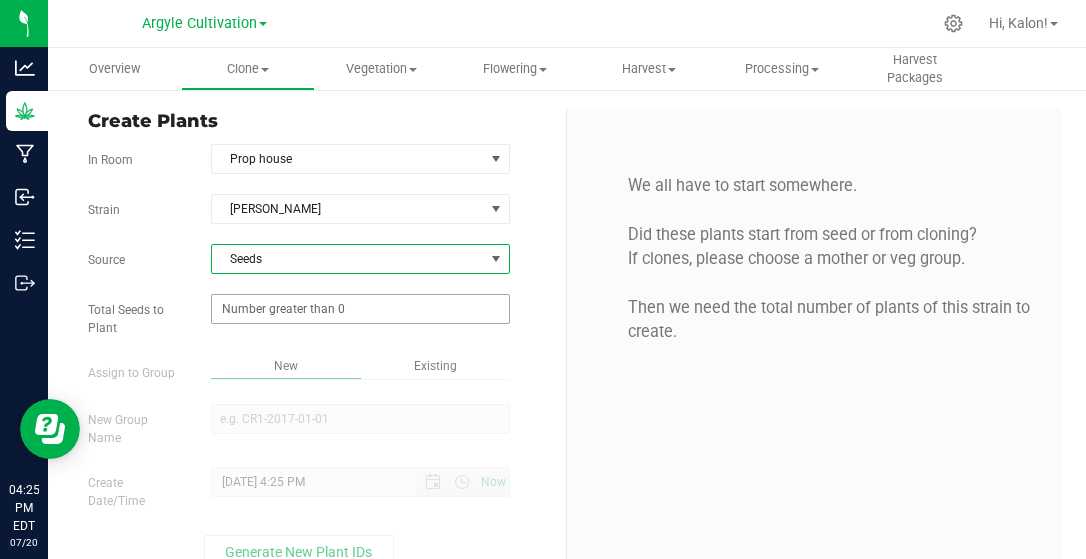 click at bounding box center [360, 309] 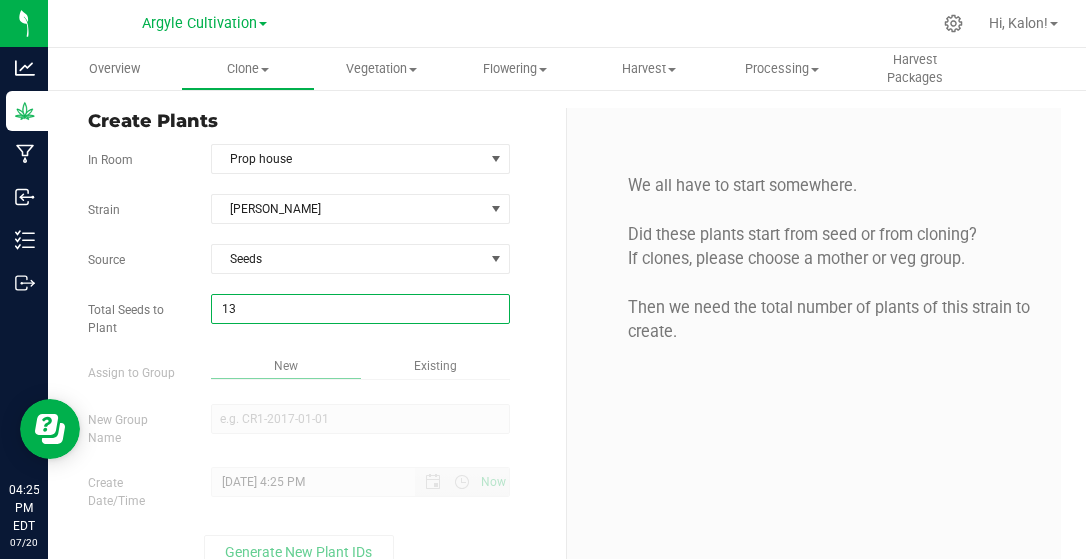 type on "136" 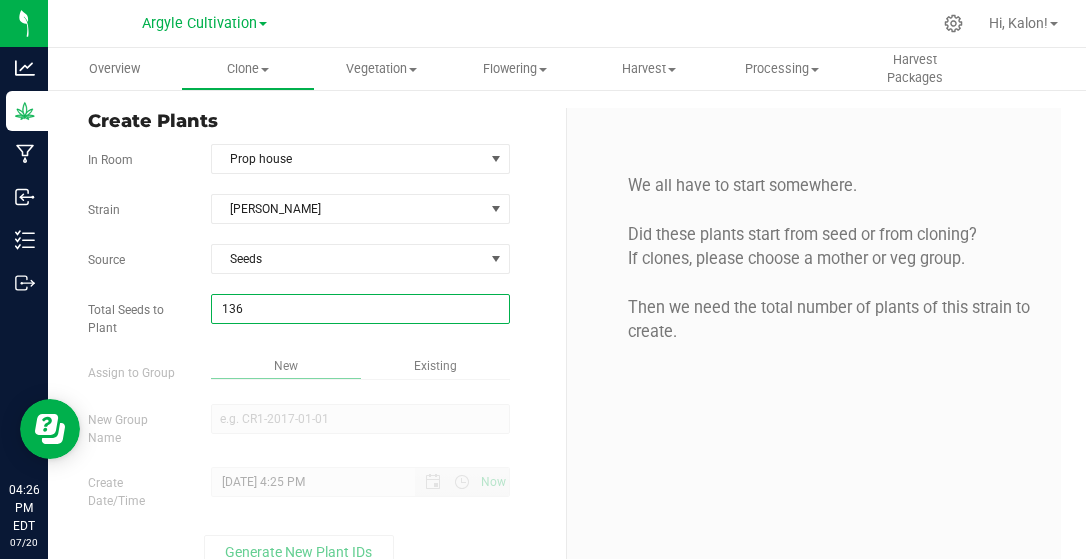click on "New Group Name" at bounding box center (360, 419) 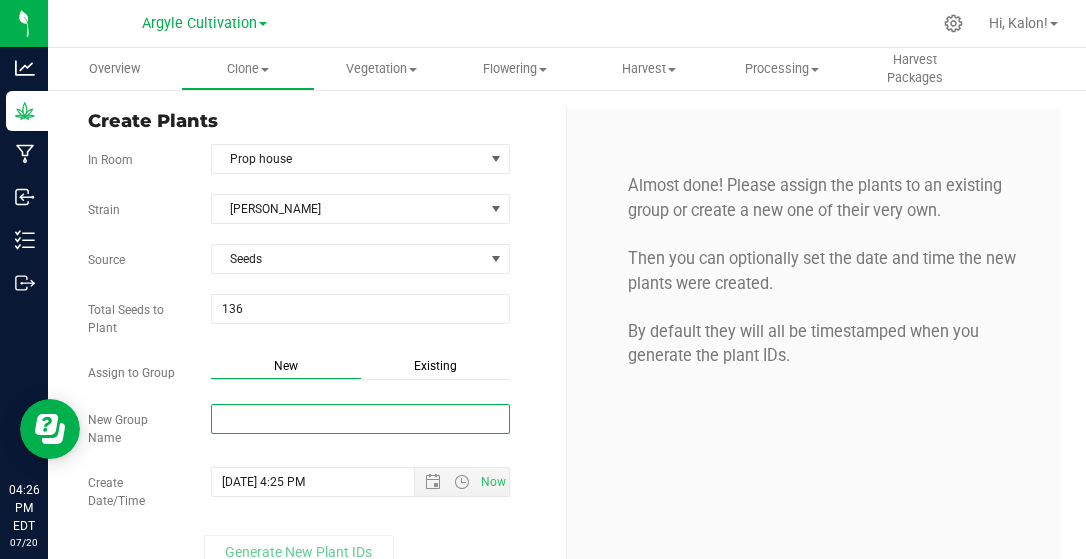 click on "New Group Name" at bounding box center [360, 419] 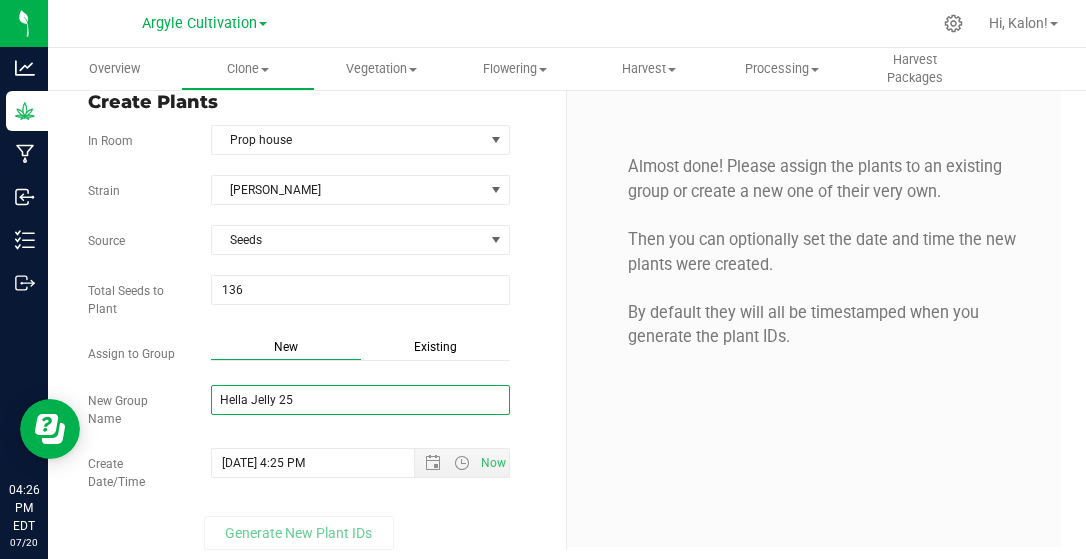 scroll, scrollTop: 27, scrollLeft: 0, axis: vertical 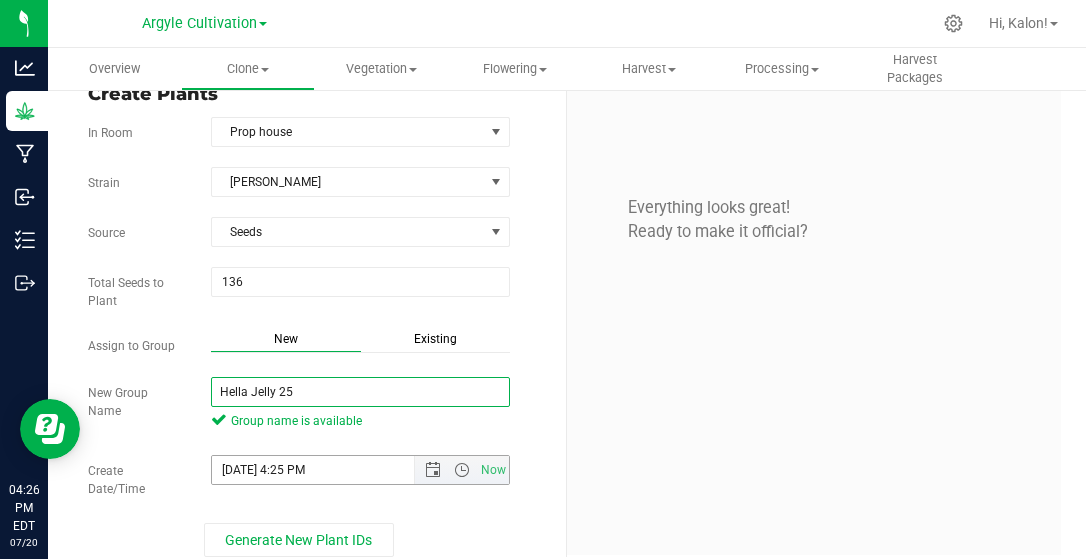 type on "Hella Jelly 25" 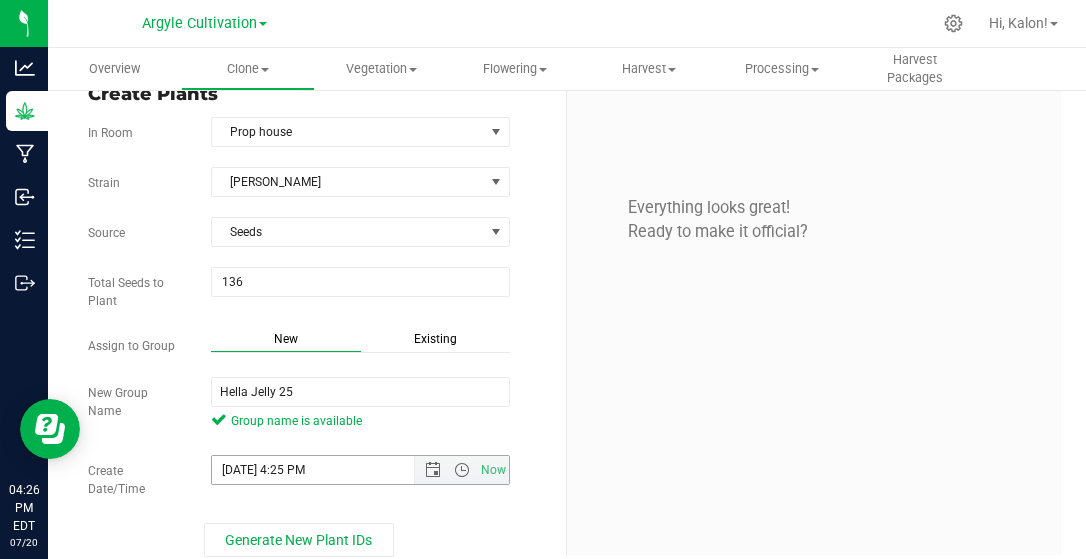 click on "[DATE] 4:25 PM" at bounding box center [330, 470] 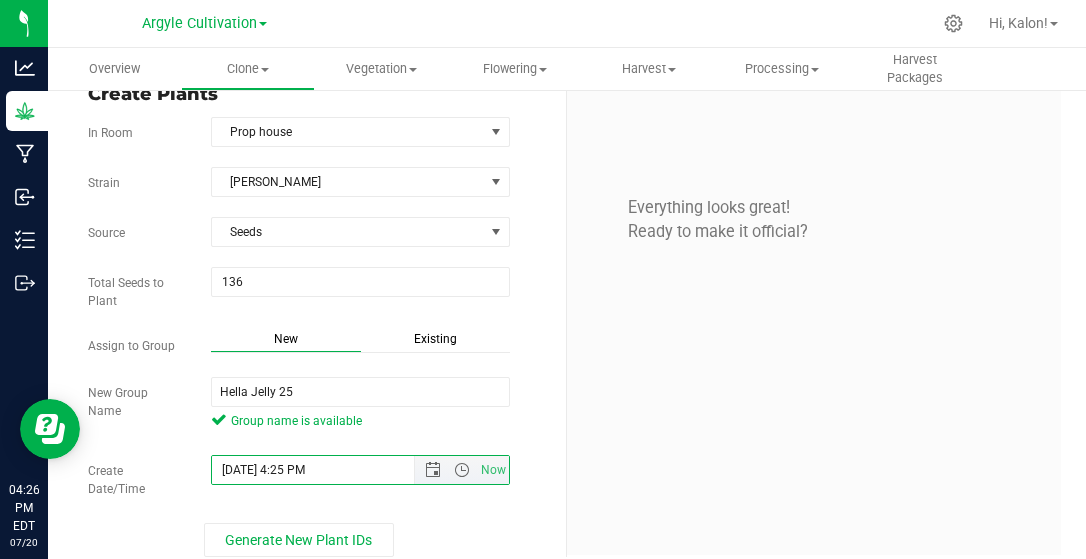 click on "[DATE] 4:25 PM" at bounding box center (330, 470) 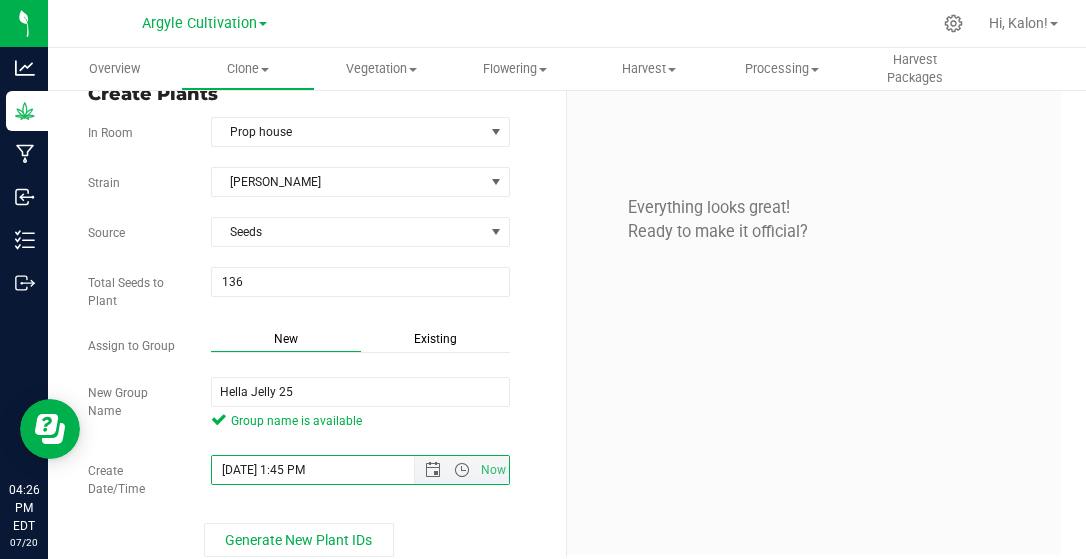 click on "[DATE] 1:45 PM" at bounding box center [330, 470] 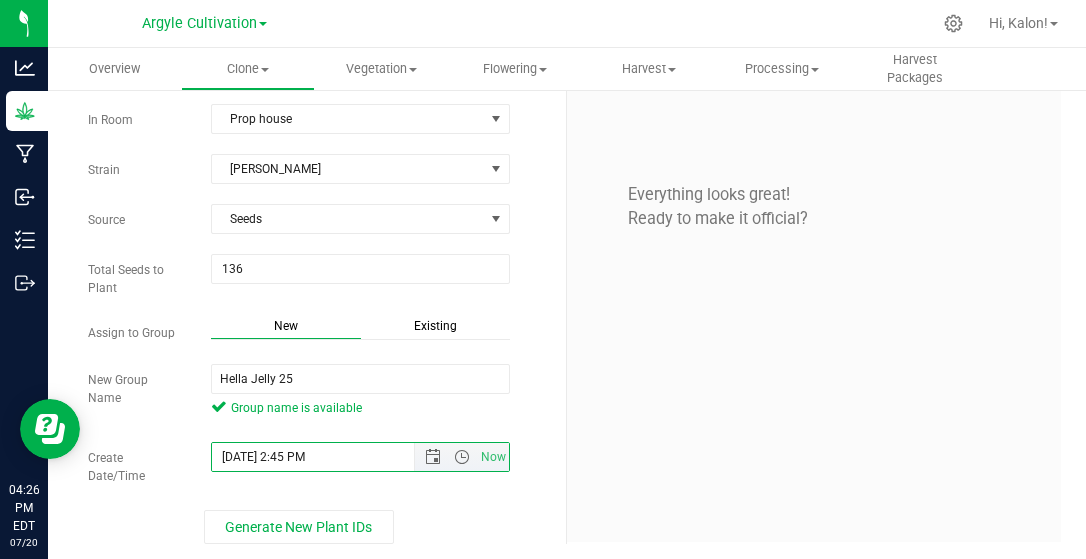 scroll, scrollTop: 43, scrollLeft: 0, axis: vertical 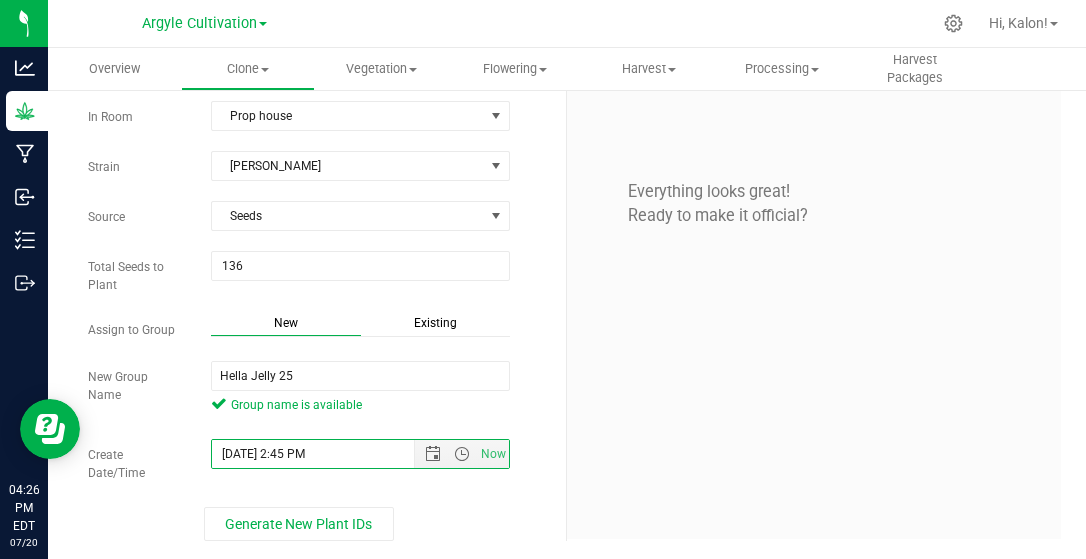 type on "[DATE] 2:45 PM" 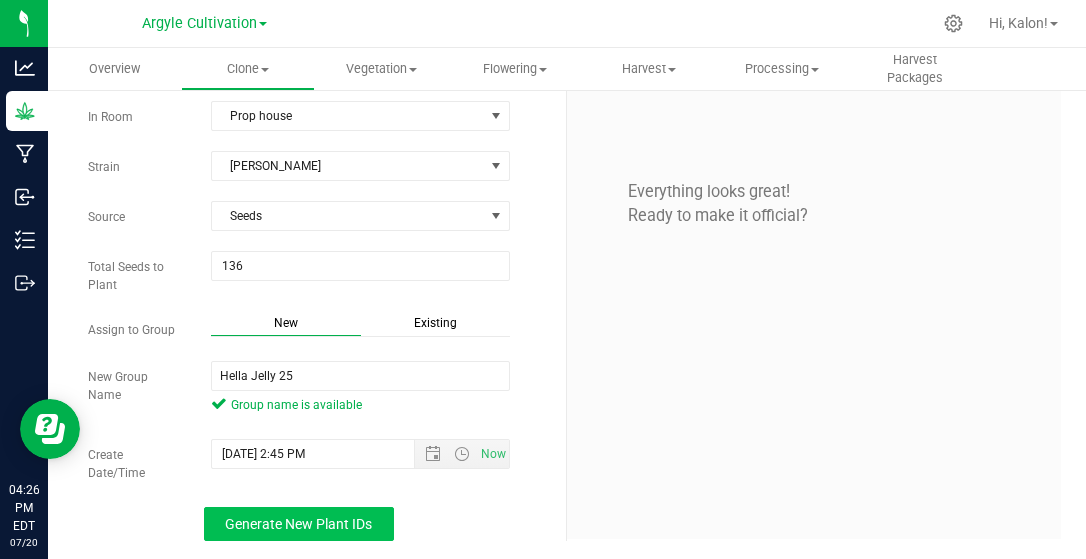 click on "Generate New Plant IDs" at bounding box center (299, 524) 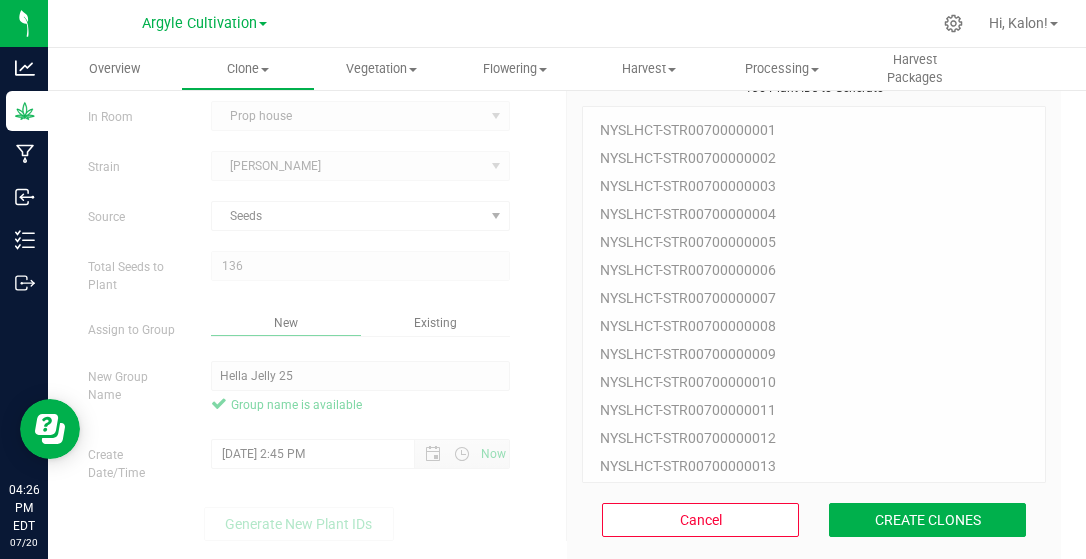 scroll, scrollTop: 60, scrollLeft: 0, axis: vertical 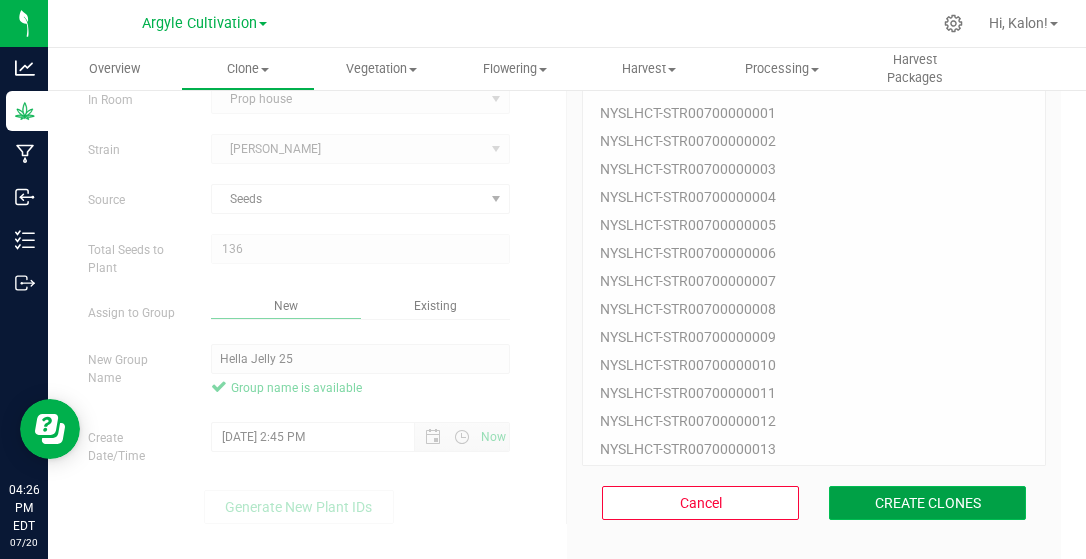 click on "CREATE CLONES" at bounding box center (927, 503) 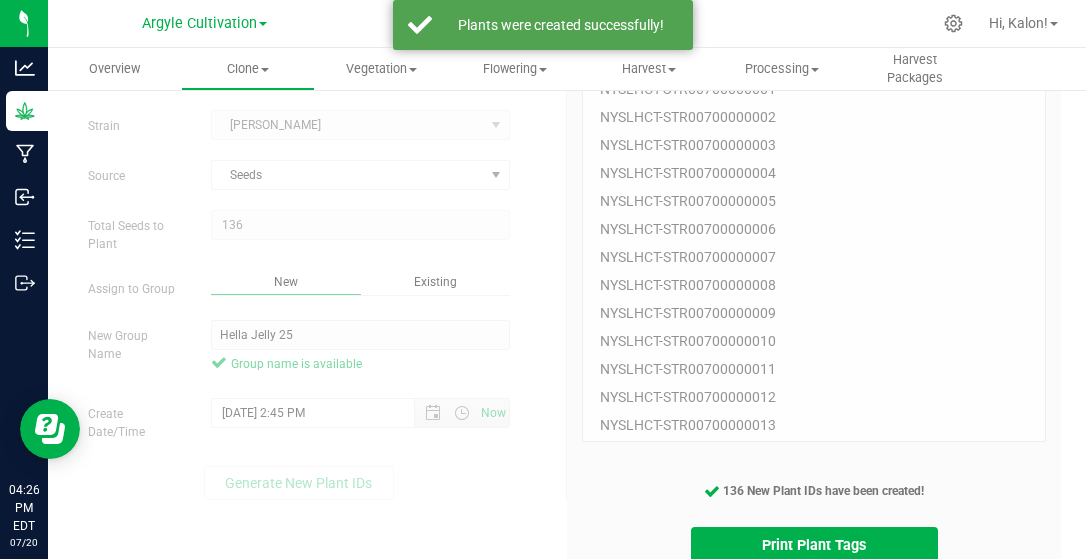 scroll, scrollTop: 142, scrollLeft: 0, axis: vertical 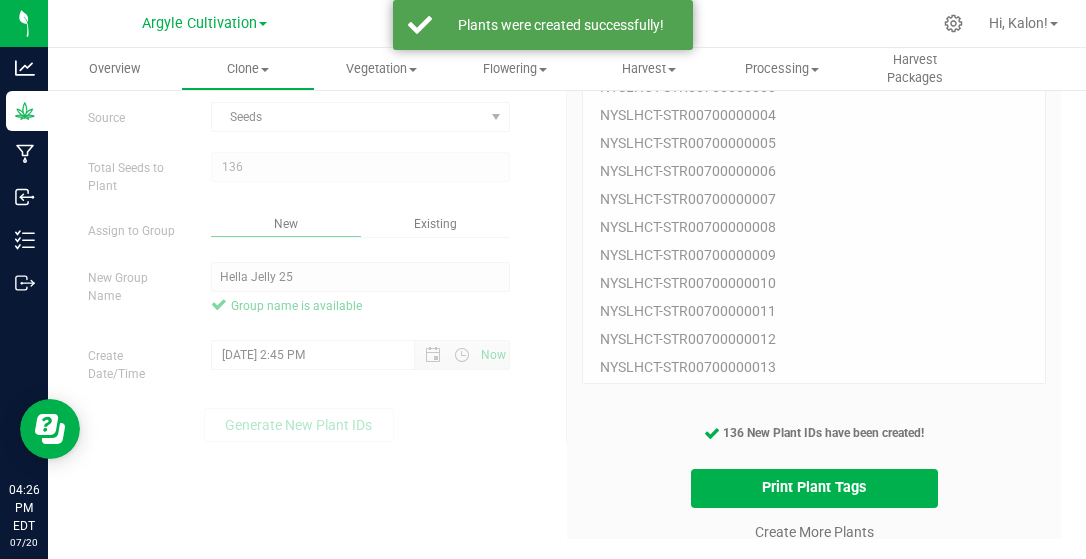 click on "Create More Plants" at bounding box center (814, 531) 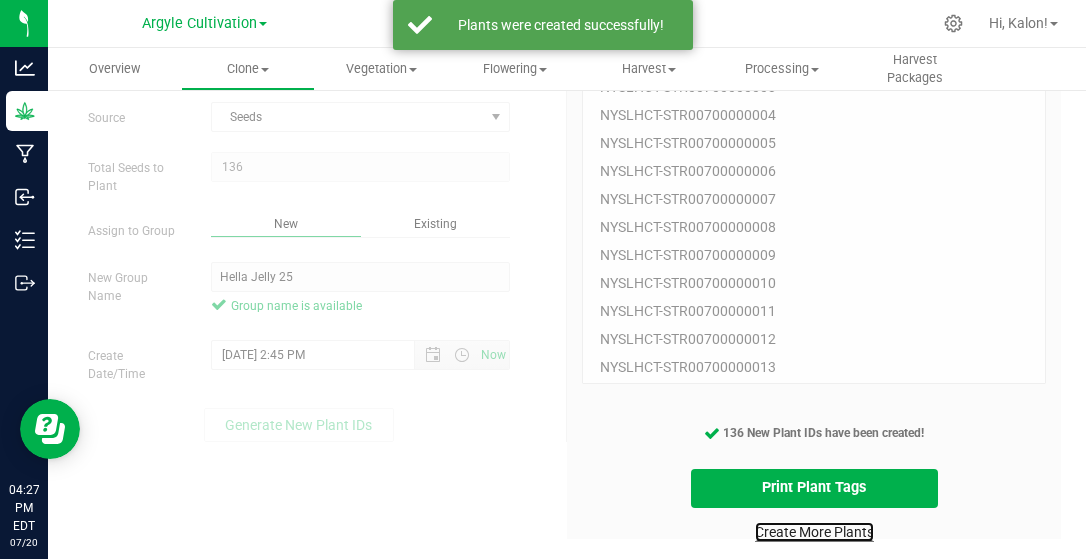 click on "Create More Plants" at bounding box center (814, 532) 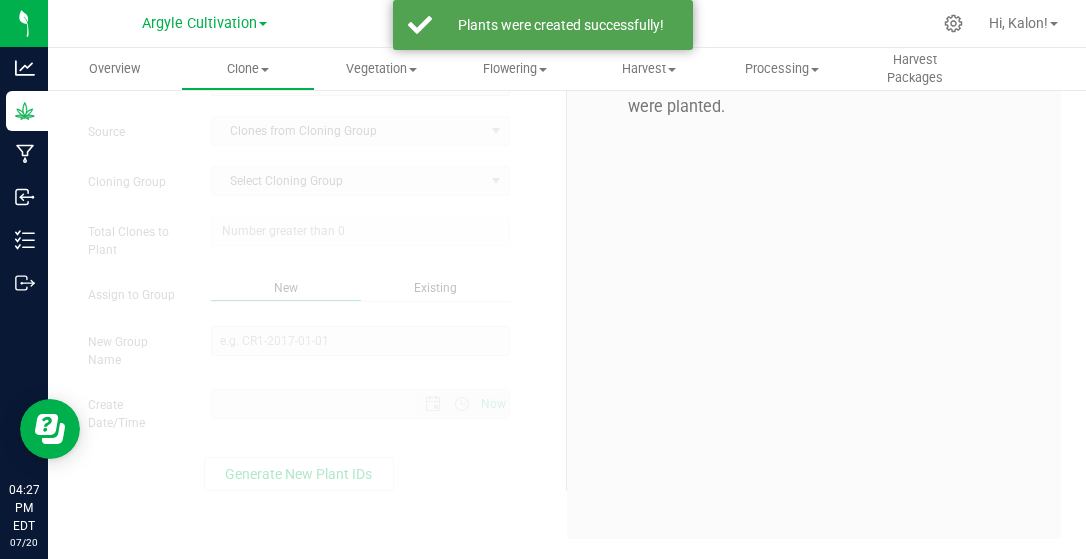 scroll, scrollTop: 0, scrollLeft: 0, axis: both 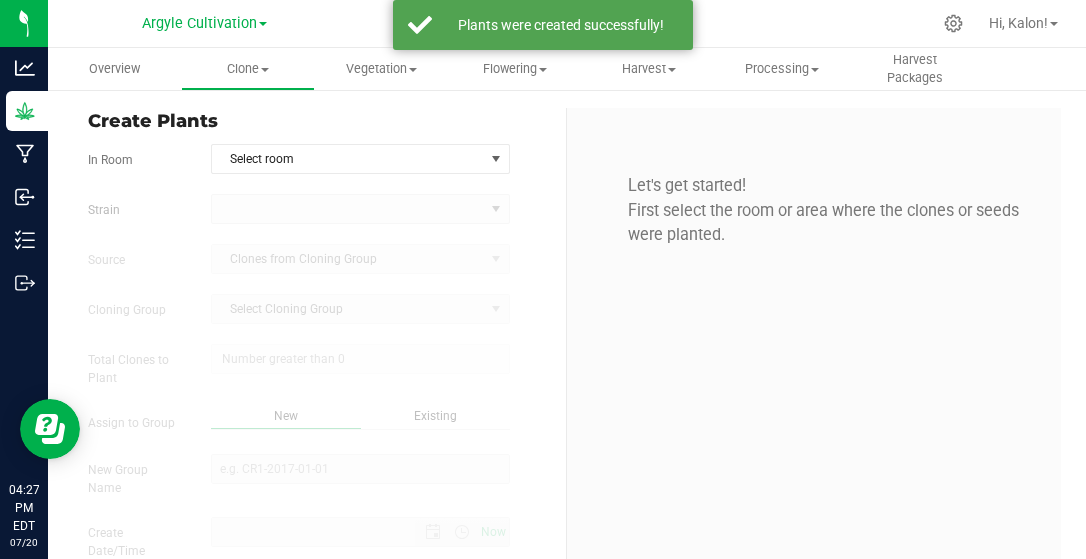 type on "[DATE] 4:27 PM" 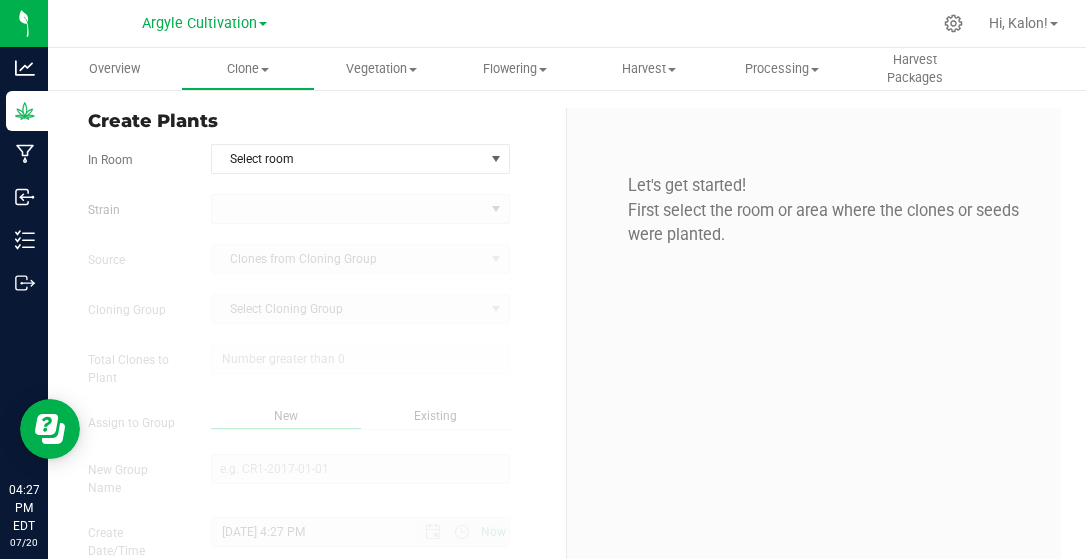 click at bounding box center (360, 209) 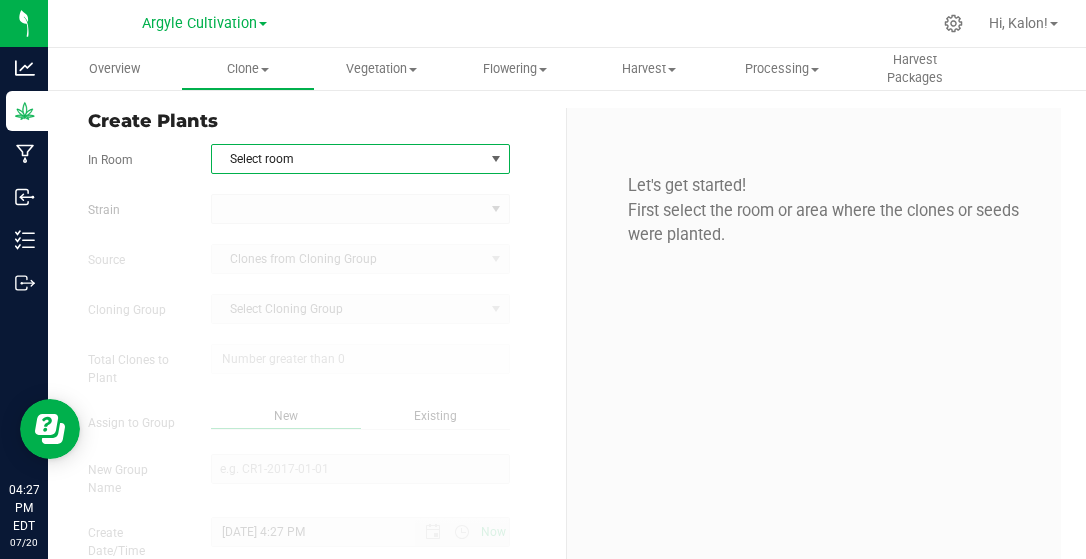 click on "Select room" at bounding box center (348, 159) 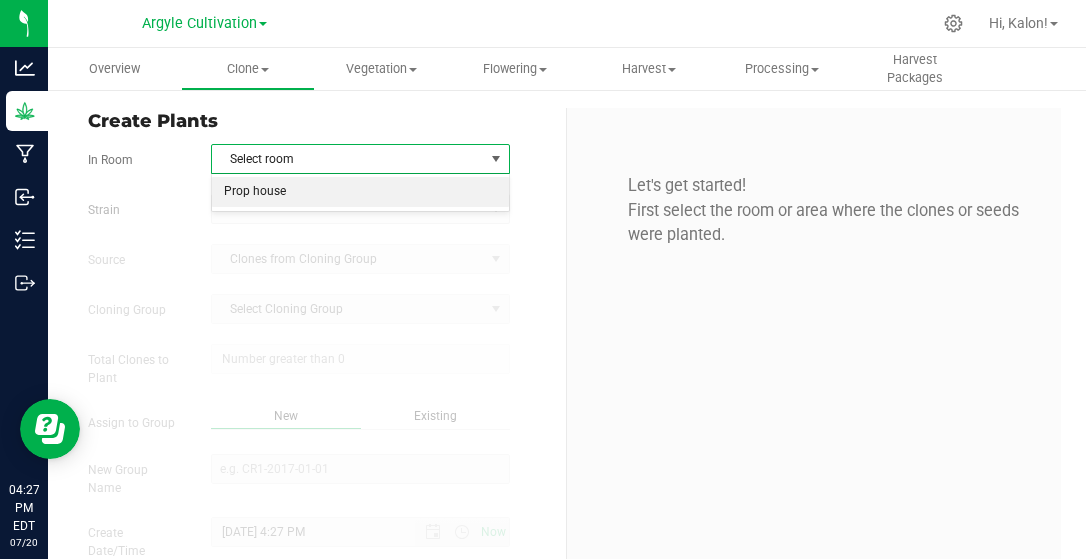 click on "Prop house" at bounding box center [360, 192] 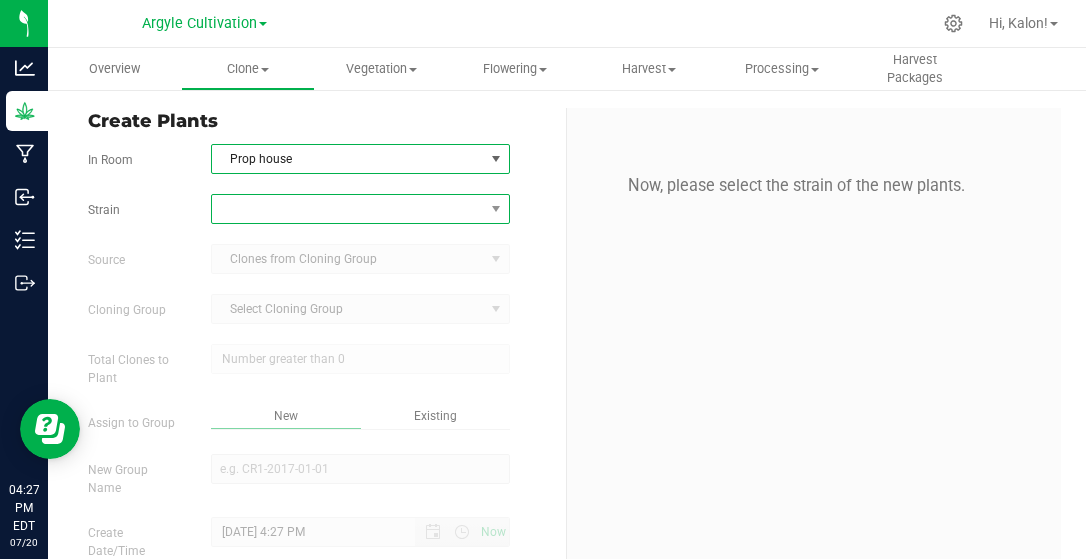 click at bounding box center [348, 209] 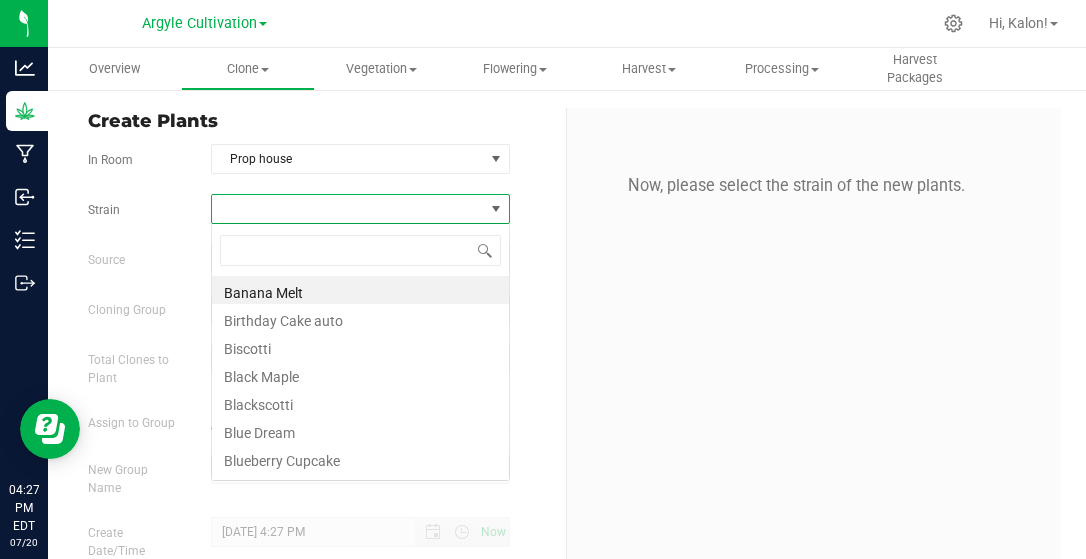 scroll, scrollTop: 99971, scrollLeft: 99701, axis: both 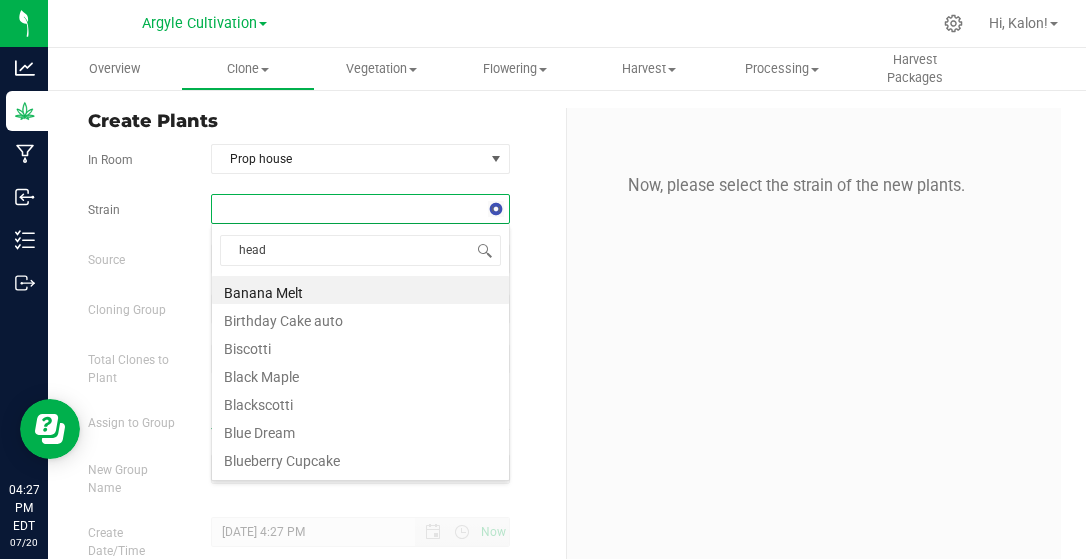 type on "headb" 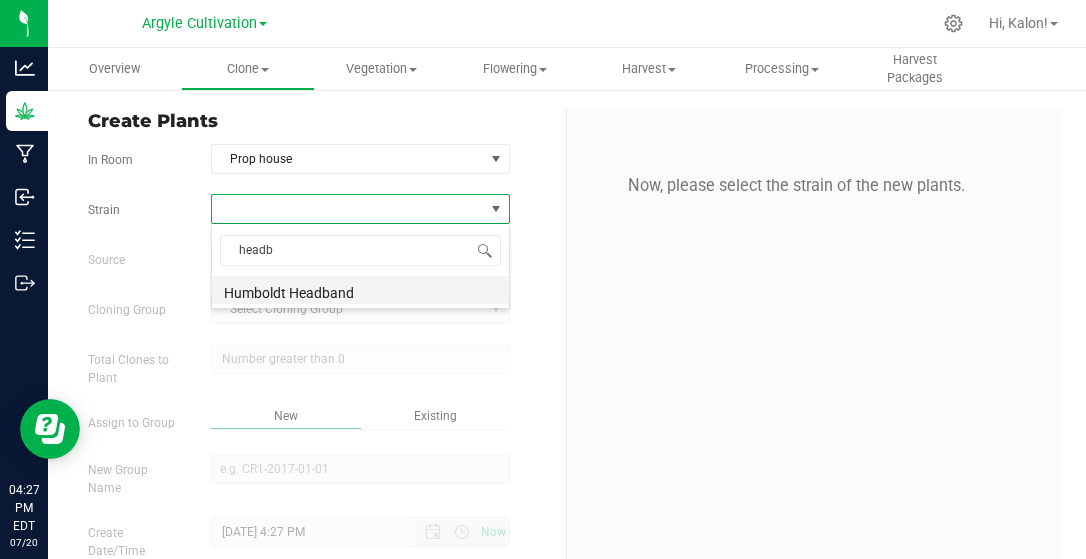 click on "Humboldt Headband" at bounding box center [360, 290] 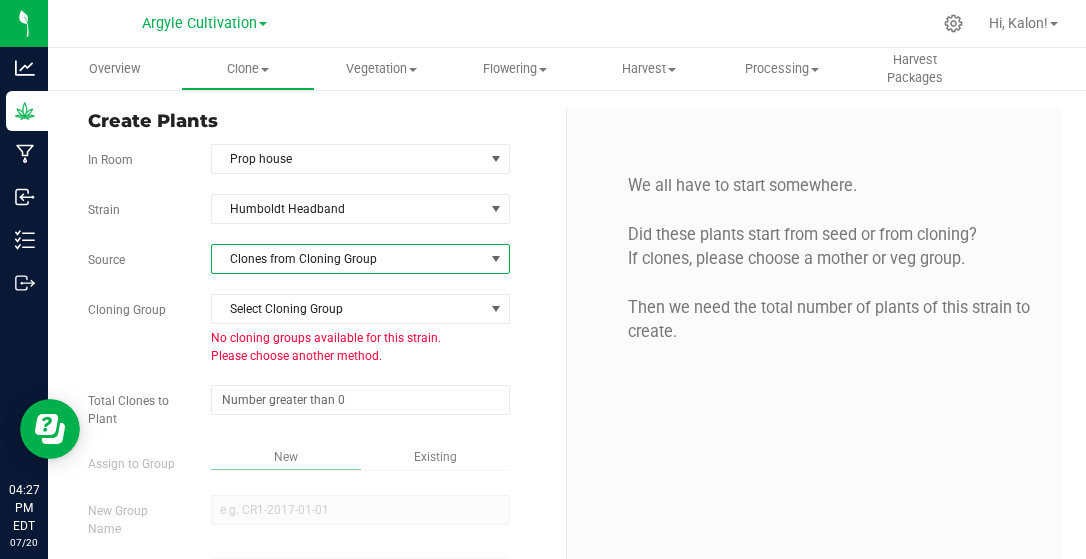 click on "Clones from Cloning Group" at bounding box center (348, 259) 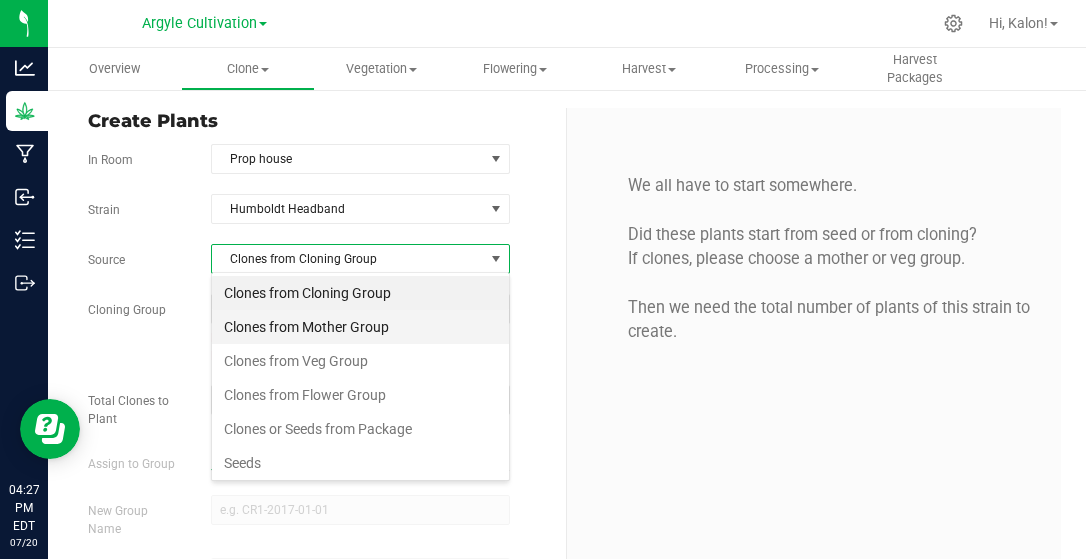 scroll, scrollTop: 99971, scrollLeft: 99701, axis: both 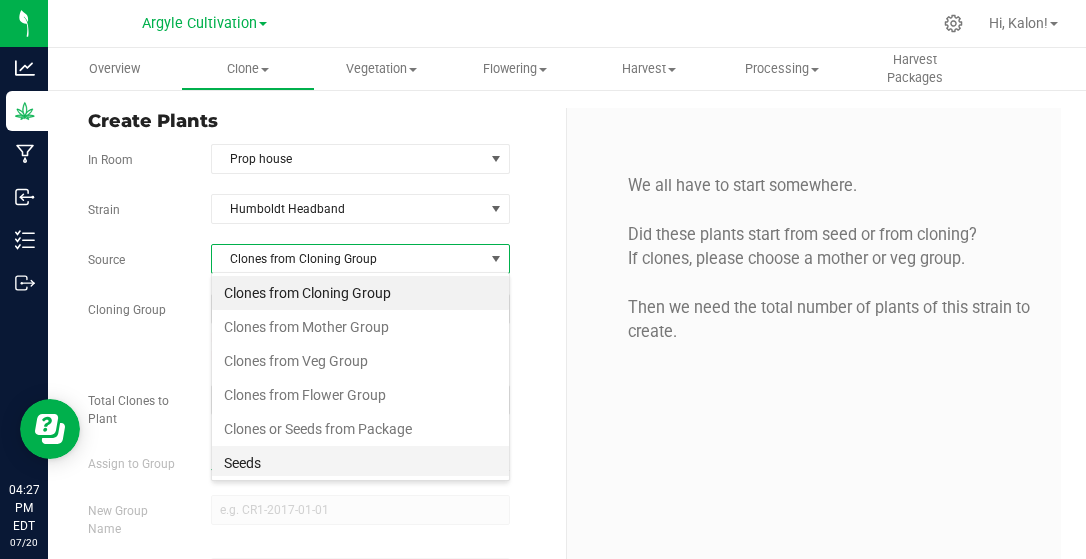 click on "Seeds" at bounding box center (360, 463) 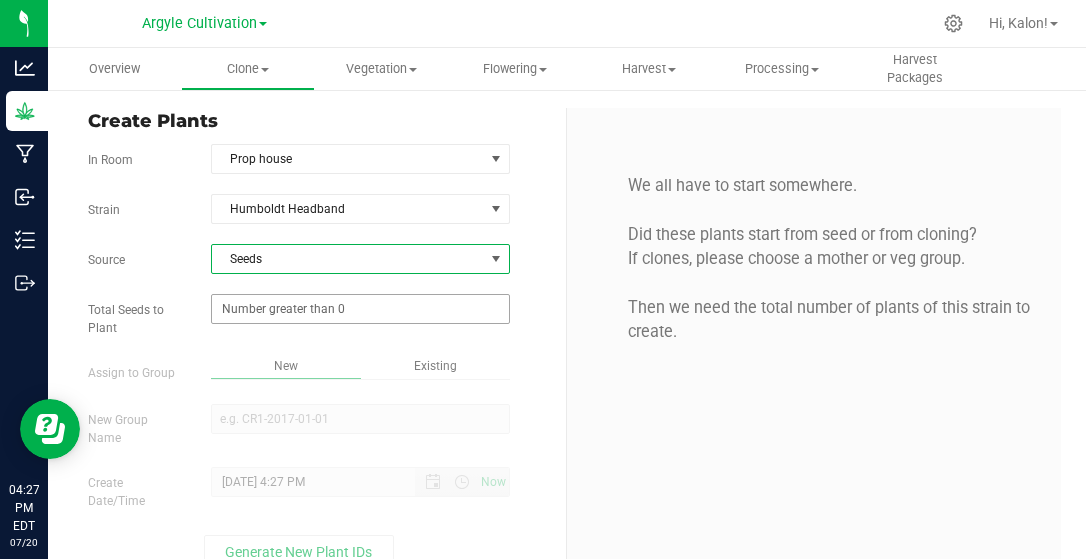 click at bounding box center (360, 309) 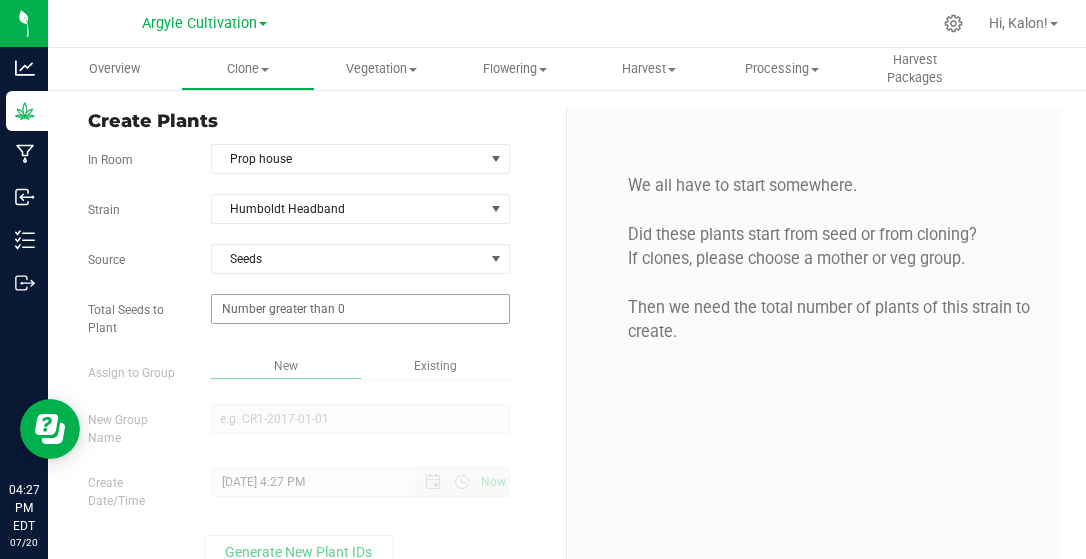 click at bounding box center (360, 309) 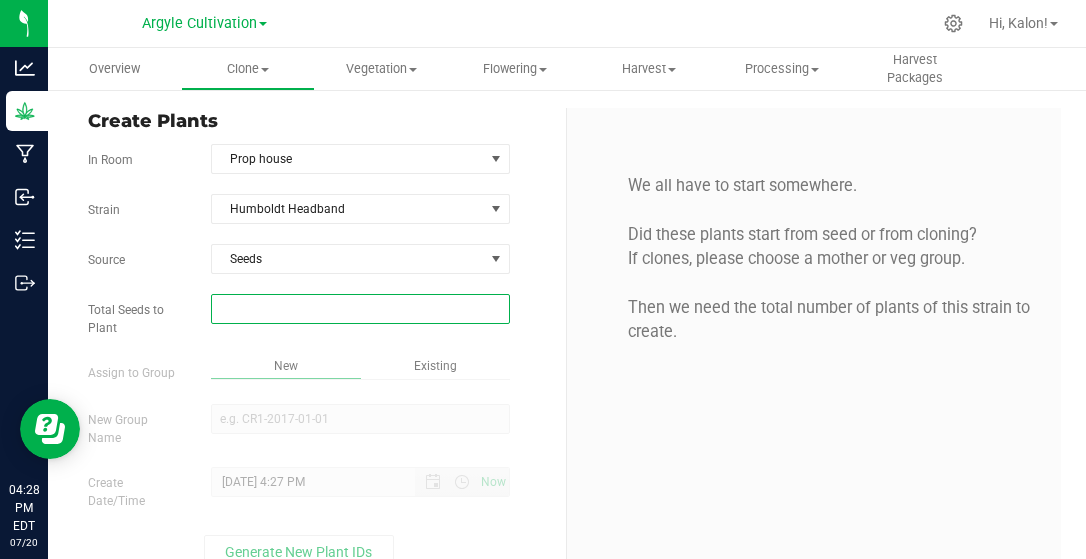 click on "Total Seeds to Plant" at bounding box center [360, 309] 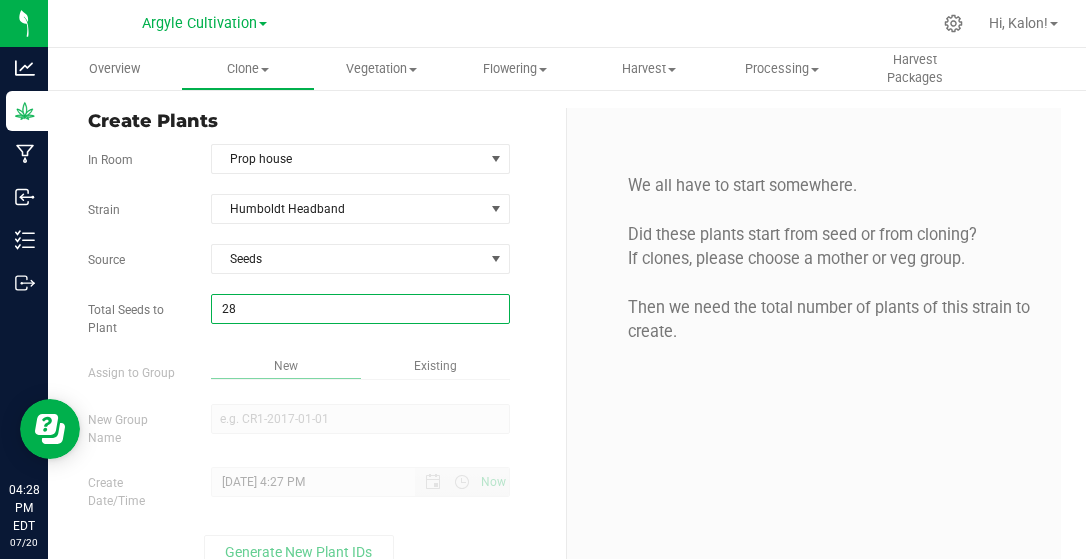 type on "283" 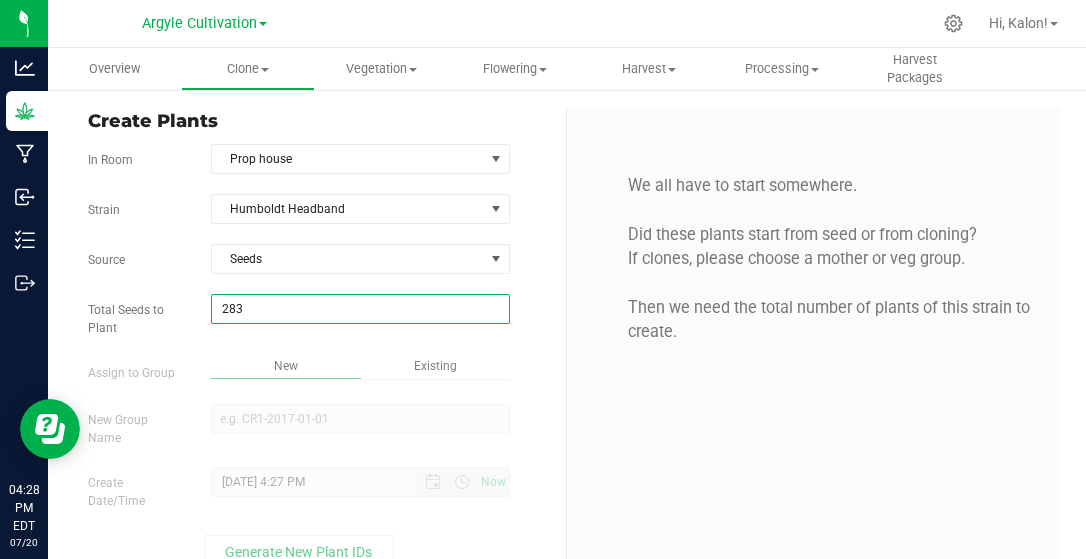 type on "283" 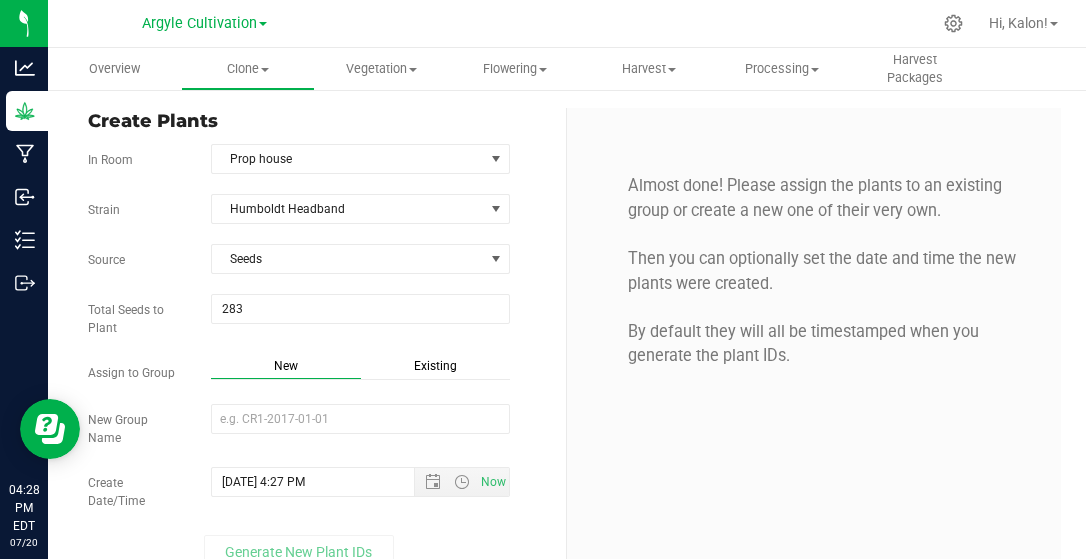 click on "Create Plants
In Room
Prop house Select room Prop house
[GEOGRAPHIC_DATA]
Humboldt Headband
Source
Seeds
Total Seeds to Plant
283 283
Assign to Group" at bounding box center [320, 338] 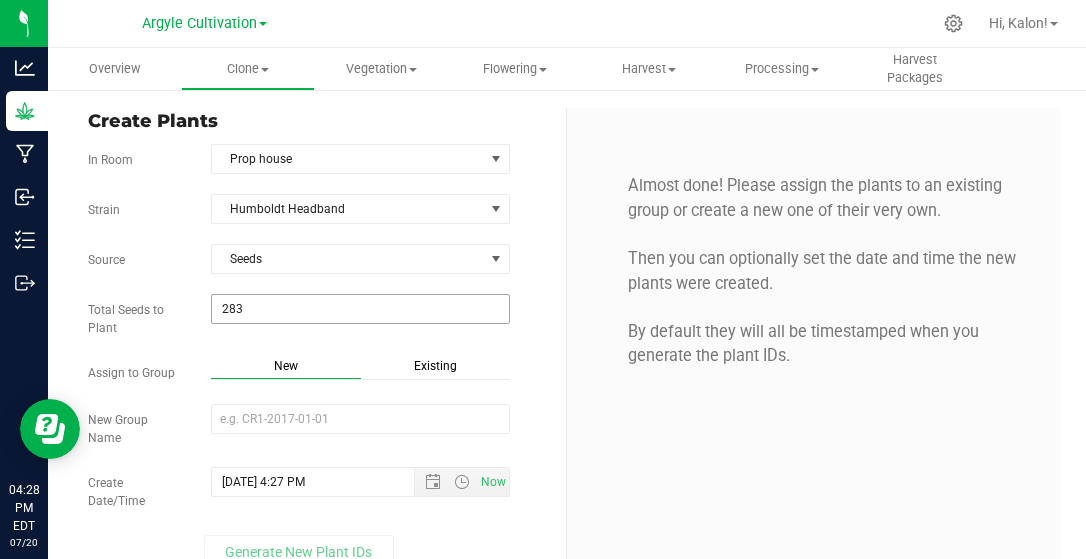 click on "283 283" at bounding box center [360, 309] 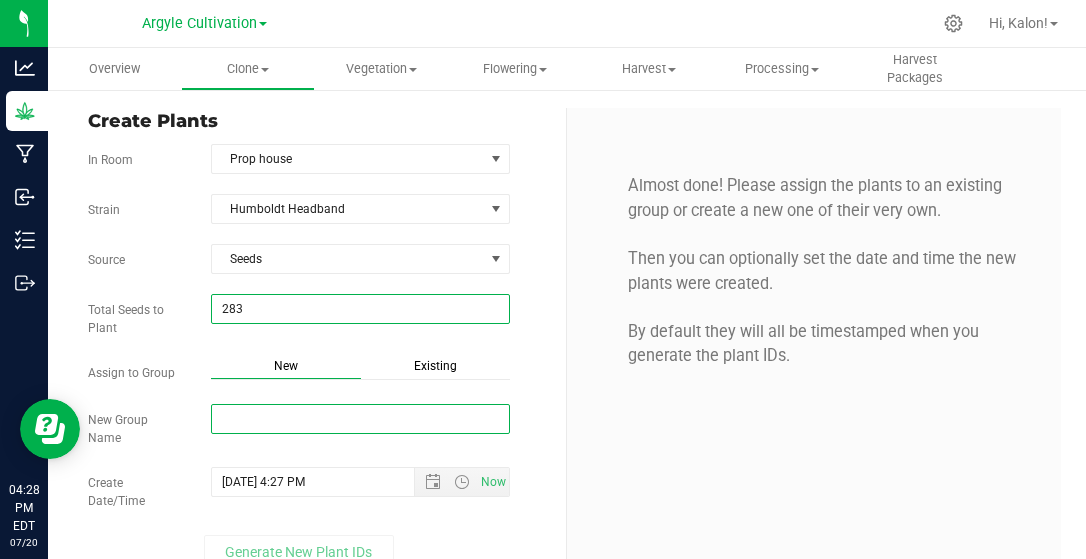 click on "New Group Name" at bounding box center (360, 419) 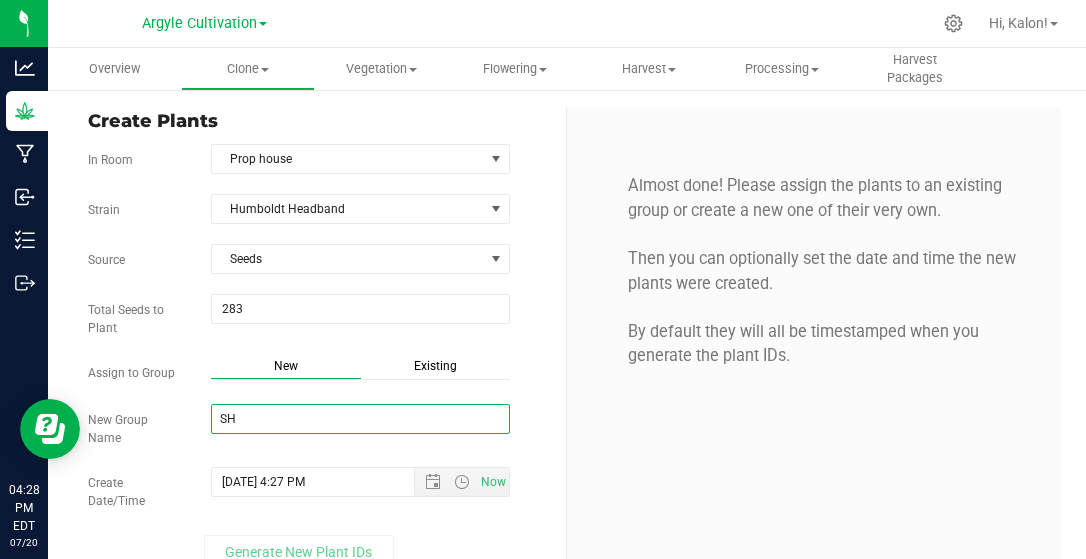 type on "S" 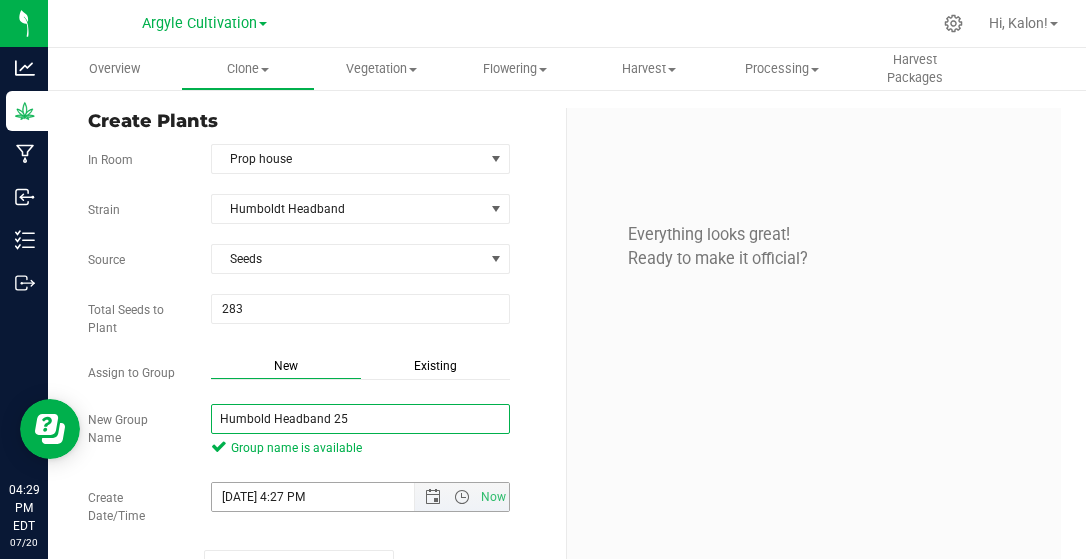 type on "Humbold Headband 25" 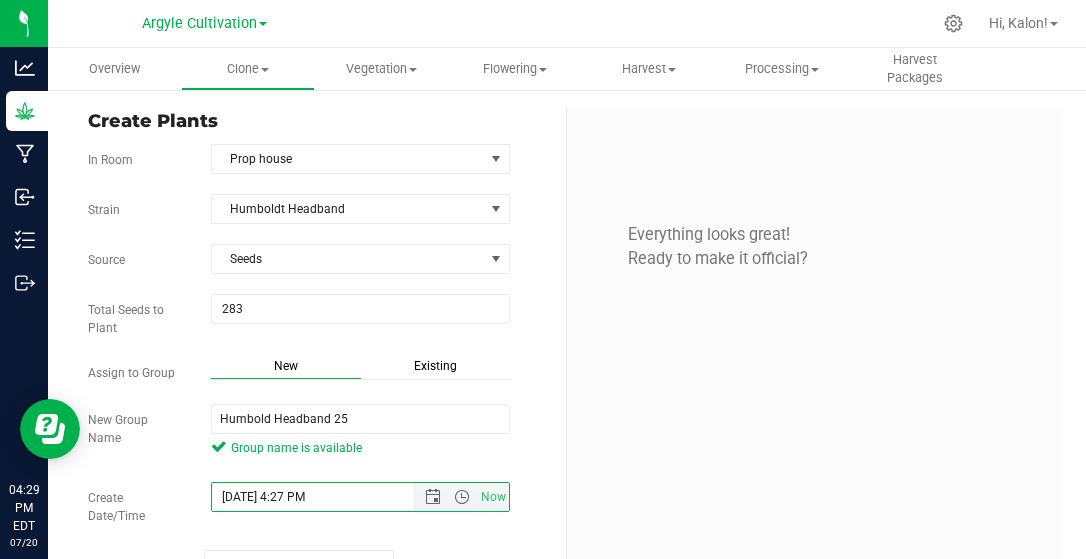 click on "[DATE] 4:27 PM" at bounding box center (330, 497) 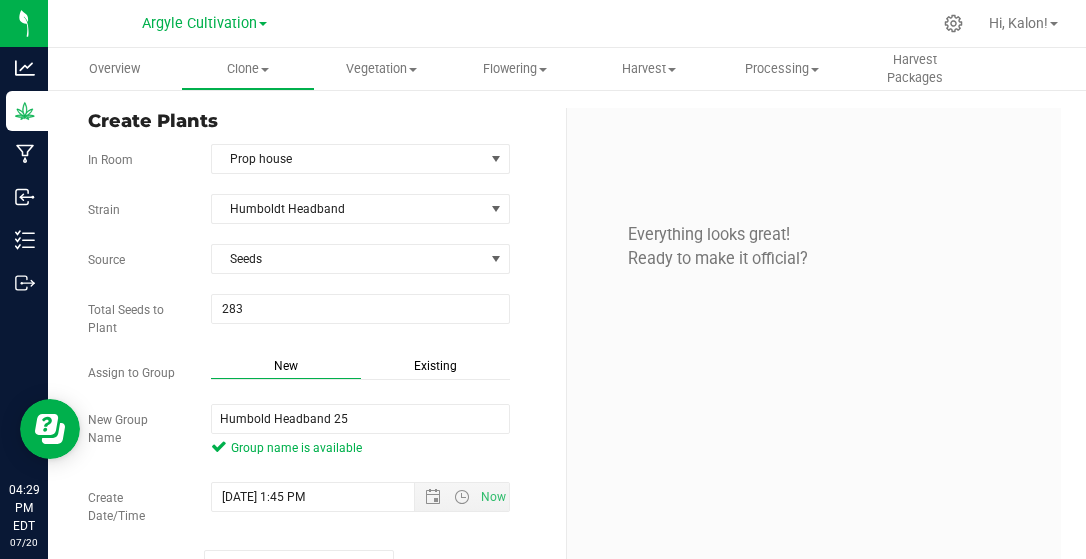 click on "Everything looks great!
Ready to make it official?" at bounding box center [814, 345] 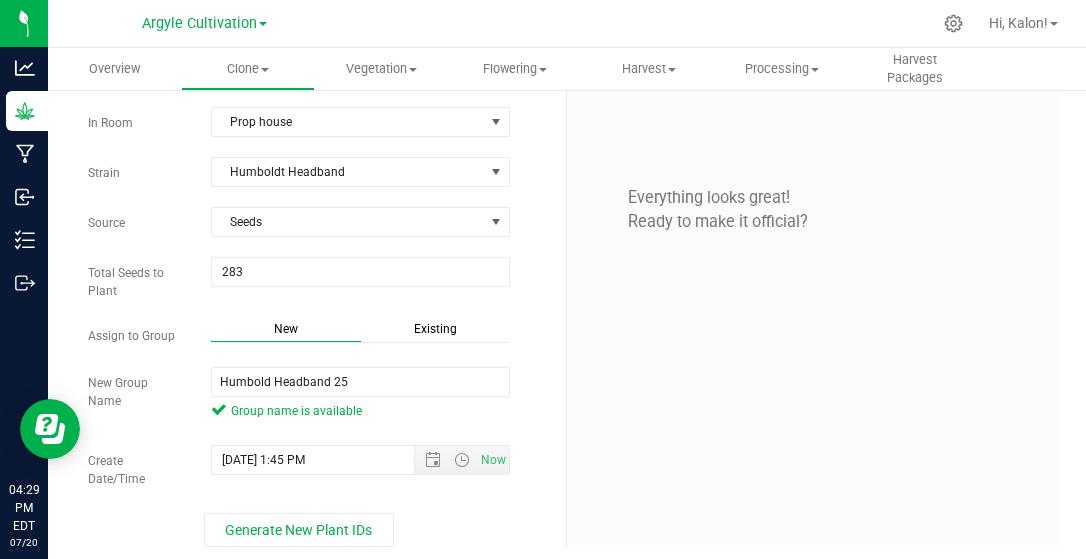 scroll, scrollTop: 43, scrollLeft: 0, axis: vertical 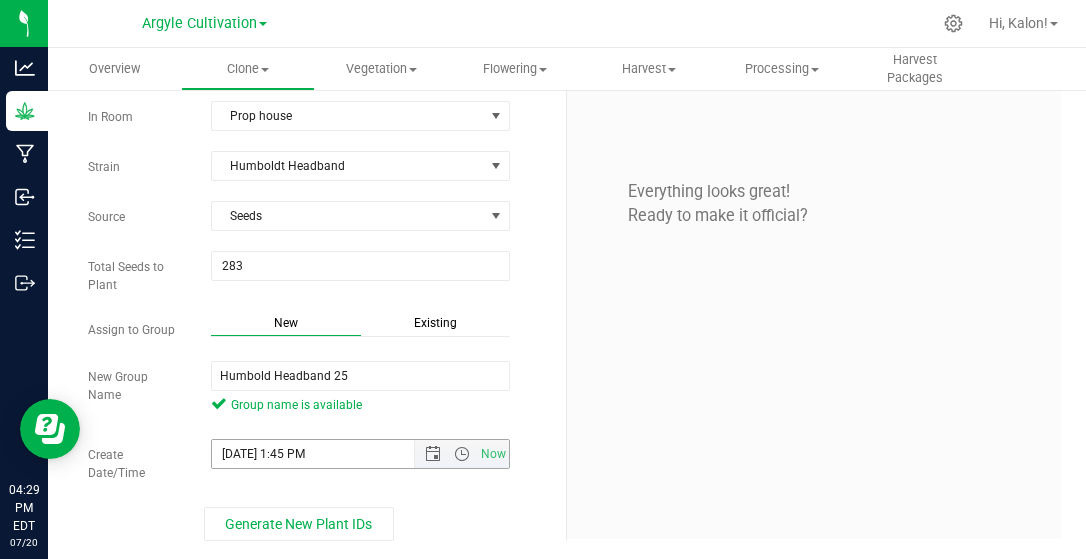 click on "[DATE] 1:45 PM" at bounding box center [330, 454] 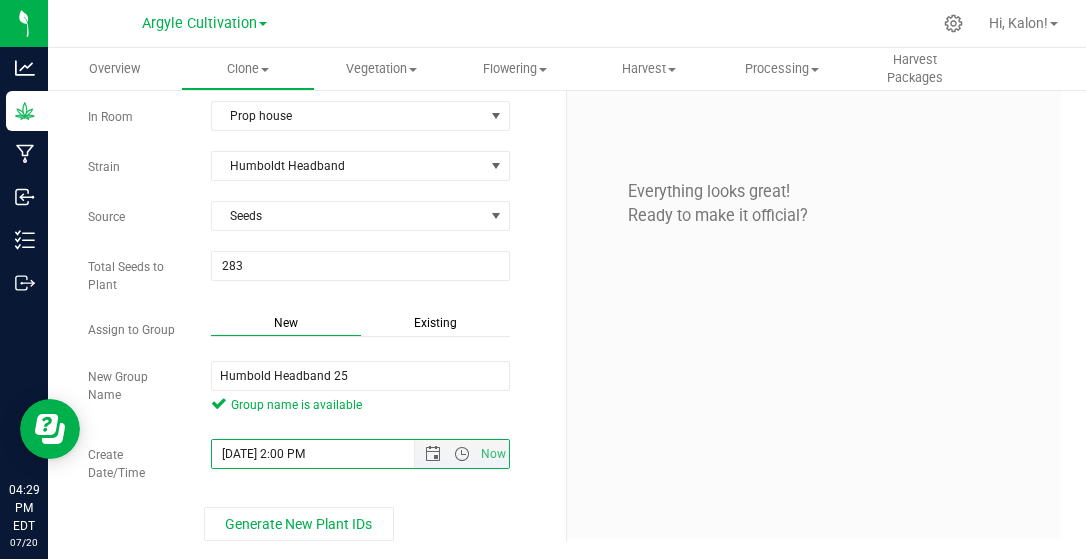 drag, startPoint x: 375, startPoint y: 443, endPoint x: 144, endPoint y: 443, distance: 231 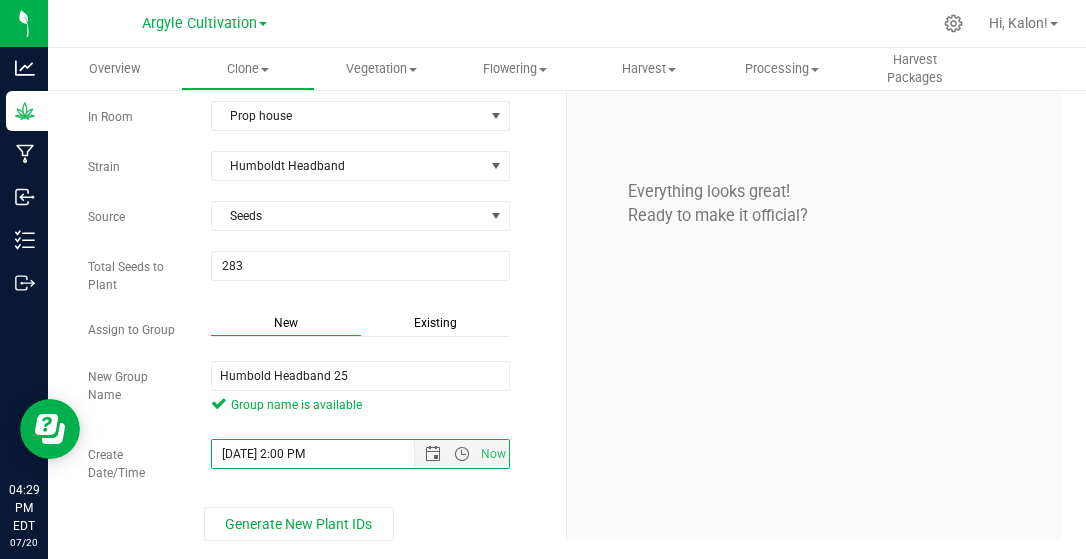 type on "[DATE] 2:00 PM" 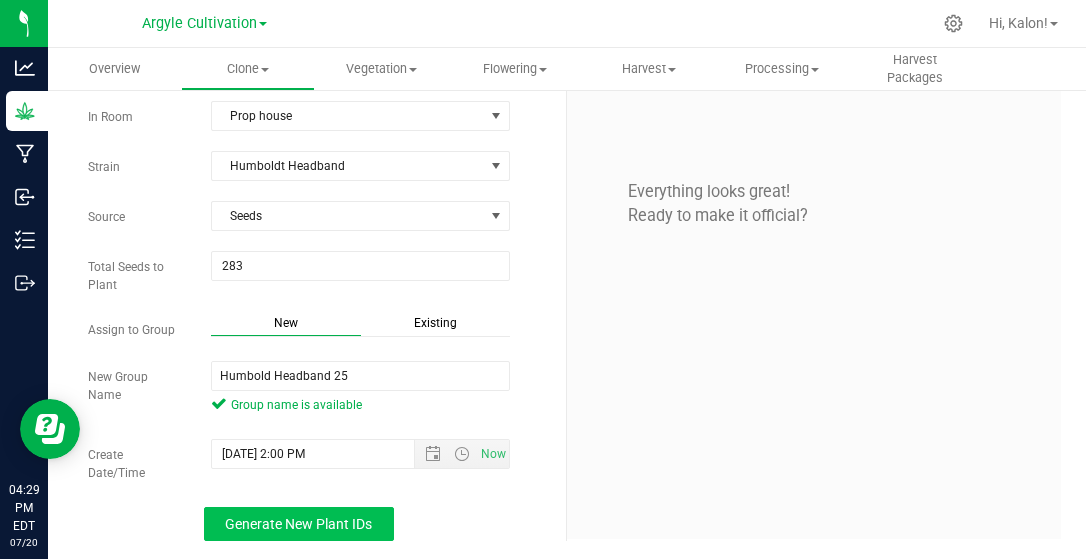 click on "Generate New Plant IDs" at bounding box center (298, 524) 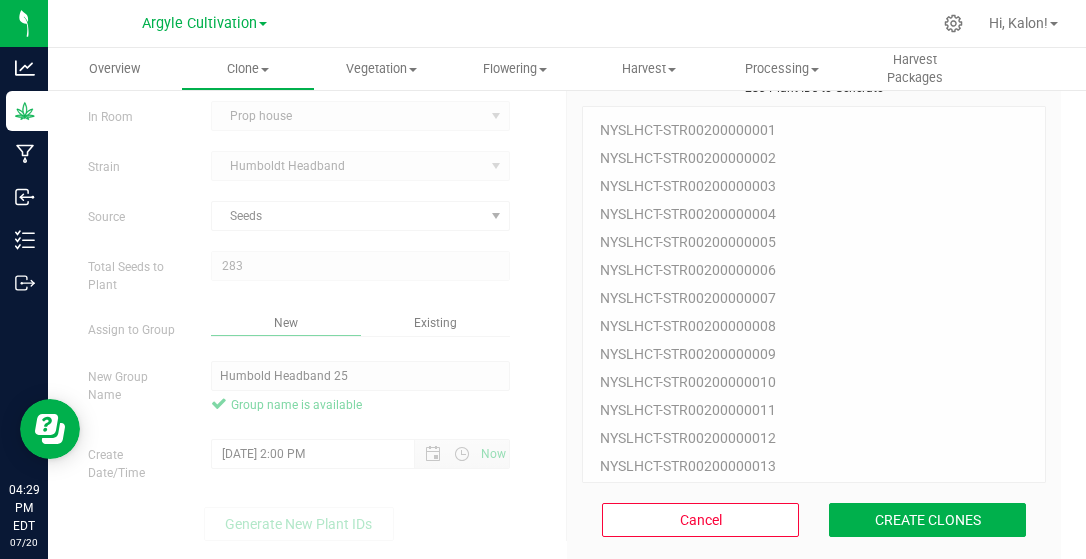 scroll, scrollTop: 60, scrollLeft: 0, axis: vertical 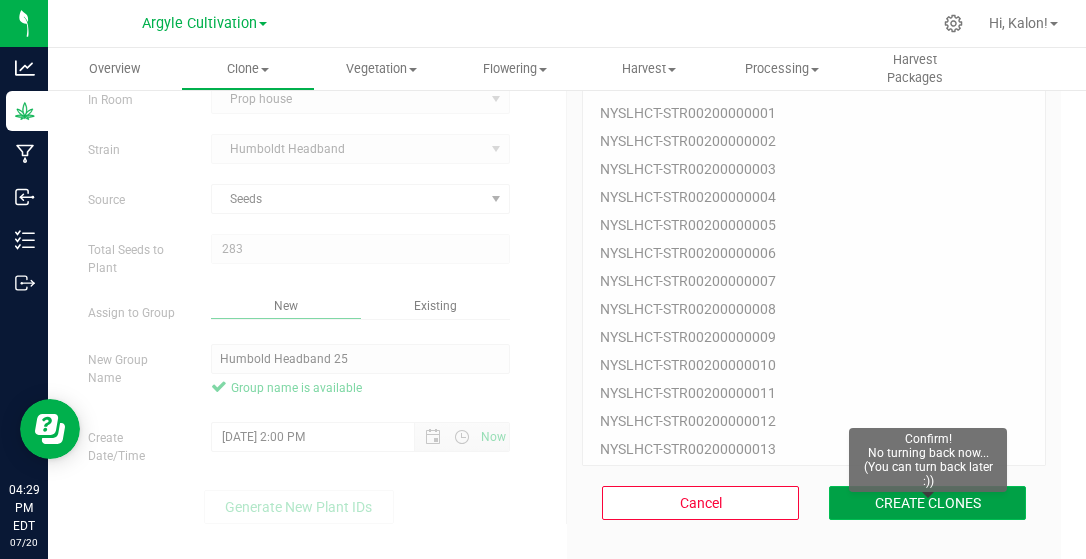 click on "CREATE CLONES" at bounding box center (927, 503) 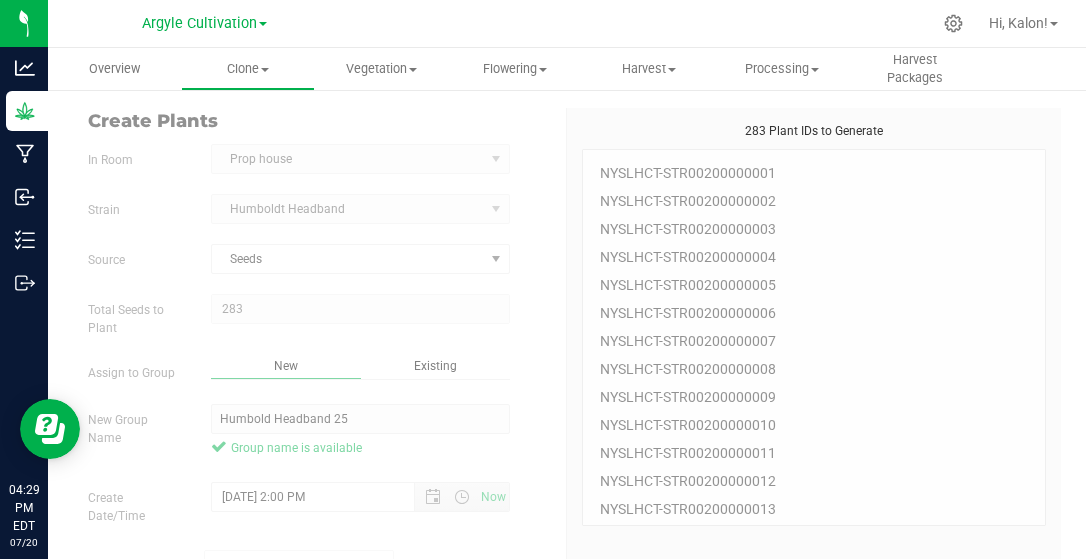scroll, scrollTop: 142, scrollLeft: 0, axis: vertical 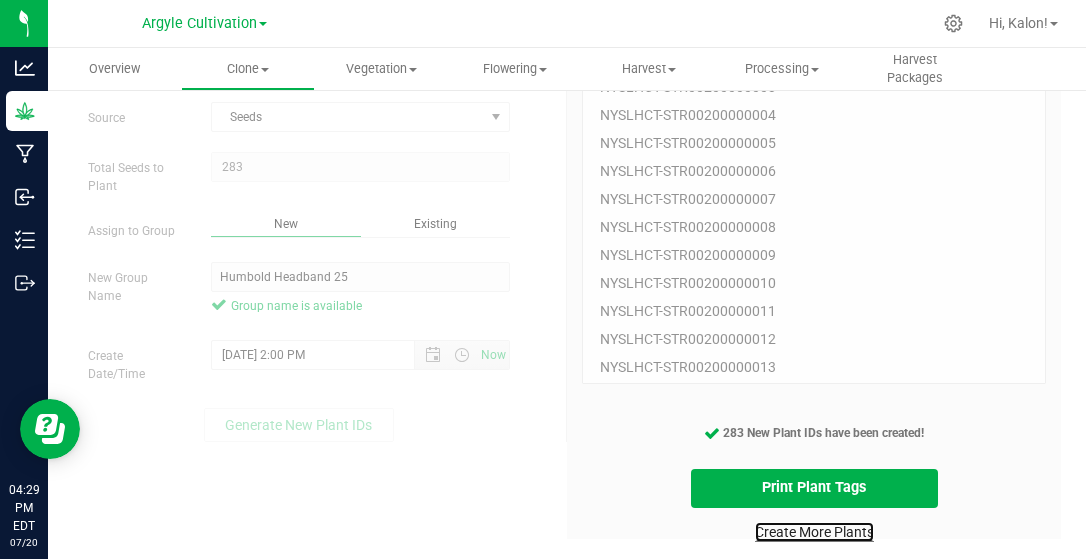 click on "Create More Plants" at bounding box center [814, 532] 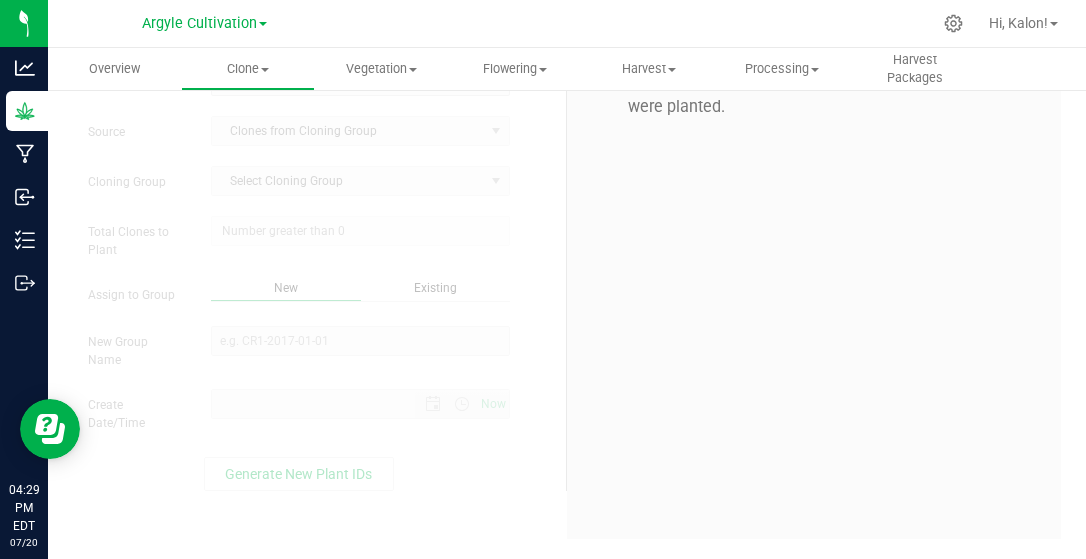 scroll, scrollTop: 0, scrollLeft: 0, axis: both 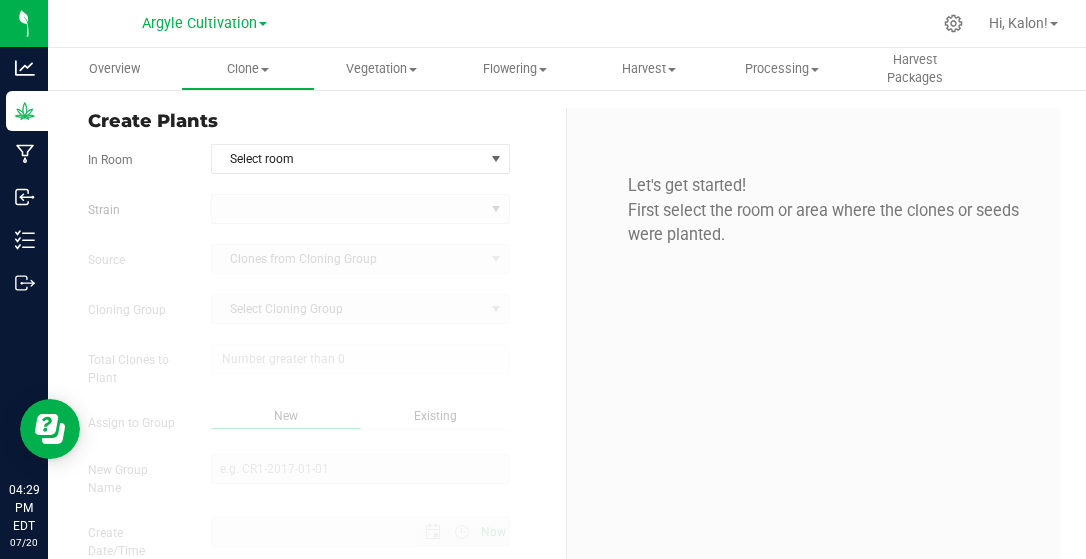 type on "[DATE] 4:29 PM" 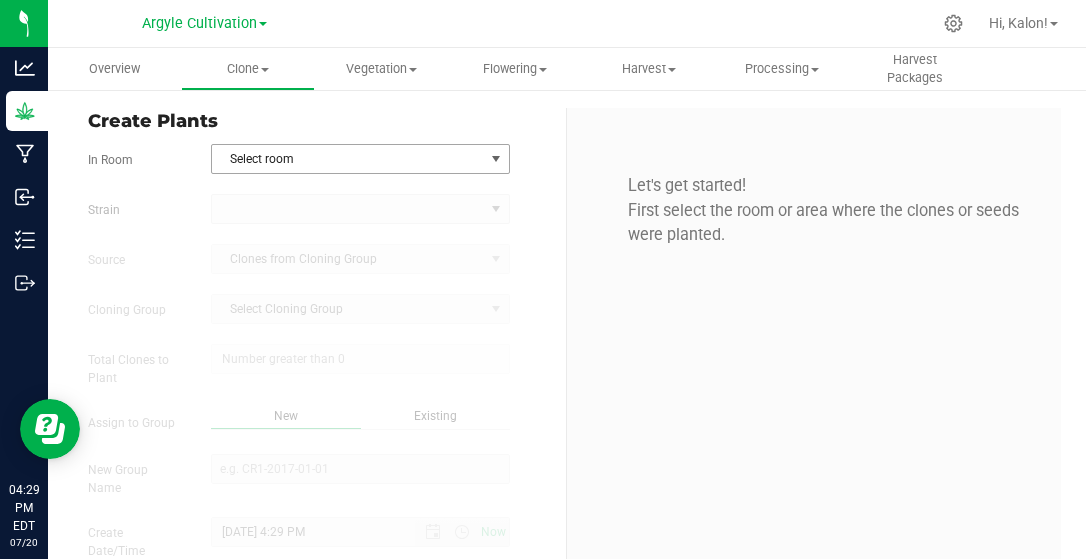 click on "Select room" at bounding box center [348, 159] 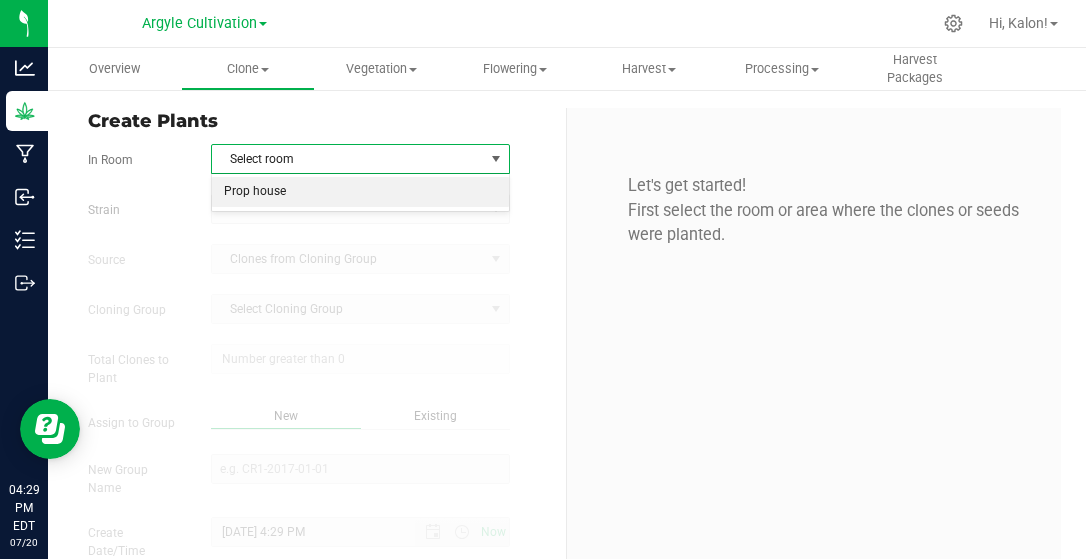 click on "Prop house" at bounding box center (360, 192) 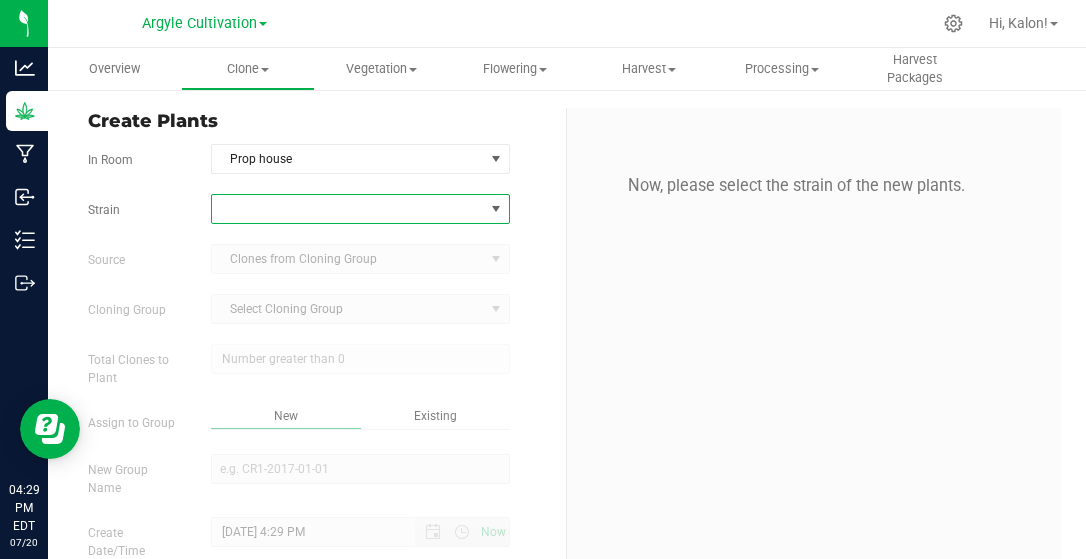 click at bounding box center (348, 209) 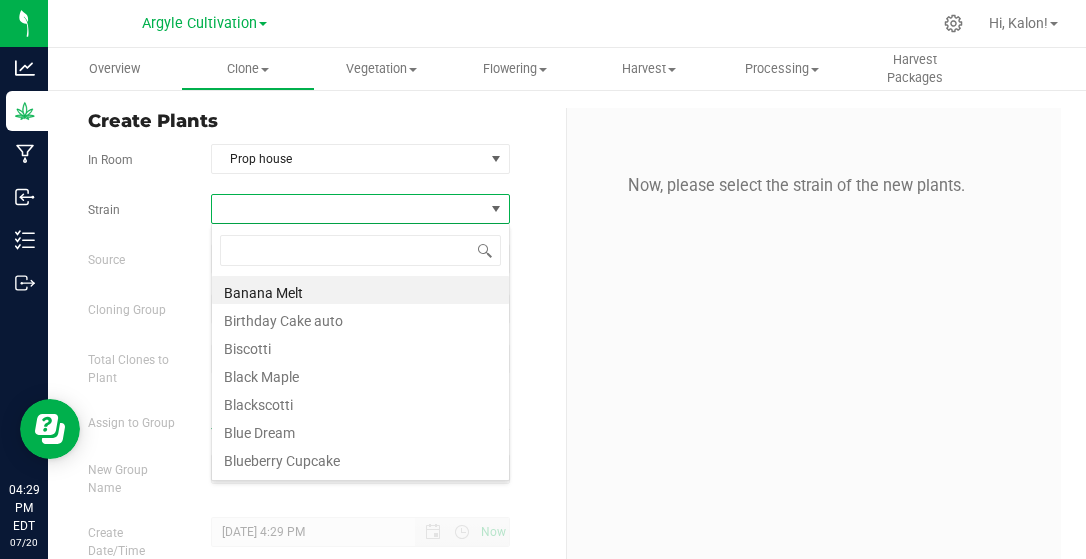 scroll, scrollTop: 99971, scrollLeft: 99701, axis: both 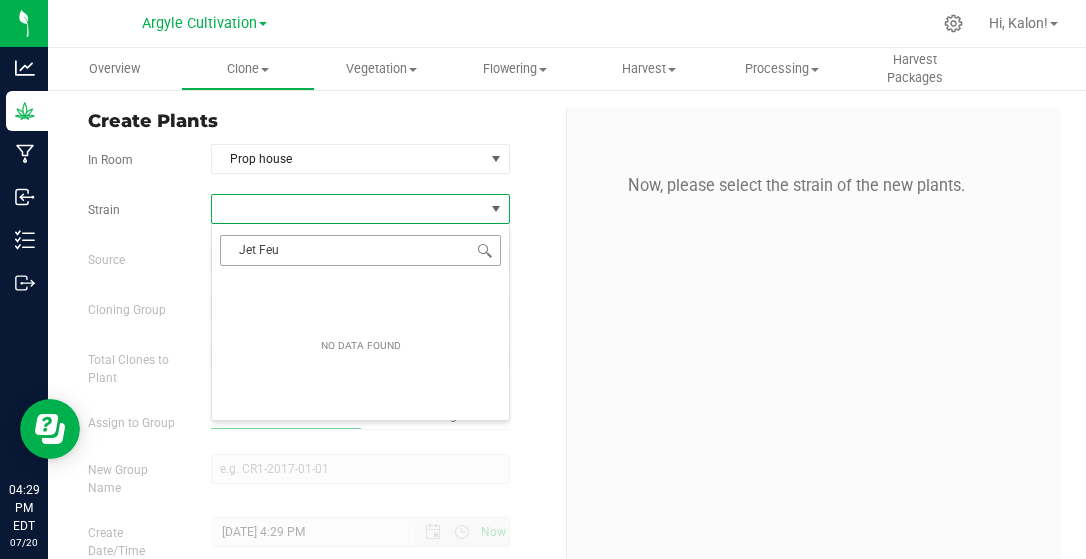 click on "Jet Feu" at bounding box center [360, 250] 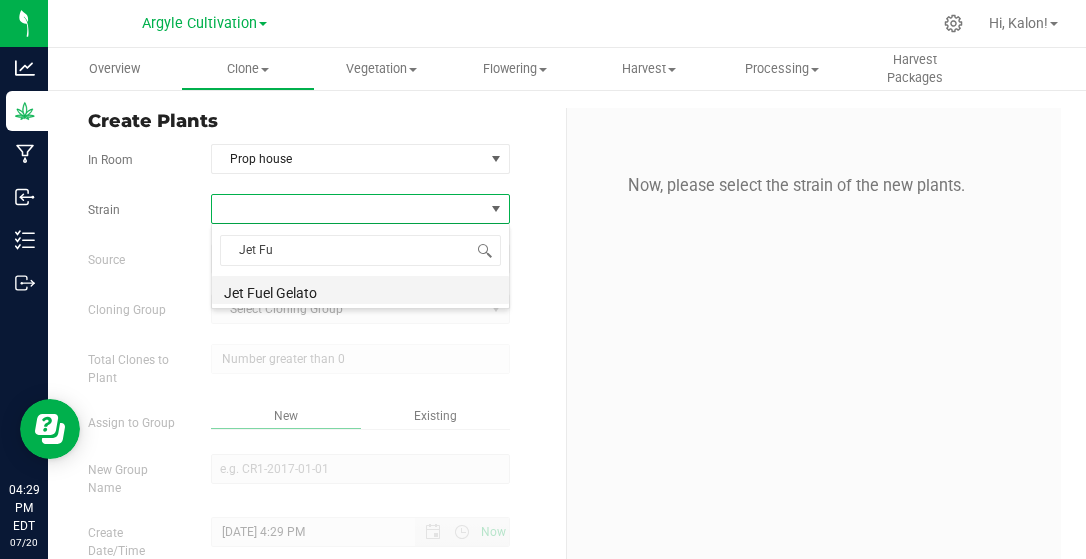 click on "Jet Fuel Gelato" at bounding box center [360, 290] 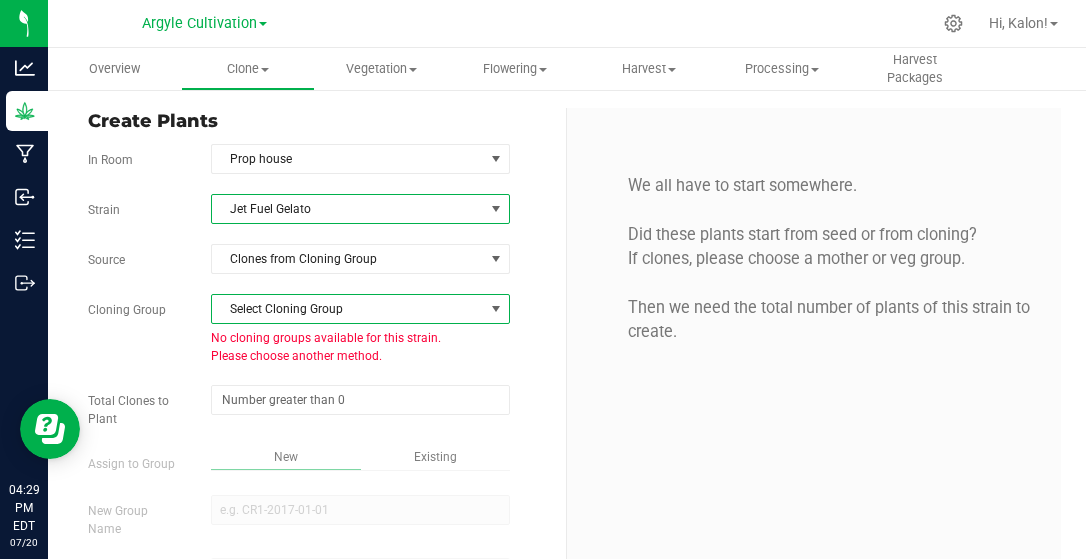click on "Select Cloning Group" at bounding box center [348, 309] 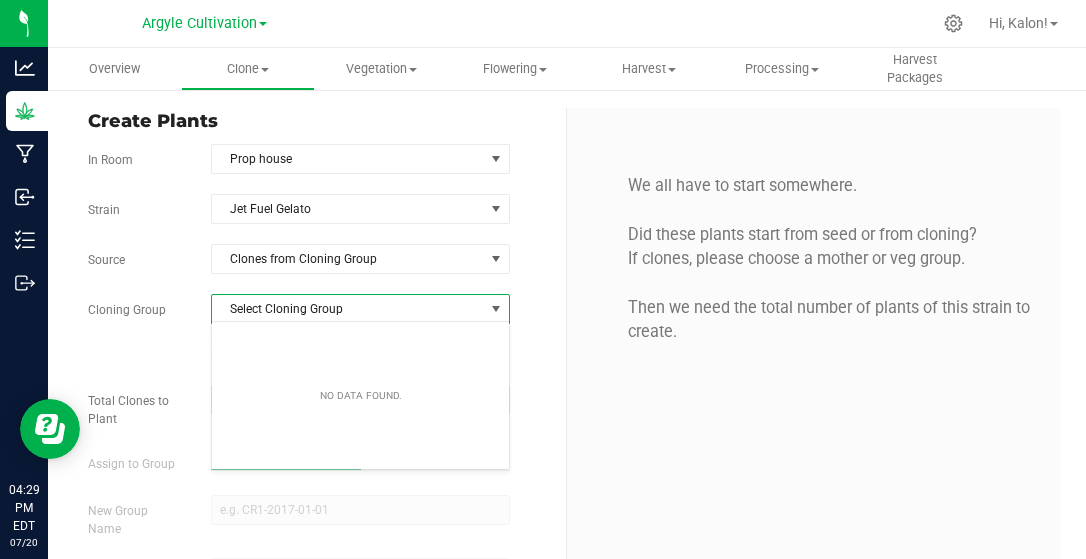 click on "Select Cloning Group" at bounding box center [348, 309] 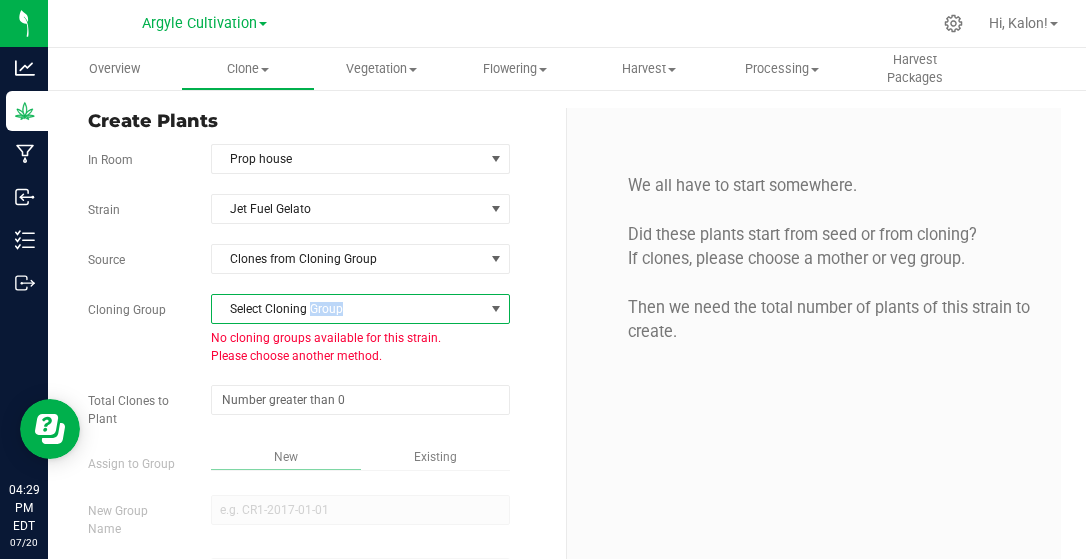 click on "Select Cloning Group" at bounding box center (348, 309) 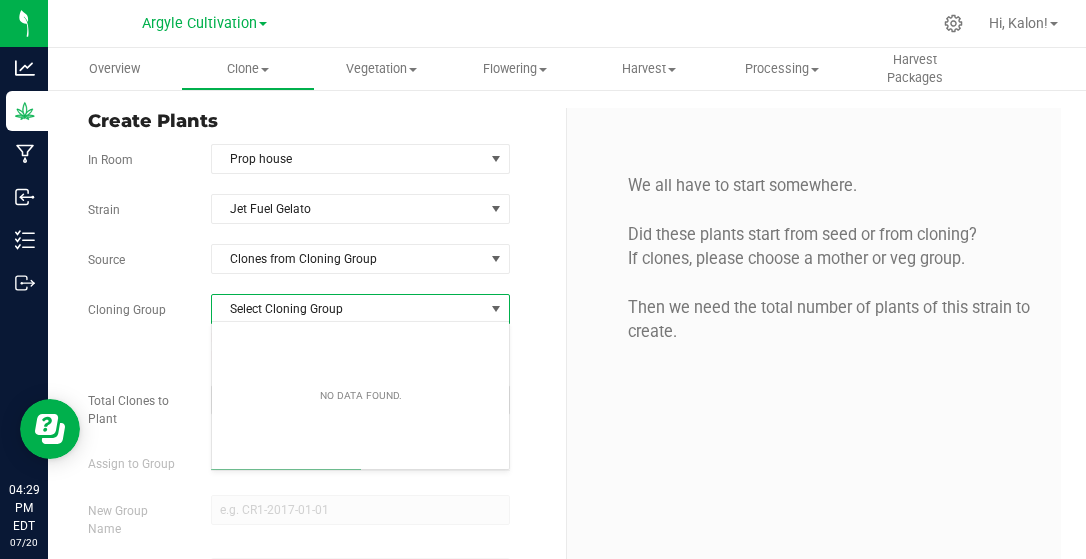 click on "Strain
Jet Fuel Gelato
Source
Clones from Cloning Group
Cloning Group
Select Cloning Group Select Cloning Group
No cloning groups available for this strain. Please choose another method.
Total Clones to Plant
Assign to Group" at bounding box center [319, 427] 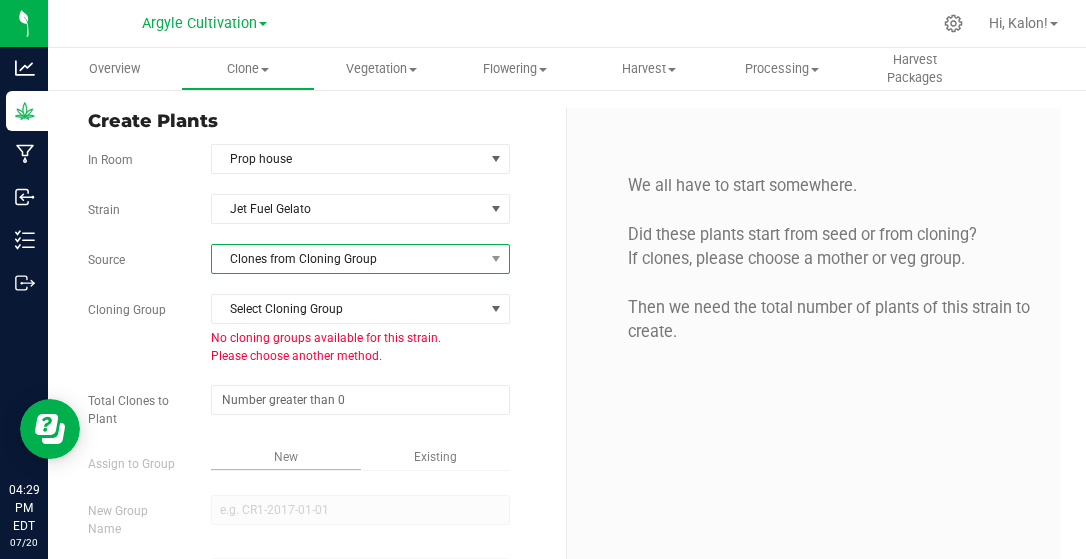 click on "Clones from Cloning Group" at bounding box center (348, 259) 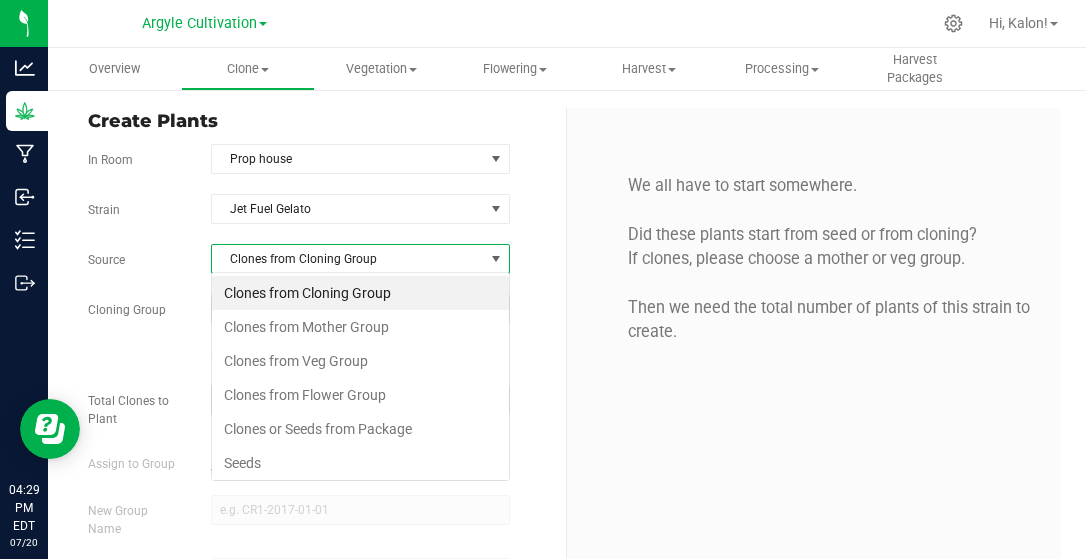 scroll, scrollTop: 99971, scrollLeft: 99701, axis: both 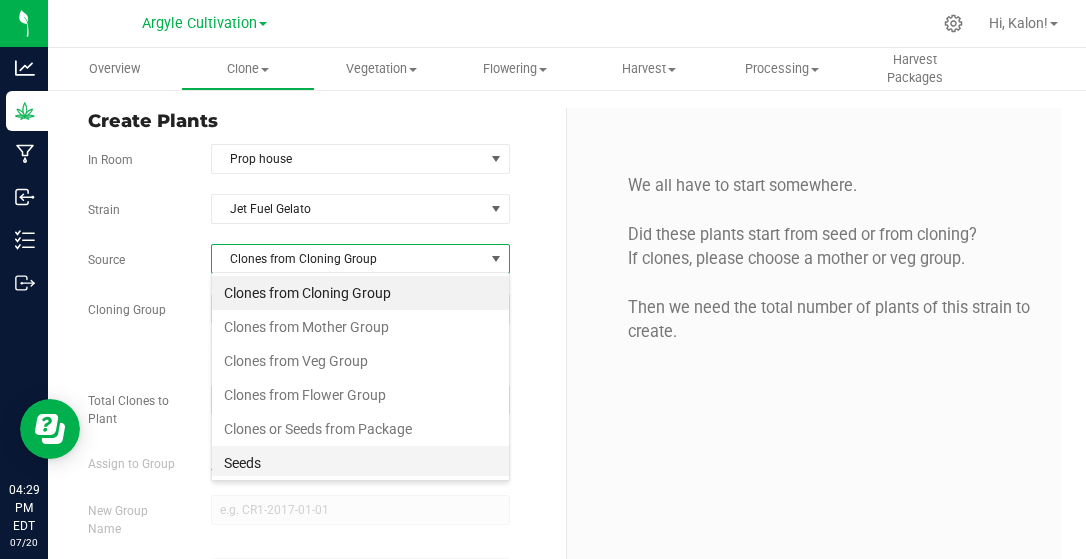 click on "Seeds" at bounding box center [360, 463] 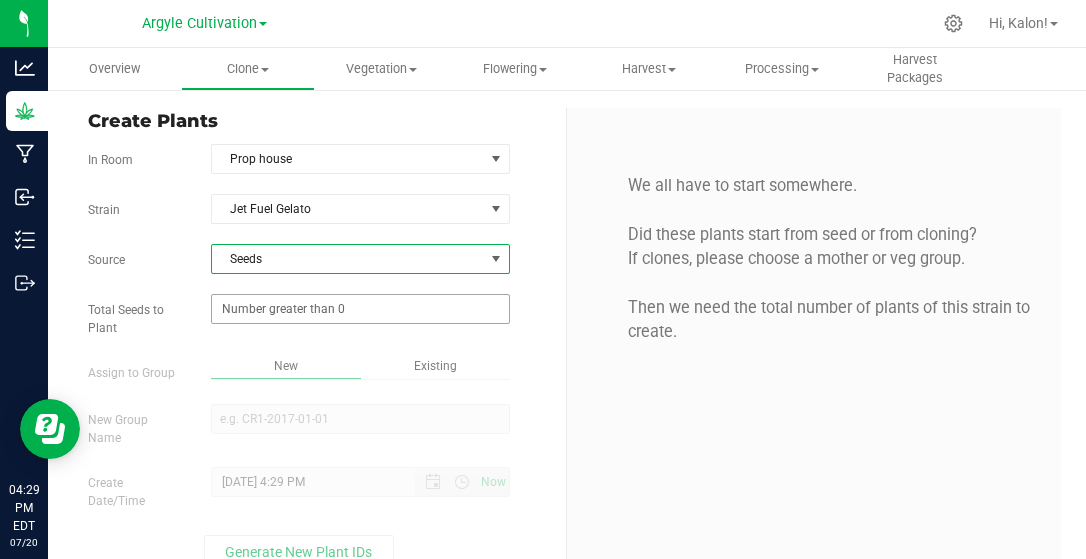 click at bounding box center (360, 309) 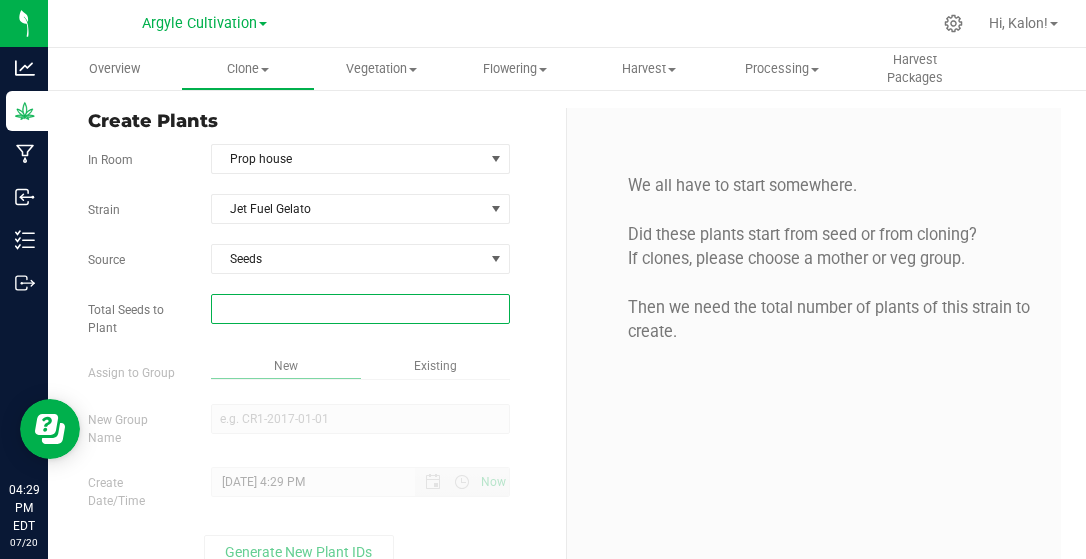 click on "Total Seeds to Plant" at bounding box center [360, 309] 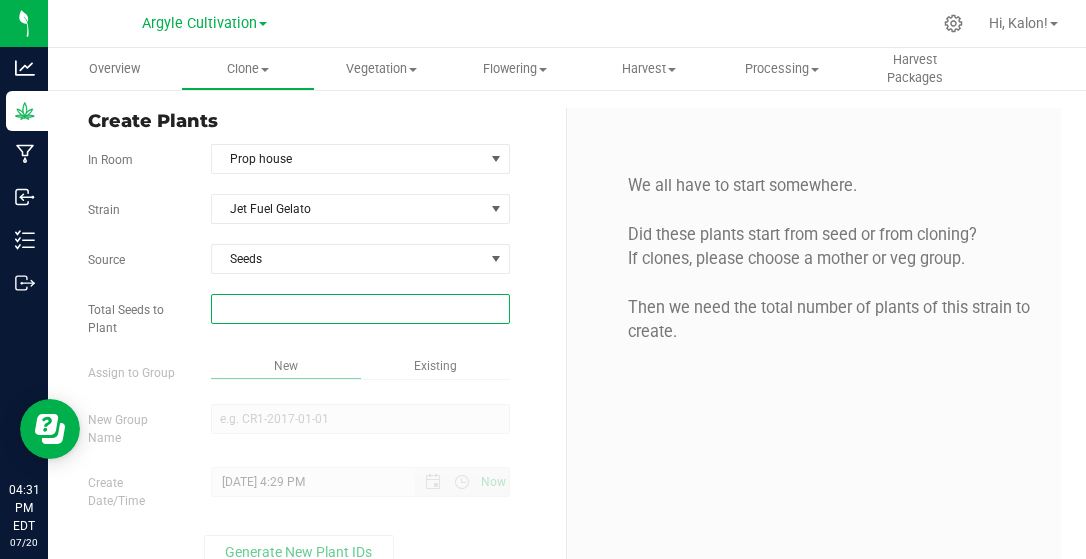 type on "0" 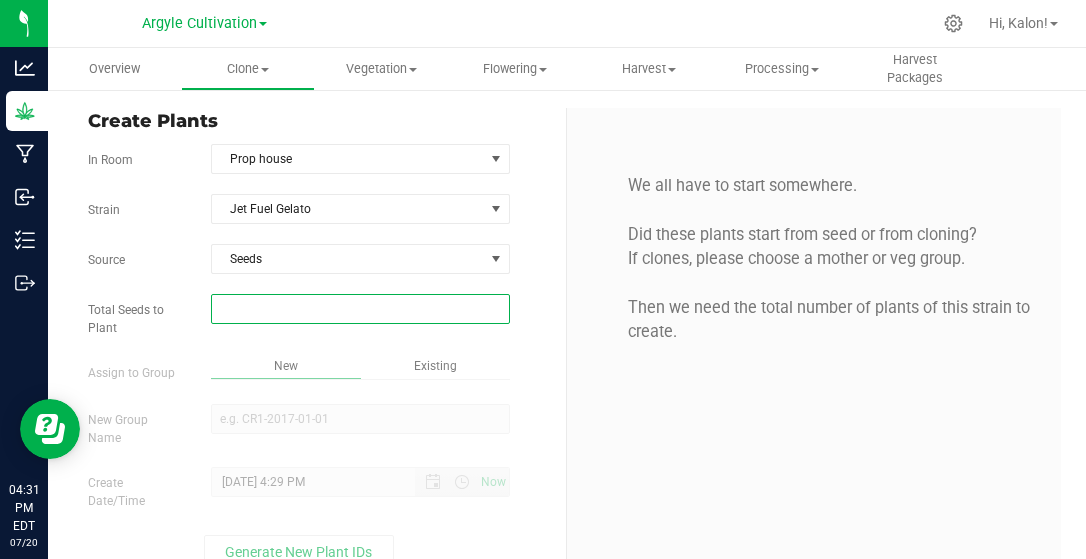 click at bounding box center (360, 309) 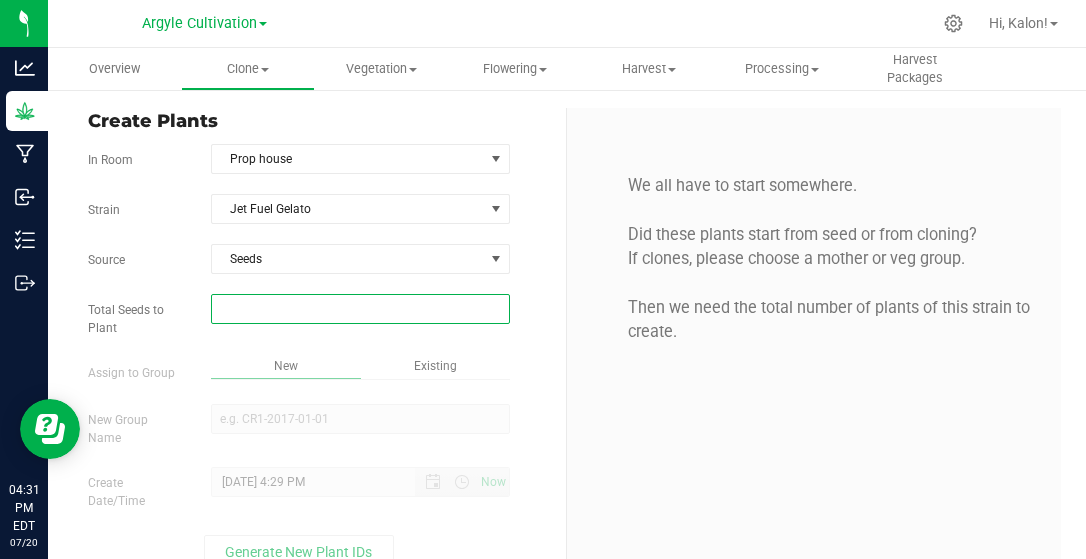 click on "Total Seeds to Plant" at bounding box center [360, 309] 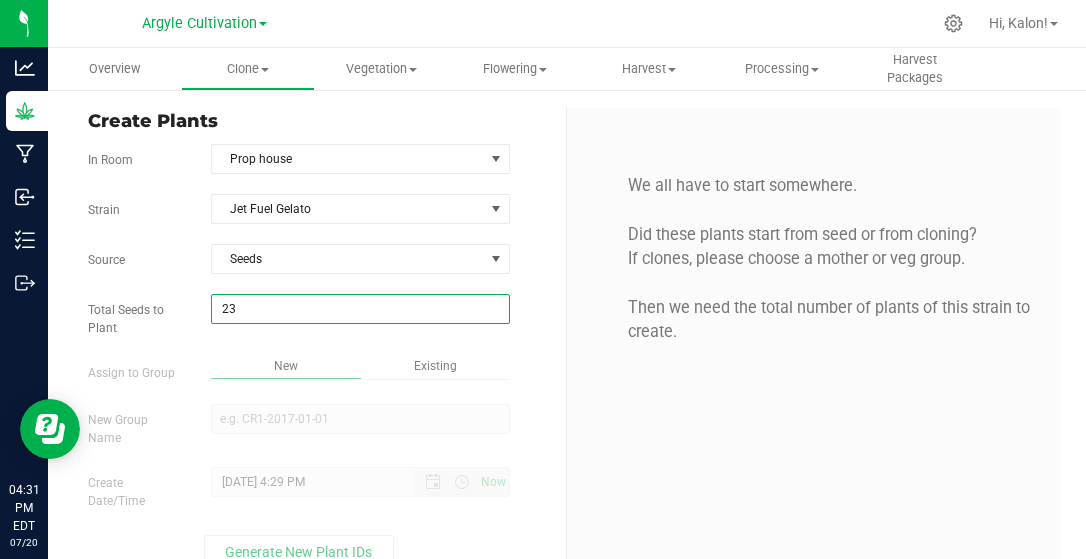 type on "235" 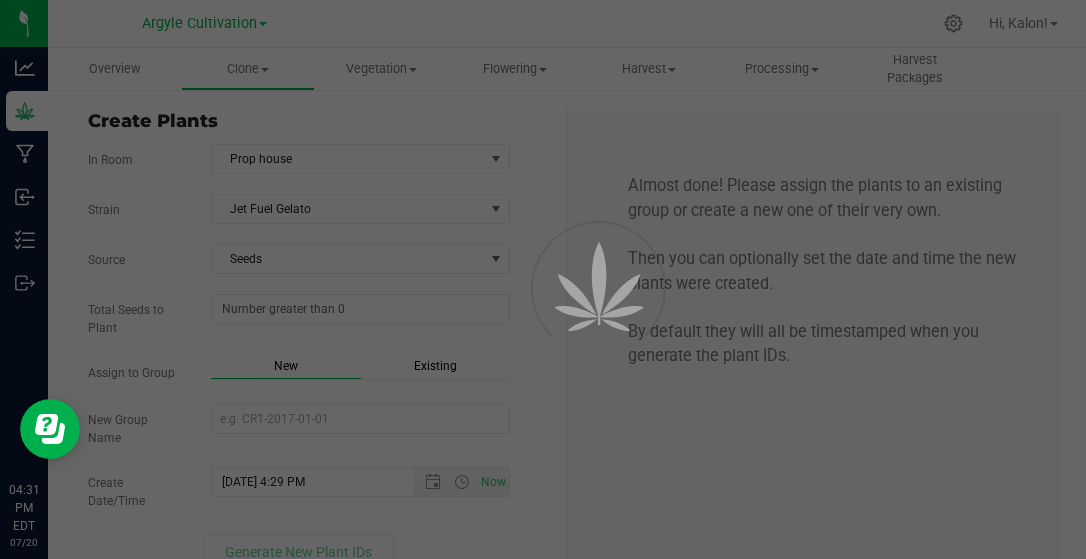 type on "235" 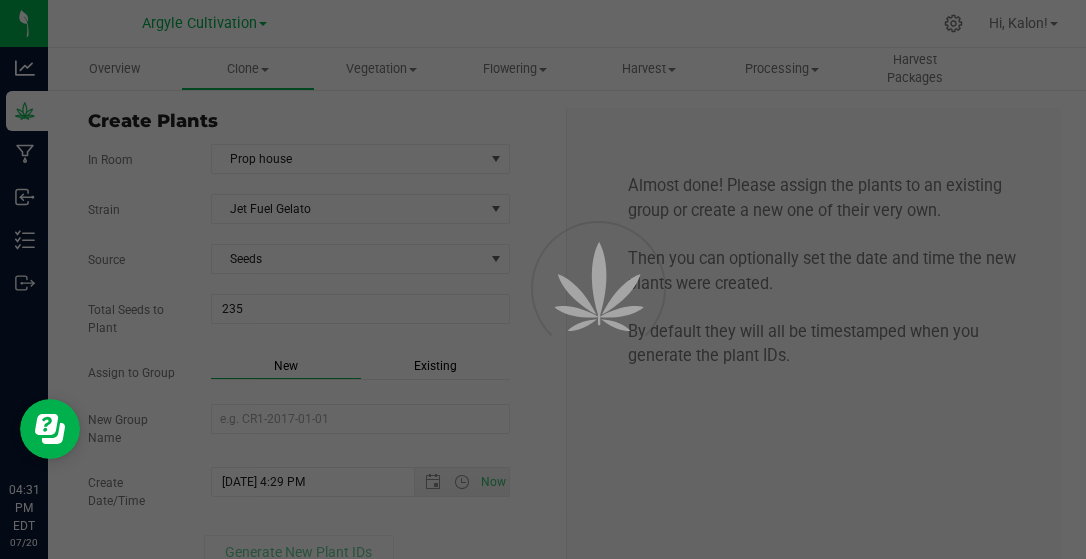 click on "Total Seeds to Plant
235 235" at bounding box center (319, 315) 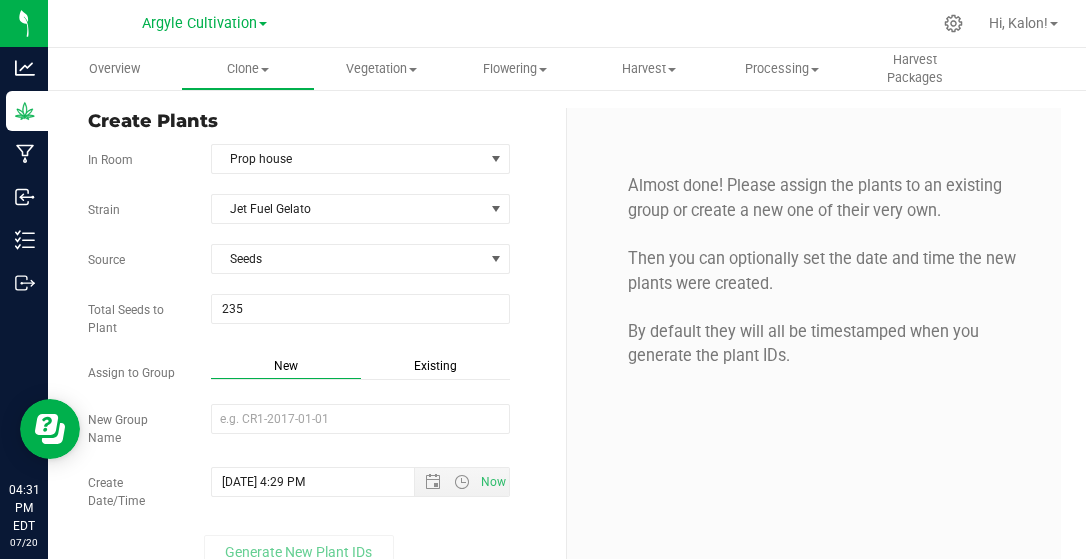 scroll, scrollTop: 27, scrollLeft: 0, axis: vertical 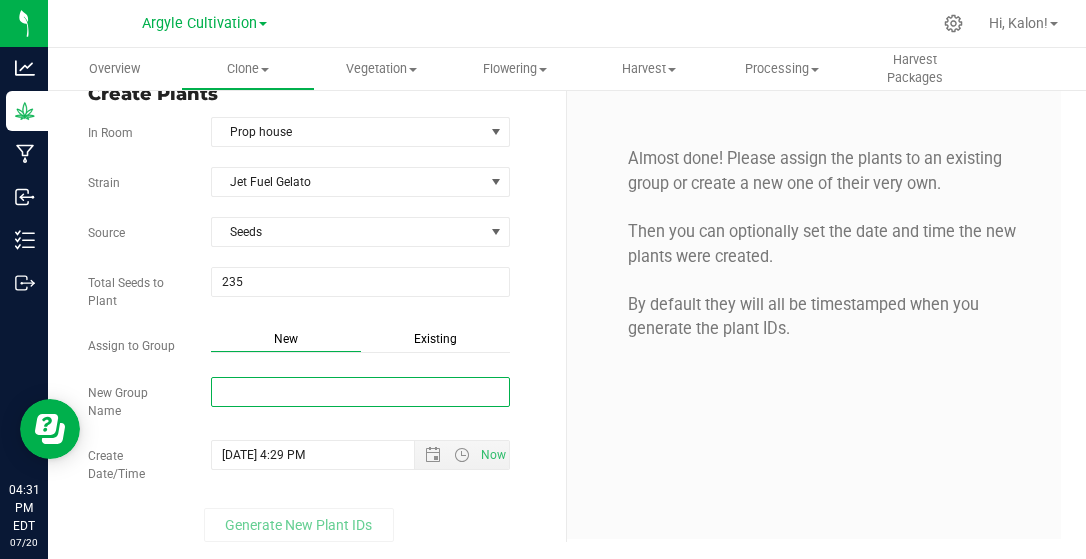 click on "New Group Name" at bounding box center (360, 392) 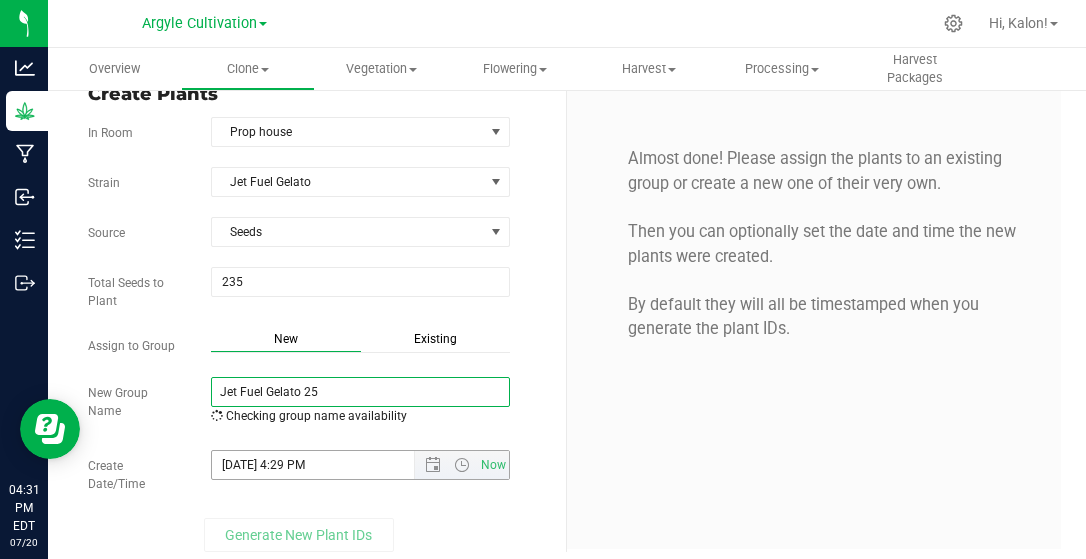 type on "Jet Fuel Gelato 25" 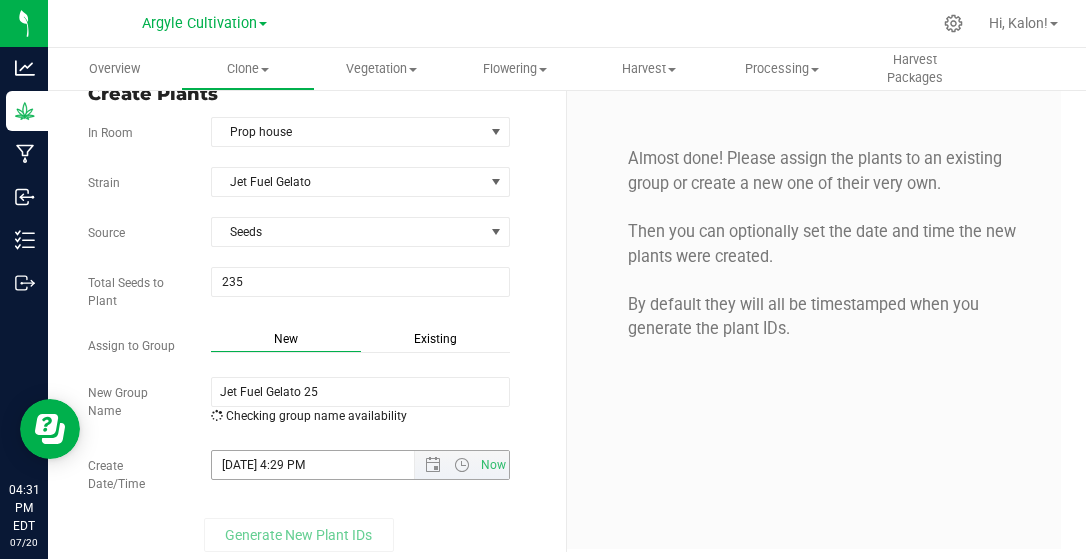 click on "[DATE] 4:29 PM" at bounding box center [330, 465] 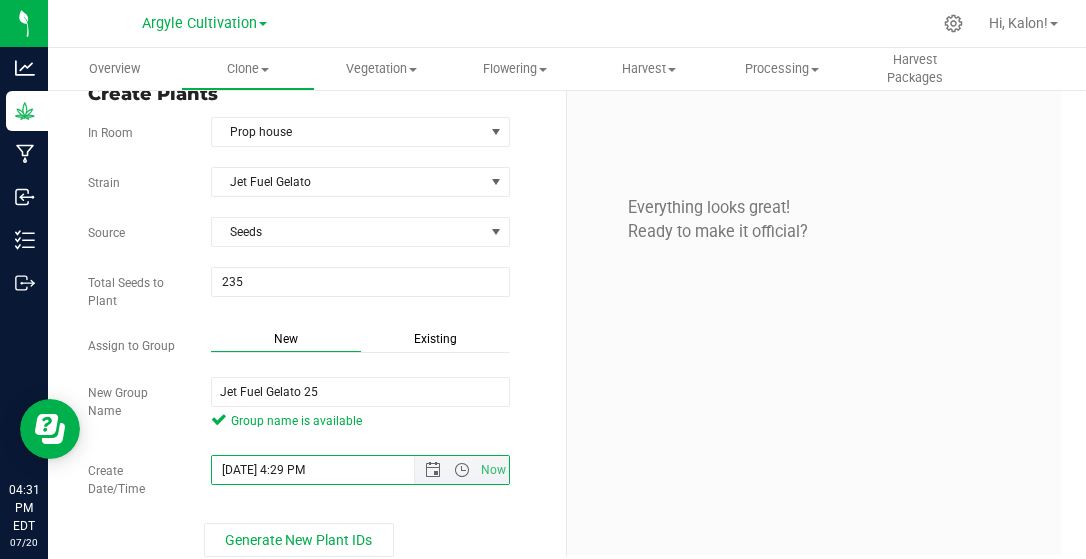 click on "[DATE] 4:29 PM" at bounding box center [330, 470] 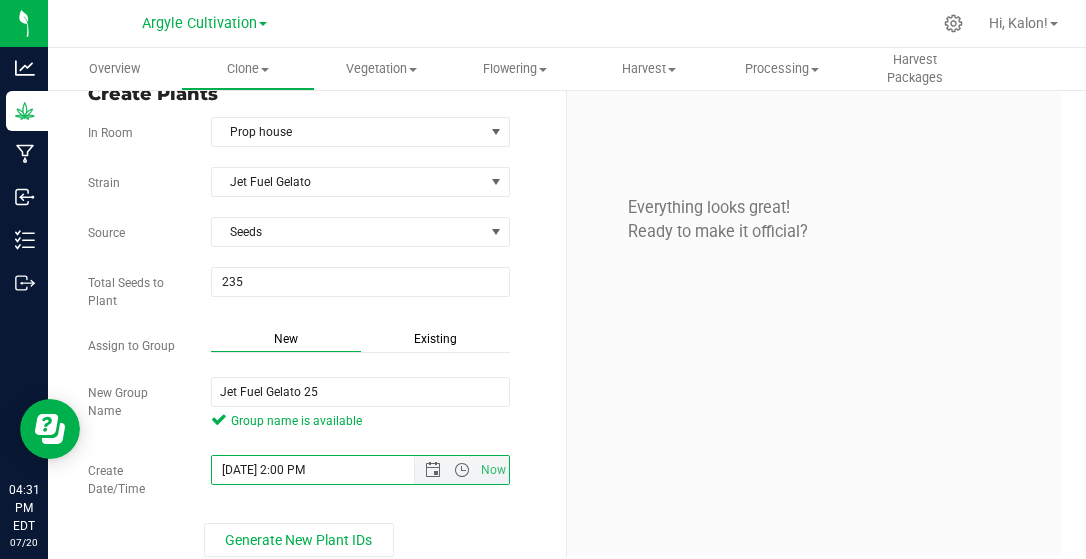 scroll, scrollTop: 43, scrollLeft: 0, axis: vertical 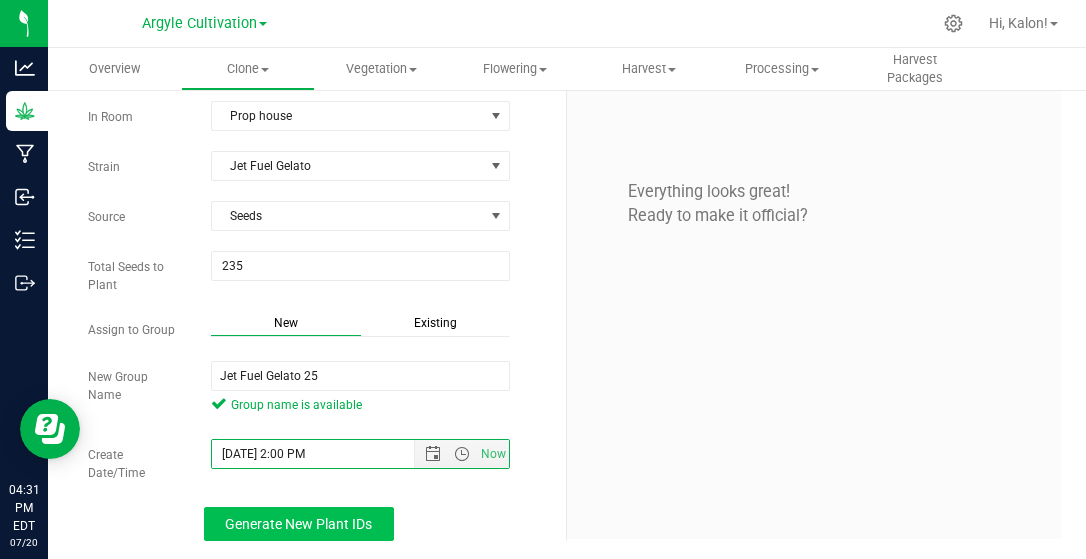 type on "[DATE] 2:00 PM" 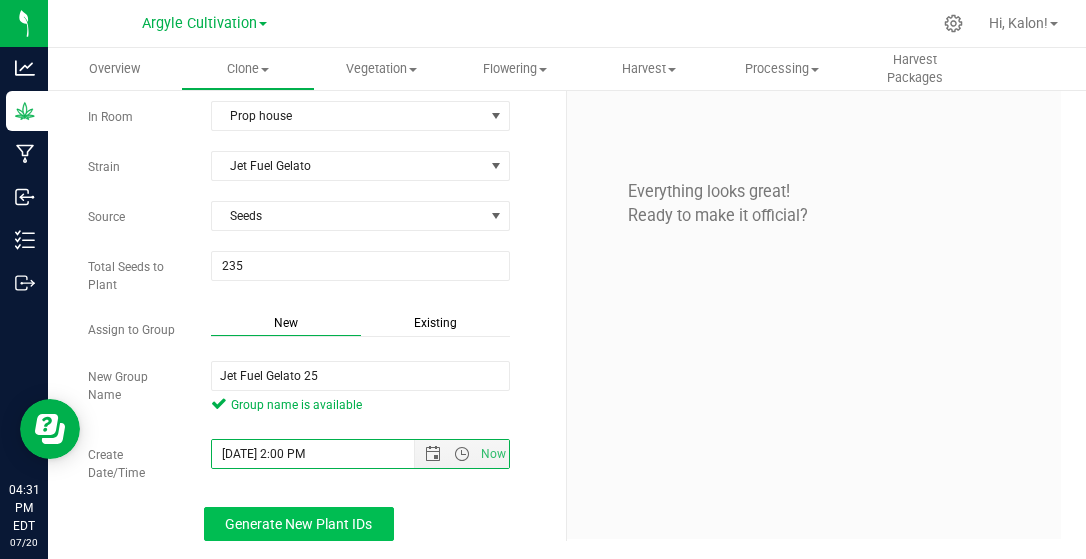 click on "Generate New Plant IDs" at bounding box center (298, 524) 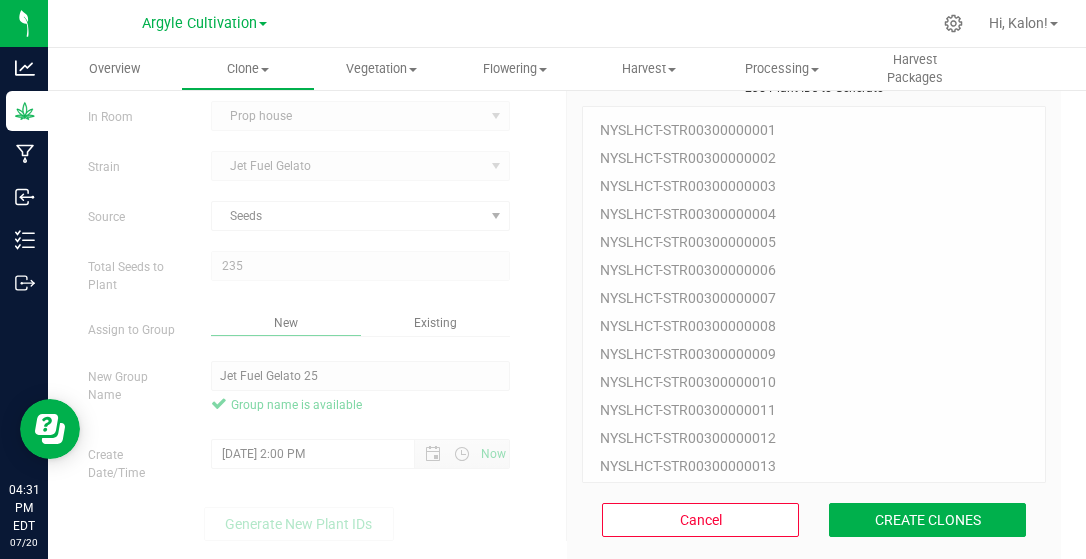 scroll, scrollTop: 60, scrollLeft: 0, axis: vertical 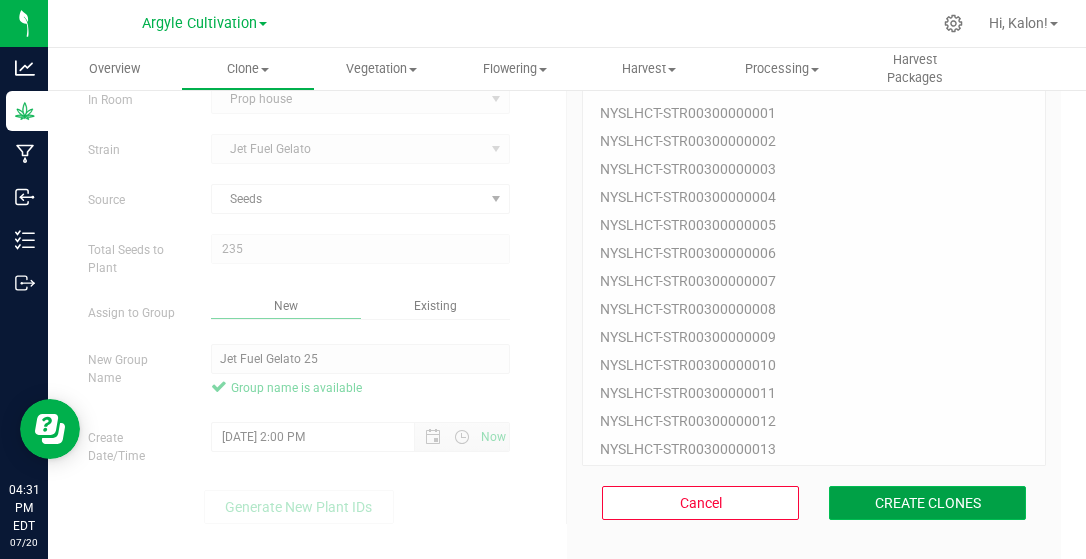 click on "CREATE CLONES" at bounding box center [927, 503] 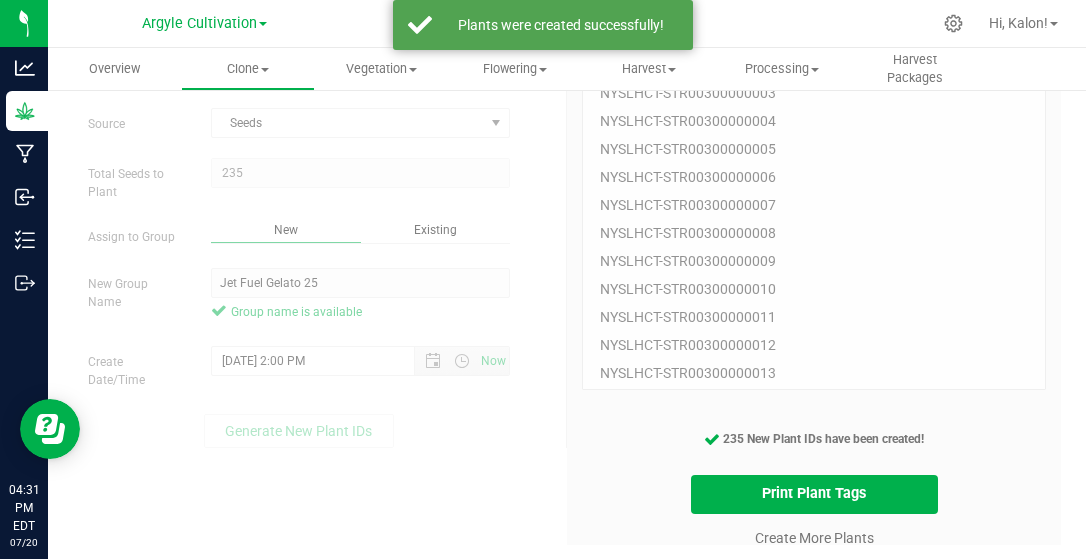 scroll, scrollTop: 142, scrollLeft: 0, axis: vertical 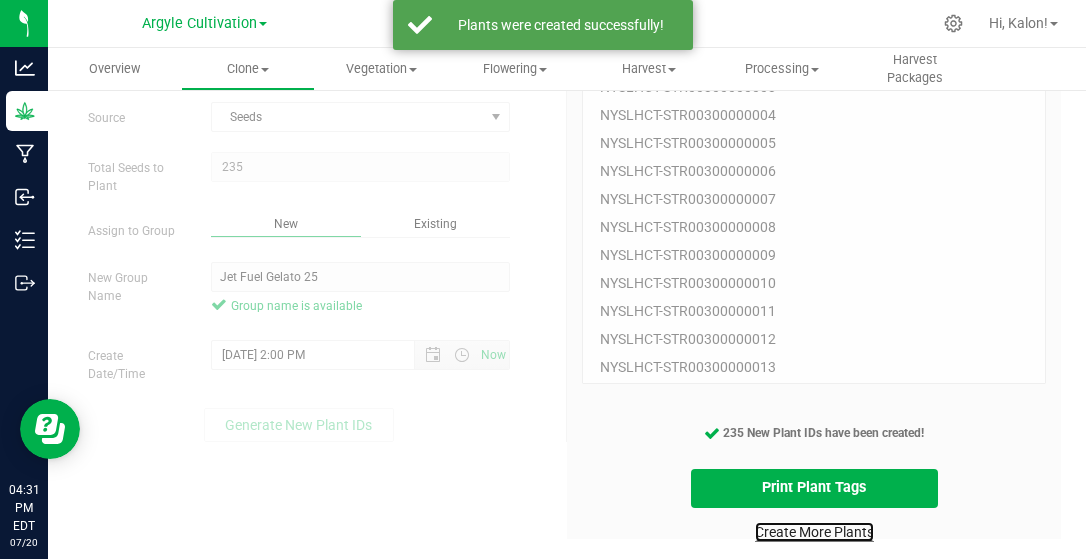 click on "Create More Plants" at bounding box center [814, 532] 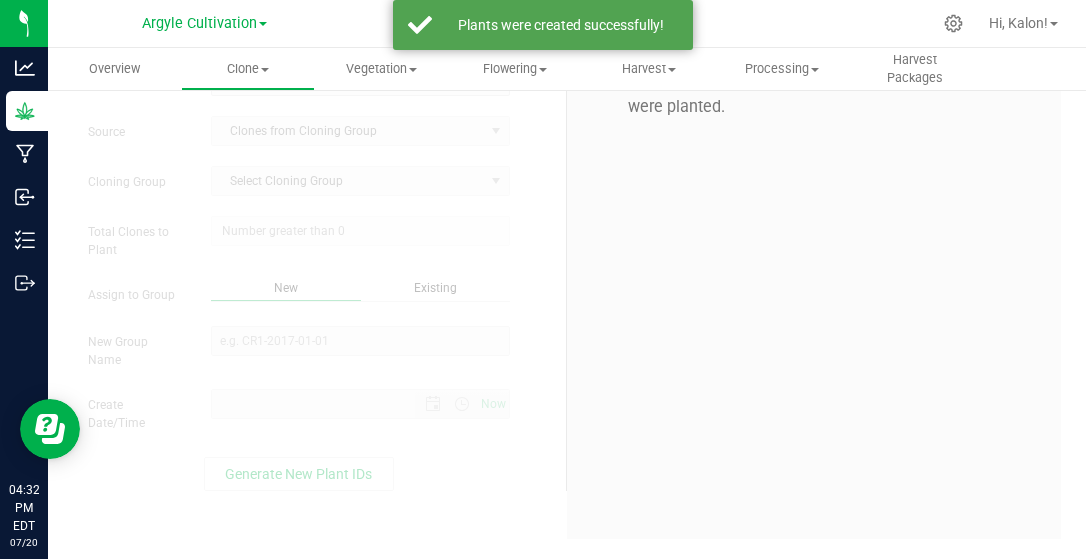scroll, scrollTop: 0, scrollLeft: 0, axis: both 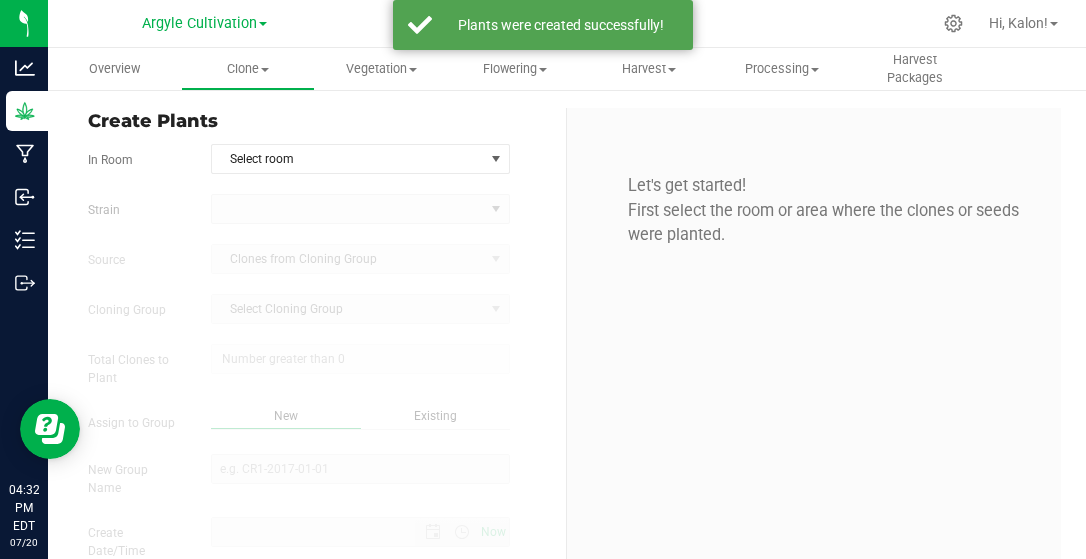 type on "[DATE] 4:32 PM" 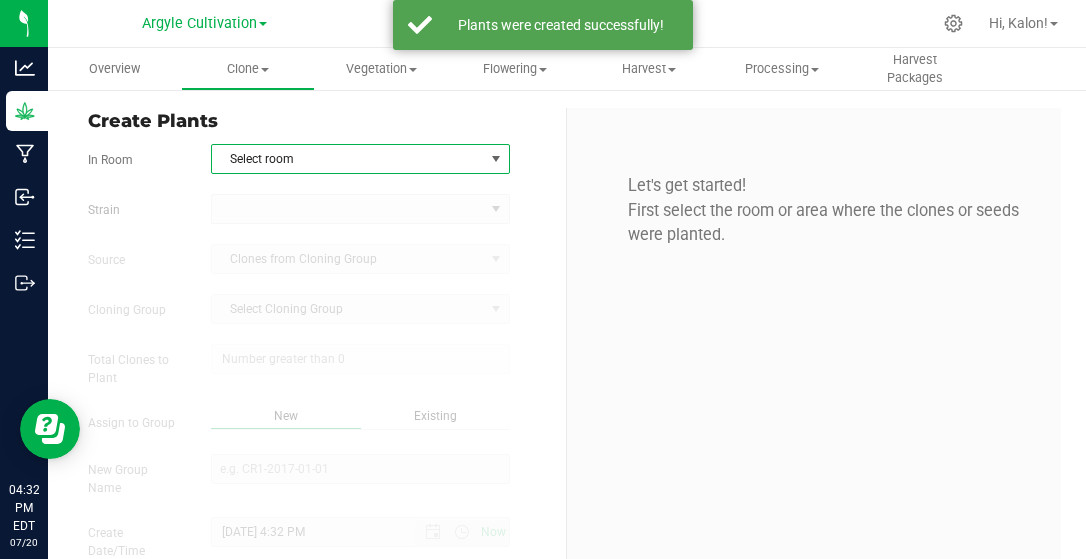 click on "Select room" at bounding box center [348, 159] 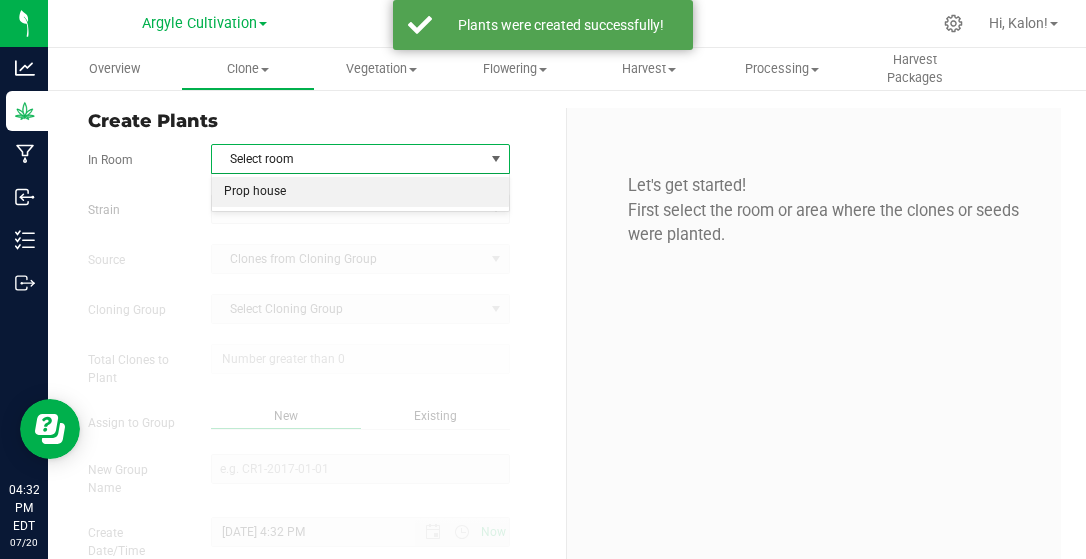 click on "Prop house" at bounding box center (360, 192) 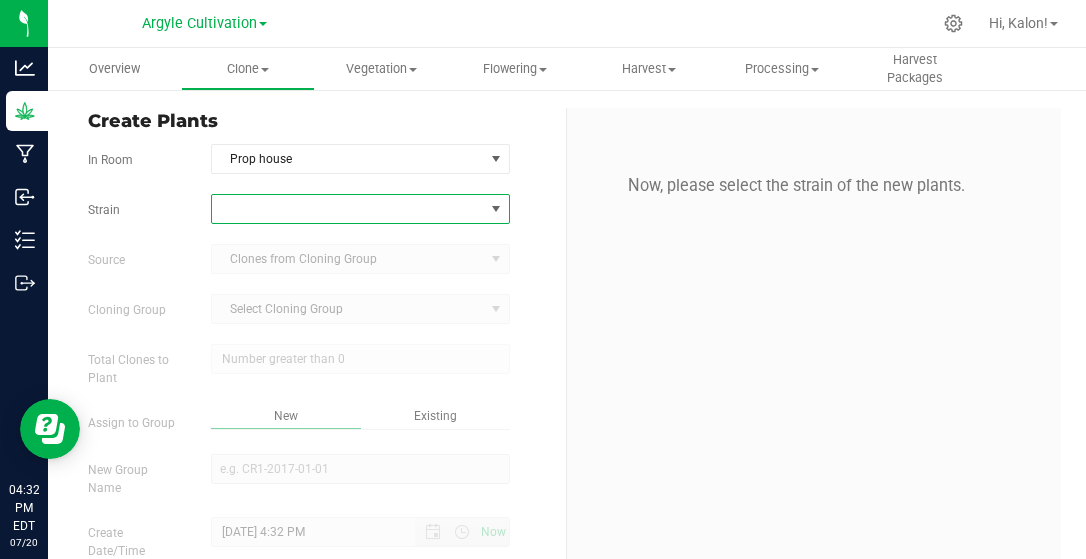 click at bounding box center (348, 209) 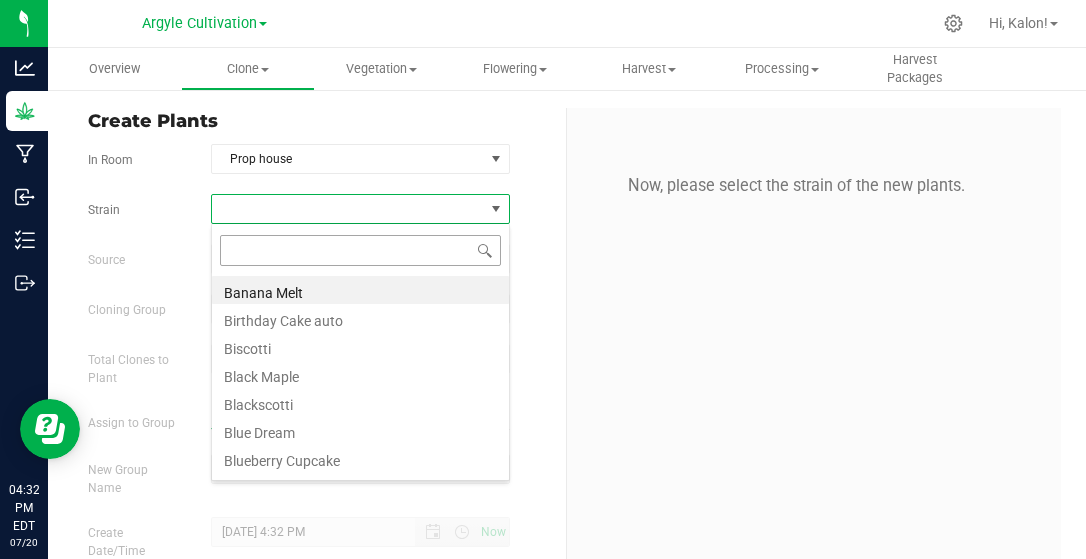 scroll, scrollTop: 99971, scrollLeft: 99701, axis: both 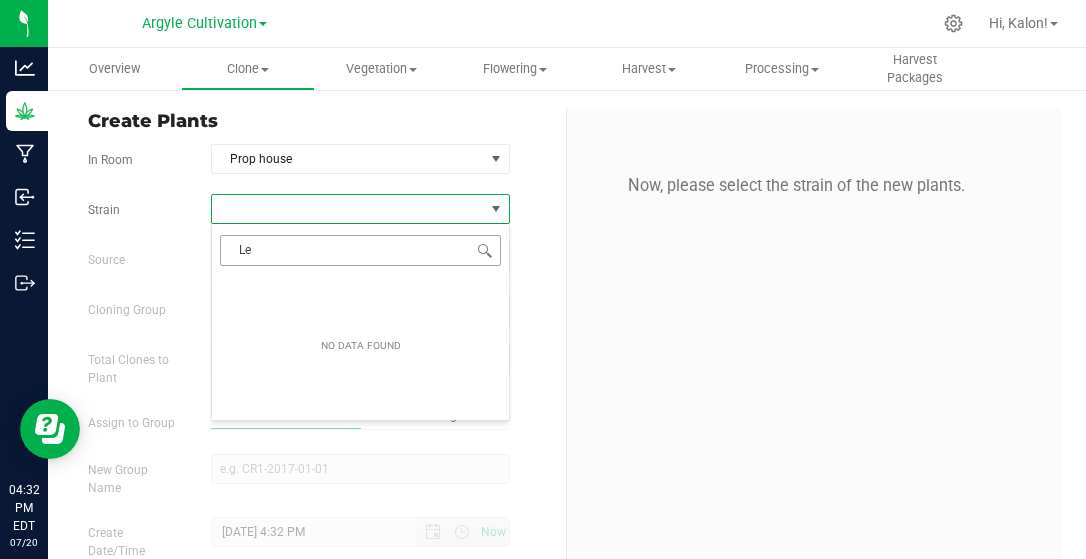 type on "L" 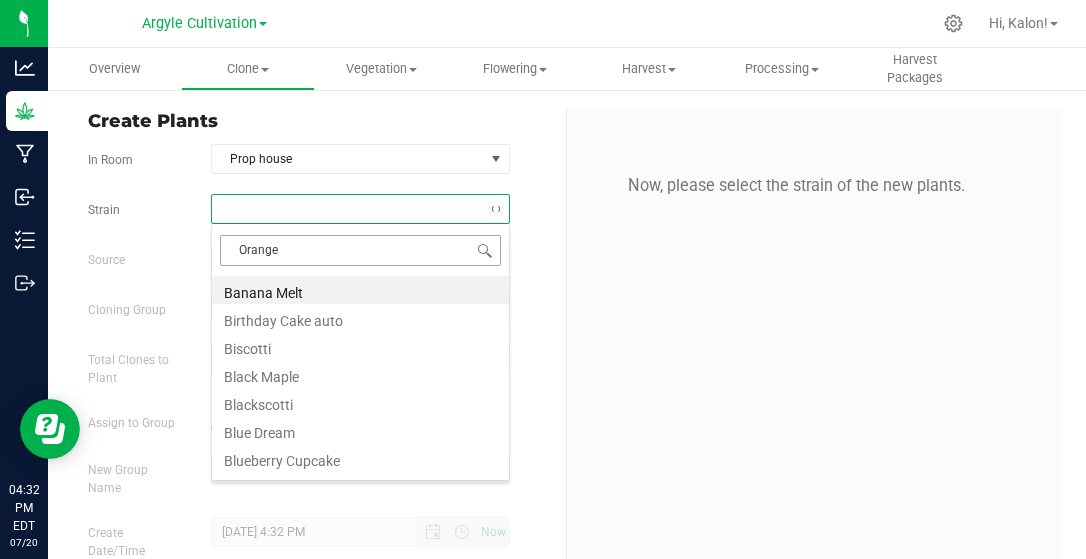 type on "Orange" 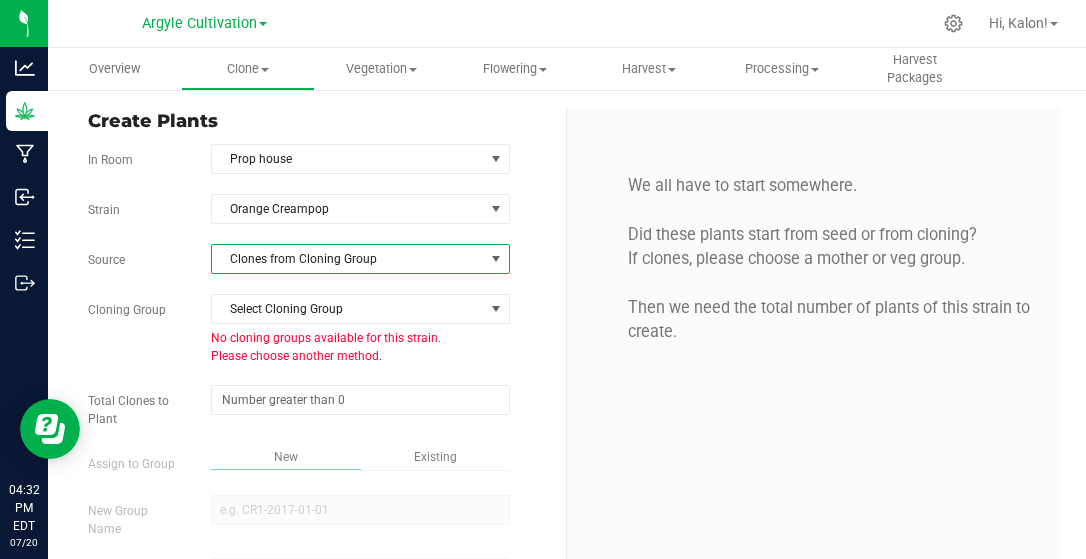 click on "Clones from Cloning Group" at bounding box center [348, 259] 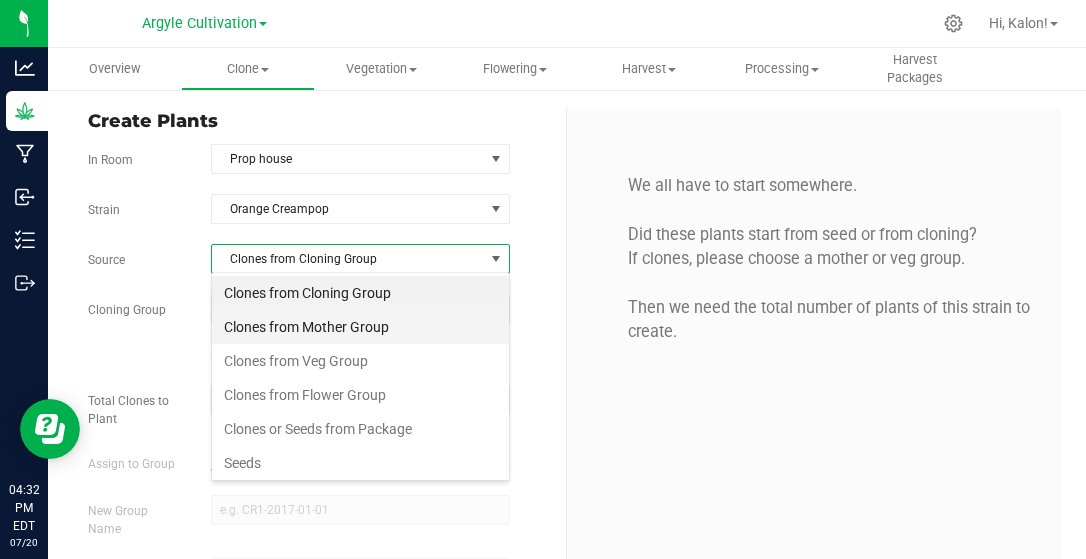scroll, scrollTop: 99971, scrollLeft: 99701, axis: both 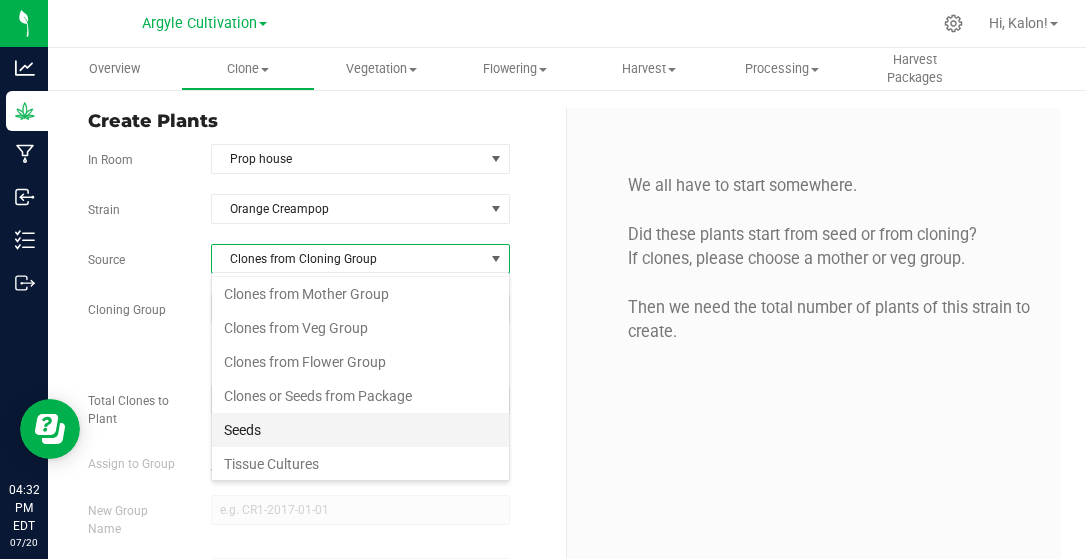click on "Seeds" at bounding box center [360, 430] 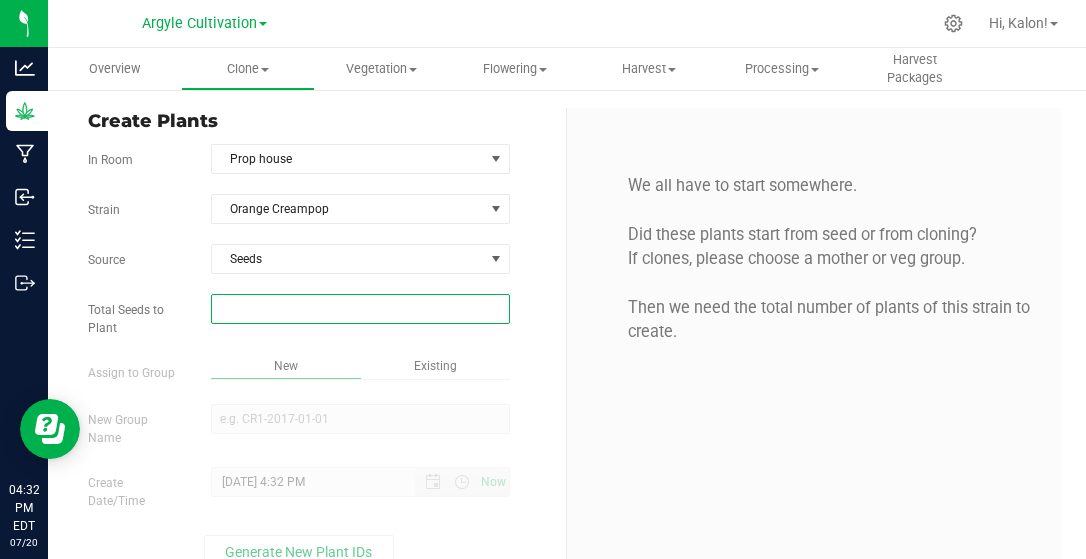 click at bounding box center [360, 309] 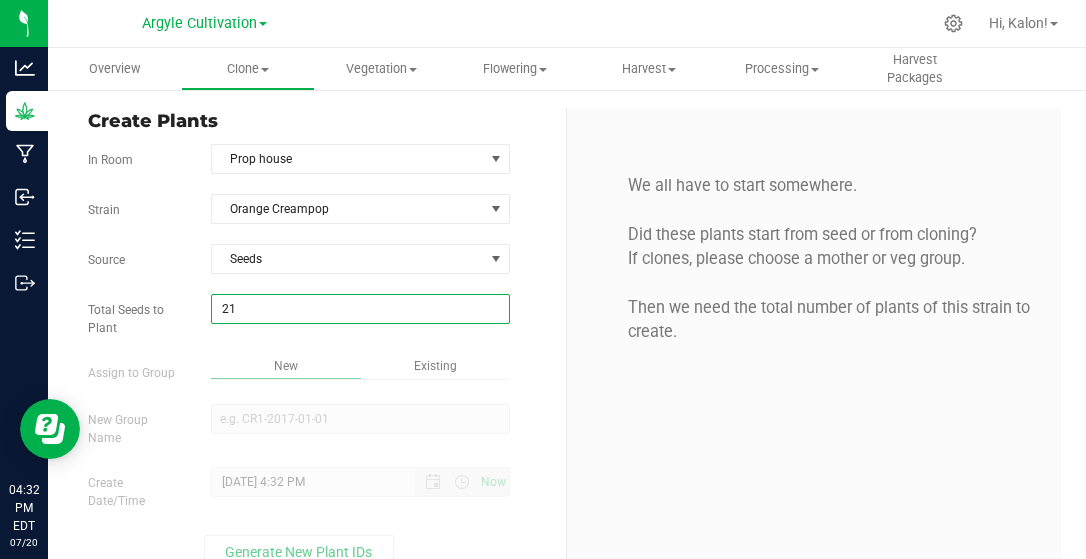 type on "213" 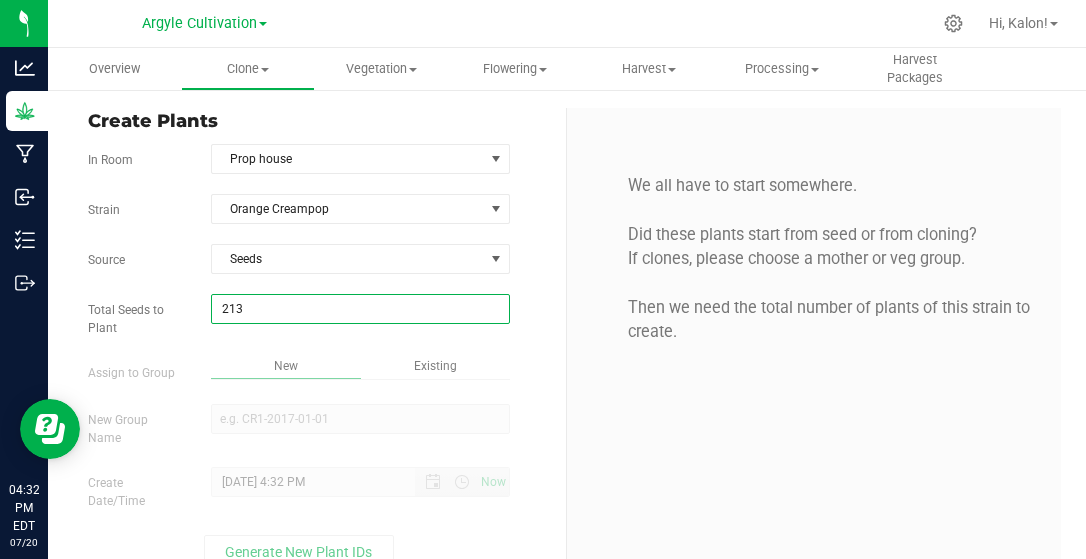 type on "213" 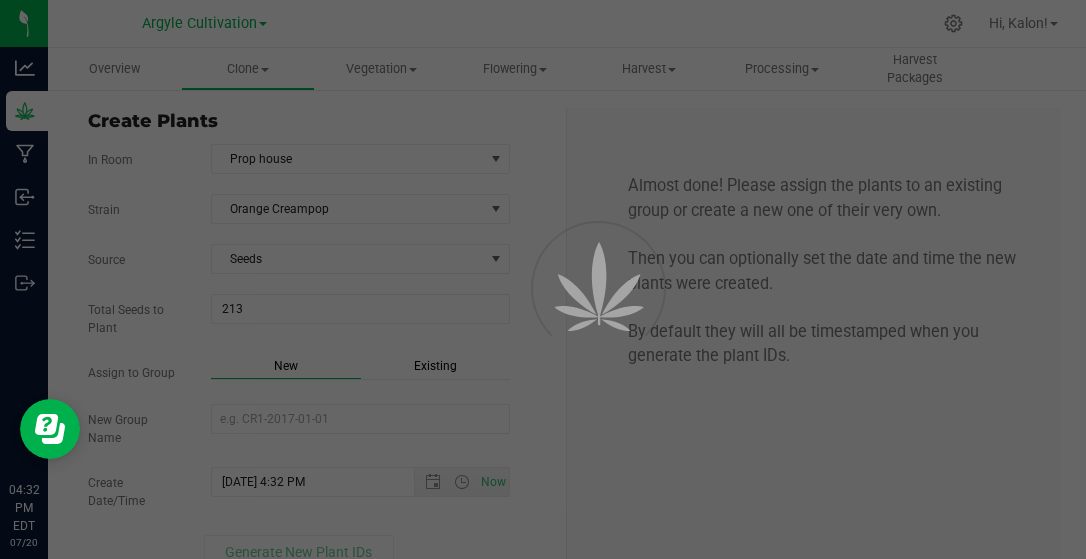 click on "Overview
Clone
Create plants
Cloning groups
Cloning plants
Apply to plants
Vegetation" at bounding box center [567, 303] 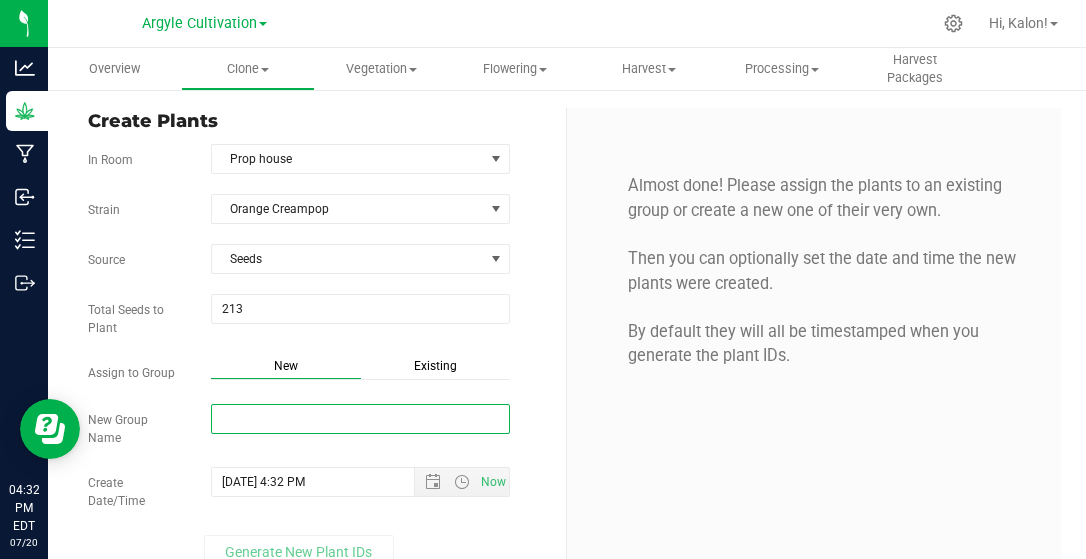 click on "New Group Name" at bounding box center [360, 419] 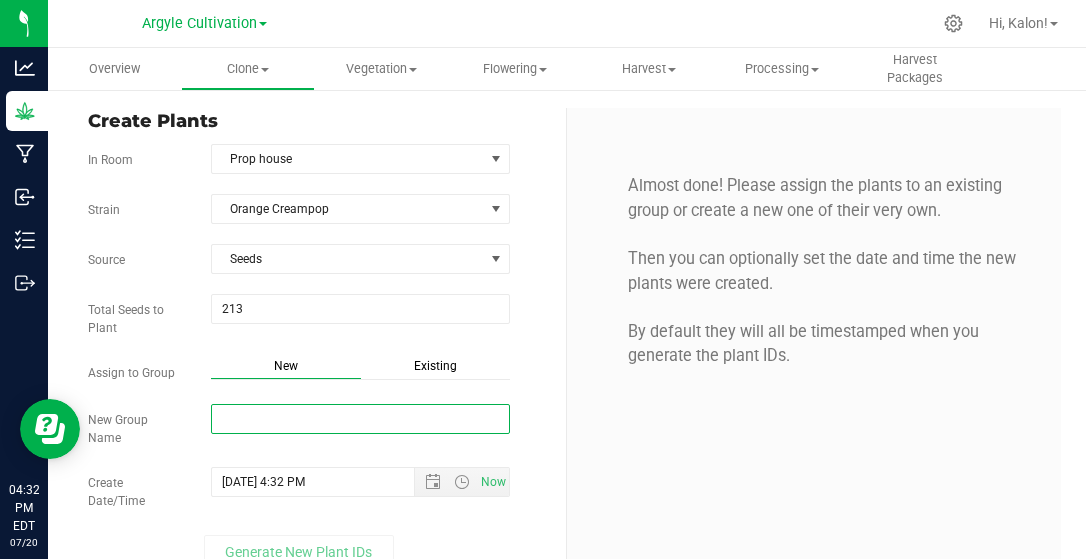 drag, startPoint x: 293, startPoint y: 411, endPoint x: 297, endPoint y: 391, distance: 20.396078 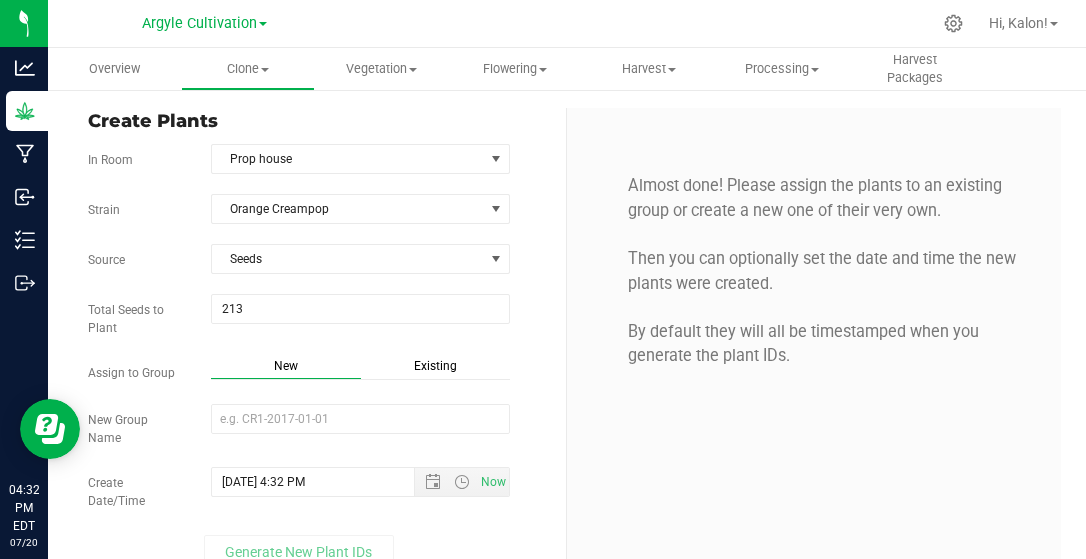 click on "Strain
Orange Creampop
Source
Seeds
Total Seeds to Plant
213 213
Assign to Group
New
Existing" at bounding box center (319, 381) 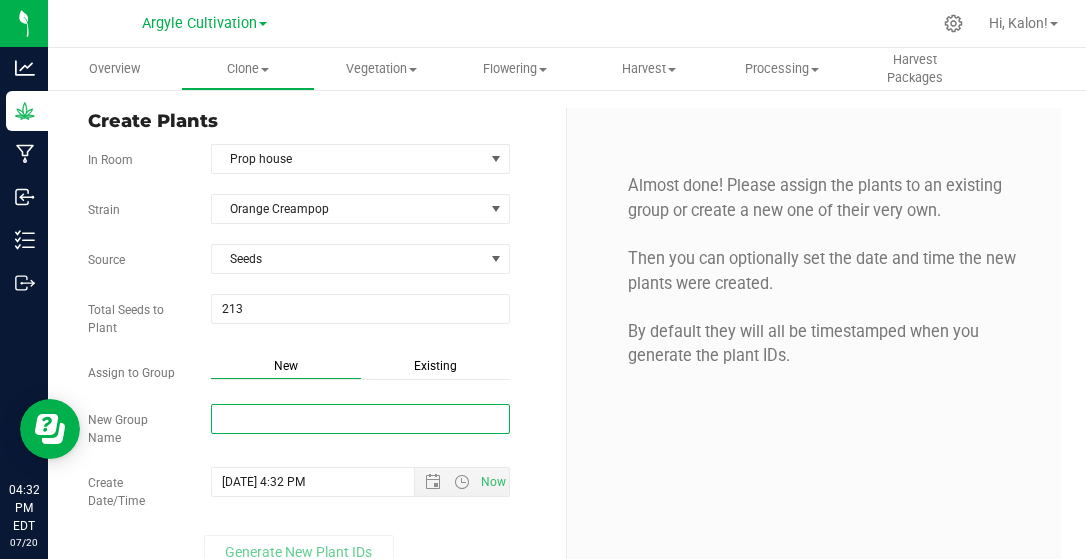 click on "New Group Name" at bounding box center (360, 419) 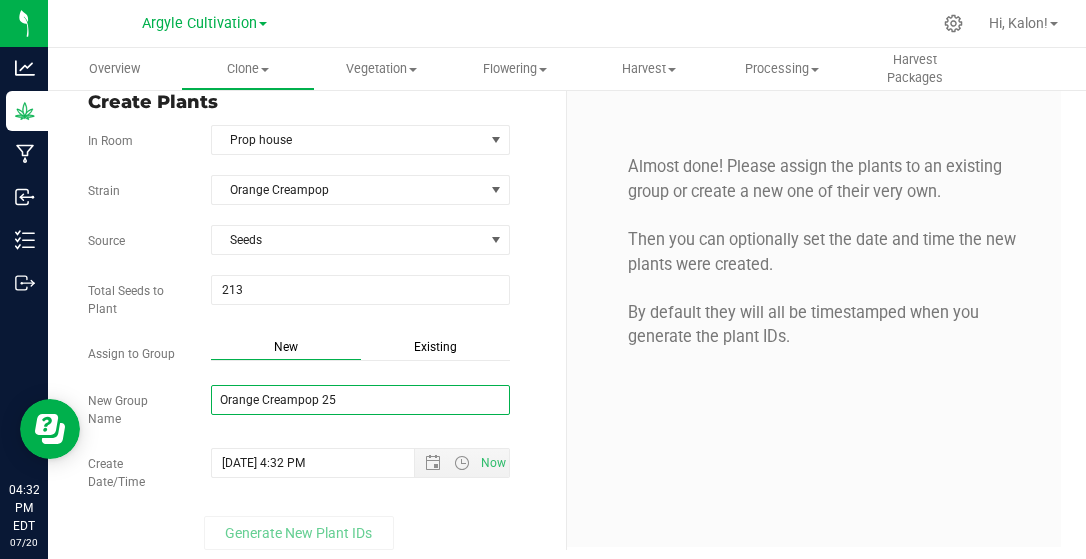 scroll, scrollTop: 27, scrollLeft: 0, axis: vertical 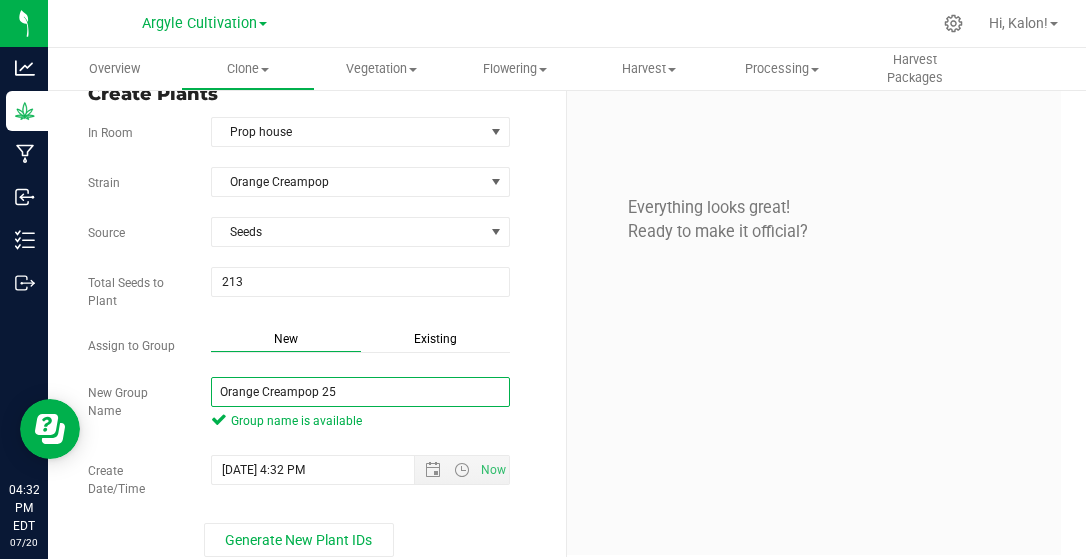 type on "Orange Creampop 25" 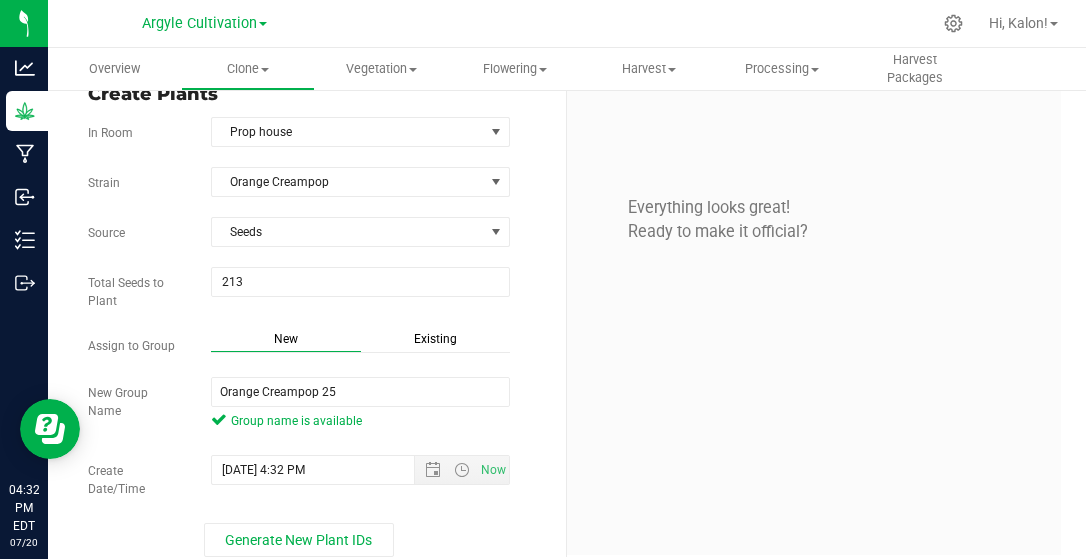 click on "New Group Name
Orange Creampop 25
Group name is available" at bounding box center (319, 406) 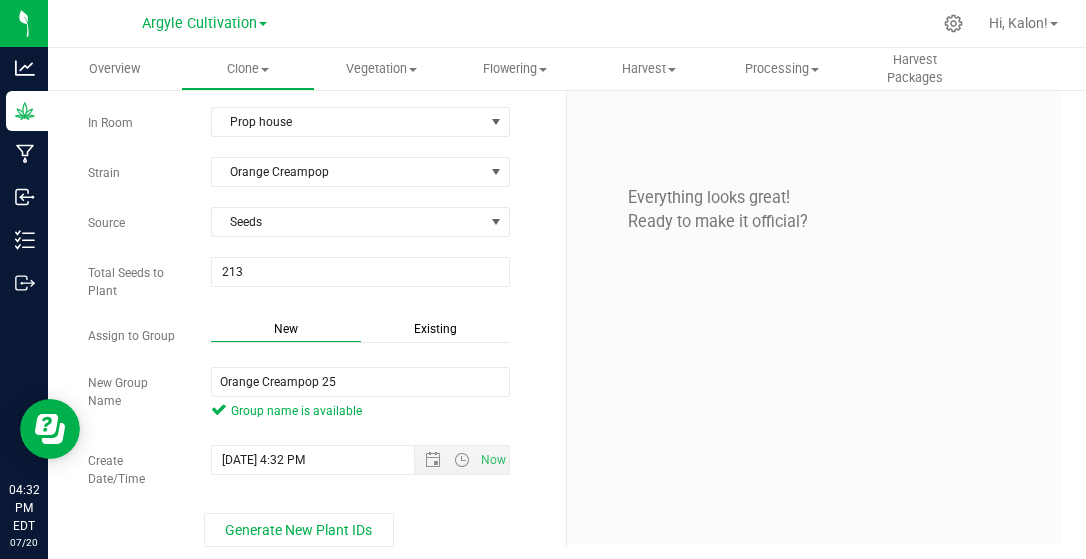scroll, scrollTop: 43, scrollLeft: 0, axis: vertical 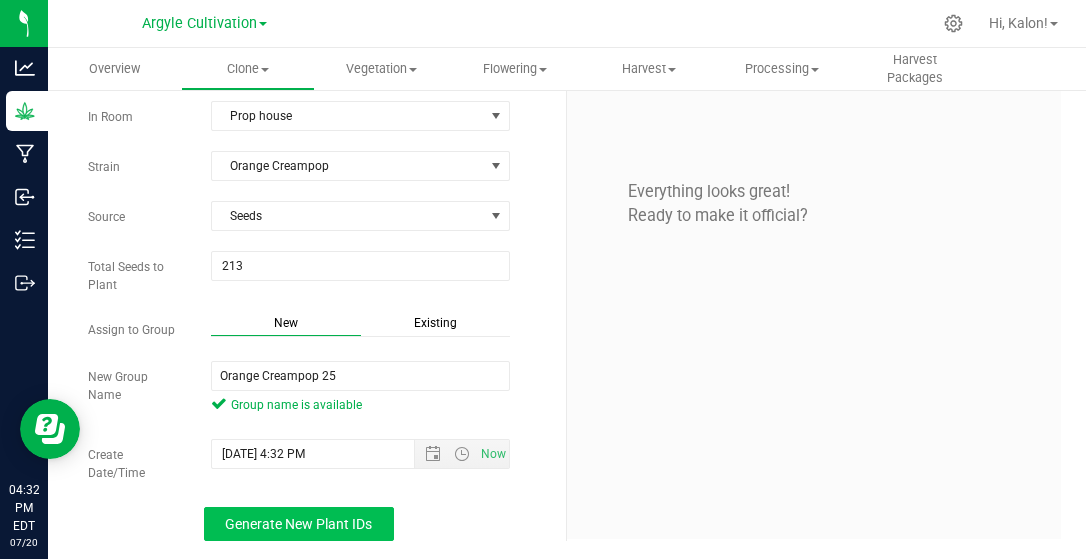 click on "Generate New Plant IDs" at bounding box center (298, 524) 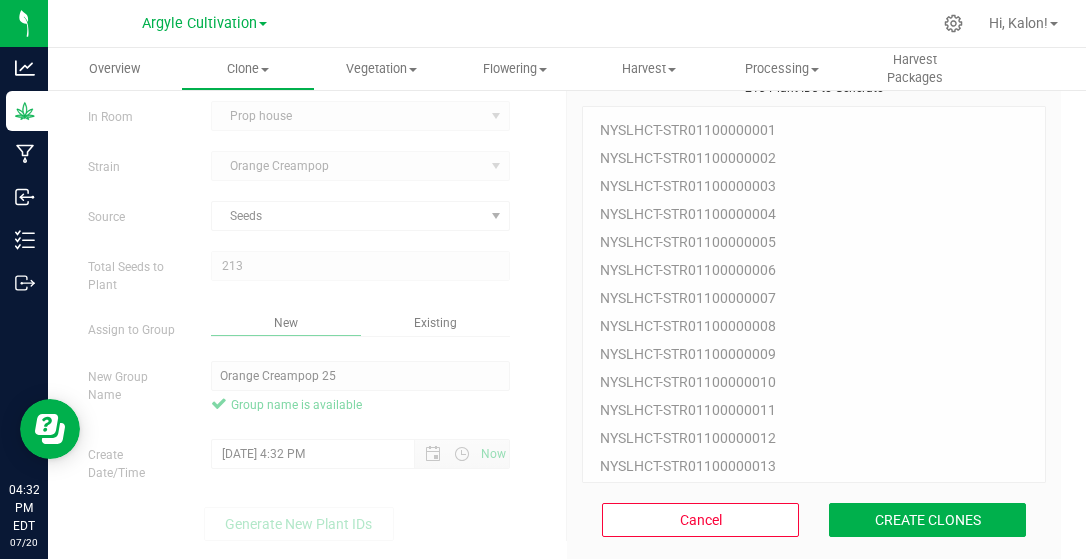 scroll, scrollTop: 60, scrollLeft: 0, axis: vertical 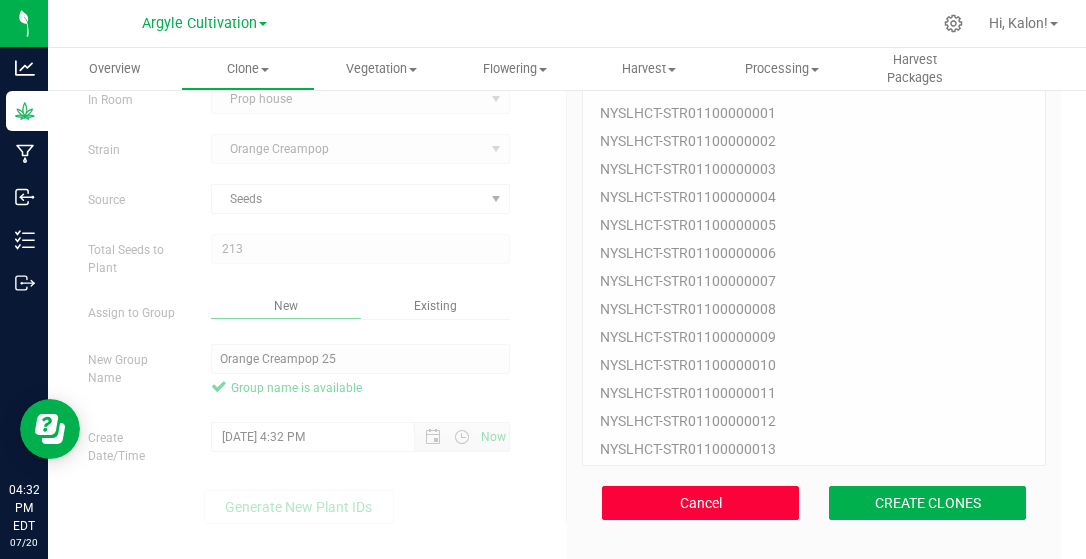 click on "Cancel" at bounding box center (700, 503) 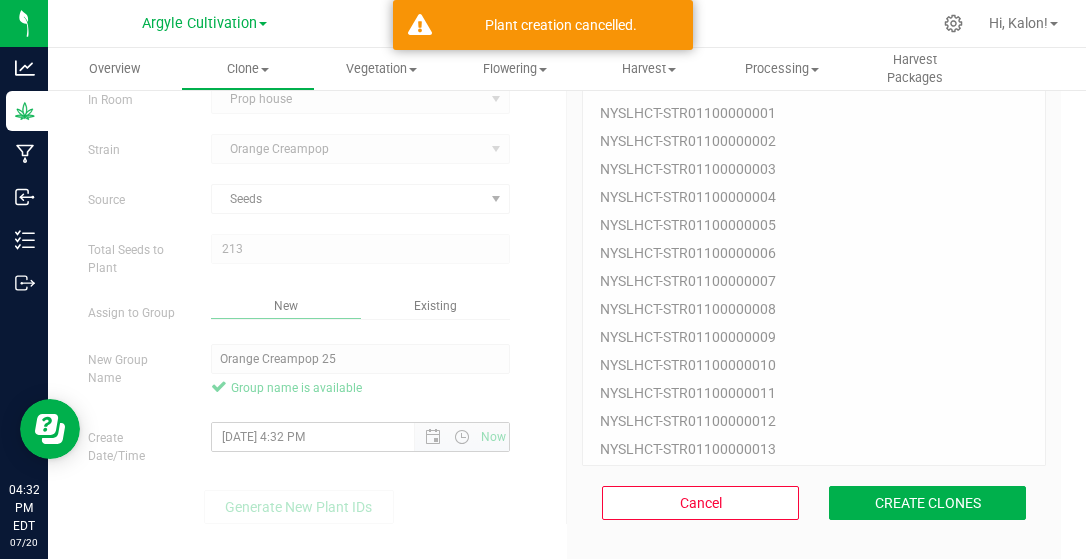 click on "[DATE] 4:32 PM" at bounding box center (330, 437) 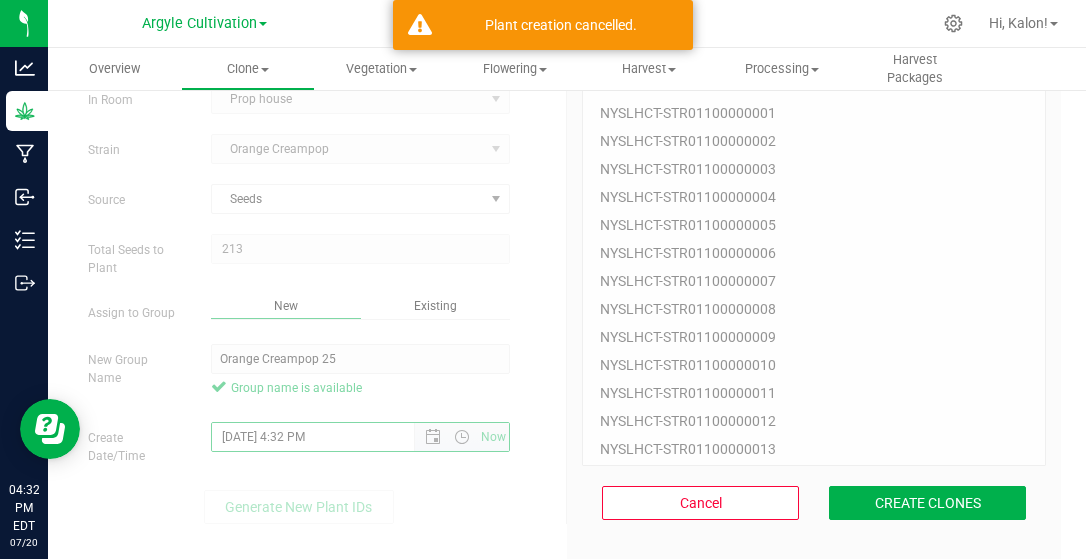 click on "[DATE] 4:32 PM" at bounding box center [330, 437] 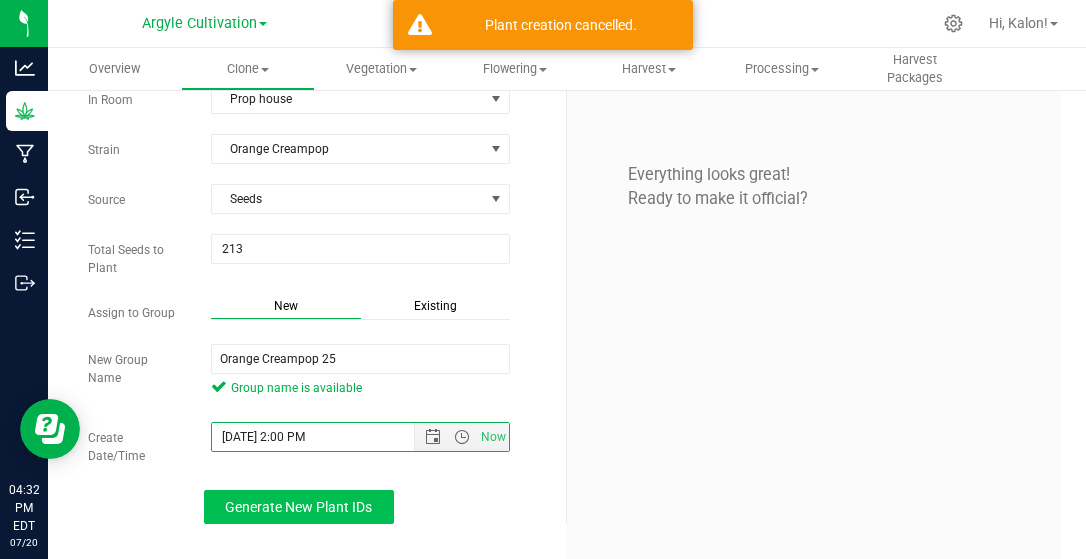 type on "[DATE] 2:00 PM" 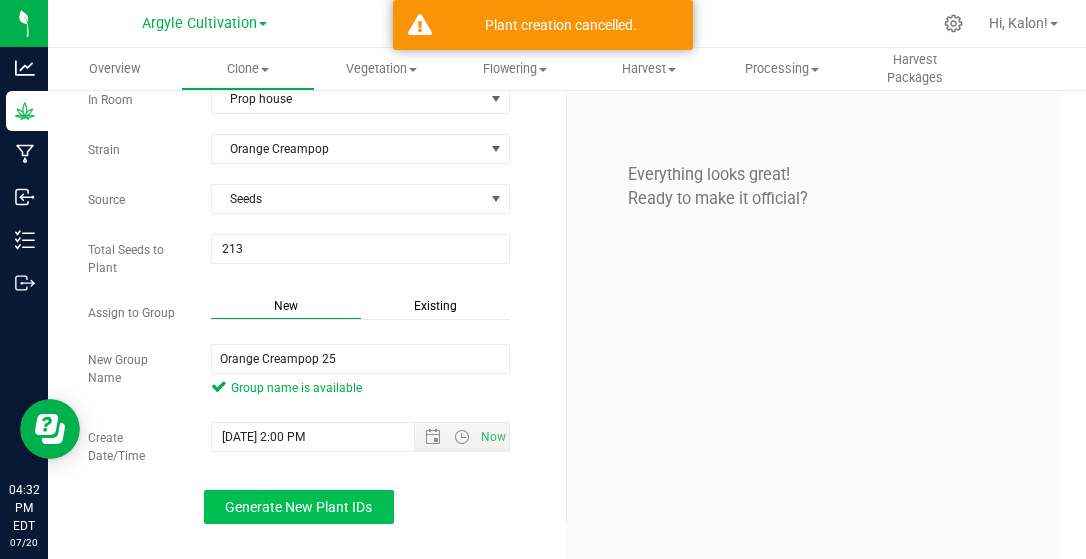 click on "Generate New Plant IDs" at bounding box center [299, 507] 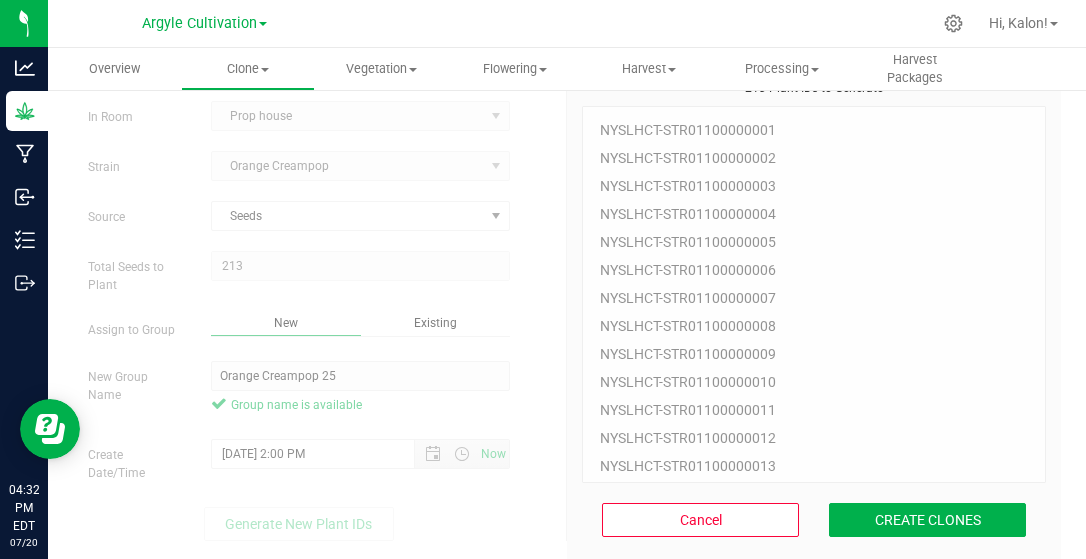 scroll, scrollTop: 60, scrollLeft: 0, axis: vertical 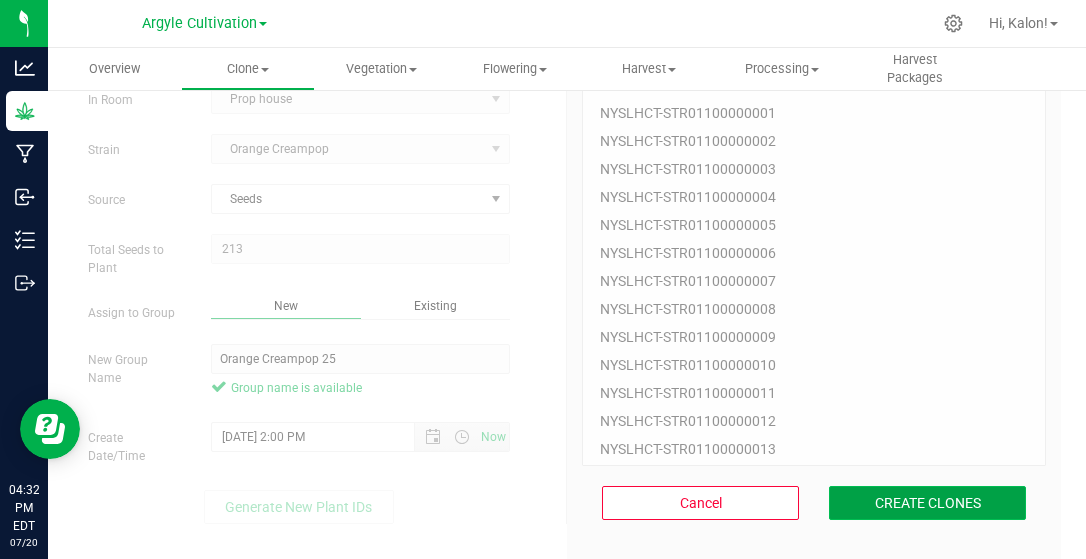 click on "CREATE CLONES" at bounding box center [927, 503] 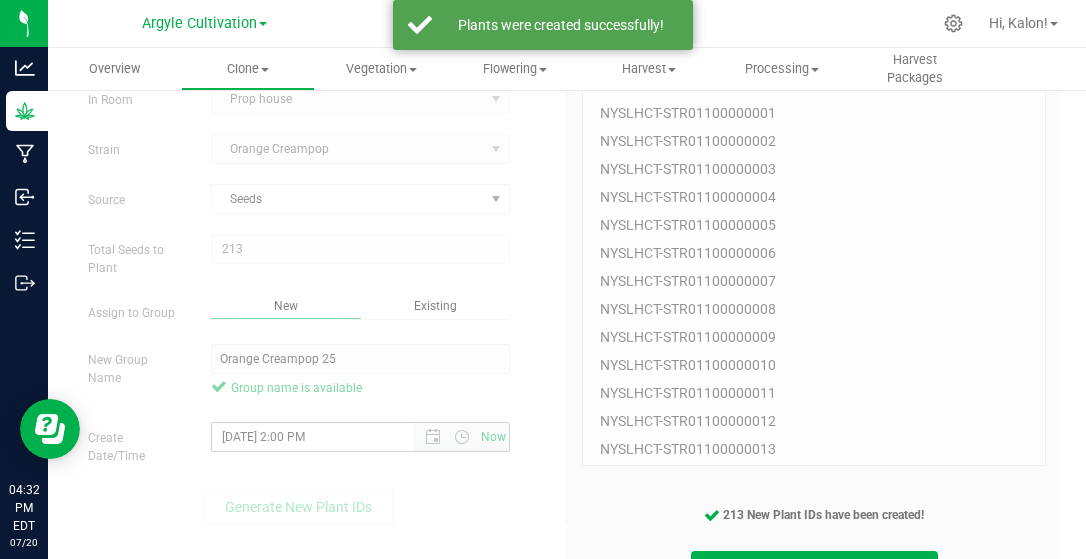 scroll, scrollTop: 142, scrollLeft: 0, axis: vertical 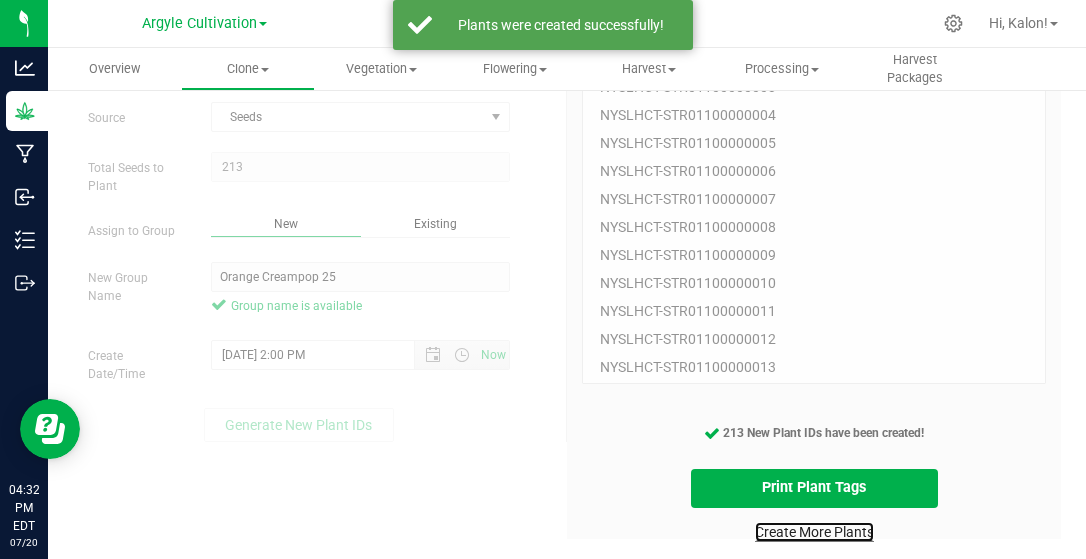 click on "Create More Plants" at bounding box center (814, 532) 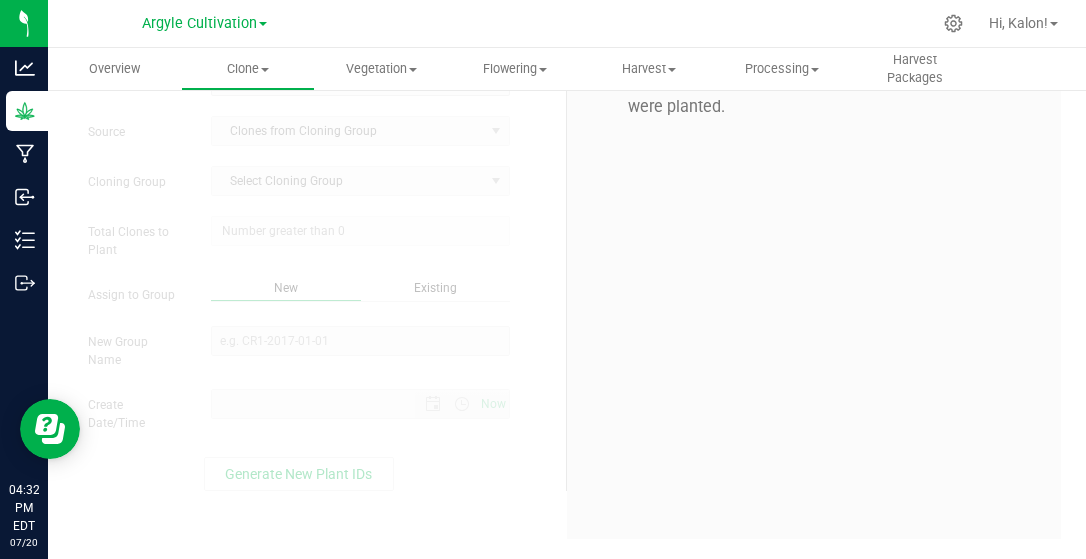 scroll, scrollTop: 0, scrollLeft: 0, axis: both 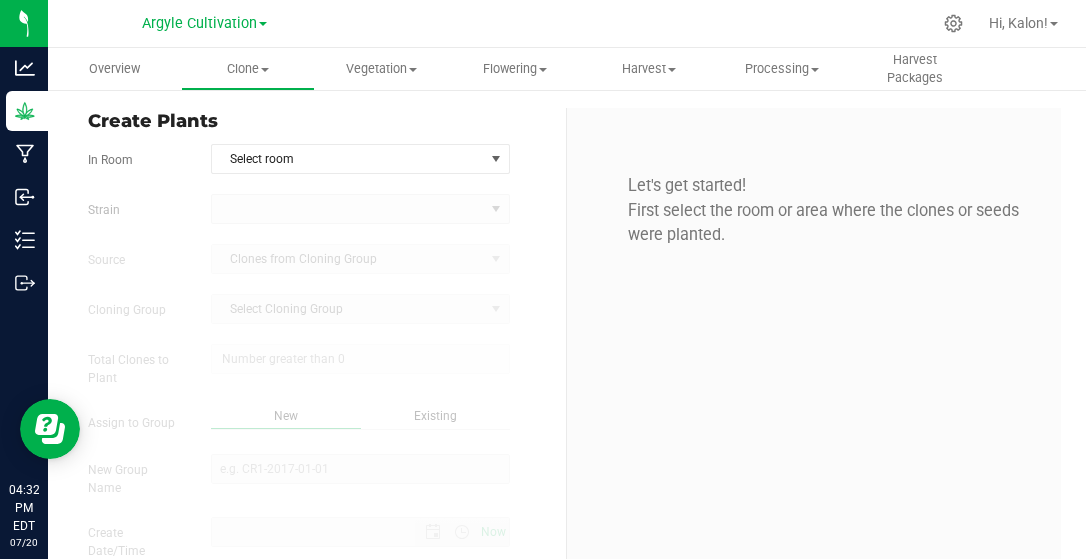 type on "[DATE] 4:32 PM" 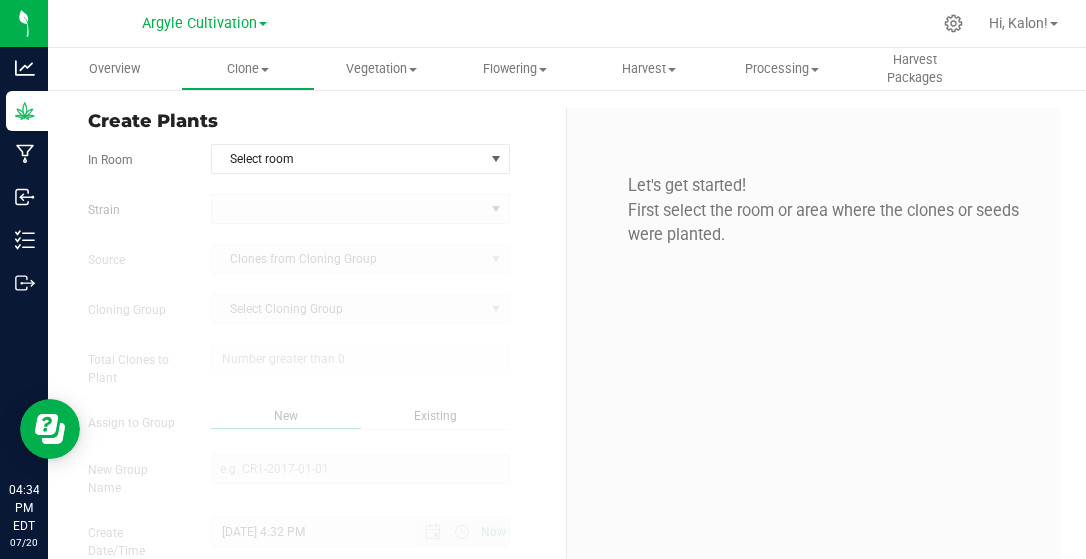 click on "In Room
Select room Select room Prop house
[GEOGRAPHIC_DATA]
Source
Clones from Cloning Group
Cloning Group
Select Cloning Group Select Cloning Group
Total Clones to Plant" at bounding box center [319, 381] 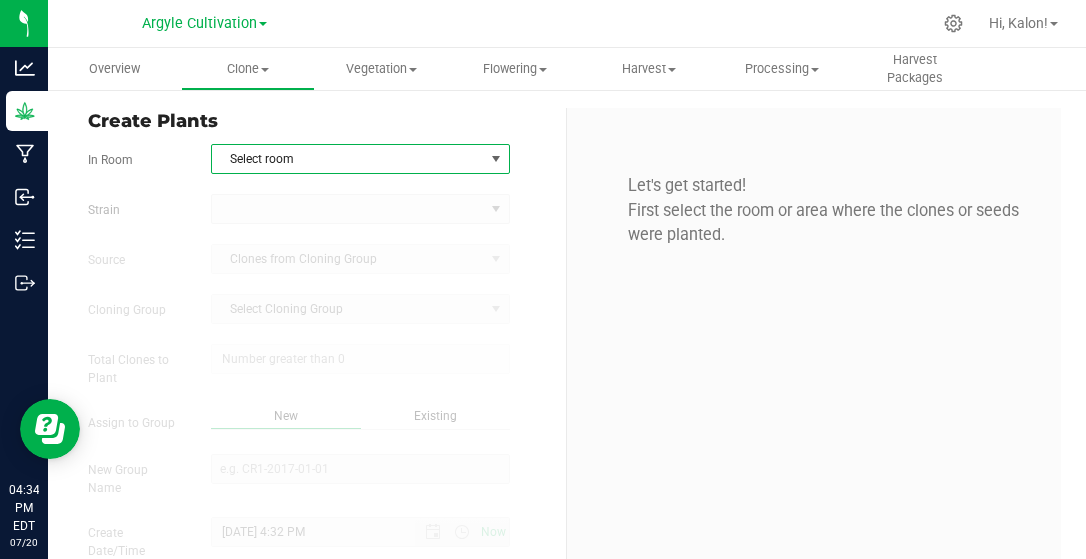 click on "Select room" at bounding box center [348, 159] 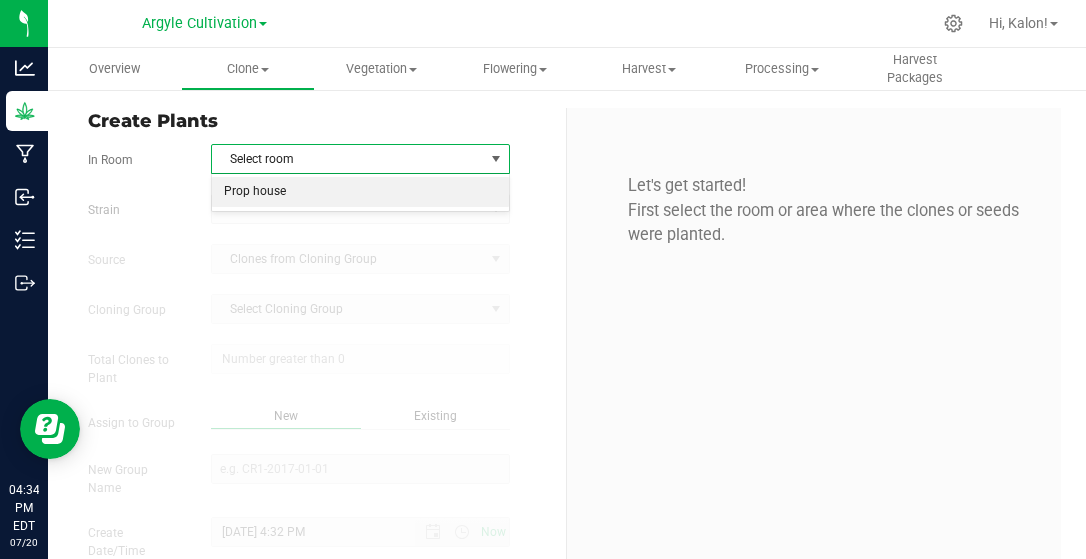 click on "Prop house" at bounding box center (360, 192) 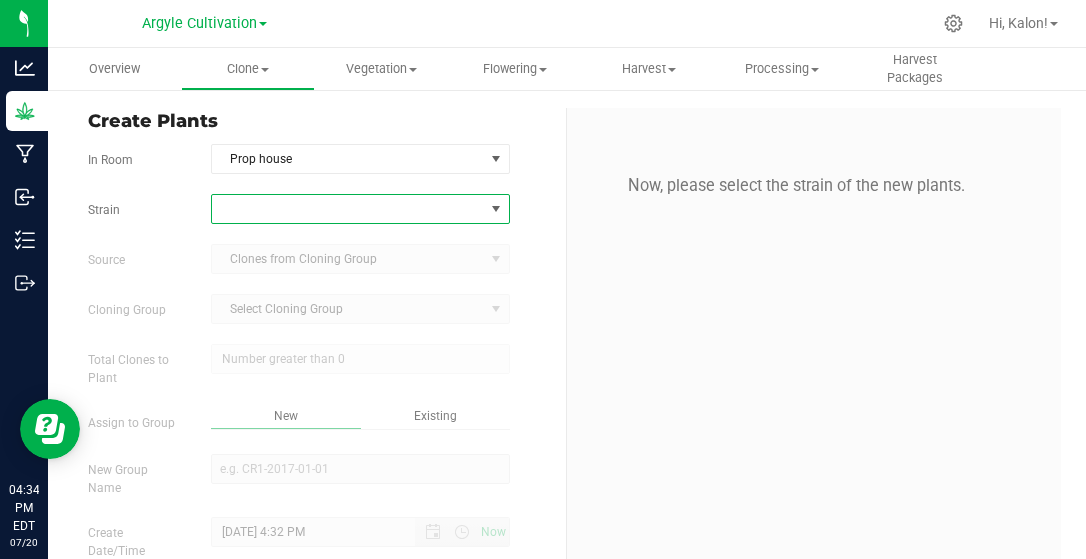 click at bounding box center (348, 209) 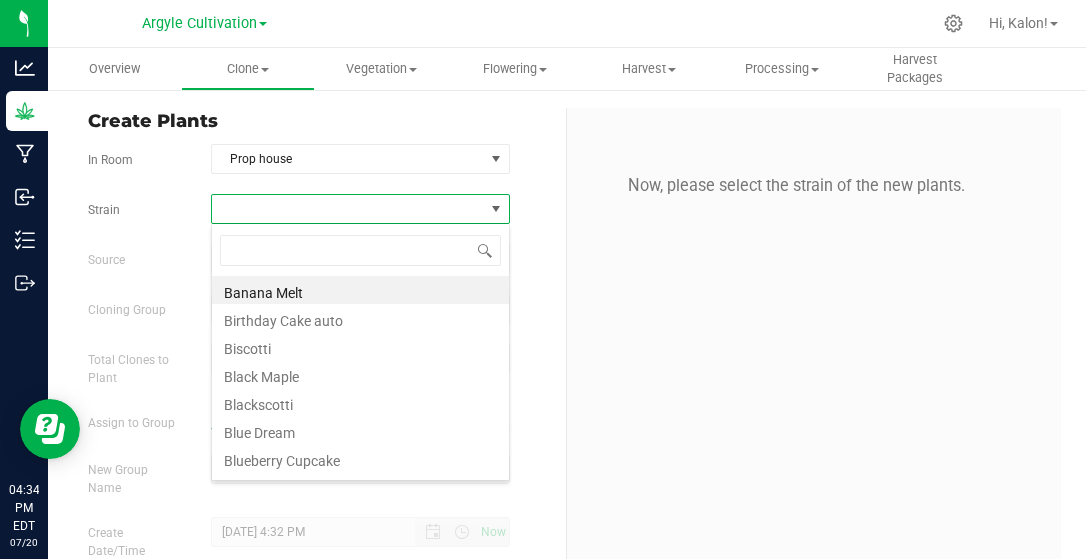 scroll, scrollTop: 99971, scrollLeft: 99701, axis: both 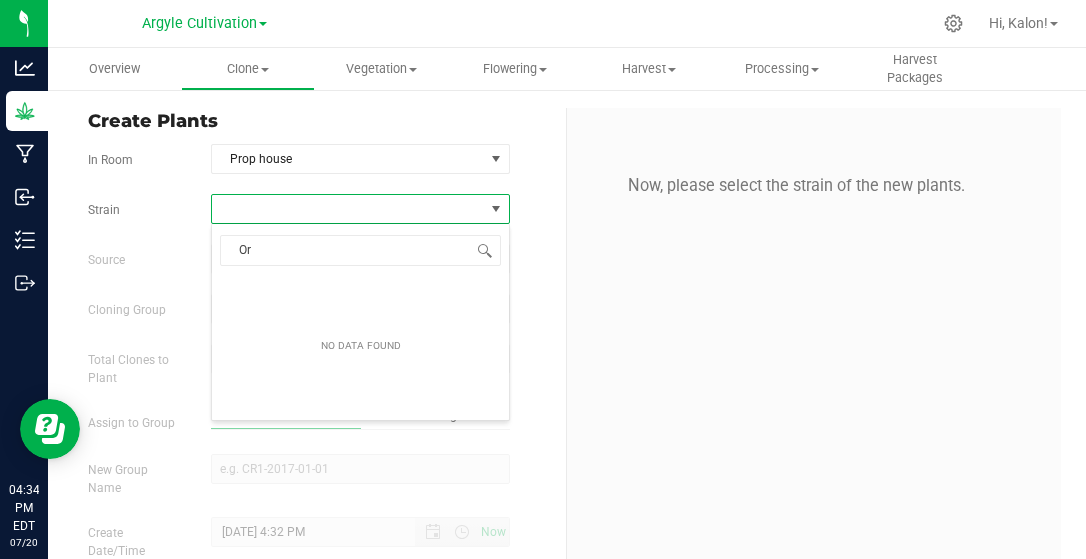 type on "O" 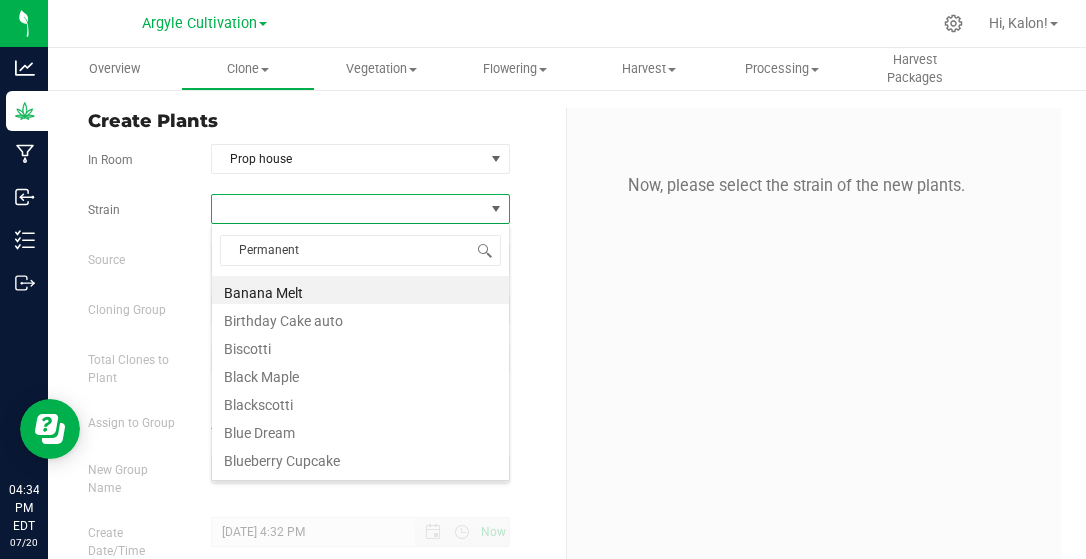 type on "Permanent" 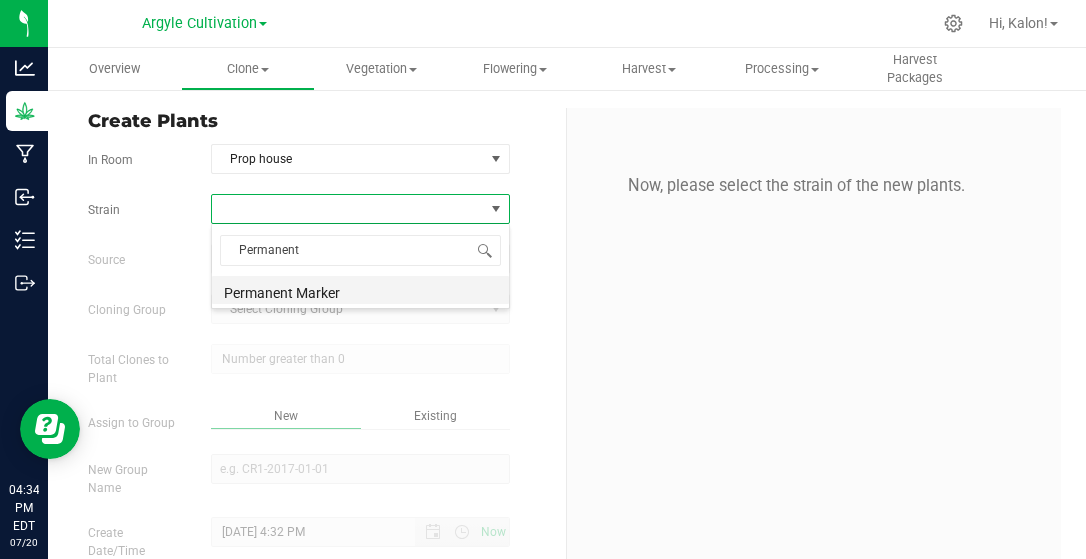 click on "Permanent Marker" at bounding box center [360, 290] 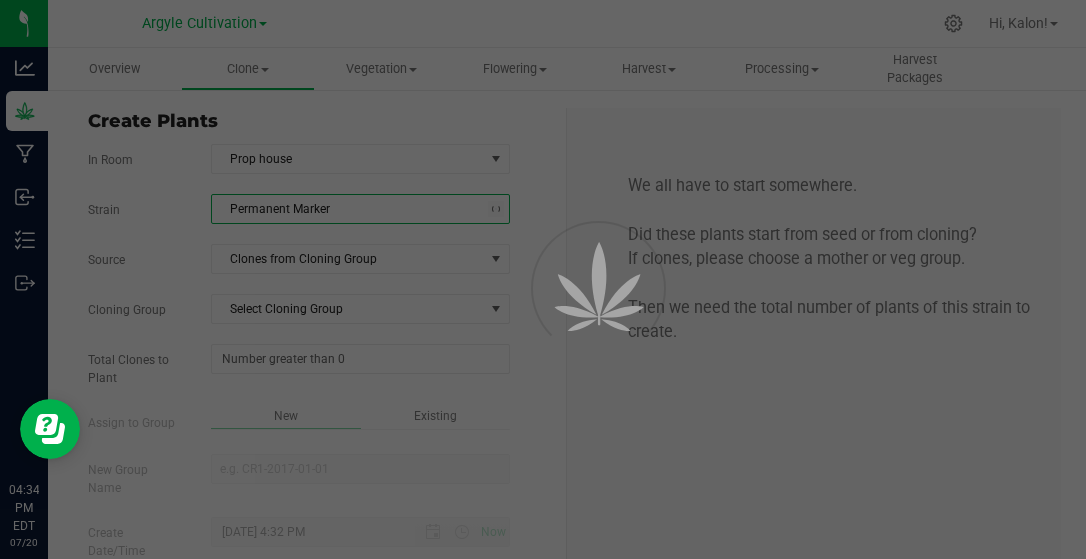 click at bounding box center (543, 279) 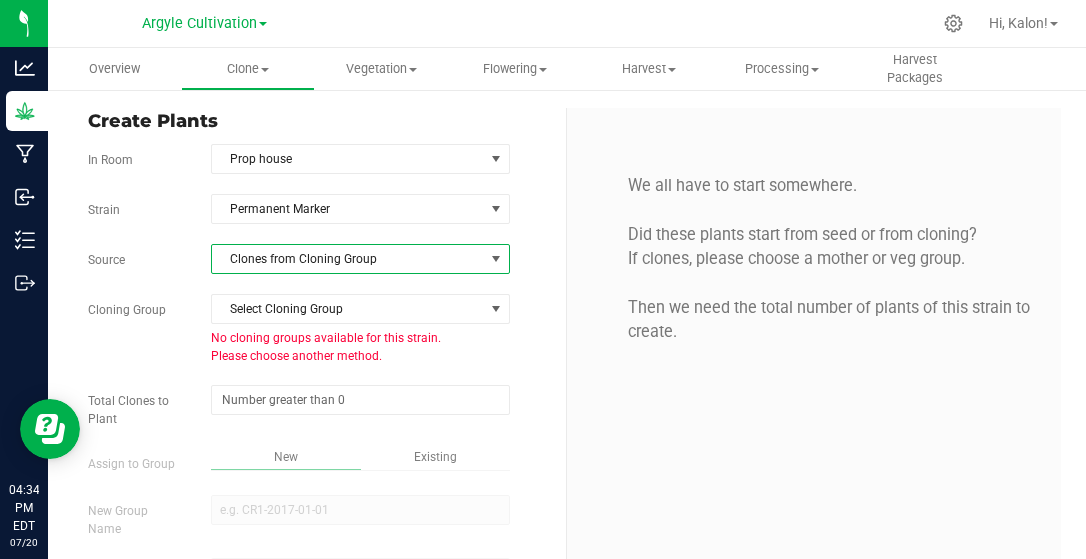 click on "Clones from Cloning Group" at bounding box center [348, 259] 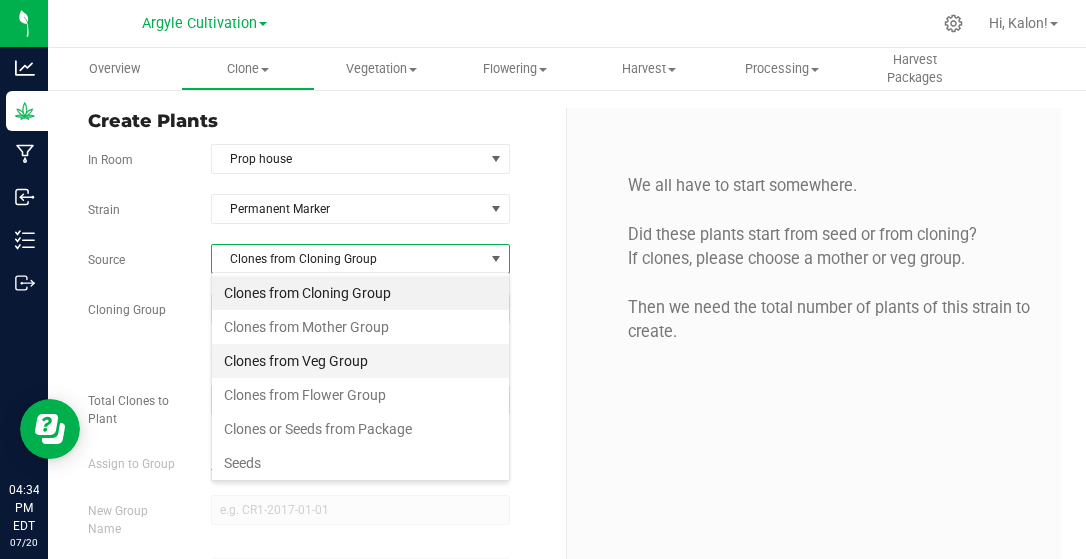 scroll, scrollTop: 99971, scrollLeft: 99701, axis: both 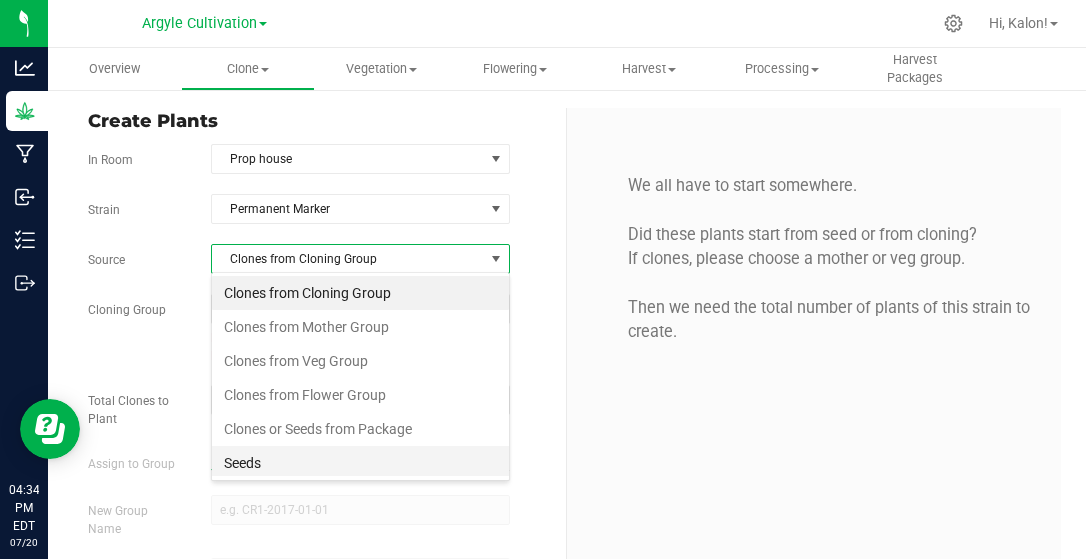 click on "Seeds" at bounding box center (360, 463) 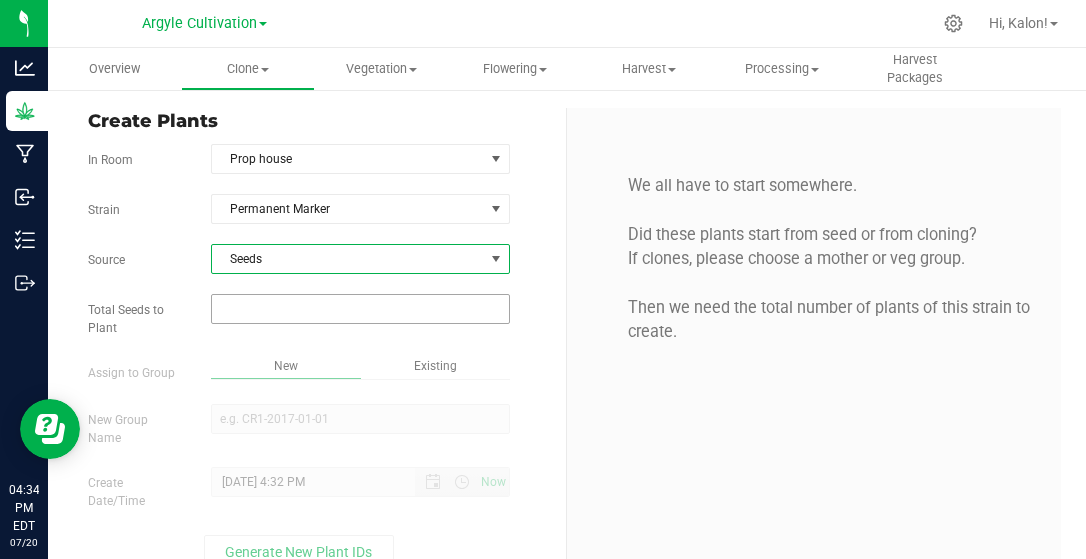 click at bounding box center (360, 309) 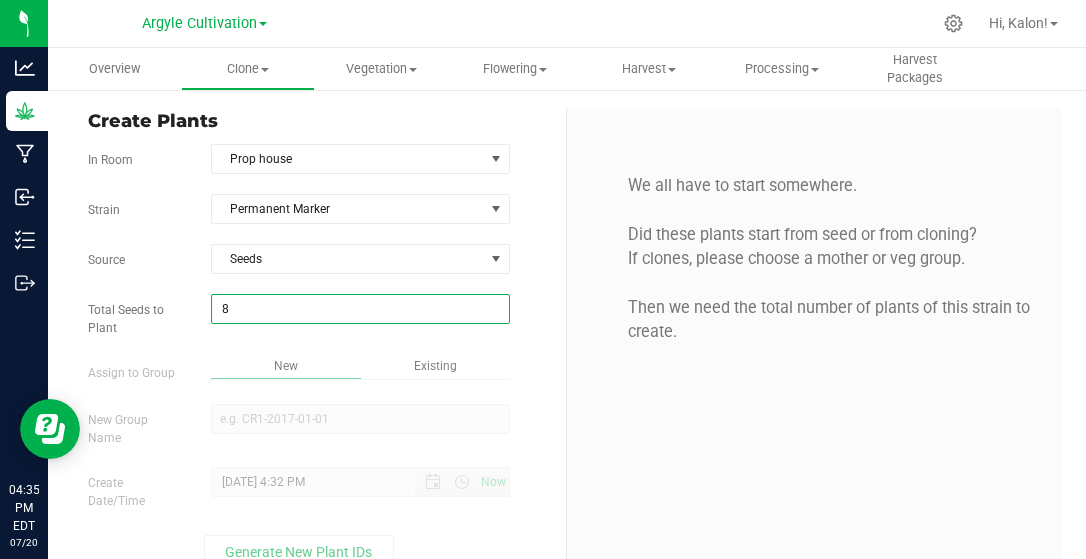 type on "88" 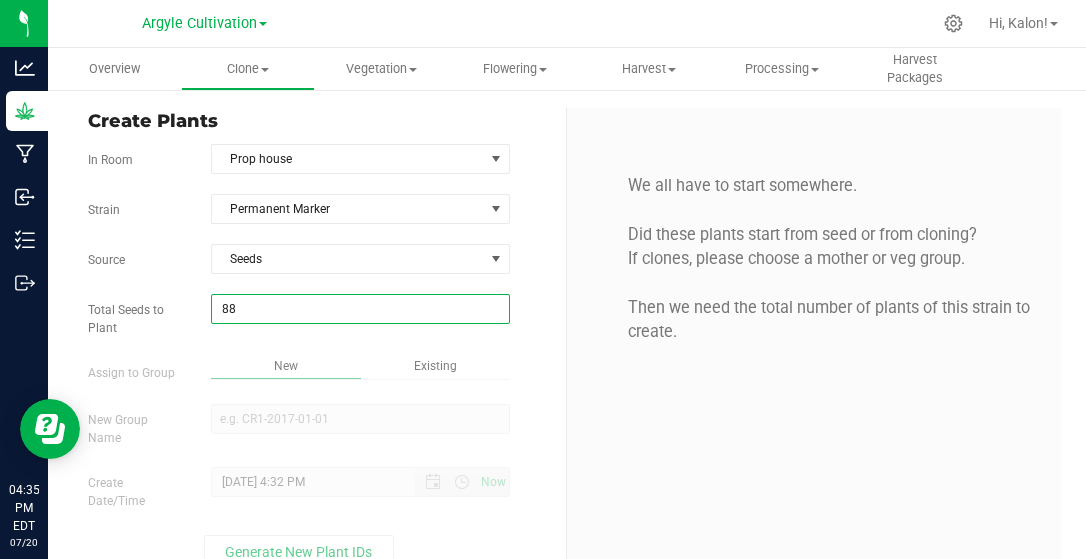 type on "88" 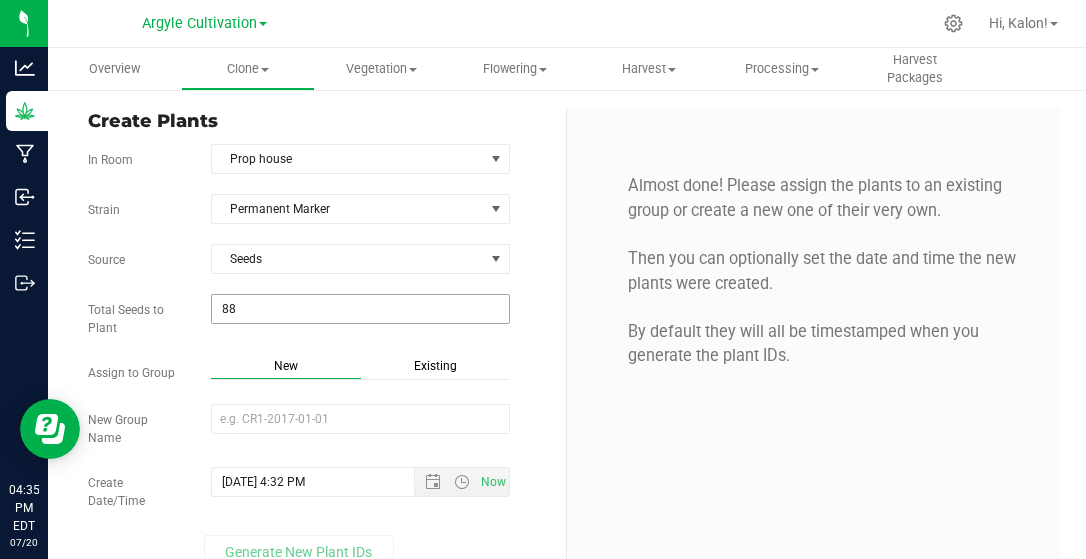 scroll, scrollTop: 27, scrollLeft: 0, axis: vertical 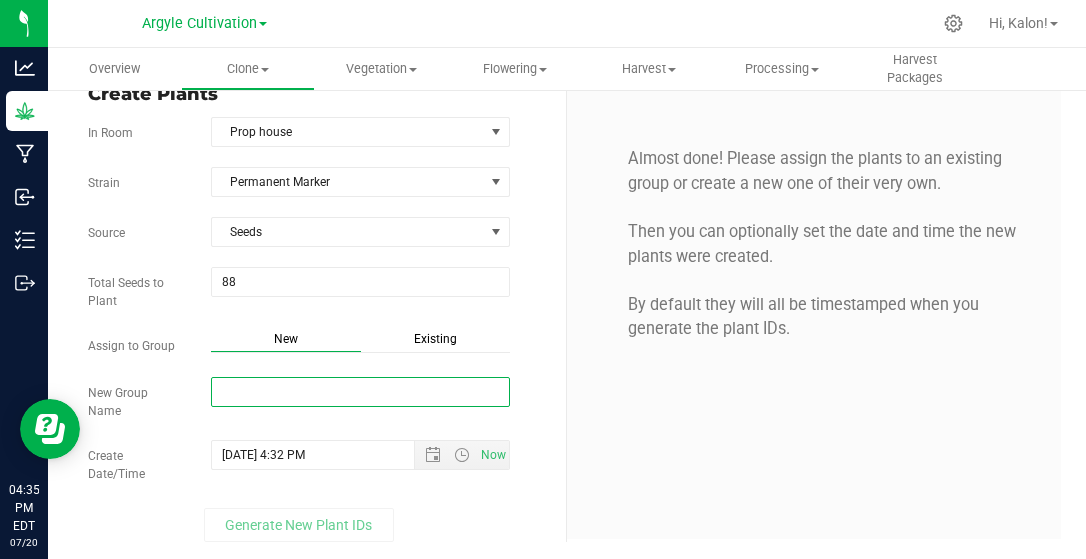 click on "New Group Name" at bounding box center (360, 392) 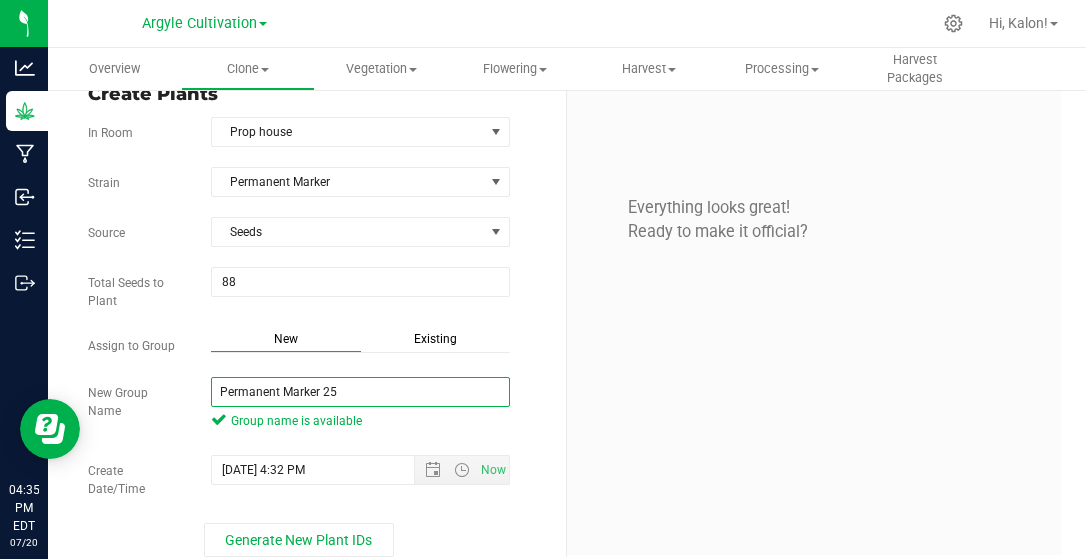 scroll, scrollTop: 43, scrollLeft: 0, axis: vertical 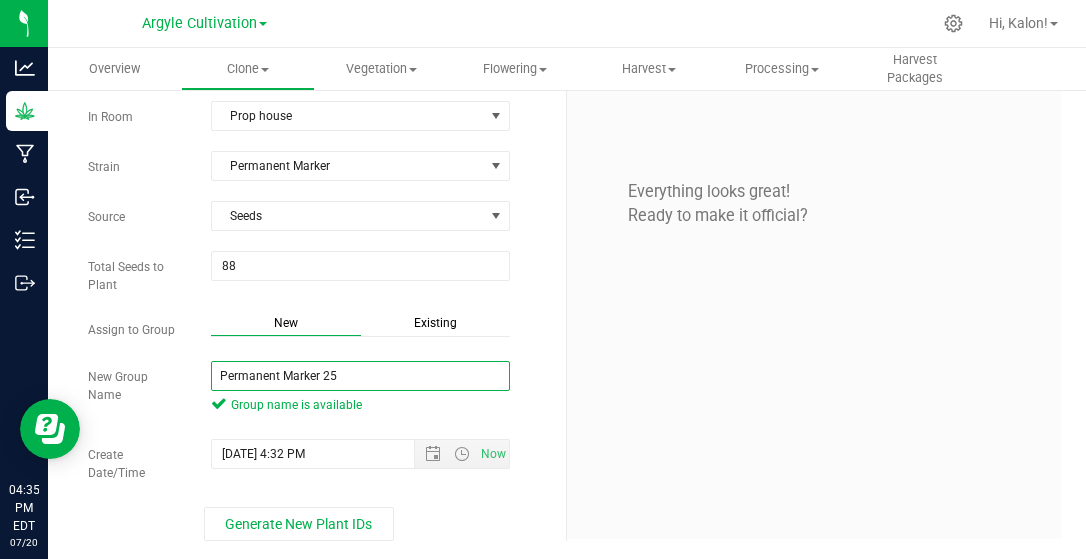 type on "Permanent Marker 25" 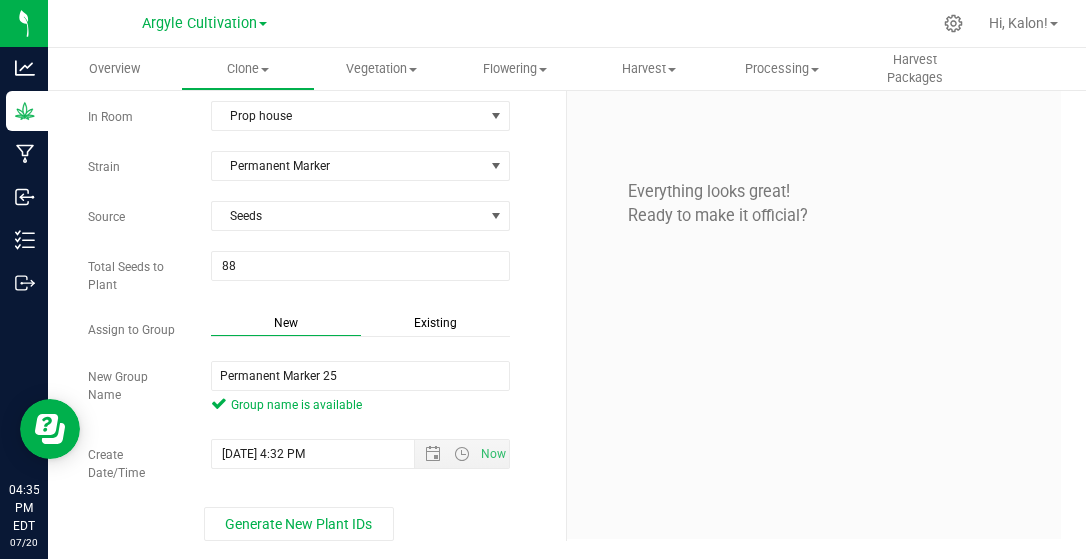 click on "Create Date/Time
[DATE] 4:32 PM
Now" at bounding box center (319, 460) 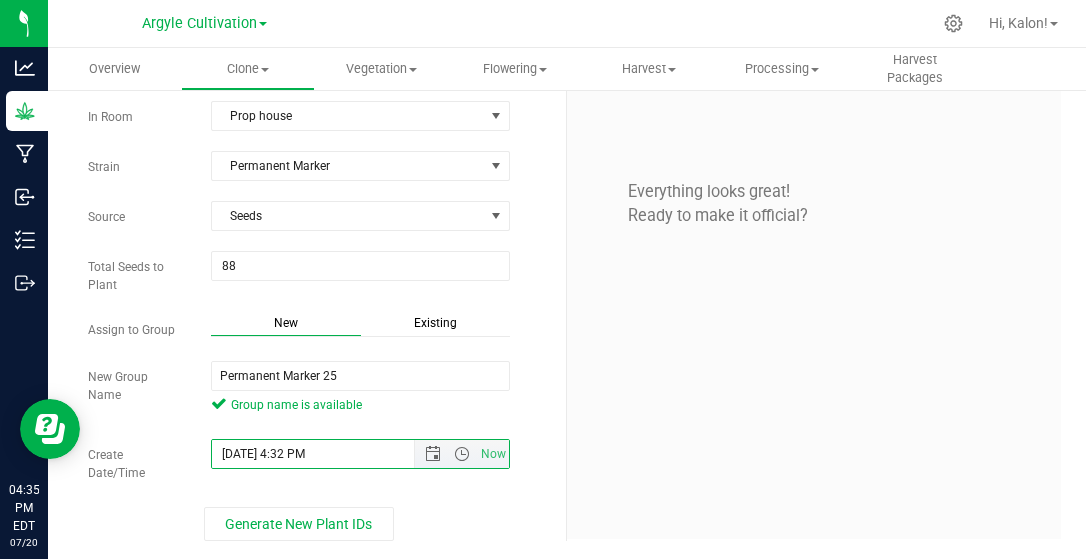 click on "[DATE] 4:32 PM" at bounding box center [330, 454] 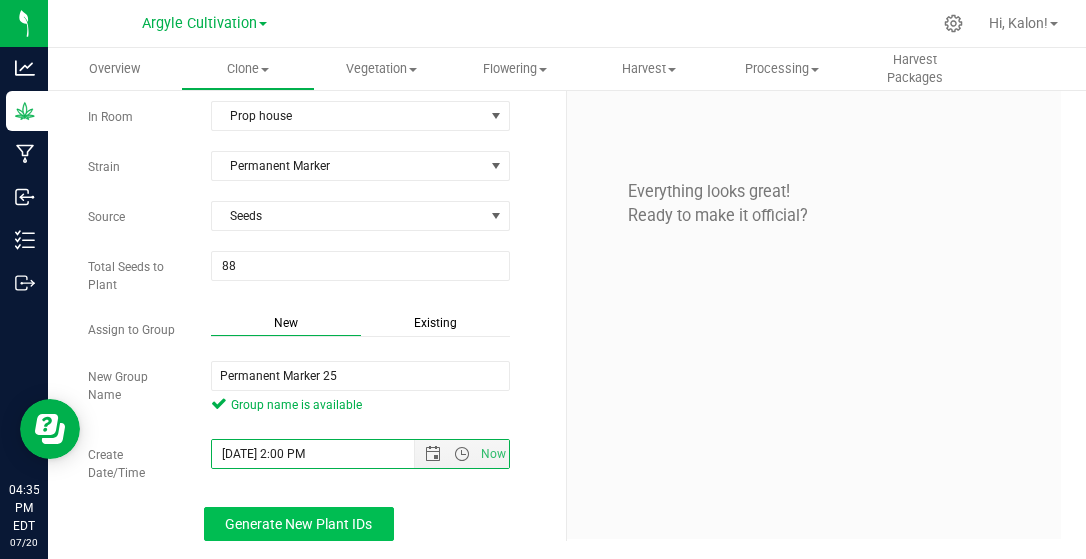 type on "[DATE] 2:00 PM" 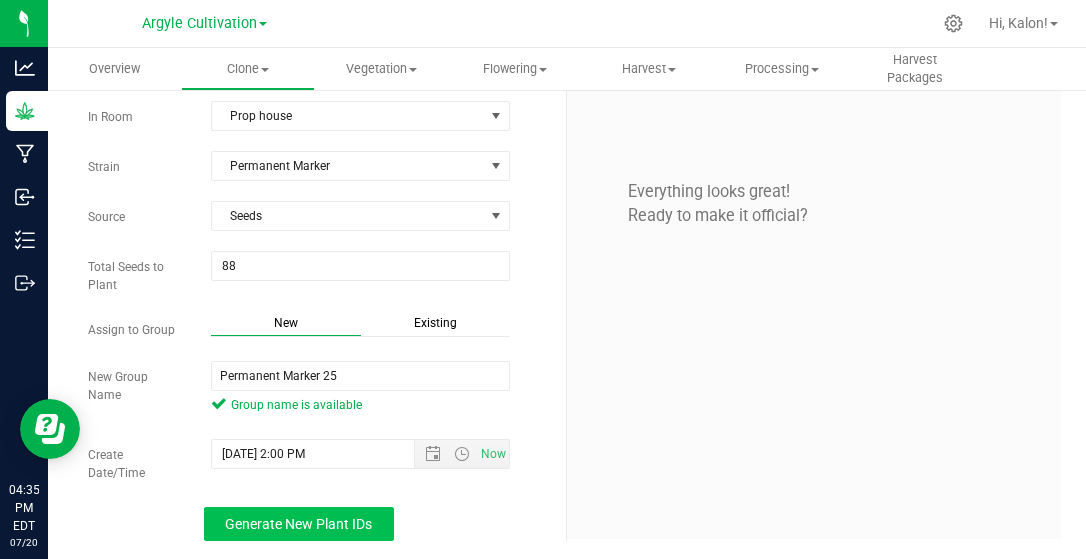 click on "Generate New Plant IDs" at bounding box center (299, 524) 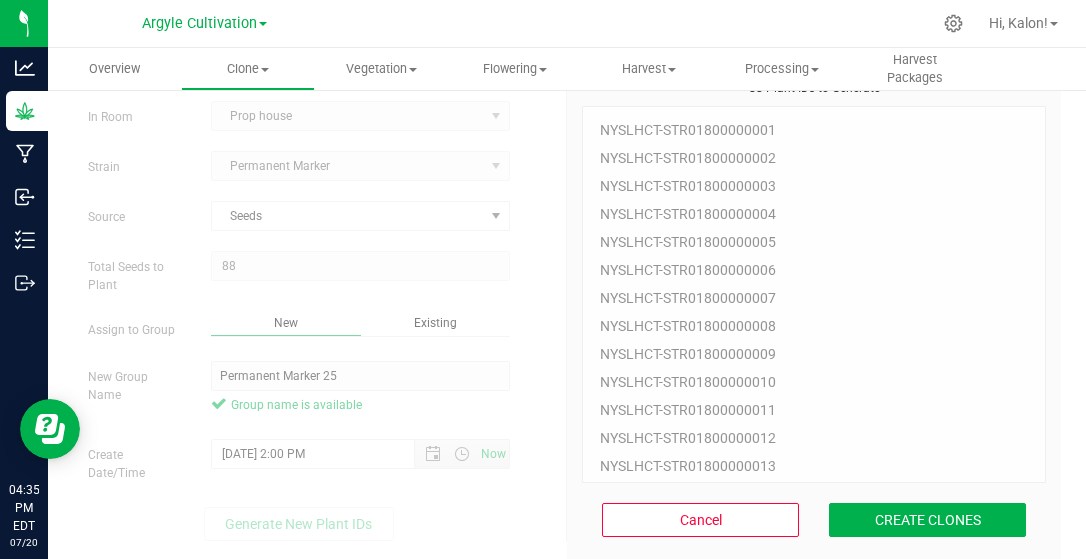 scroll, scrollTop: 60, scrollLeft: 0, axis: vertical 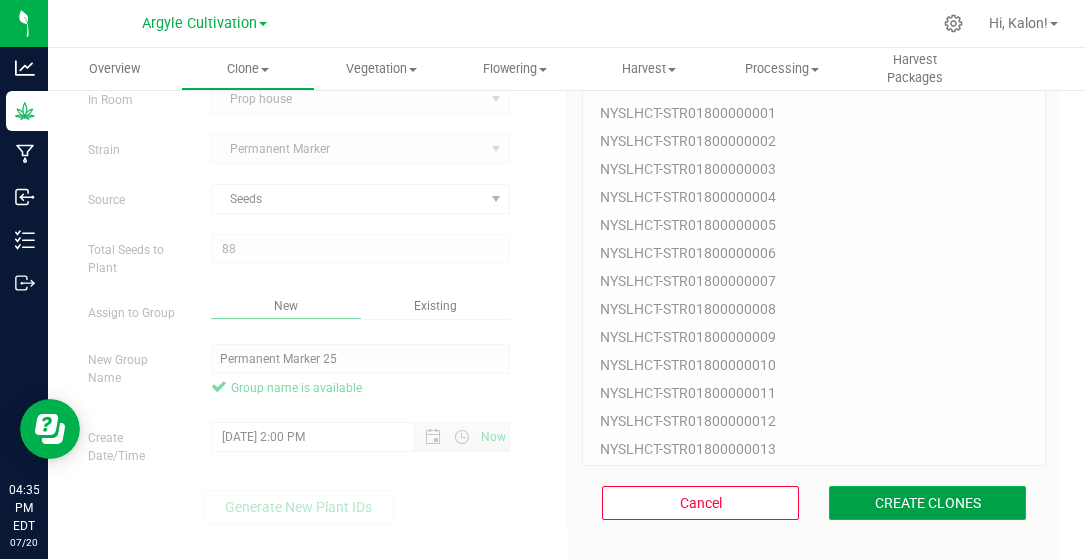 click on "CREATE CLONES" at bounding box center (927, 503) 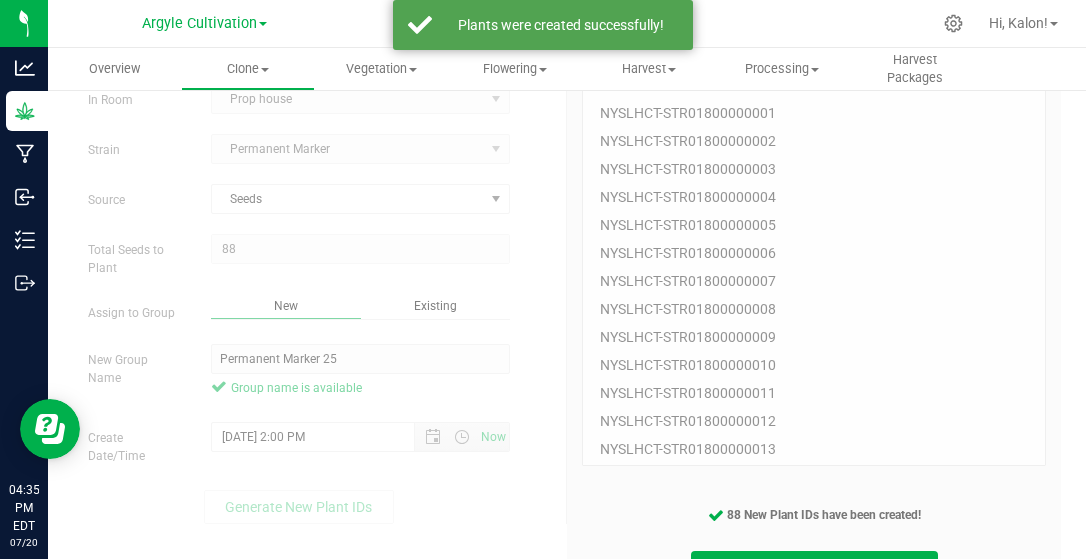 scroll, scrollTop: 142, scrollLeft: 0, axis: vertical 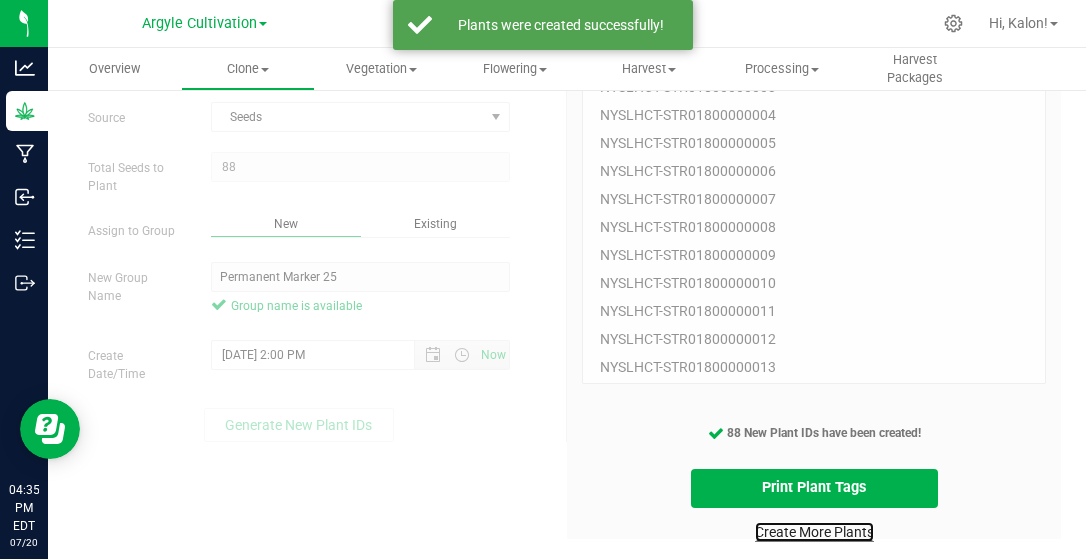 click on "Create More Plants" at bounding box center [814, 532] 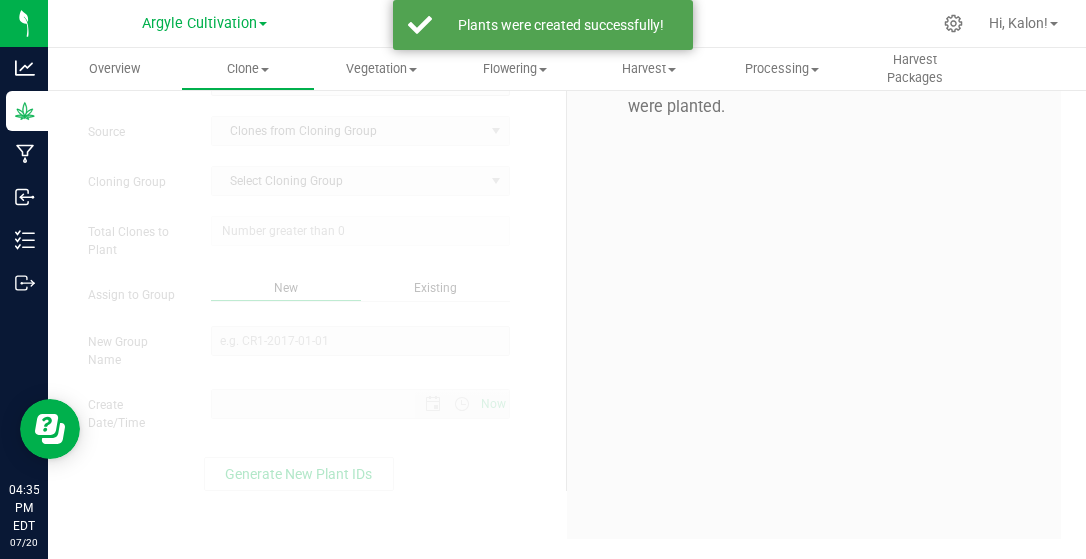 scroll, scrollTop: 0, scrollLeft: 0, axis: both 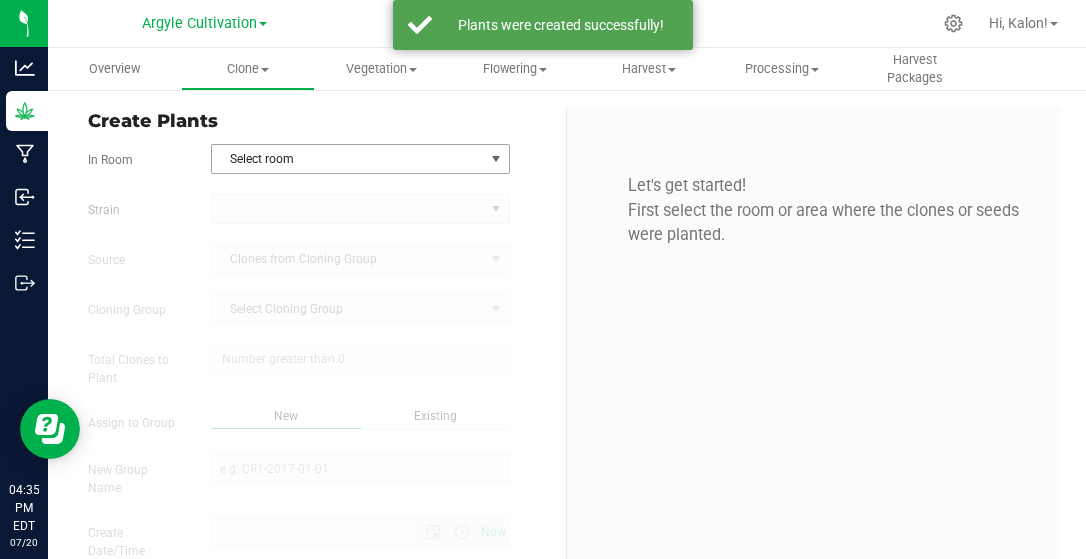type on "[DATE] 4:35 PM" 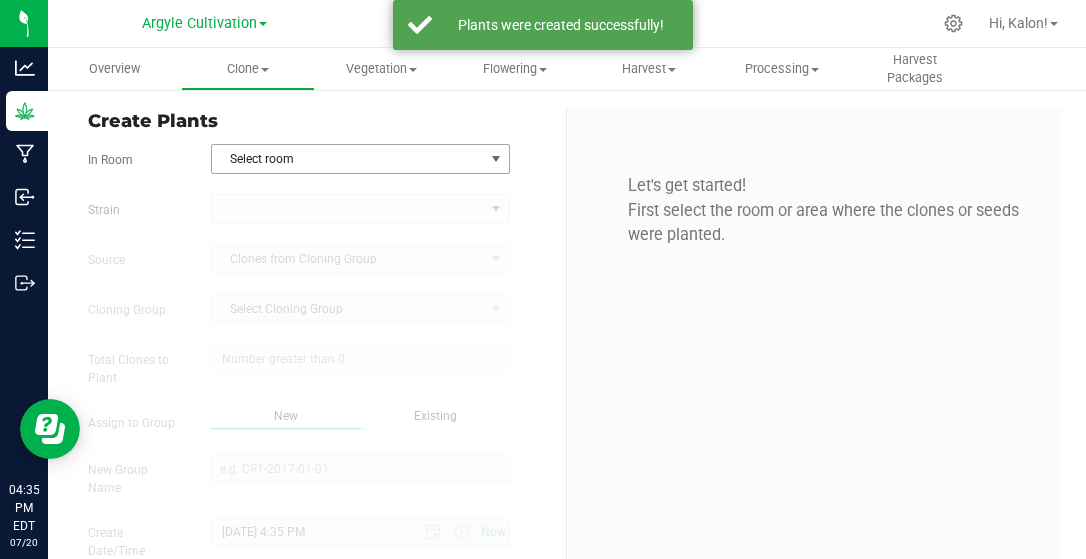 click on "Select room" at bounding box center (348, 159) 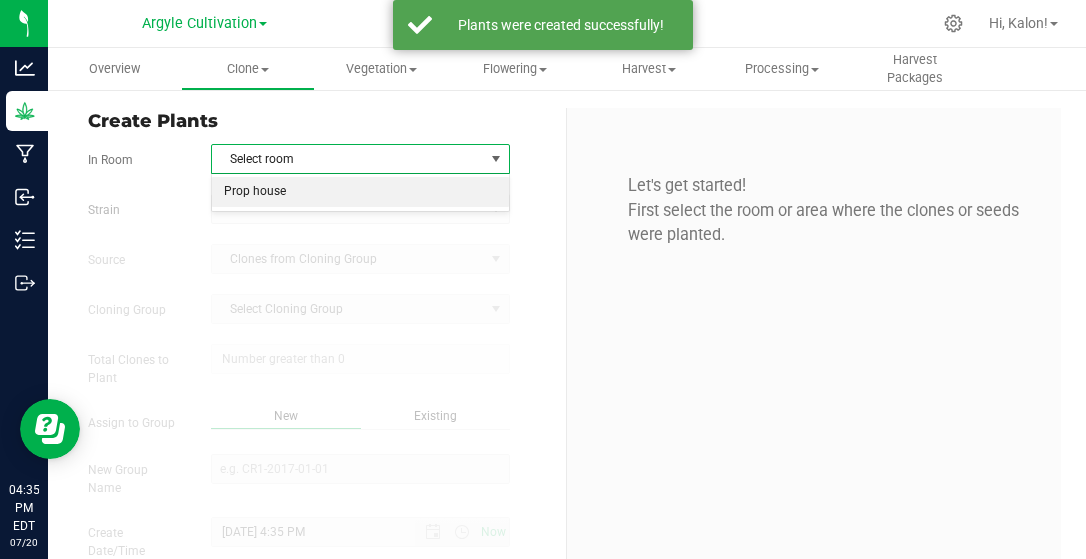 click on "Prop house" at bounding box center (360, 192) 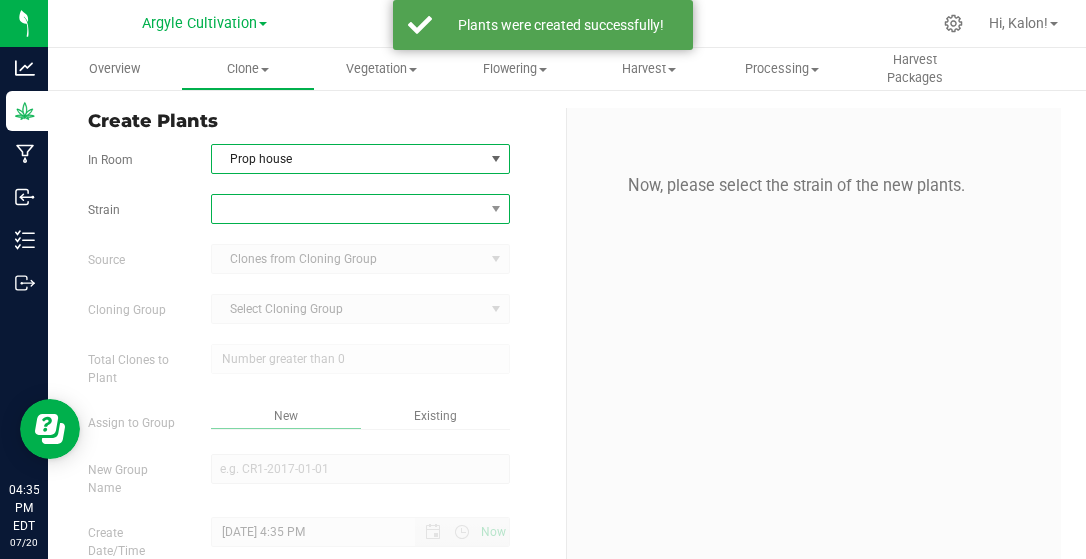 click at bounding box center [348, 209] 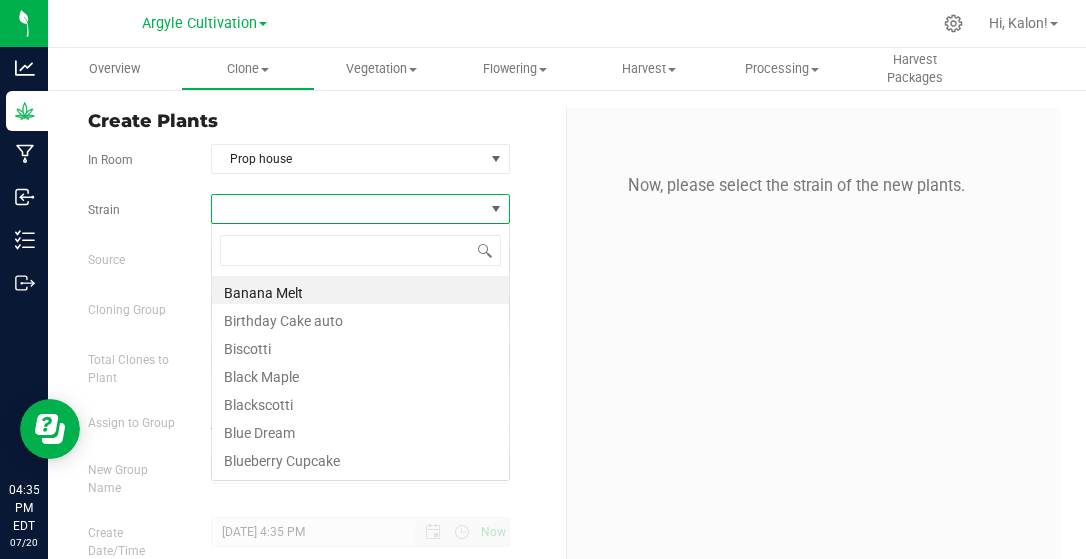scroll, scrollTop: 99971, scrollLeft: 99701, axis: both 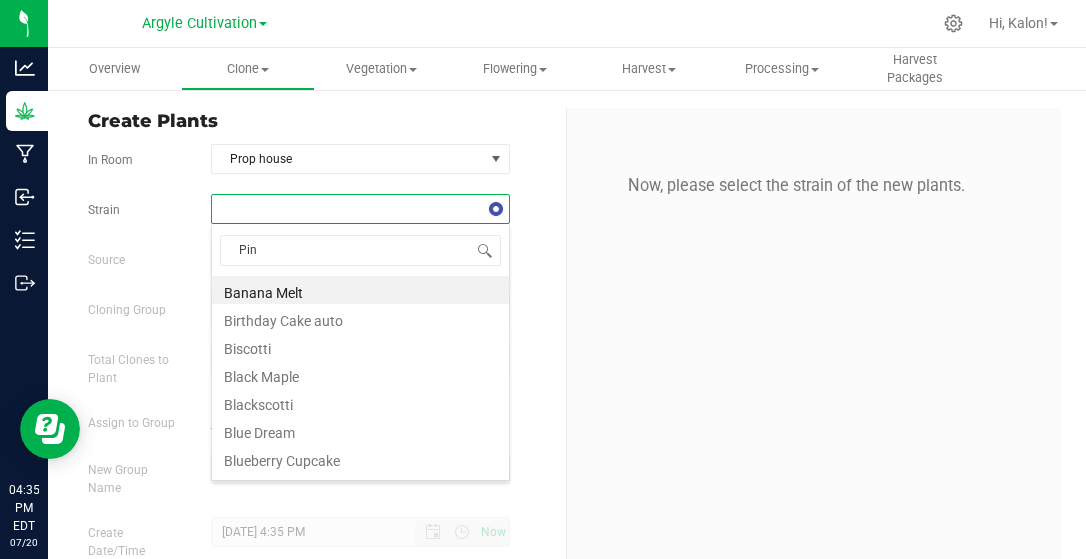 type on "Pine" 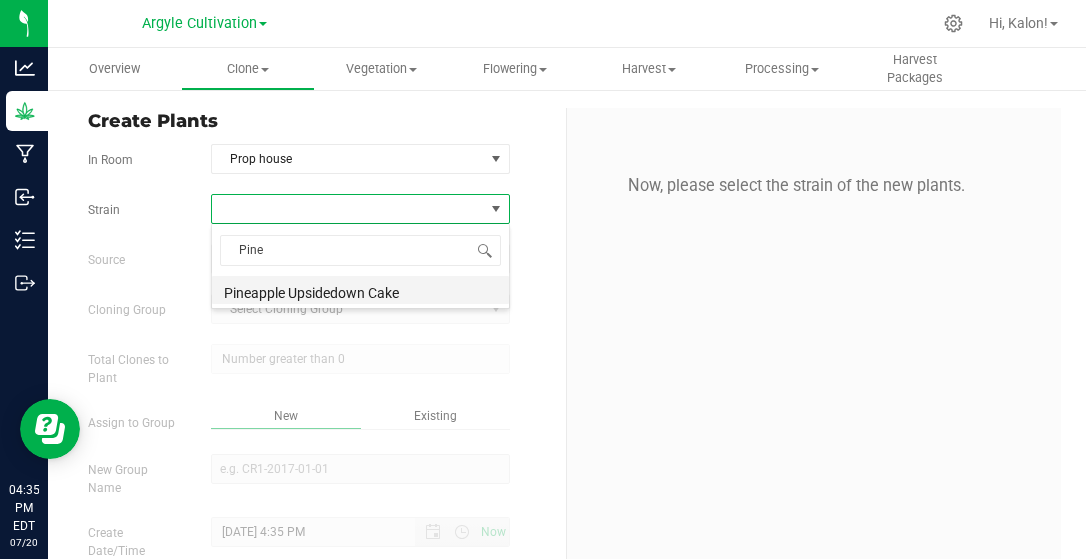 click on "Pineapple Upsidedown Cake" at bounding box center (360, 290) 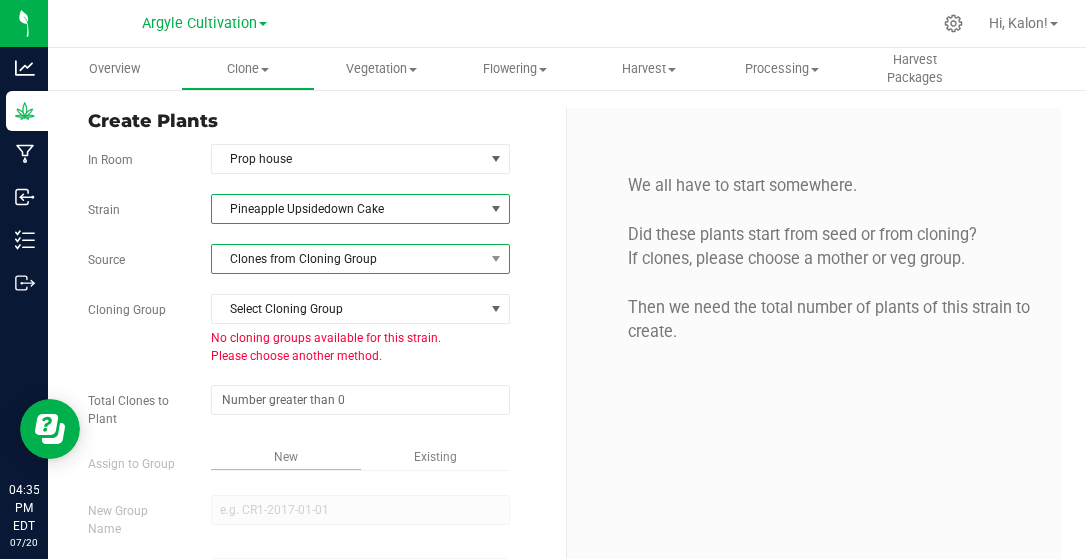 click on "Clones from Cloning Group" at bounding box center [348, 259] 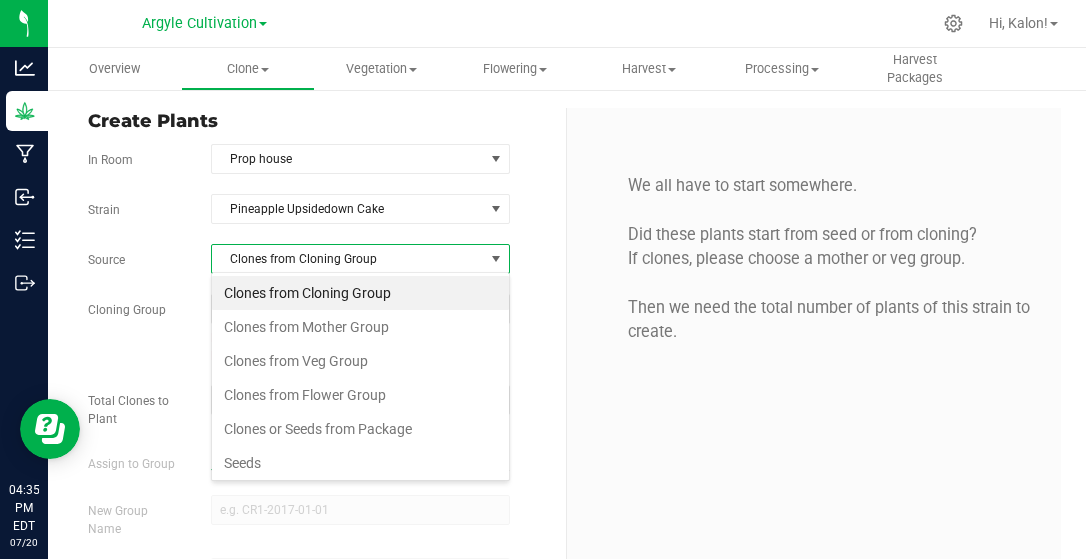 scroll, scrollTop: 99971, scrollLeft: 99701, axis: both 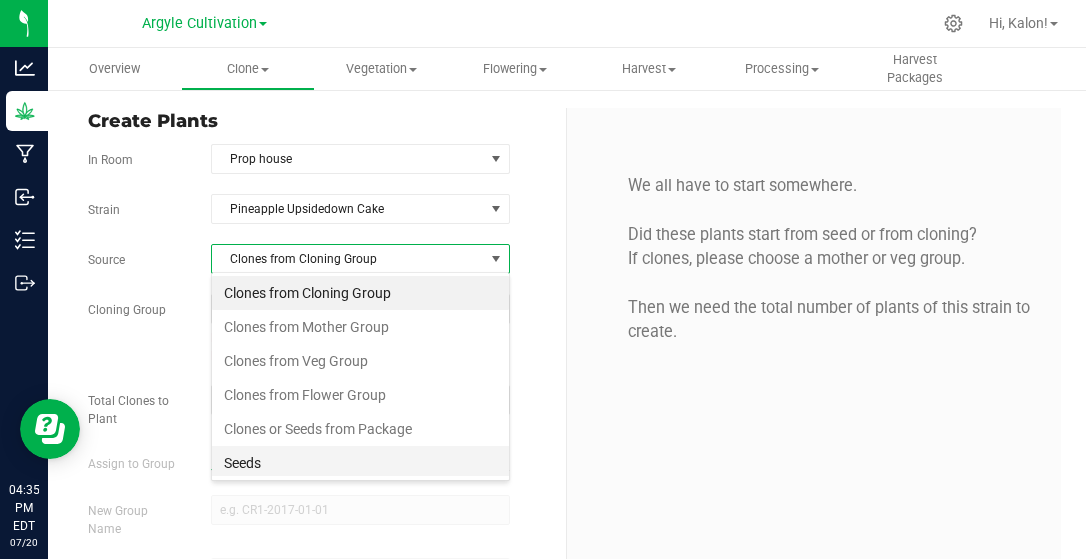 click on "Seeds" at bounding box center [360, 463] 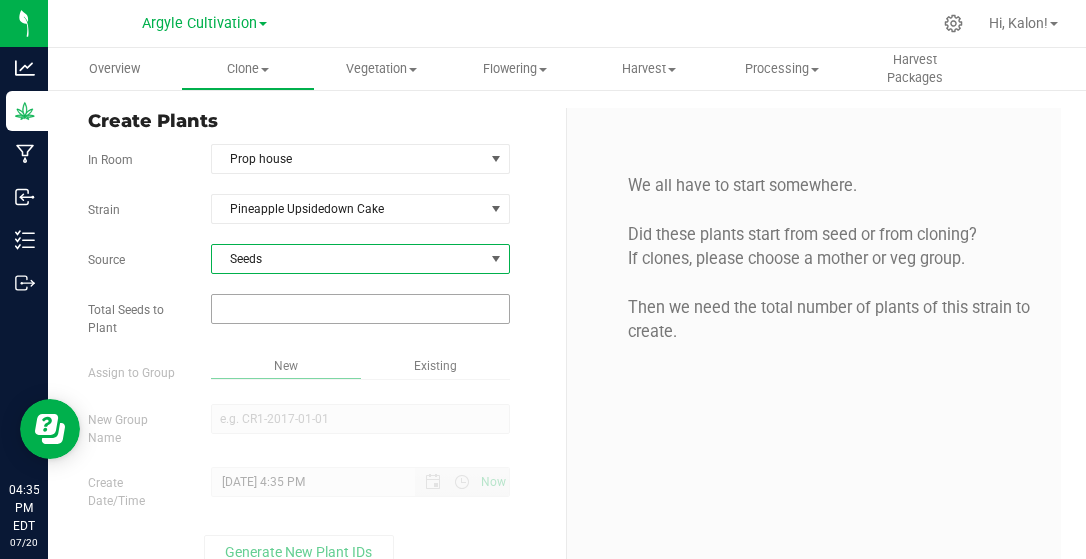 click at bounding box center (360, 309) 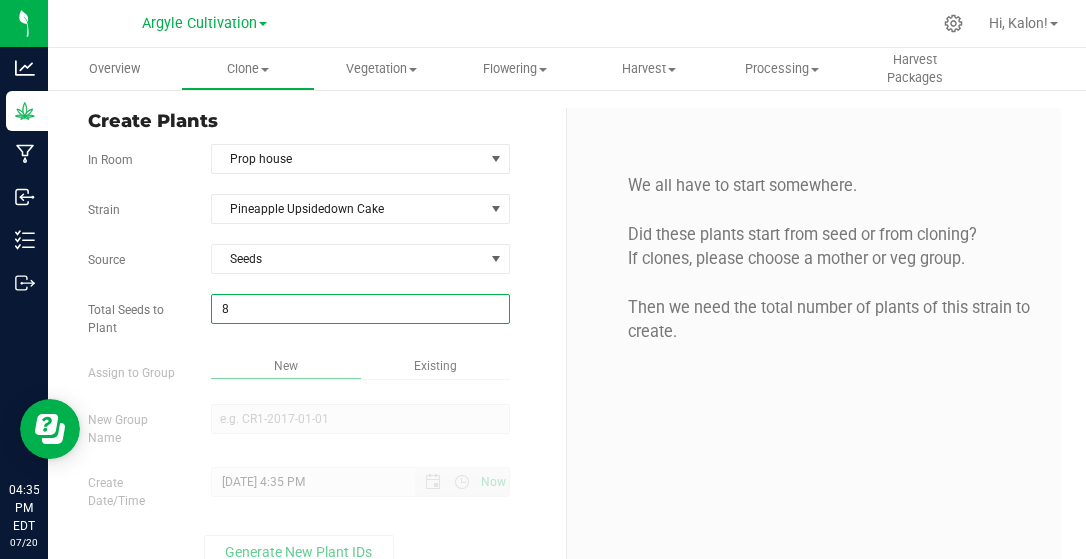 type on "85" 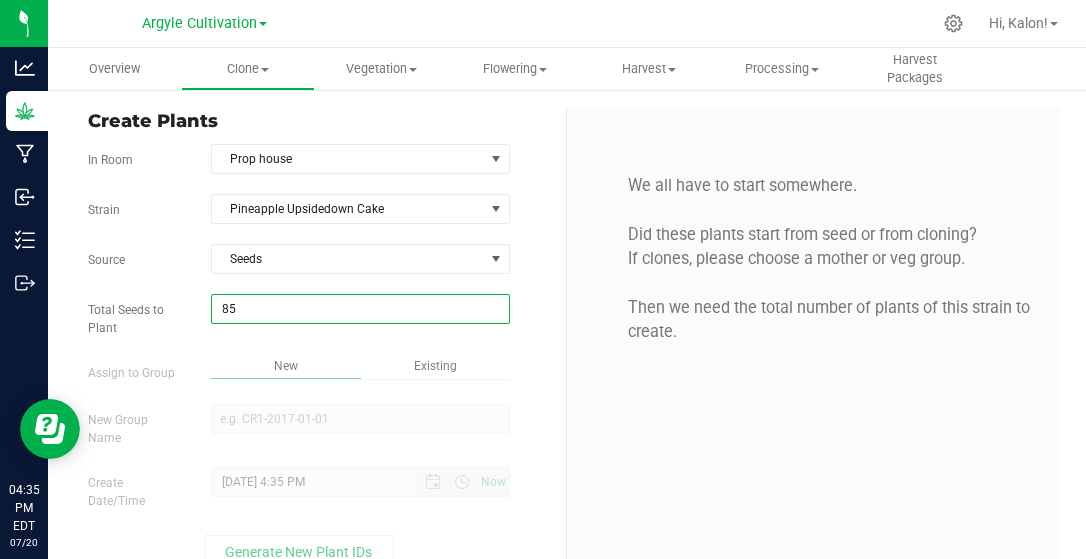 type on "85" 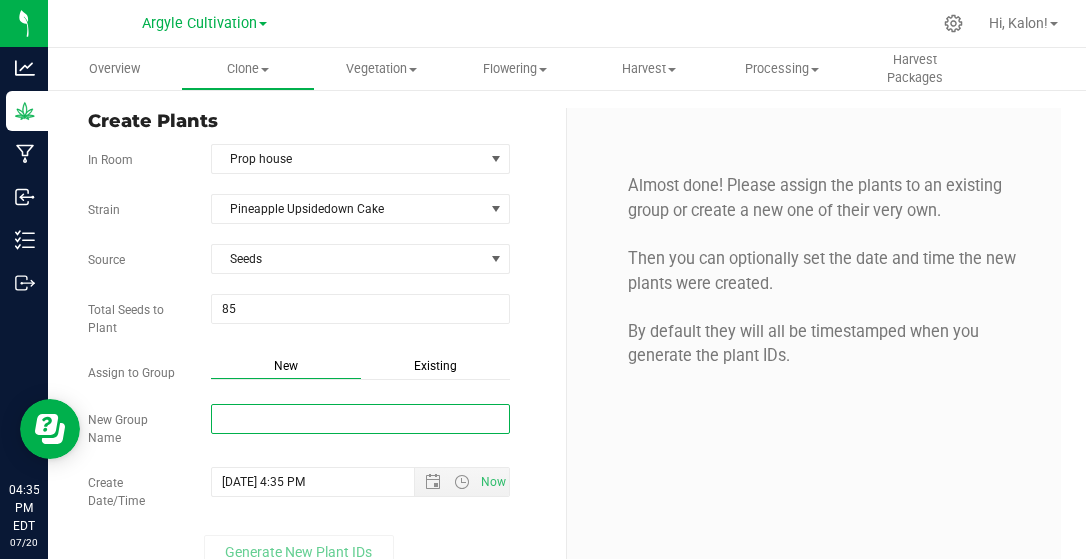 click on "New Group Name" at bounding box center (360, 419) 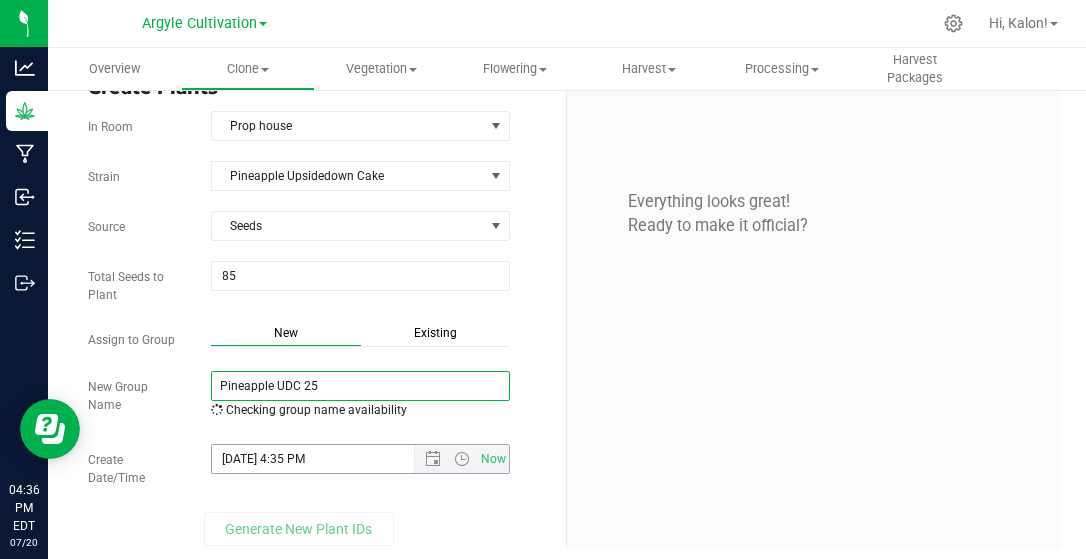 scroll, scrollTop: 37, scrollLeft: 0, axis: vertical 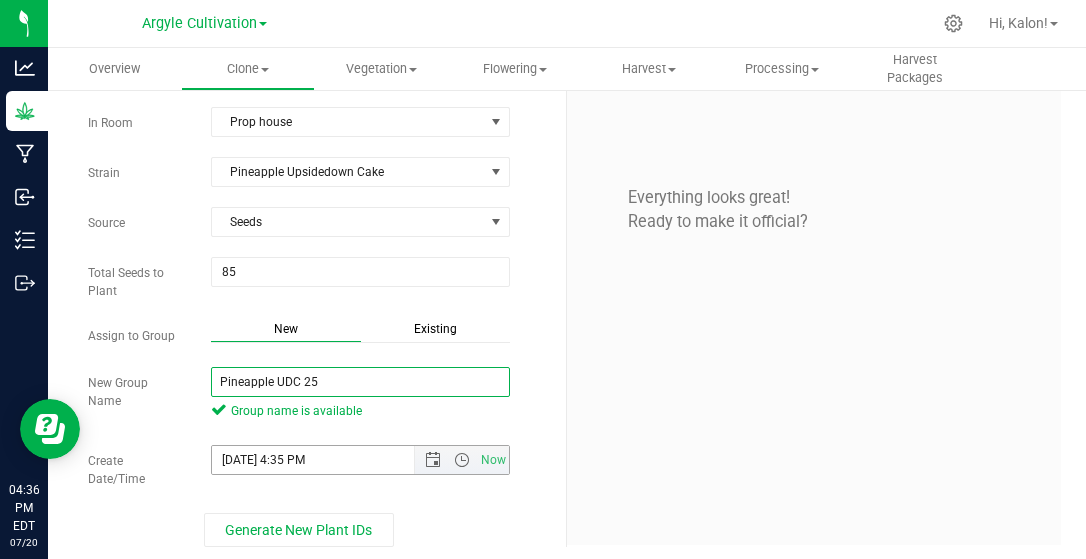 type on "Pineapple UDC 25" 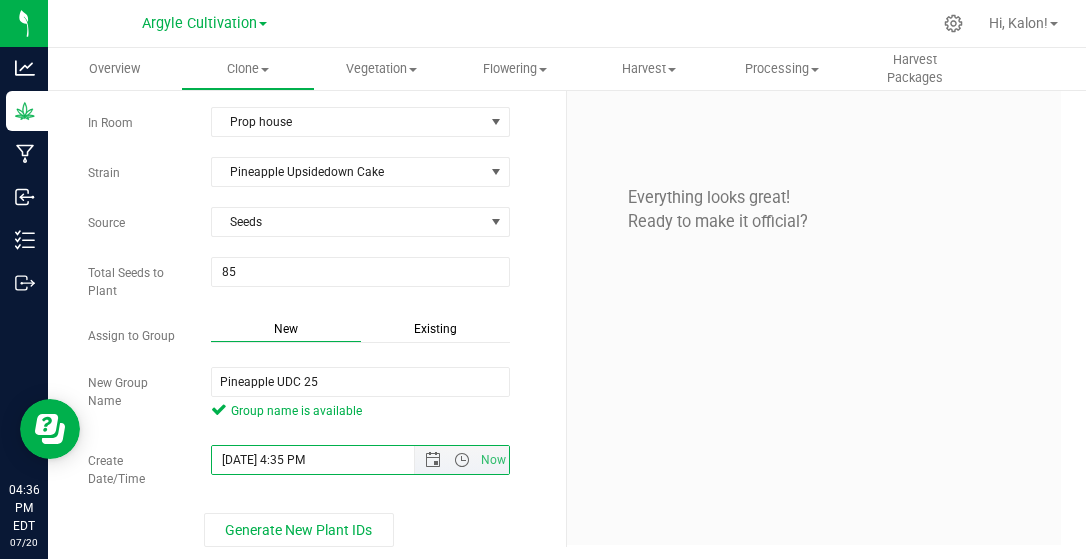 click on "[DATE] 4:35 PM" at bounding box center [330, 460] 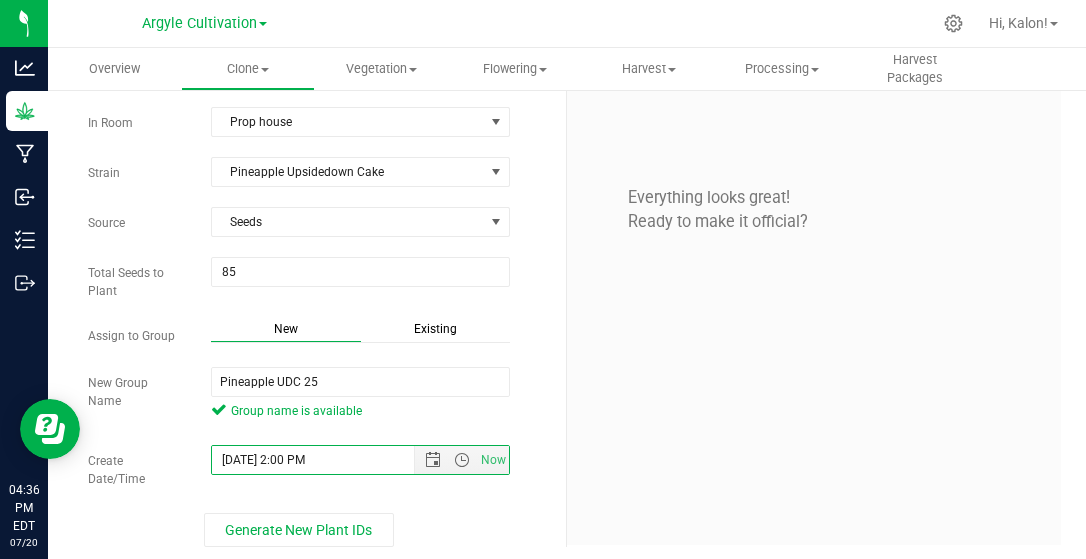 scroll, scrollTop: 43, scrollLeft: 0, axis: vertical 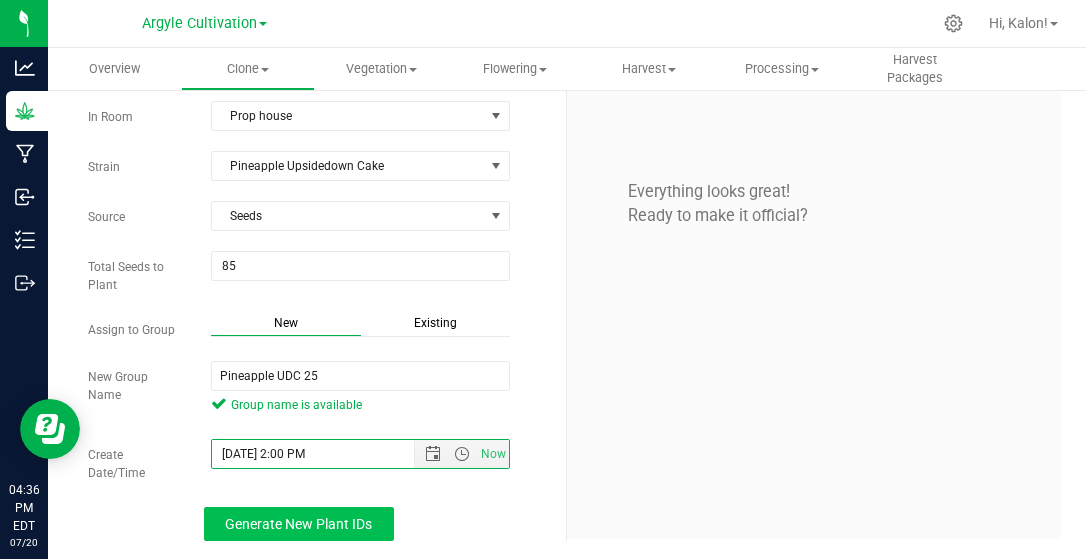 type on "[DATE] 2:00 PM" 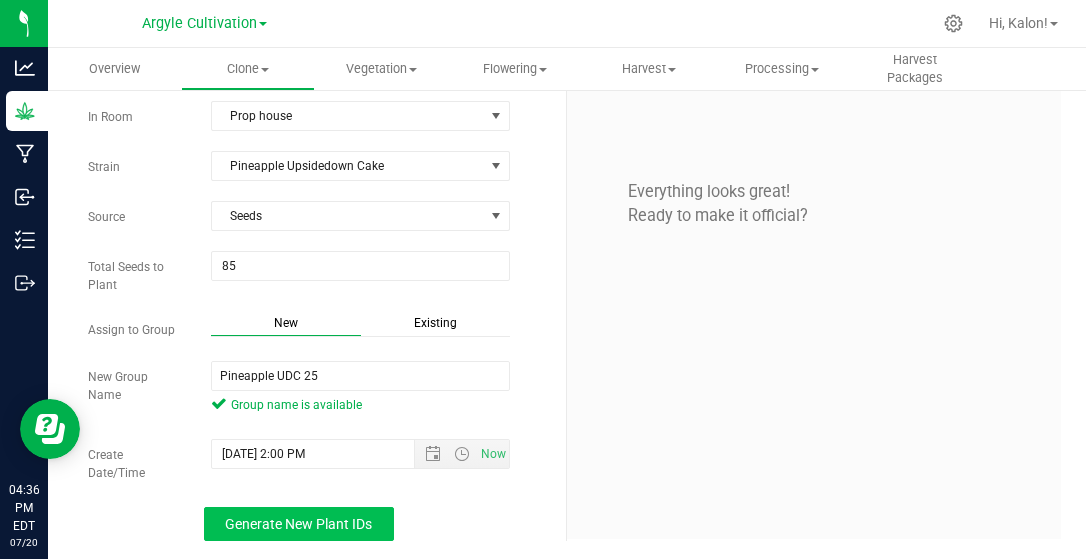 click on "Generate New Plant IDs" at bounding box center (299, 524) 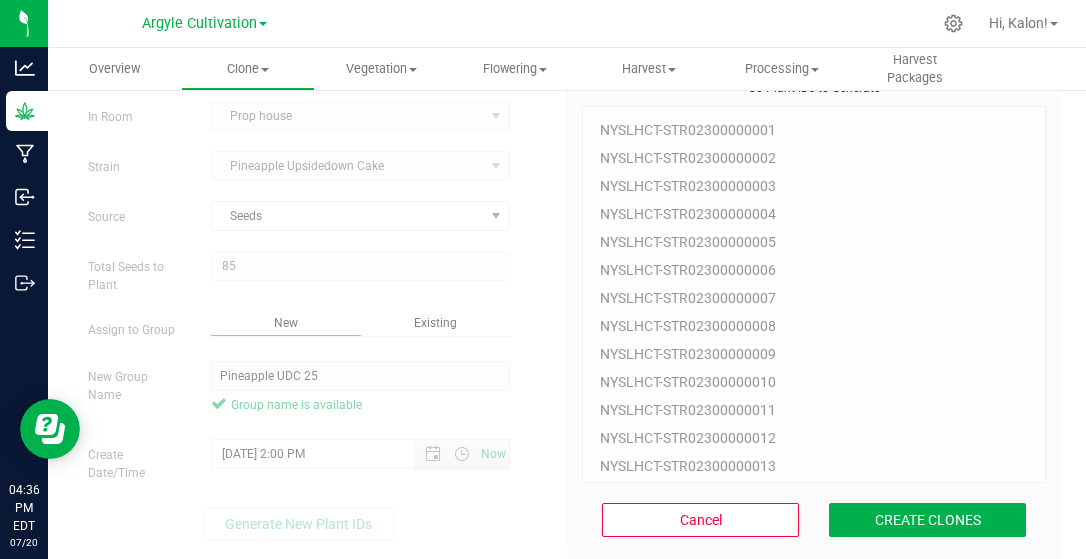 scroll, scrollTop: 60, scrollLeft: 0, axis: vertical 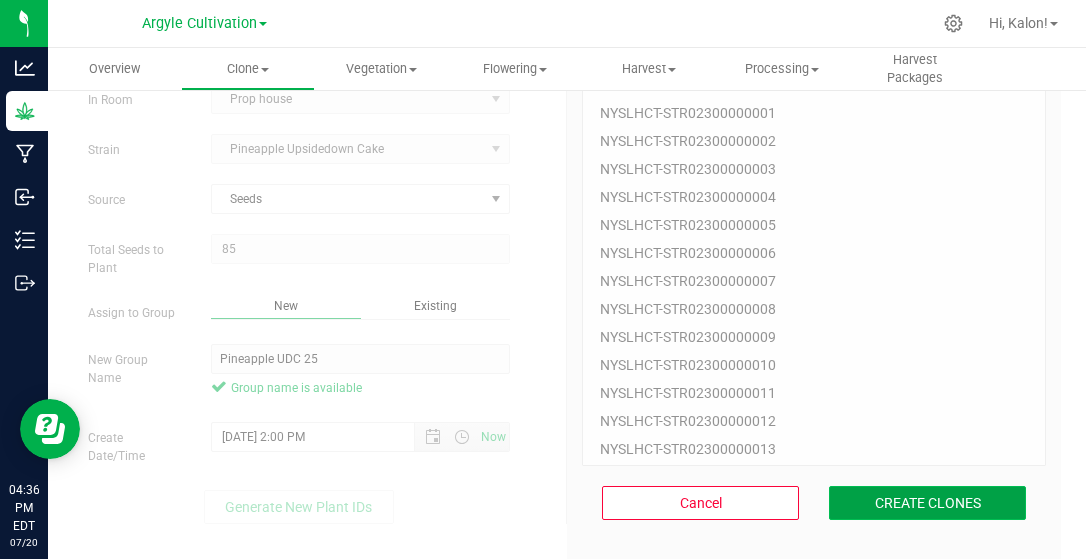 click on "CREATE CLONES" at bounding box center [927, 503] 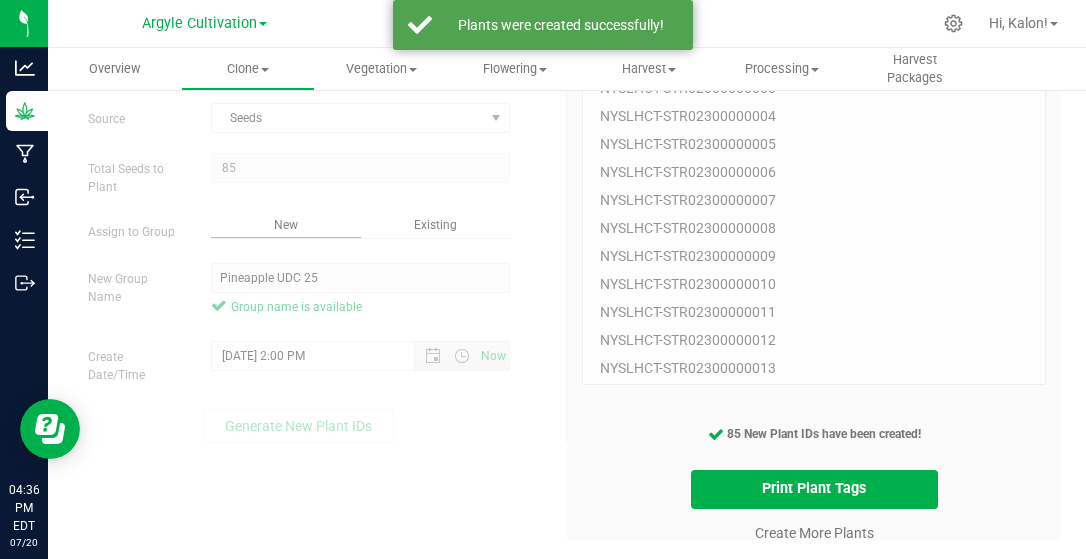 scroll, scrollTop: 142, scrollLeft: 0, axis: vertical 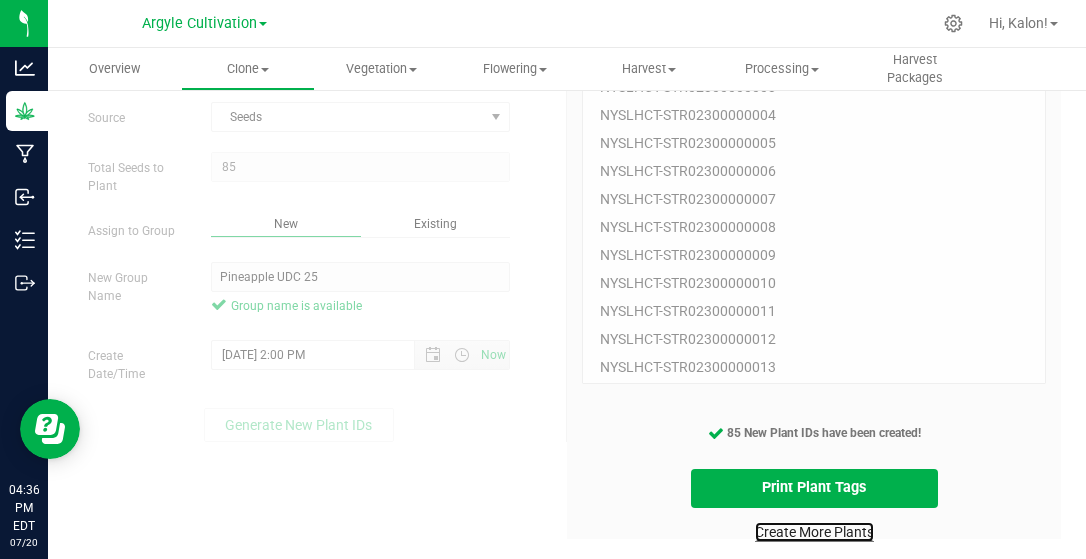 click on "Create More Plants" at bounding box center [814, 532] 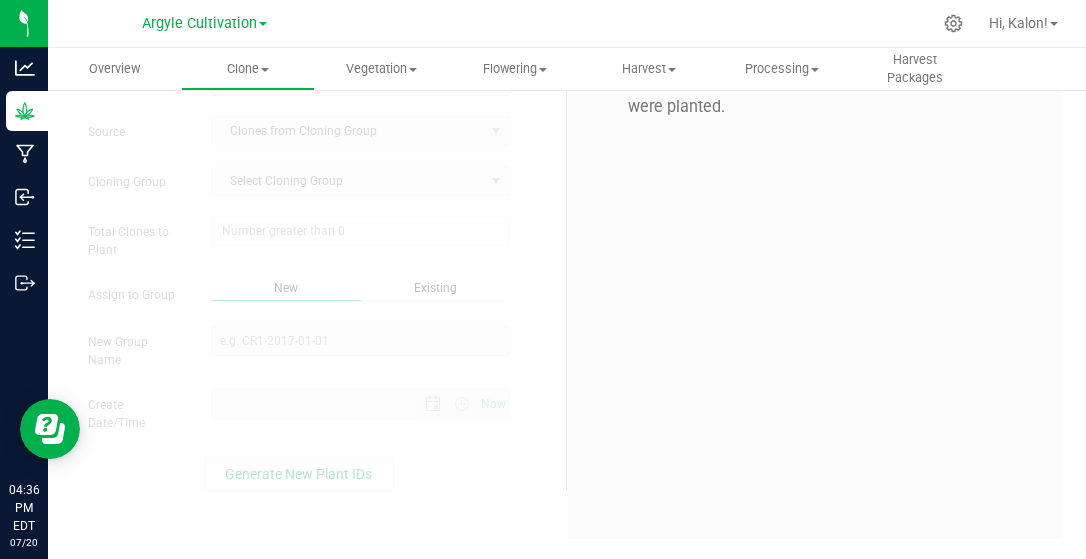 scroll, scrollTop: 0, scrollLeft: 0, axis: both 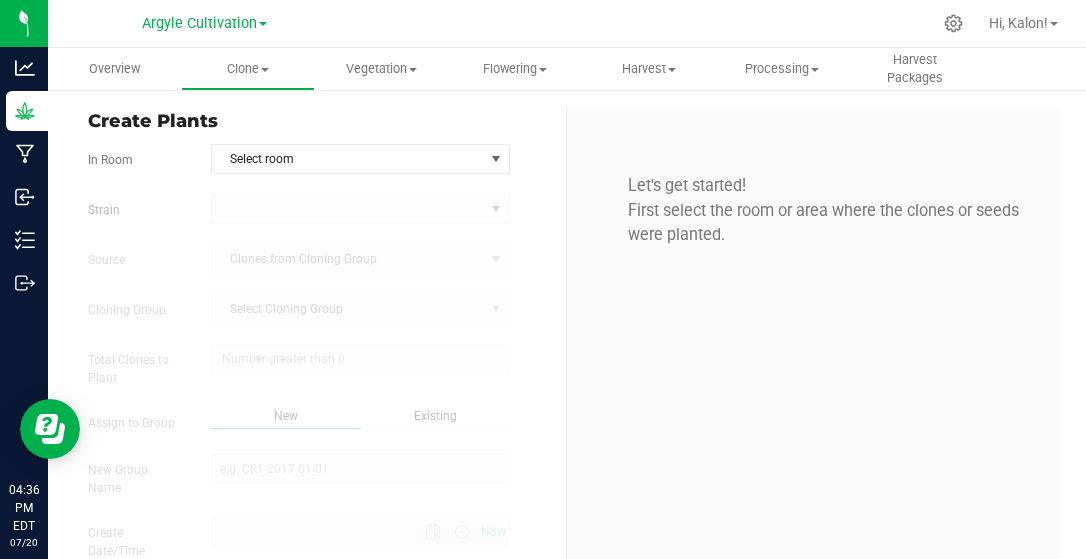 type on "[DATE] 4:36 PM" 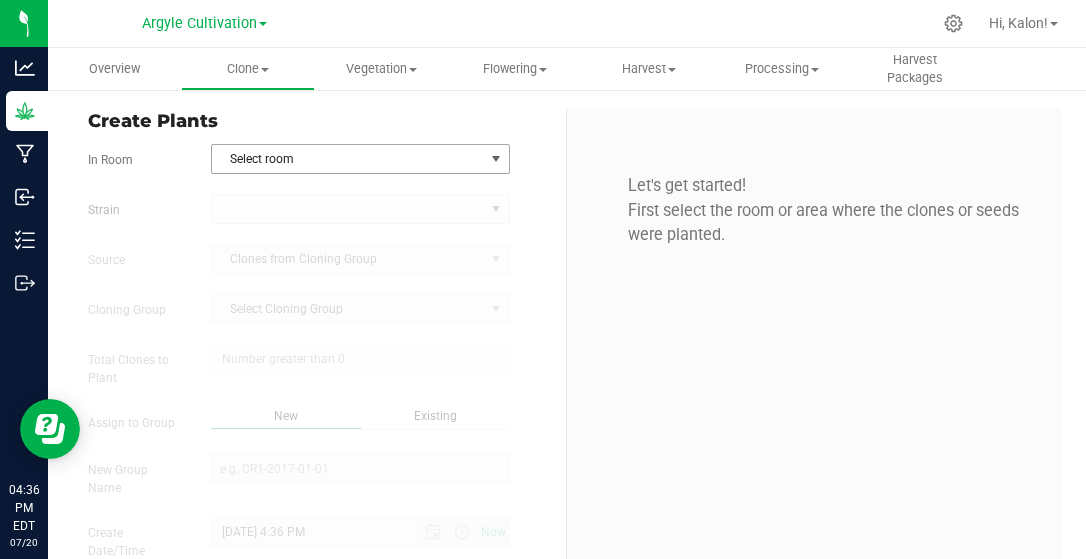 click on "Select room" at bounding box center [348, 159] 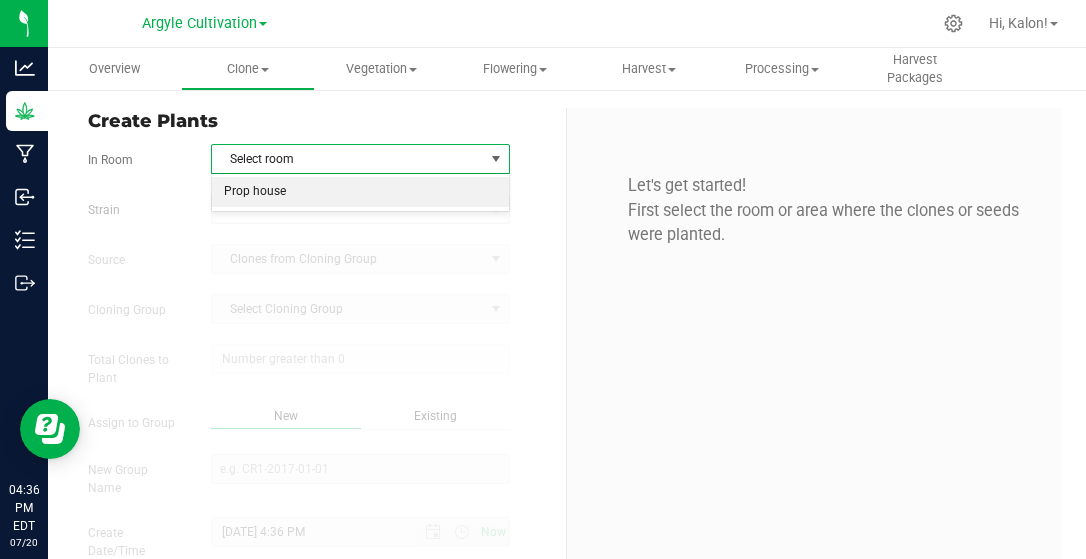 click on "Prop house" at bounding box center (360, 192) 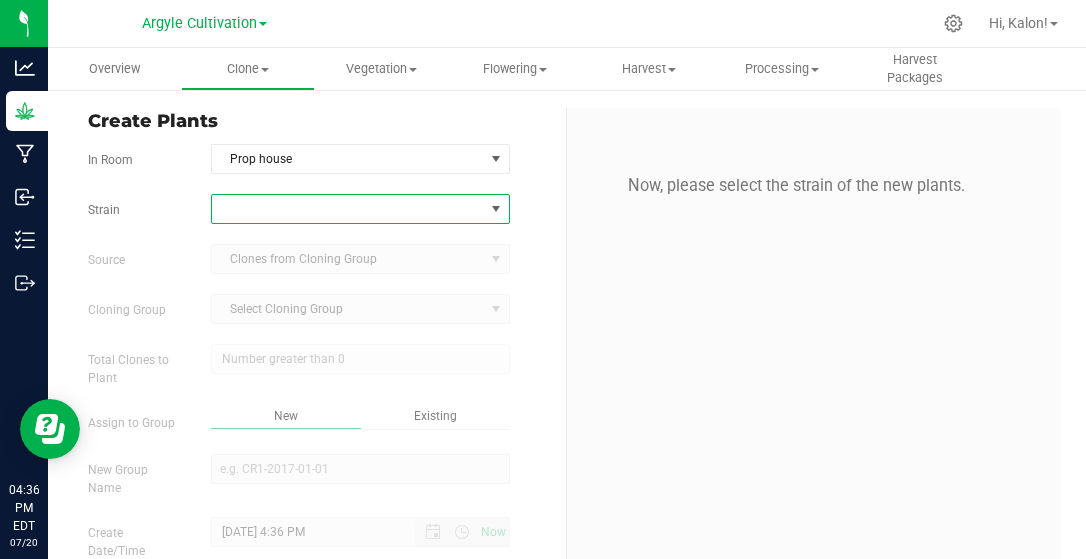 click at bounding box center (348, 209) 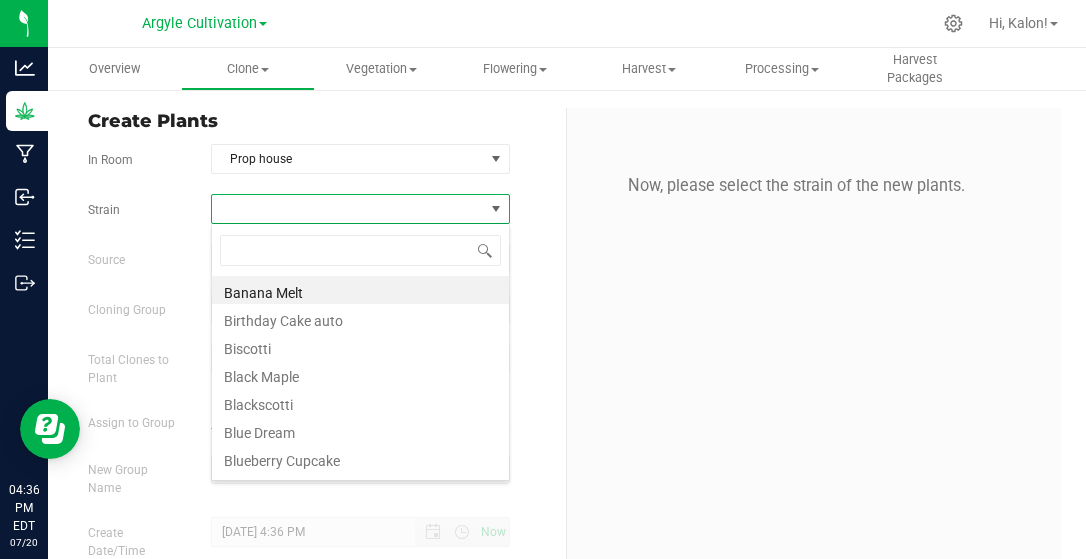 scroll, scrollTop: 99971, scrollLeft: 99701, axis: both 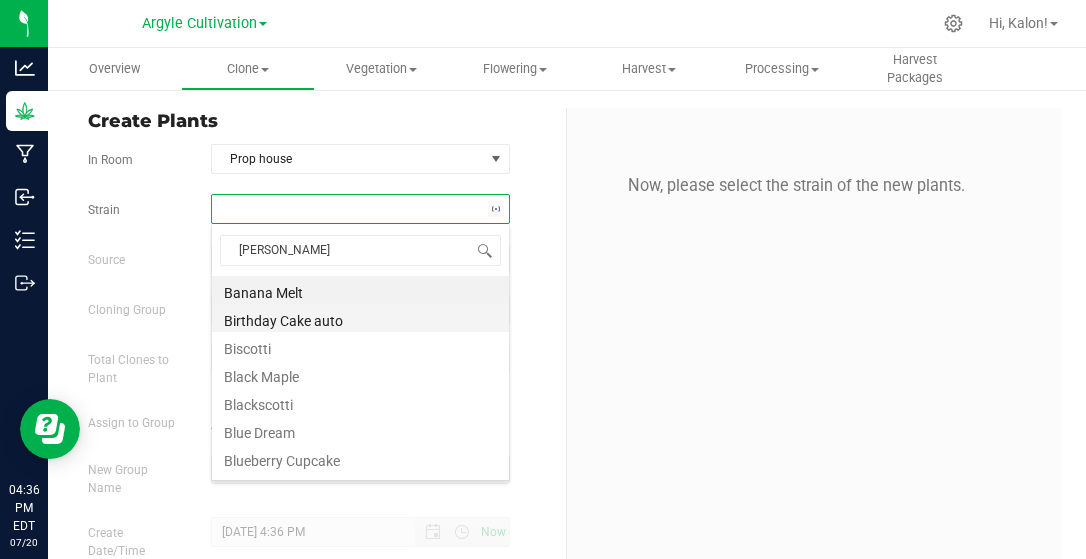 type on "Poddy" 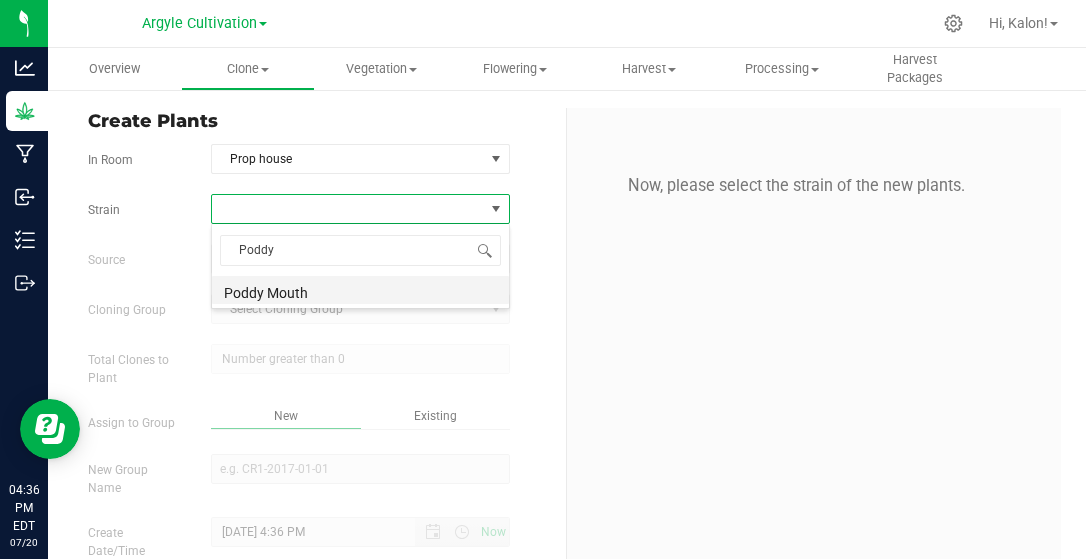 click on "Poddy Mouth" at bounding box center (360, 290) 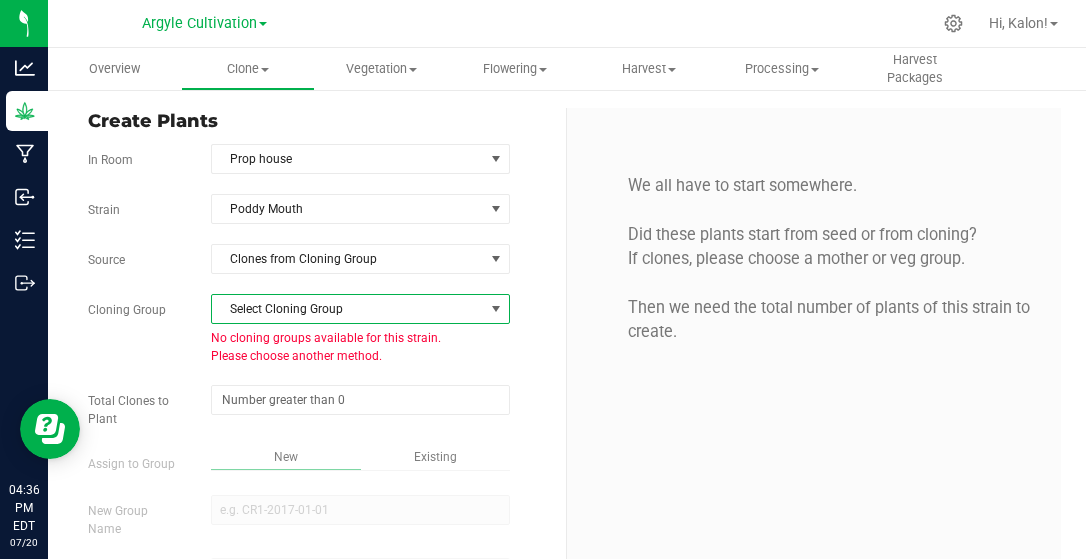 click on "Select Cloning Group" at bounding box center [348, 309] 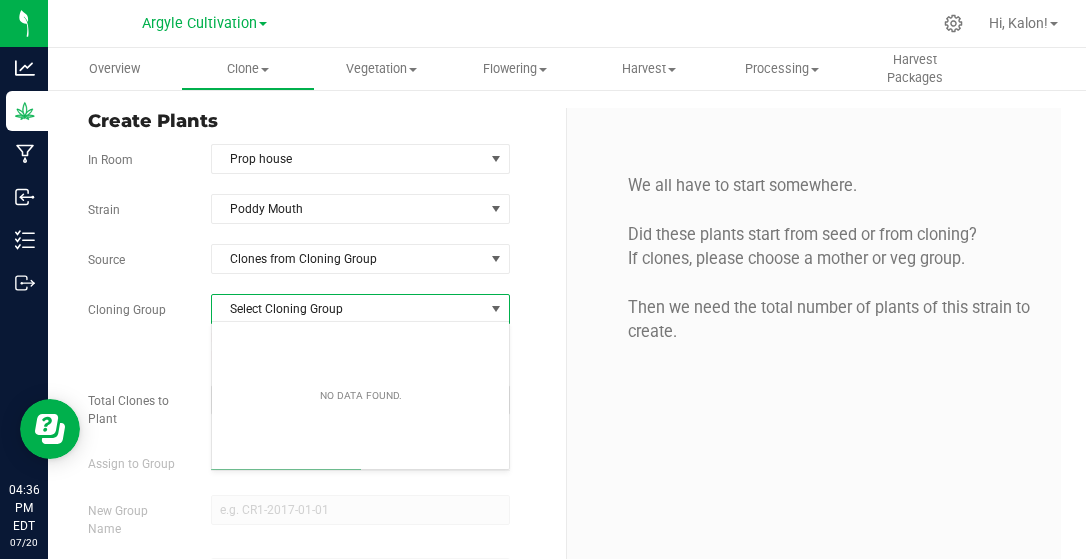 click on "Select Cloning Group" at bounding box center [348, 309] 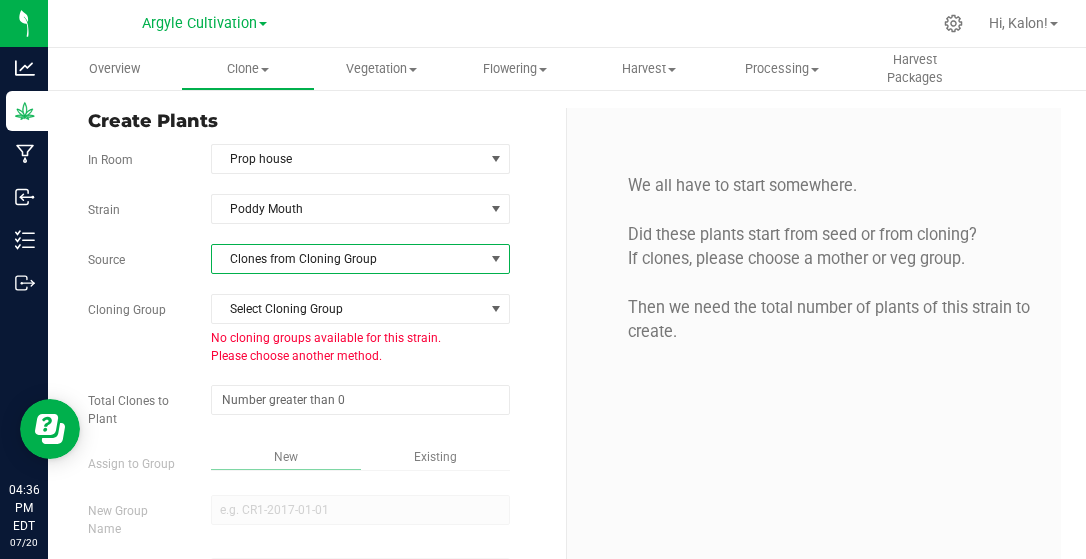 click on "Clones from Cloning Group" at bounding box center (348, 259) 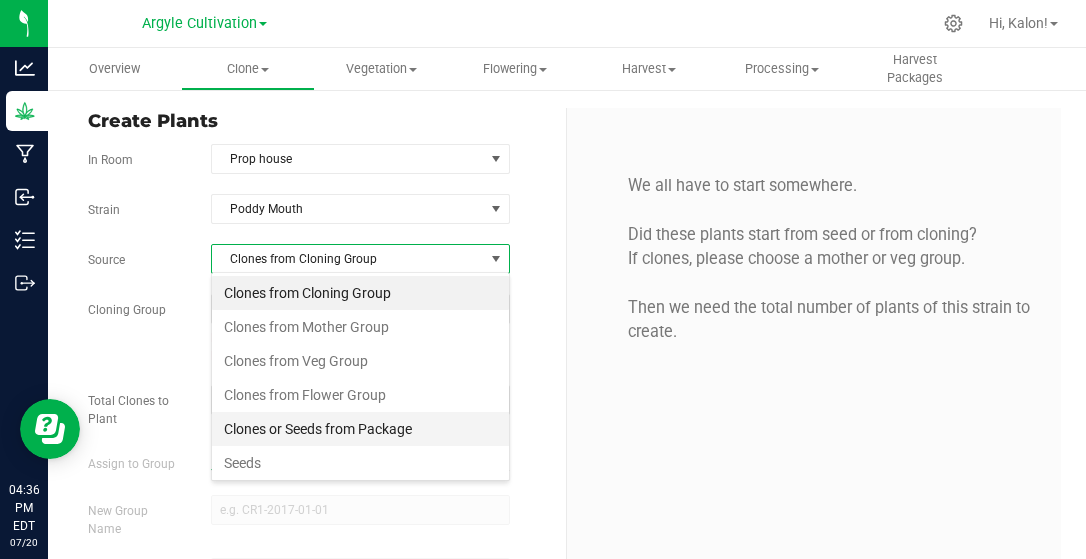 scroll, scrollTop: 99971, scrollLeft: 99701, axis: both 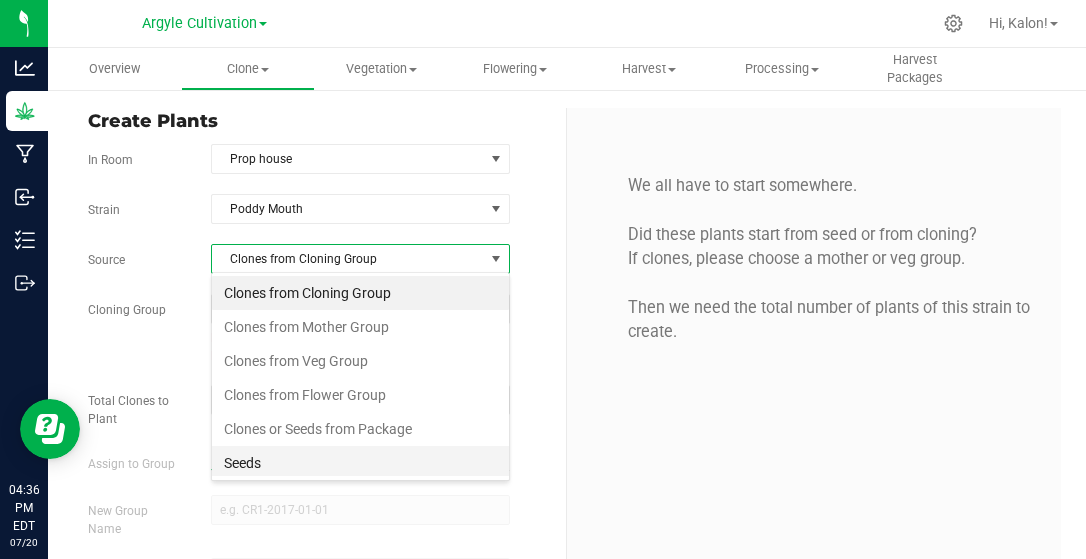 click on "Seeds" at bounding box center [360, 463] 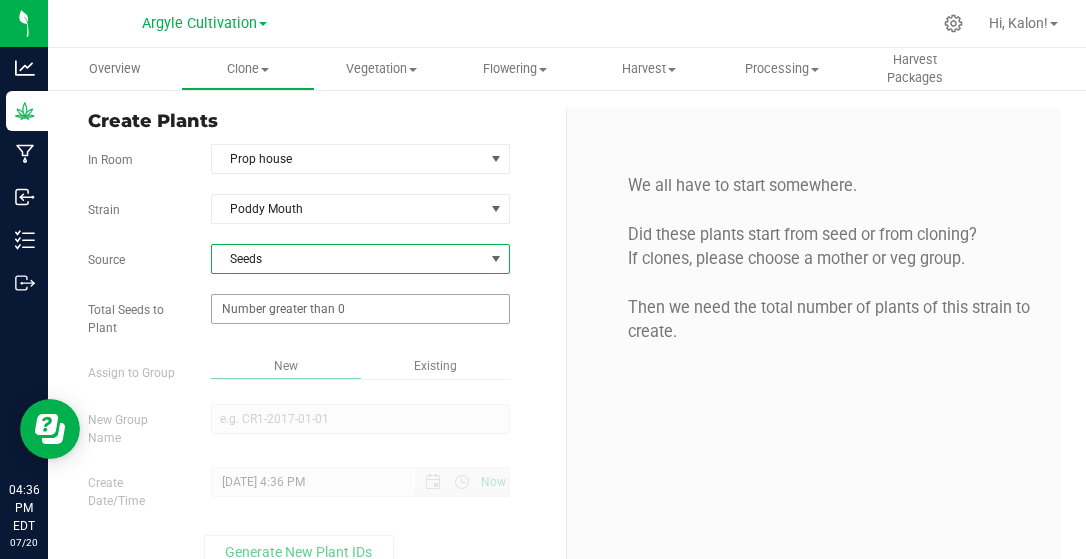 click at bounding box center [360, 309] 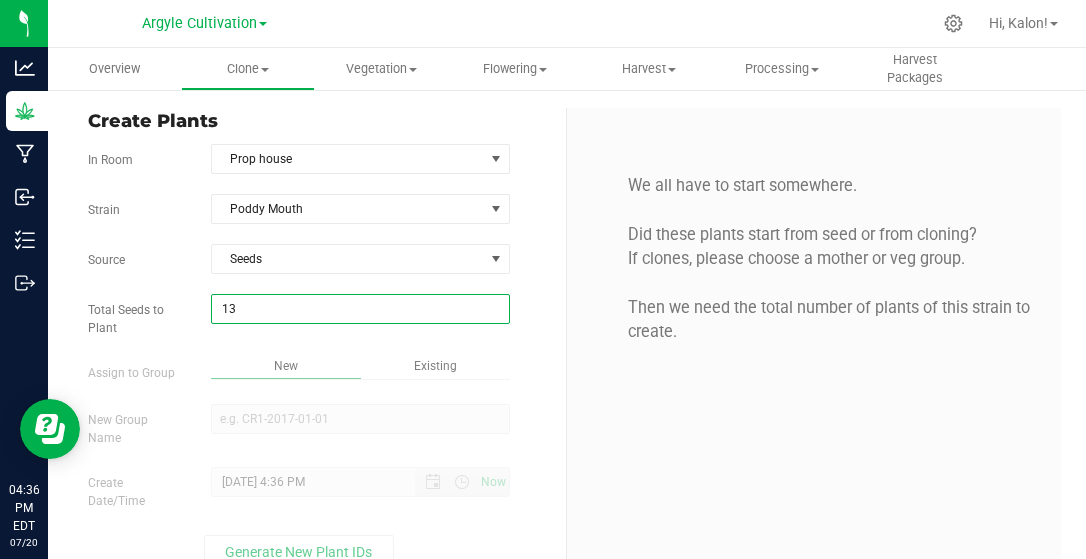 type on "137" 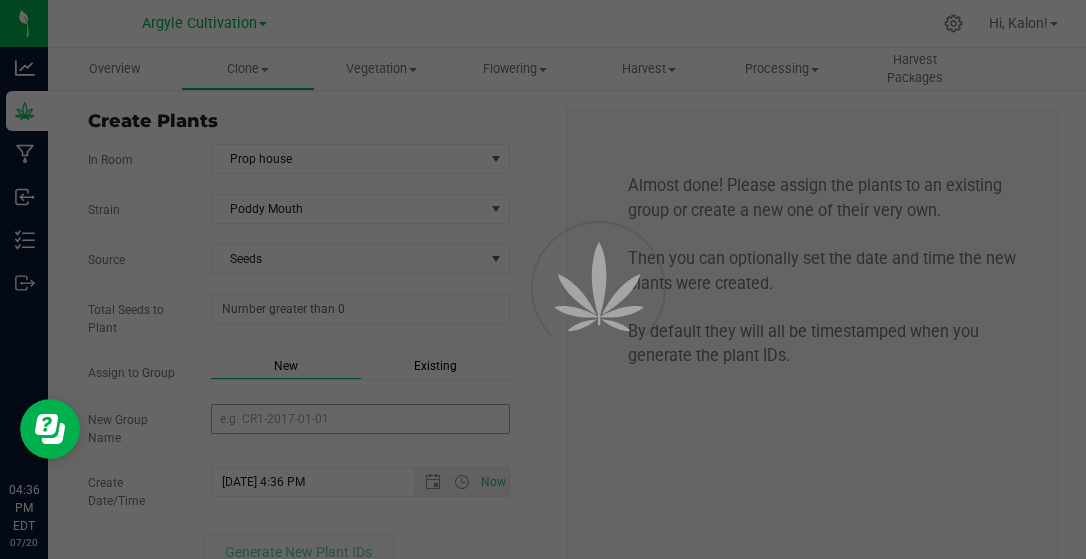 type on "137" 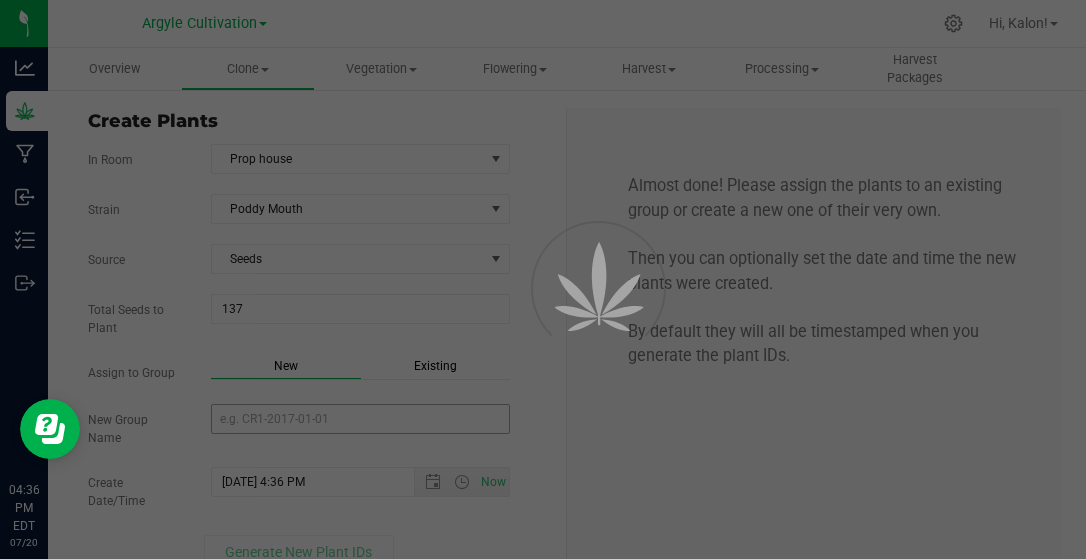 click on "New Group Name" at bounding box center (360, 419) 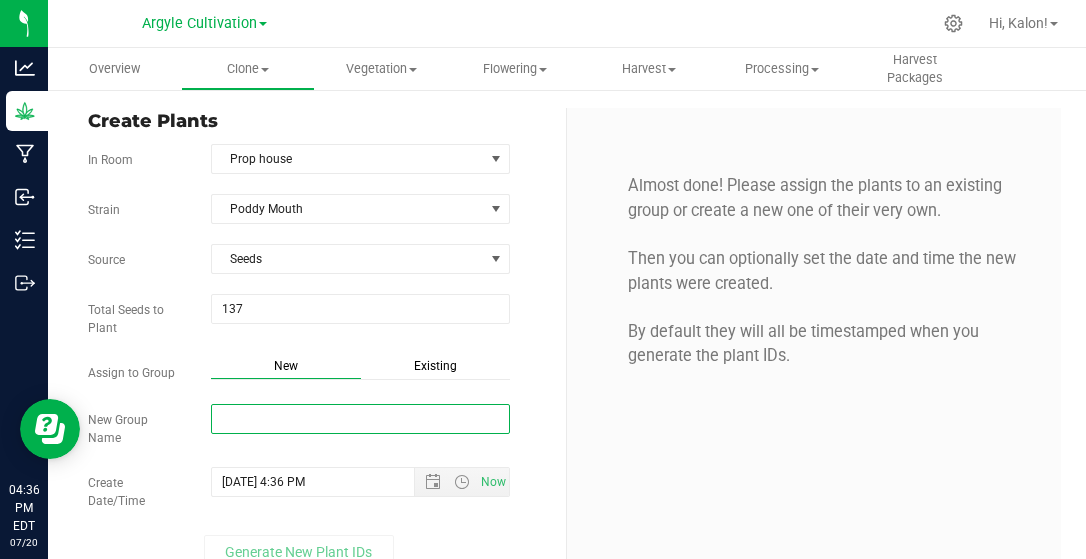 click on "New Group Name" at bounding box center (360, 419) 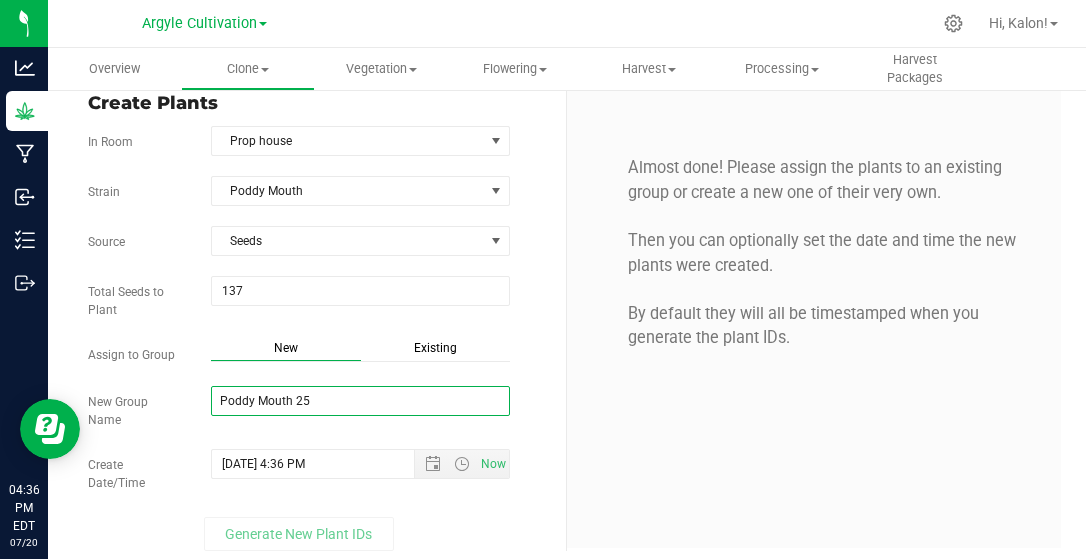 scroll, scrollTop: 27, scrollLeft: 0, axis: vertical 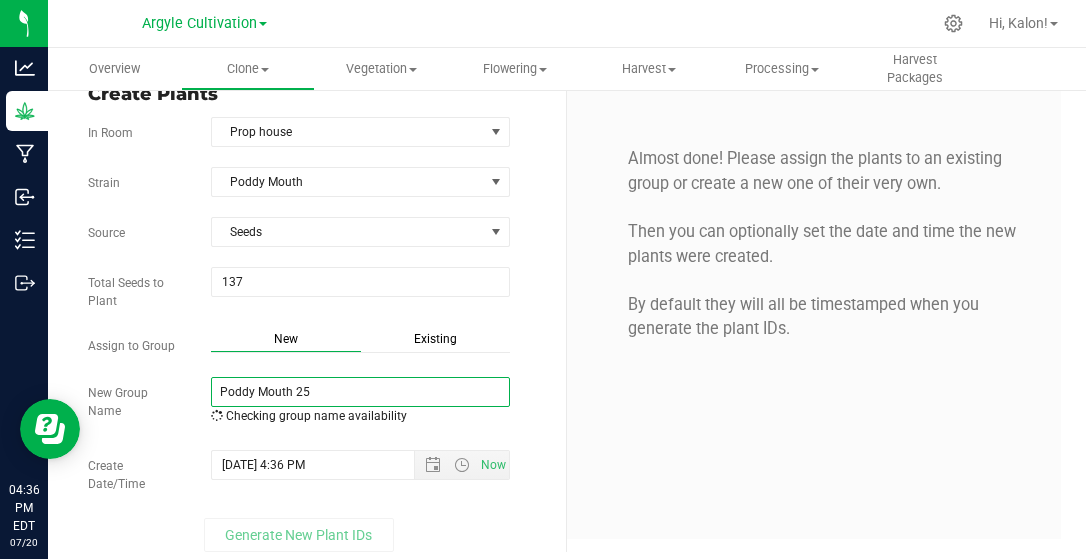 type on "Poddy Mouth 25" 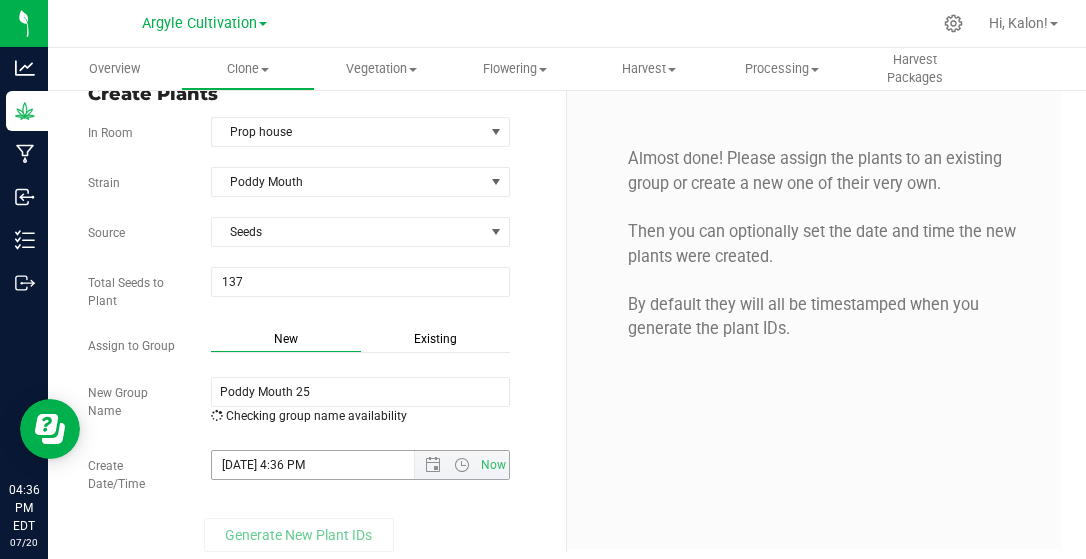 drag, startPoint x: 361, startPoint y: 447, endPoint x: 361, endPoint y: 460, distance: 13 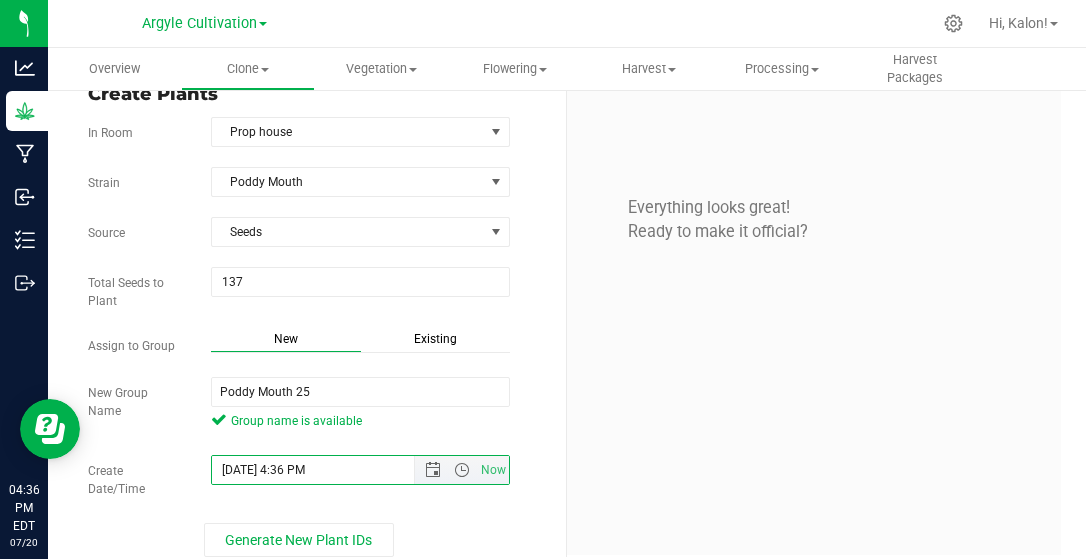 click on "[DATE] 4:36 PM" at bounding box center (330, 470) 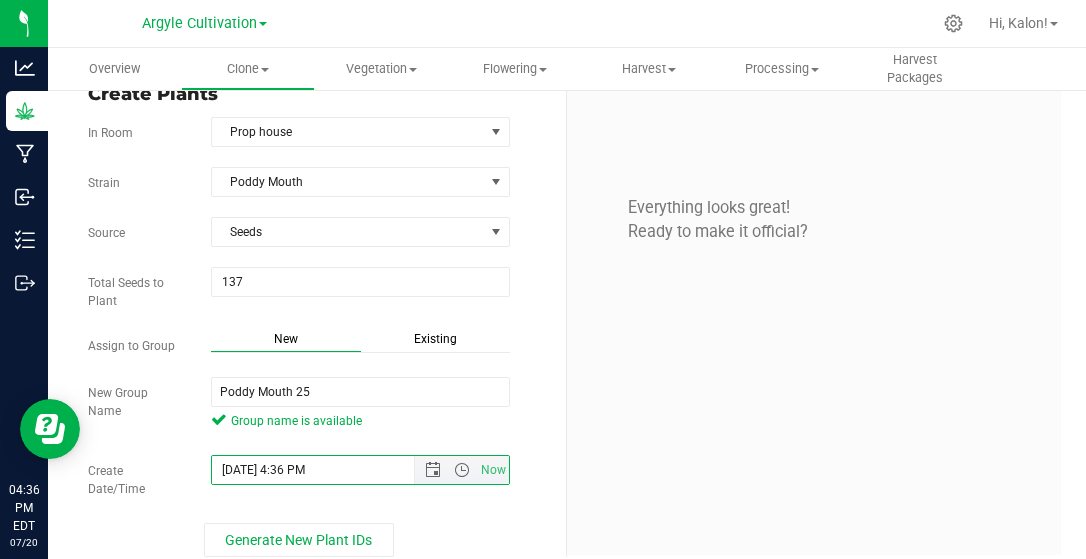 paste on "[DATE] 2:00" 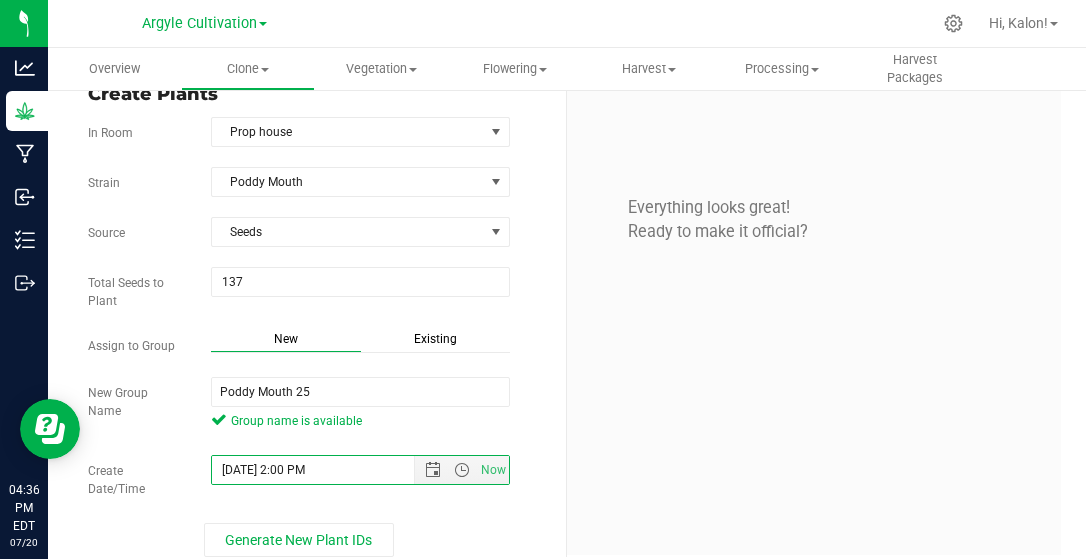 type on "[DATE] 2:00 PM" 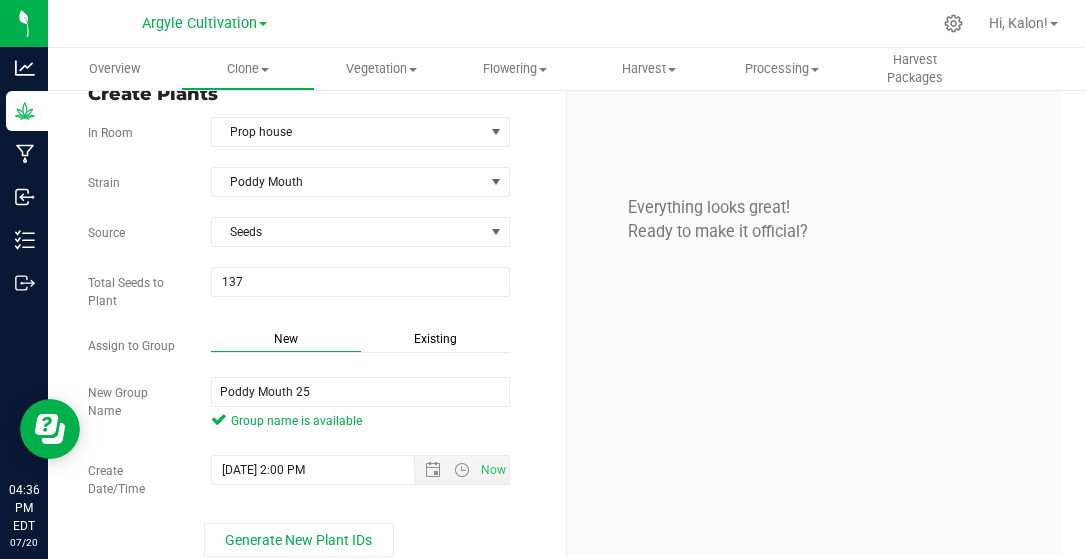 click on "Everything looks great!
Ready to make it official?" at bounding box center [814, 318] 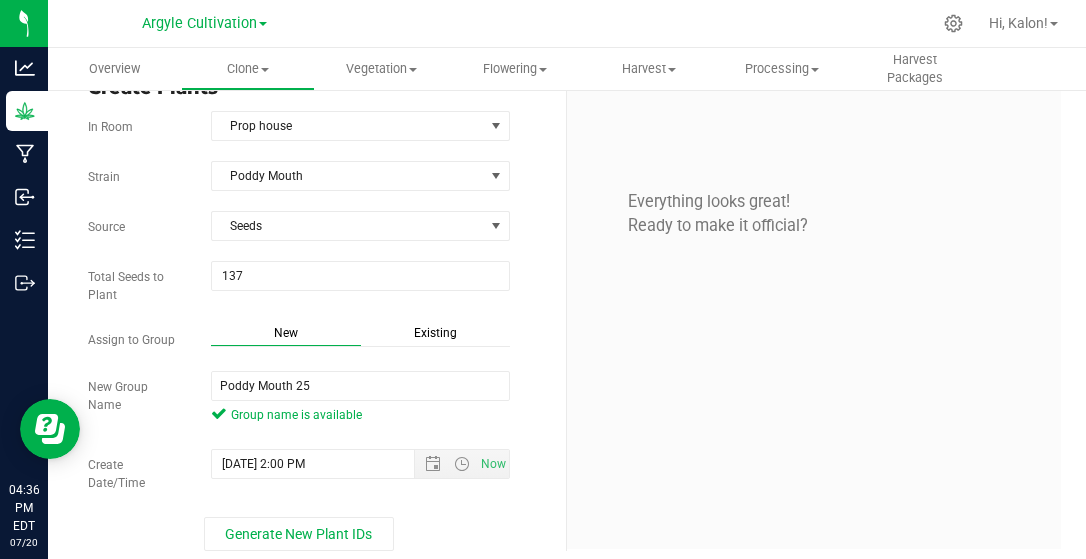 scroll, scrollTop: 43, scrollLeft: 0, axis: vertical 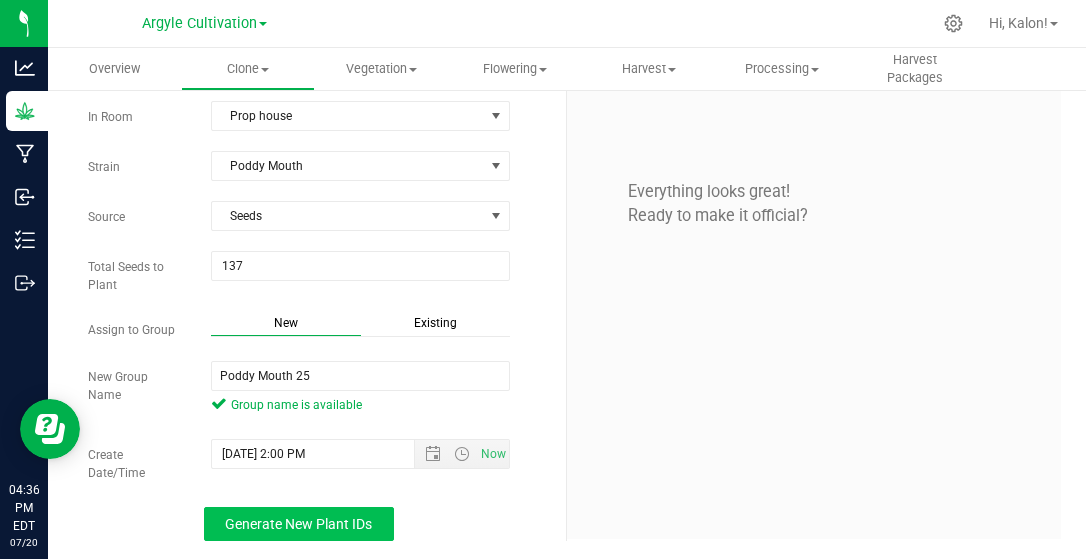 click on "Generate New Plant IDs" at bounding box center (299, 524) 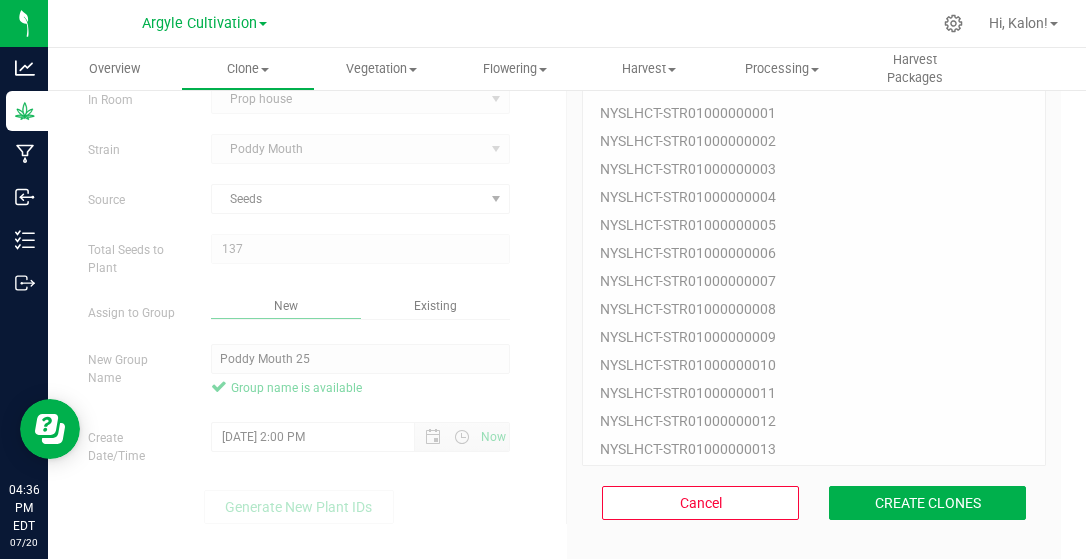 scroll, scrollTop: 142, scrollLeft: 0, axis: vertical 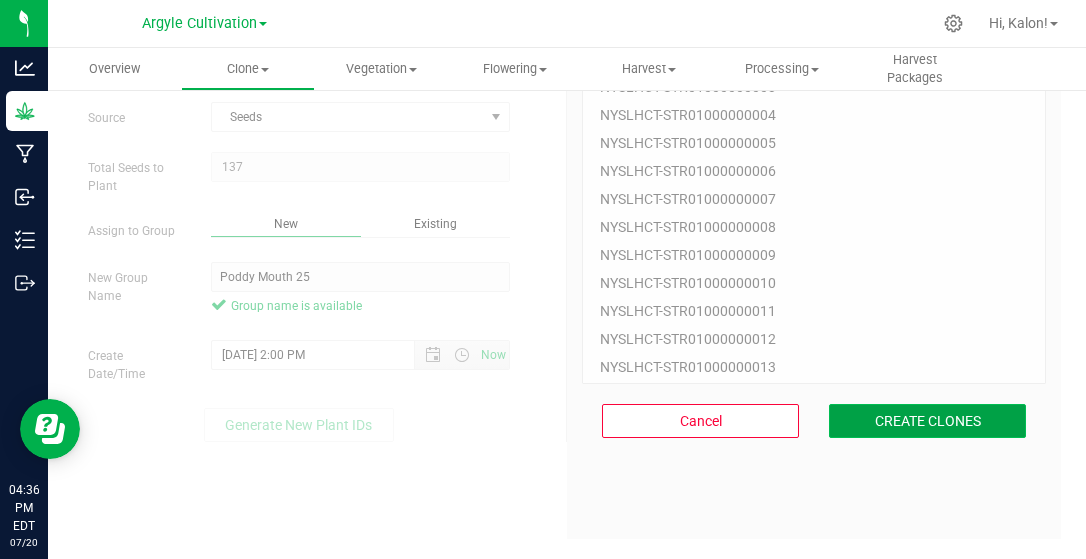 click on "CREATE CLONES" at bounding box center [927, 421] 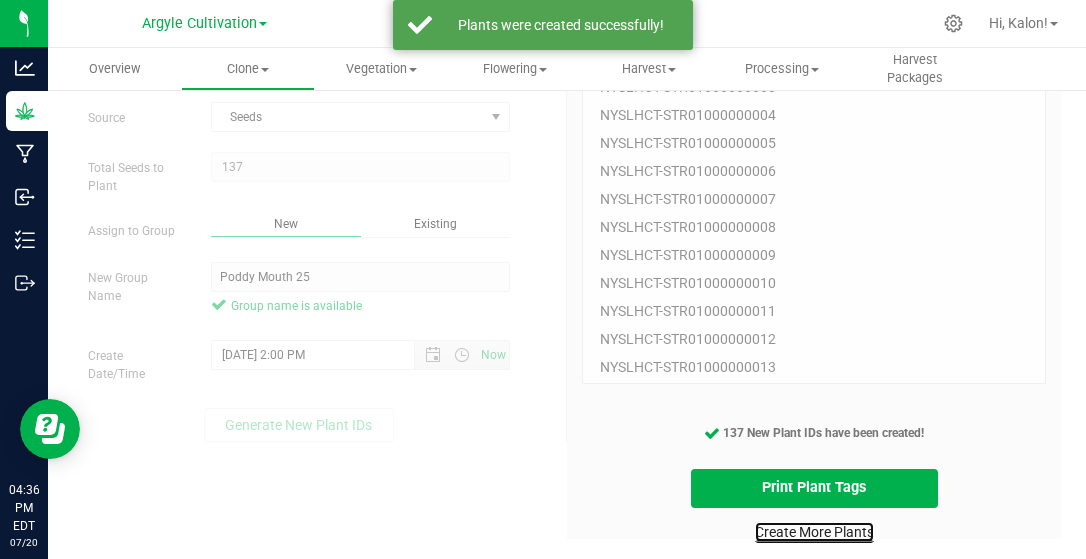 click on "Create More Plants" at bounding box center [814, 532] 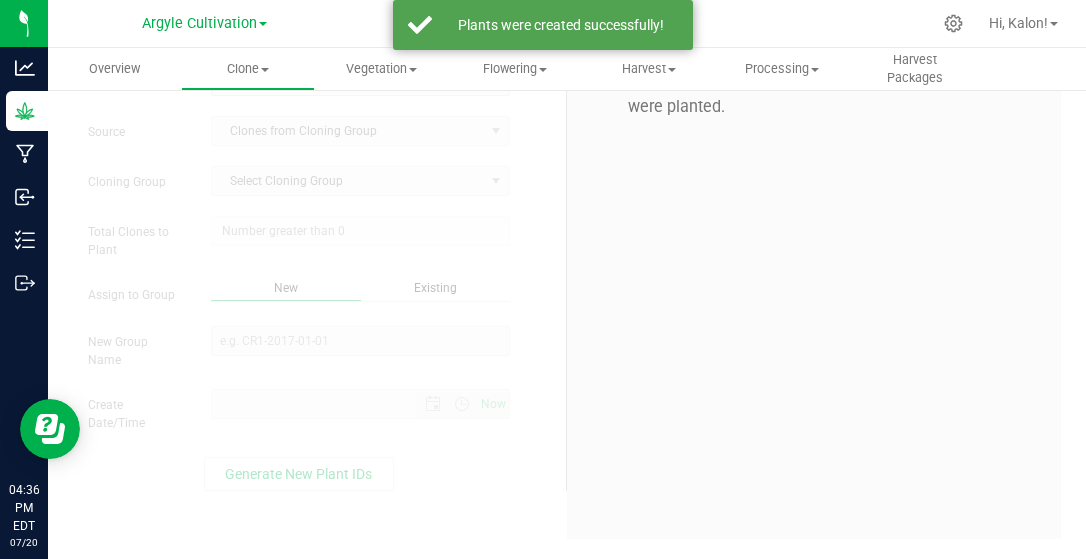 type on "[DATE] 4:36 PM" 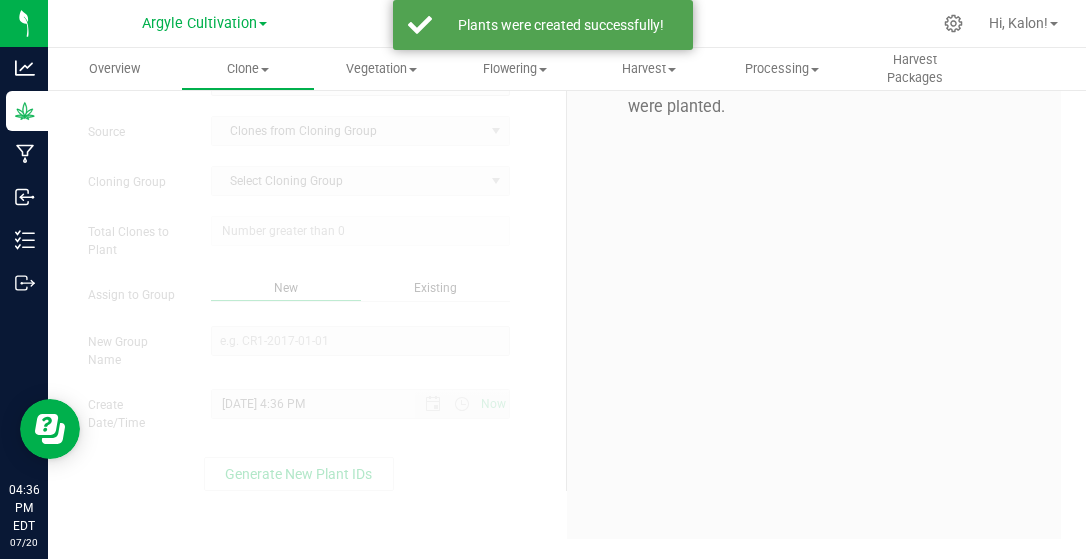scroll, scrollTop: 0, scrollLeft: 0, axis: both 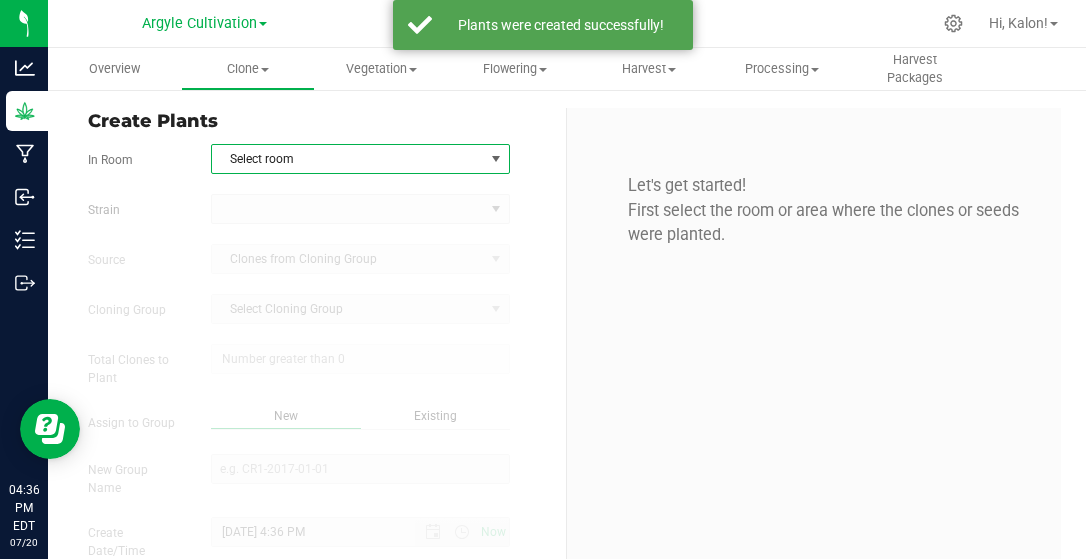 click on "Select room" at bounding box center [348, 159] 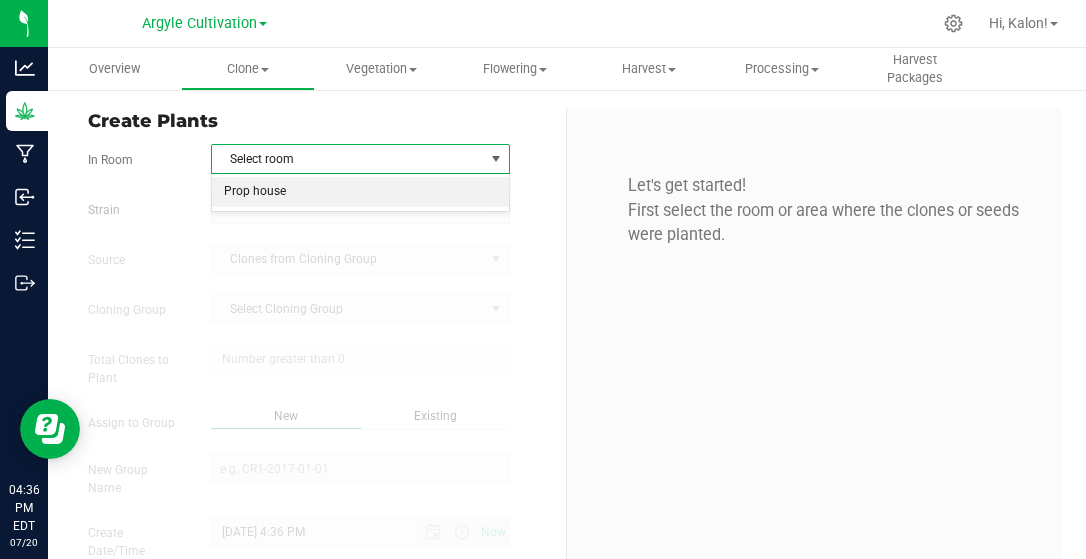 click on "Prop house" at bounding box center (360, 192) 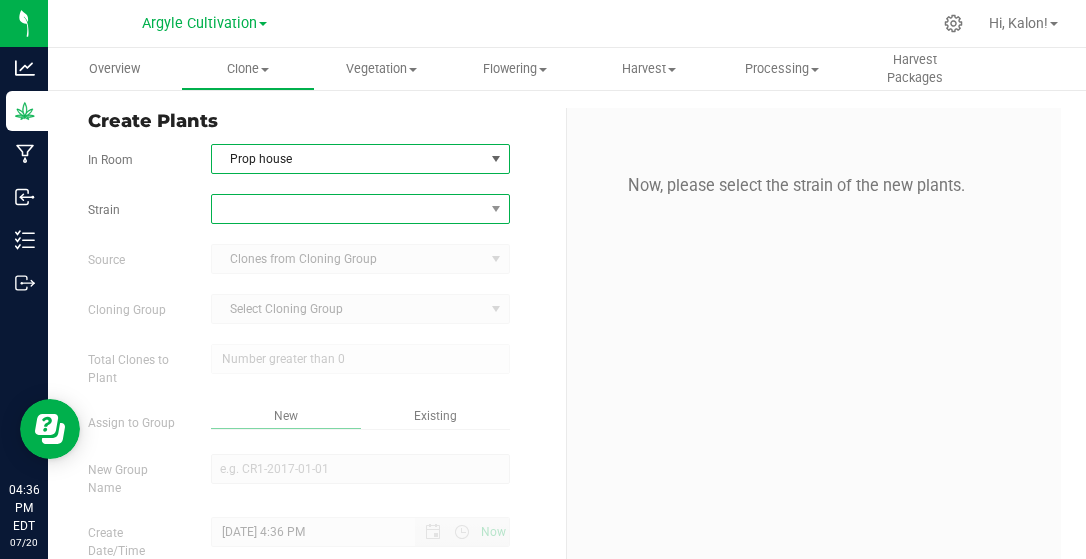 click at bounding box center (348, 209) 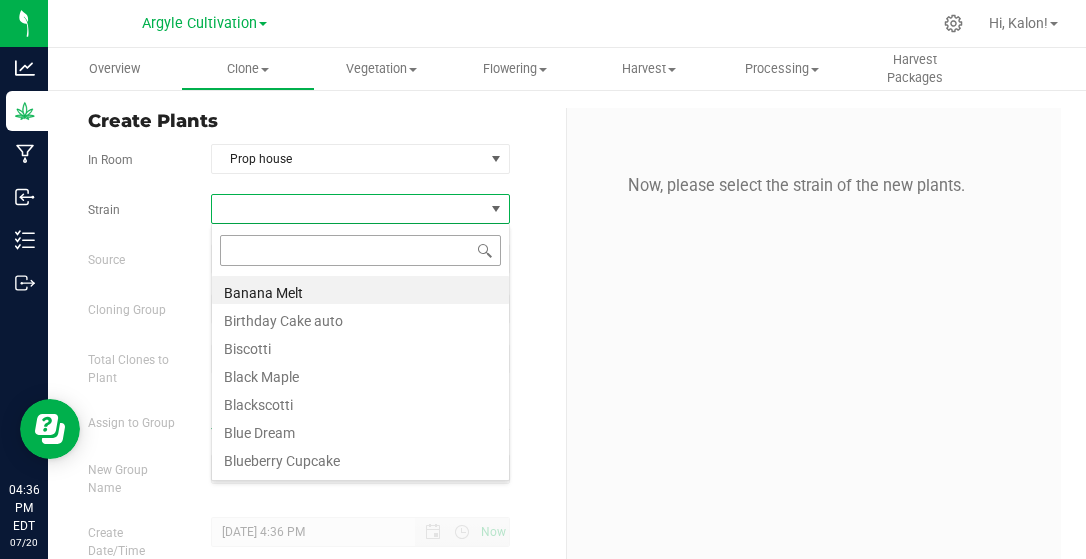scroll, scrollTop: 99971, scrollLeft: 99701, axis: both 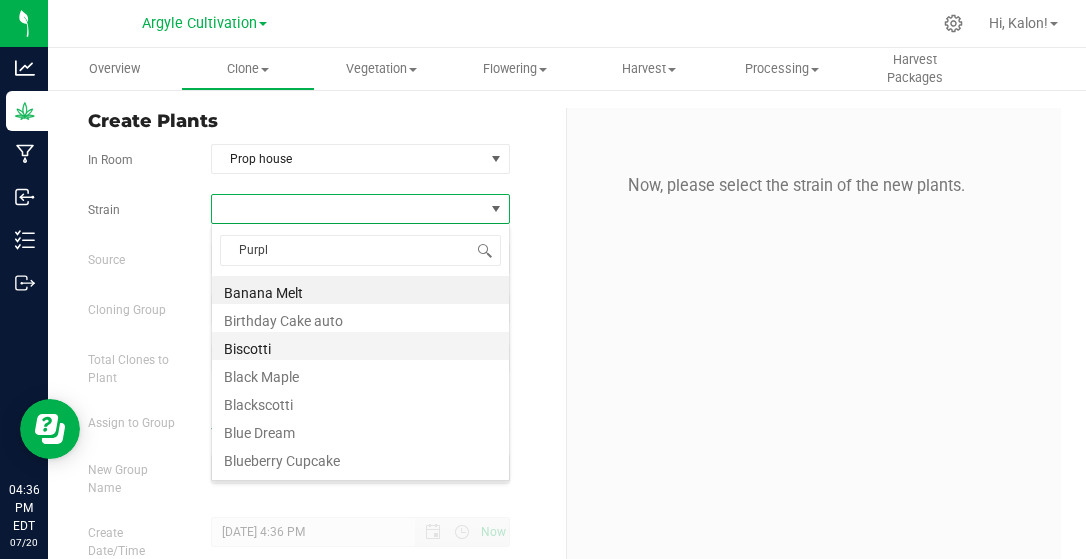 type on "Purp" 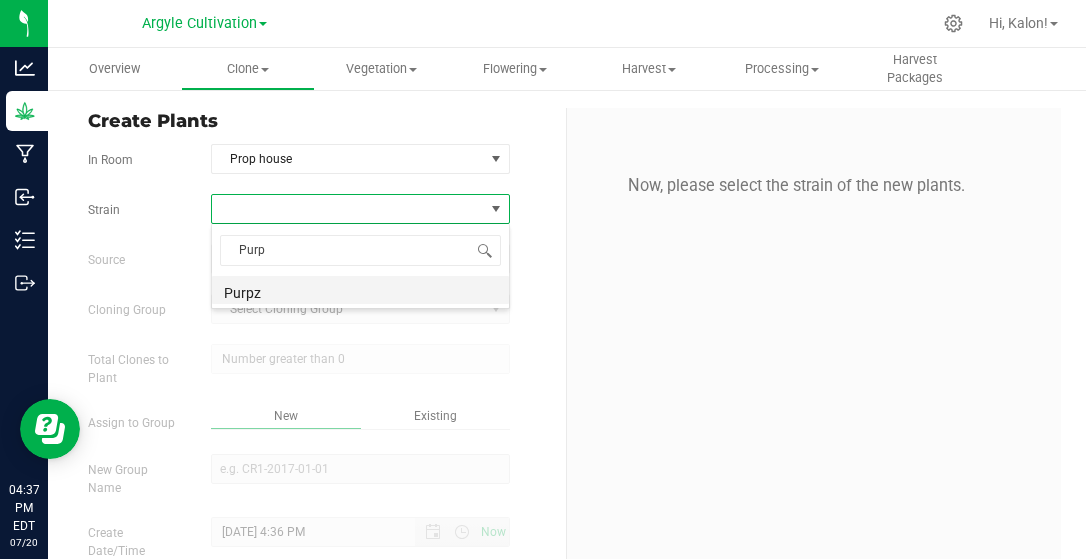click on "Purpz" at bounding box center (360, 290) 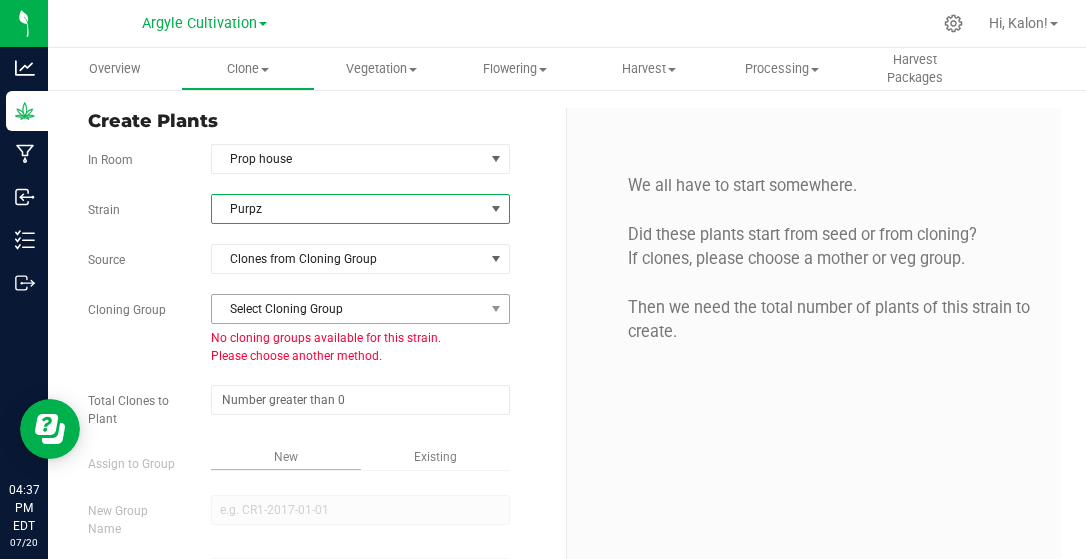 click on "Select Cloning Group" at bounding box center [348, 309] 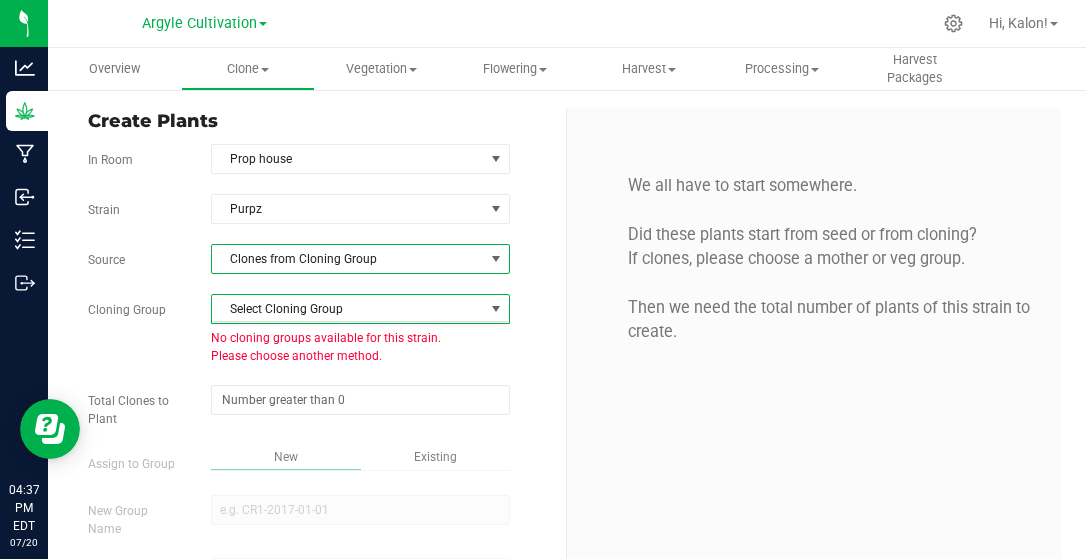 click on "Clones from Cloning Group" at bounding box center (348, 259) 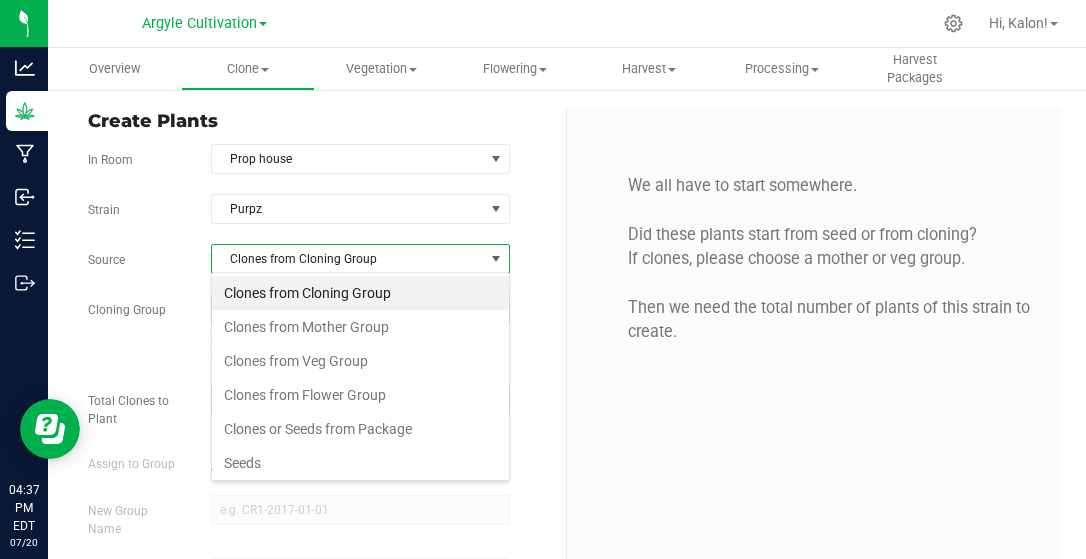 scroll, scrollTop: 99971, scrollLeft: 99701, axis: both 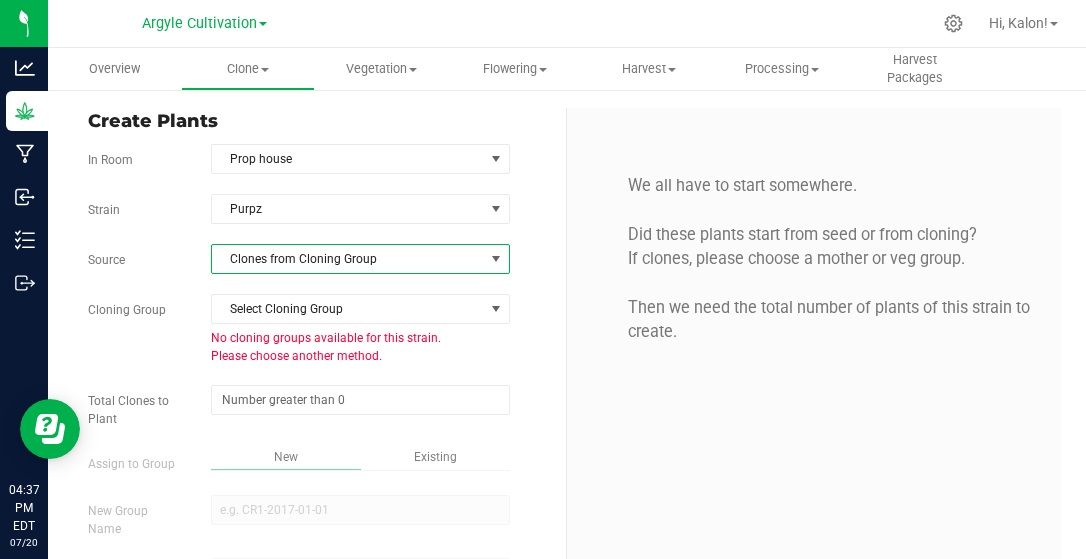 click on "Clones from Cloning Group" at bounding box center (348, 259) 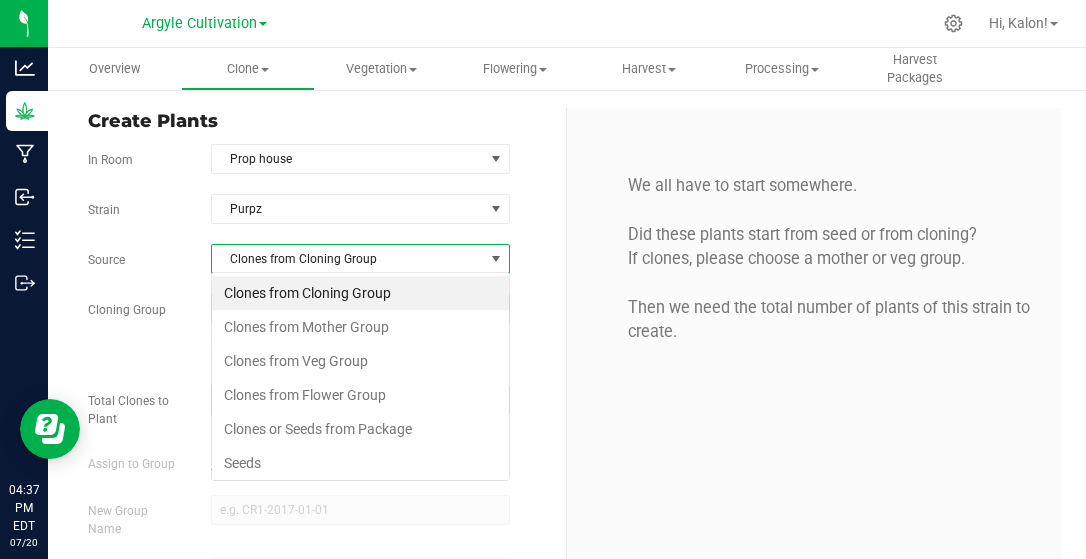 scroll, scrollTop: 99971, scrollLeft: 99701, axis: both 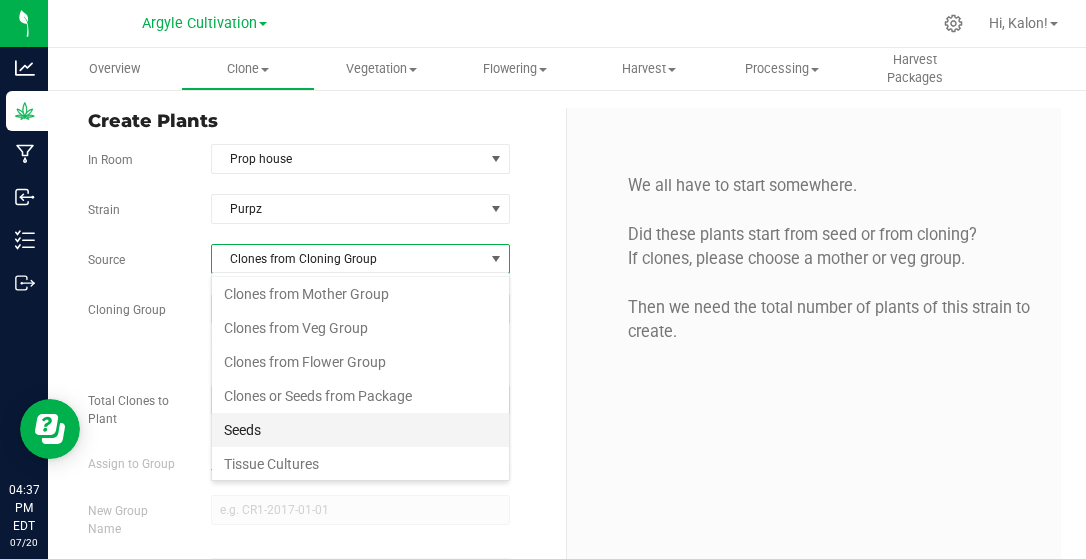 click on "Seeds" at bounding box center [360, 430] 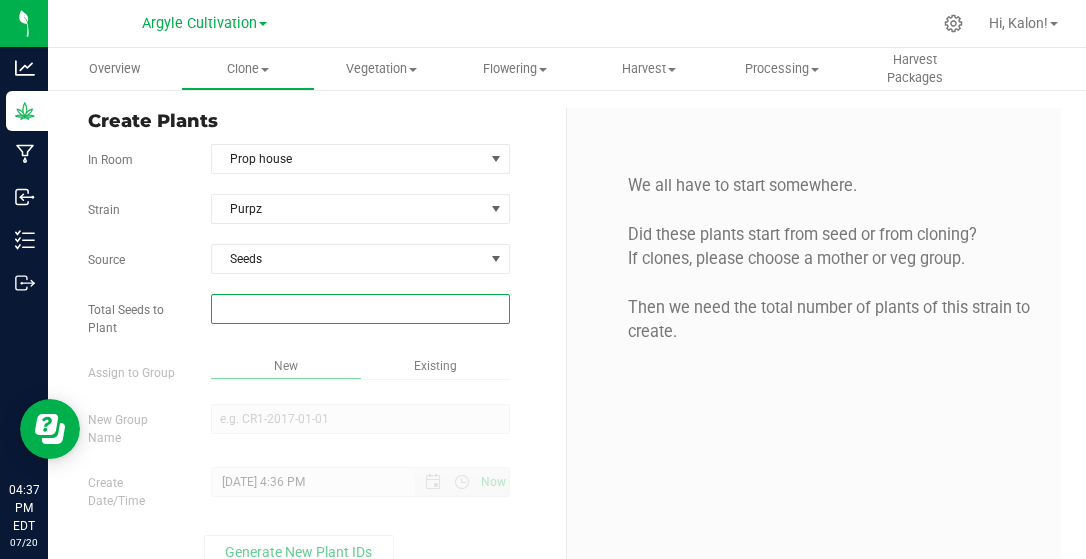 click at bounding box center [360, 309] 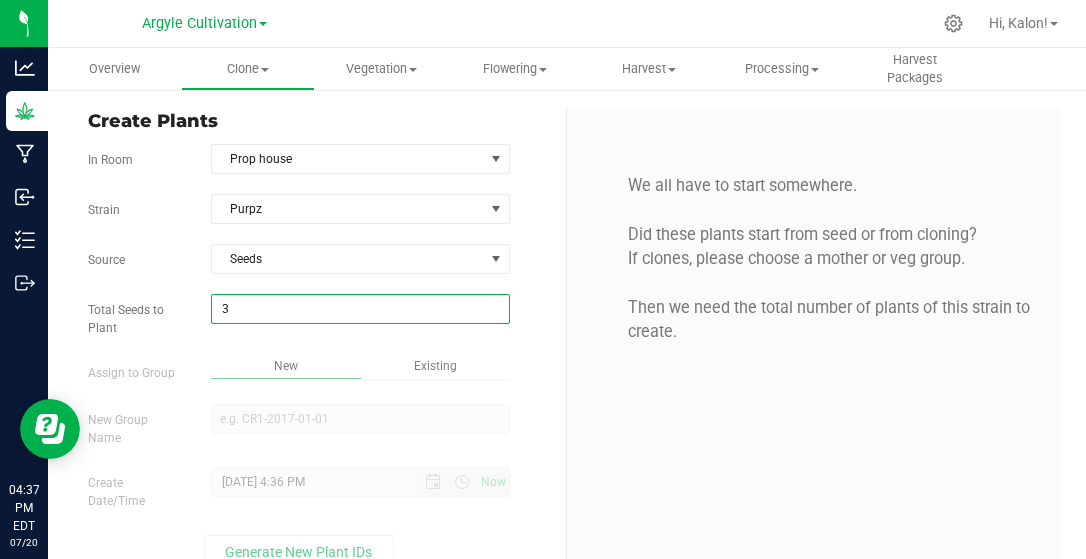type on "31" 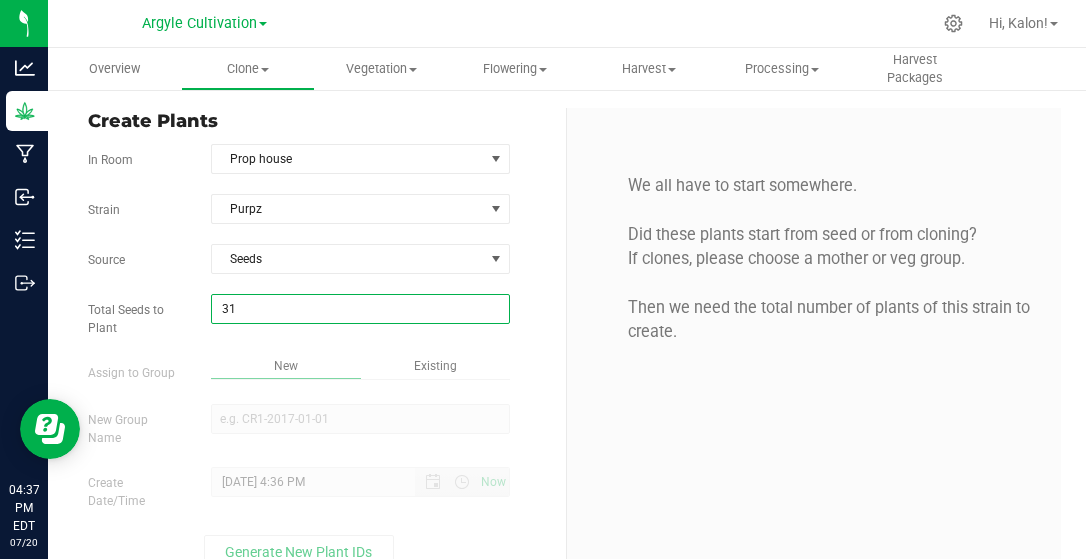 type on "31" 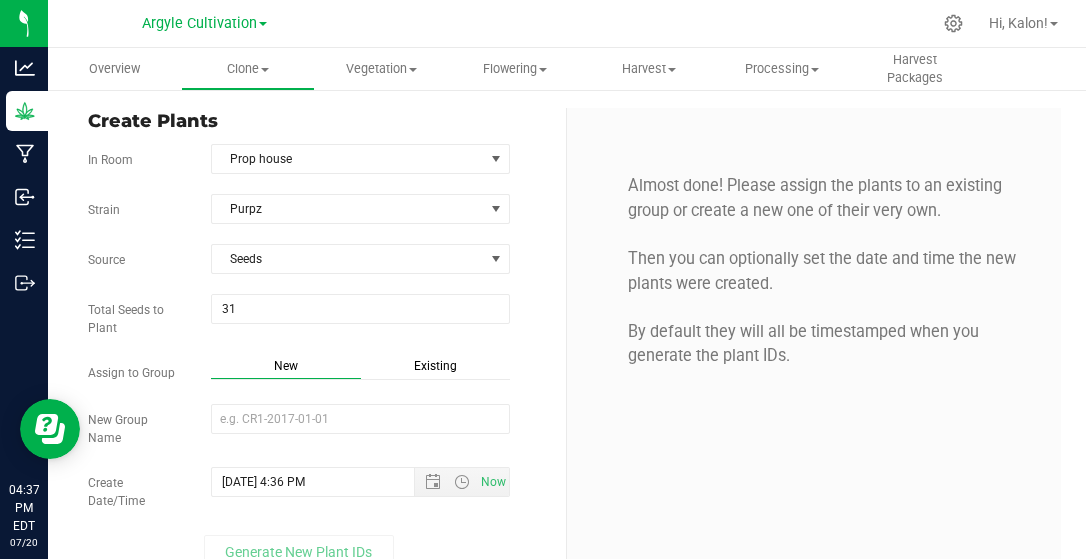 scroll, scrollTop: 27, scrollLeft: 0, axis: vertical 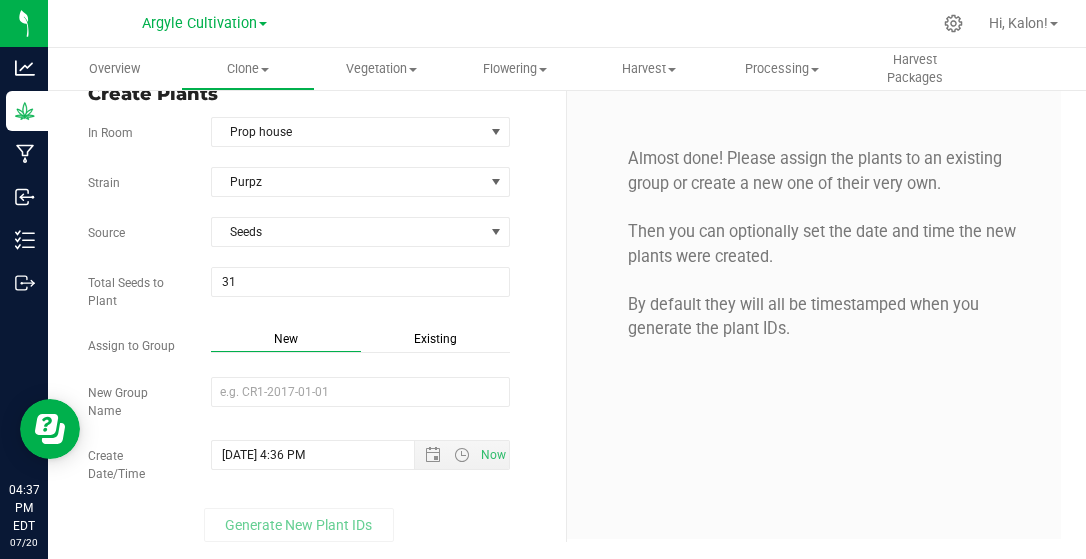 click on "Strain
[GEOGRAPHIC_DATA]
Source
Seeds
Total Seeds to Plant
31 31
Assign to Group
New
Existing" at bounding box center (319, 354) 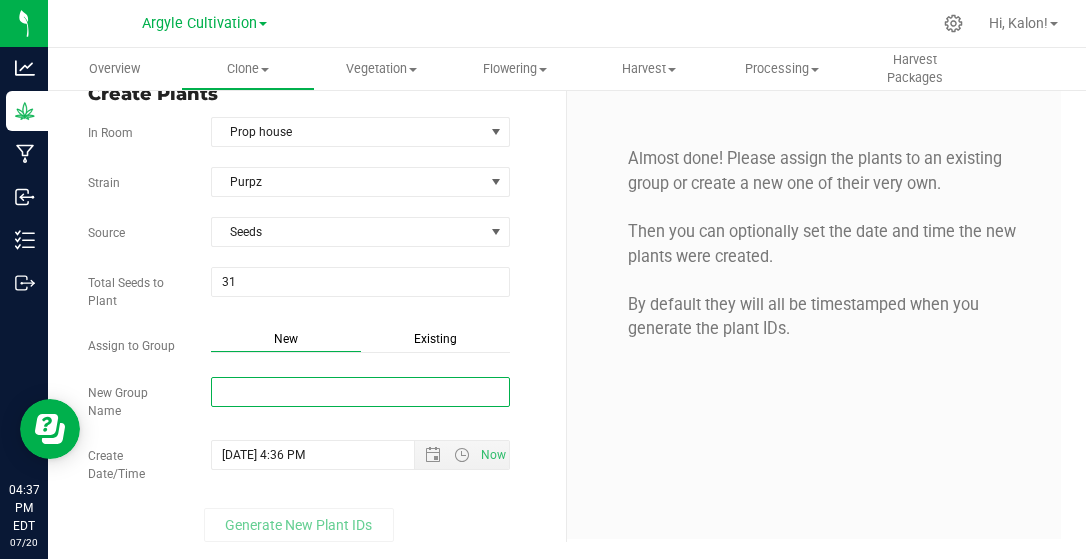 click on "New Group Name" at bounding box center [360, 392] 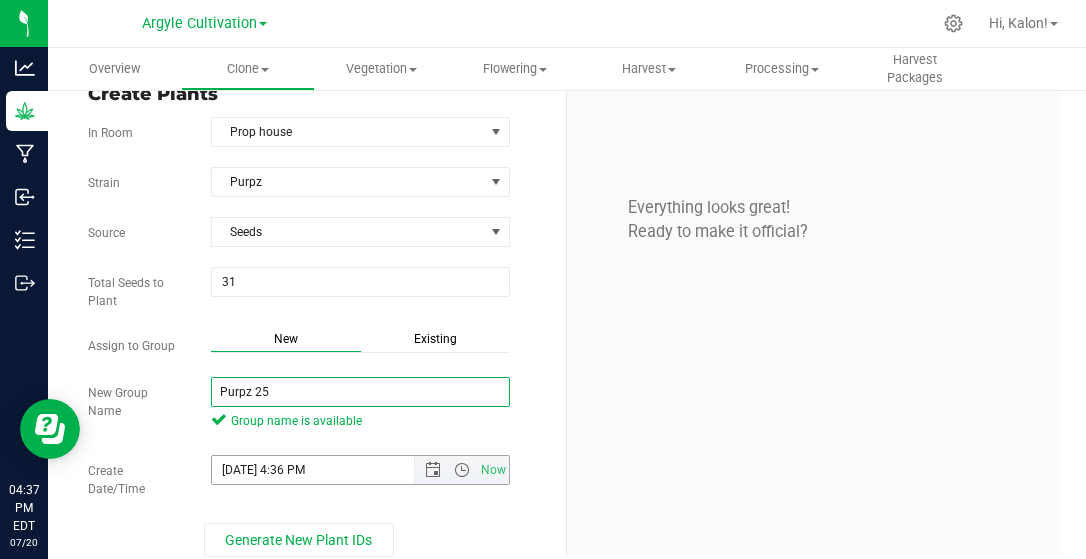 type on "Purpz 25" 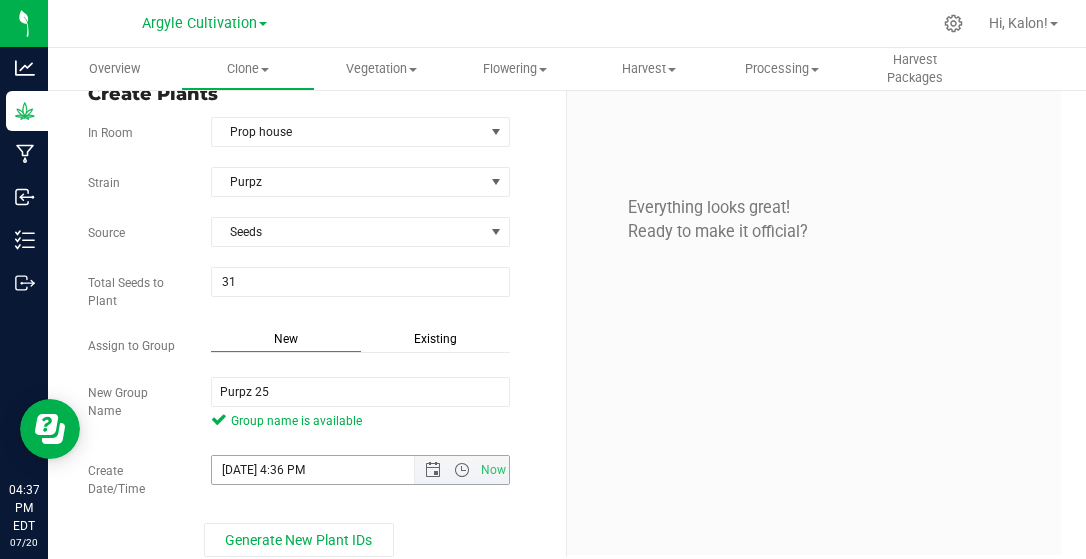 click on "[DATE] 4:36 PM" at bounding box center (330, 470) 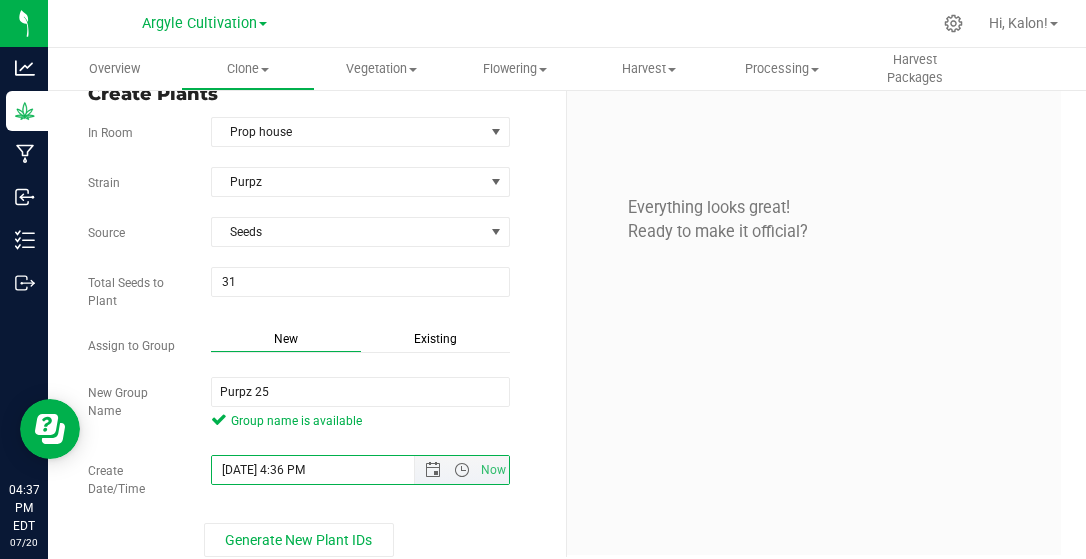 click on "[DATE] 4:36 PM" at bounding box center [330, 470] 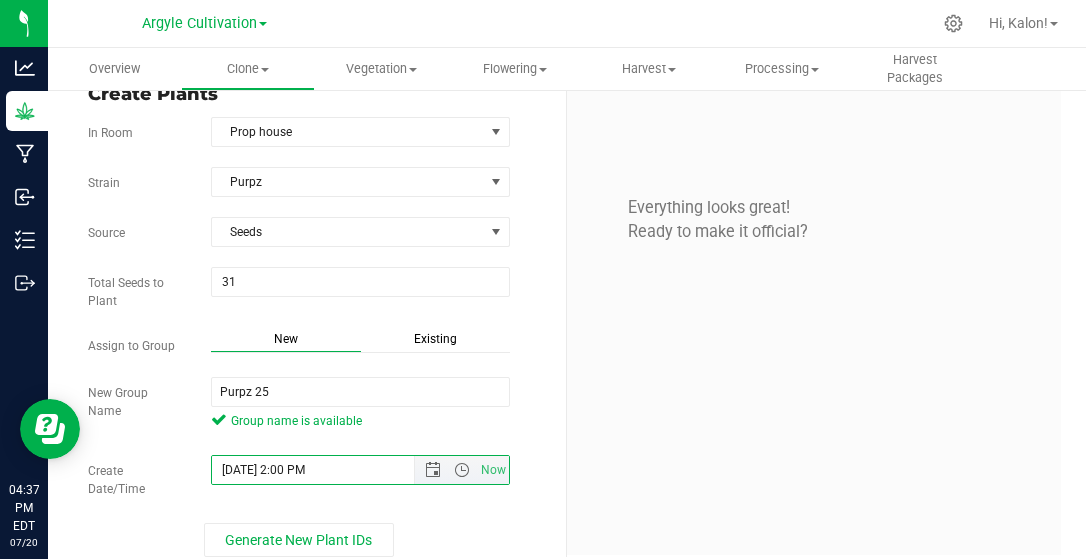 click on "[DATE] 2:00 PM" at bounding box center (330, 470) 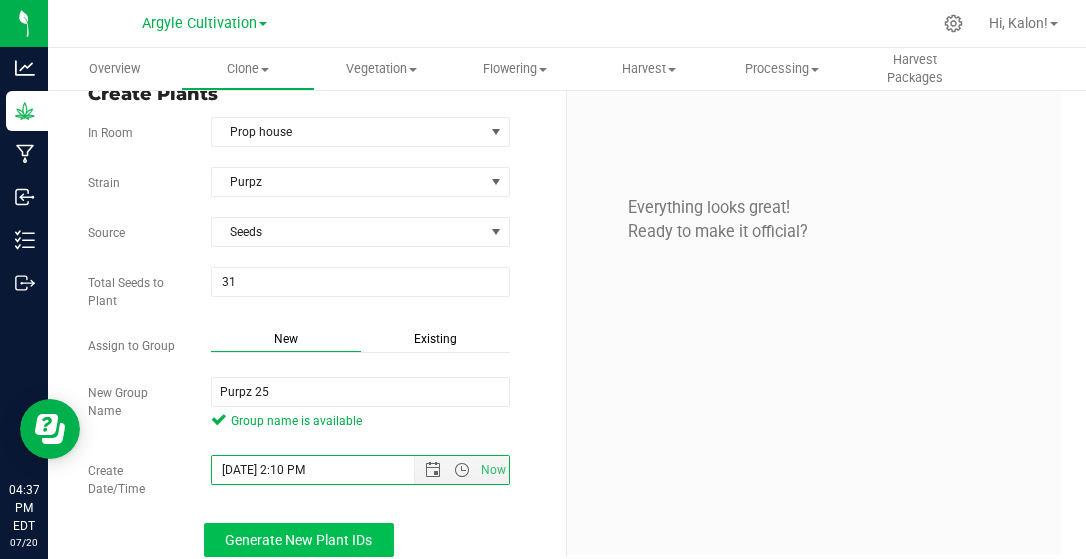 type on "[DATE] 2:10 PM" 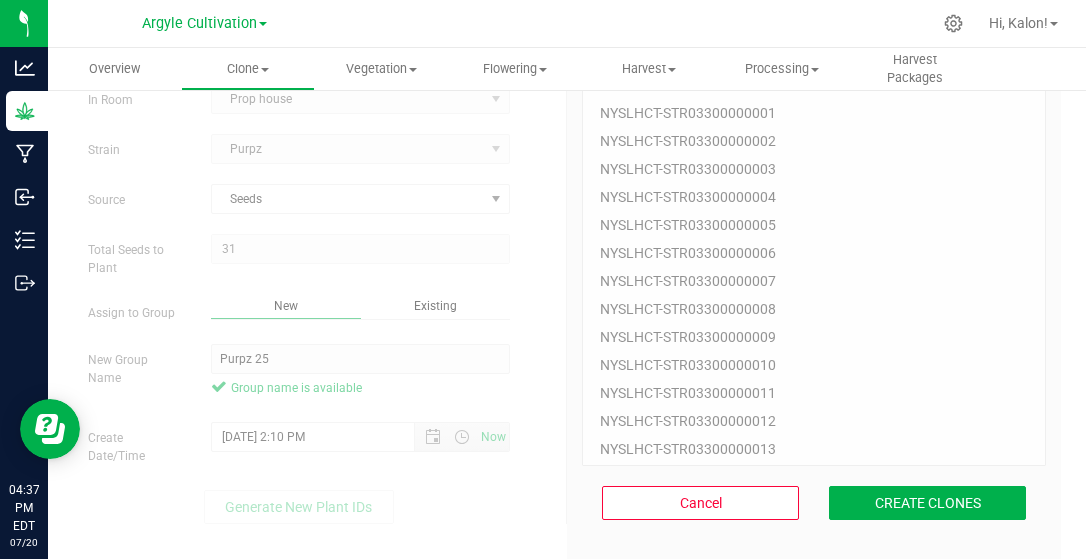 scroll, scrollTop: 142, scrollLeft: 0, axis: vertical 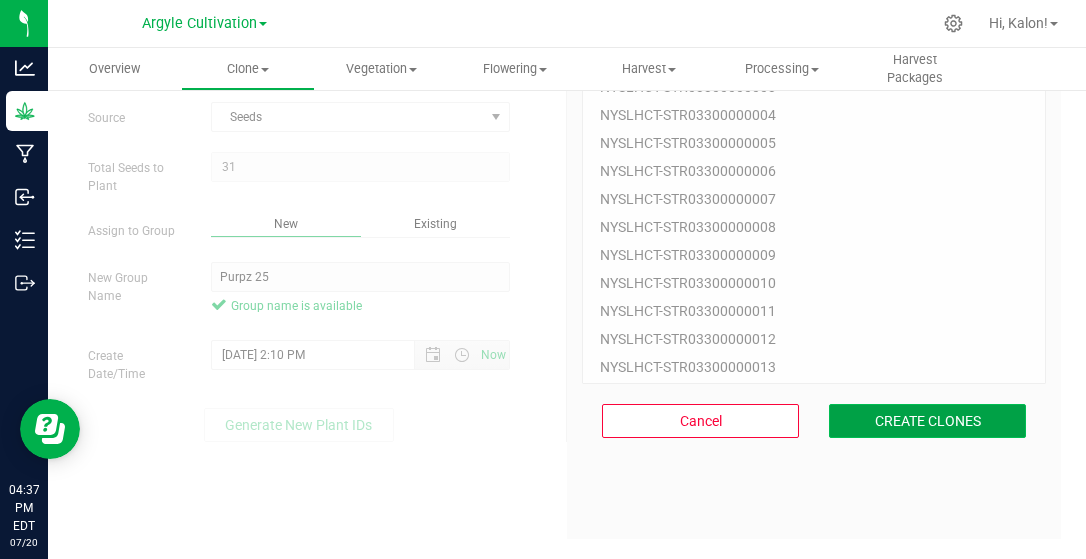 click on "CREATE CLONES" at bounding box center (927, 421) 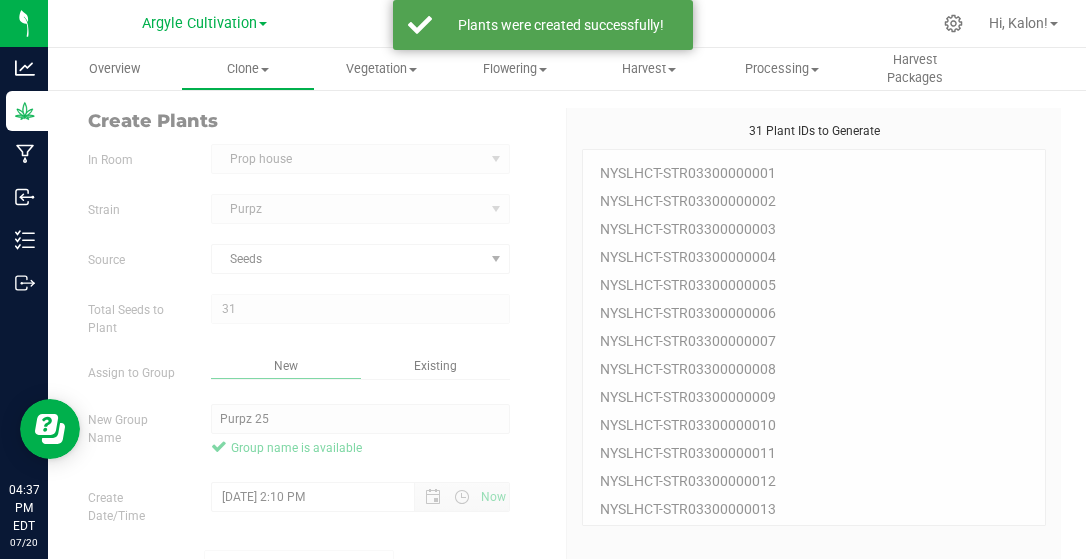scroll, scrollTop: 142, scrollLeft: 0, axis: vertical 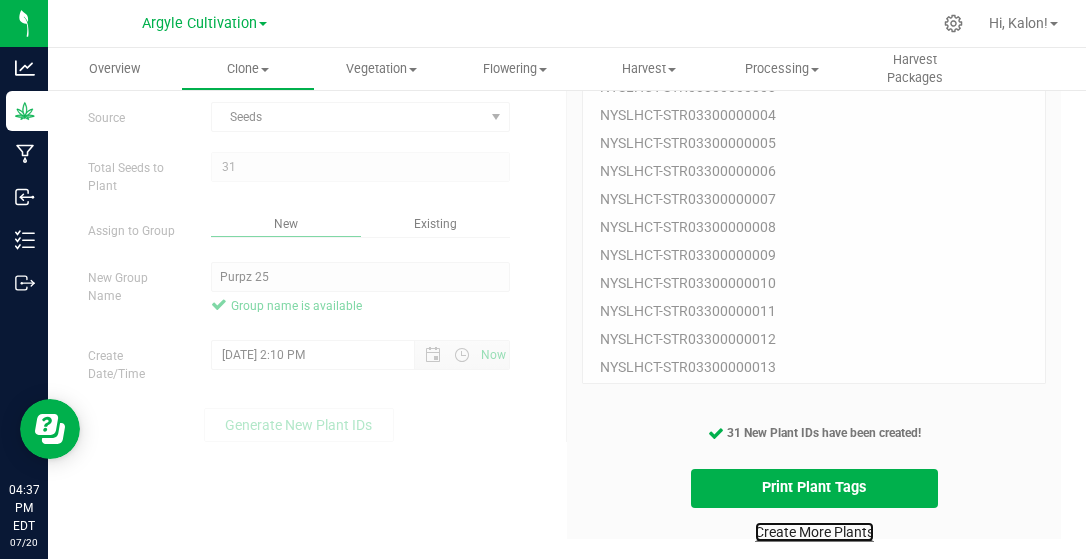 click on "Create More Plants" at bounding box center (814, 532) 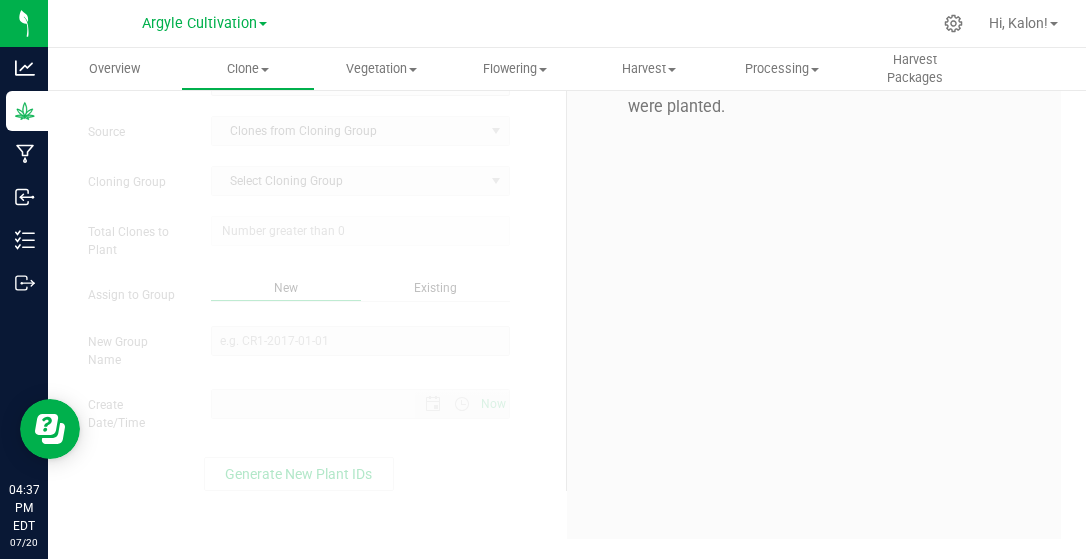 type on "[DATE] 4:37 PM" 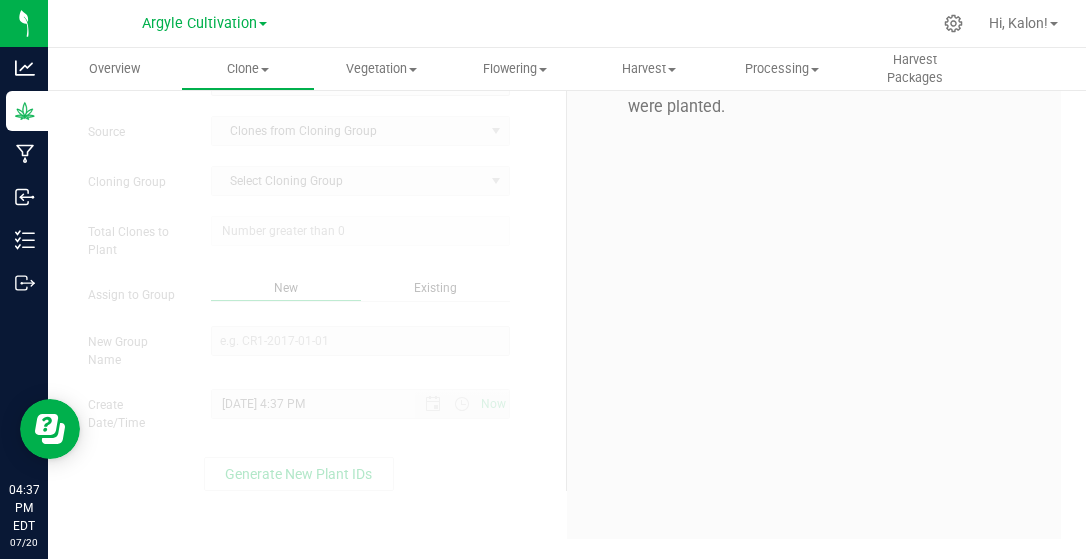 scroll, scrollTop: 0, scrollLeft: 0, axis: both 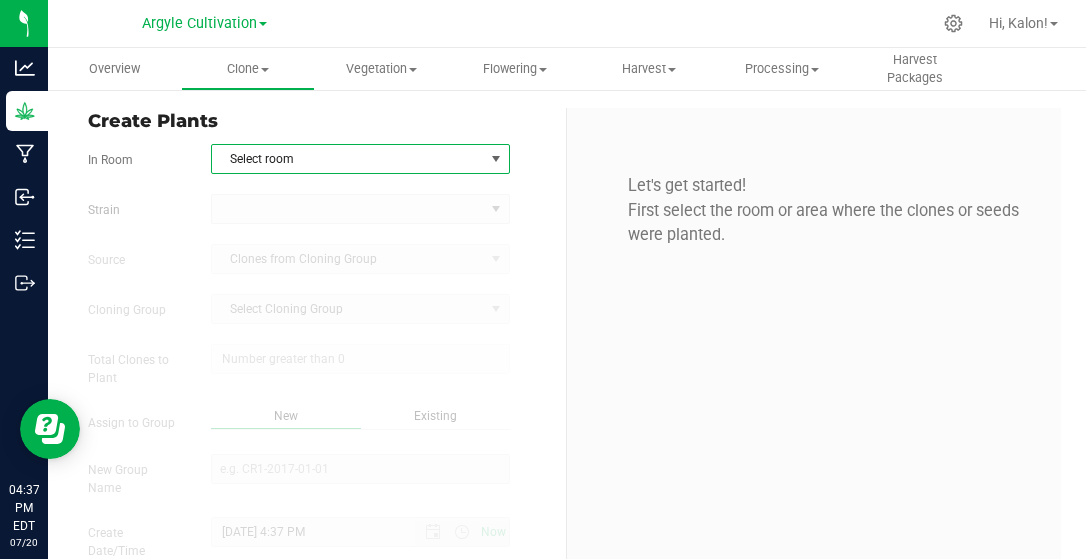 click on "Select room" at bounding box center [348, 159] 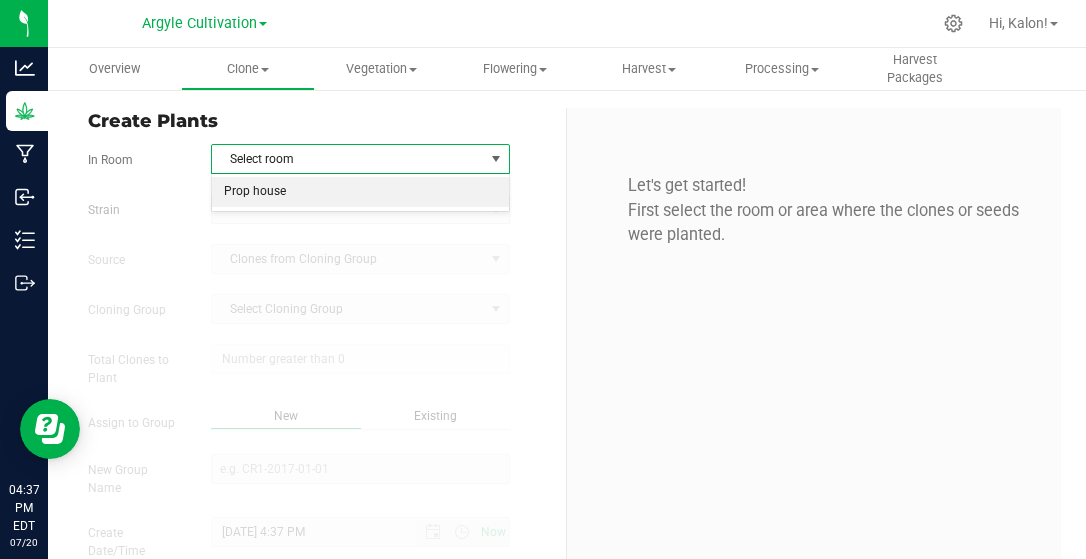 click on "Prop house" at bounding box center [360, 192] 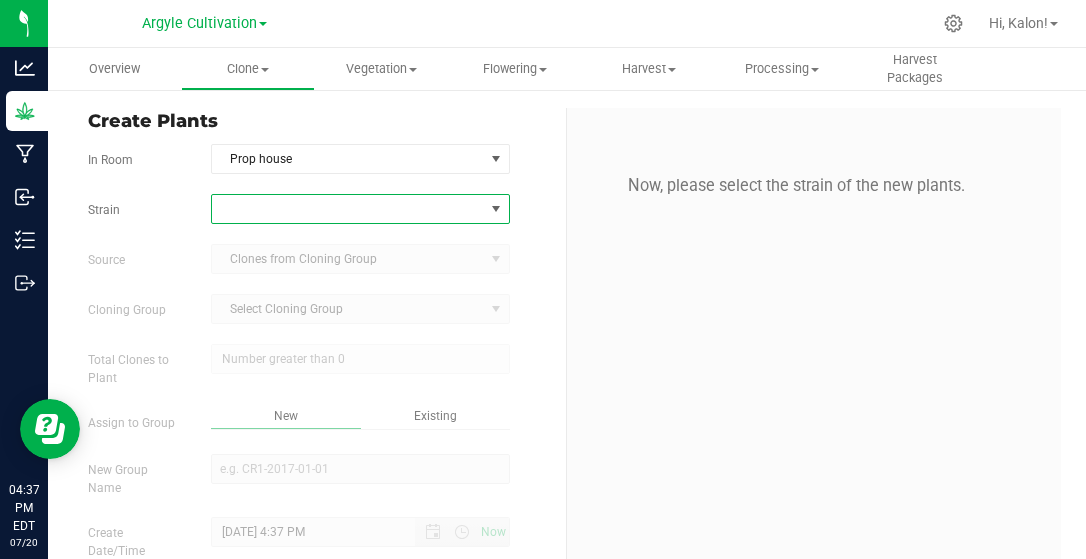 click at bounding box center (348, 209) 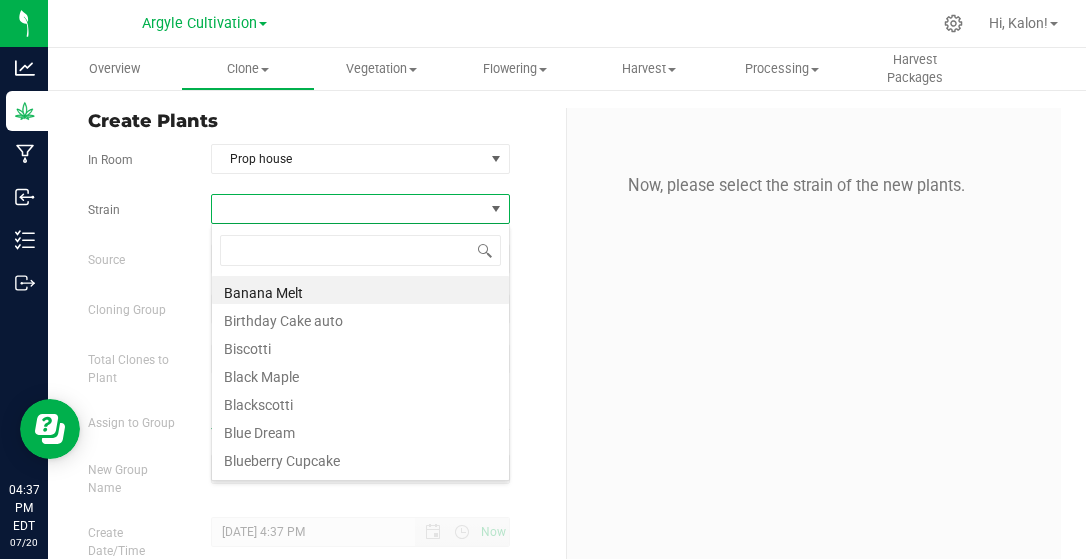 scroll, scrollTop: 99971, scrollLeft: 99701, axis: both 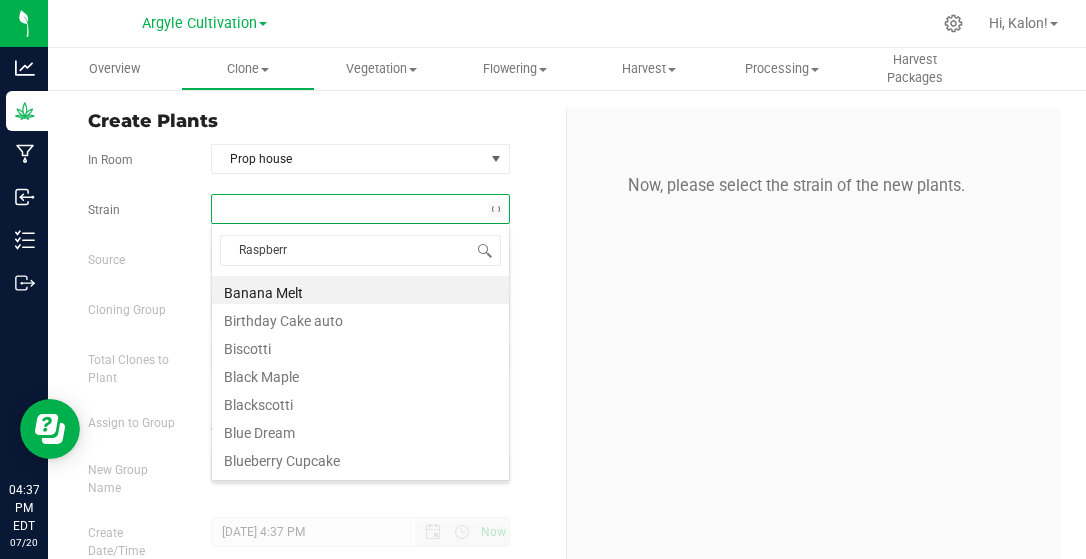 type on "Raspberry" 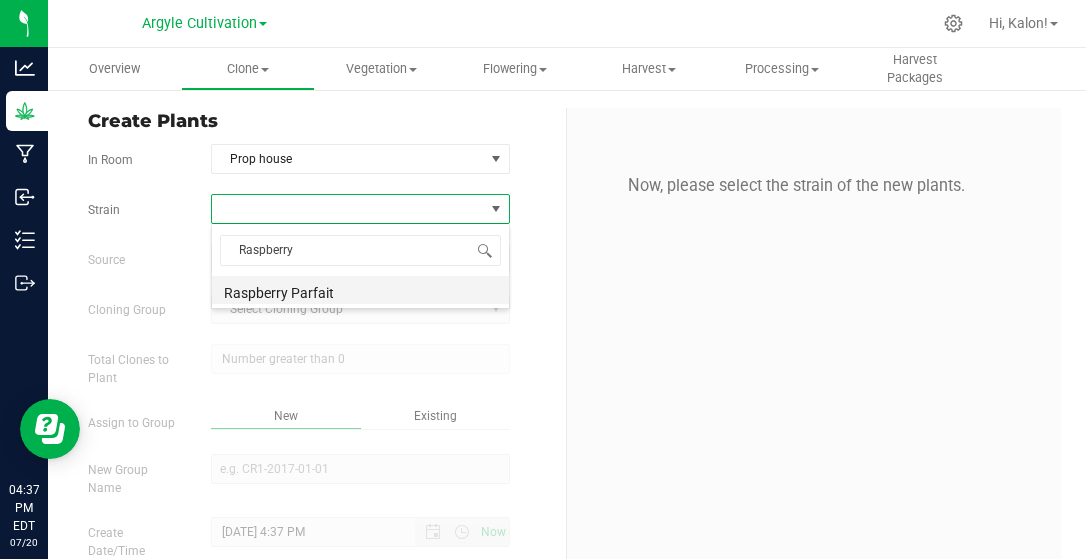 click on "Raspberry Parfait" at bounding box center [360, 290] 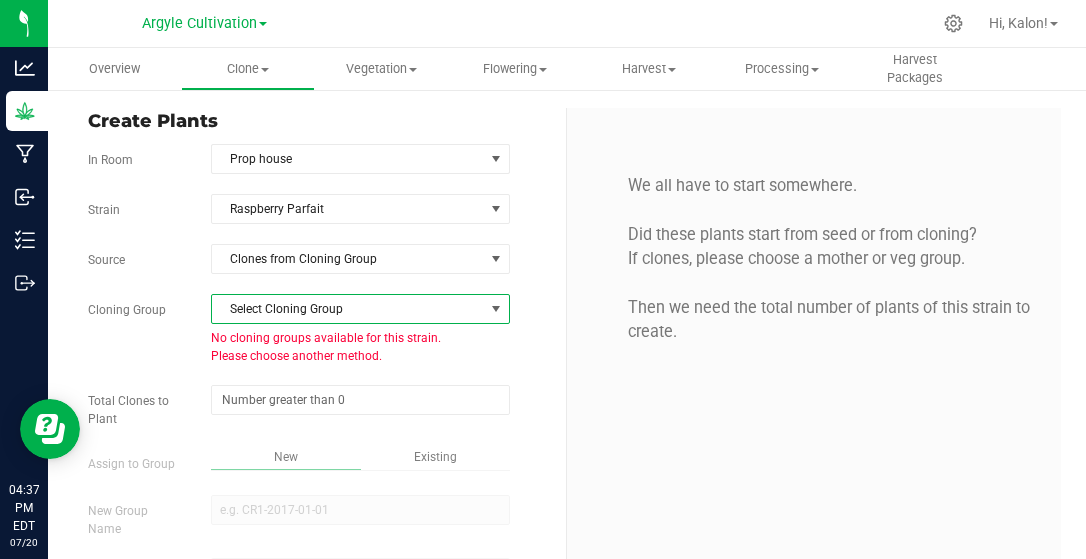 click on "Select Cloning Group" at bounding box center [348, 309] 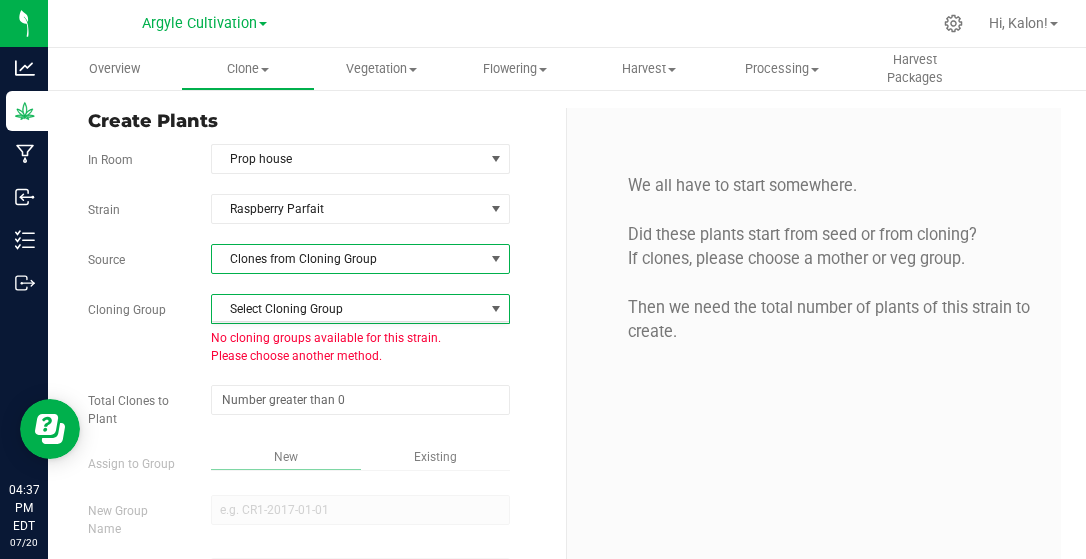 click on "Clones from Cloning Group" at bounding box center [348, 259] 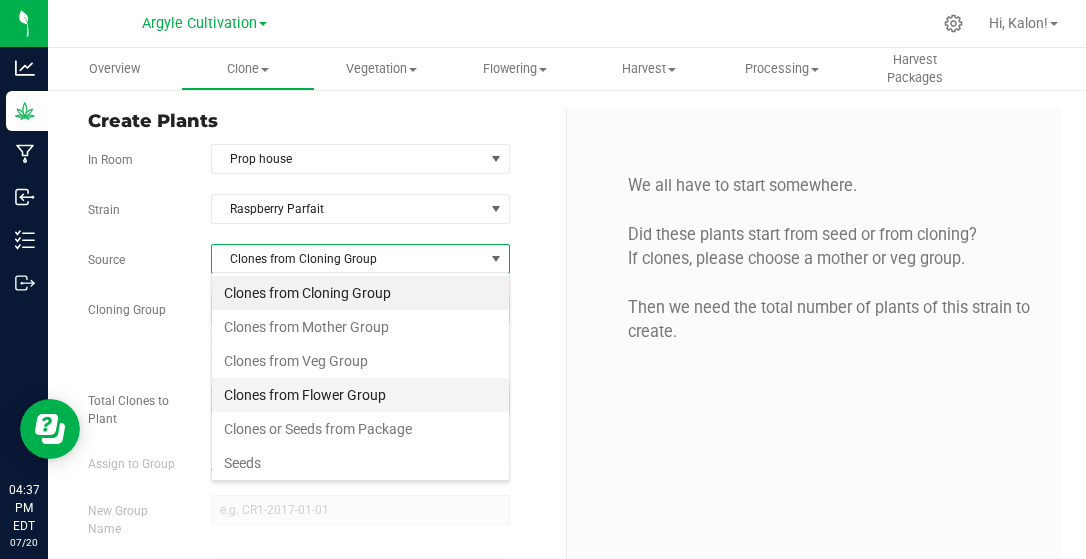 scroll, scrollTop: 99971, scrollLeft: 99701, axis: both 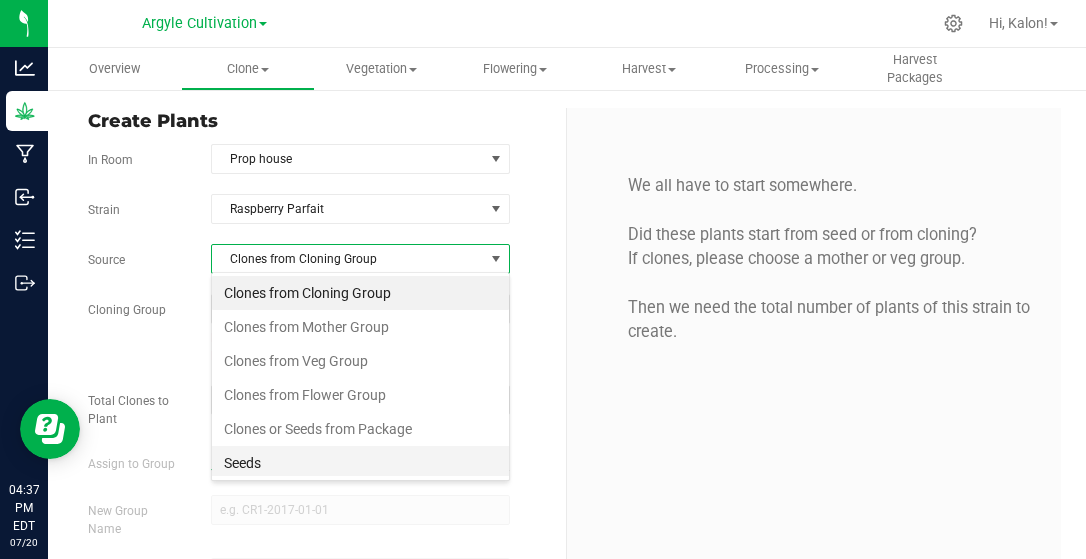 click on "Seeds" at bounding box center [360, 463] 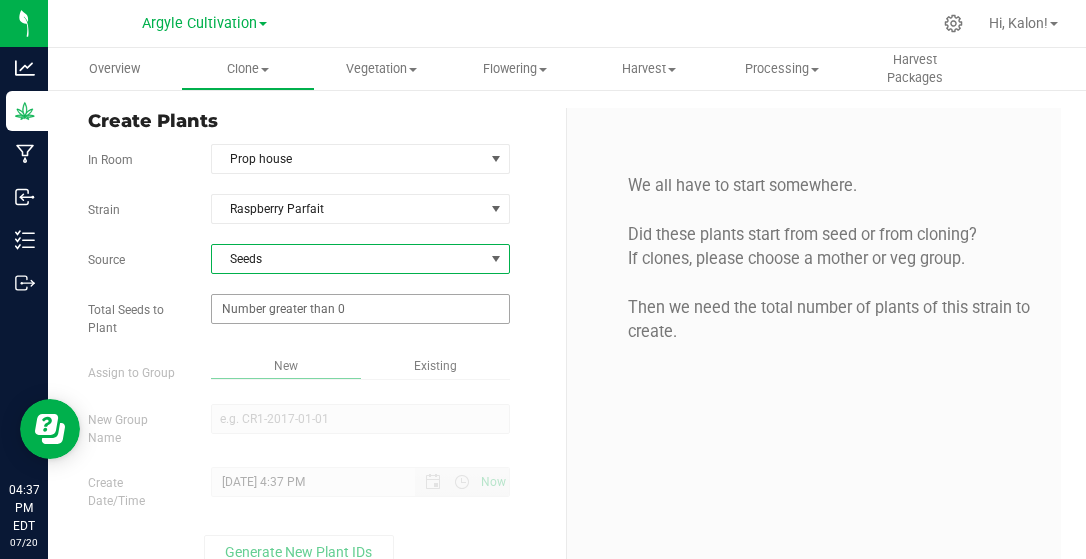 click at bounding box center (360, 309) 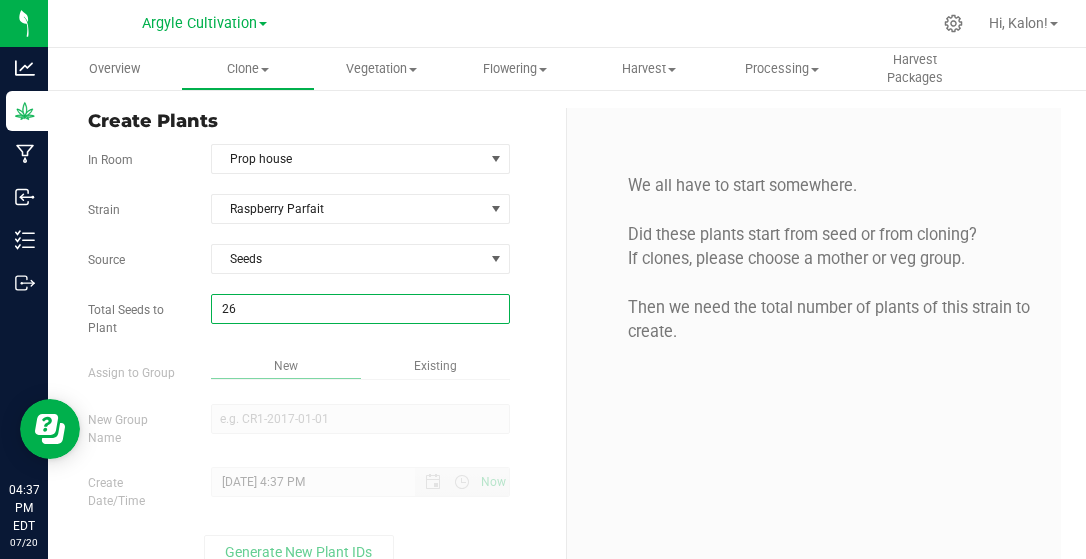type on "269" 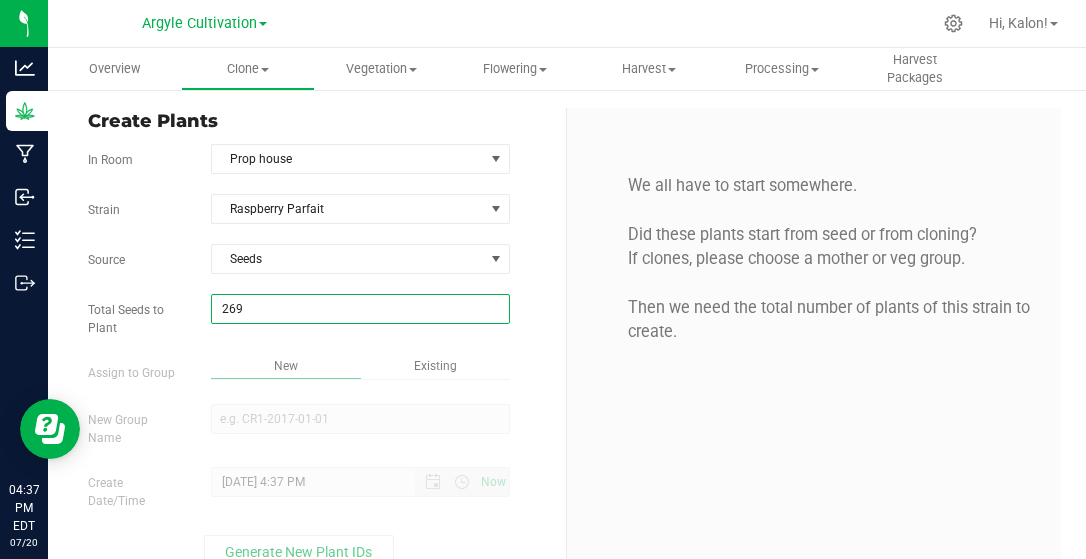 type on "269" 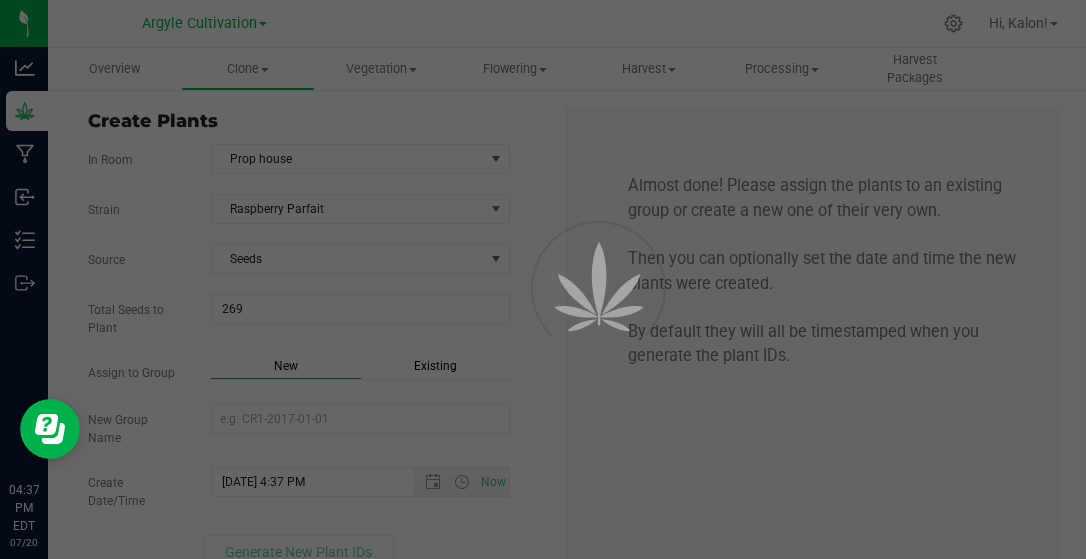 click on "Strain
Raspberry Parfait
Source
Seeds
Total Seeds to Plant
269 269
Assign to Group
New
Existing" at bounding box center (319, 381) 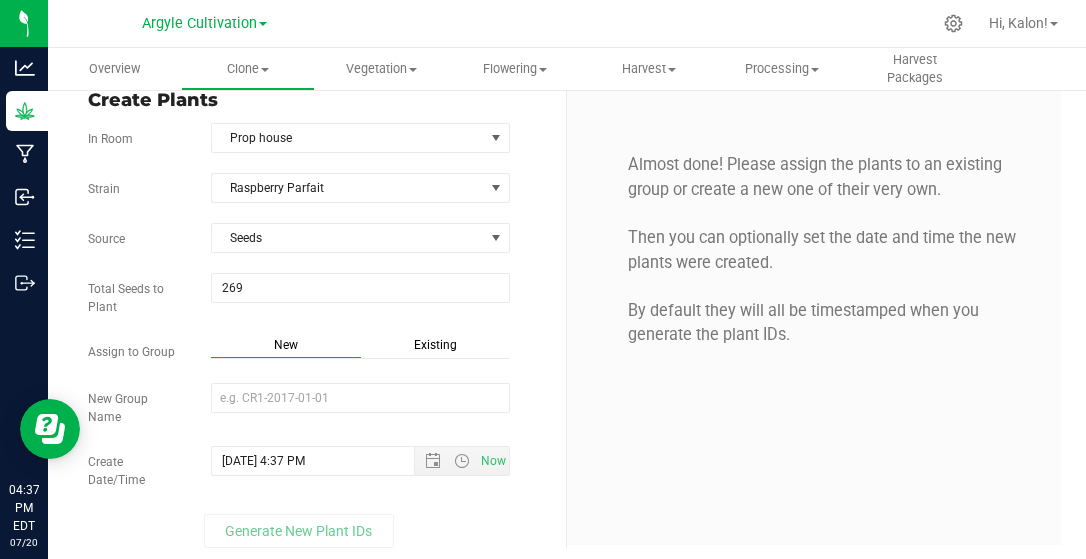 scroll, scrollTop: 27, scrollLeft: 0, axis: vertical 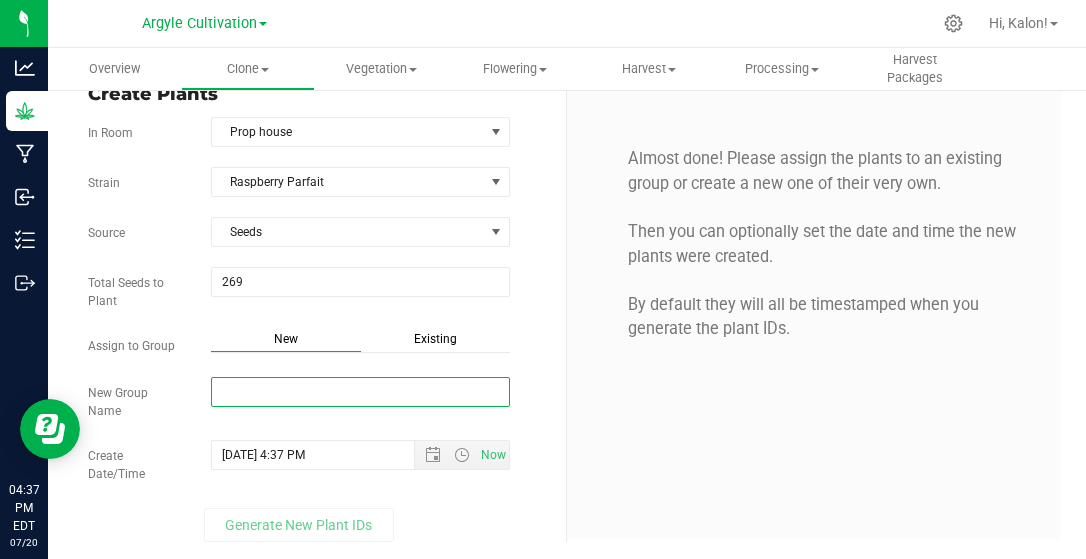 click on "New Group Name" at bounding box center (360, 392) 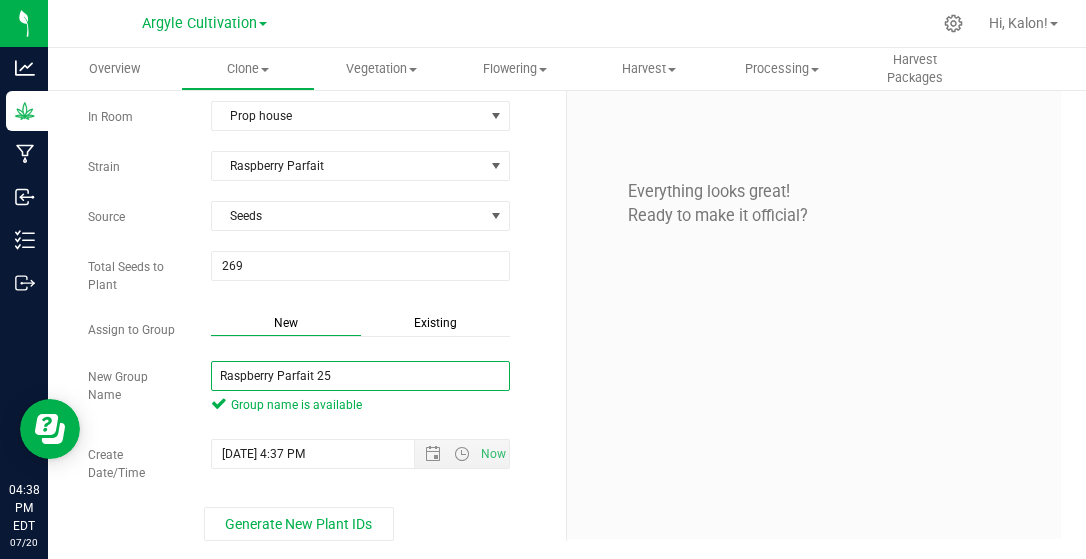 scroll, scrollTop: 37, scrollLeft: 0, axis: vertical 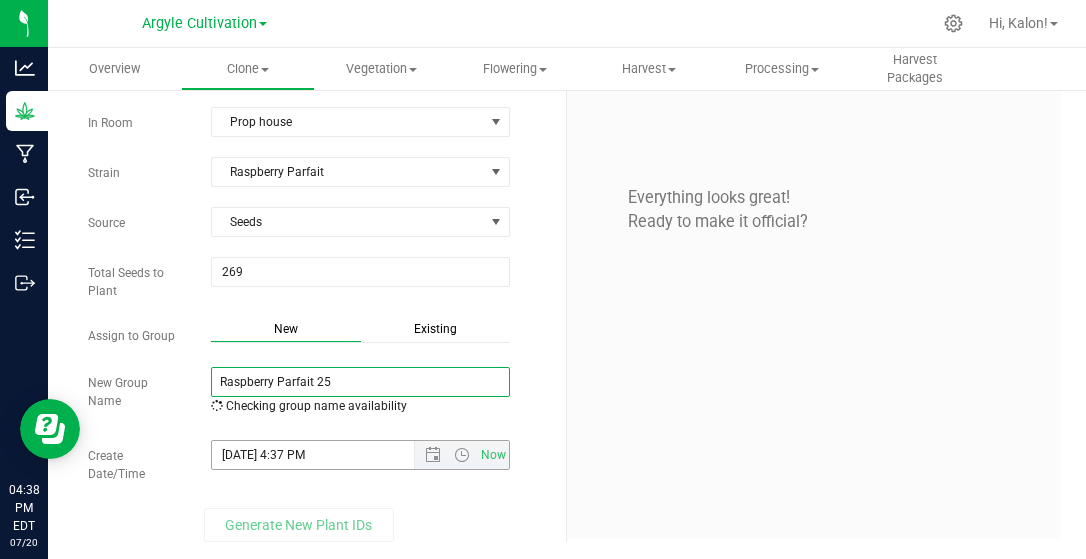 type on "Raspberry Parfait 25" 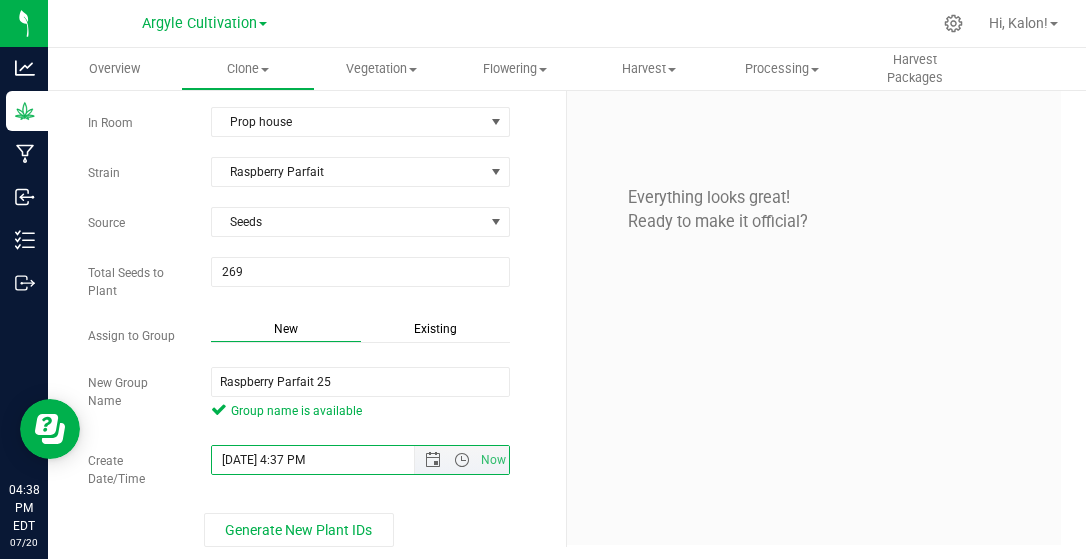 click on "[DATE] 4:37 PM" at bounding box center (330, 460) 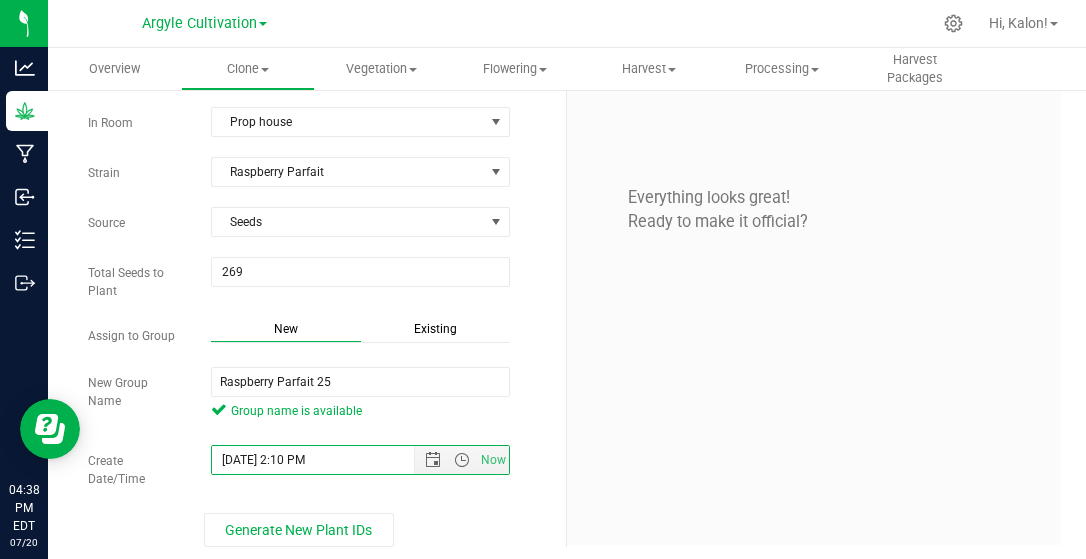 type on "[DATE] 2:10 PM" 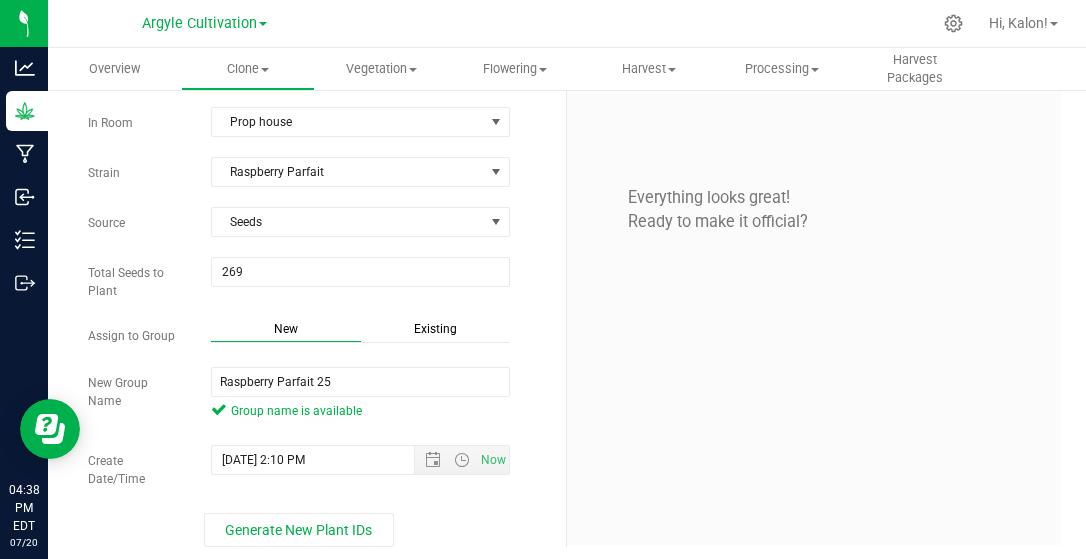 click on "Raspberry Parfait 25
Group name is available" at bounding box center (360, 396) 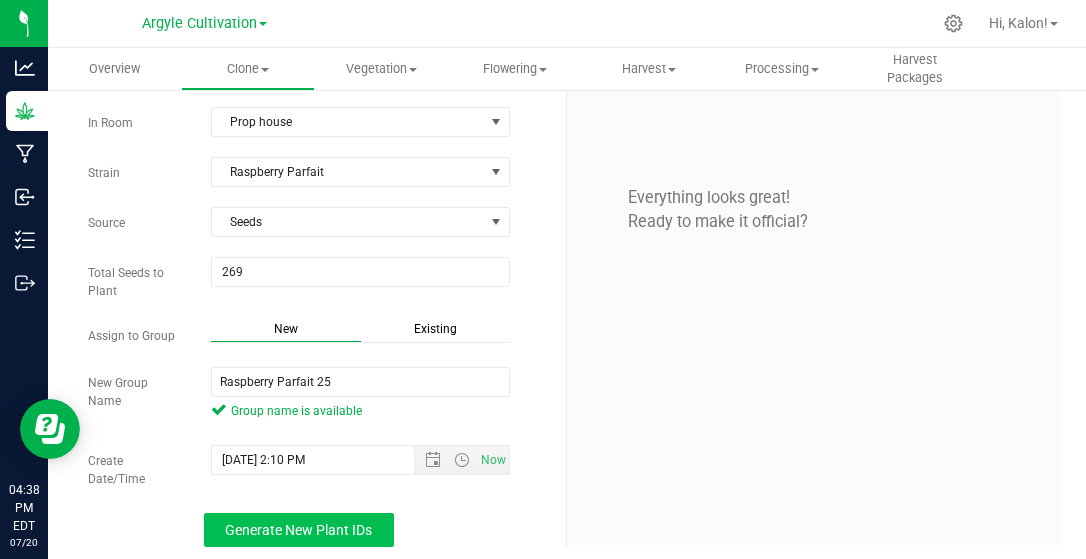 click on "Generate New Plant IDs" at bounding box center (299, 530) 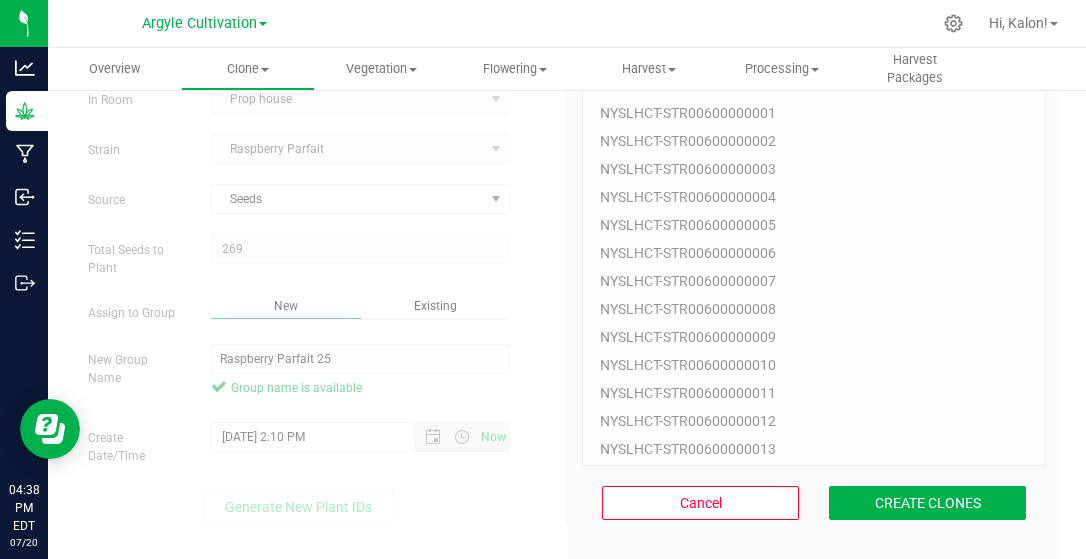 scroll, scrollTop: 142, scrollLeft: 0, axis: vertical 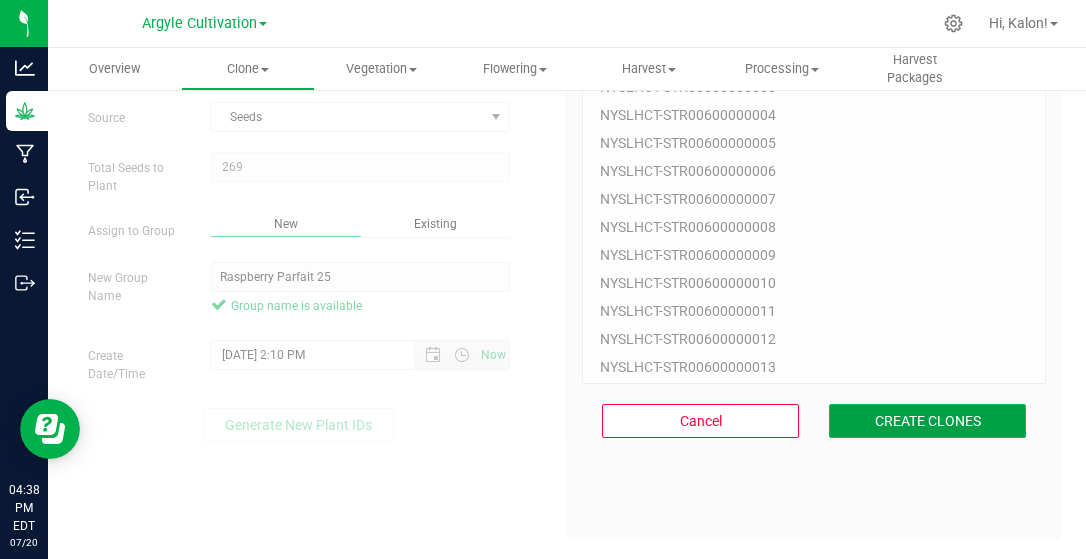 click on "CREATE CLONES" at bounding box center [927, 421] 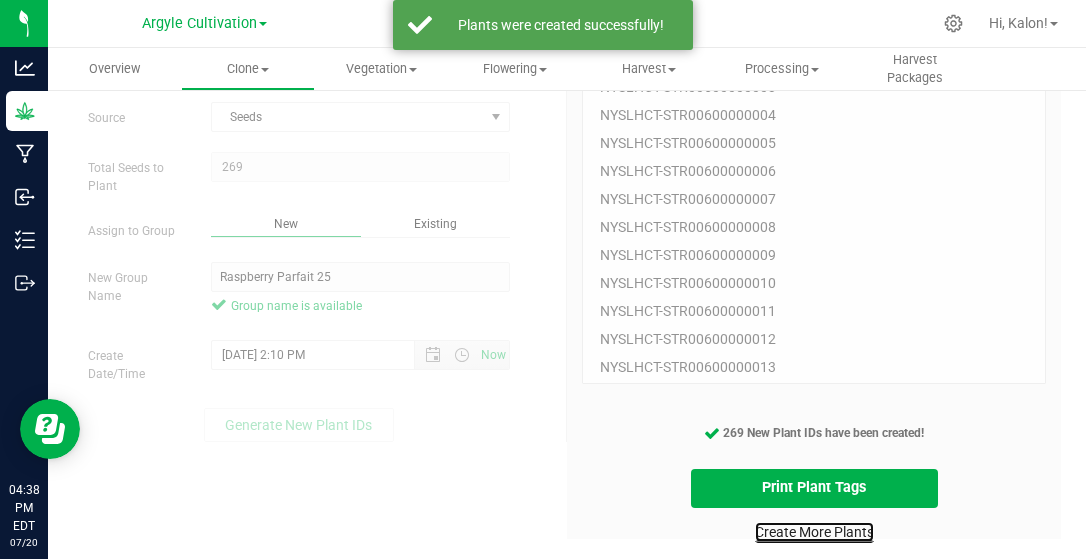 click on "Create More Plants" at bounding box center [814, 532] 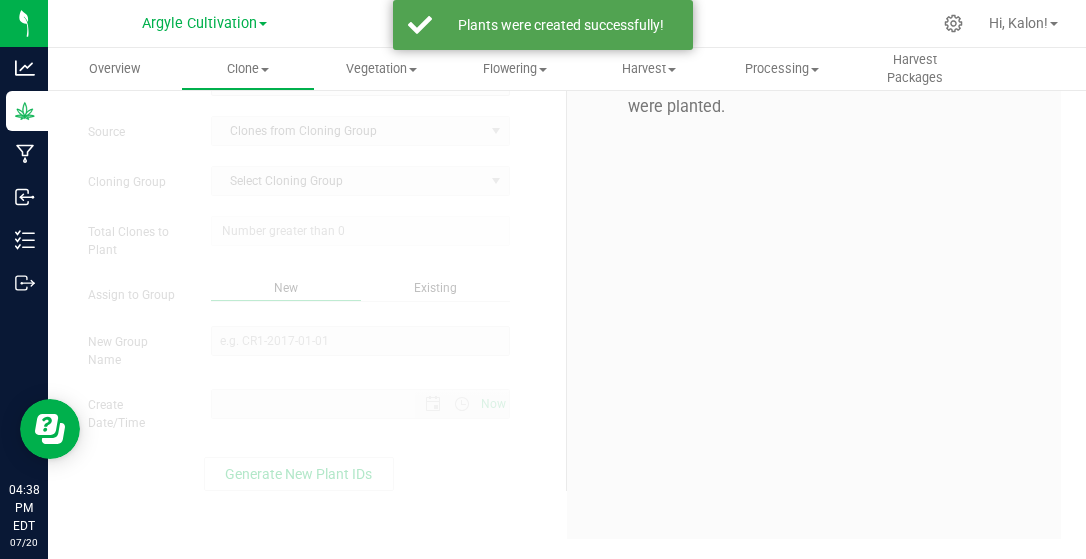 scroll, scrollTop: 0, scrollLeft: 0, axis: both 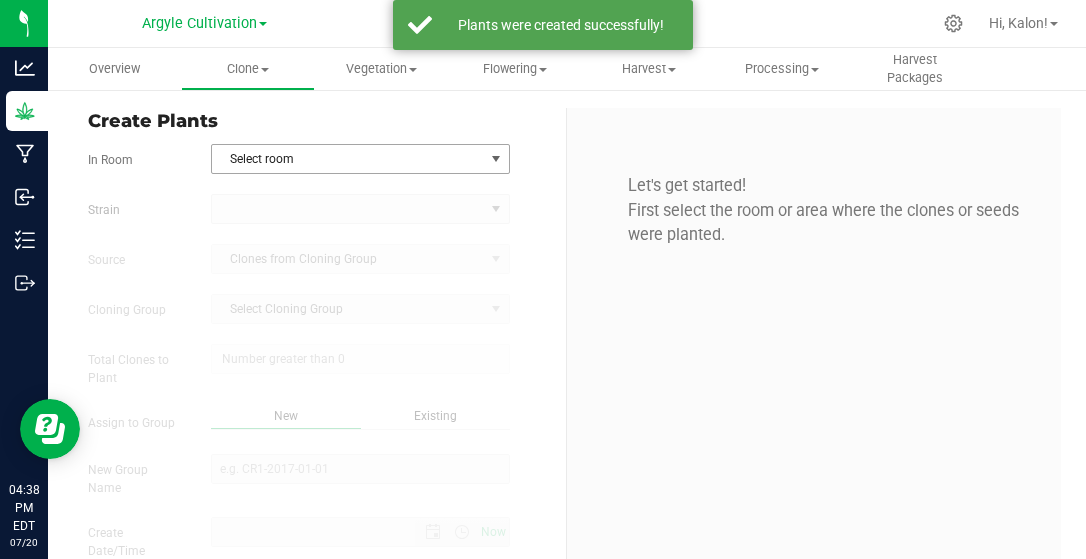 type on "[DATE] 4:38 PM" 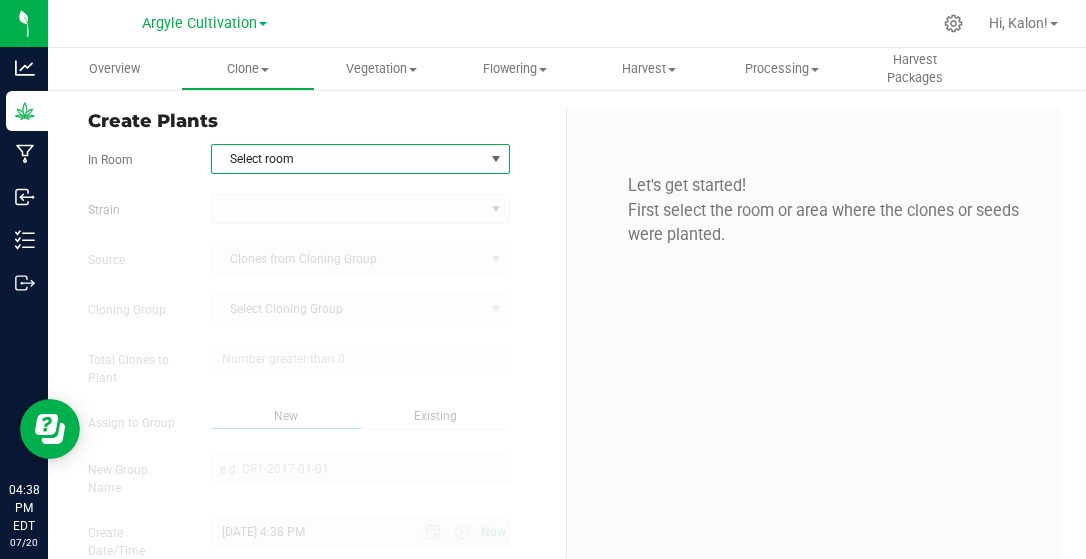 click on "Select room" at bounding box center [348, 159] 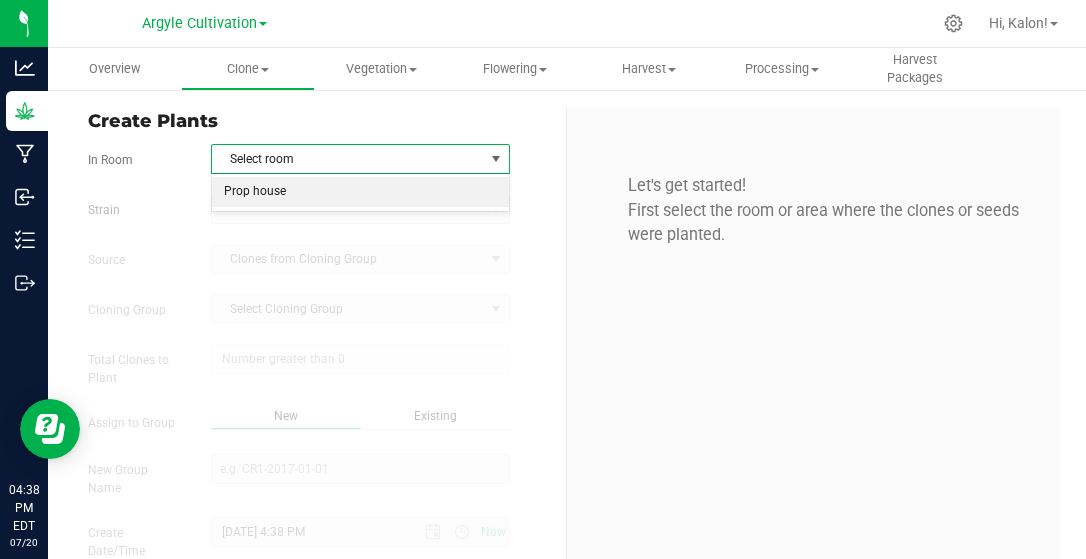 click on "Prop house" at bounding box center (360, 192) 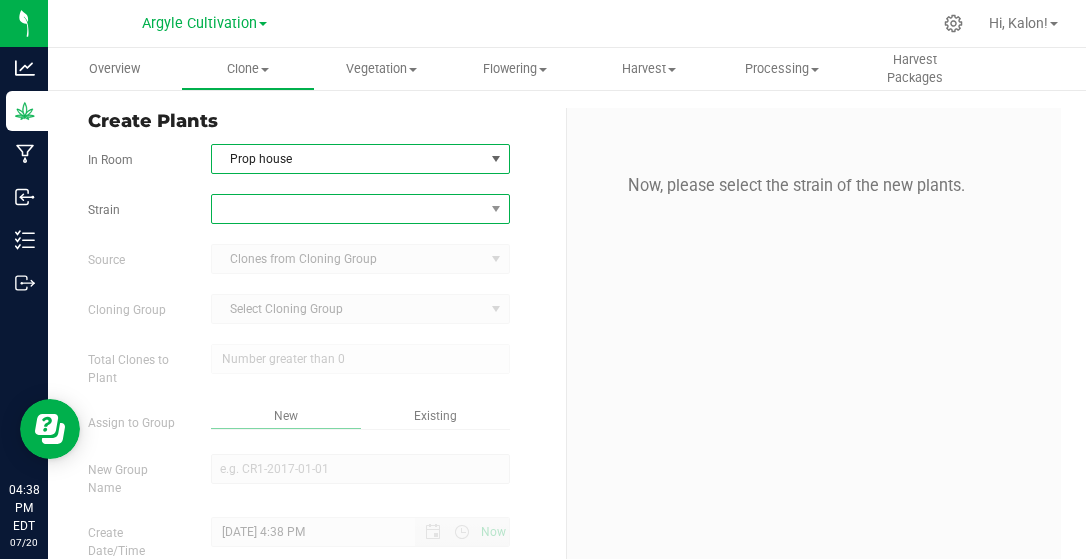 click at bounding box center [348, 209] 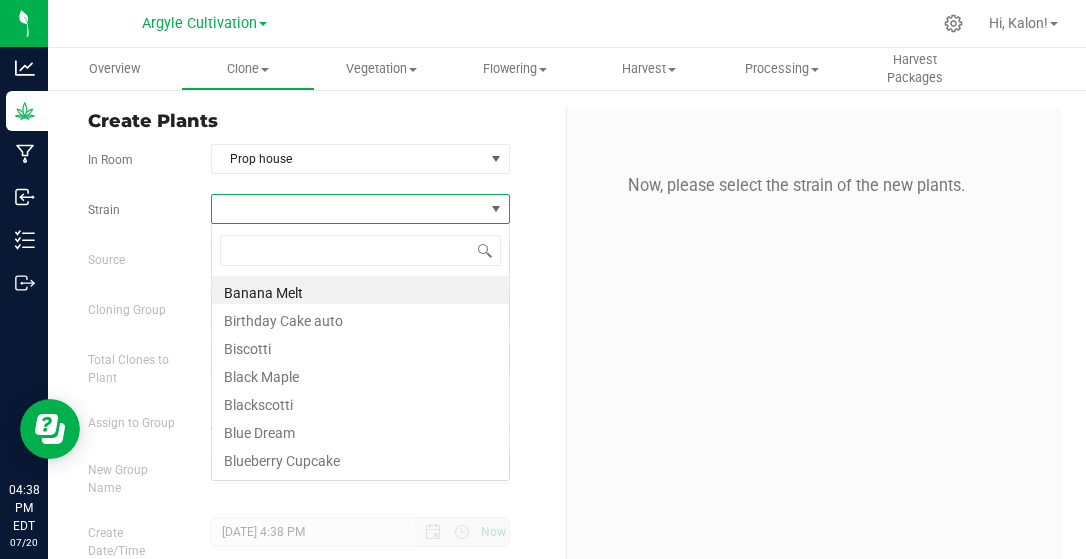 scroll, scrollTop: 99971, scrollLeft: 99701, axis: both 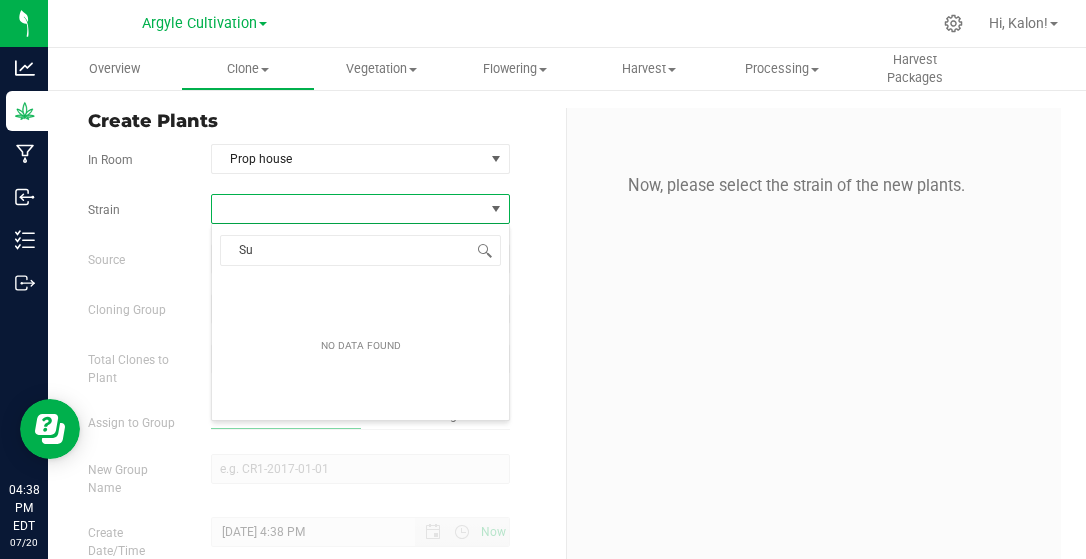 type on "S" 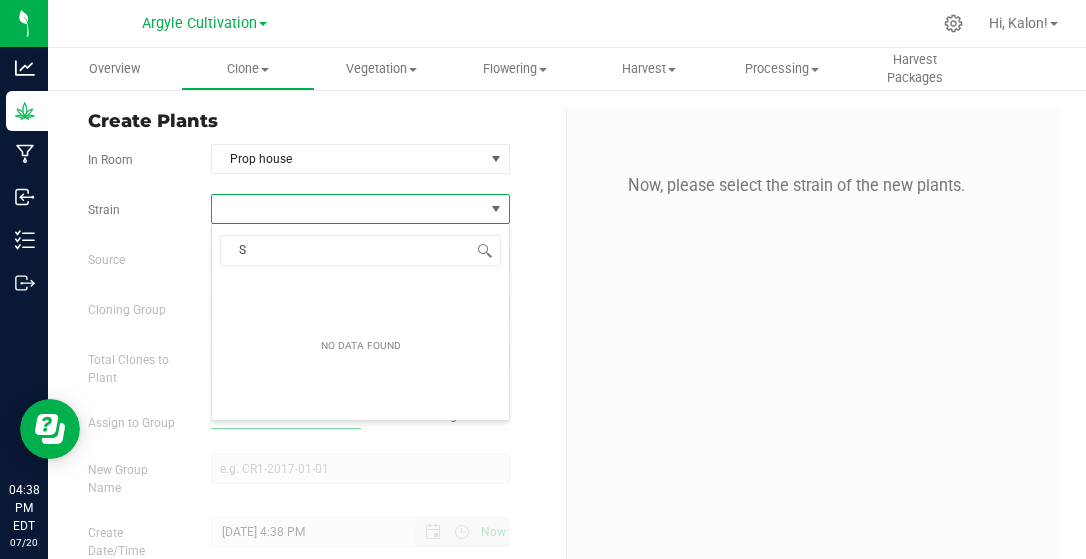 type 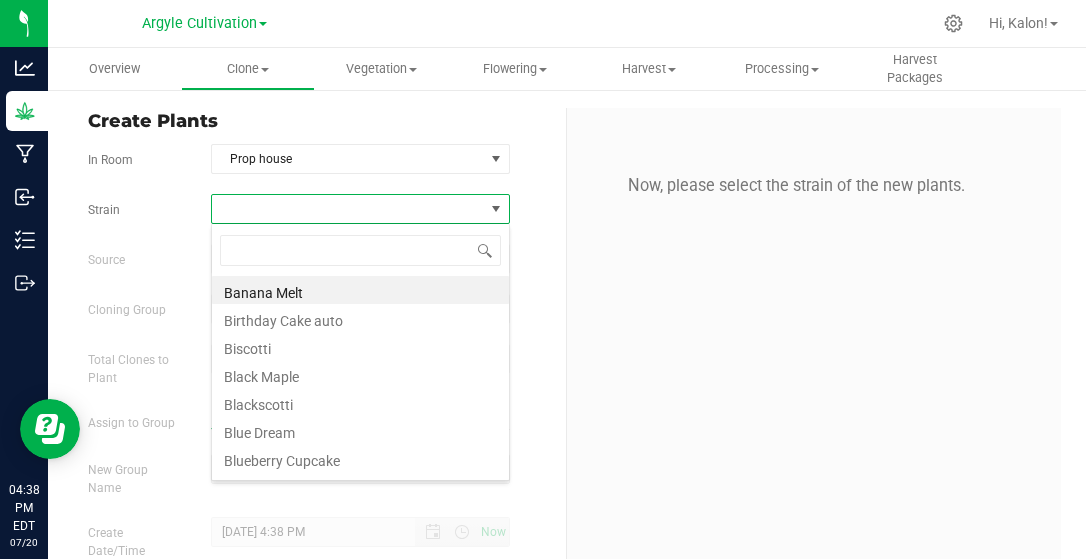 click at bounding box center [348, 209] 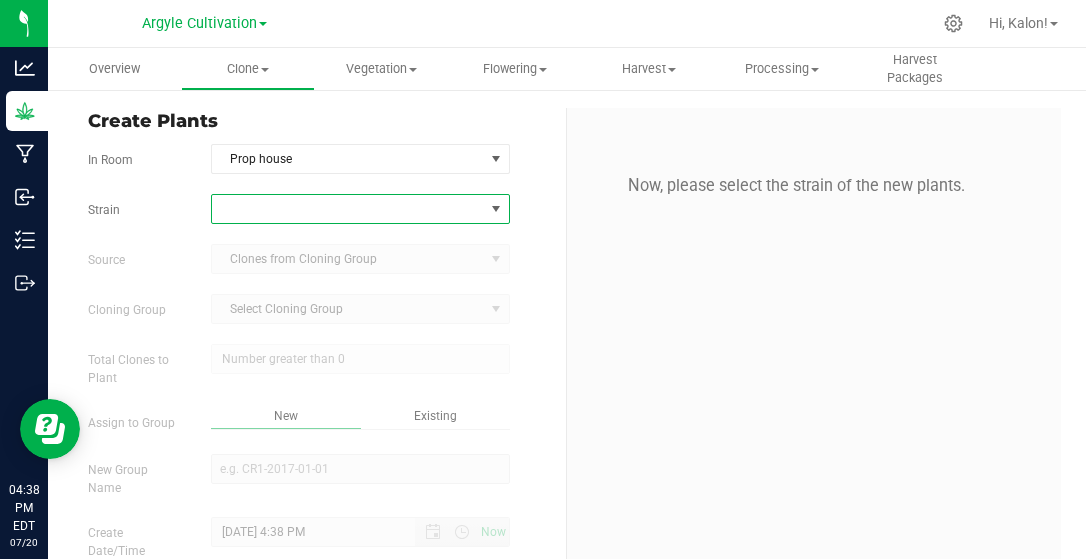 click at bounding box center [348, 209] 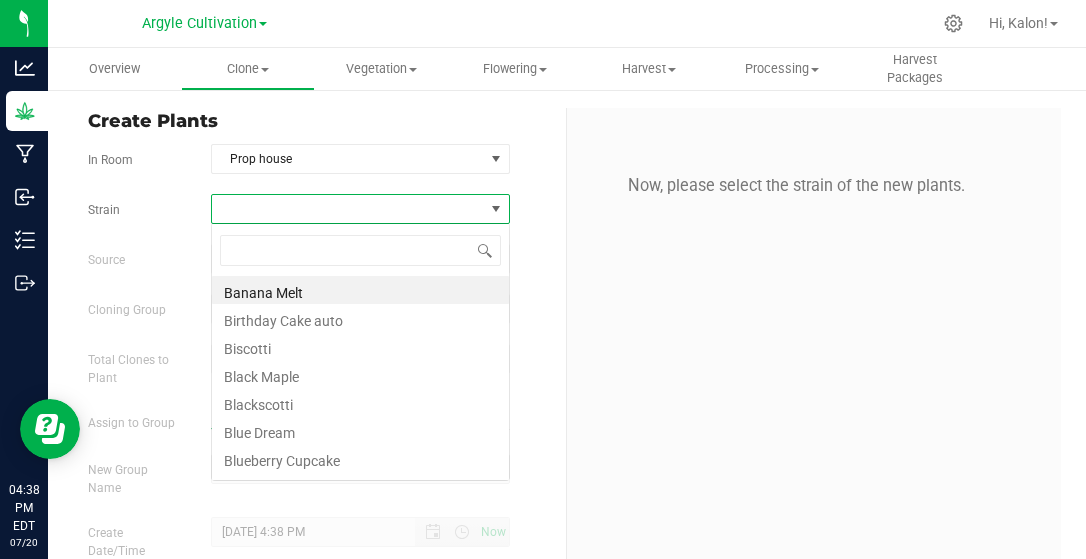 scroll, scrollTop: 99971, scrollLeft: 99701, axis: both 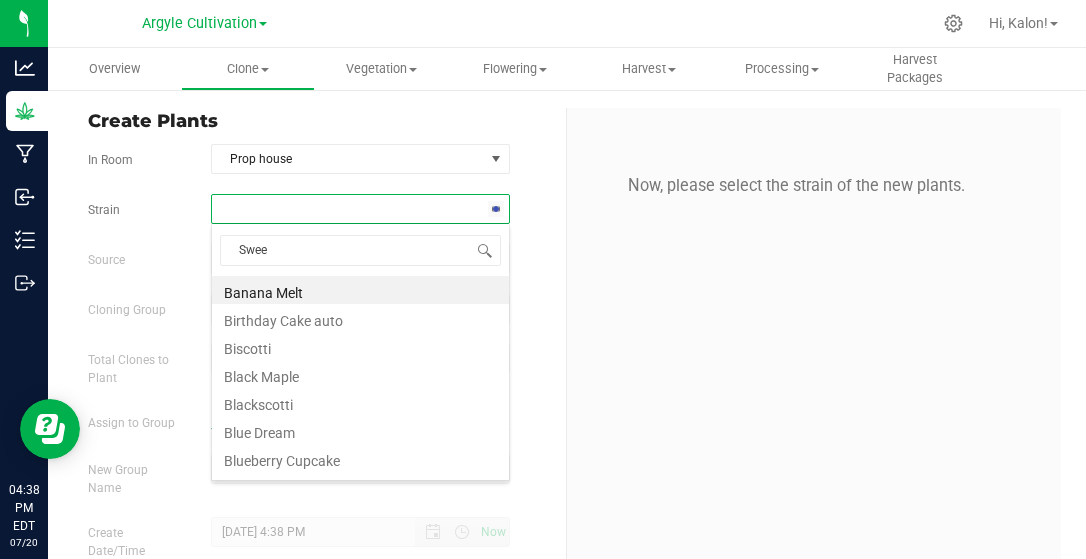 type on "Sweet" 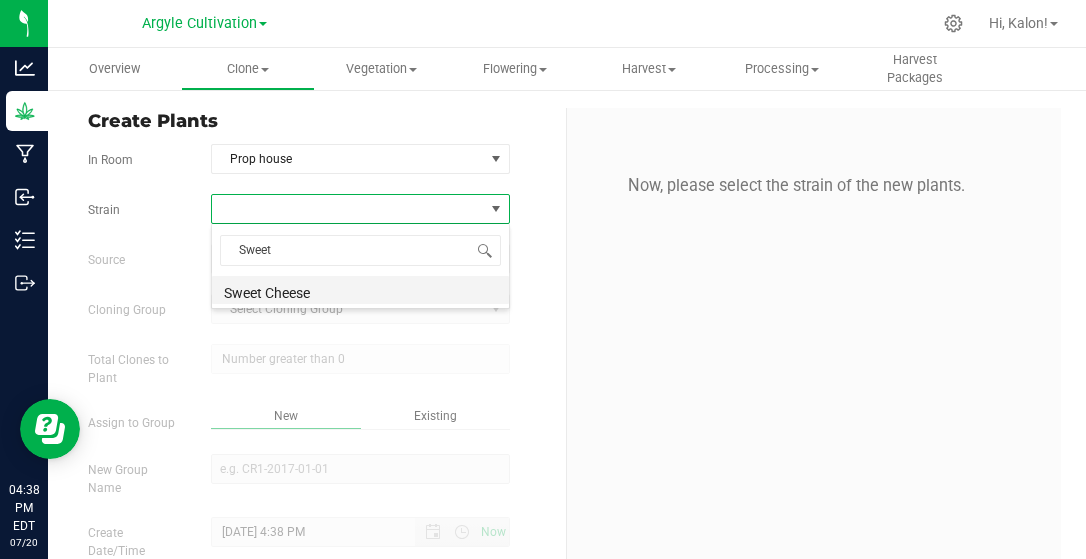 click on "Sweet Cheese" at bounding box center [360, 290] 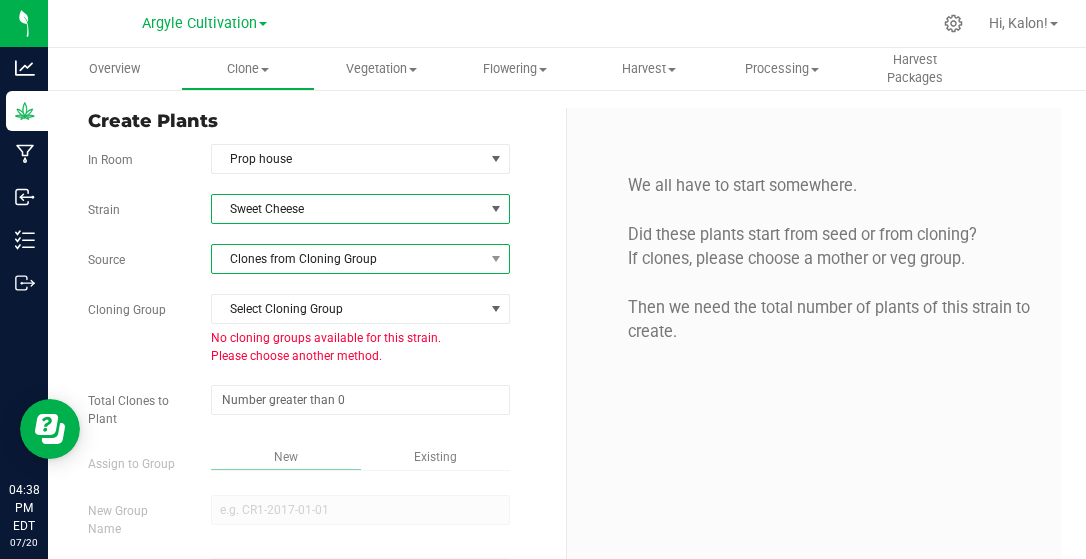click on "Clones from Cloning Group" at bounding box center [348, 259] 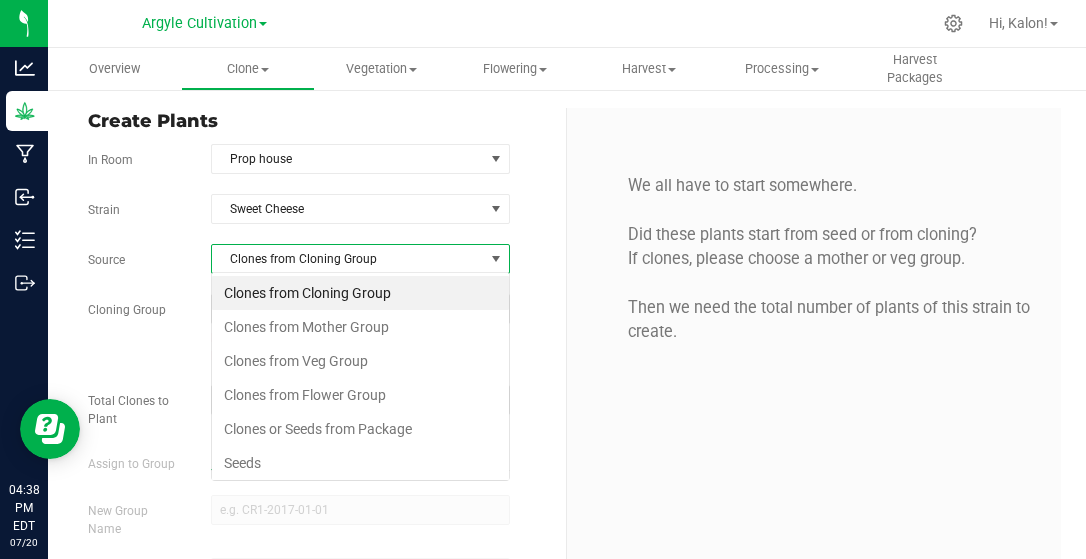 scroll, scrollTop: 99971, scrollLeft: 99701, axis: both 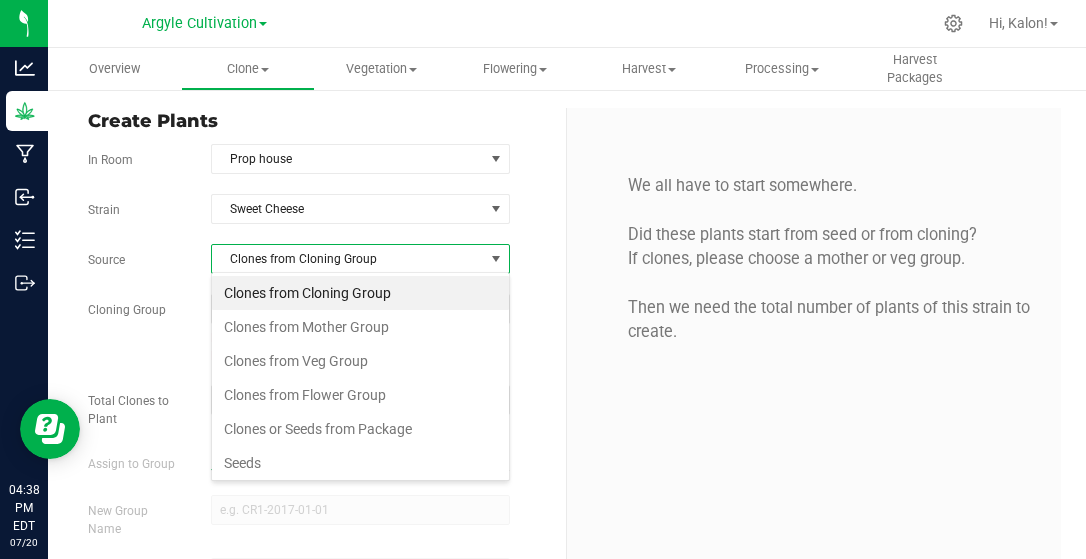 click on "Clones from Cloning Group" at bounding box center (360, 293) 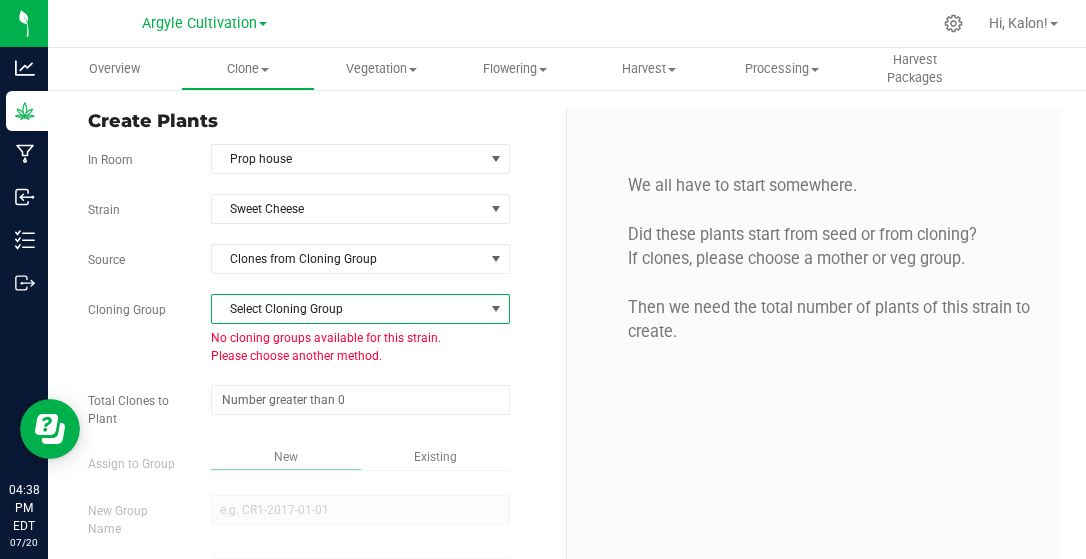 click on "Select Cloning Group" at bounding box center [348, 309] 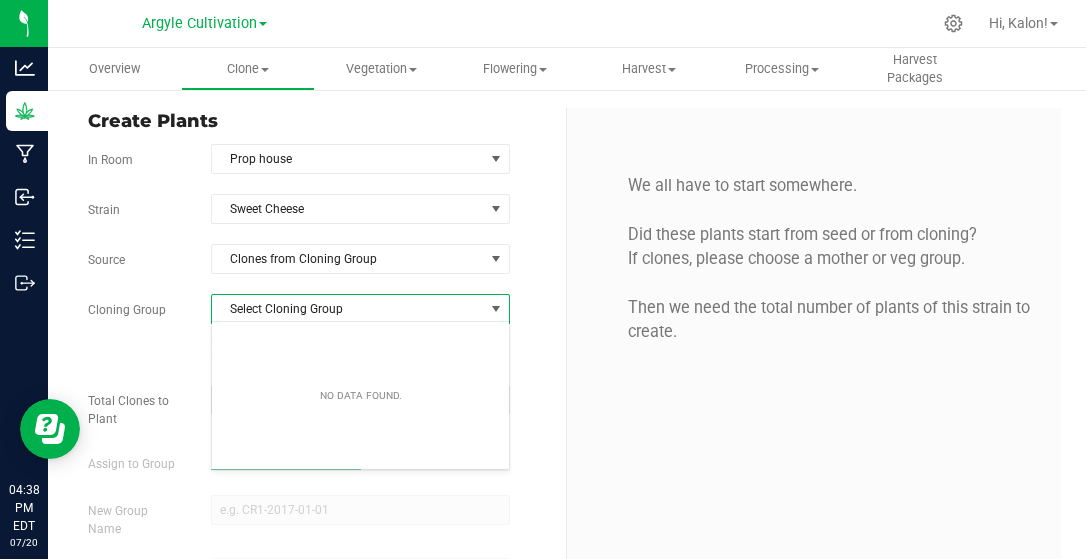 click on "Select Cloning Group" at bounding box center (348, 309) 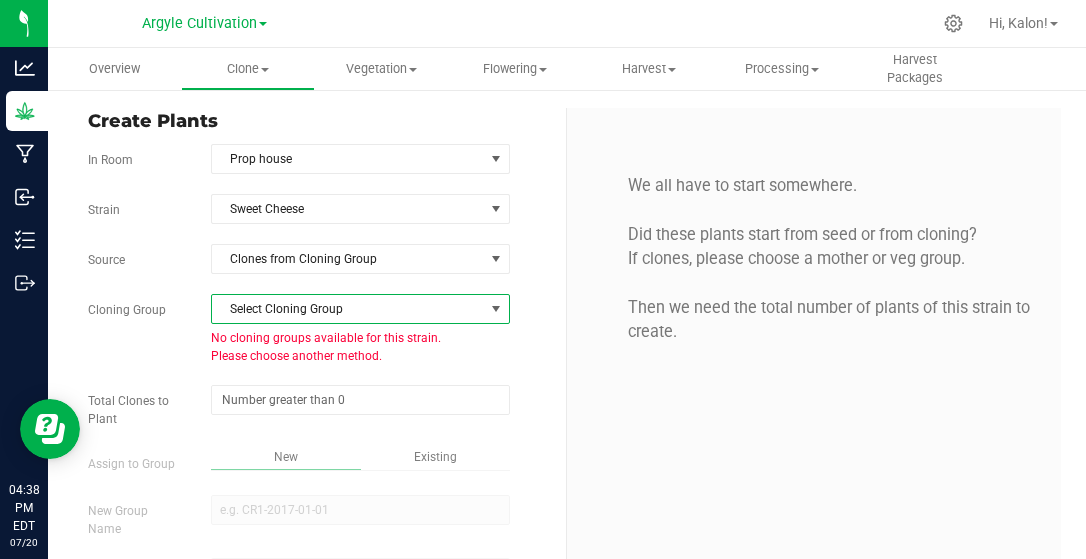 click on "Select Cloning Group" at bounding box center [348, 309] 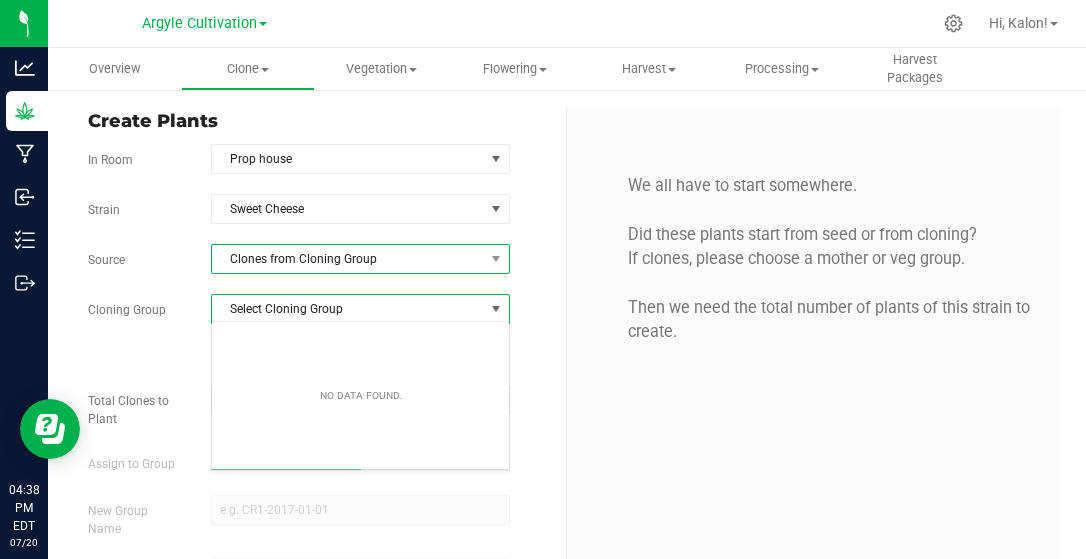 click on "Clones from Cloning Group" at bounding box center [348, 259] 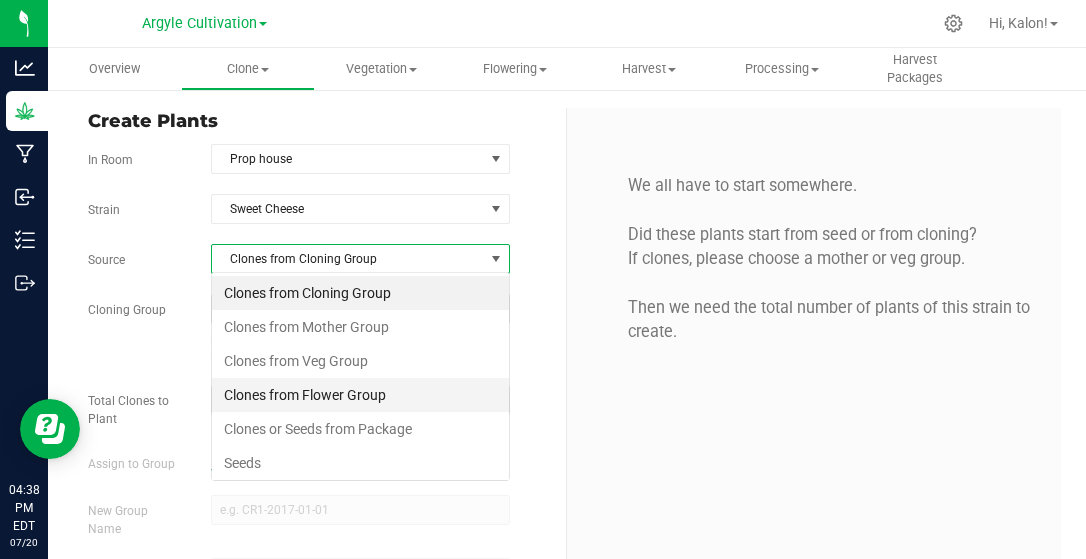 scroll, scrollTop: 99971, scrollLeft: 99701, axis: both 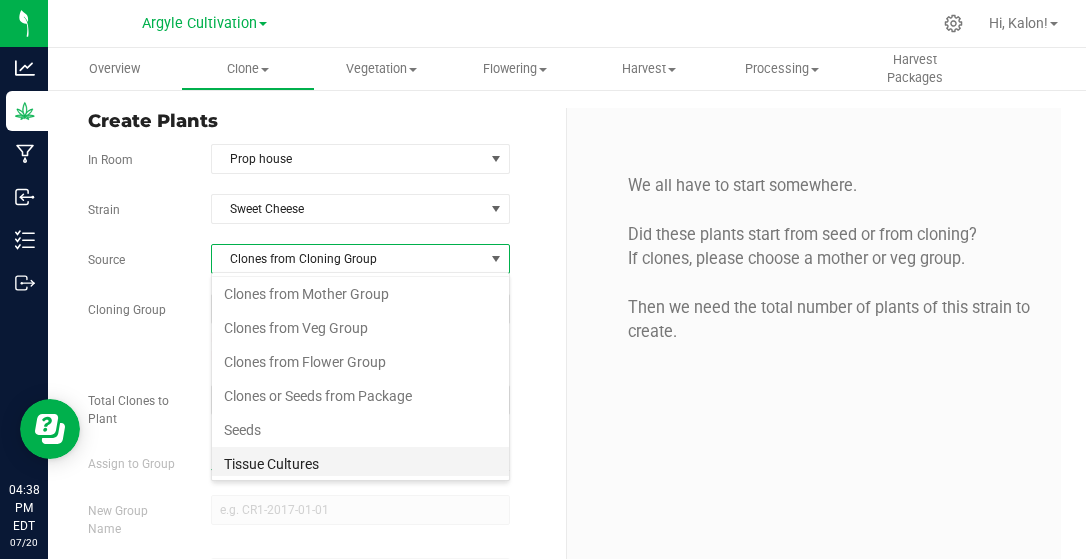 click on "Tissue Cultures" at bounding box center (360, 464) 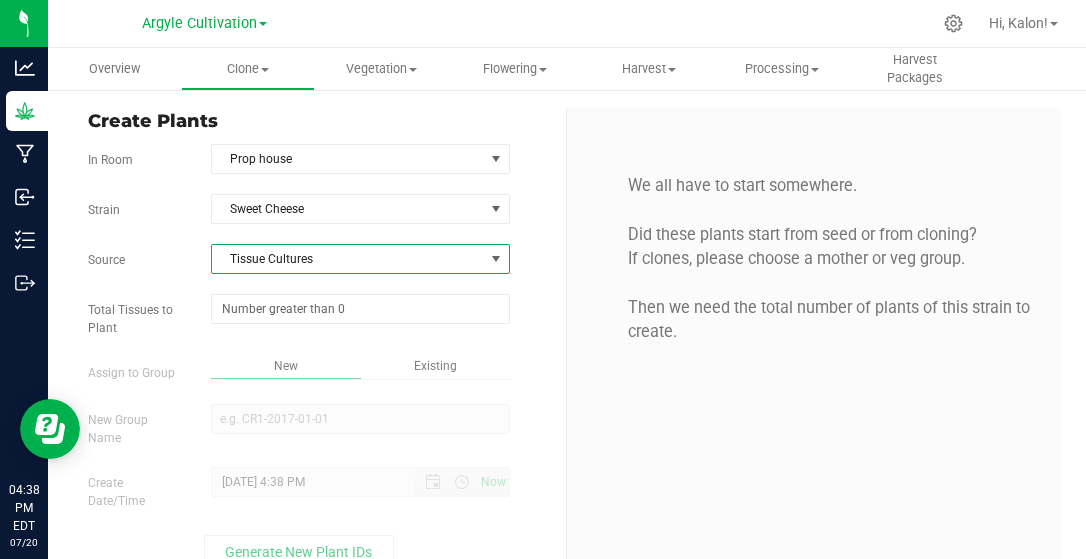 click on "Tissue Cultures" at bounding box center [348, 259] 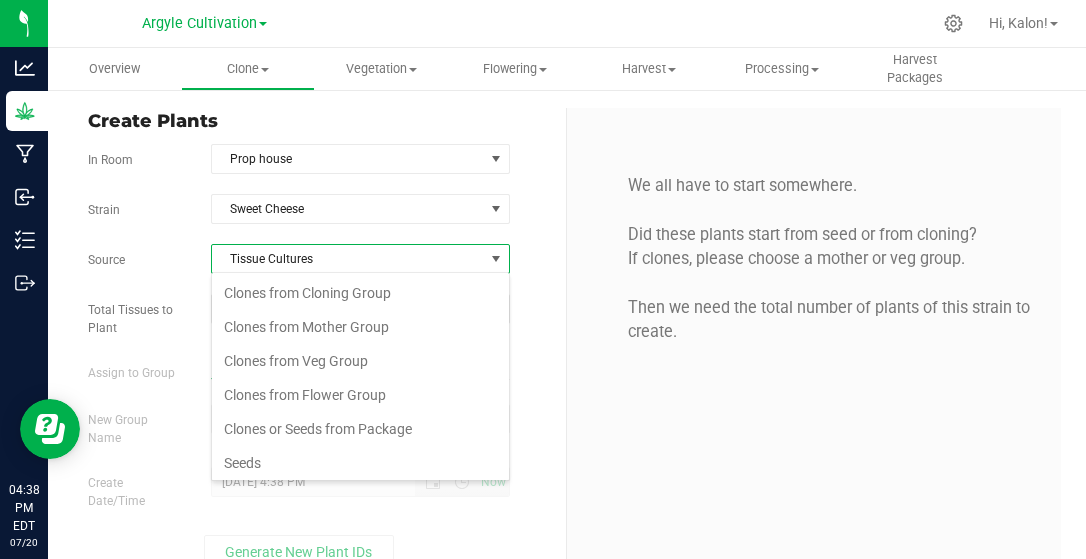 scroll, scrollTop: 33, scrollLeft: 0, axis: vertical 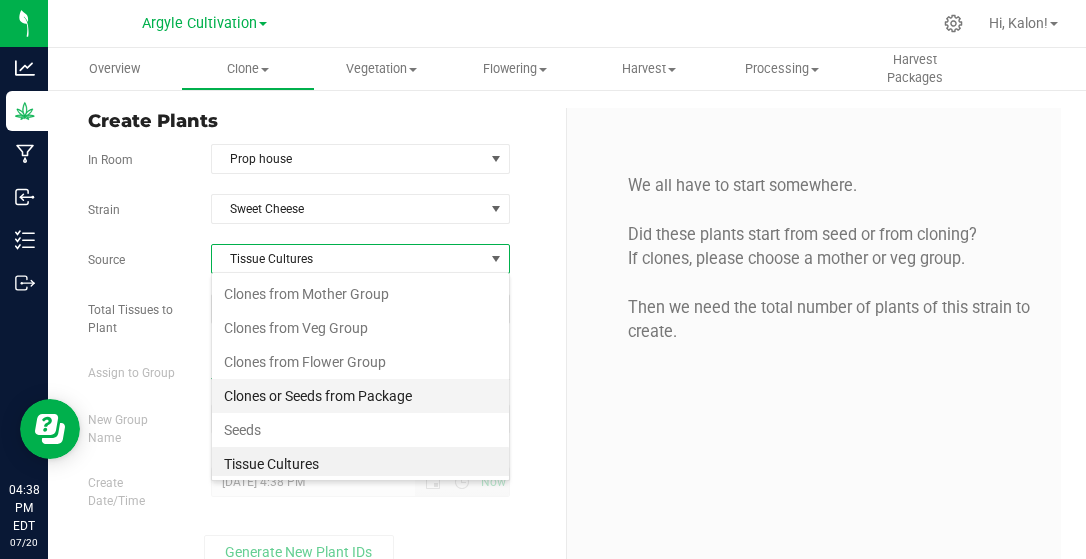 click on "Clones or Seeds from Package" at bounding box center [360, 396] 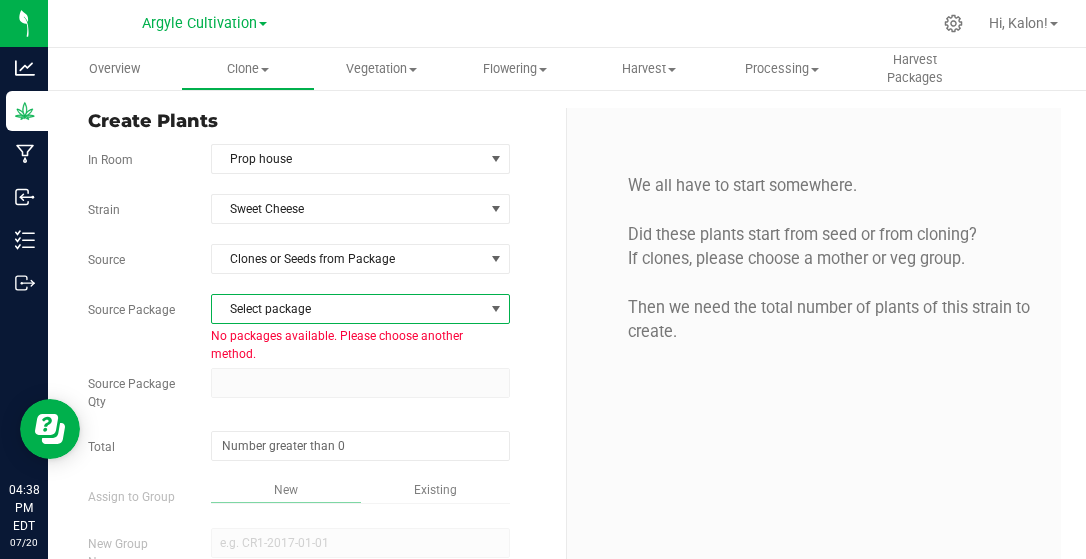click on "Select package" at bounding box center (348, 309) 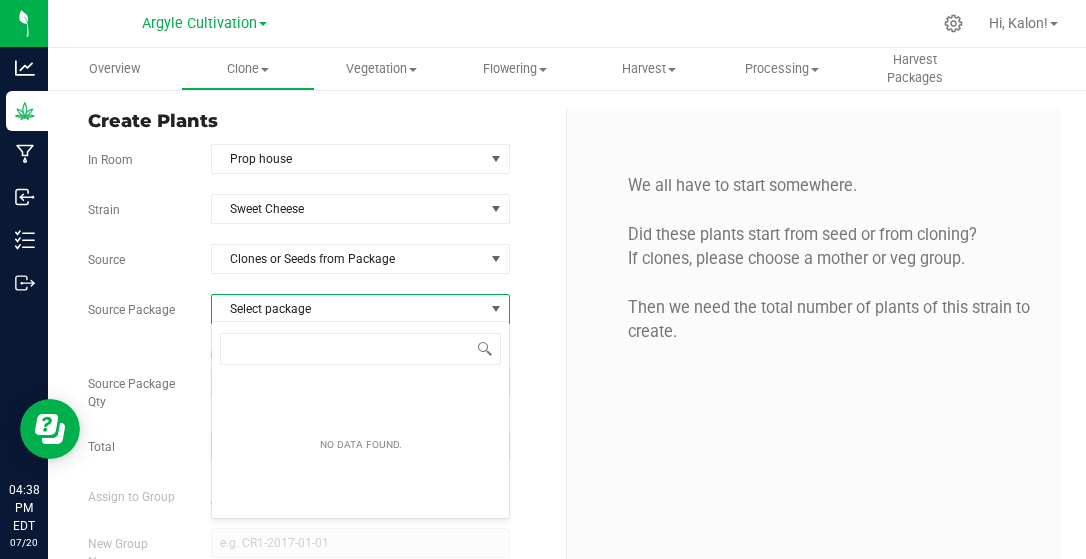 click on "Select package" at bounding box center (348, 309) 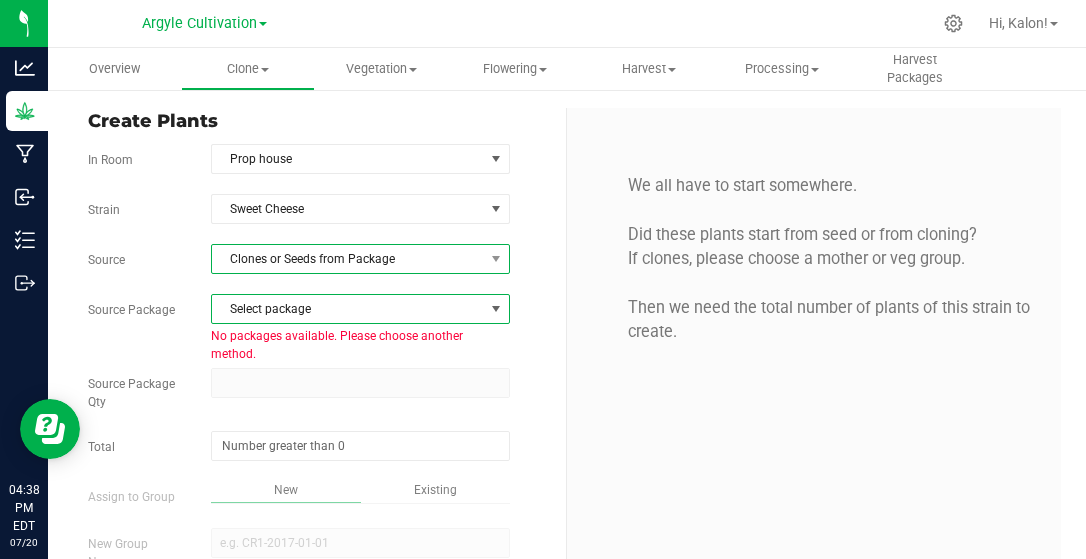 click on "Clones or Seeds from Package" at bounding box center [348, 259] 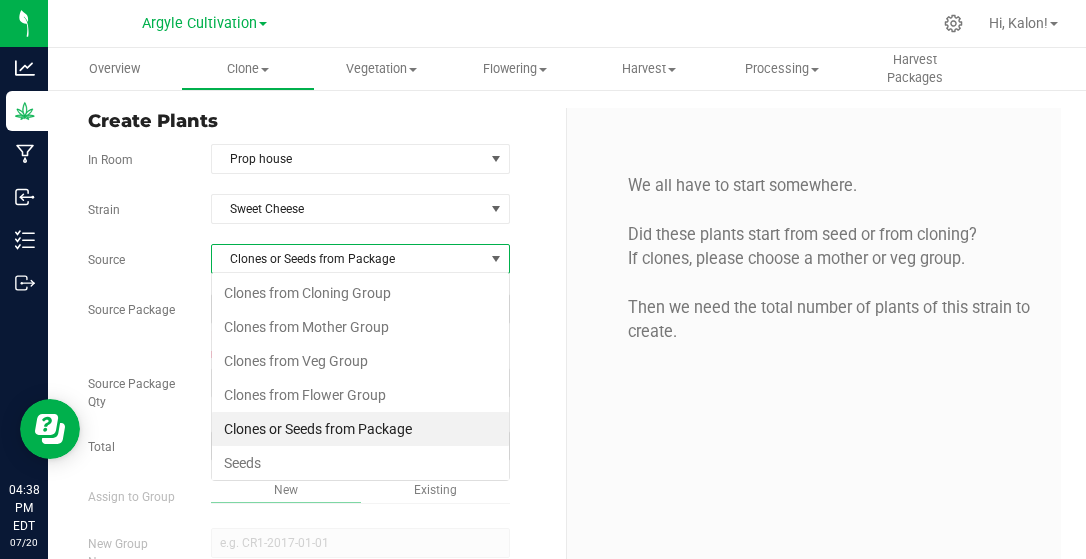 scroll, scrollTop: 99971, scrollLeft: 99701, axis: both 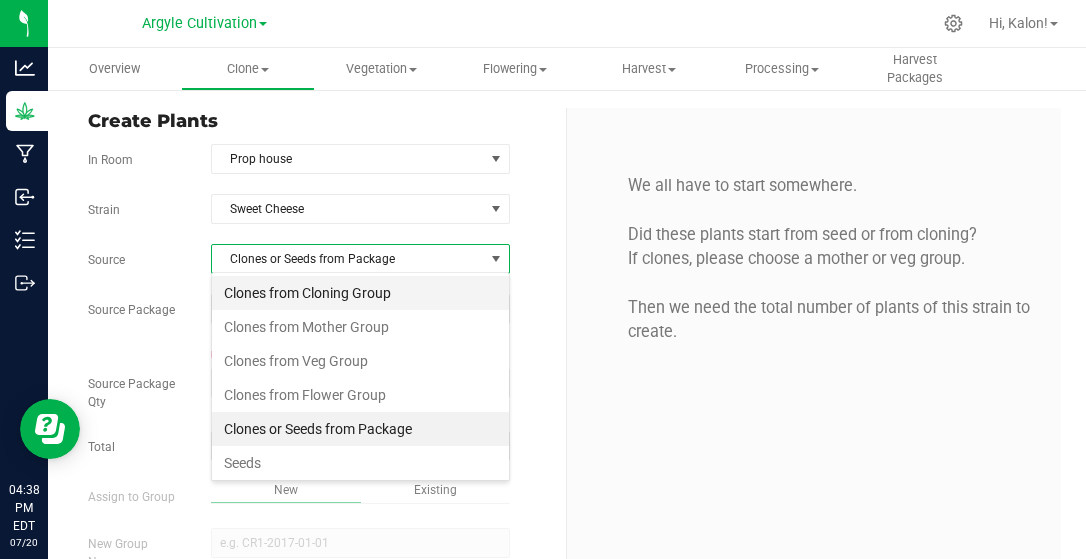 click on "Clones from Cloning Group" at bounding box center [360, 293] 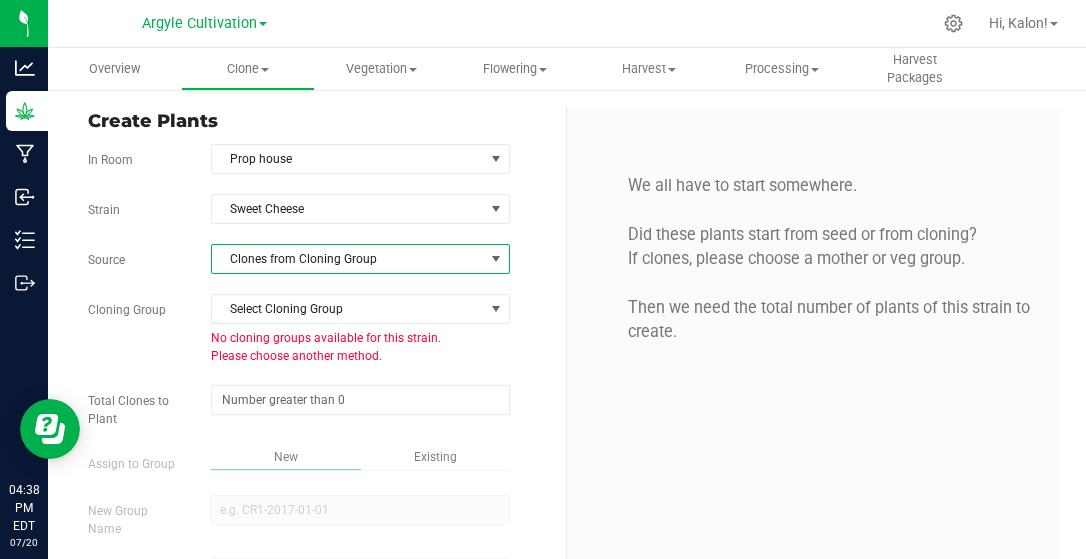 click on "Clones from Cloning Group" at bounding box center (348, 259) 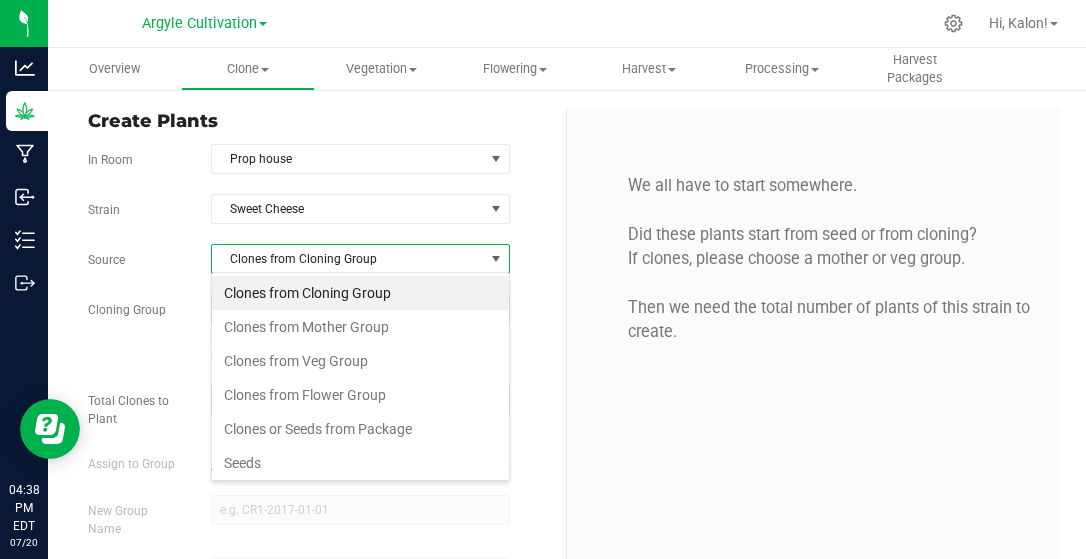 scroll, scrollTop: 99971, scrollLeft: 99701, axis: both 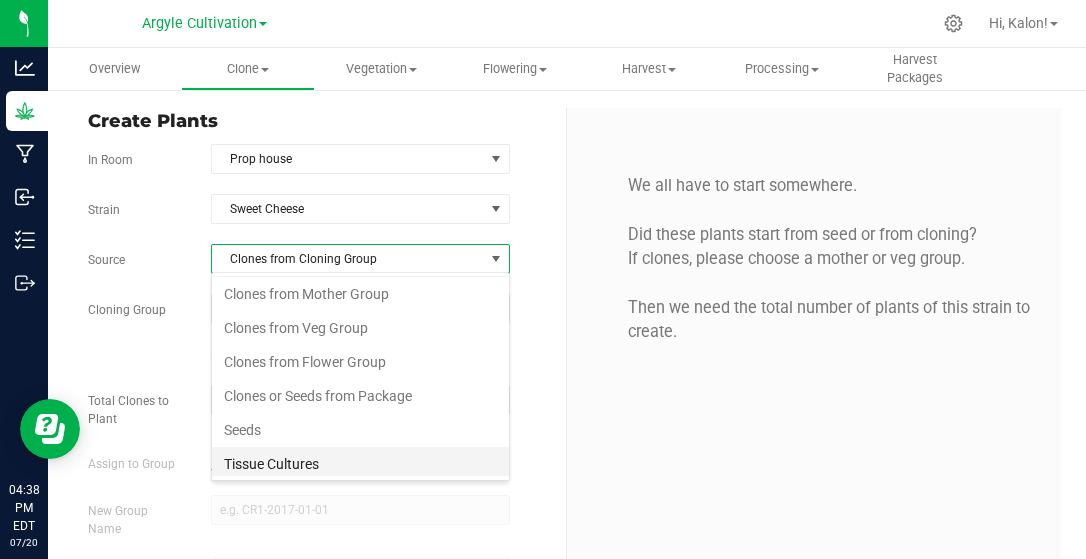 click on "Tissue Cultures" at bounding box center [360, 464] 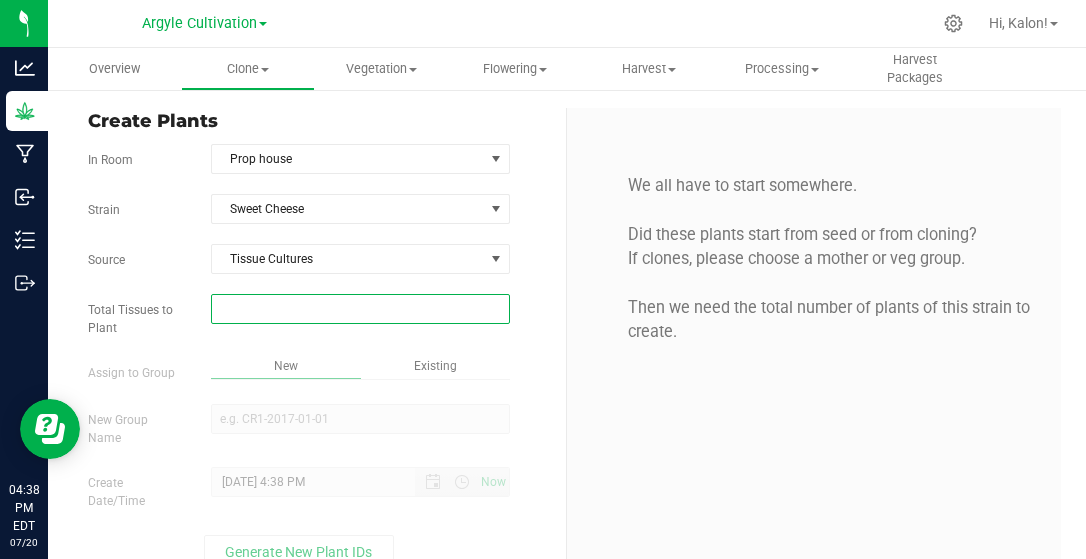 click at bounding box center [360, 309] 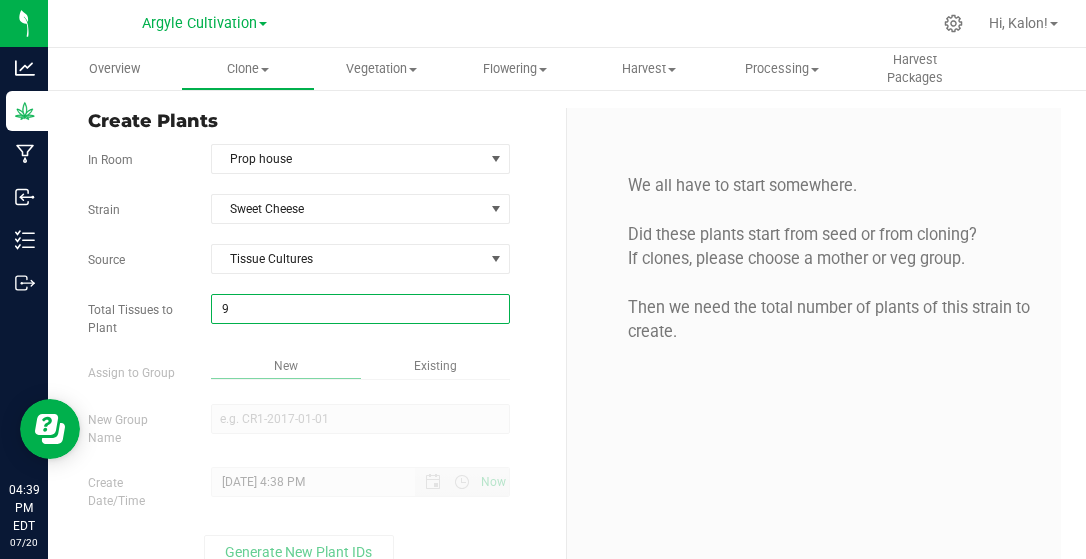 type on "97" 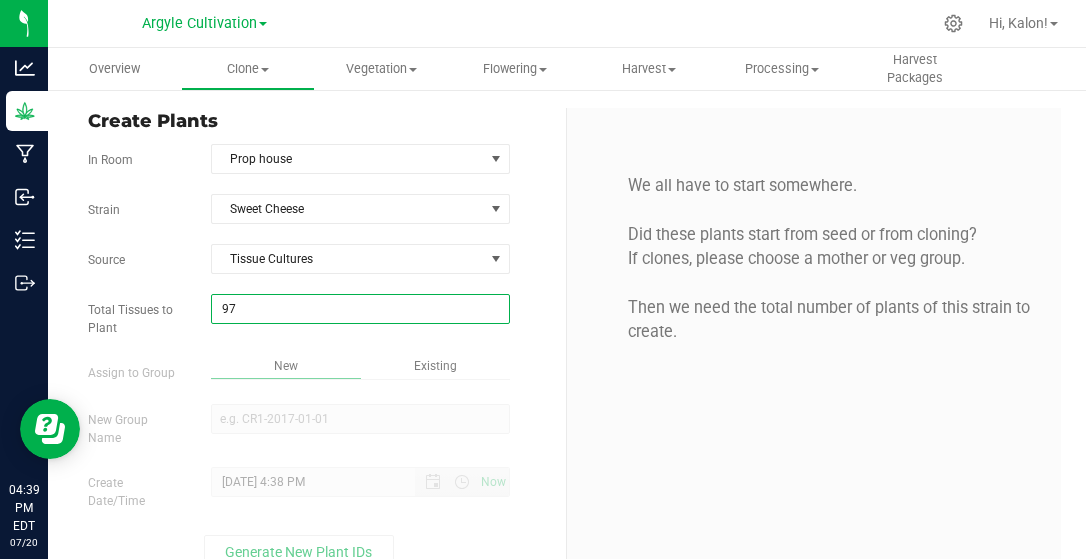 type on "97" 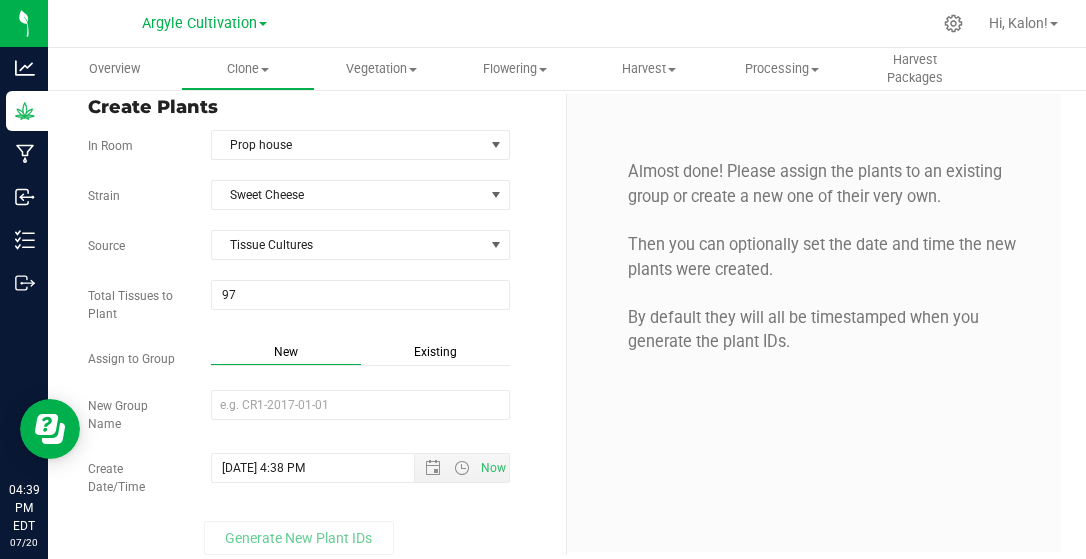 scroll, scrollTop: 27, scrollLeft: 0, axis: vertical 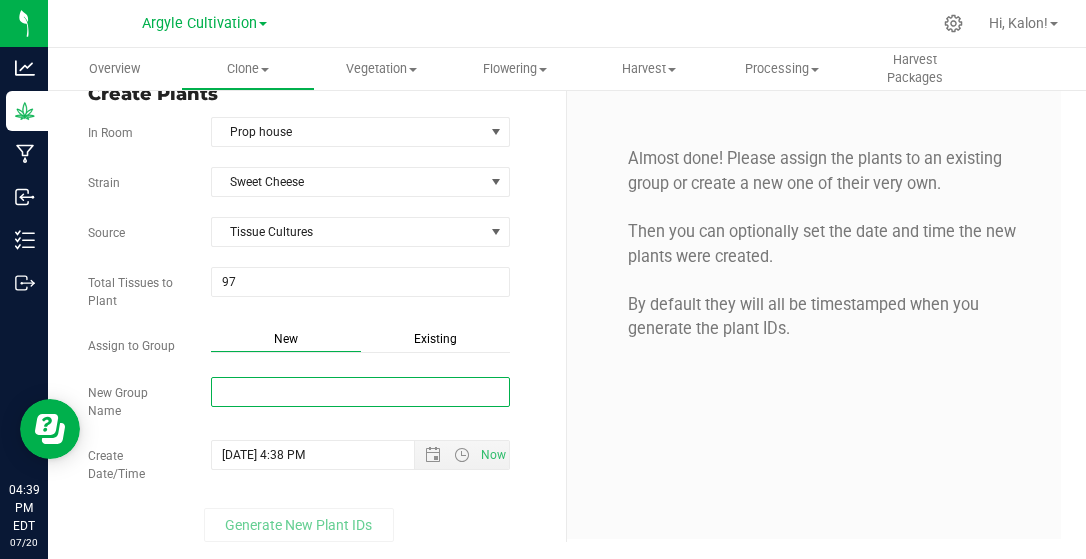 click on "New Group Name" at bounding box center [360, 392] 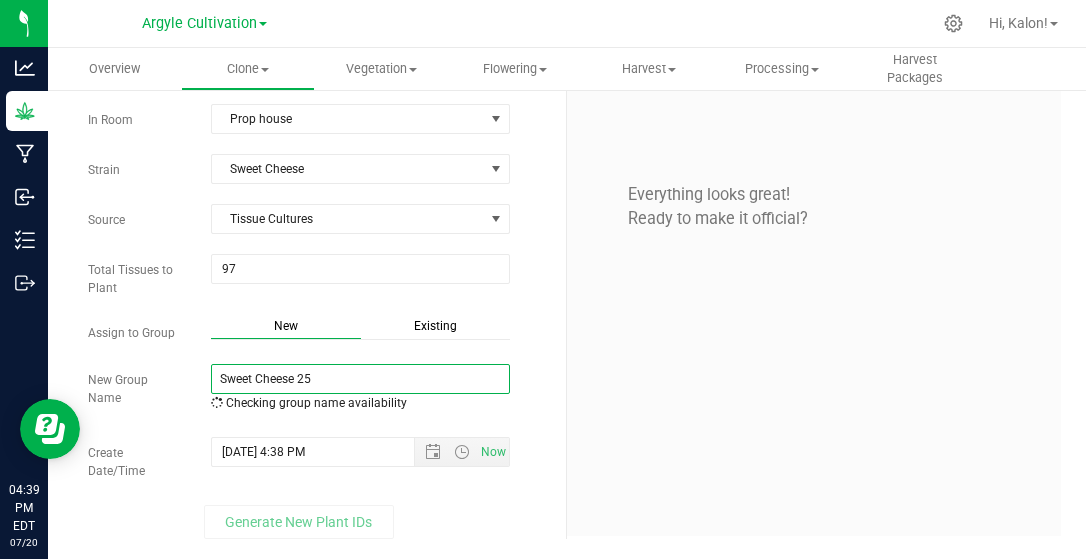 scroll, scrollTop: 37, scrollLeft: 0, axis: vertical 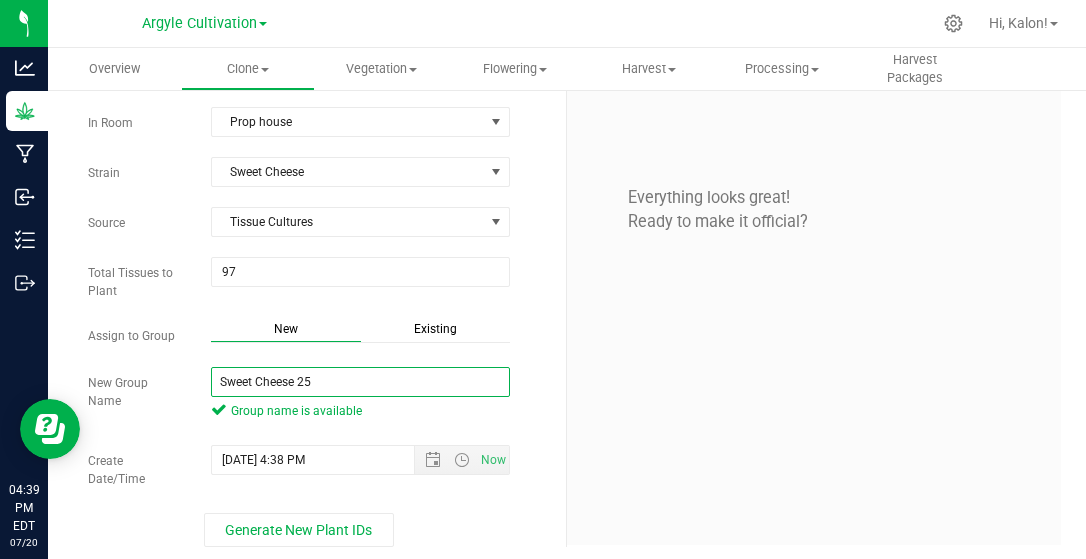 type on "Sweet Cheese 25" 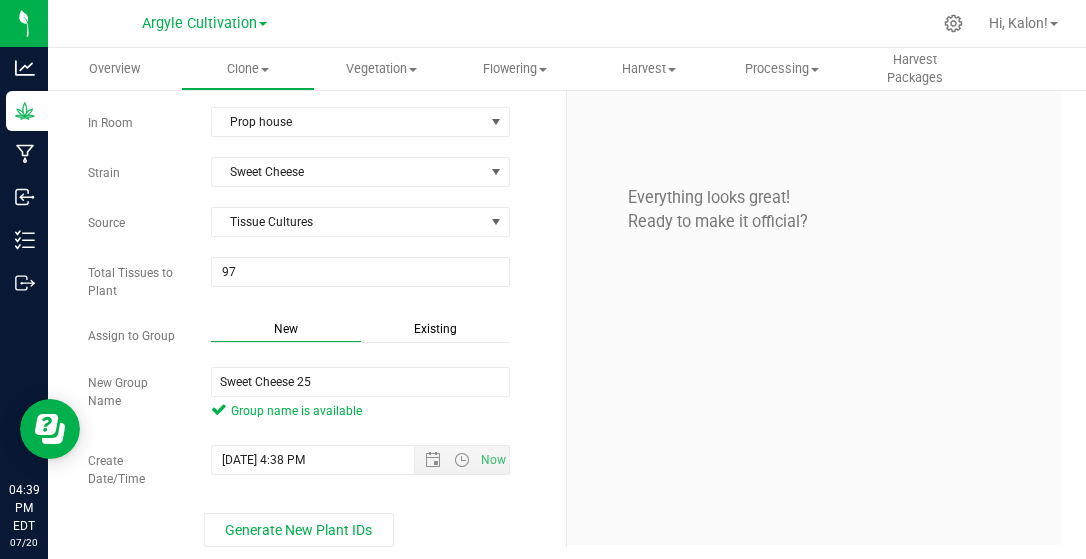click on "New Group Name
Sweet Cheese 25
Group name is available" at bounding box center (319, 396) 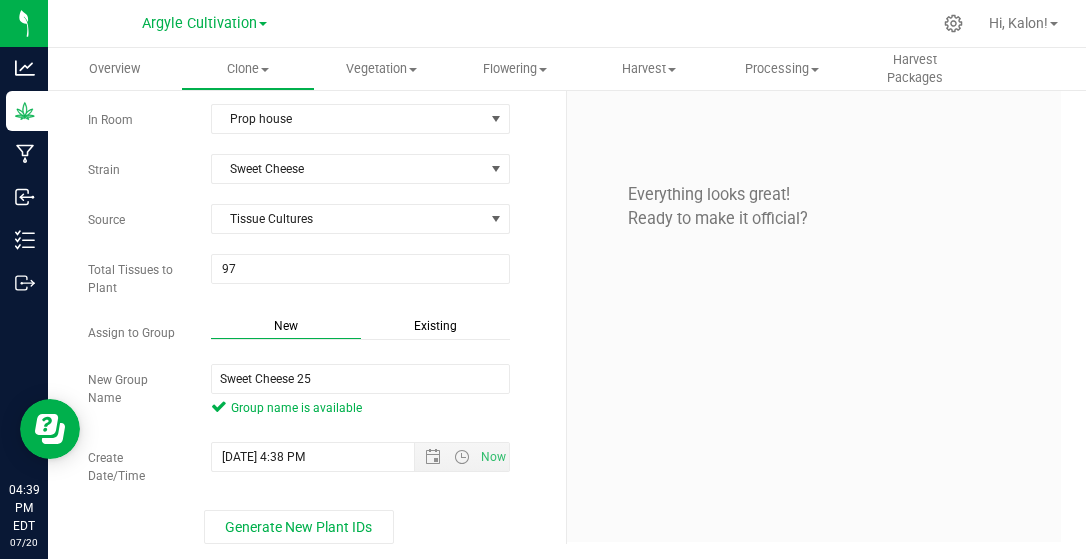 scroll, scrollTop: 43, scrollLeft: 0, axis: vertical 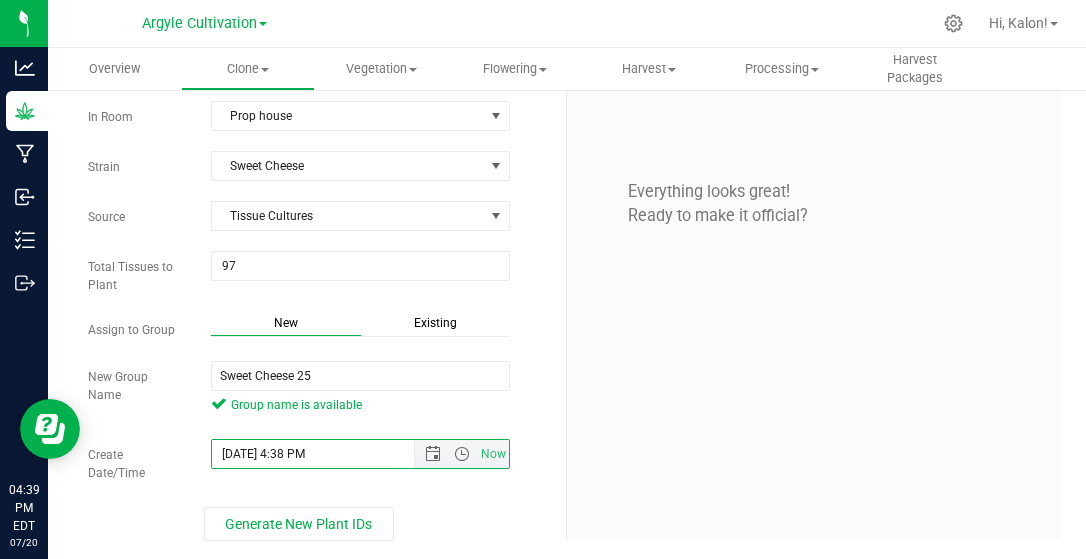 click on "[DATE] 4:38 PM" at bounding box center [330, 454] 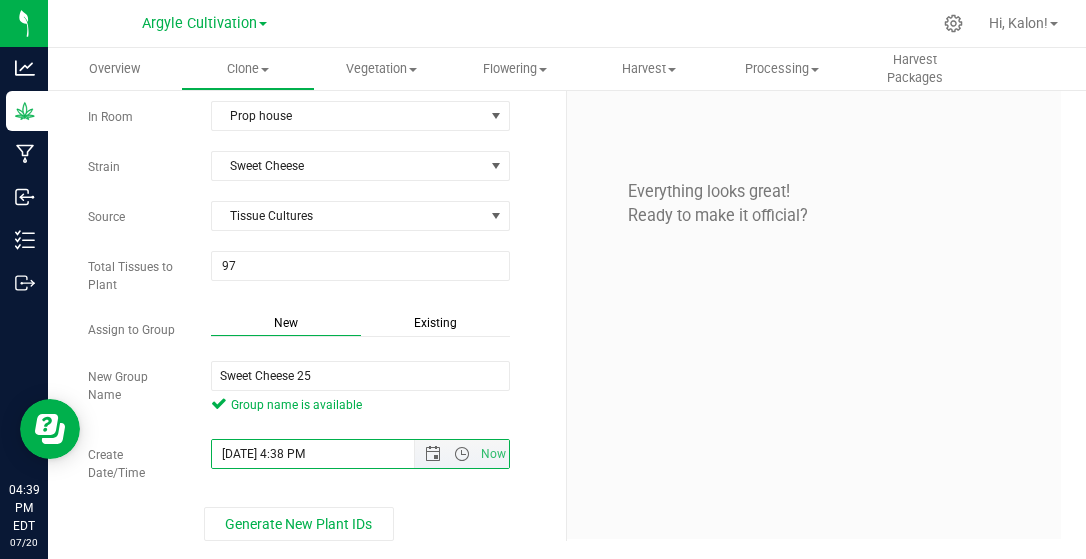 paste on "[DATE] 2:10" 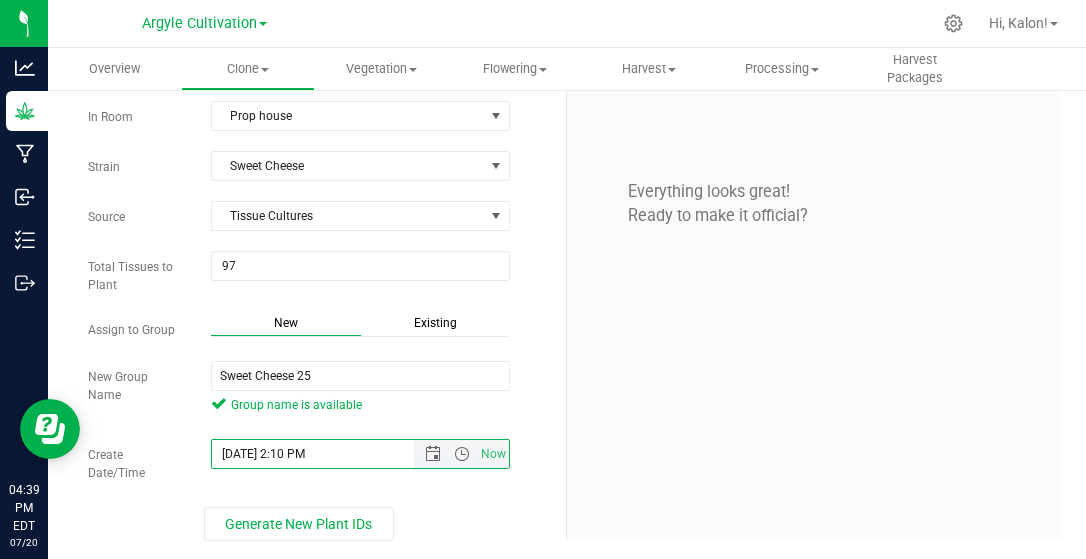 click on "[DATE] 2:10 PM" at bounding box center (330, 454) 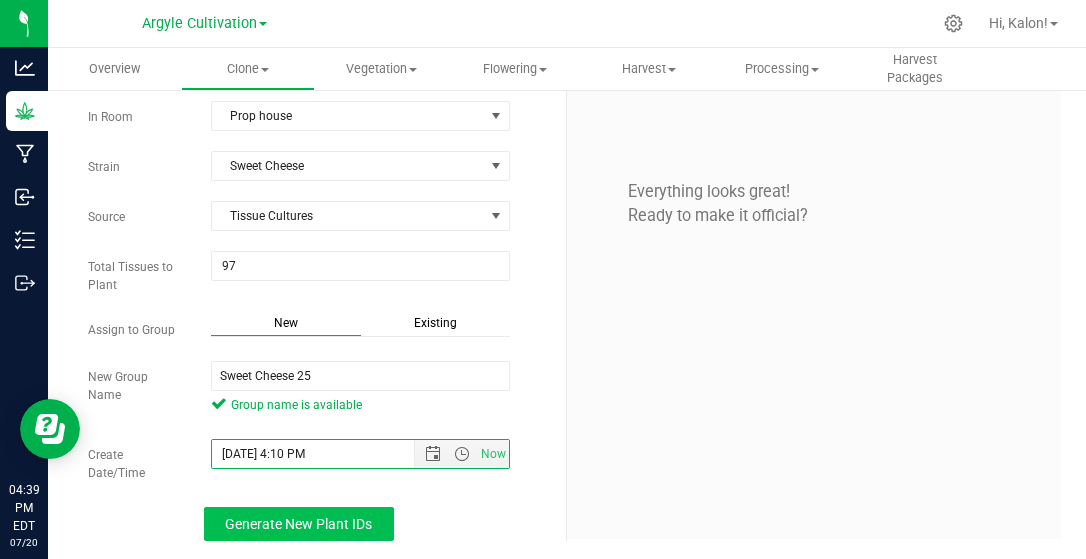 type on "[DATE] 4:10 PM" 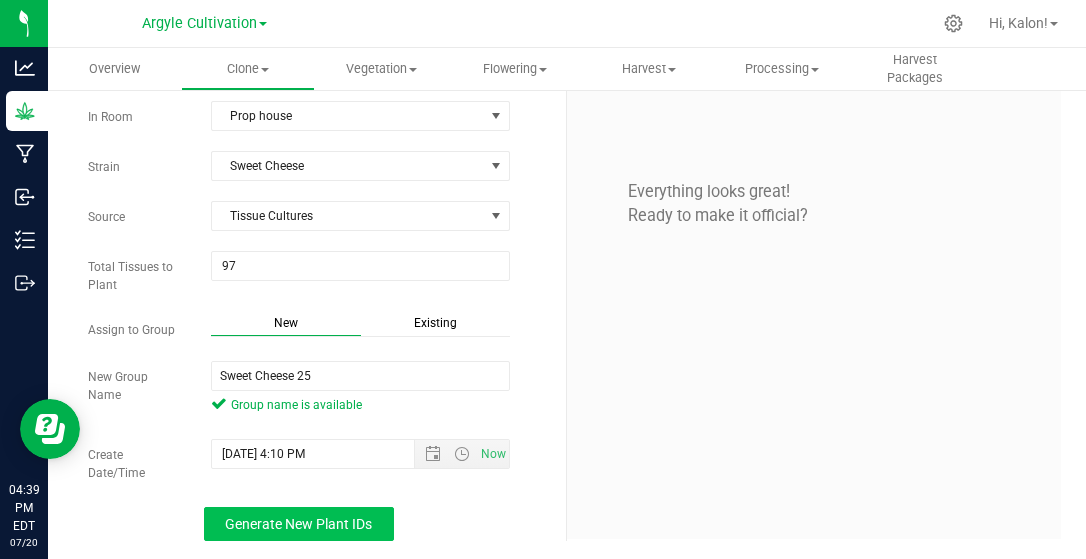click on "Generate New Plant IDs" at bounding box center [299, 524] 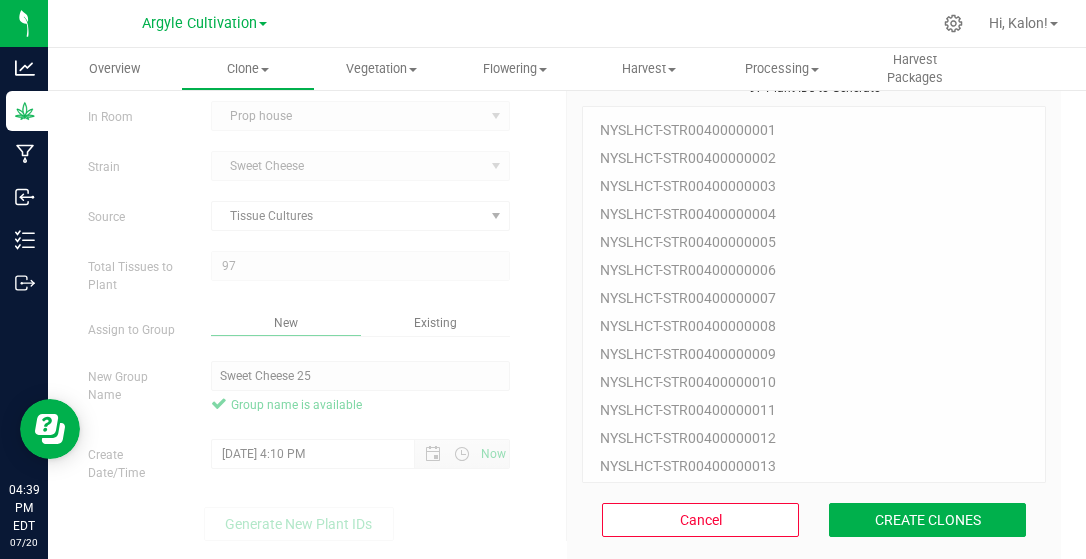 scroll, scrollTop: 60, scrollLeft: 0, axis: vertical 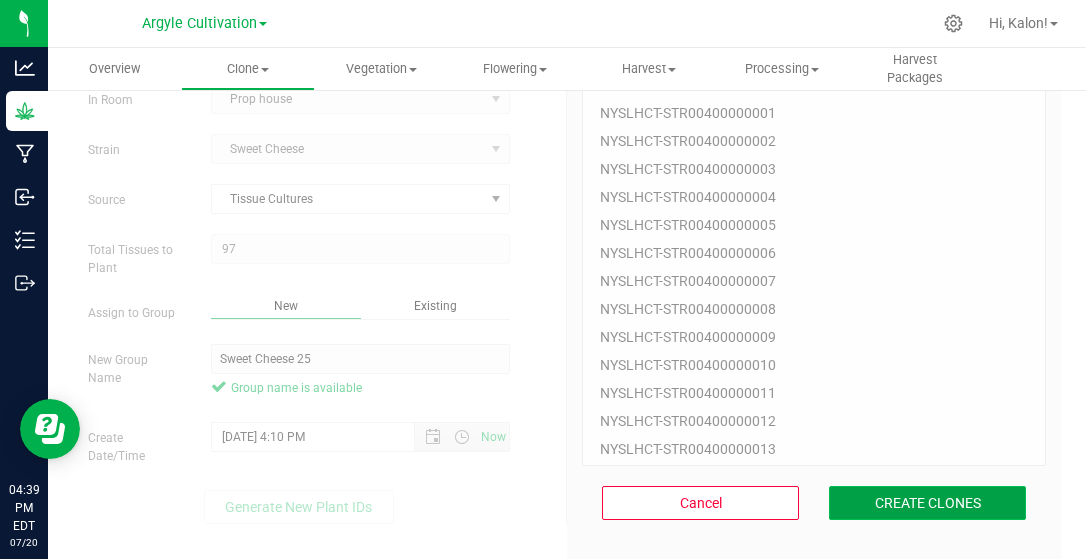 click on "CREATE CLONES" at bounding box center (927, 503) 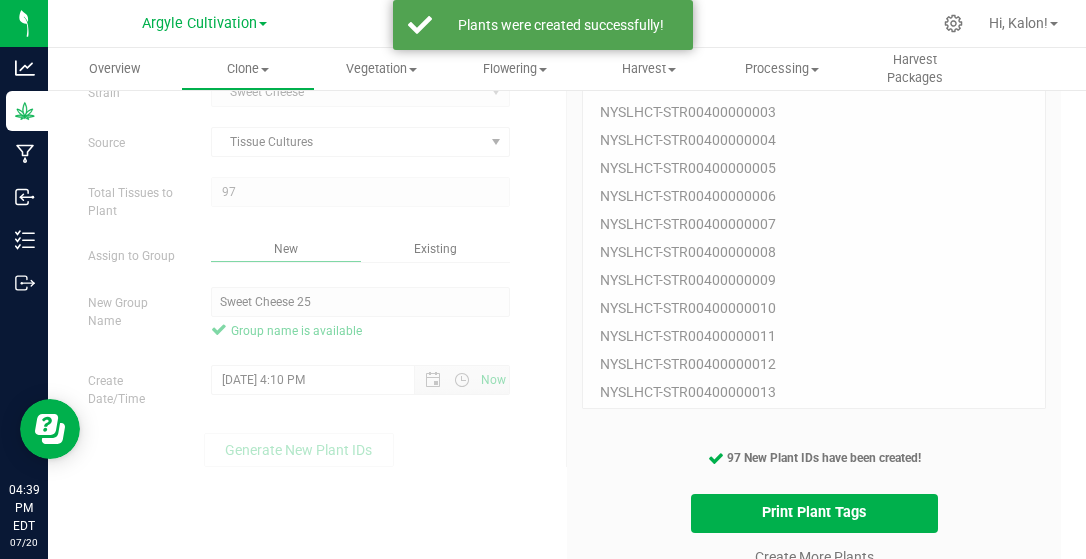 scroll, scrollTop: 142, scrollLeft: 0, axis: vertical 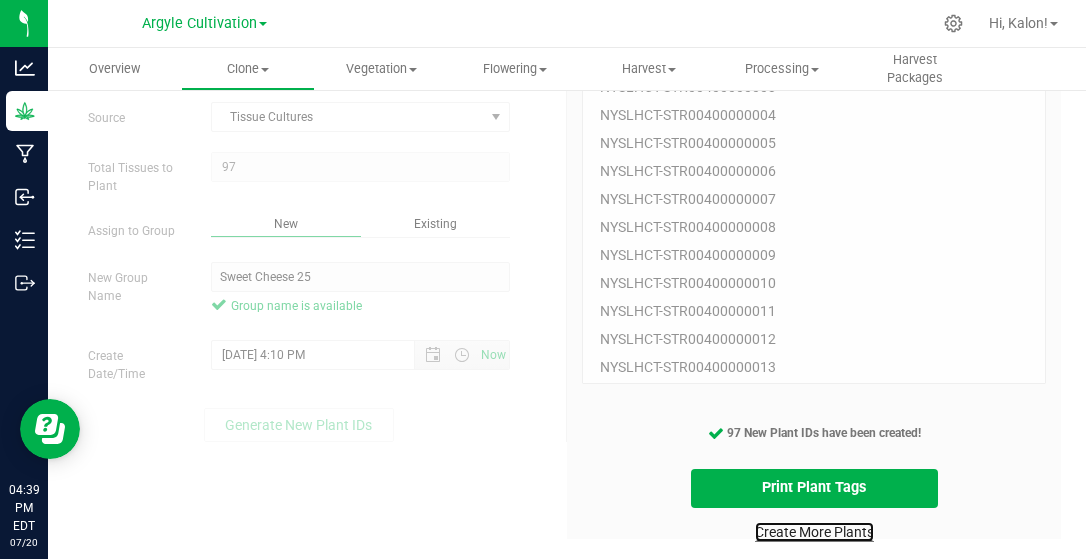 click on "Create More Plants" at bounding box center (814, 532) 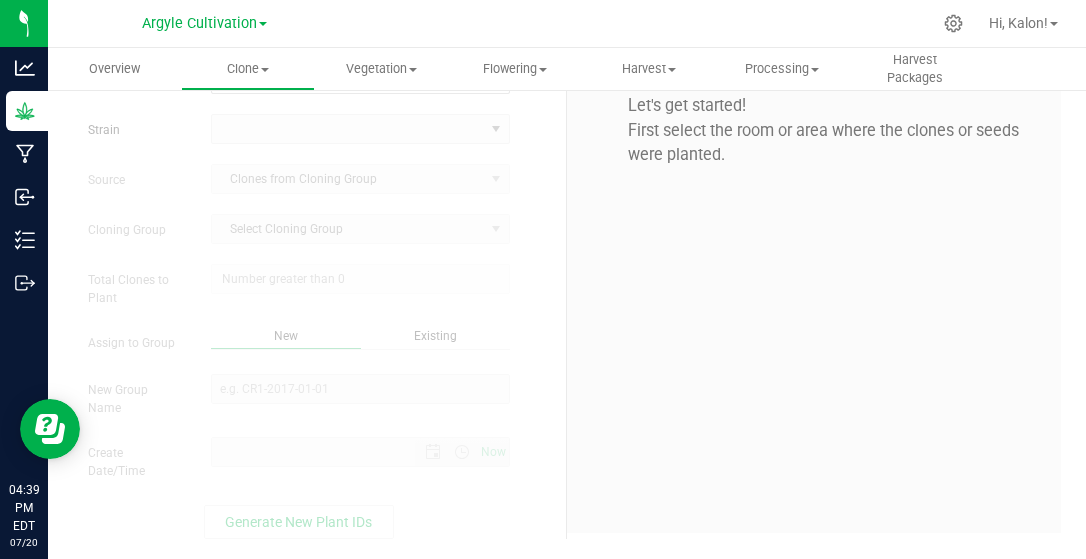 scroll, scrollTop: 0, scrollLeft: 0, axis: both 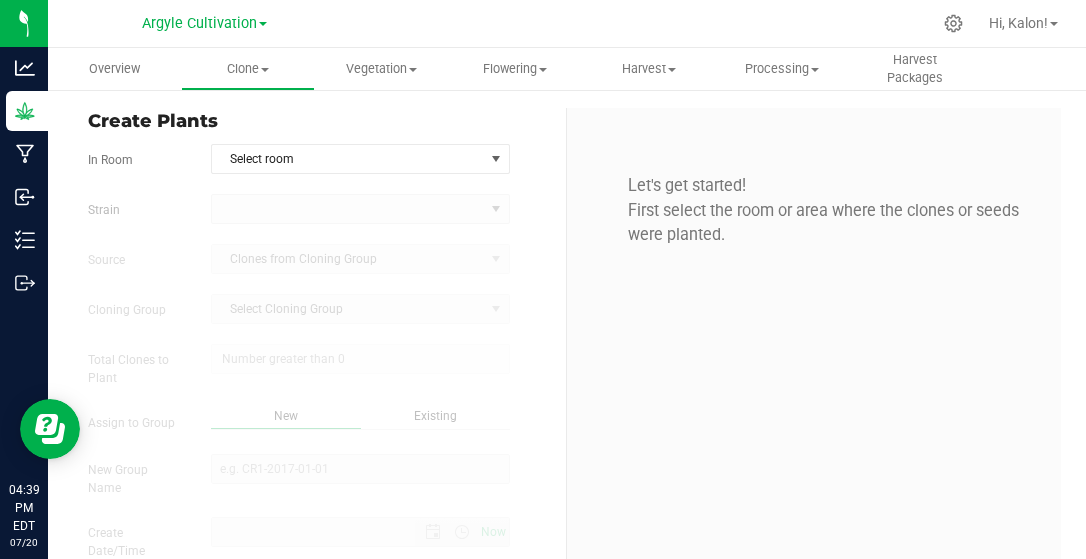type on "[DATE] 4:39 PM" 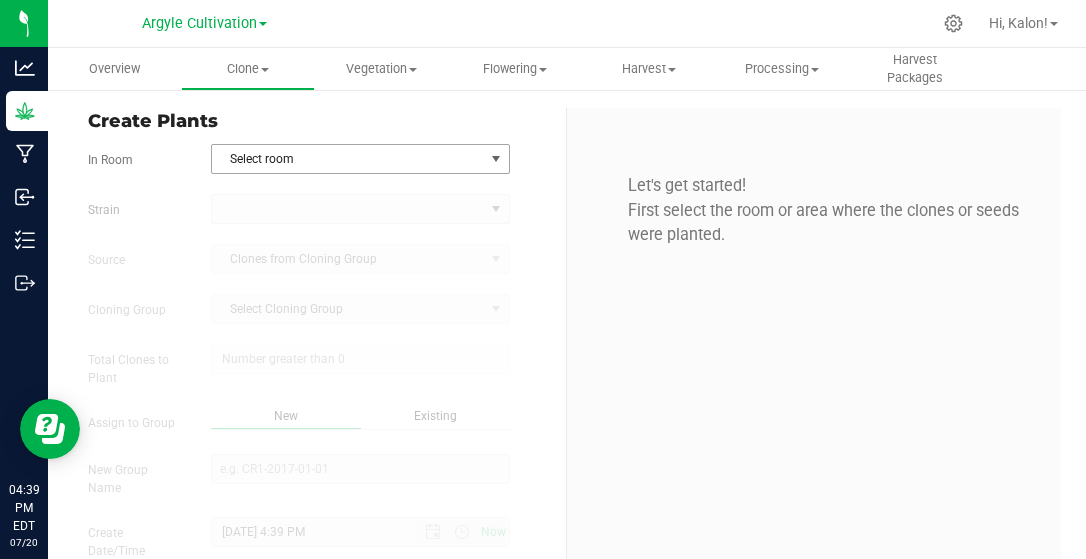 click on "Select room" at bounding box center [348, 159] 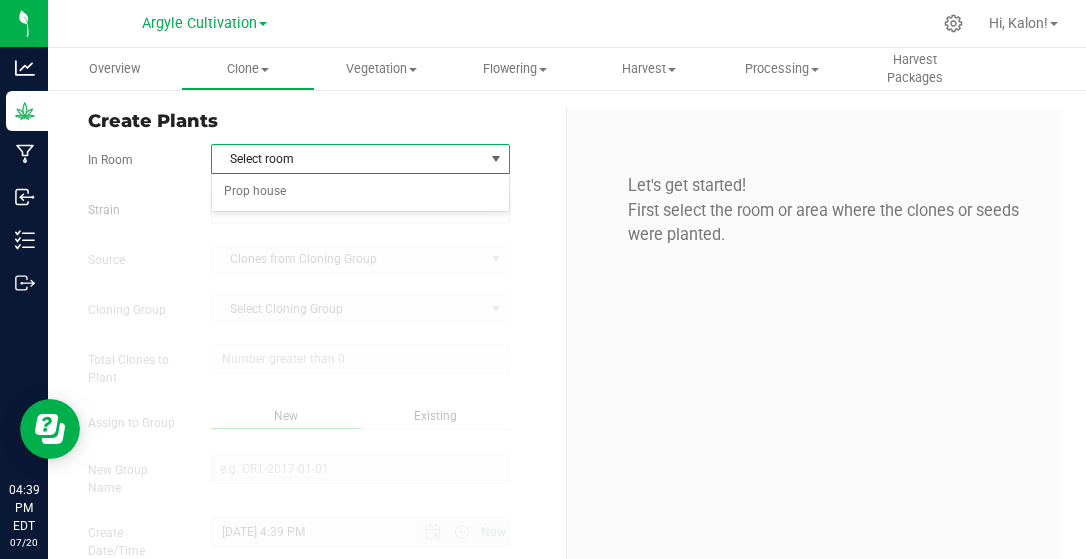 click at bounding box center (360, 209) 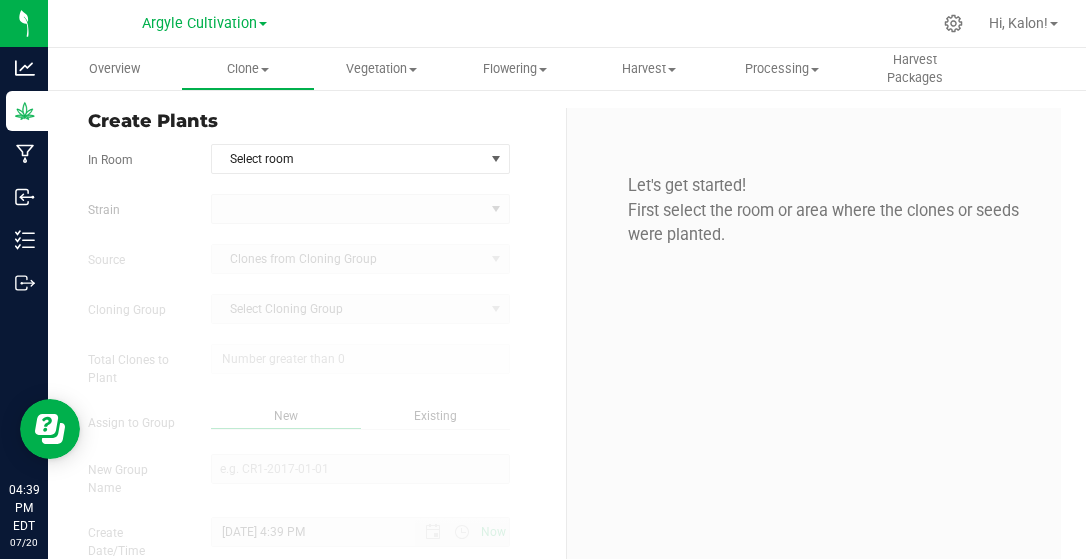 click on "In Room
Select room Select room Prop house
[GEOGRAPHIC_DATA]
Source
Clones from Cloning Group
Cloning Group
Select Cloning Group Select Cloning Group
Total Clones to Plant" at bounding box center (319, 381) 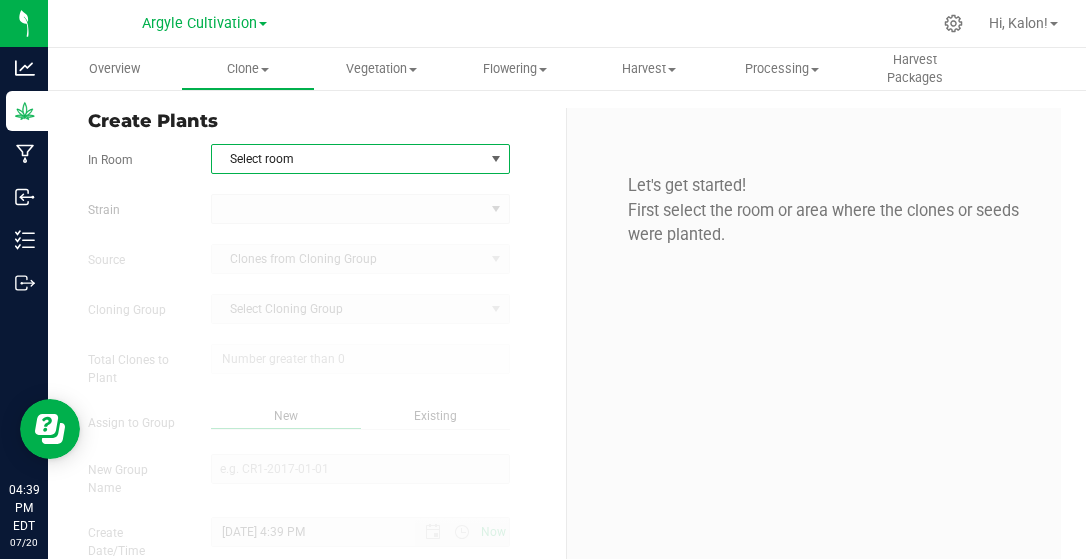 click on "Select room" at bounding box center (348, 159) 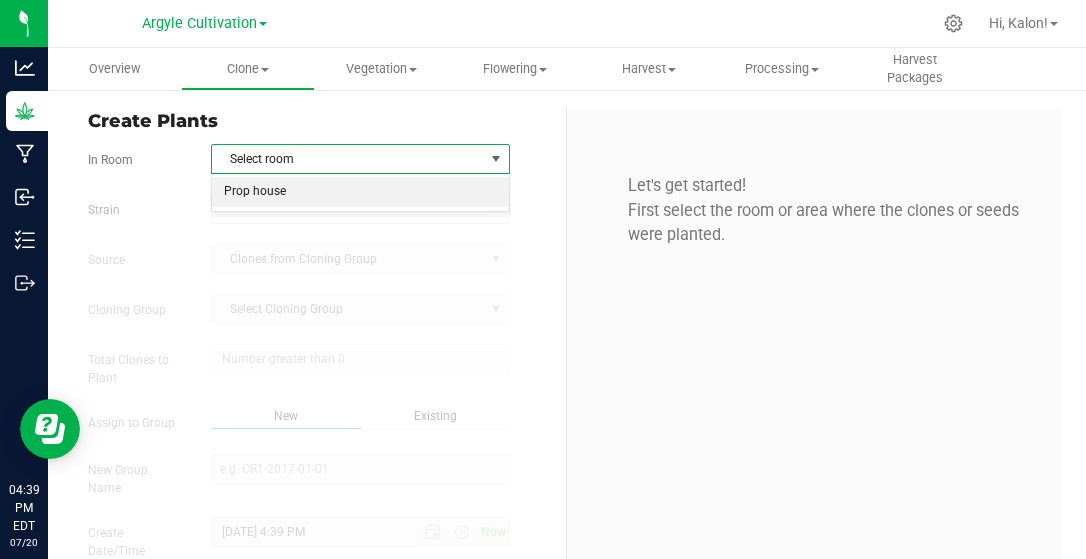 click on "Prop house" at bounding box center [360, 192] 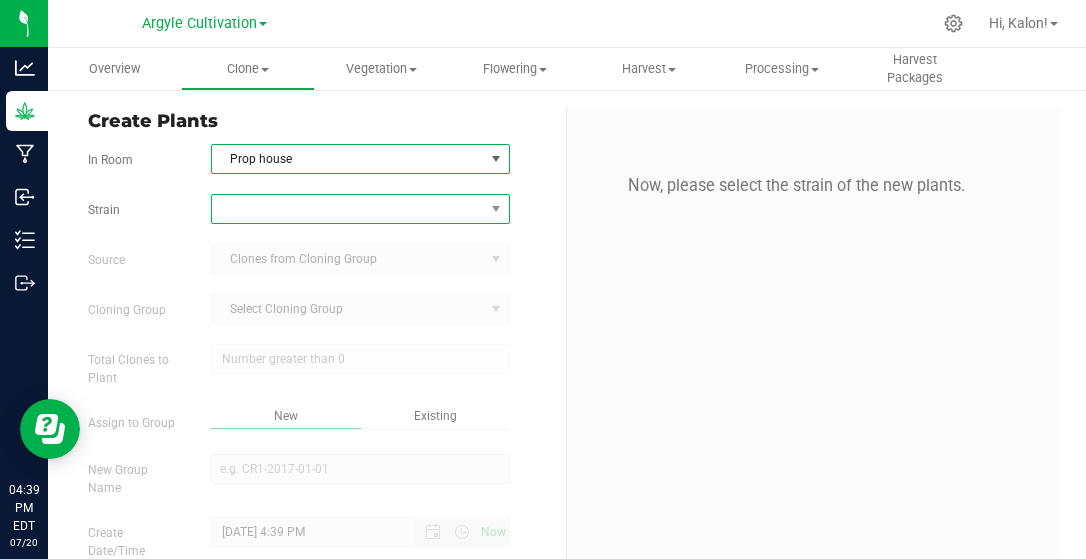 click at bounding box center [348, 209] 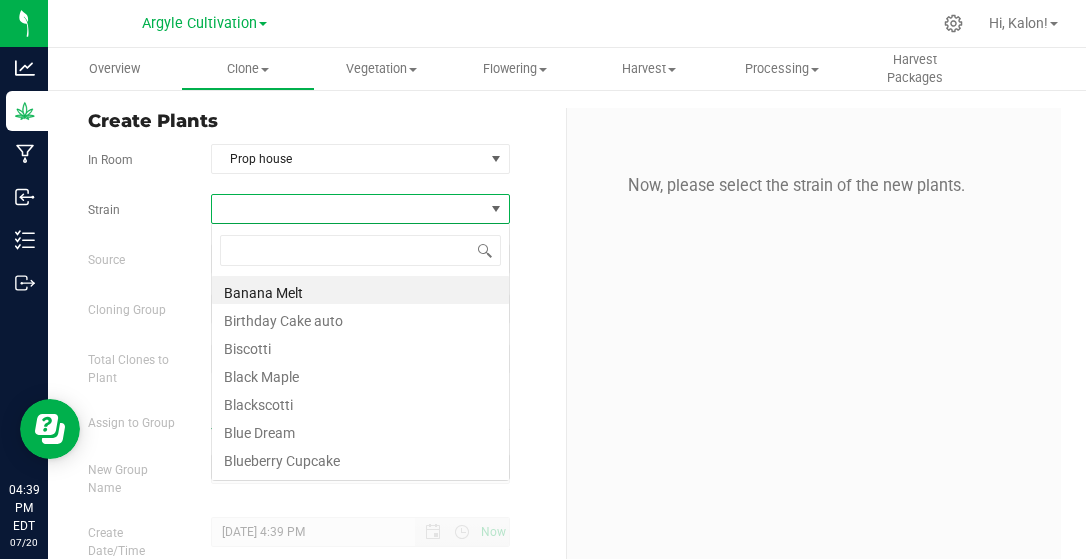 scroll, scrollTop: 99971, scrollLeft: 99701, axis: both 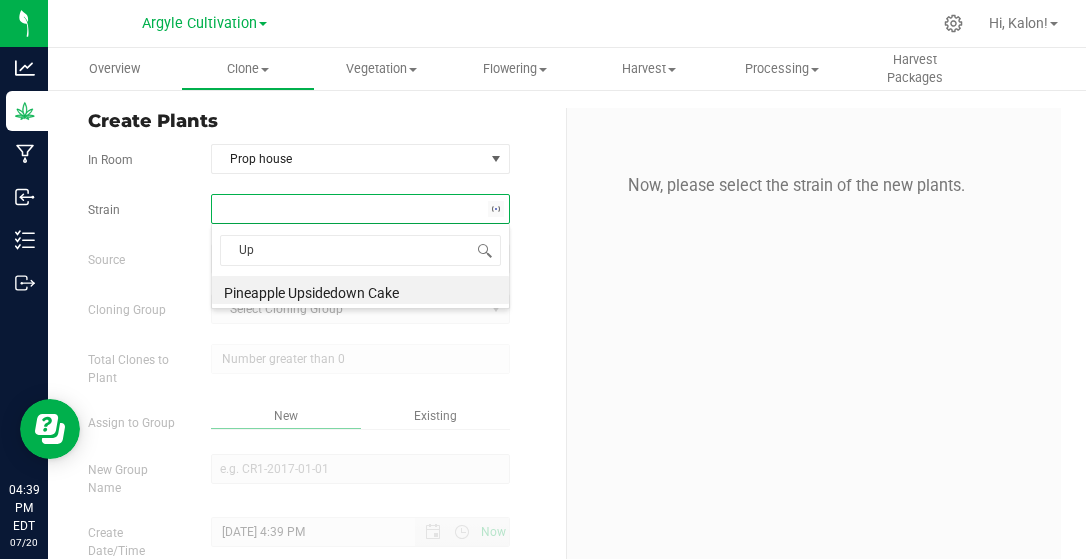 type on "U" 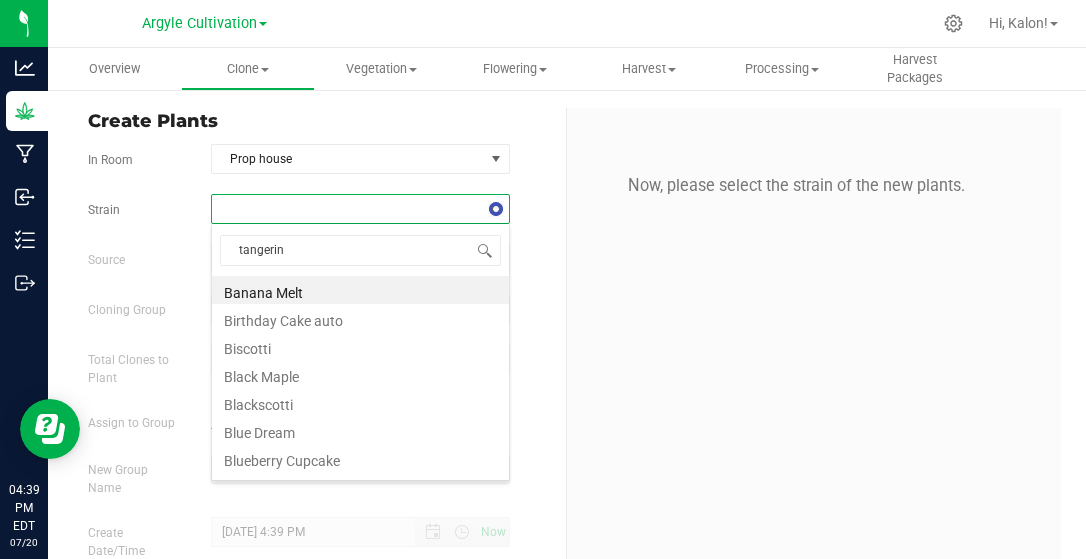 type on "tangerine" 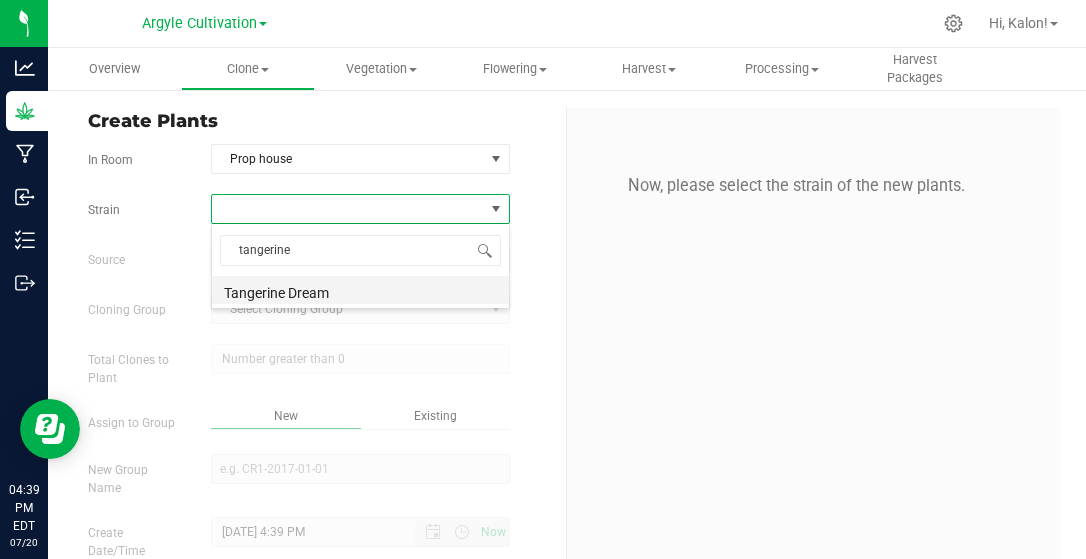 click on "Tangerine Dream" at bounding box center (360, 290) 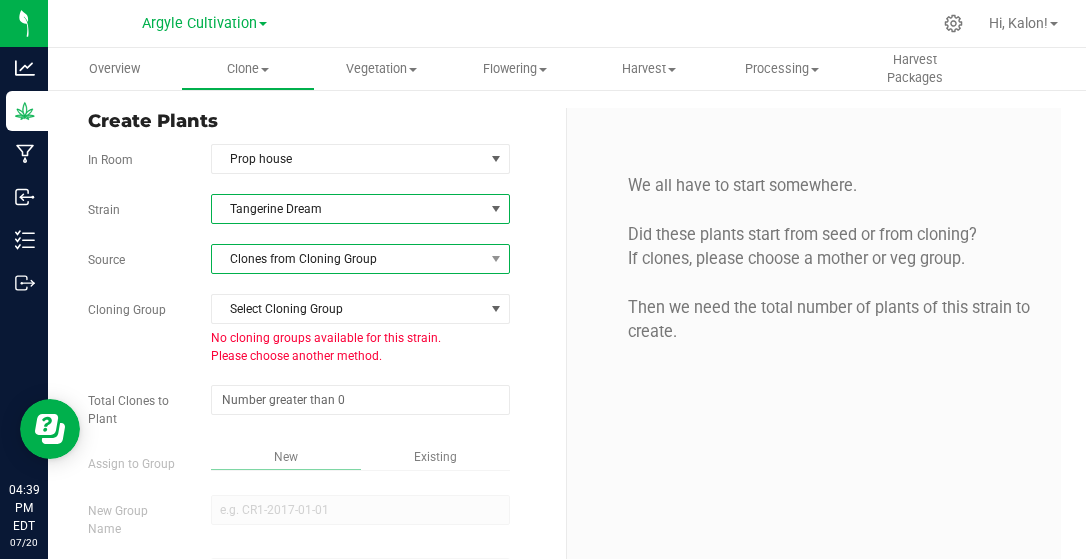 click on "Clones from Cloning Group" at bounding box center [348, 259] 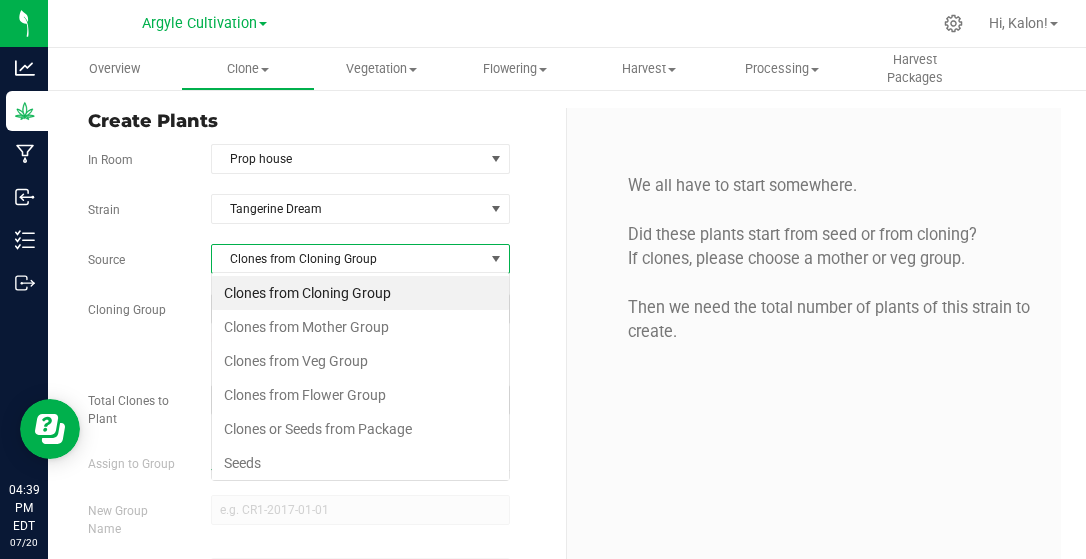 scroll, scrollTop: 99971, scrollLeft: 99701, axis: both 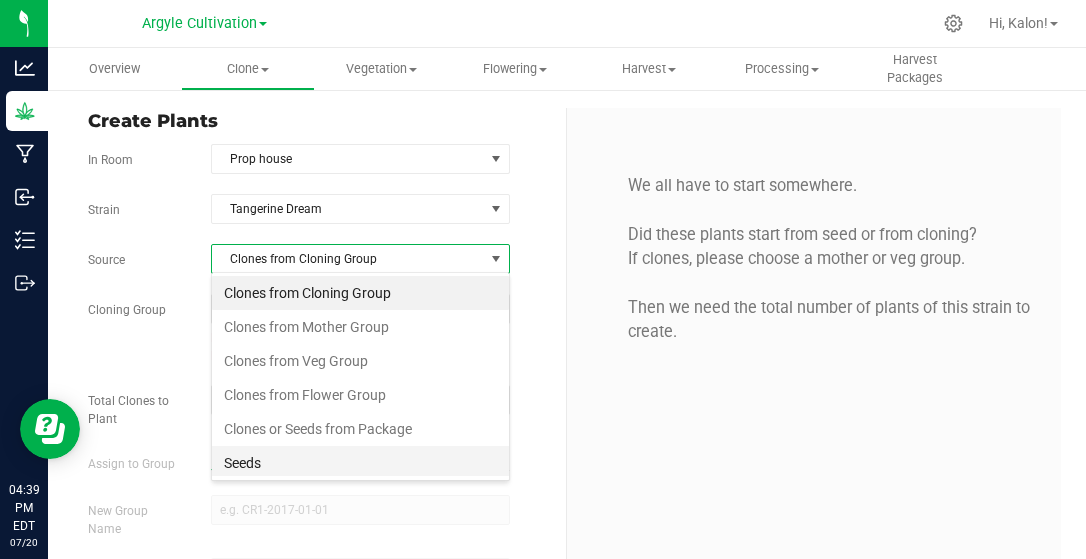 click on "Seeds" at bounding box center [360, 463] 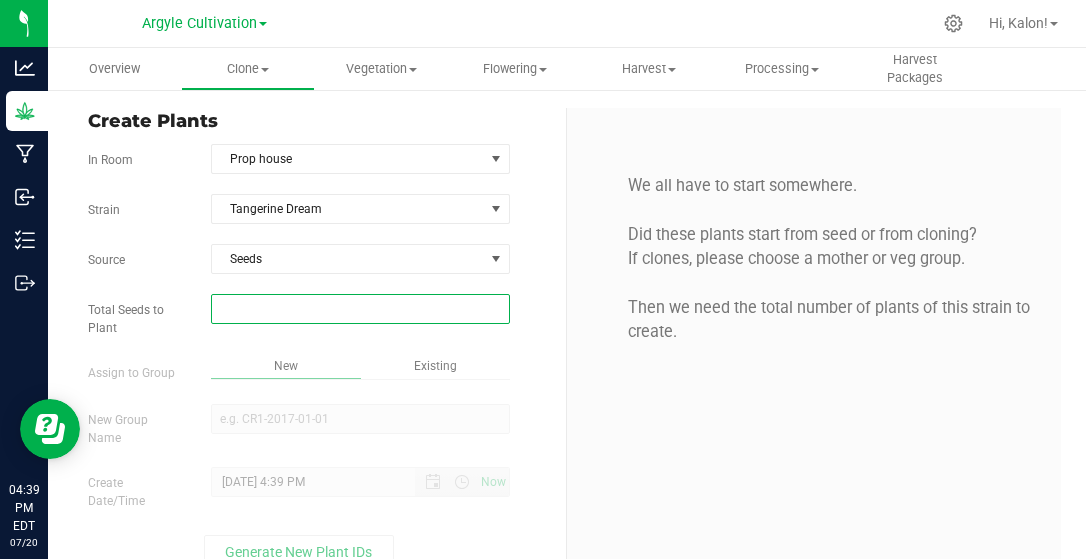 click at bounding box center (360, 309) 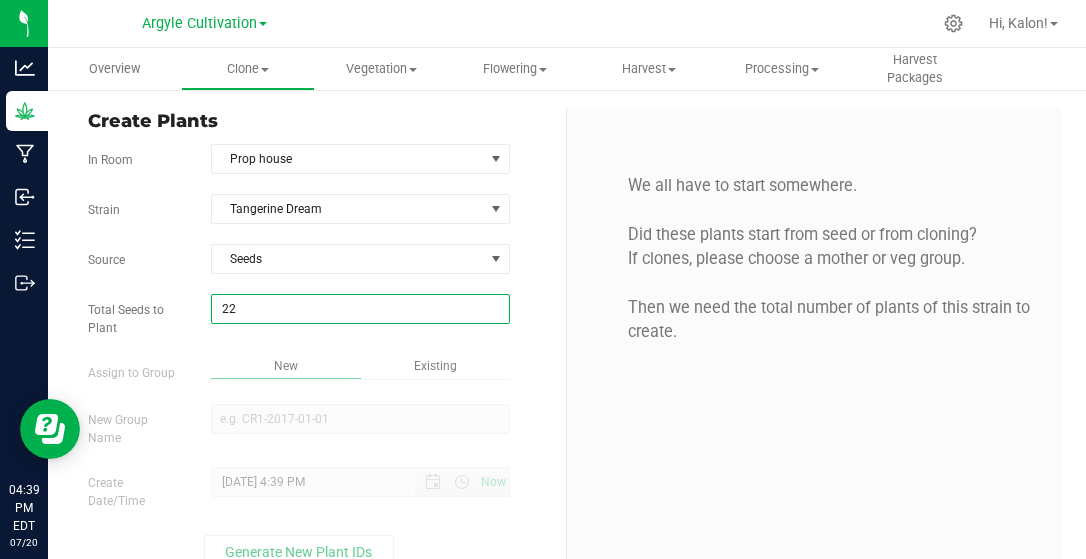 type on "228" 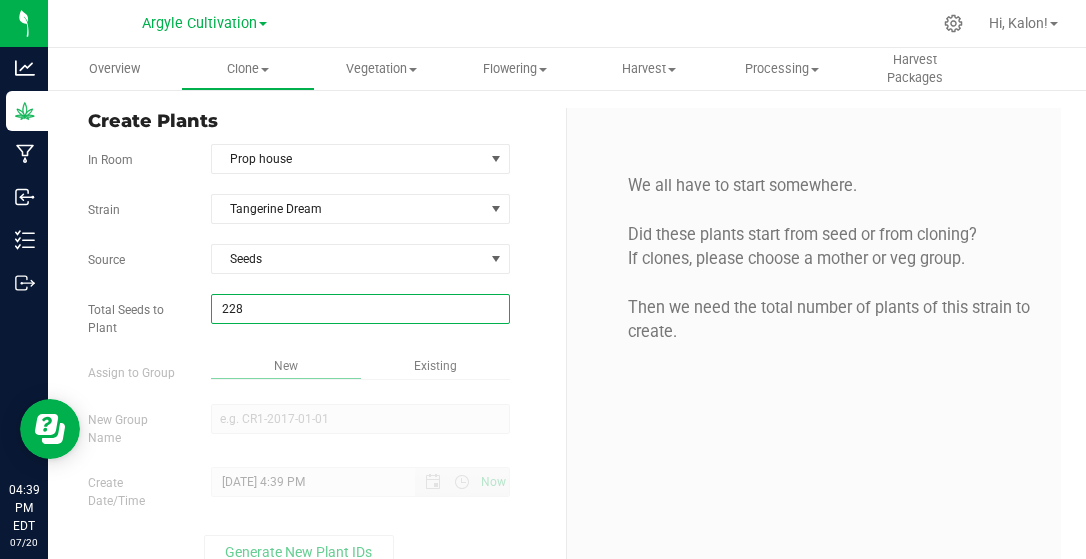 type on "228" 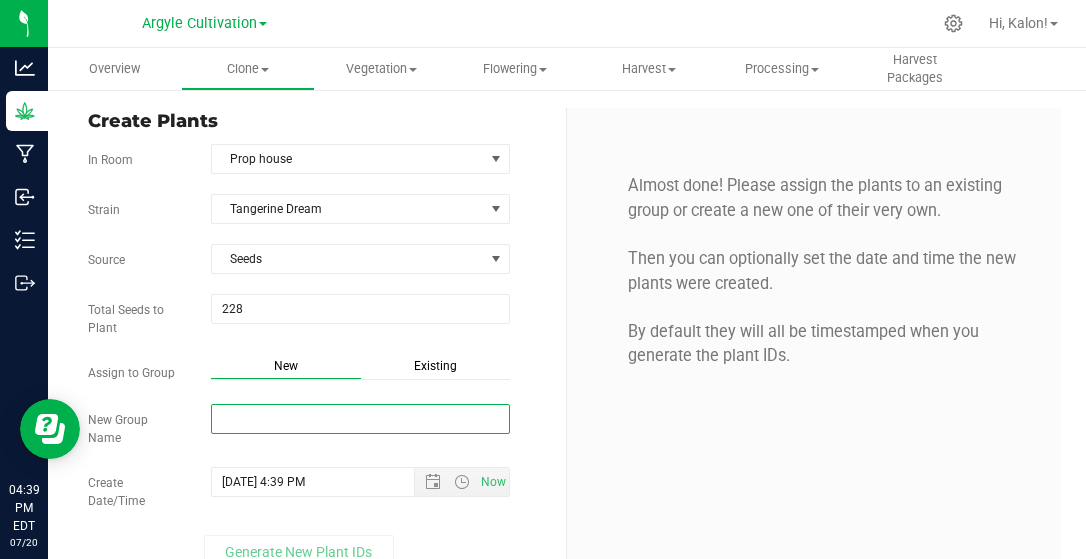 click on "New Group Name" at bounding box center [360, 419] 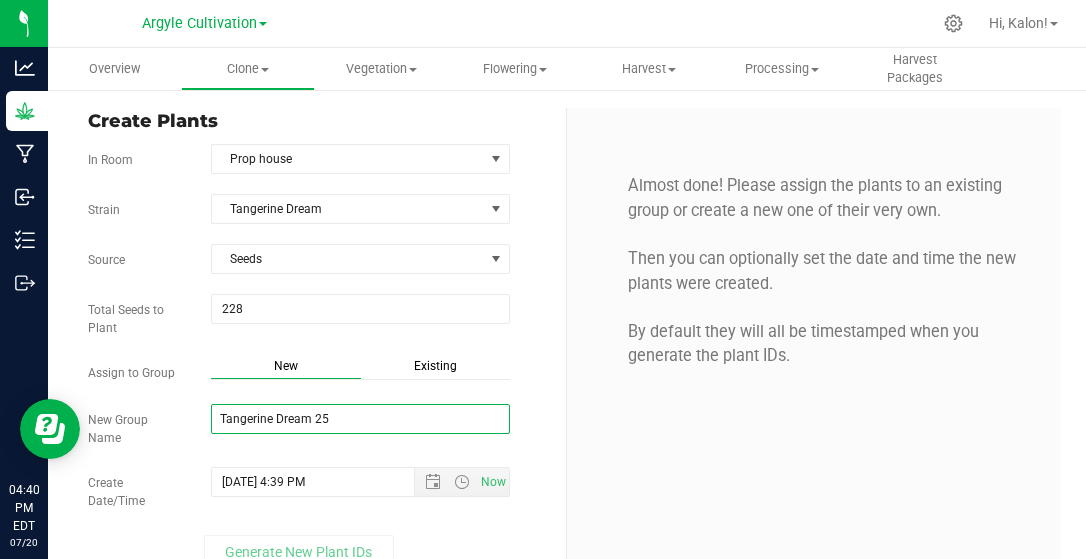 type on "Tangerine Dream 25" 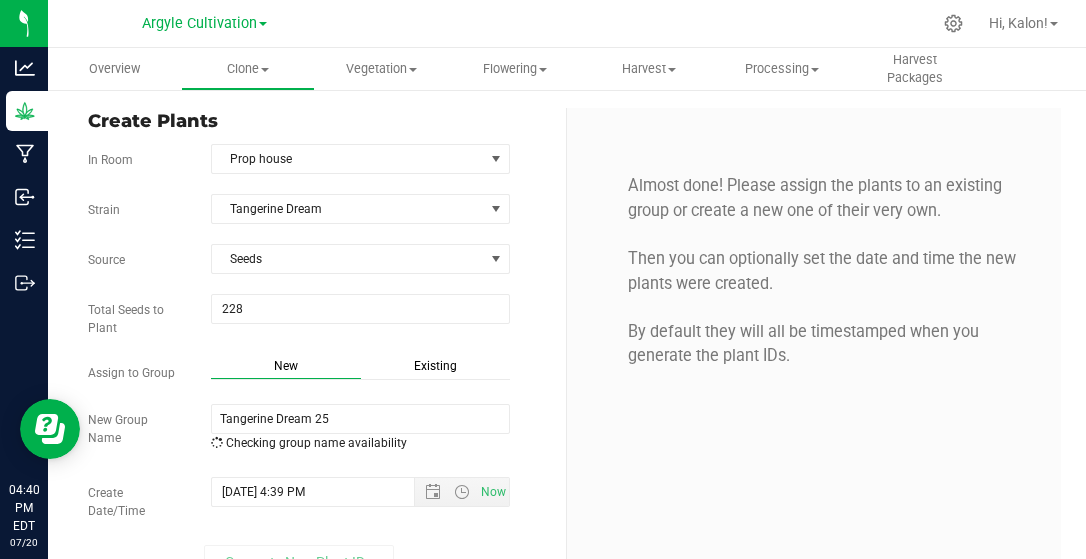 click on "Almost done! Please assign the plants to an existing group or create a new one of their very own.
Then you can optionally set the date and time the new plants were created.
By default they will all be timestamped when you generate the plant IDs." at bounding box center (814, 342) 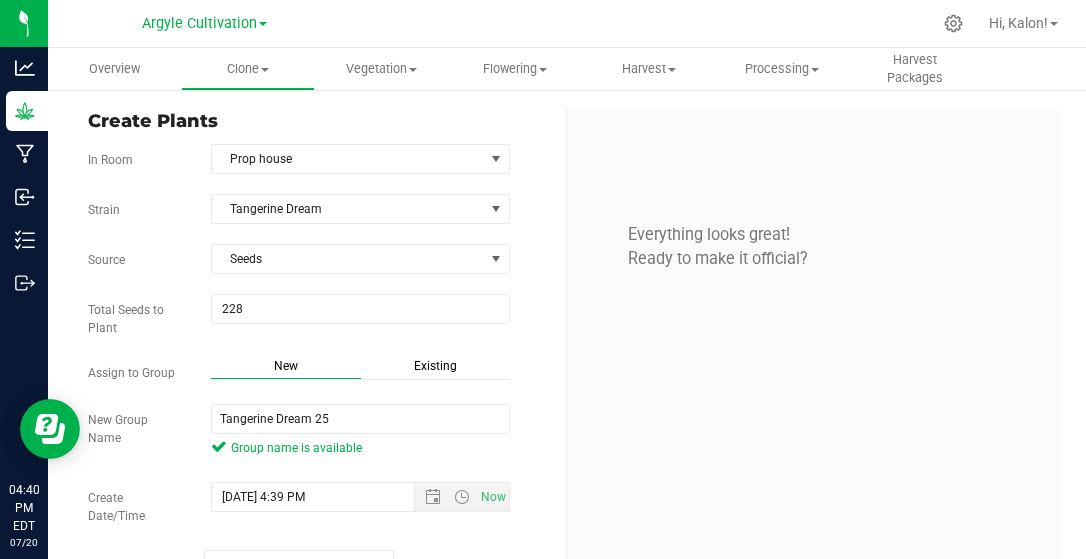 scroll, scrollTop: 43, scrollLeft: 0, axis: vertical 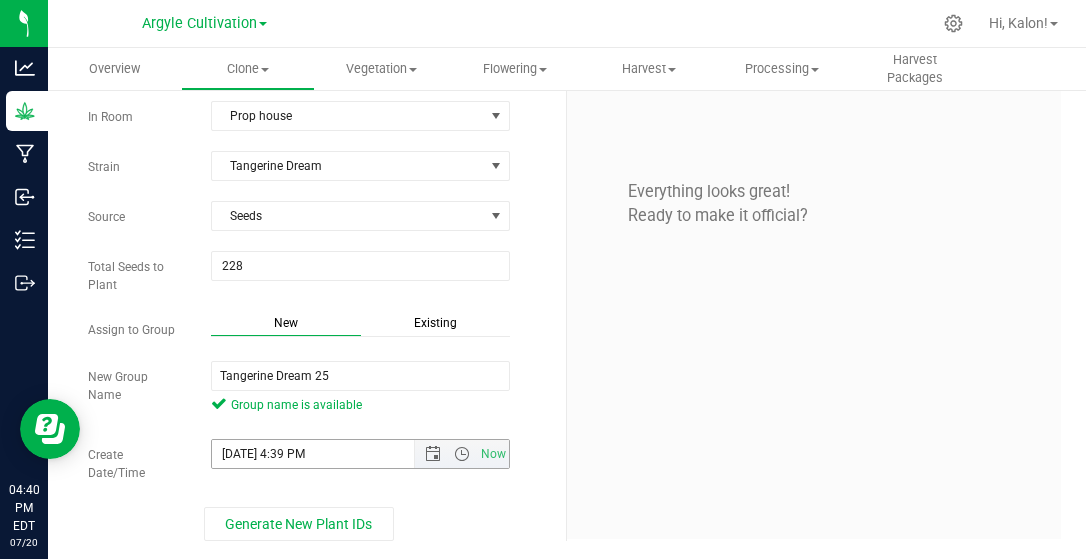 click on "[DATE] 4:39 PM" at bounding box center [330, 454] 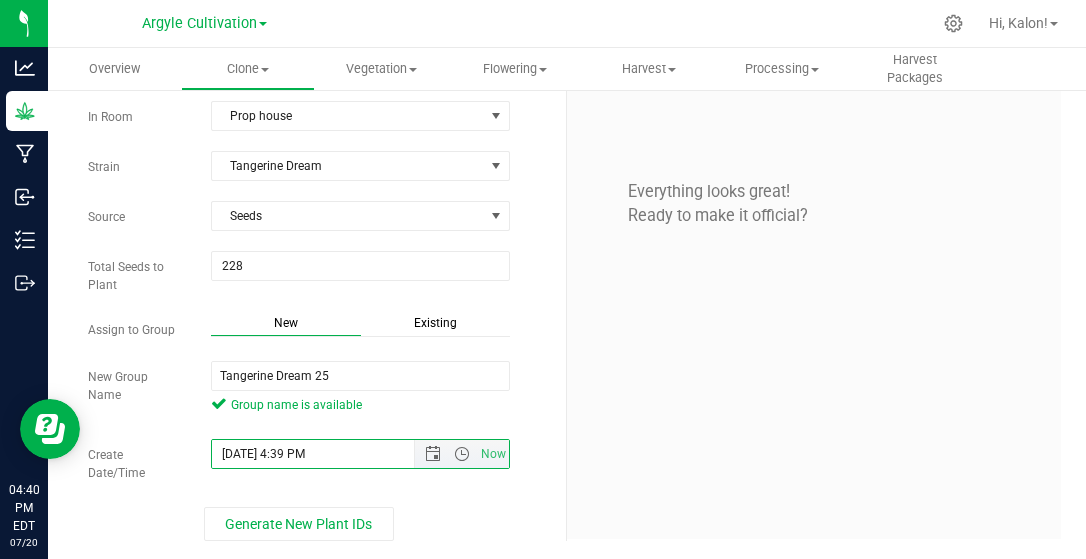 click on "[DATE] 4:39 PM" at bounding box center (330, 454) 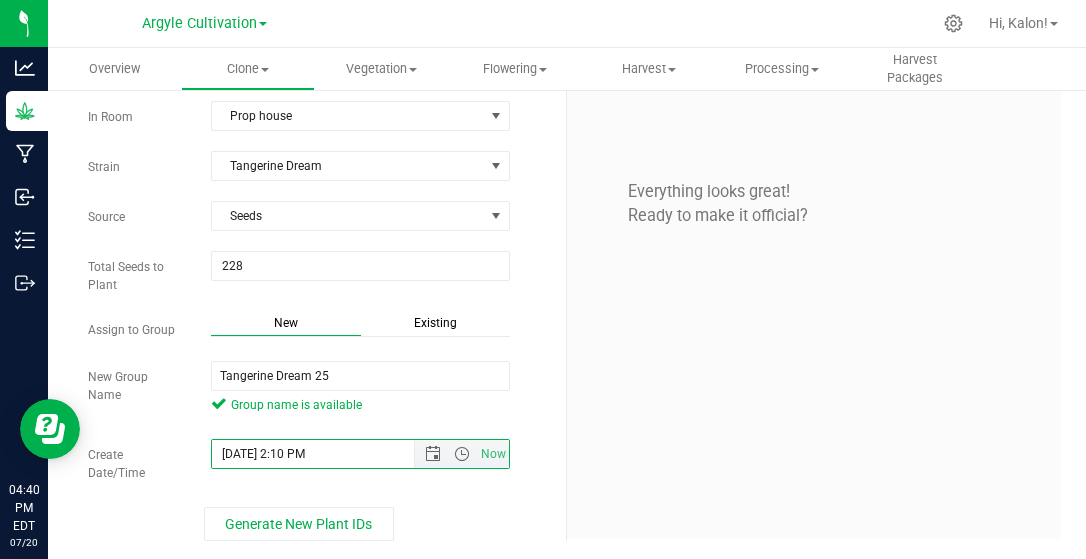 click on "[DATE] 2:10 PM" at bounding box center [330, 454] 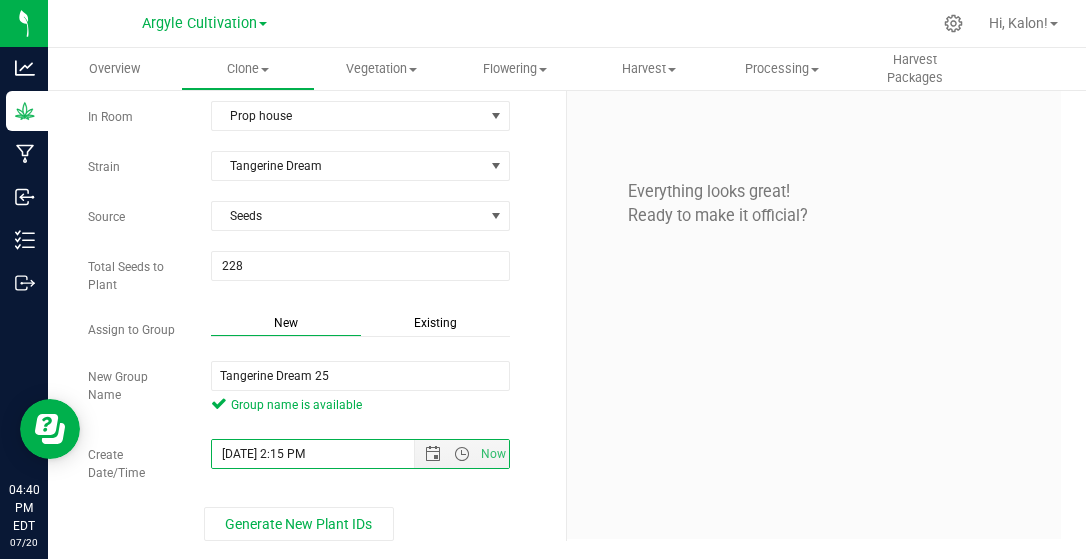 type on "[DATE] 2:15 PM" 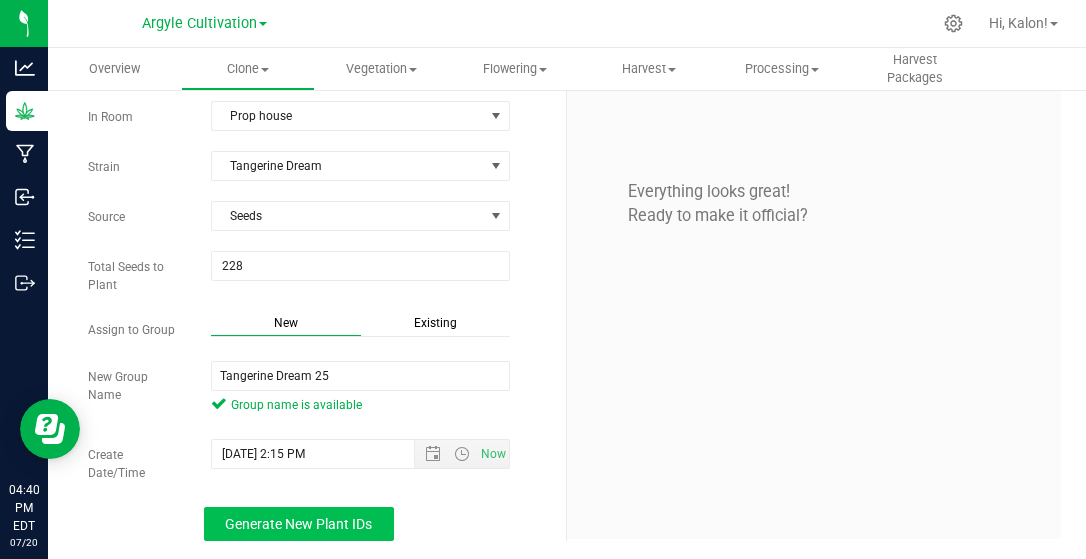 click on "Generate New Plant IDs" at bounding box center (299, 524) 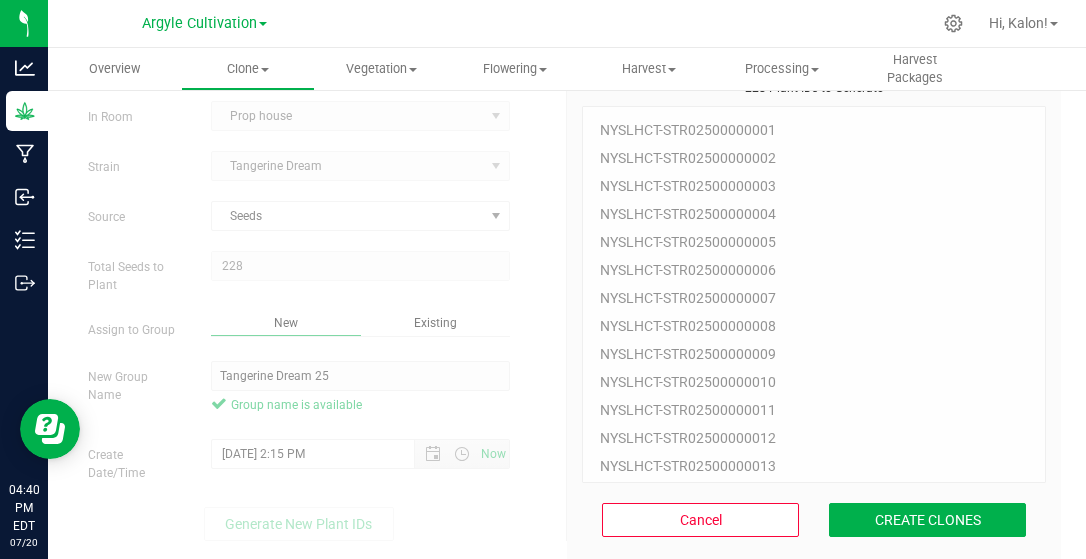 scroll, scrollTop: 60, scrollLeft: 0, axis: vertical 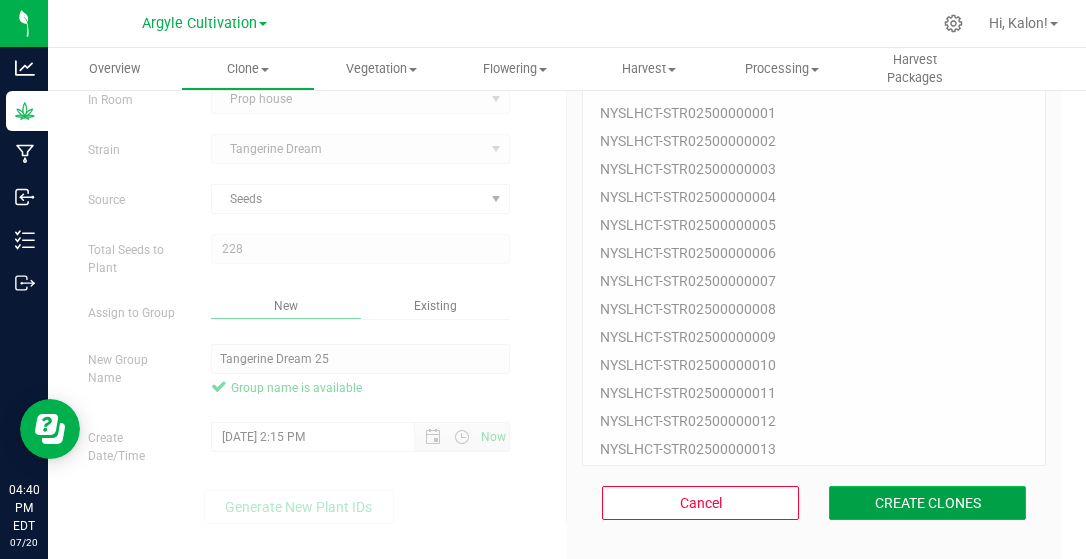 click on "CREATE CLONES" at bounding box center (927, 503) 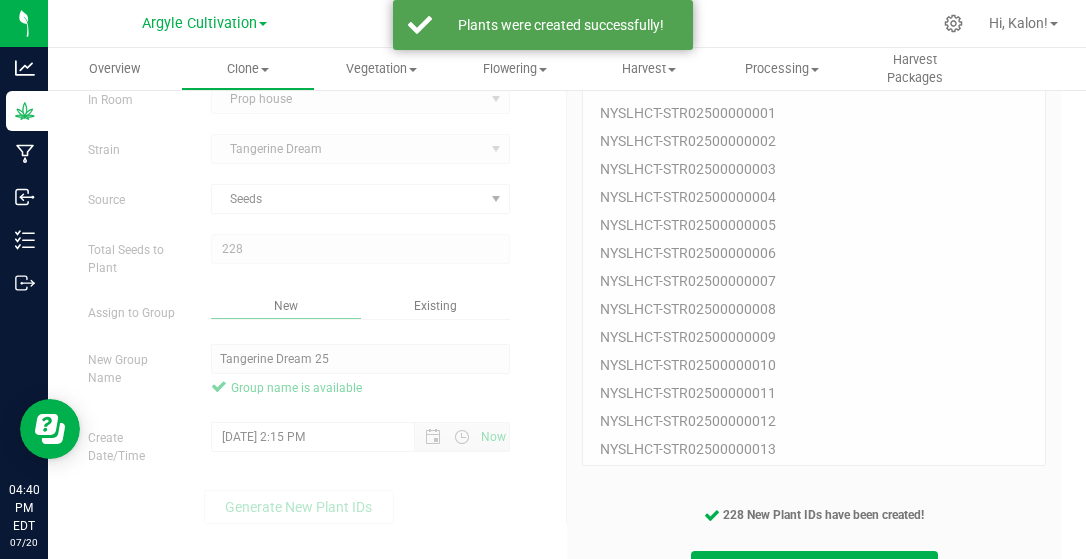 scroll, scrollTop: 142, scrollLeft: 0, axis: vertical 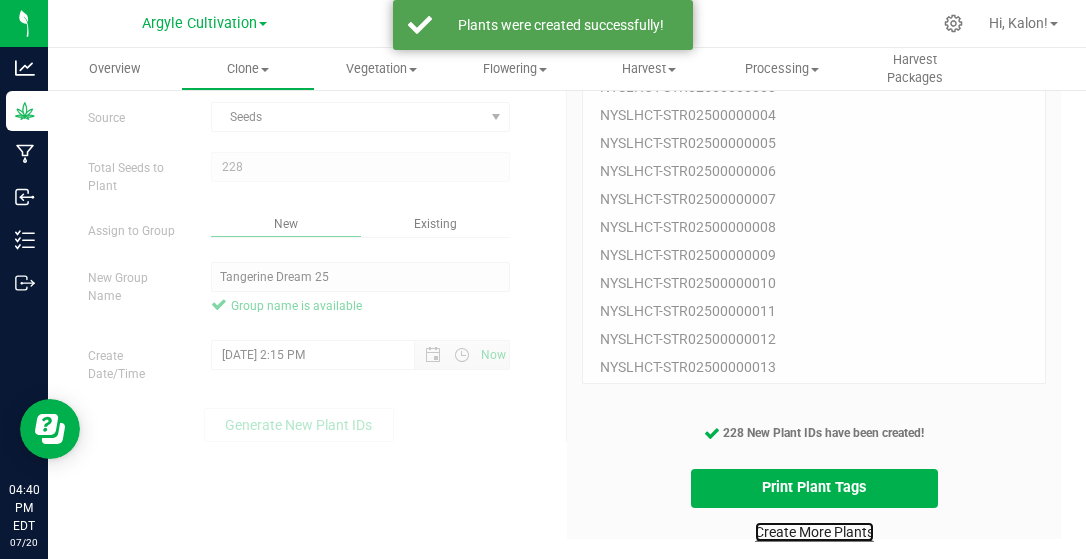 click on "Create More Plants" at bounding box center (814, 532) 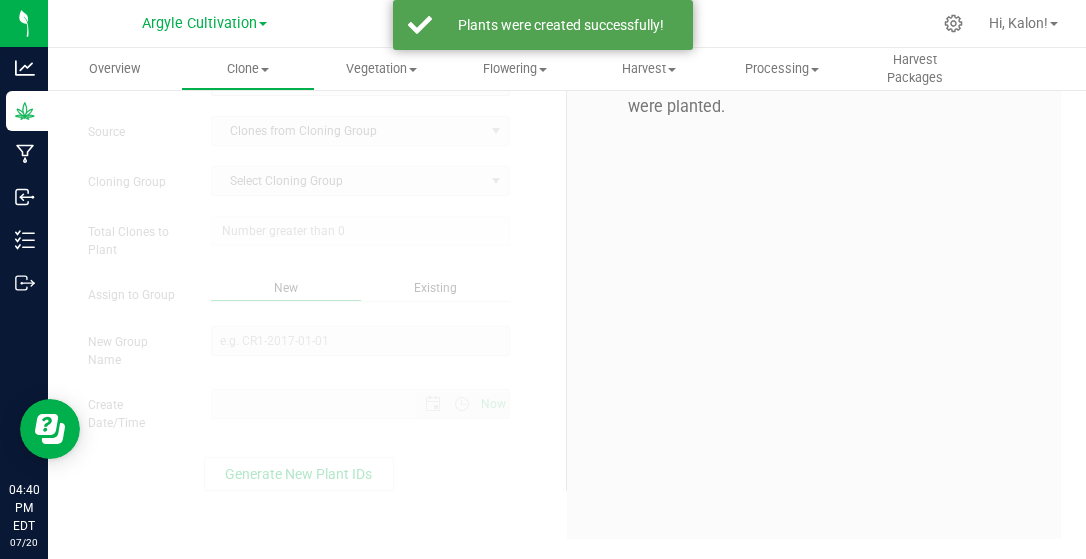 scroll, scrollTop: 0, scrollLeft: 0, axis: both 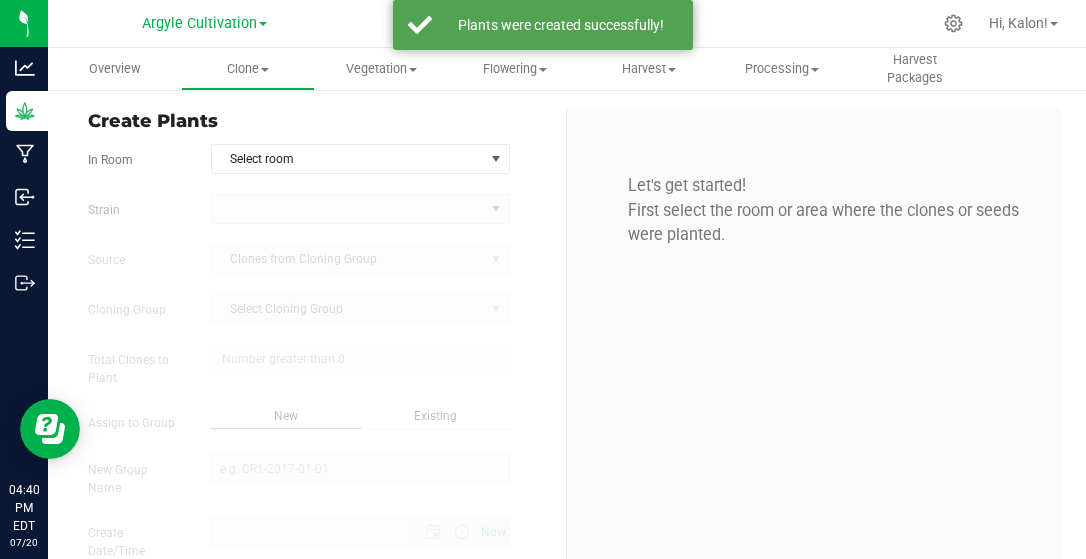 type on "[DATE] 4:40 PM" 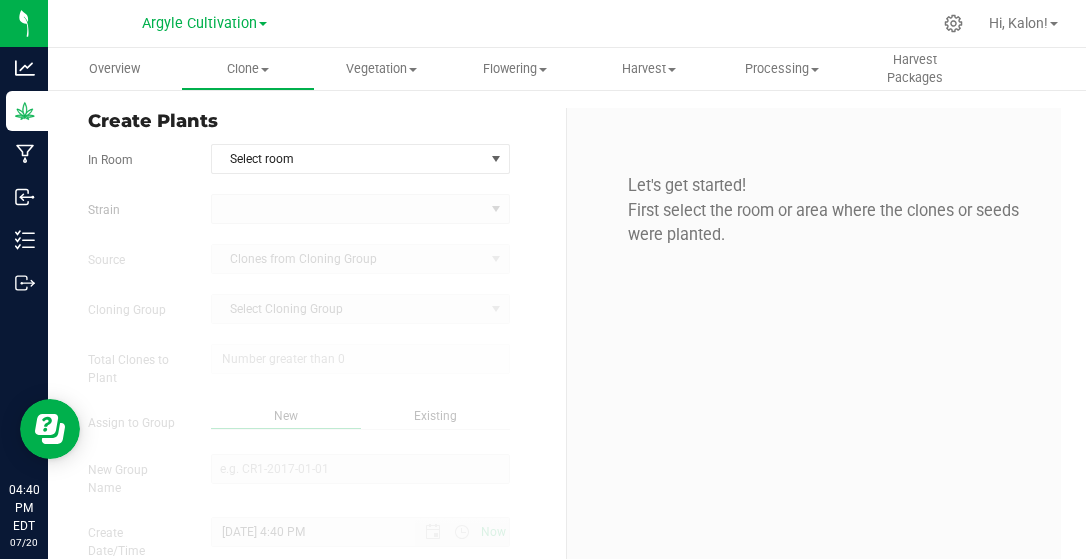 click on "Create Plants" at bounding box center (319, 121) 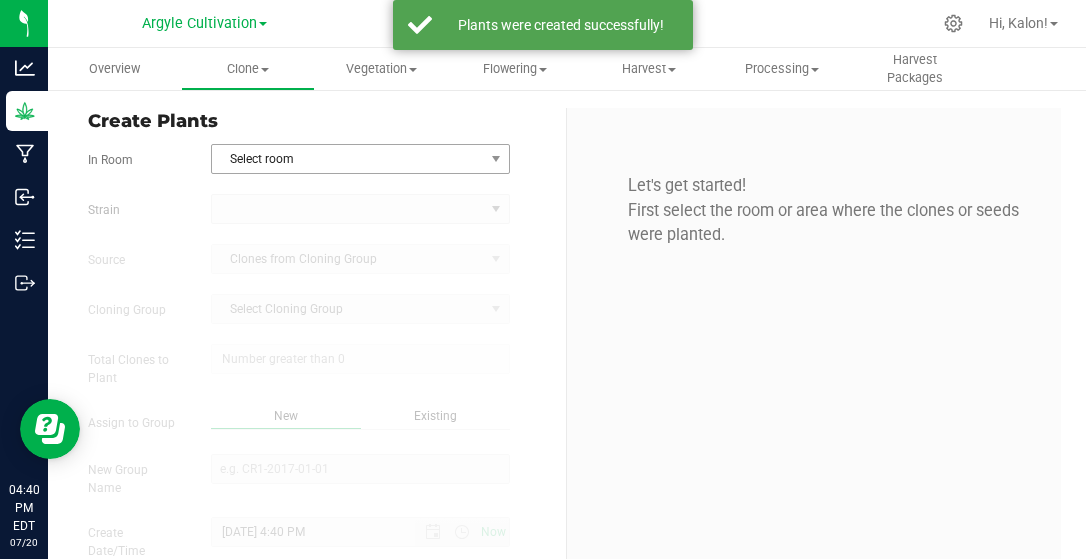 click on "Select room" at bounding box center [348, 159] 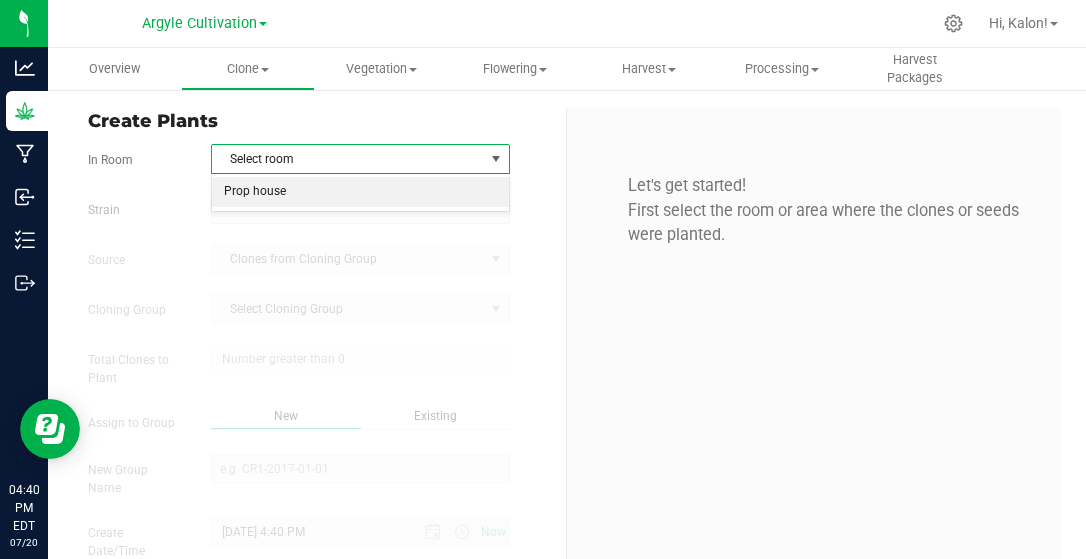 click on "Prop house" at bounding box center (360, 192) 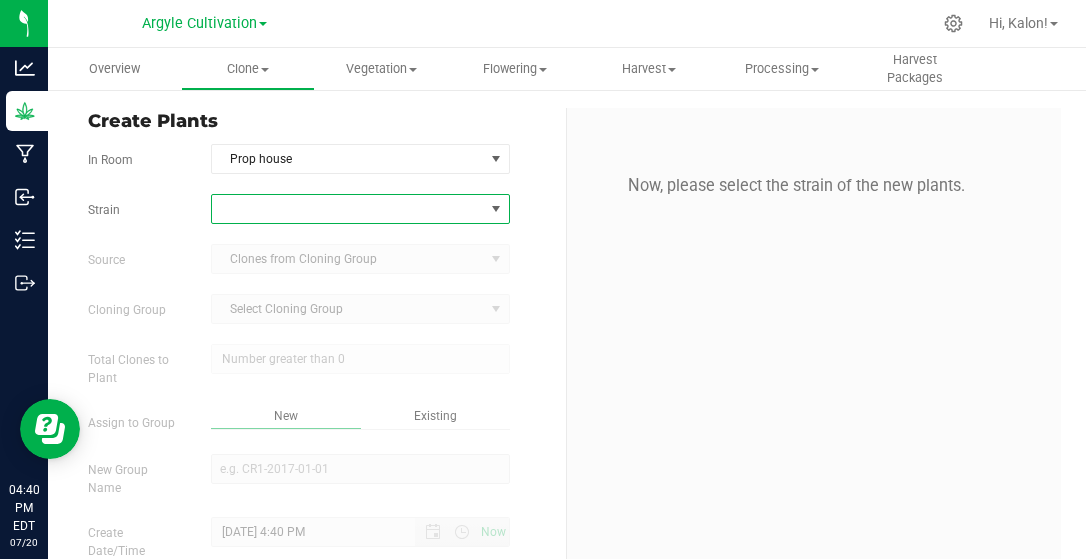 click at bounding box center [348, 209] 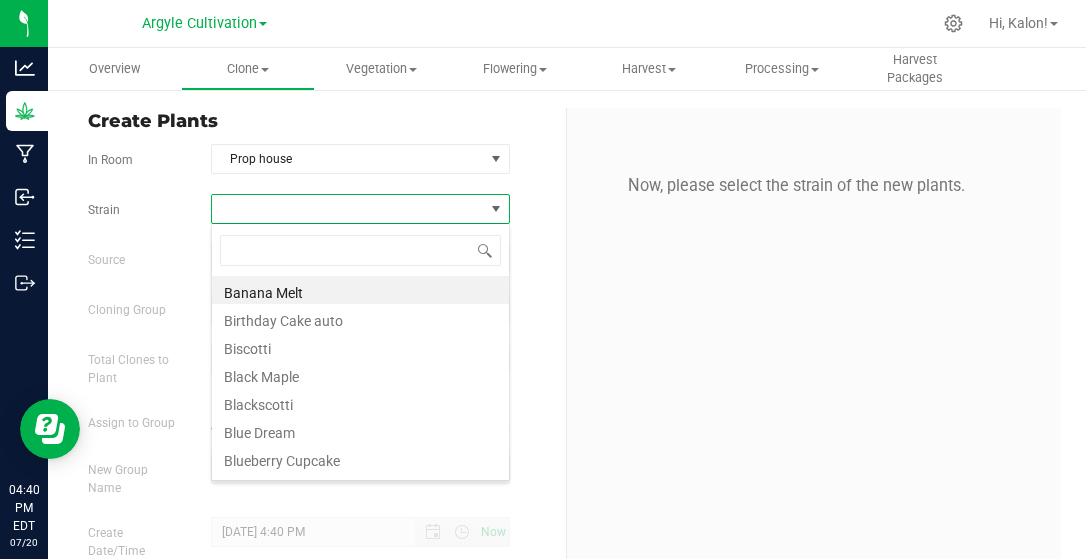 scroll, scrollTop: 99971, scrollLeft: 99701, axis: both 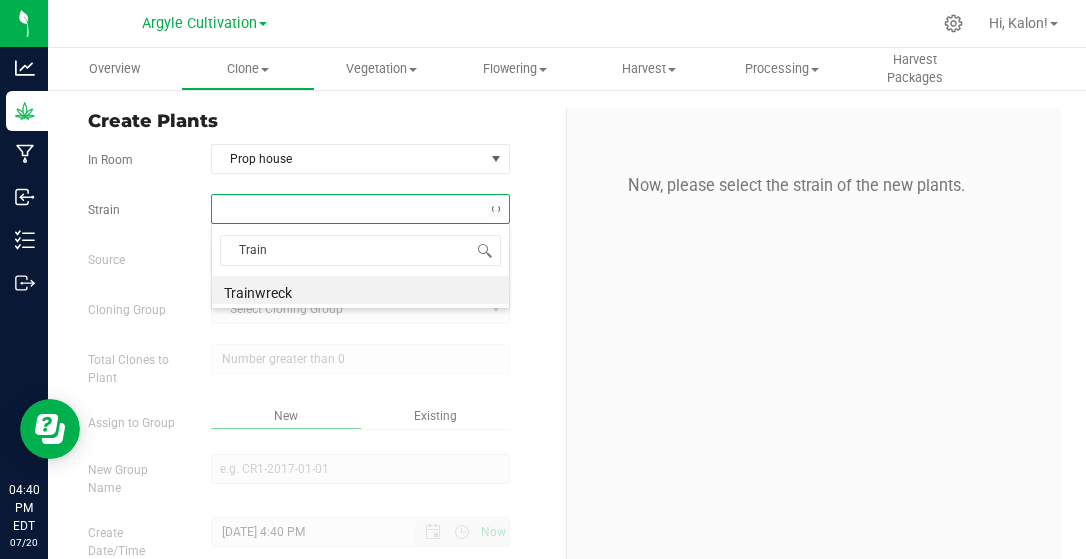 type on "Trainw" 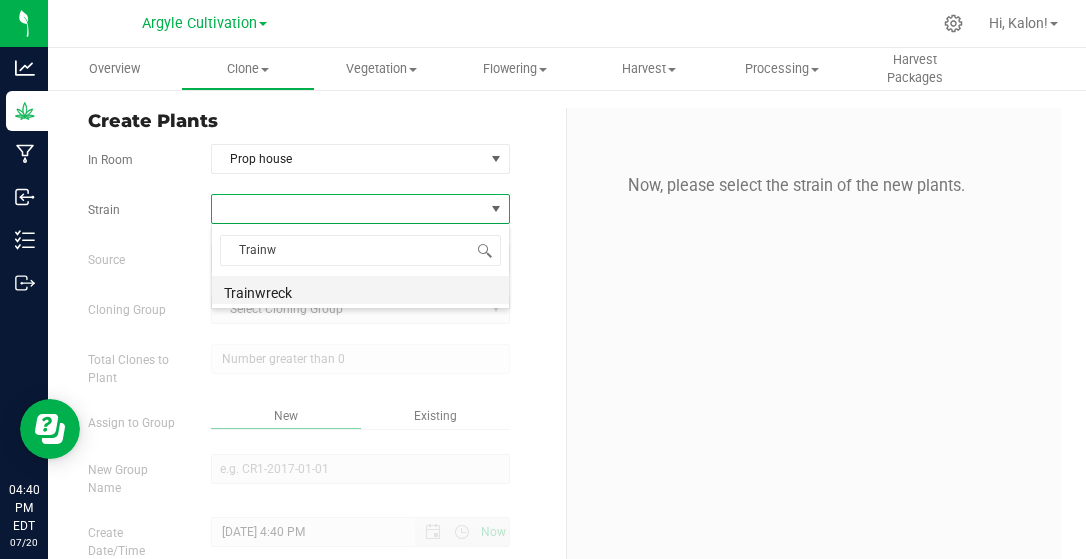 click on "Trainwreck" at bounding box center [360, 290] 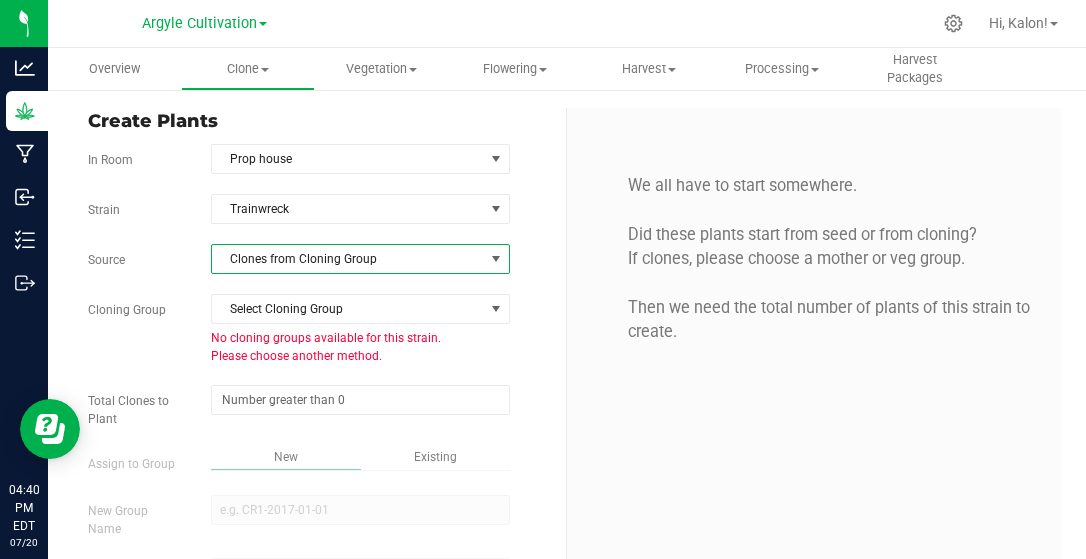 click on "Clones from Cloning Group" at bounding box center [348, 259] 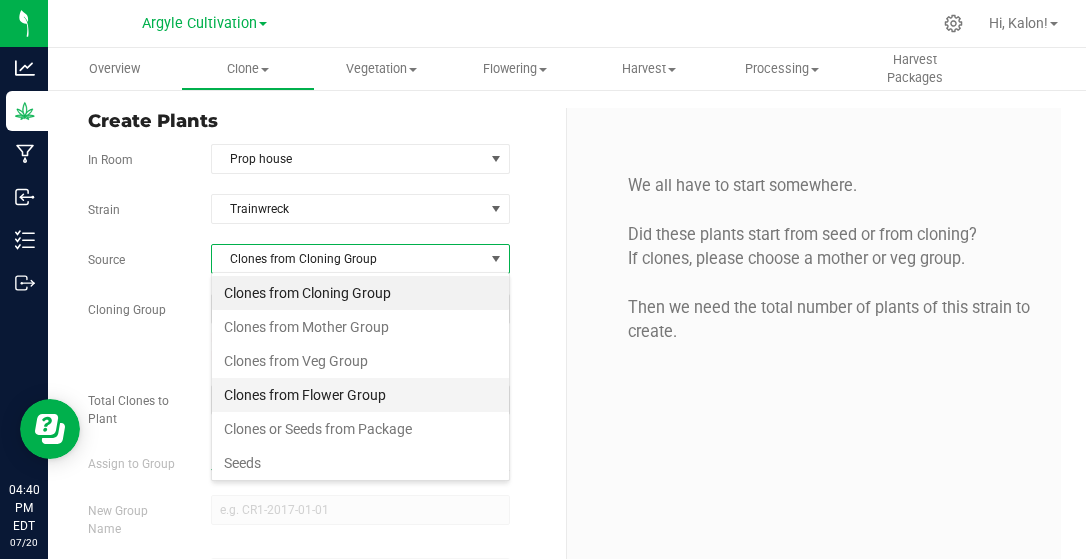 scroll, scrollTop: 99971, scrollLeft: 99701, axis: both 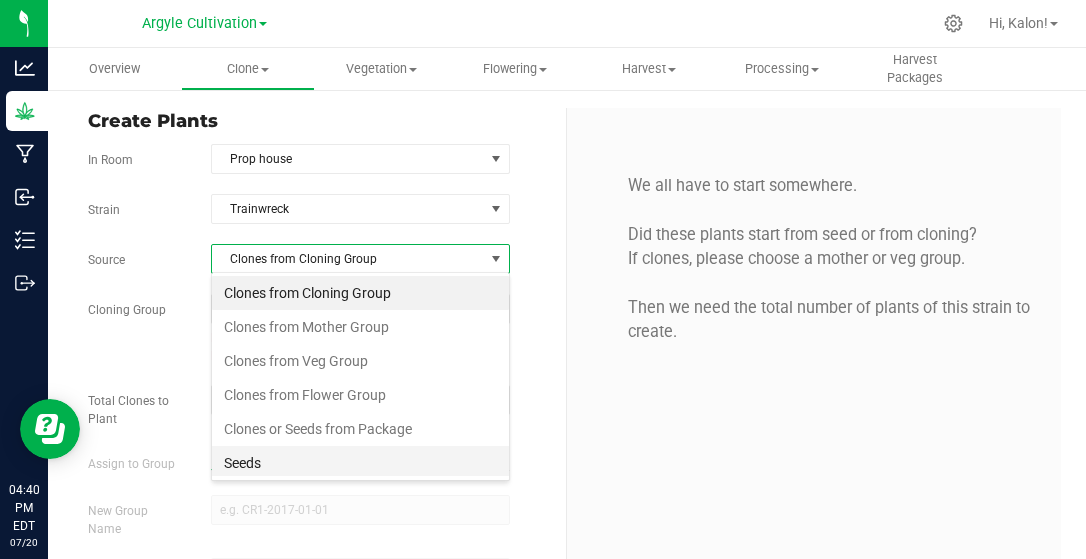 click on "Seeds" at bounding box center [360, 463] 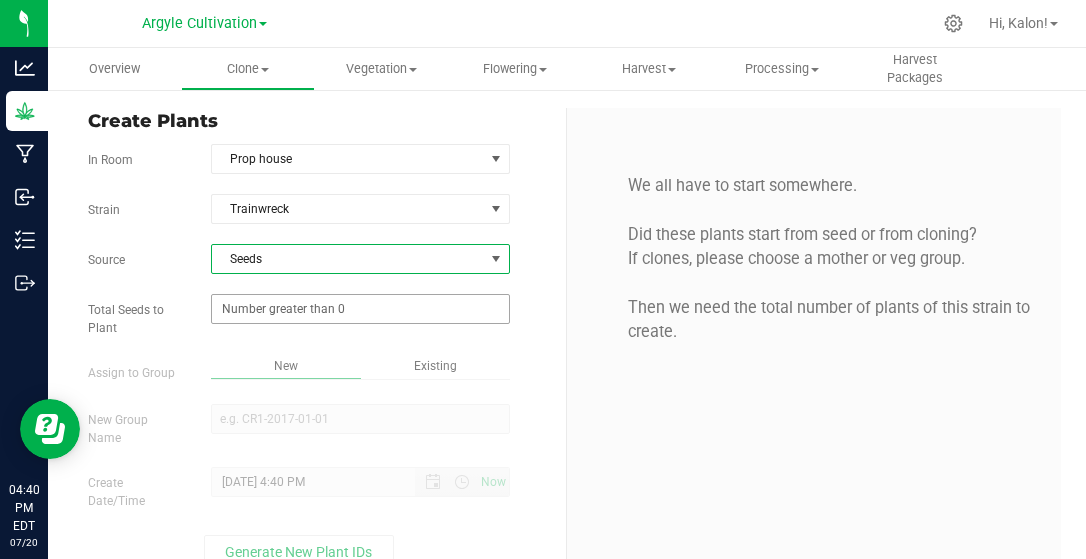 click at bounding box center [360, 309] 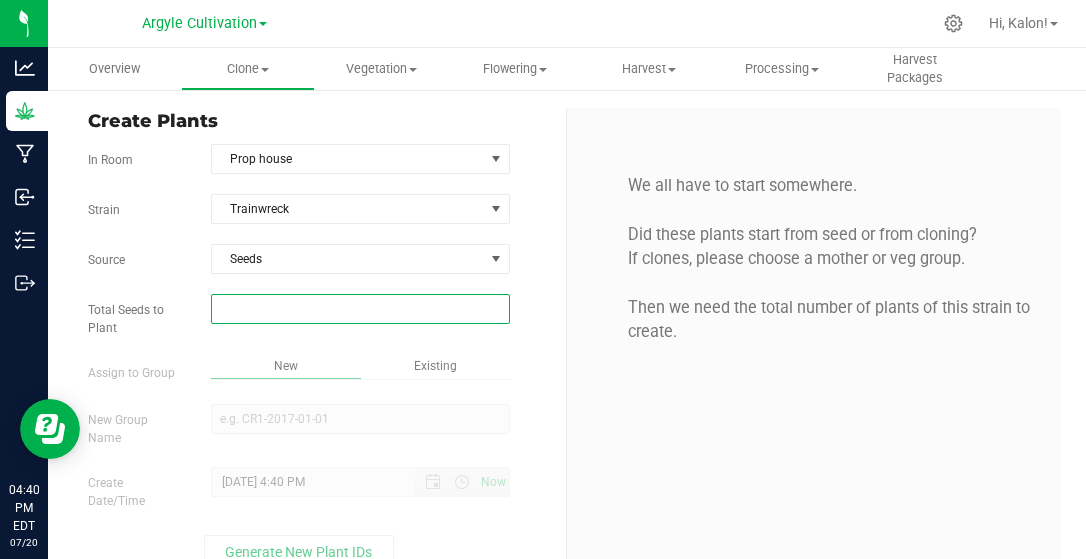 click at bounding box center [360, 309] 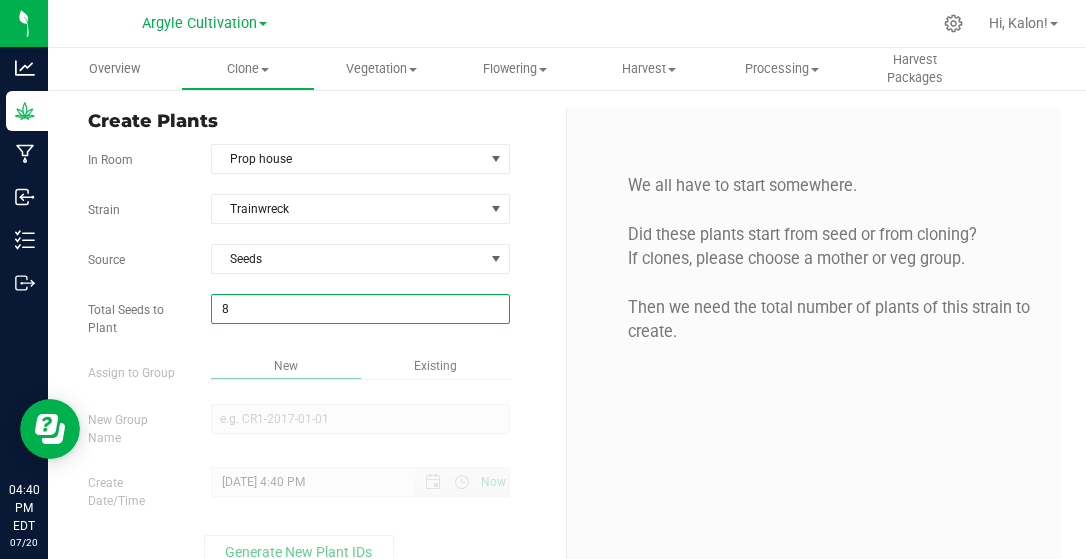 type on "83" 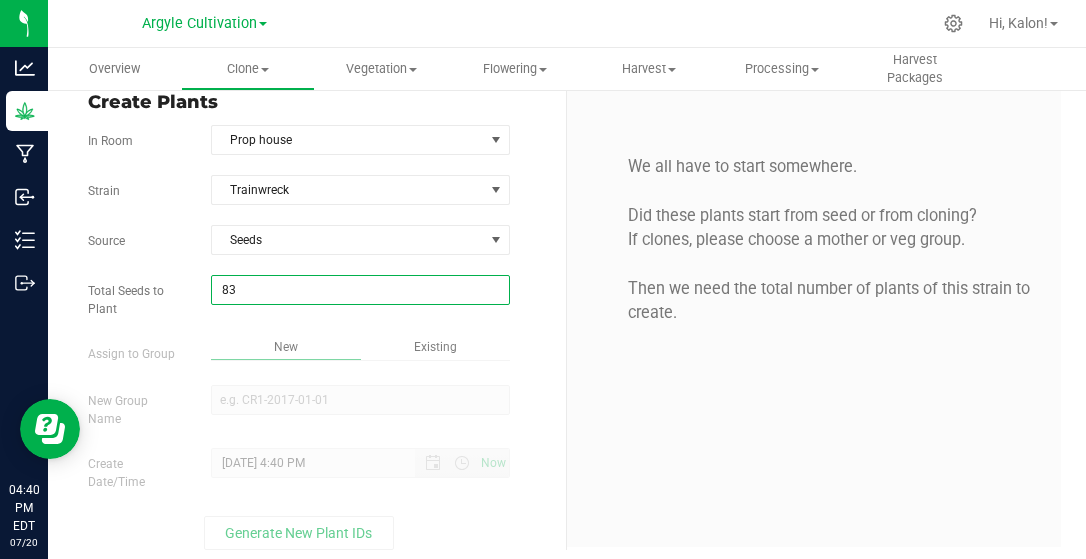 scroll, scrollTop: 27, scrollLeft: 0, axis: vertical 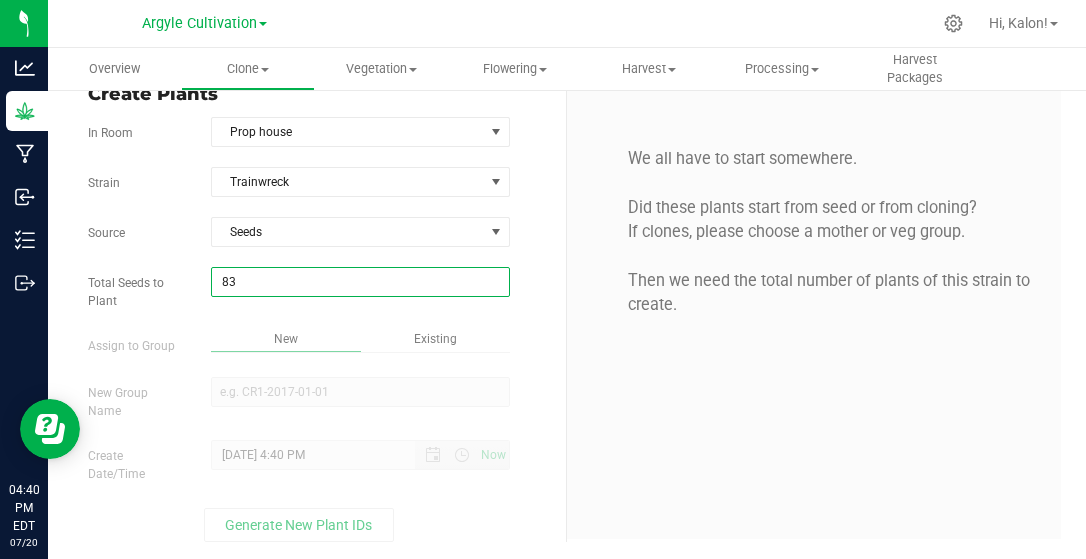 click on "New Group Name" at bounding box center [360, 392] 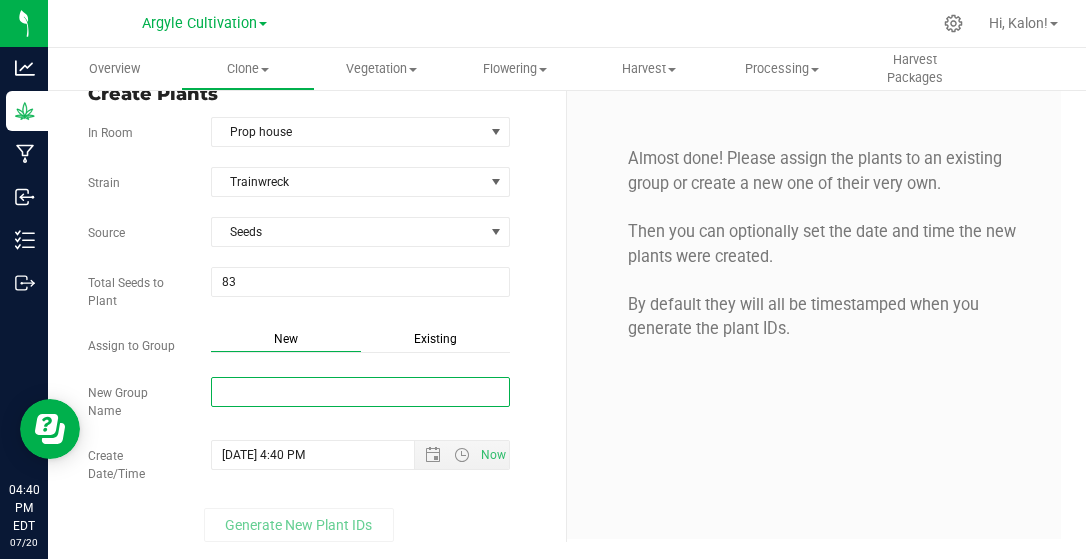 click on "New Group Name" at bounding box center (360, 392) 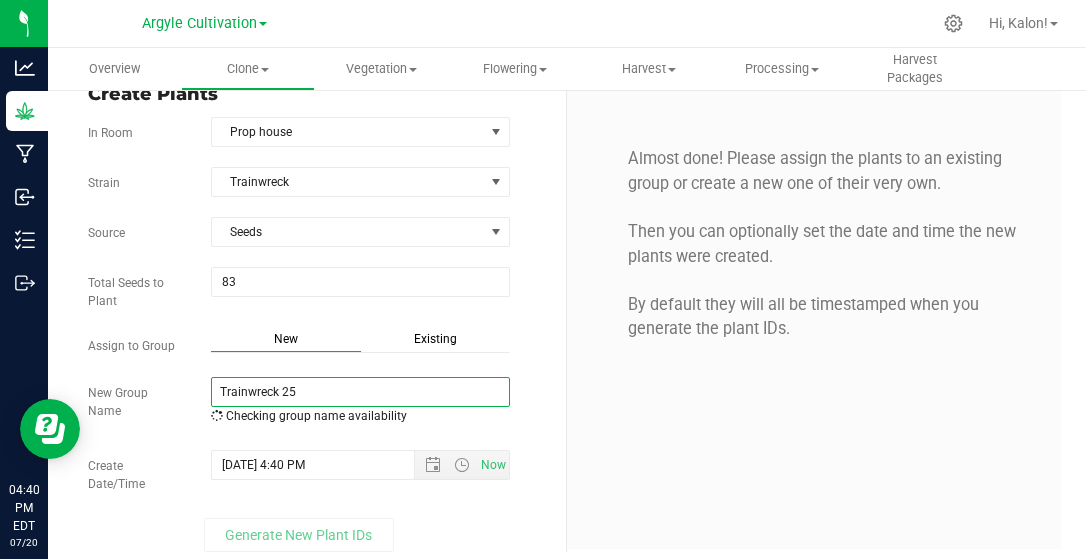type on "Trainwreck 25" 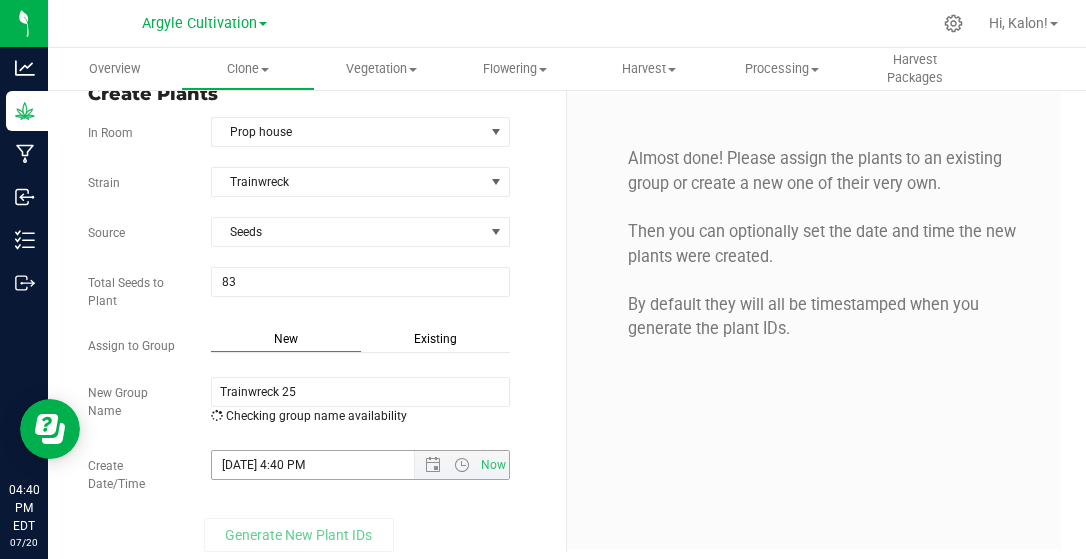 drag, startPoint x: 327, startPoint y: 448, endPoint x: 334, endPoint y: 471, distance: 24.04163 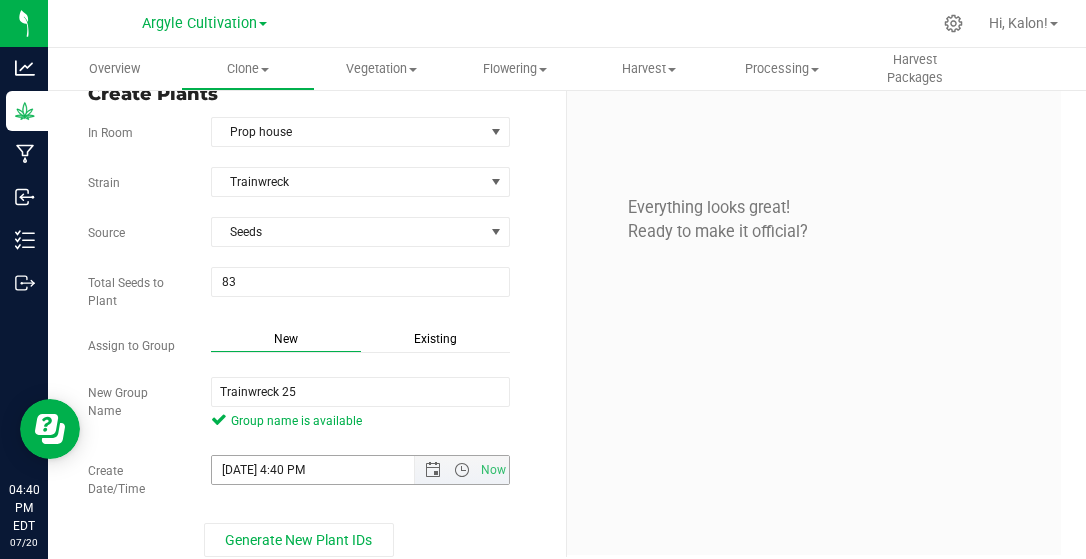 click on "[DATE] 4:40 PM" at bounding box center (330, 470) 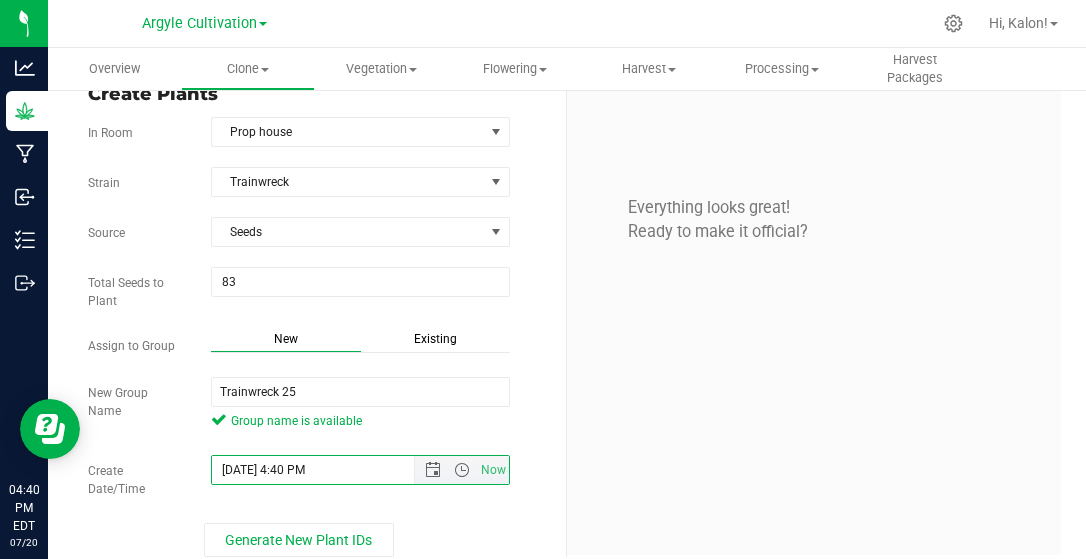 click on "[DATE] 4:40 PM" at bounding box center (330, 470) 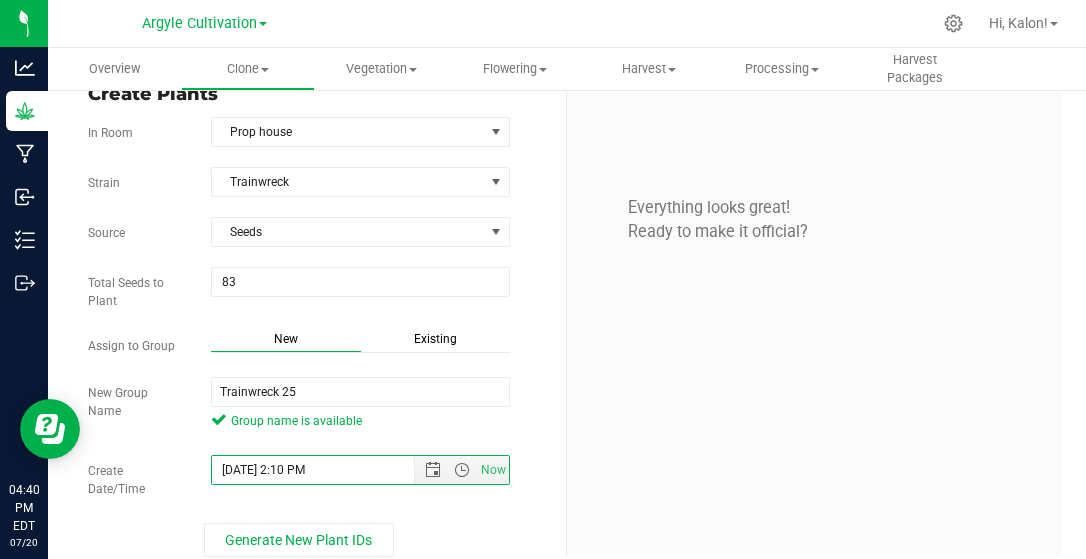 click on "New Group Name
Trainwreck 25
Group name is available" at bounding box center (319, 406) 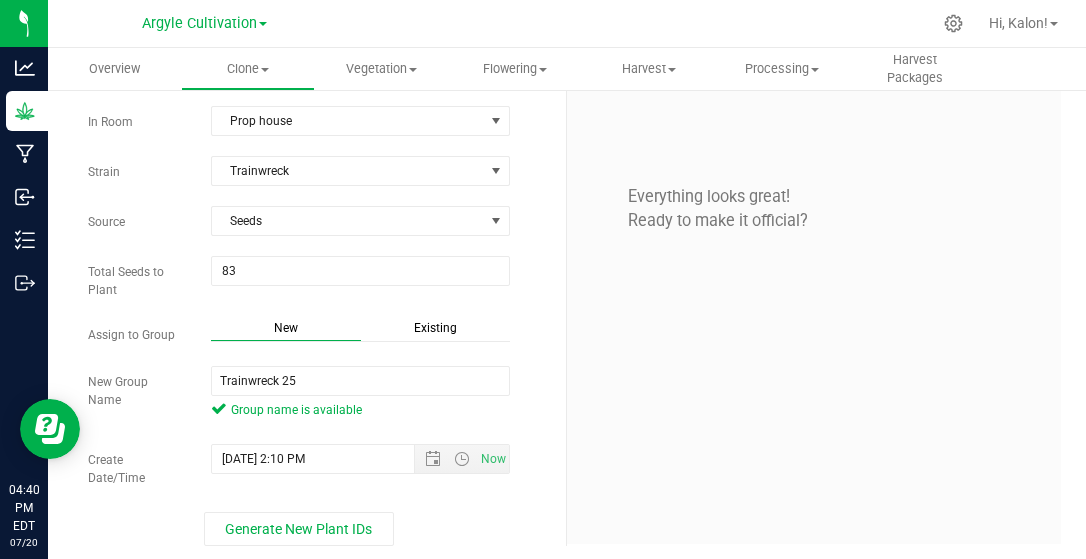 scroll, scrollTop: 43, scrollLeft: 0, axis: vertical 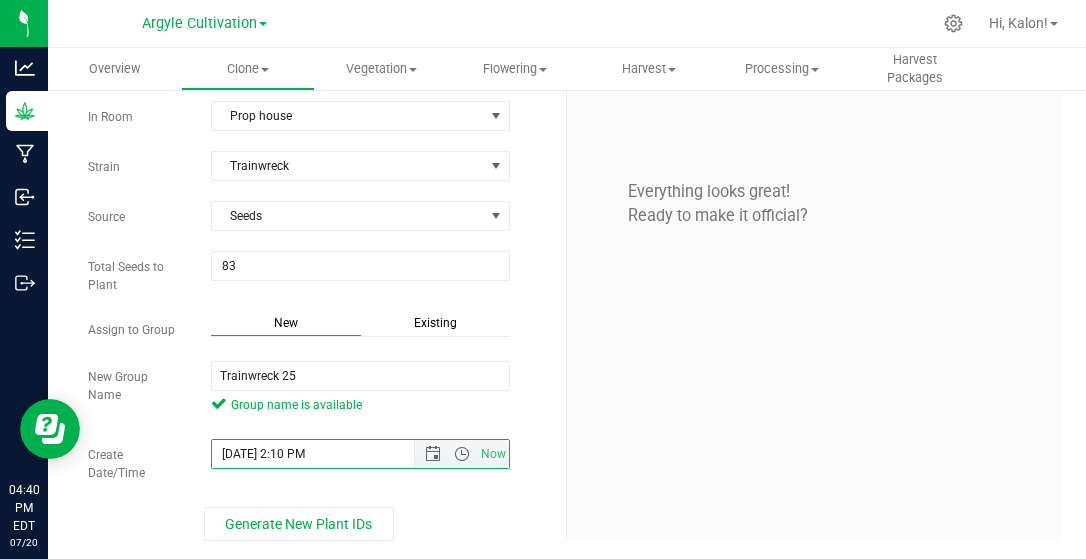 click on "[DATE] 2:10 PM" at bounding box center (330, 454) 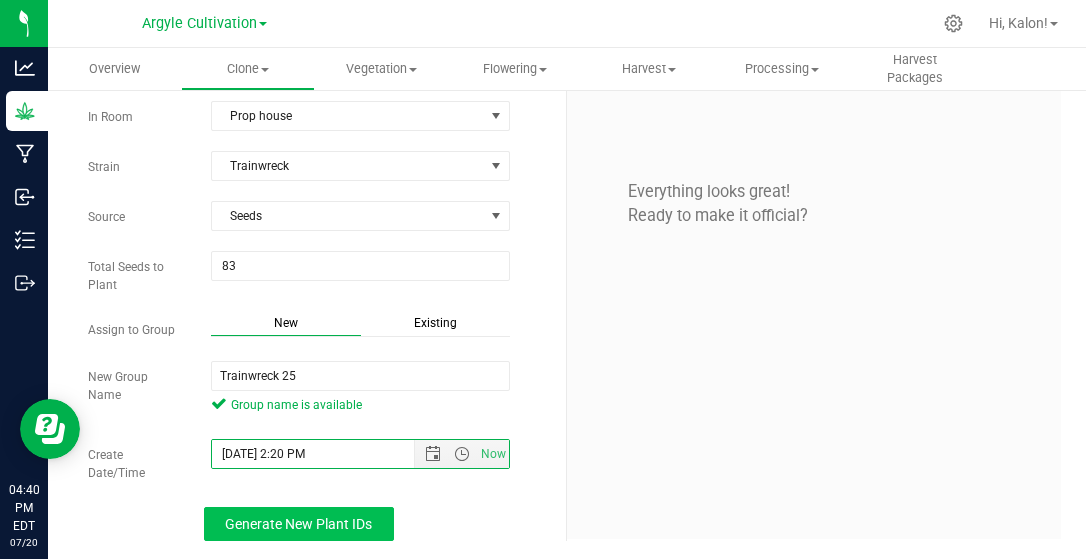 type on "[DATE] 2:20 PM" 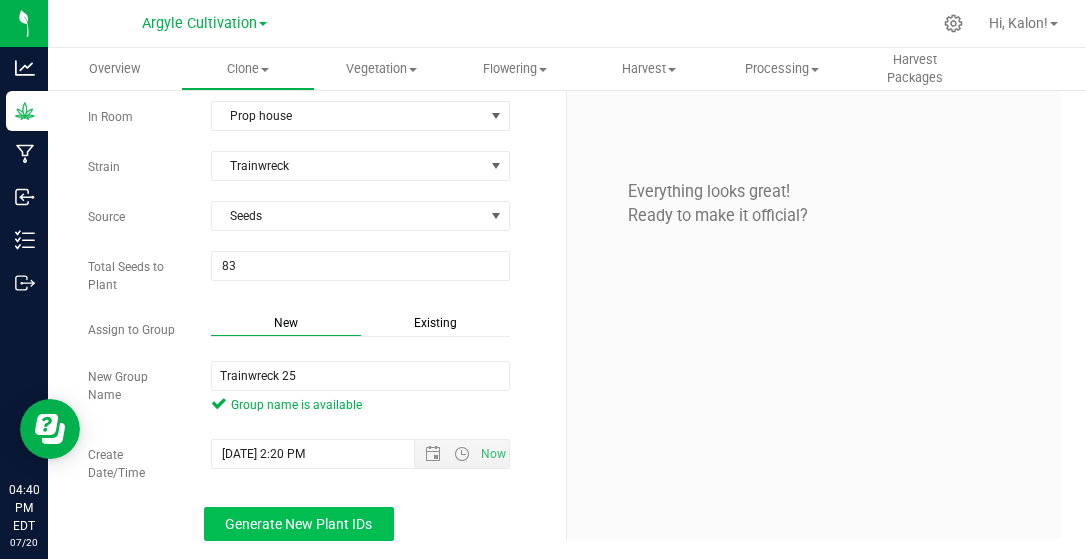 click on "Generate New Plant IDs" at bounding box center [299, 524] 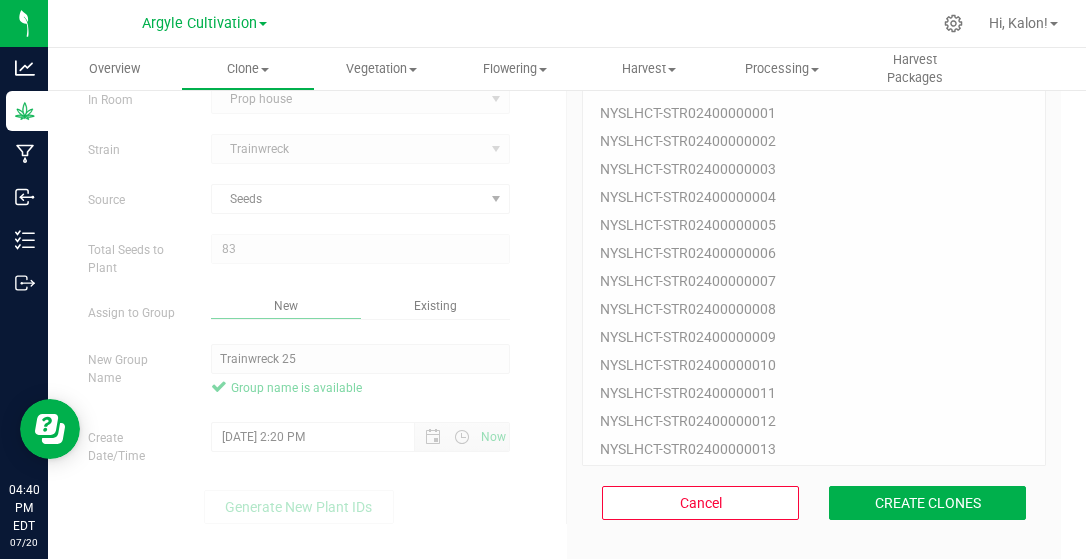 scroll, scrollTop: 142, scrollLeft: 0, axis: vertical 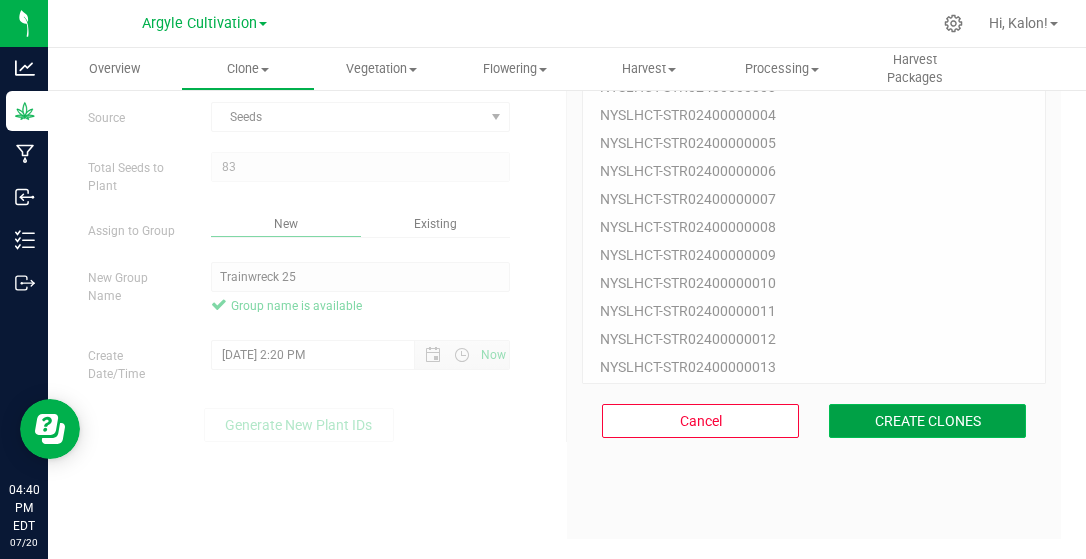click on "CREATE CLONES" at bounding box center [927, 421] 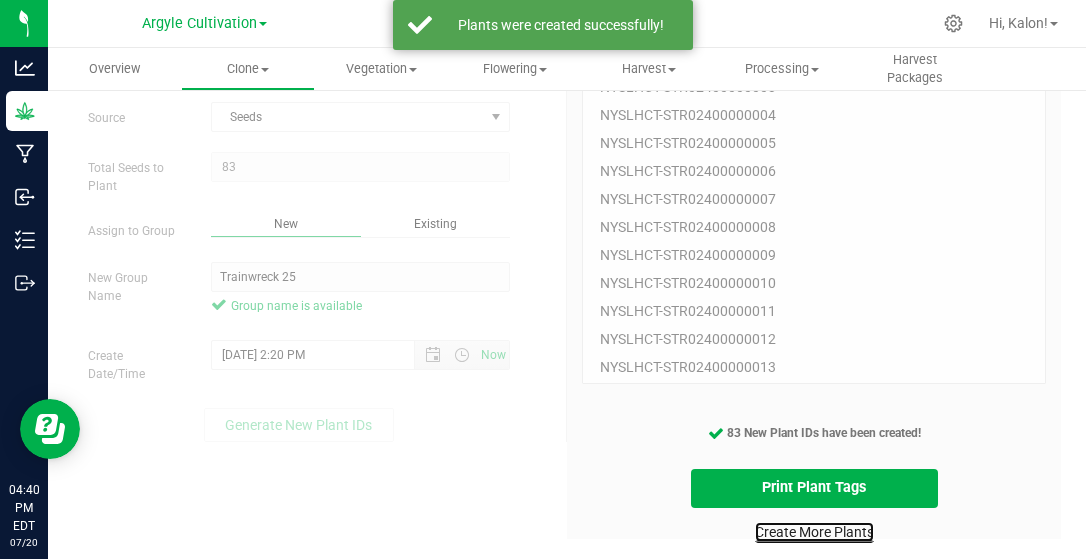 click on "Create More Plants" at bounding box center [814, 532] 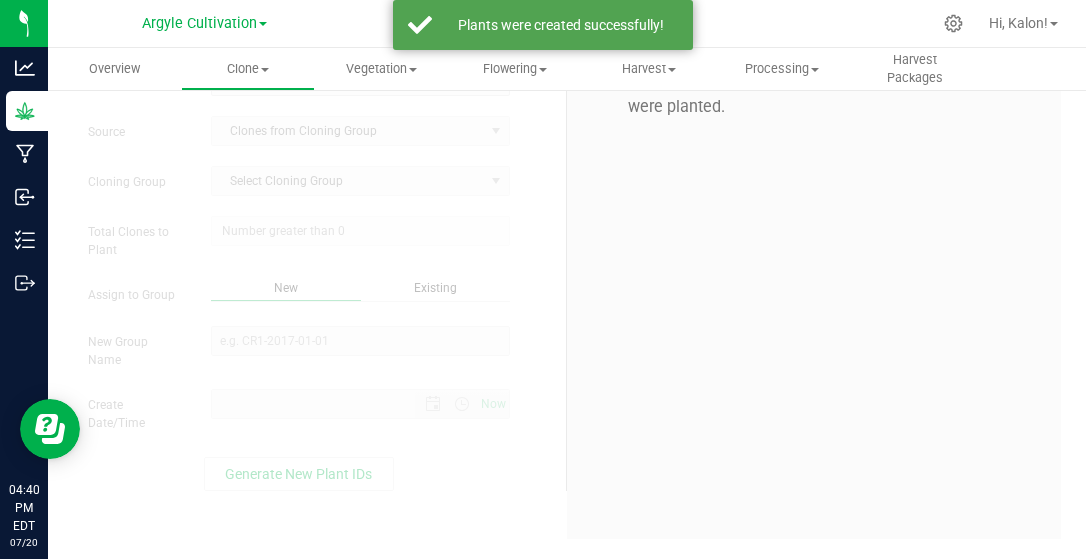 scroll, scrollTop: 0, scrollLeft: 0, axis: both 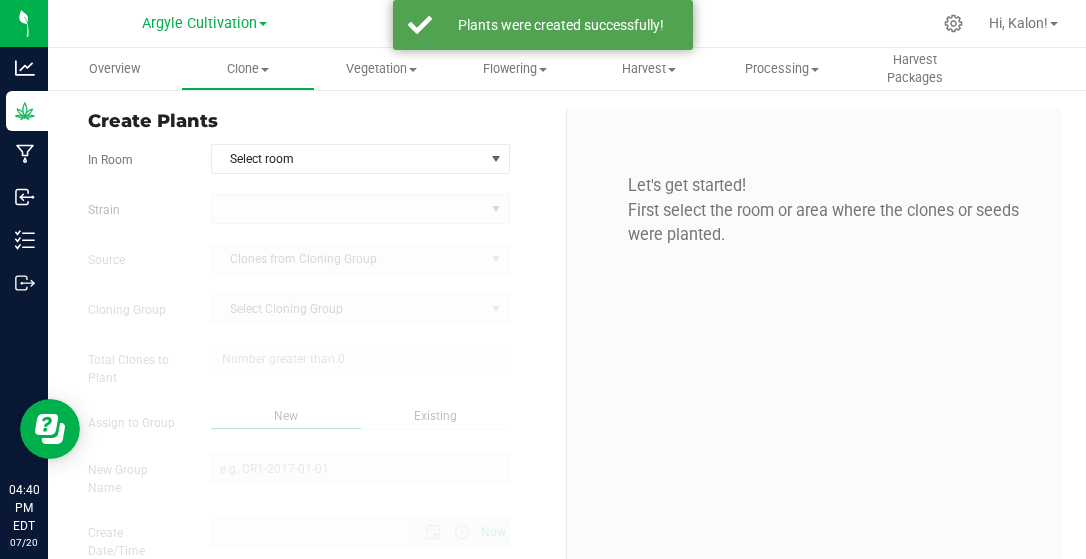 type on "[DATE] 4:40 PM" 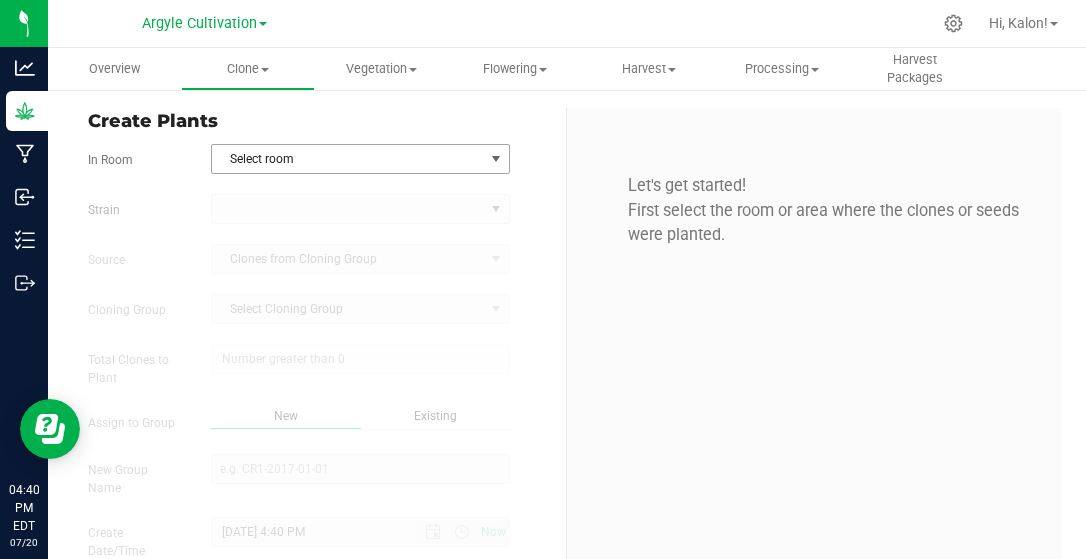 click on "Select room" at bounding box center [348, 159] 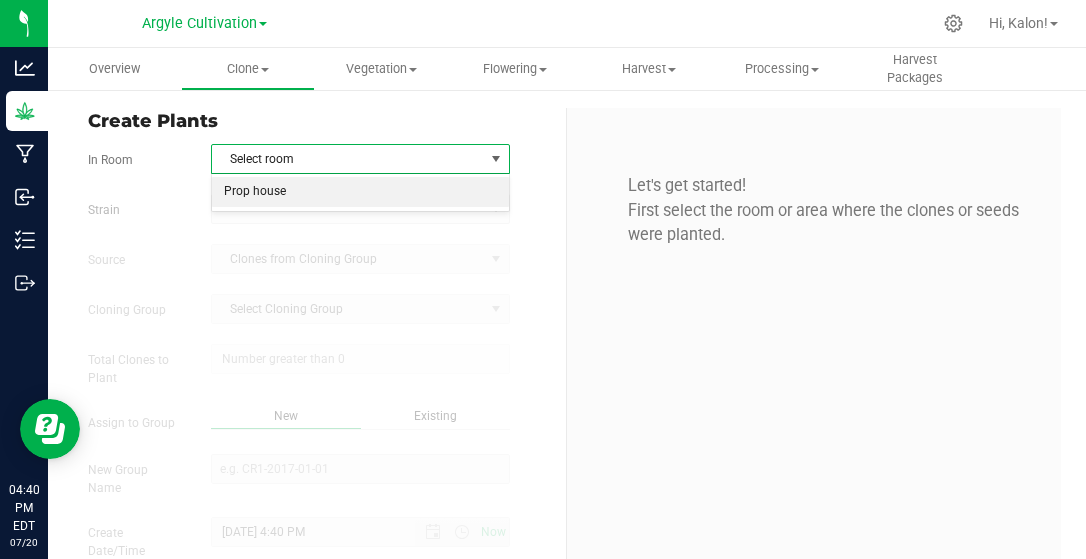 click on "Prop house" at bounding box center (360, 192) 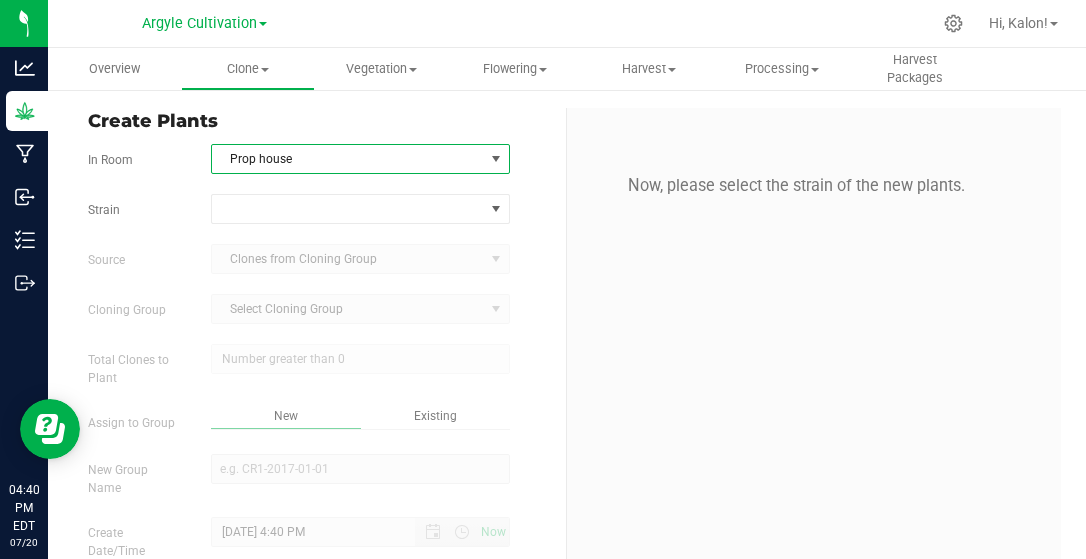 click on "In Room
Prop house Select room Prop house
[GEOGRAPHIC_DATA]
Source
Clones from Cloning Group
Cloning Group
Select Cloning Group Select Cloning Group
Total Clones to Plant" at bounding box center (319, 381) 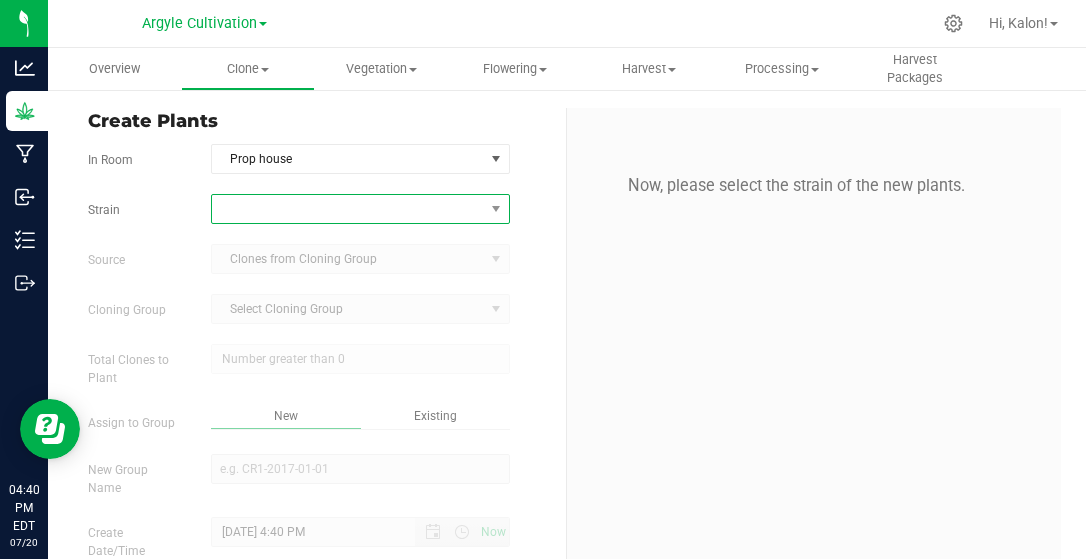 click at bounding box center [348, 209] 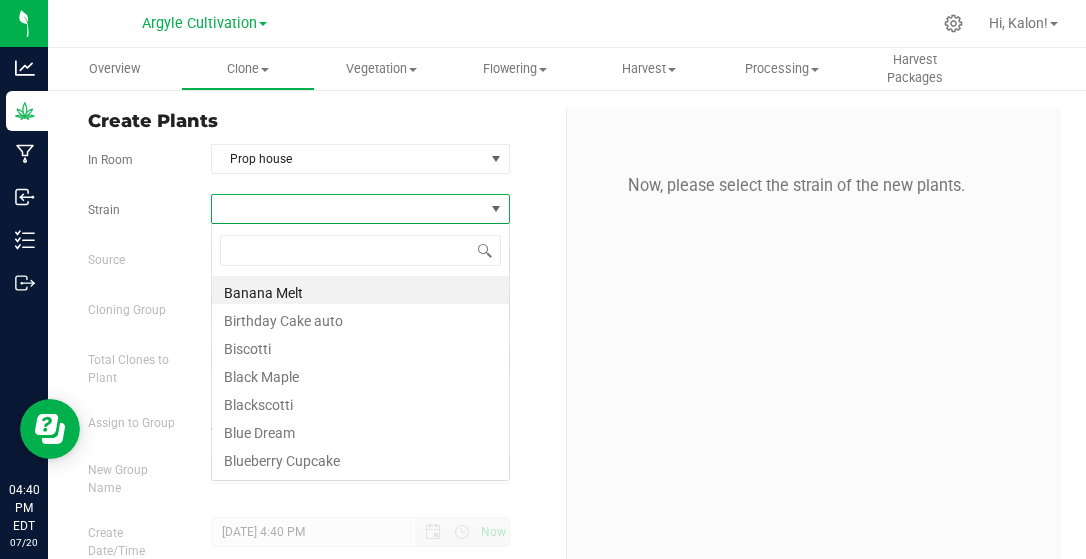 scroll, scrollTop: 99971, scrollLeft: 99701, axis: both 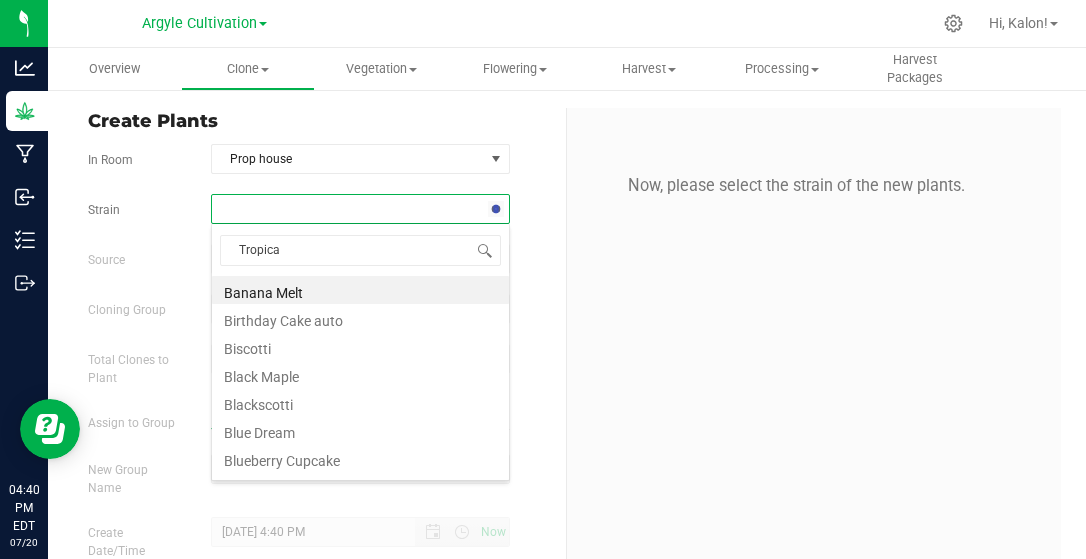 type on "Tropical" 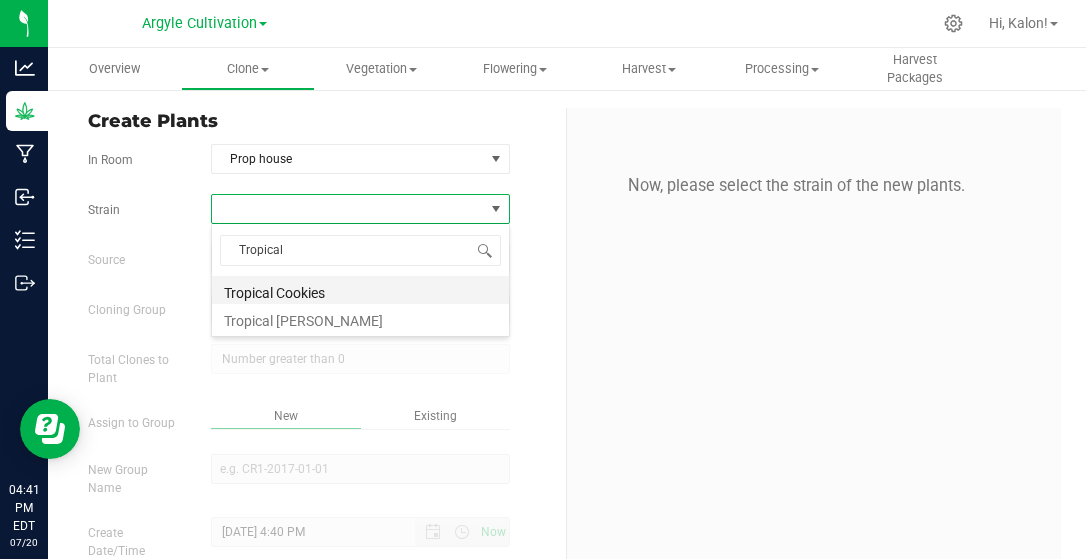 click on "Tropical Cookies" at bounding box center [360, 290] 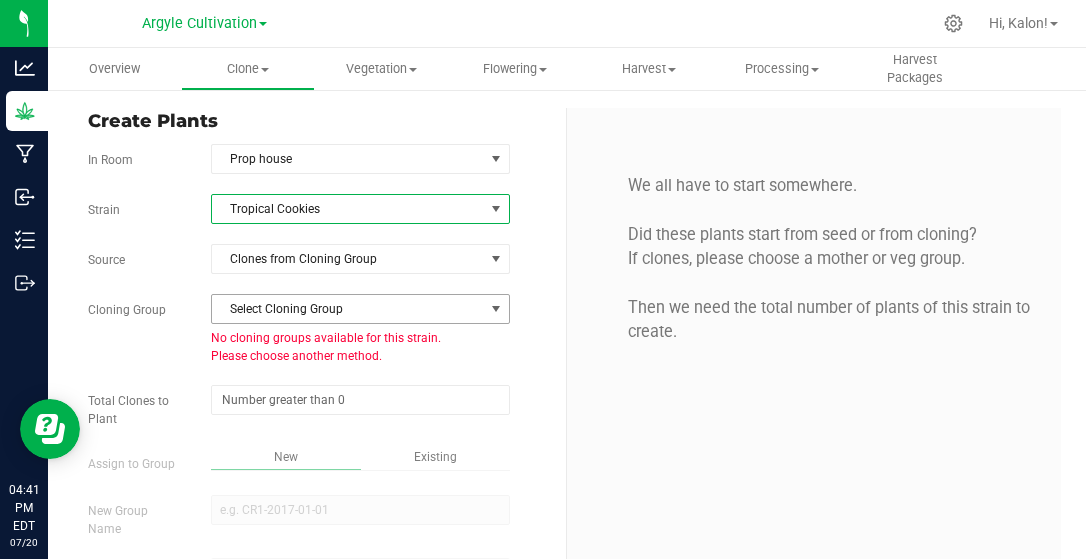 click on "Select Cloning Group" at bounding box center (348, 309) 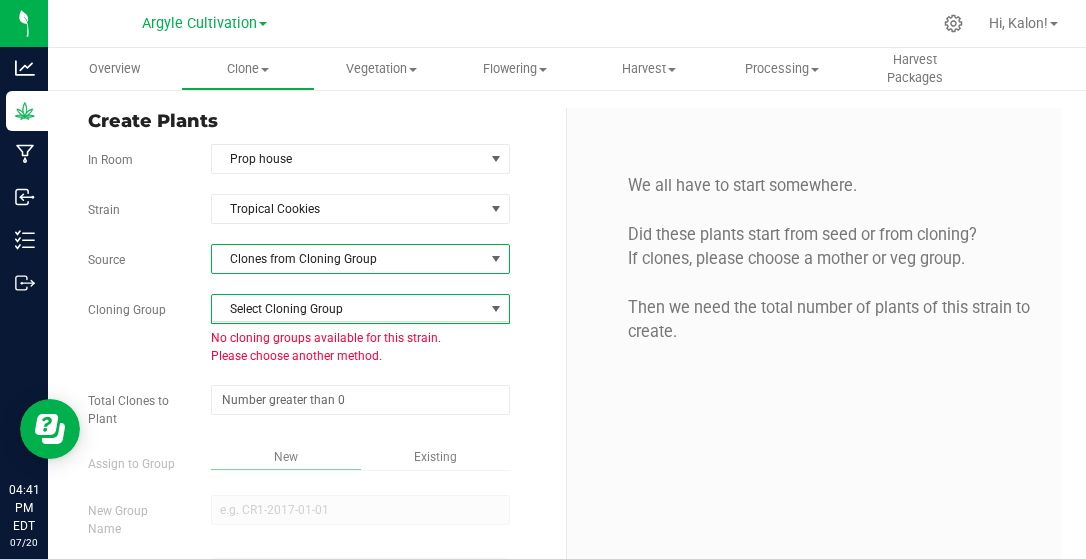 click on "Clones from Cloning Group" at bounding box center (348, 259) 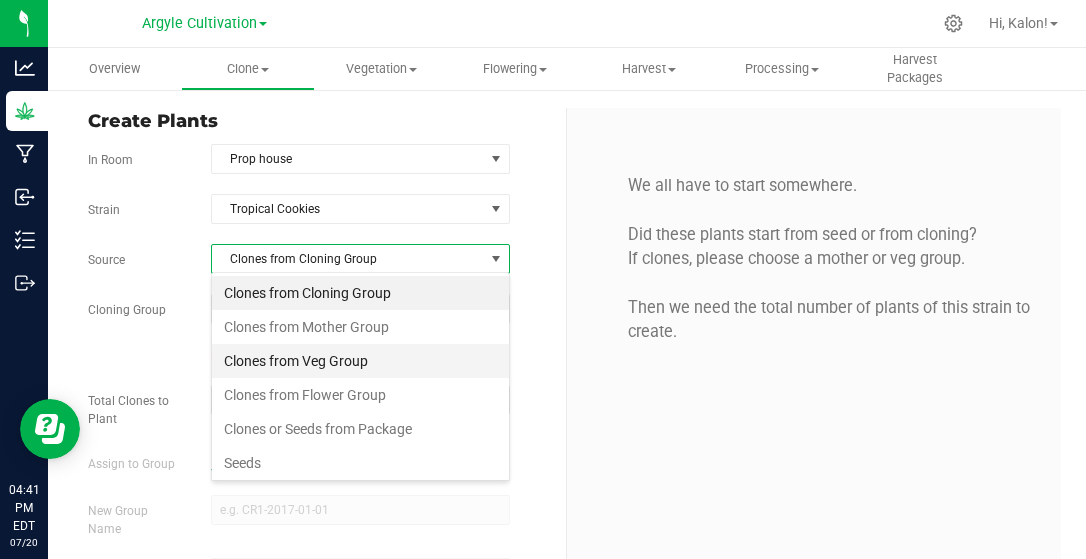 scroll, scrollTop: 99971, scrollLeft: 99701, axis: both 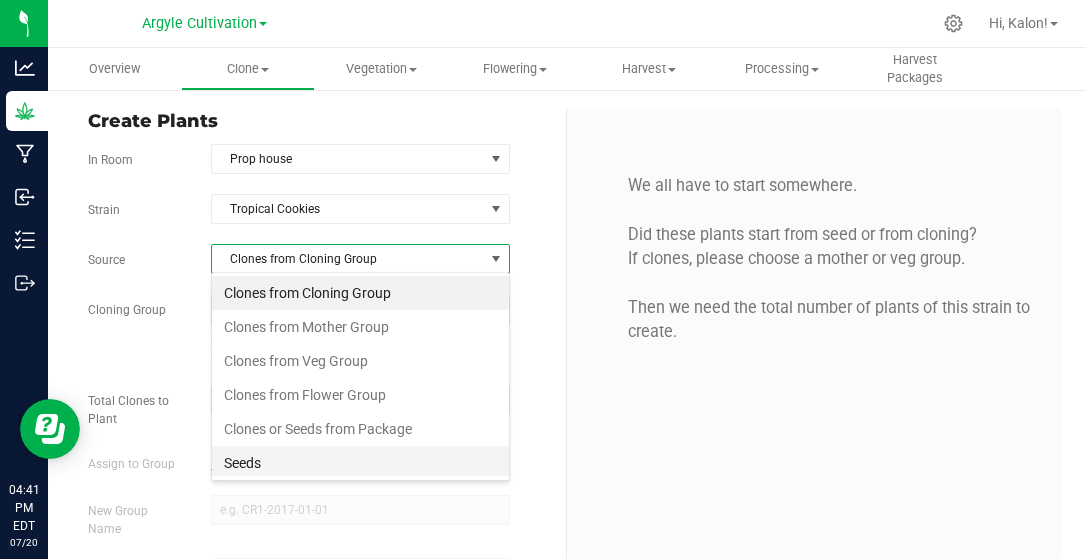 click on "Seeds" at bounding box center (360, 463) 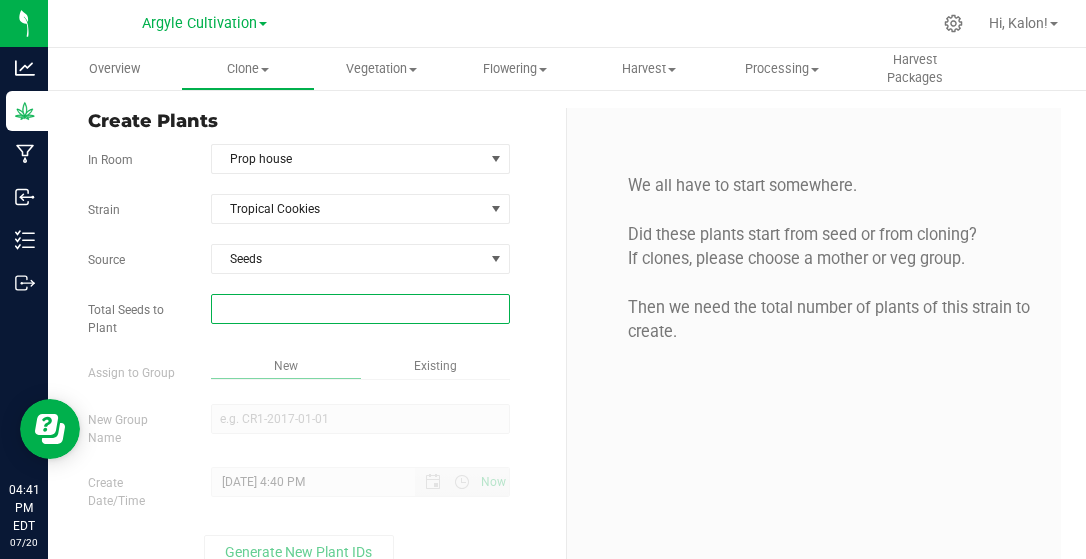 click at bounding box center (360, 309) 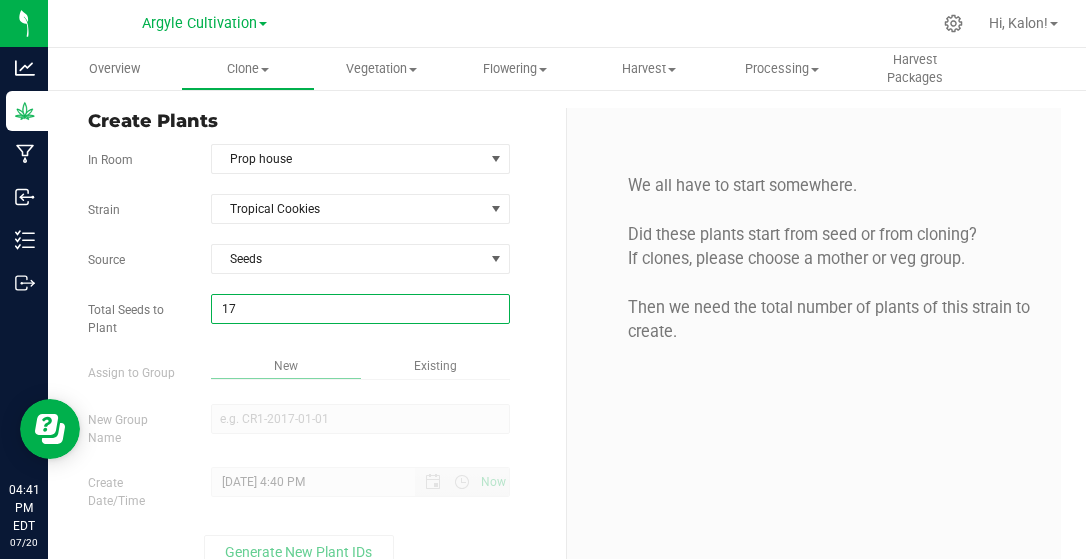 type on "170" 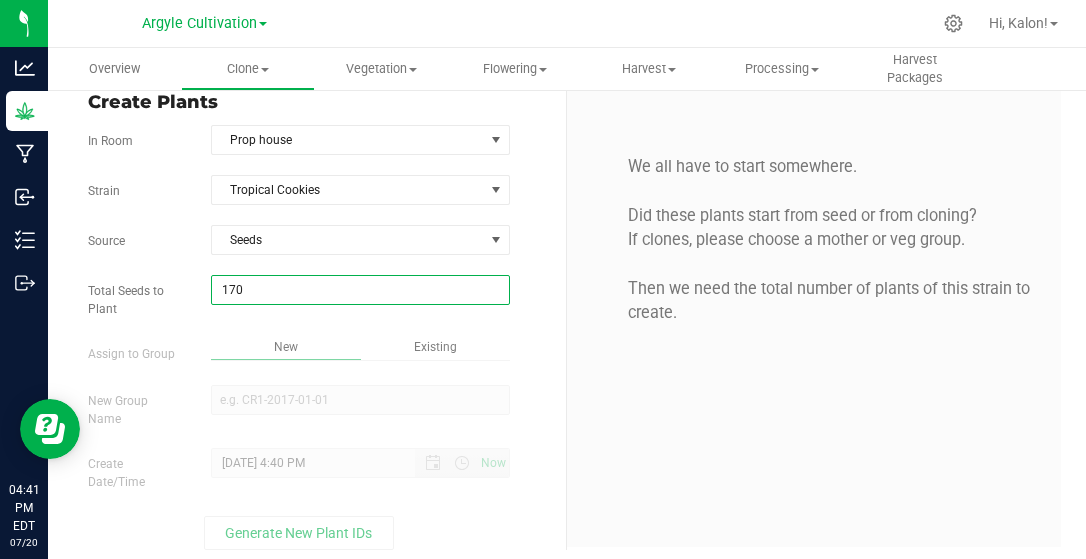 scroll, scrollTop: 27, scrollLeft: 0, axis: vertical 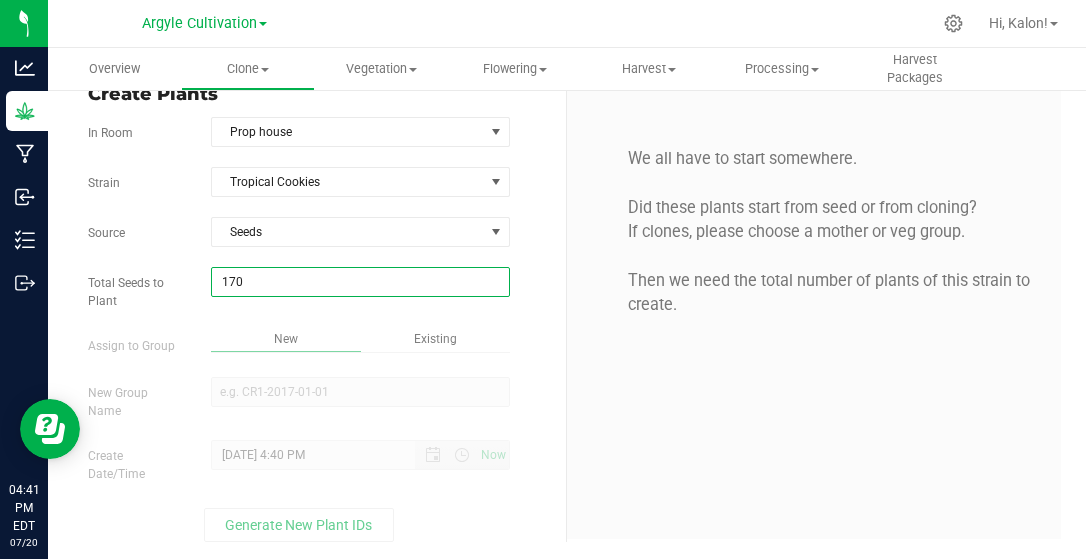type on "170" 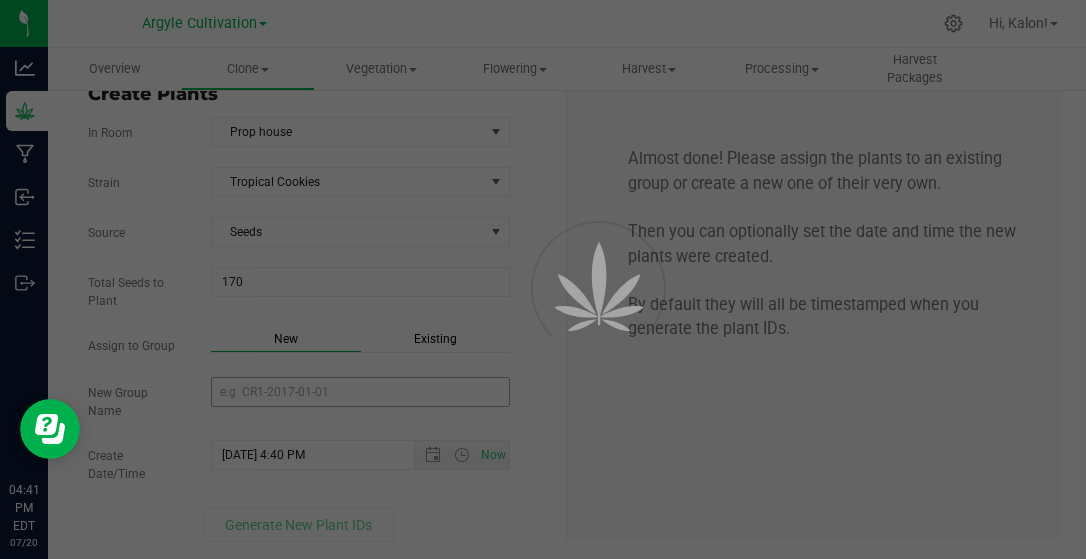 click on "New Group Name" at bounding box center [360, 392] 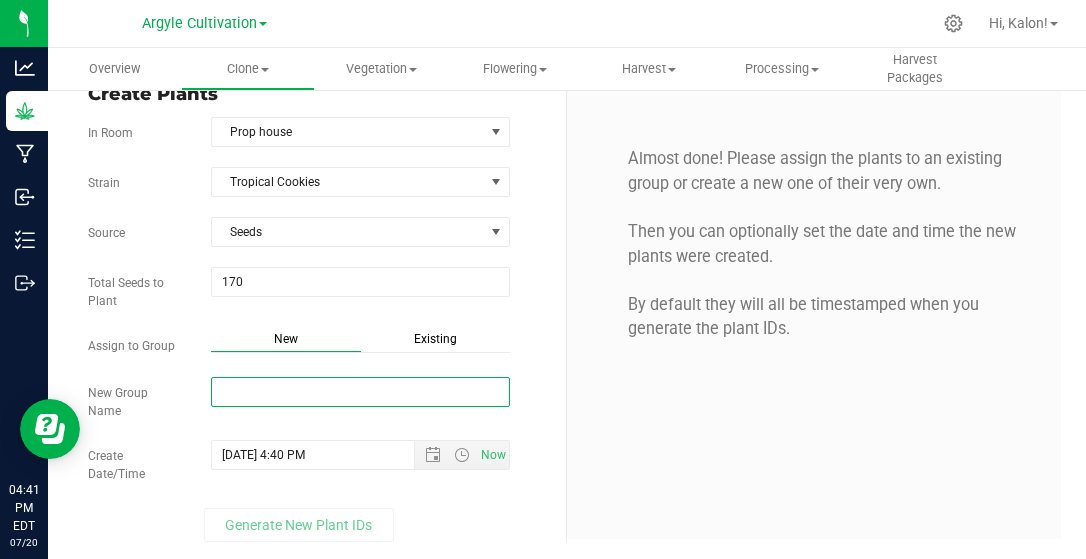 click on "New Group Name" at bounding box center (360, 392) 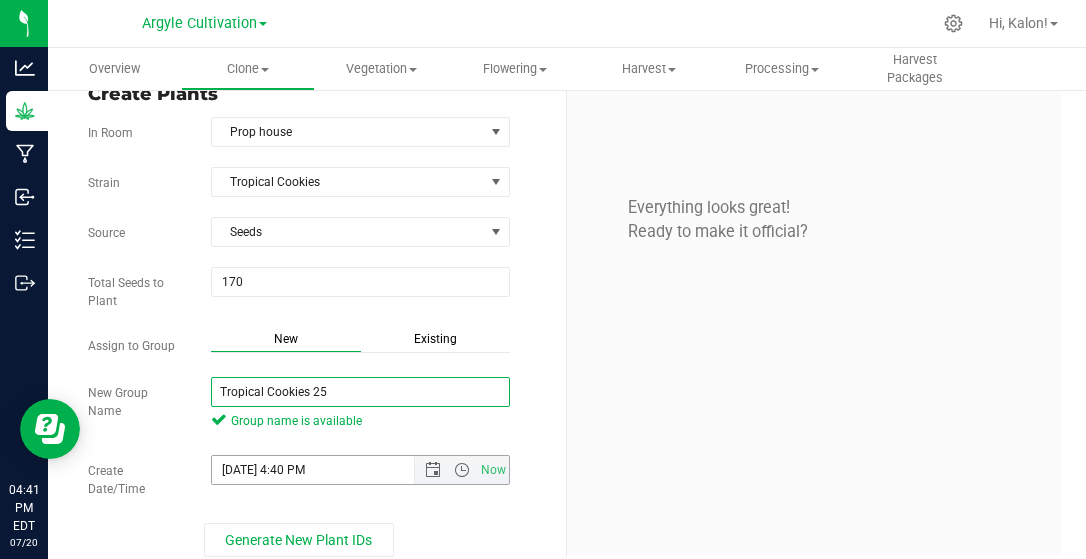 type on "Tropical Cookies 25" 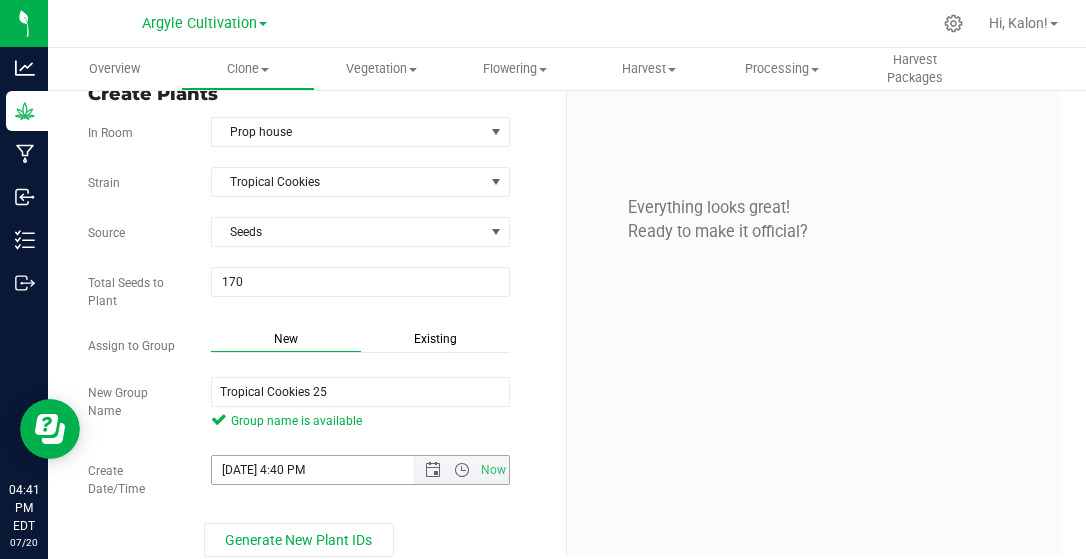 click on "Strain
Tropical Cookies
Source
Seeds
Total Seeds to Plant
170 170
Assign to Group
New
Existing" at bounding box center (319, 362) 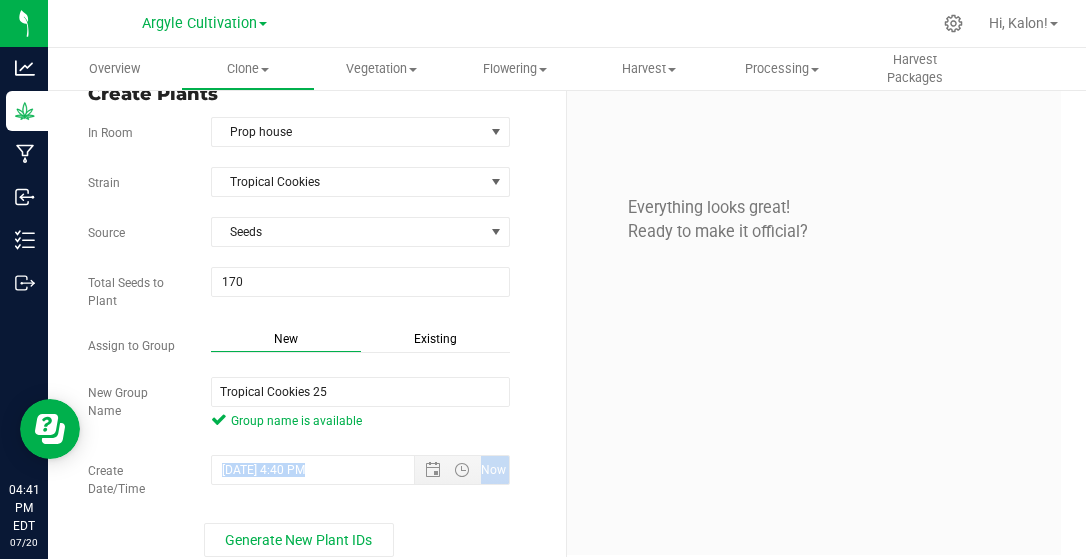 click on "Strain
Tropical Cookies
Source
Seeds
Total Seeds to Plant
170 170
Assign to Group
New
Existing" at bounding box center [319, 362] 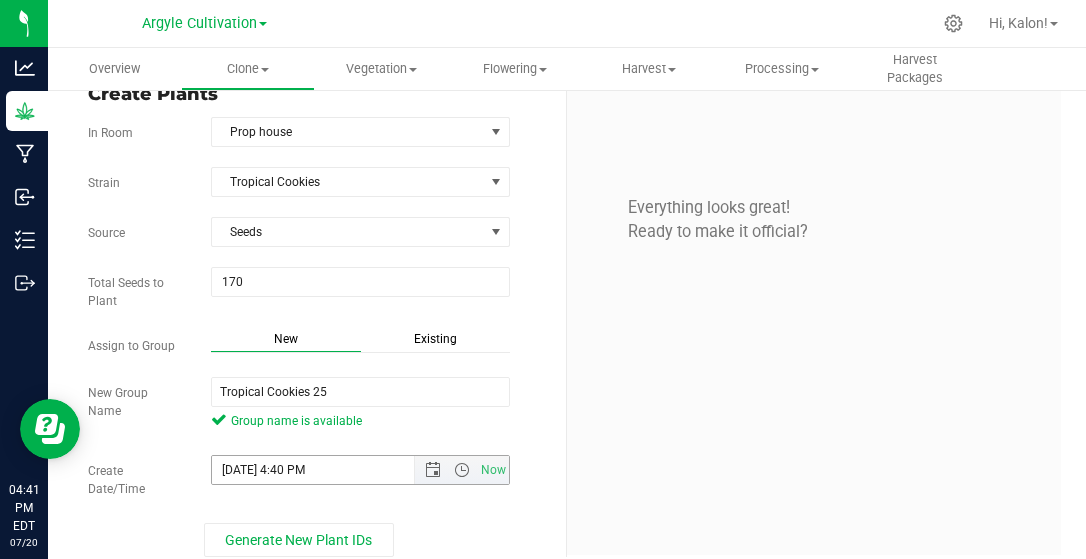 click on "[DATE] 4:40 PM" at bounding box center (330, 470) 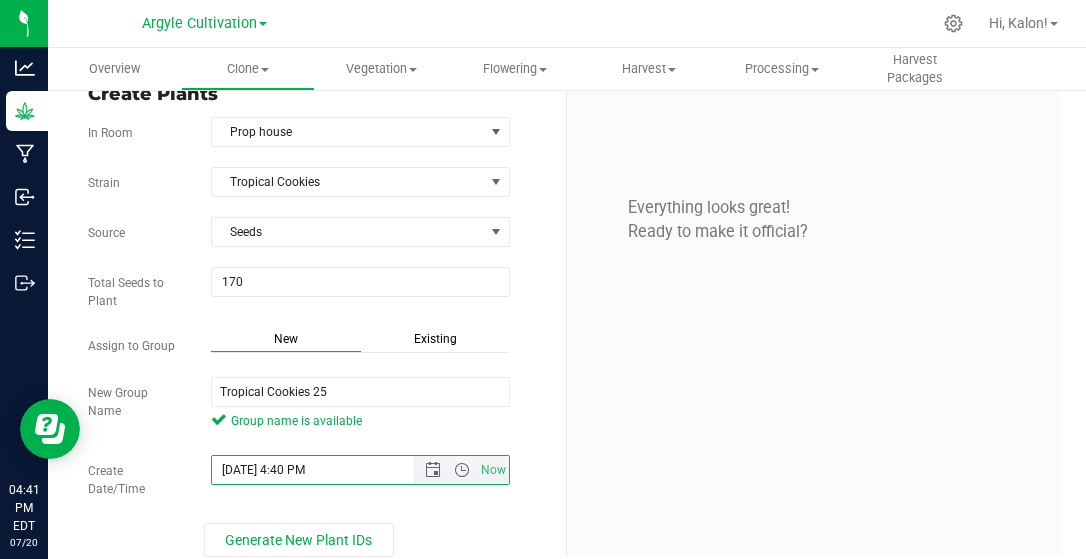 click on "[DATE] 4:40 PM" at bounding box center (330, 470) 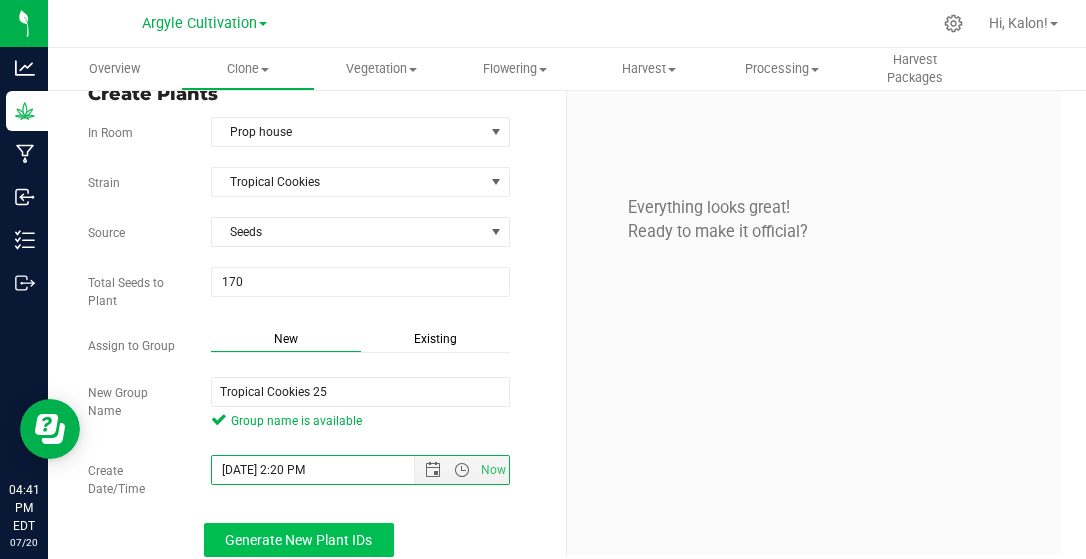 type on "[DATE] 2:20 PM" 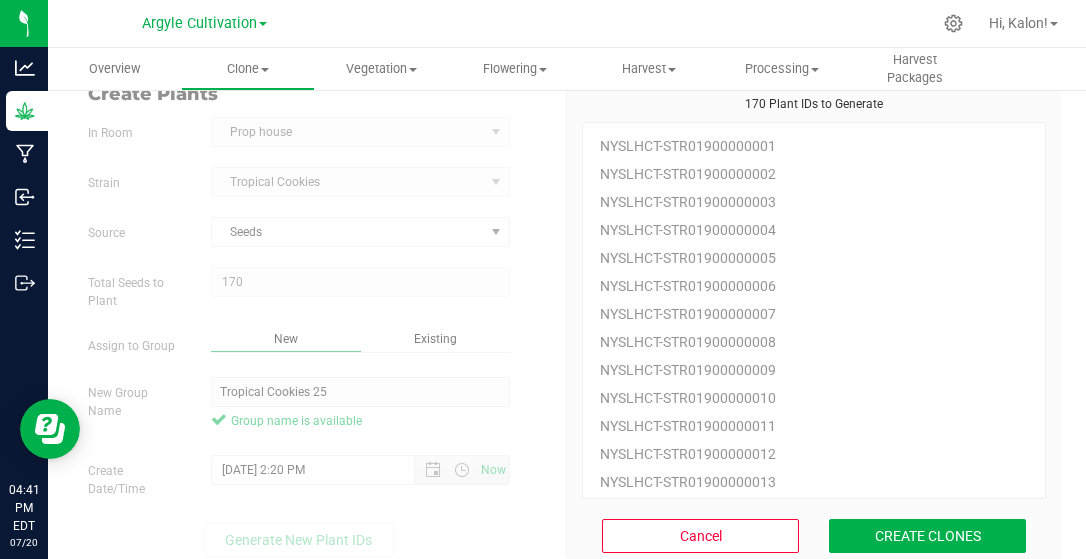 scroll, scrollTop: 60, scrollLeft: 0, axis: vertical 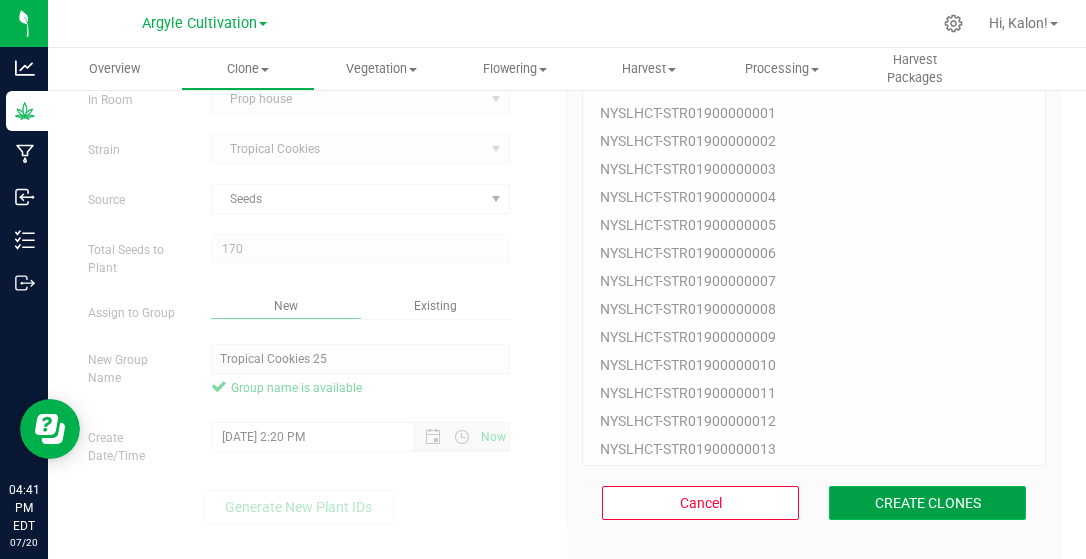 click on "CREATE CLONES" at bounding box center (927, 503) 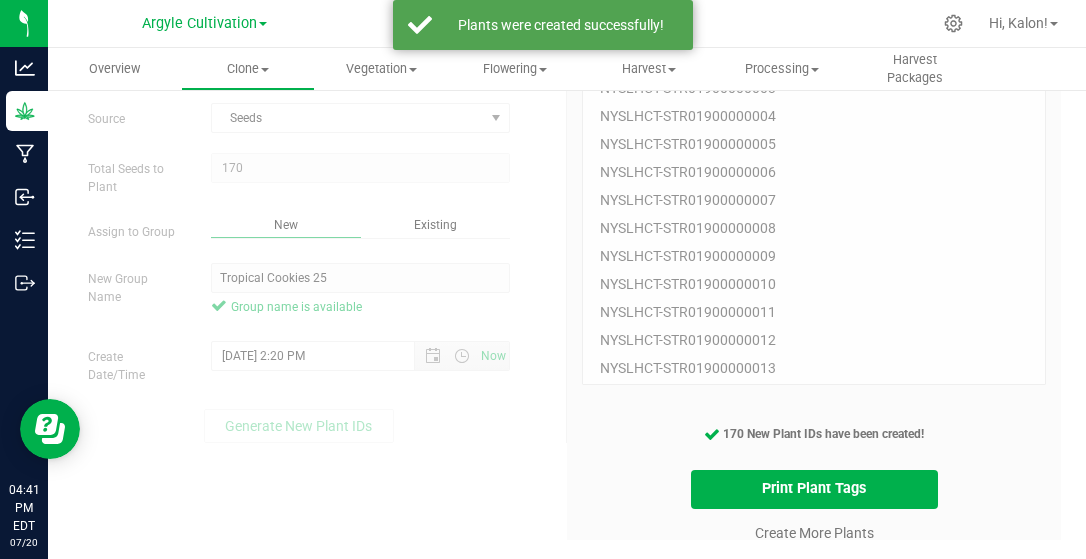 scroll, scrollTop: 142, scrollLeft: 0, axis: vertical 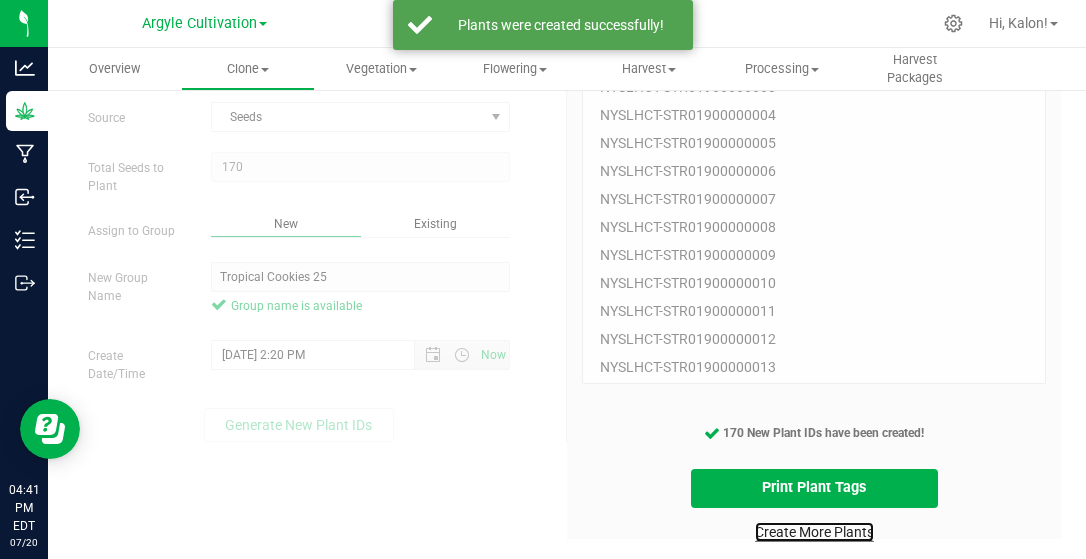 click on "Create More Plants" at bounding box center (814, 532) 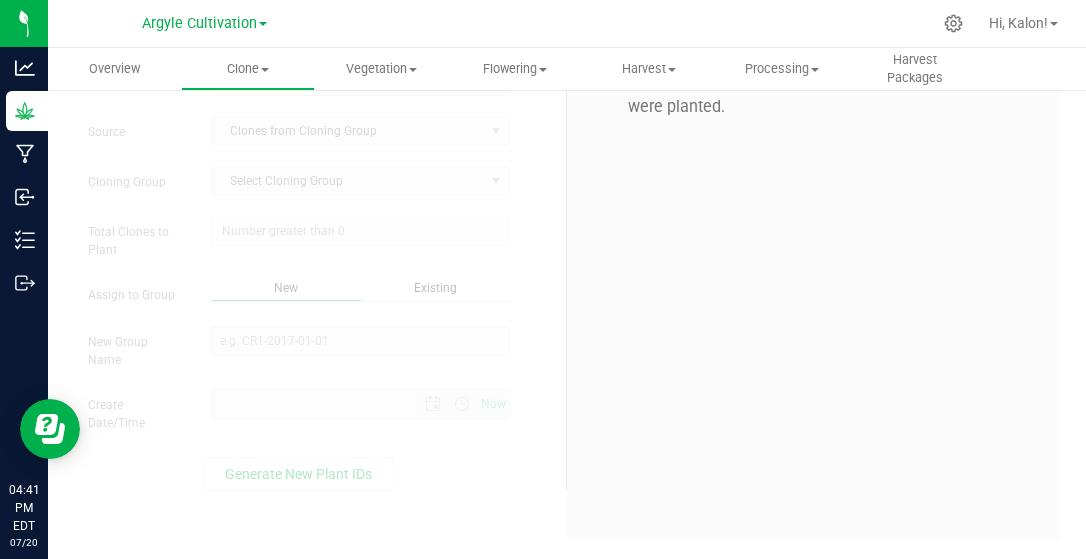 scroll, scrollTop: 0, scrollLeft: 0, axis: both 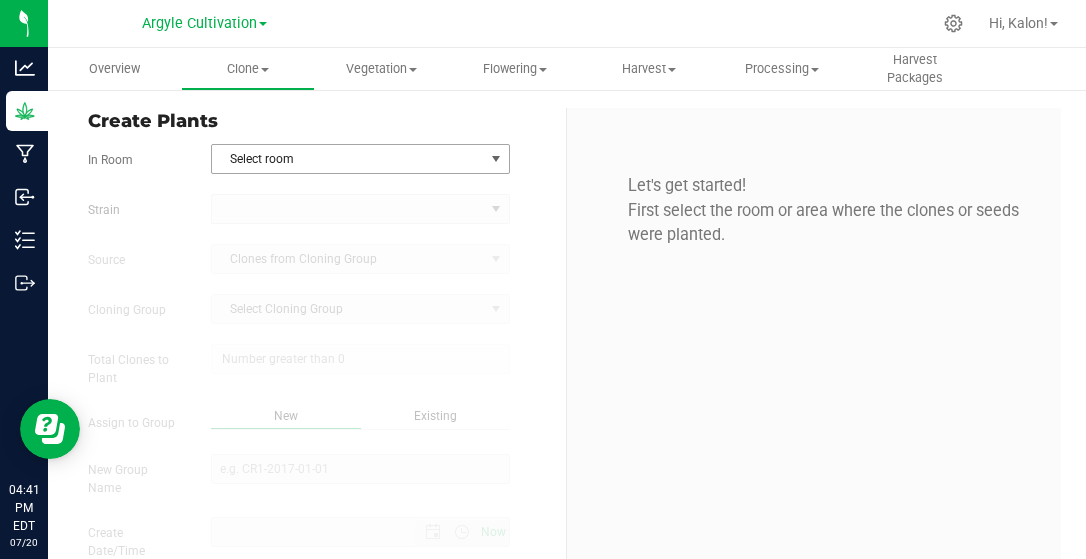 type on "[DATE] 4:41 PM" 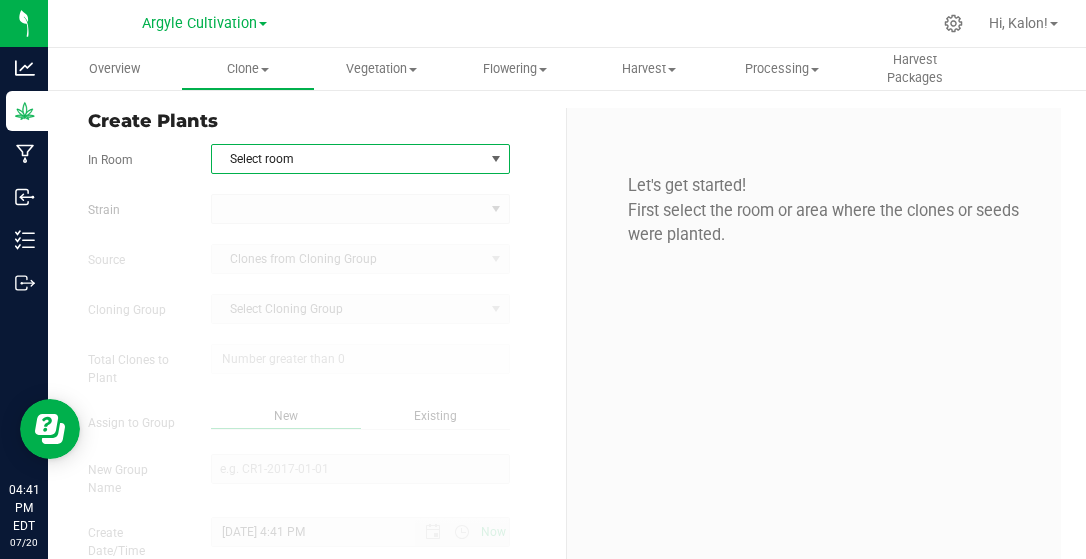 click on "Select room" at bounding box center [348, 159] 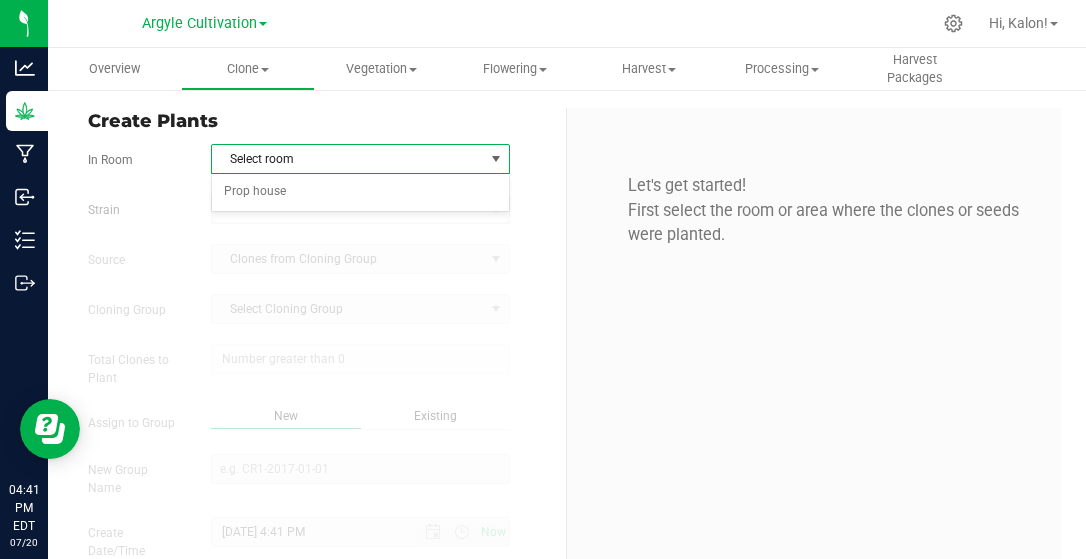 click on "Select room Prop house No data found." at bounding box center [360, 192] 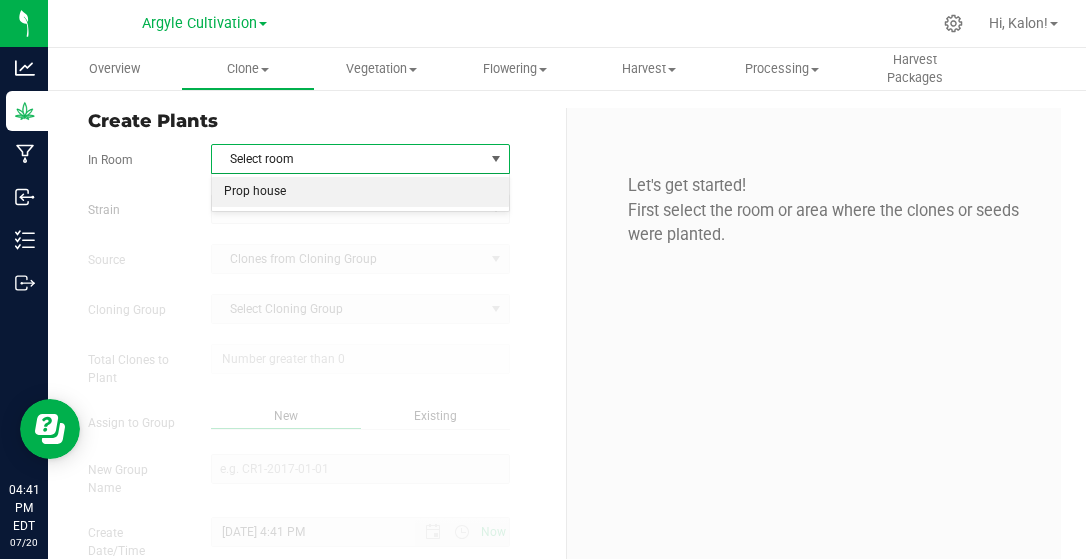 click on "Prop house" at bounding box center [360, 192] 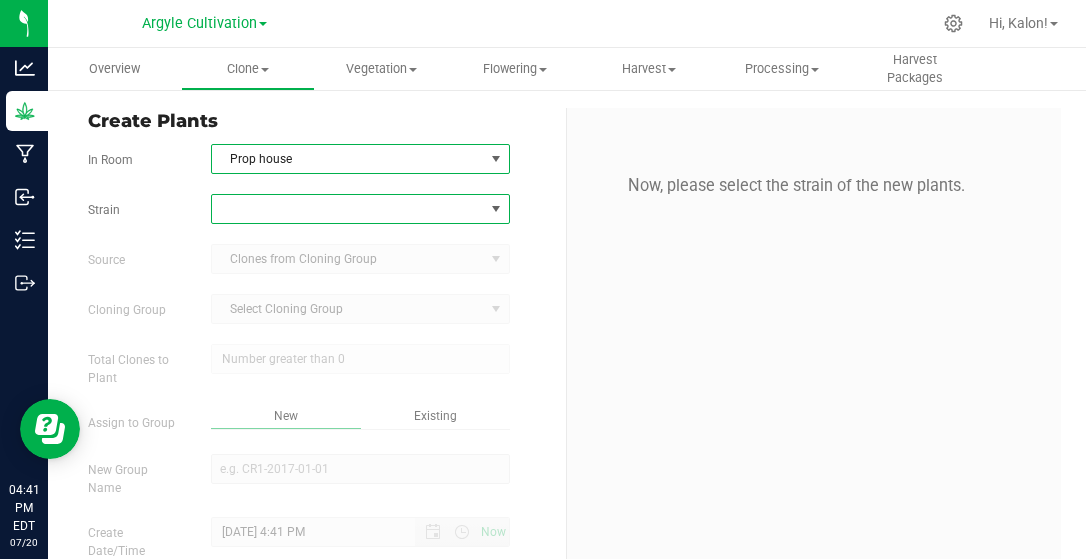 click at bounding box center (348, 209) 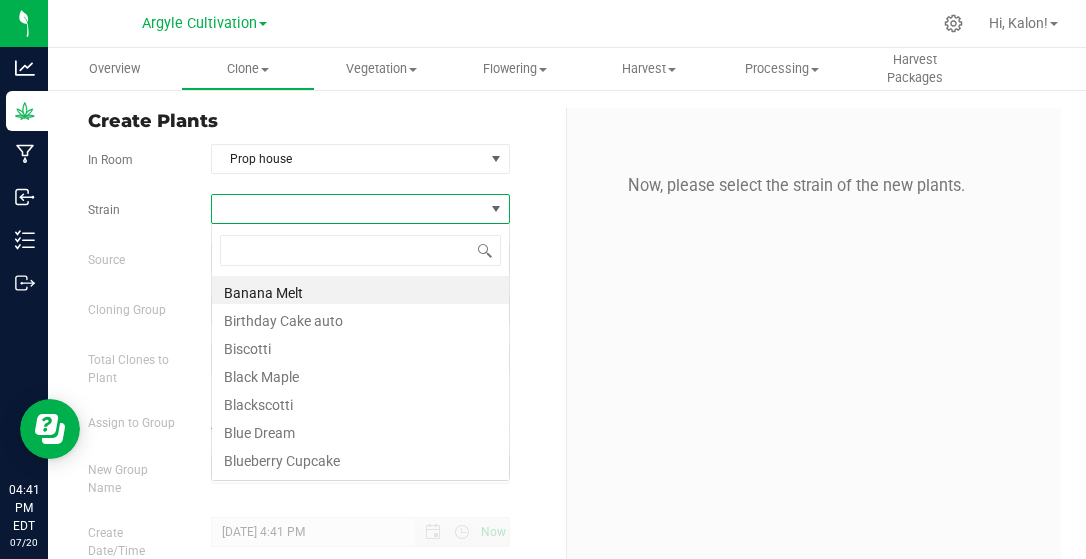 scroll, scrollTop: 99971, scrollLeft: 99701, axis: both 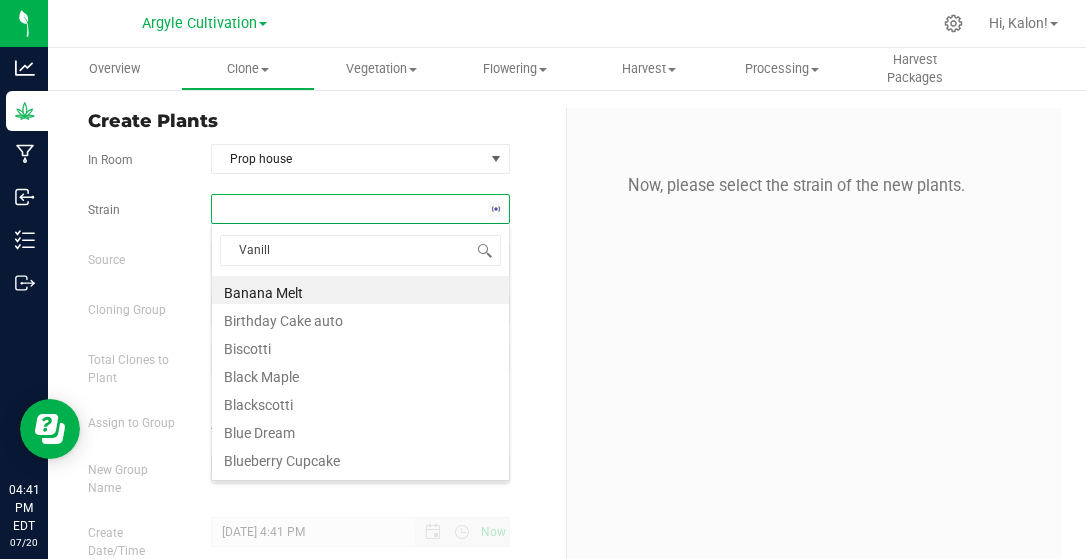 type on "Vanilla" 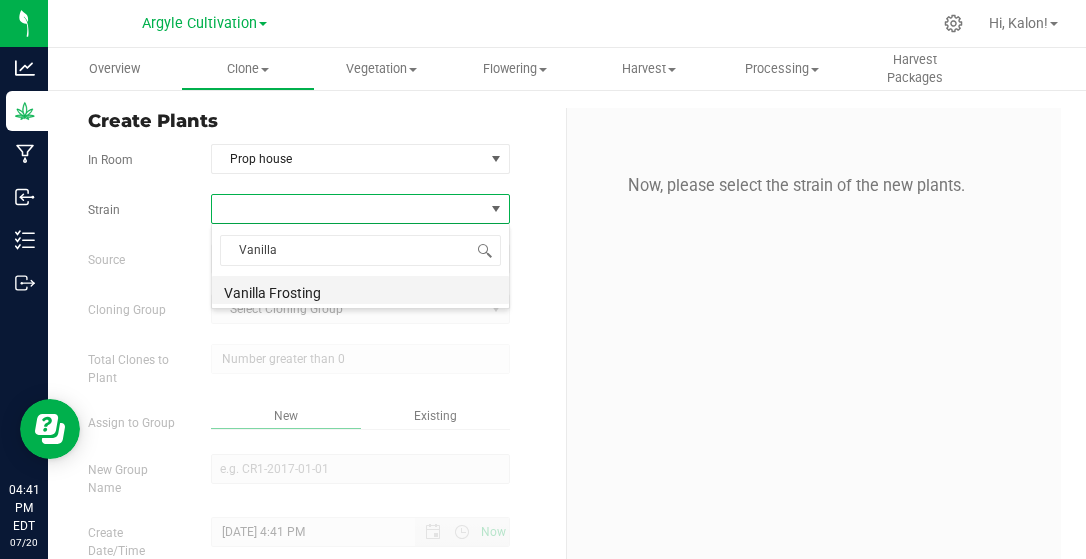 click on "Vanilla Frosting" at bounding box center (360, 290) 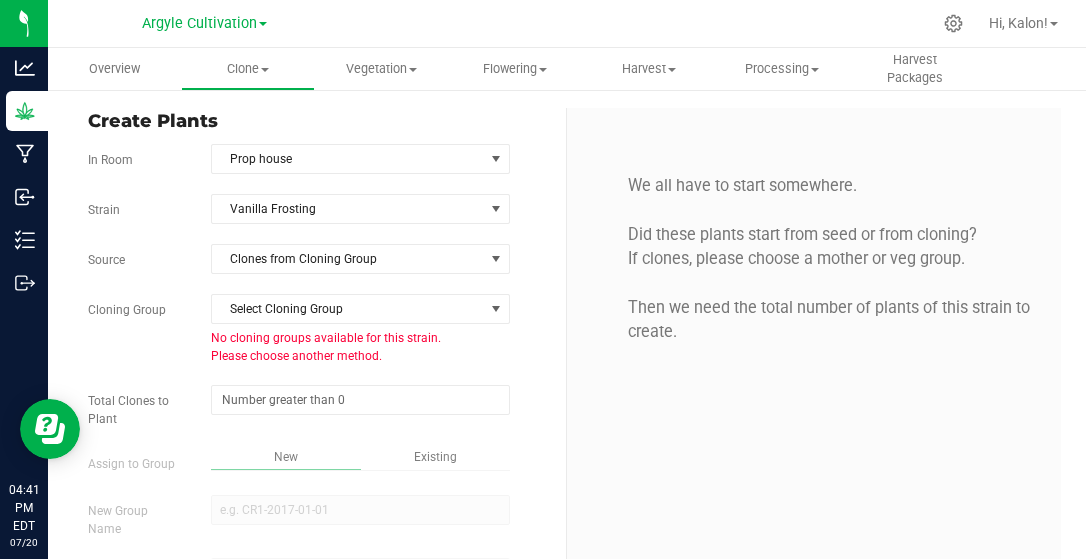 click on "Strain
Vanilla Frosting
Source
Clones from Cloning Group
Cloning Group
Select Cloning Group Select Cloning Group
No cloning groups available for this strain. Please choose another method.
Total Clones to Plant
Assign to Group" at bounding box center [319, 427] 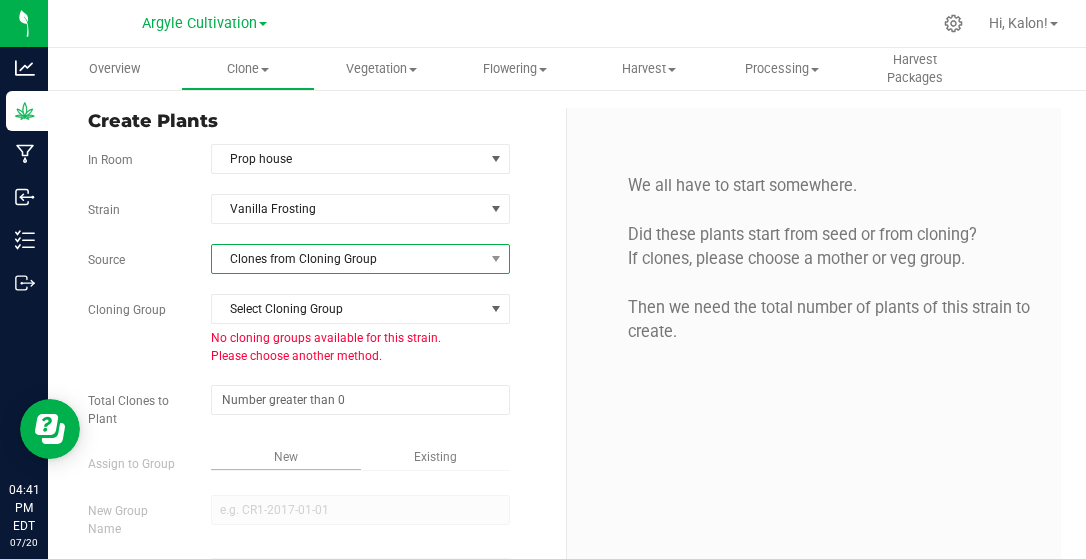 click on "Clones from Cloning Group" at bounding box center [348, 259] 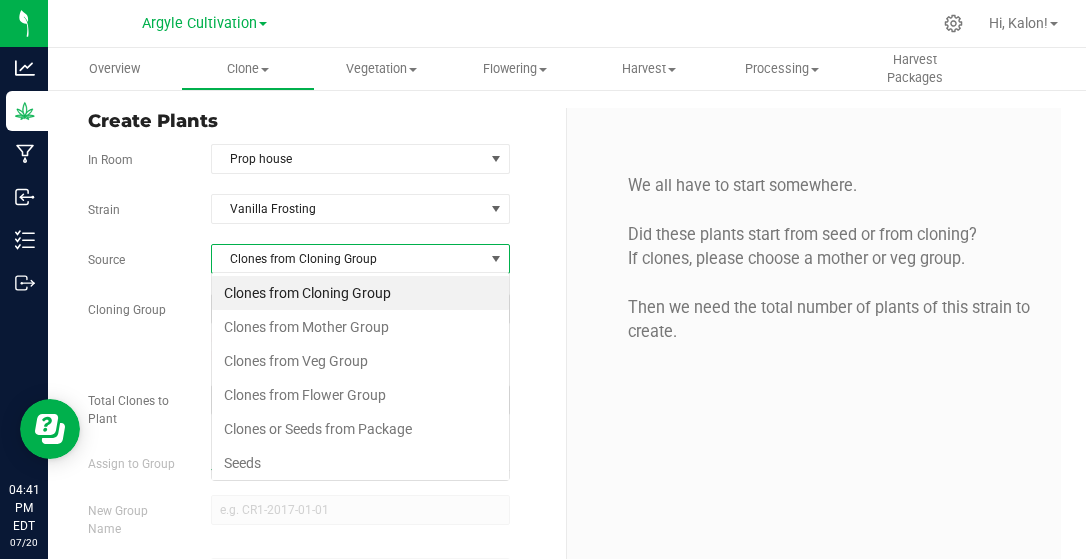scroll, scrollTop: 99971, scrollLeft: 99701, axis: both 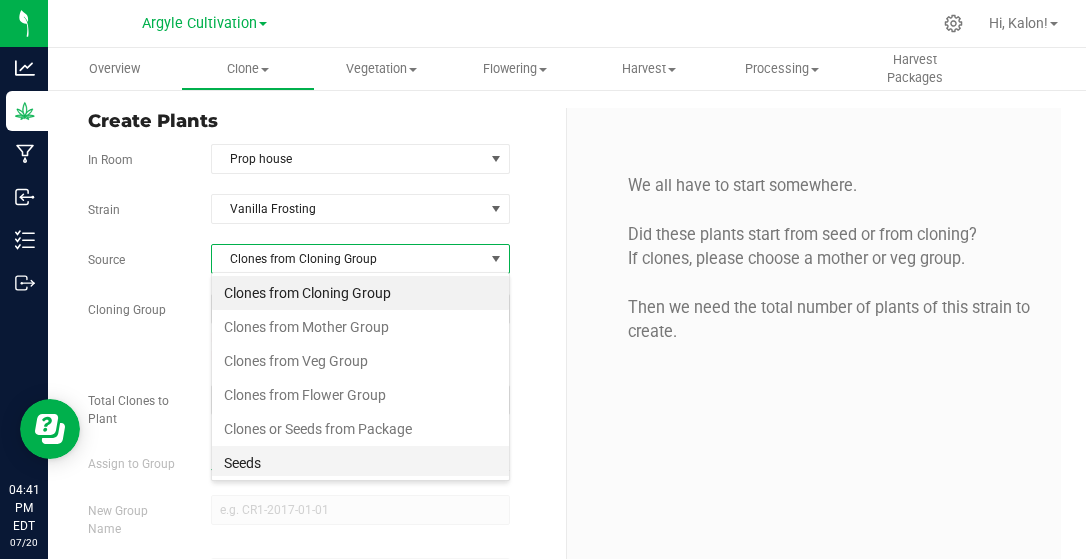 click on "Seeds" at bounding box center (360, 463) 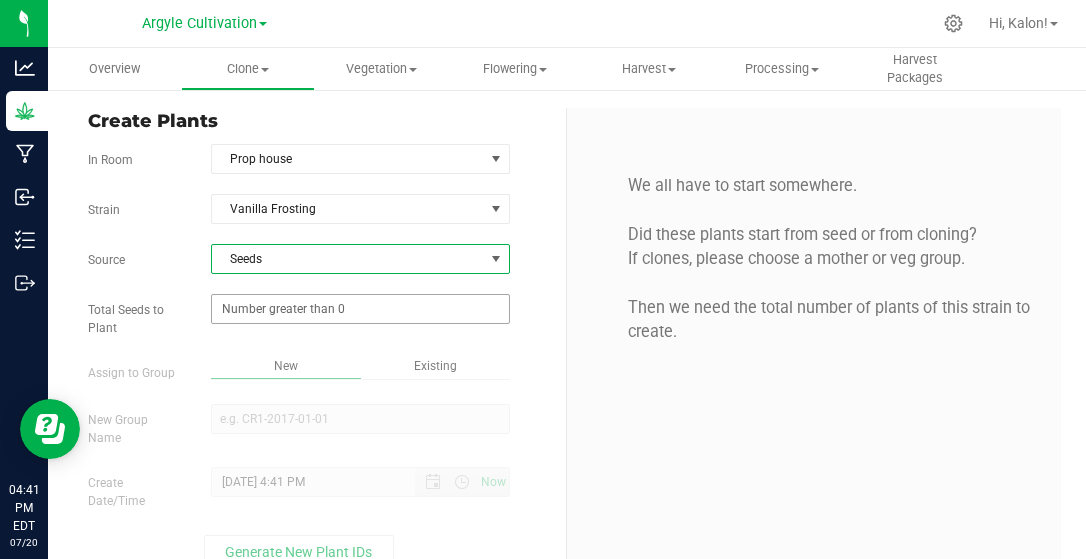 click at bounding box center [360, 309] 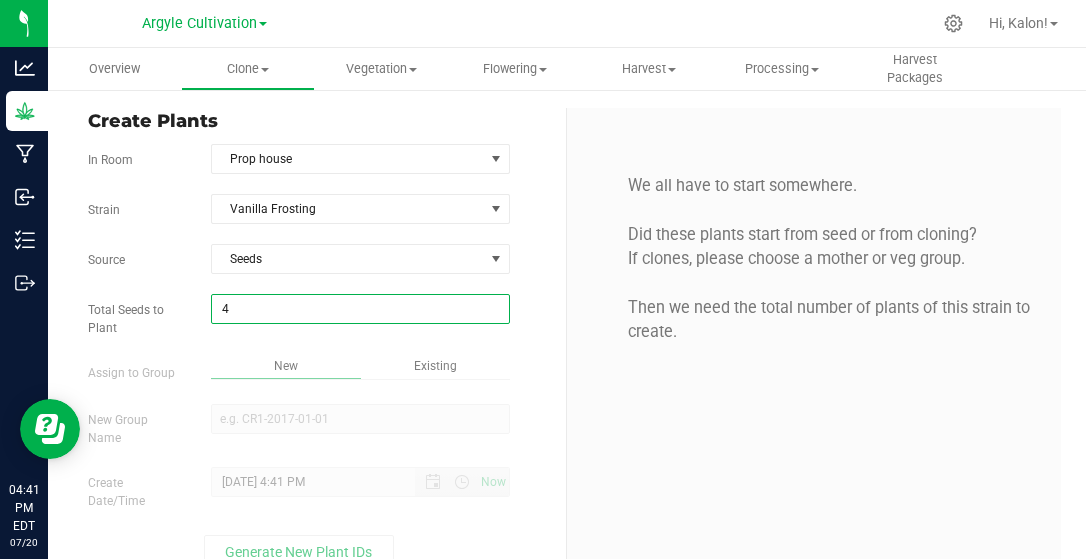 type on "42" 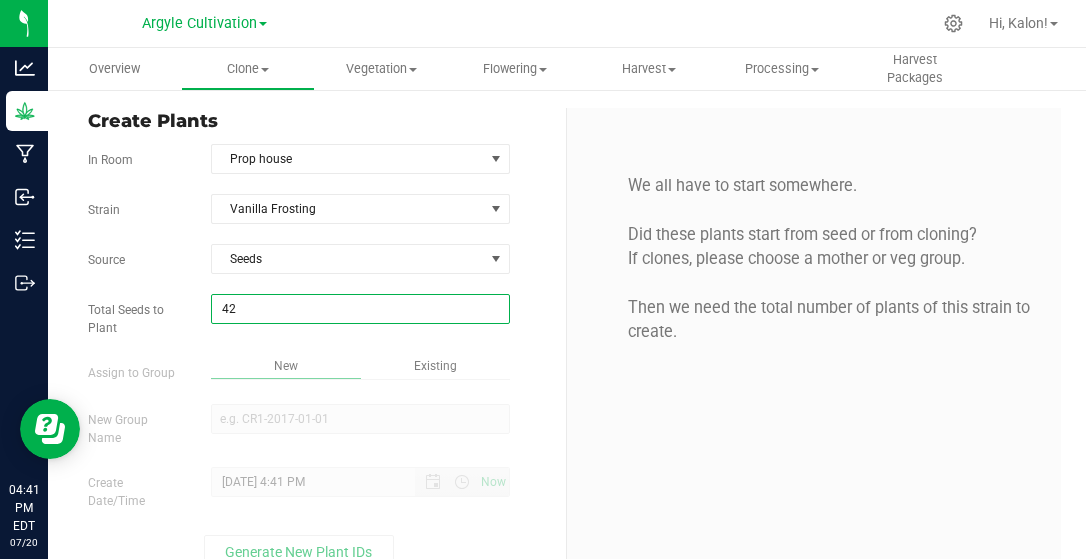 type on "42" 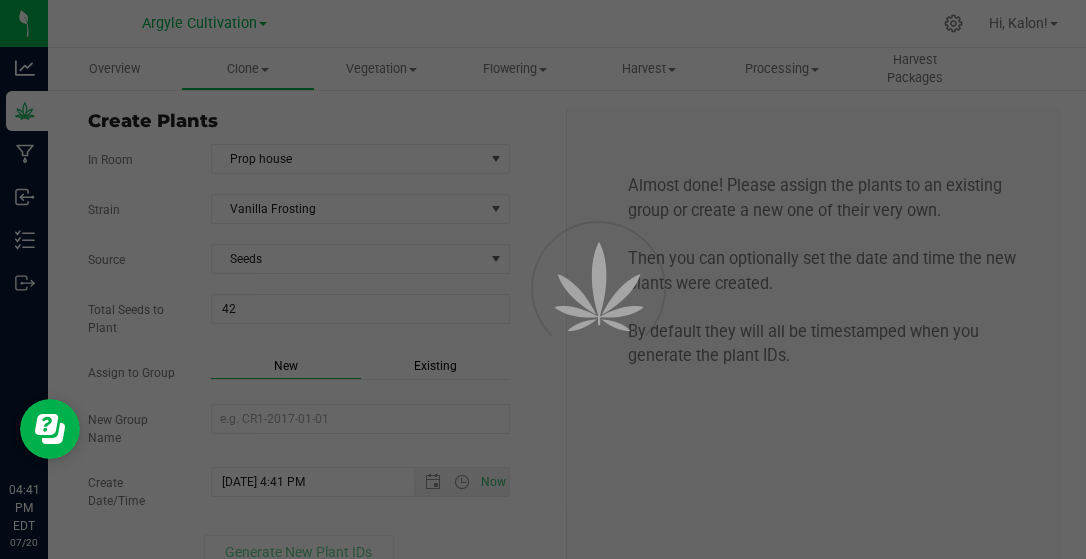 drag, startPoint x: 321, startPoint y: 391, endPoint x: 319, endPoint y: 409, distance: 18.110771 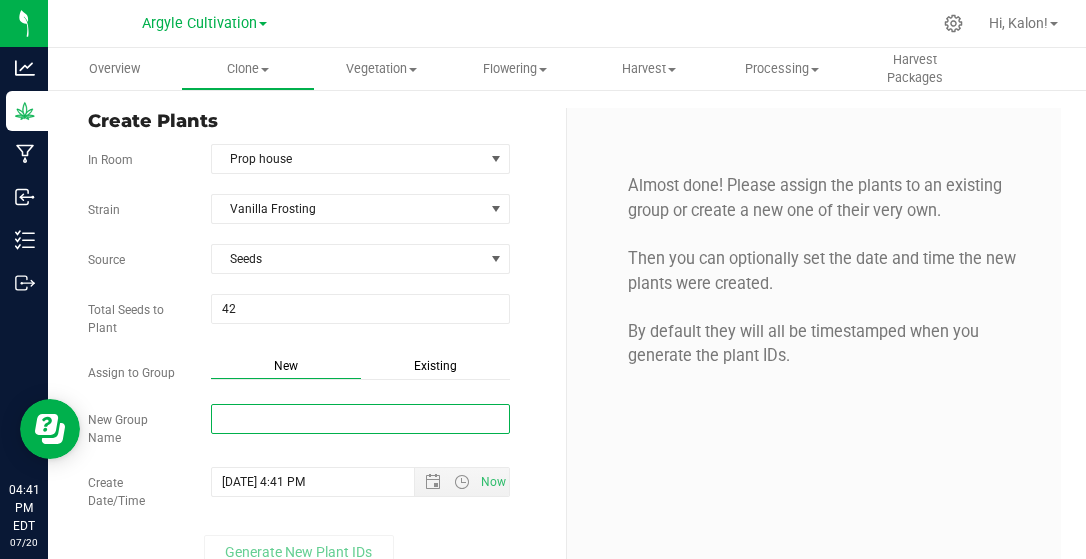 click on "New Group Name" at bounding box center [360, 419] 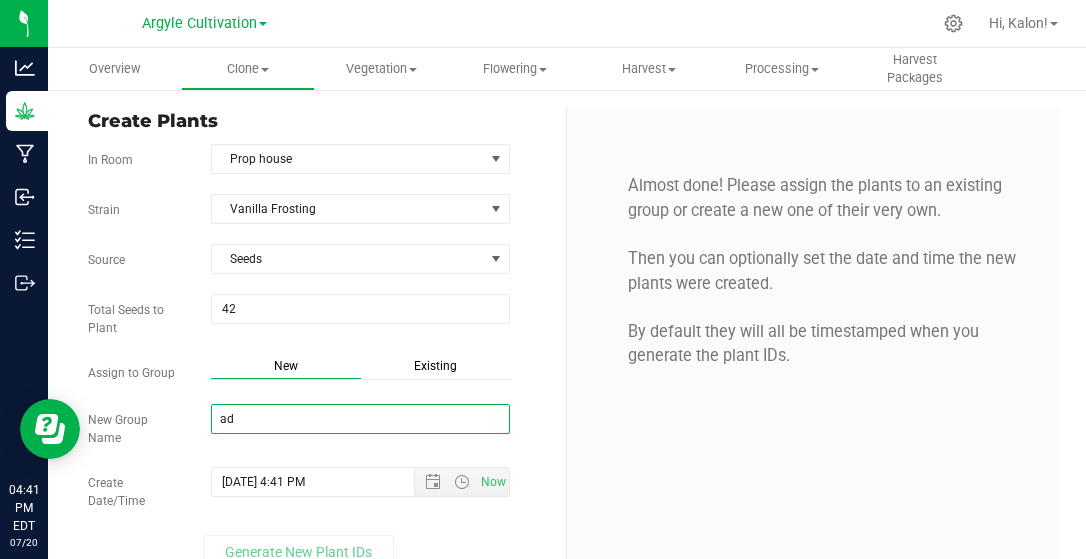 type on "a" 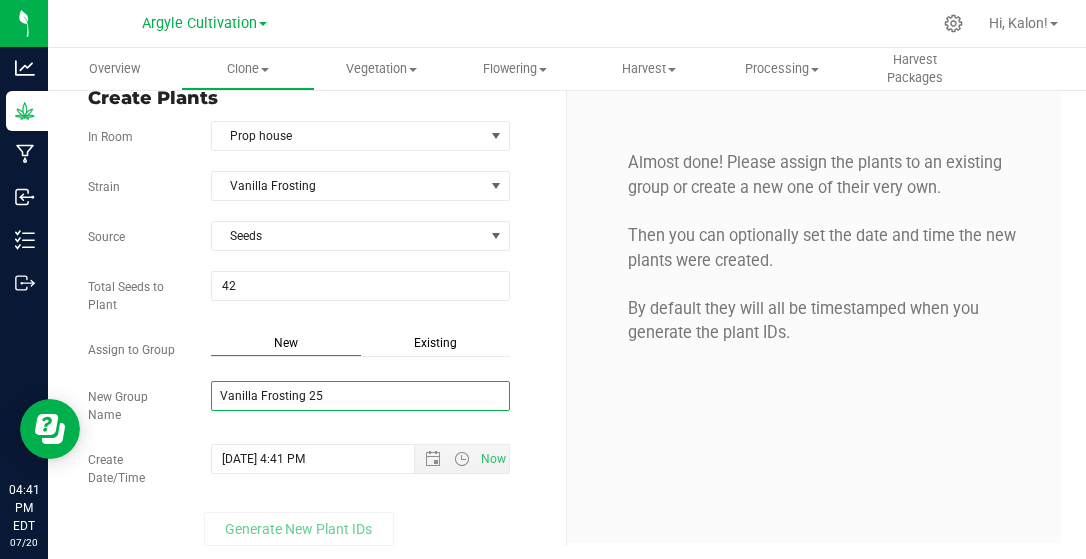 scroll, scrollTop: 27, scrollLeft: 0, axis: vertical 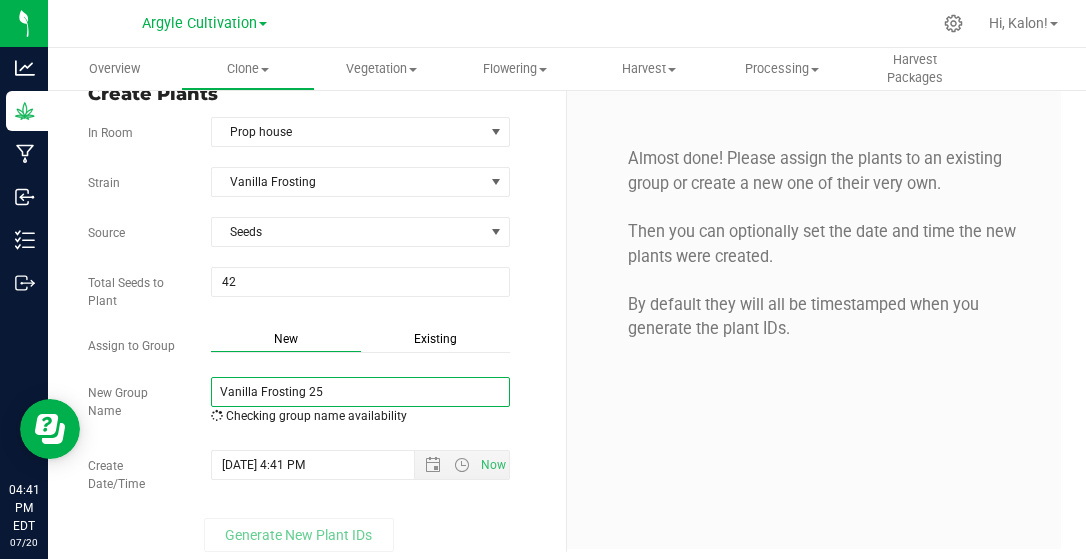 type on "Vanilla Frosting 25" 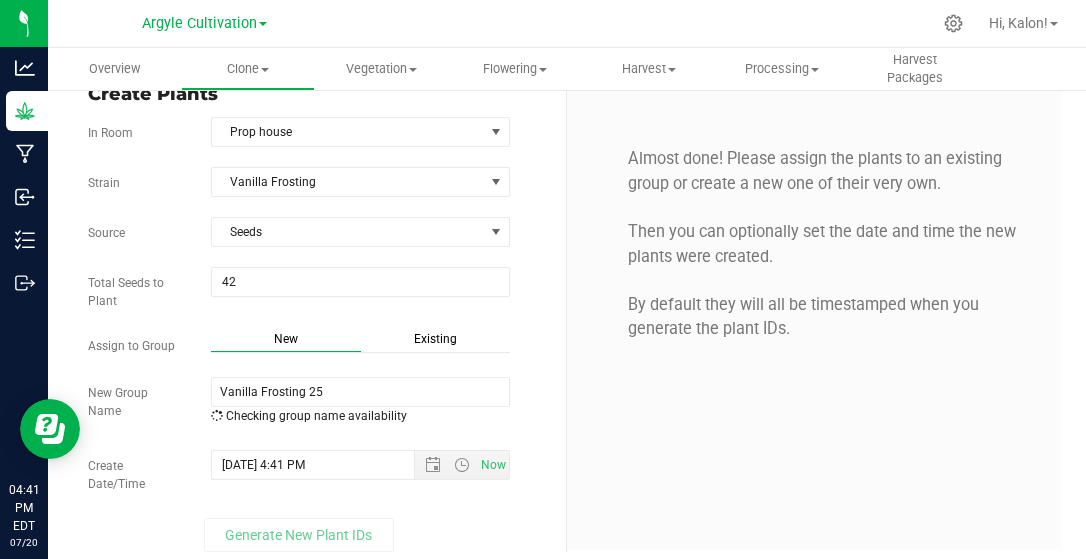 click on "Strain
Vanilla Frosting
Source
Seeds
Total Seeds to Plant
42 42
Assign to Group
New
Existing" at bounding box center (319, 359) 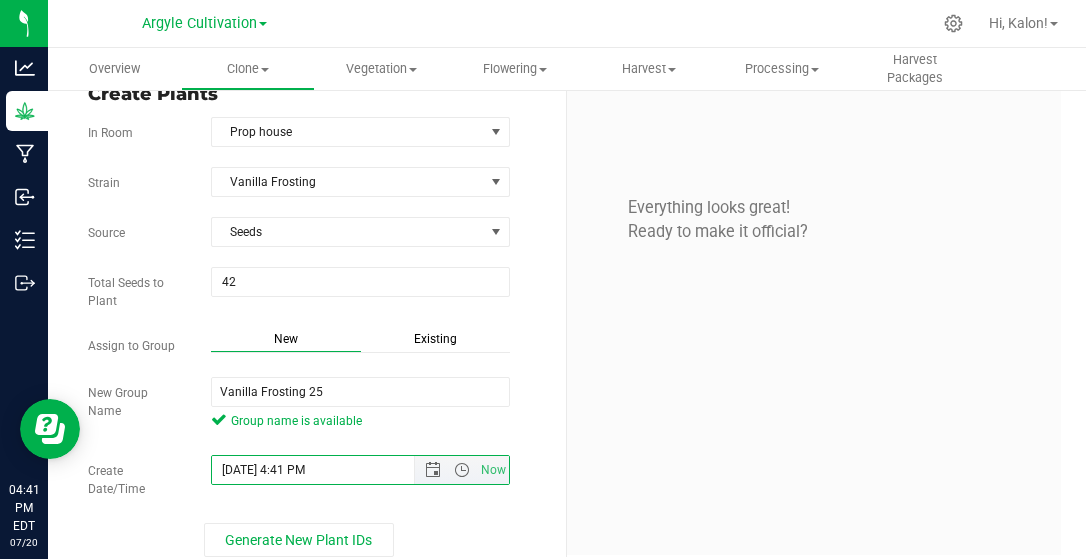 click on "[DATE] 4:41 PM" at bounding box center (330, 470) 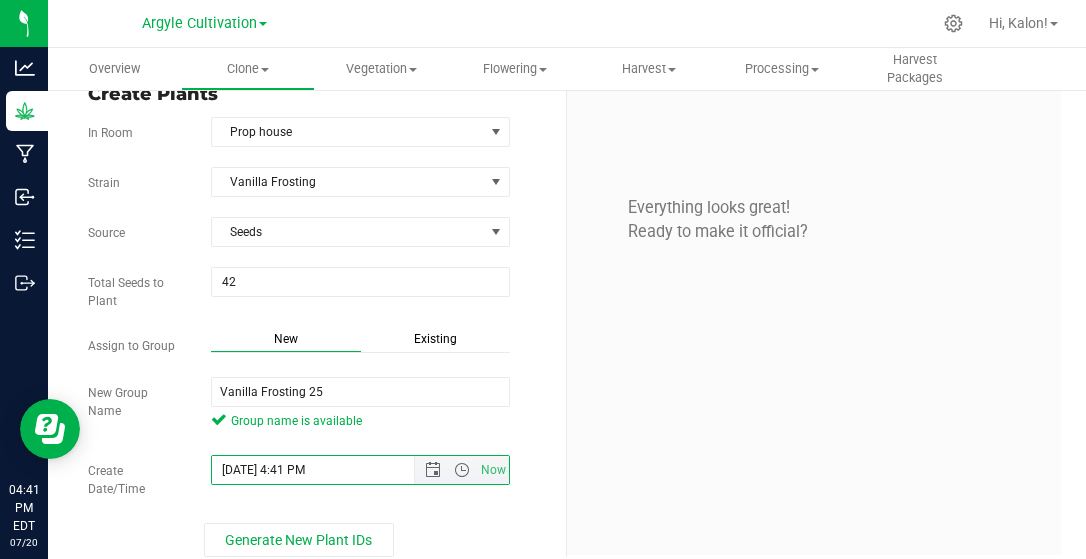 paste on "[DATE] 2:20" 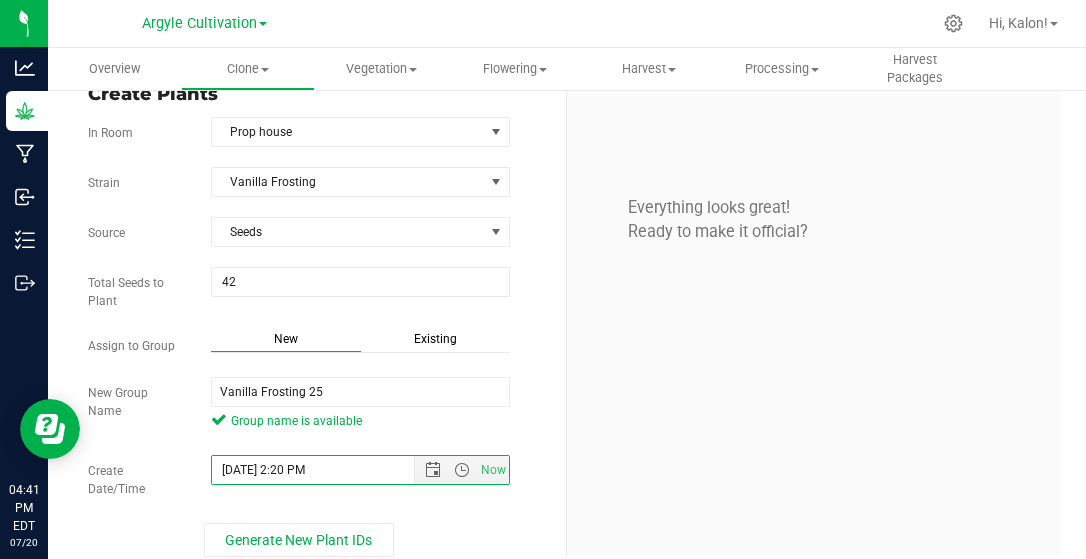 type on "[DATE] 2:20 PM" 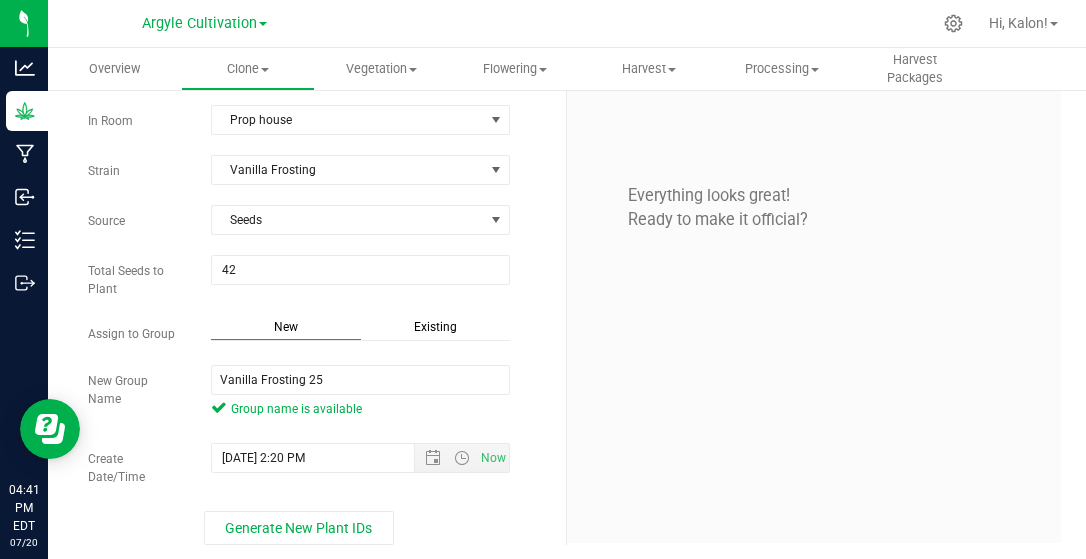 scroll, scrollTop: 43, scrollLeft: 0, axis: vertical 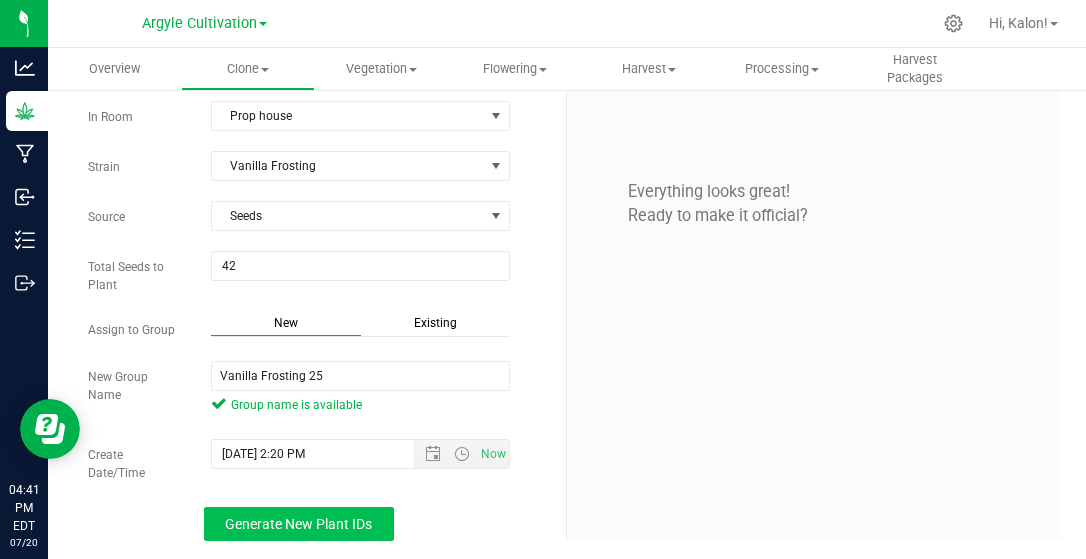 click on "Generate New Plant IDs" at bounding box center [299, 524] 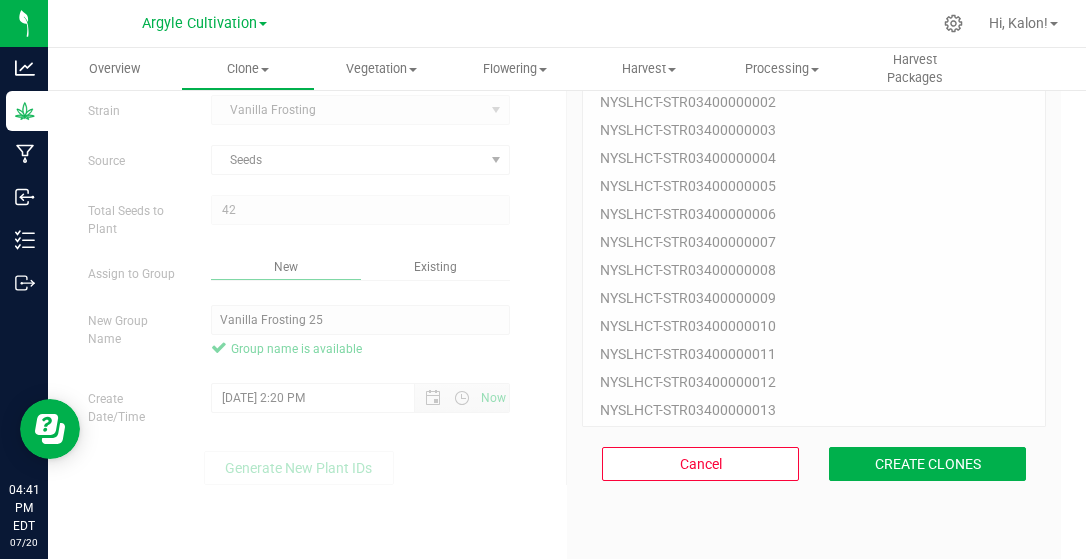 scroll, scrollTop: 142, scrollLeft: 0, axis: vertical 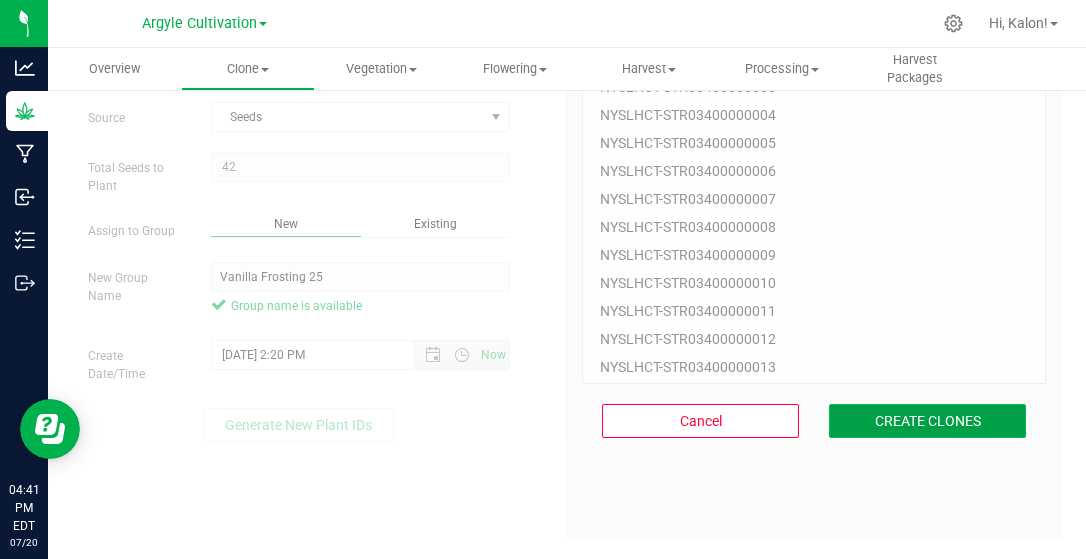 click on "CREATE CLONES" at bounding box center [927, 421] 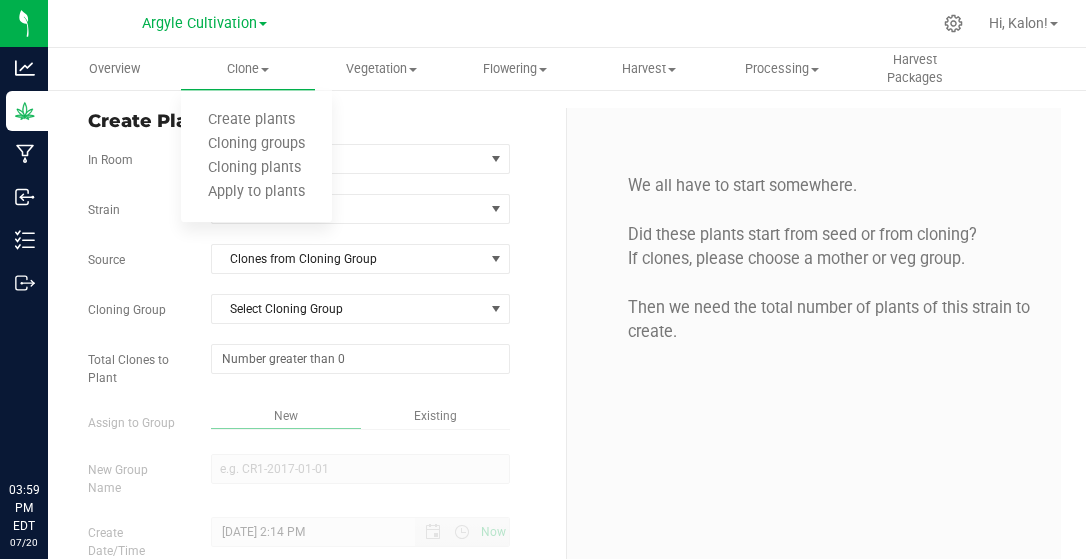 scroll, scrollTop: 0, scrollLeft: 0, axis: both 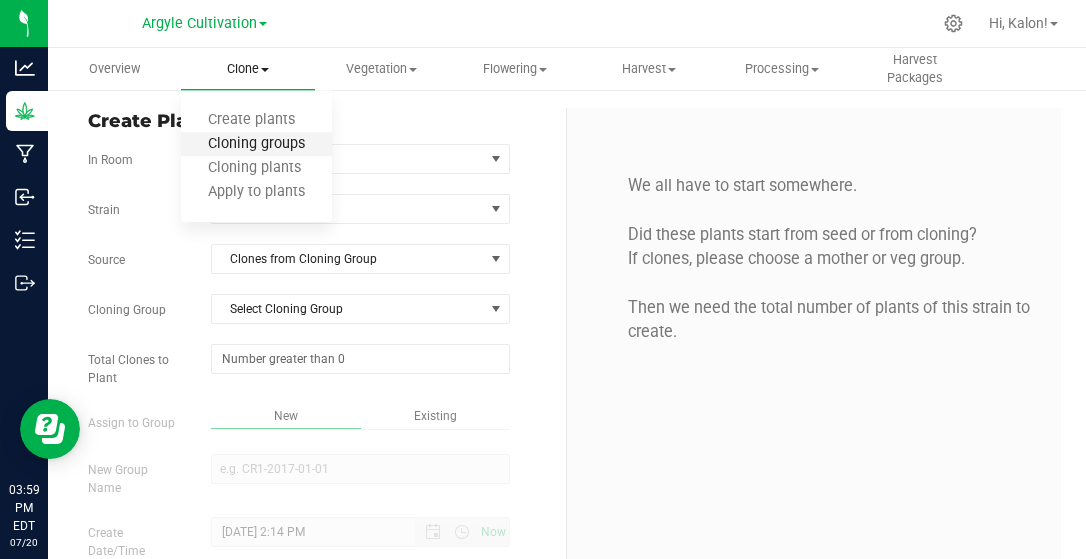 click on "Cloning groups" at bounding box center [256, 144] 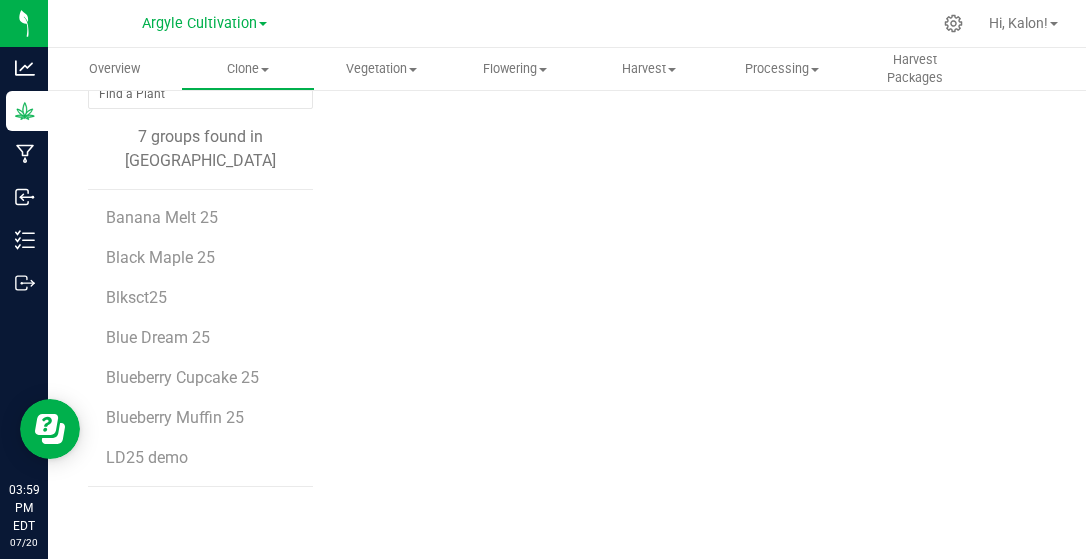 scroll, scrollTop: 169, scrollLeft: 0, axis: vertical 